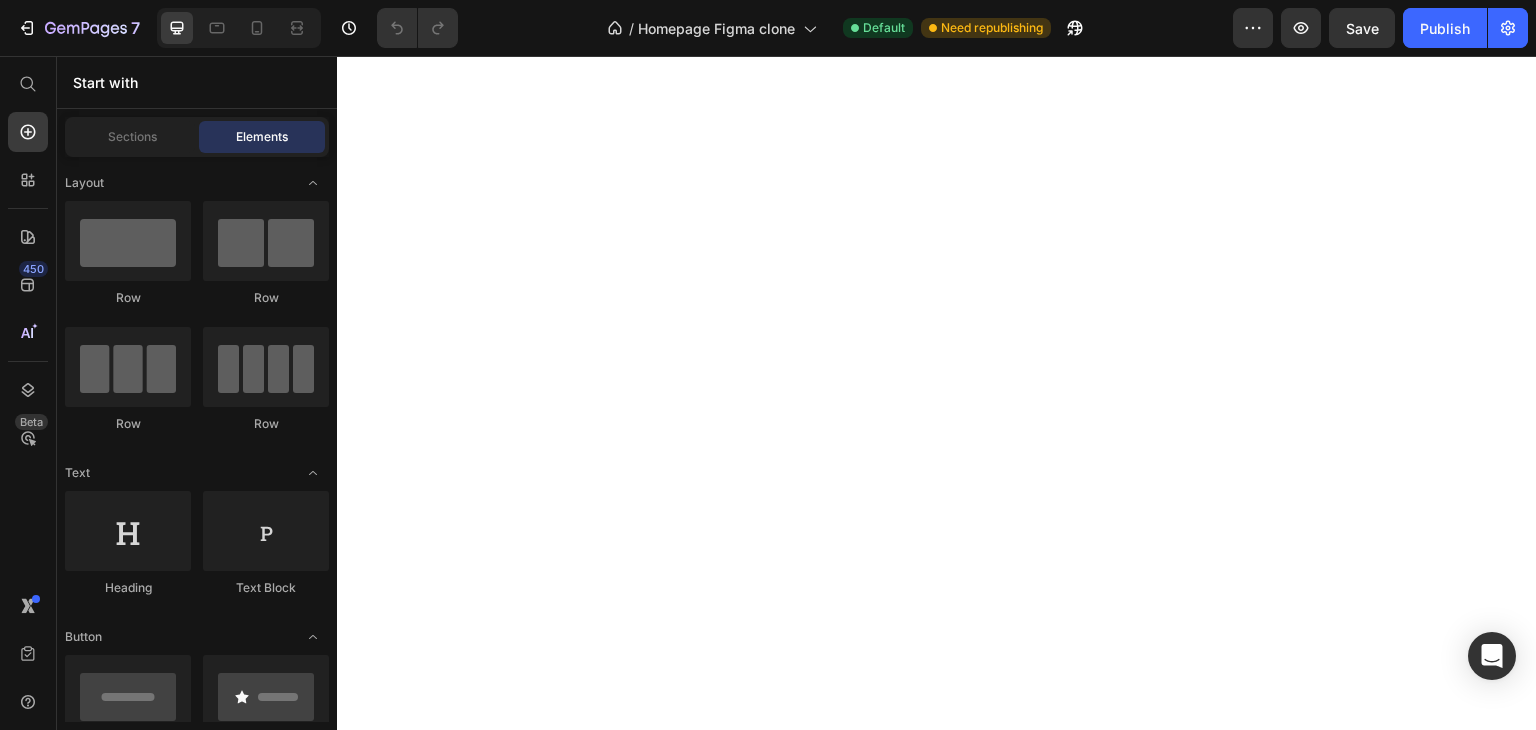 scroll, scrollTop: 0, scrollLeft: 0, axis: both 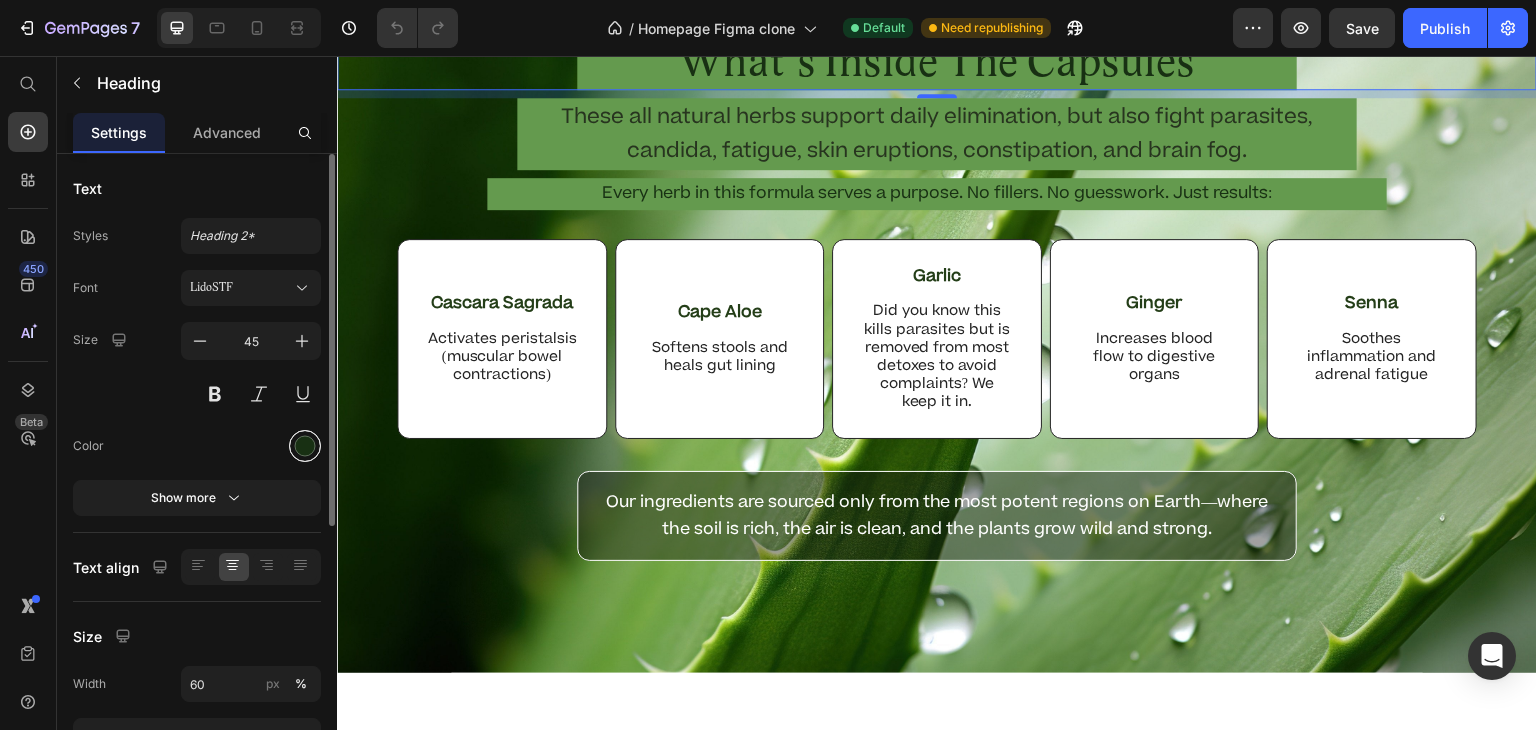 click at bounding box center [305, 446] 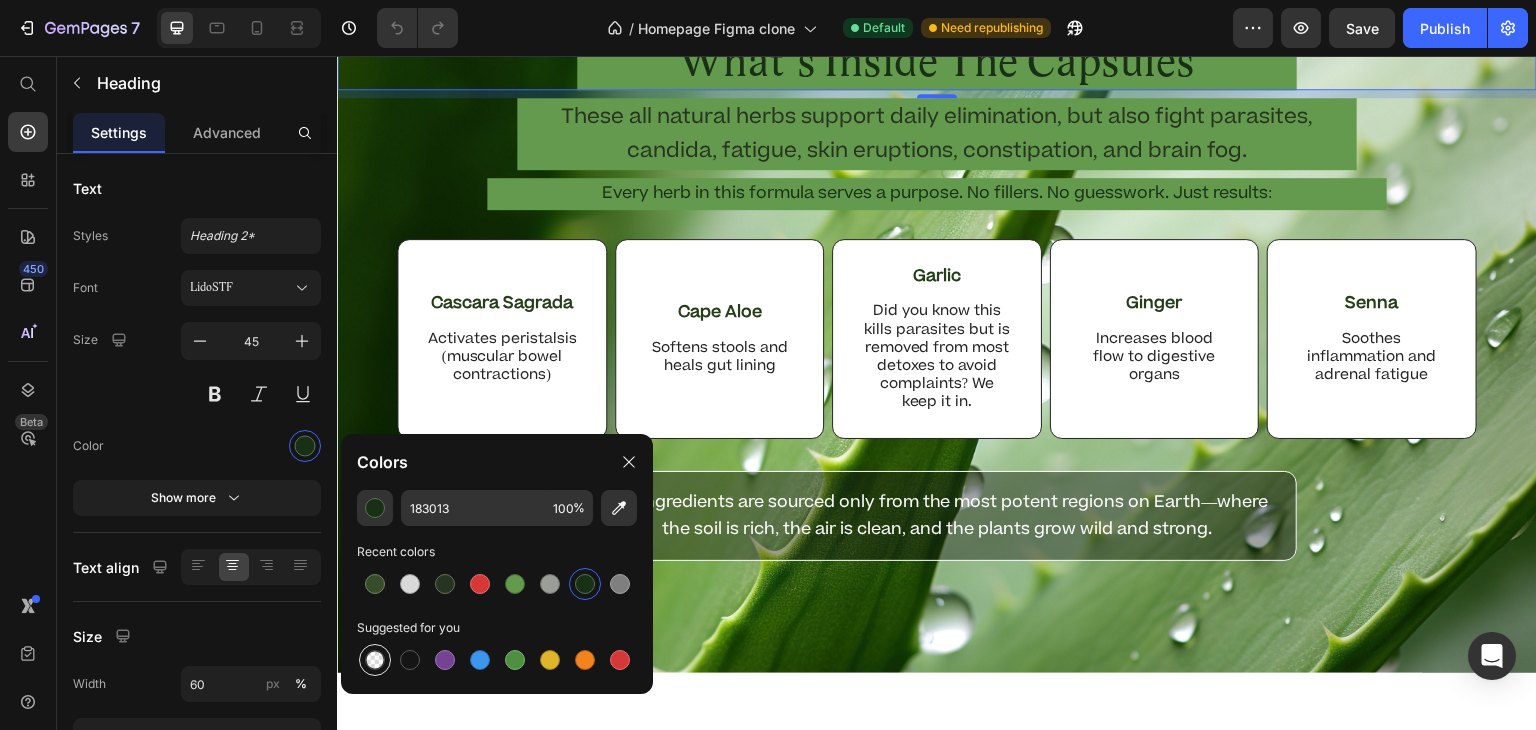click at bounding box center [375, 660] 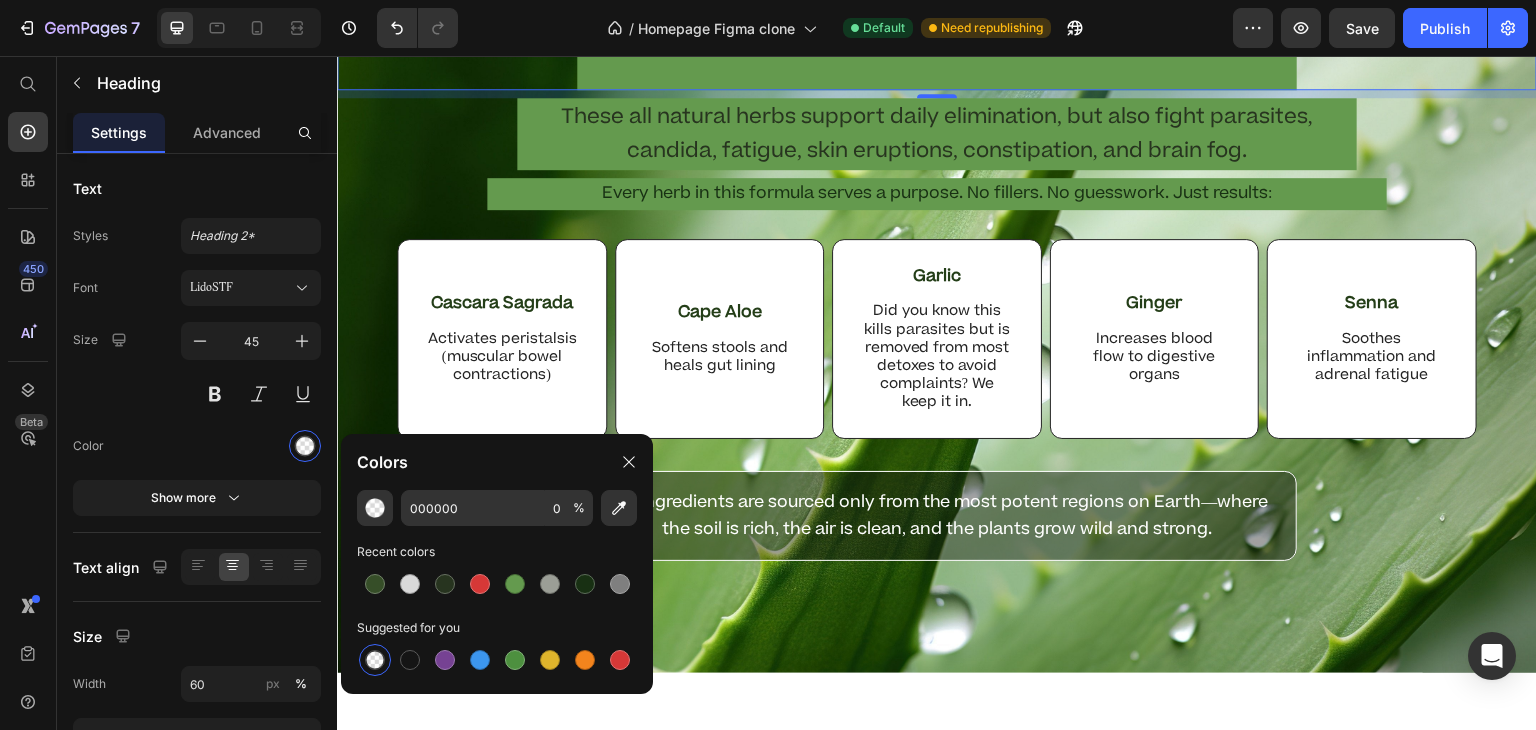 click at bounding box center [375, 660] 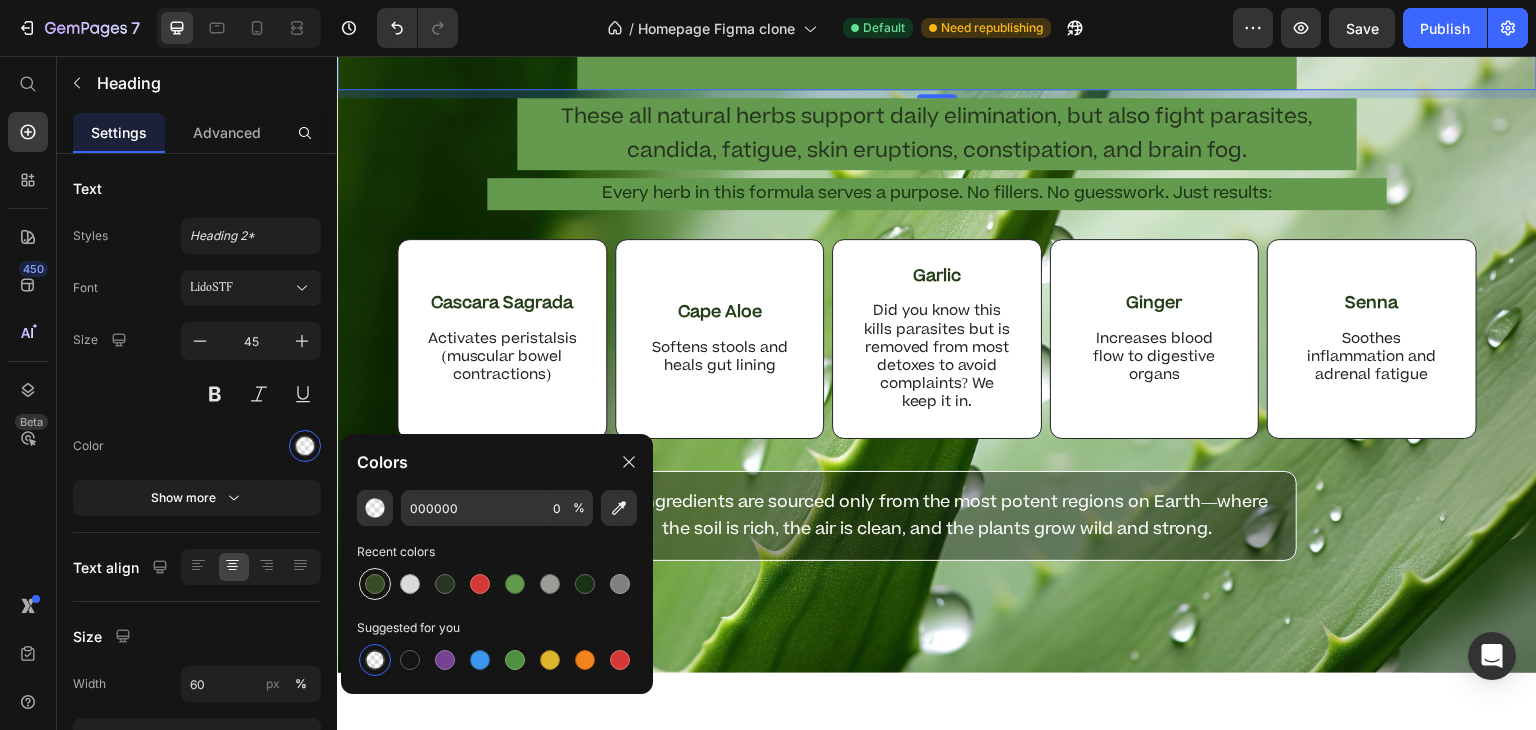 click at bounding box center [375, 584] 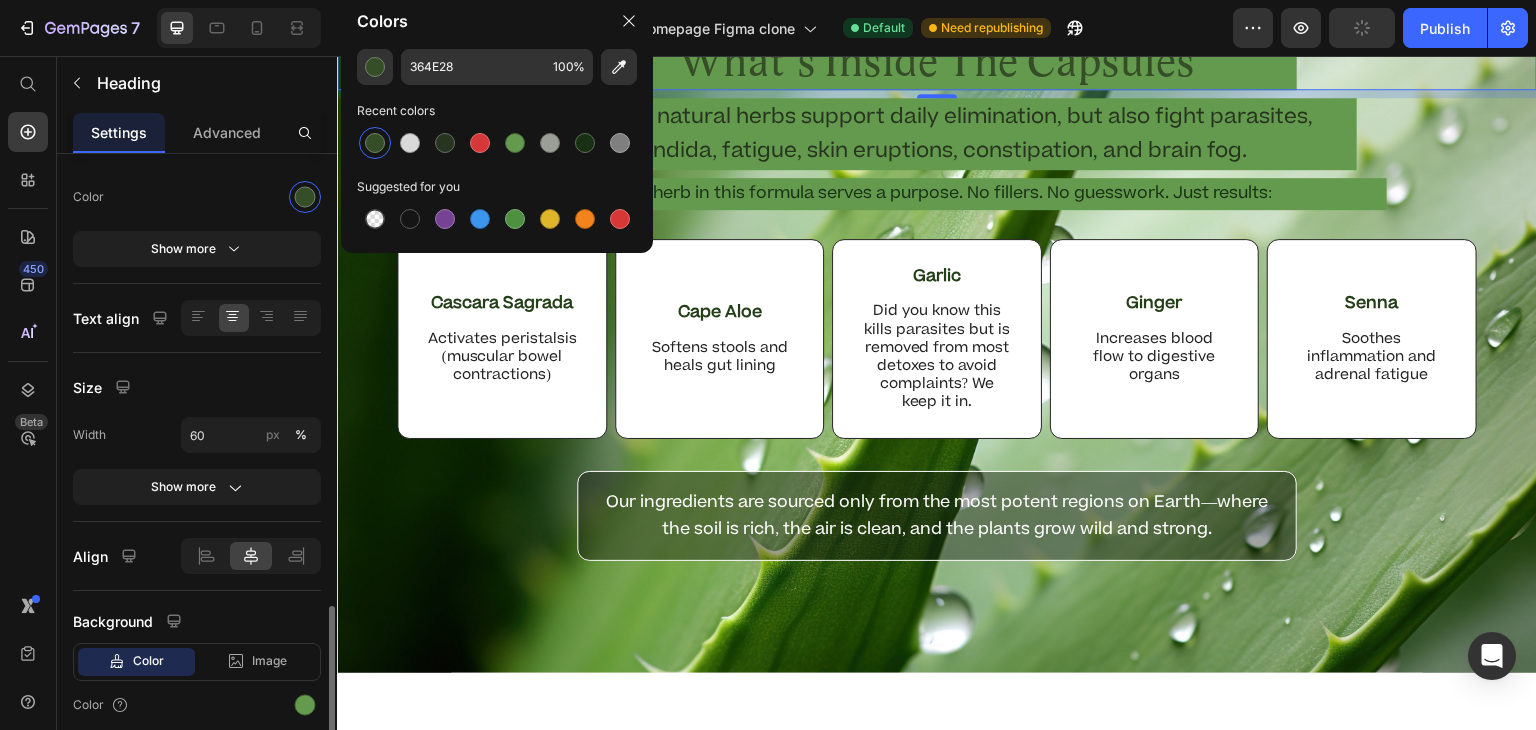 scroll, scrollTop: 441, scrollLeft: 0, axis: vertical 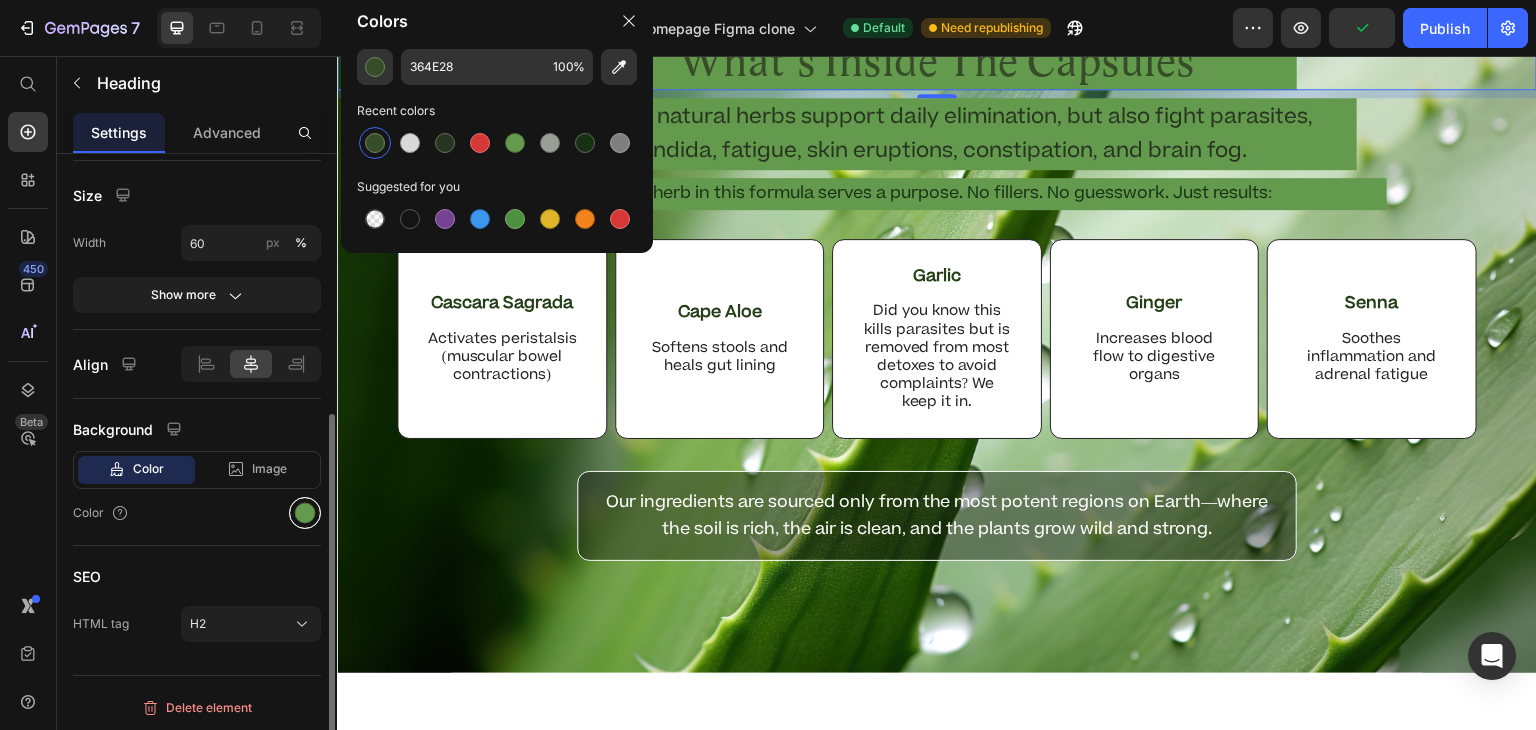 click at bounding box center (305, 513) 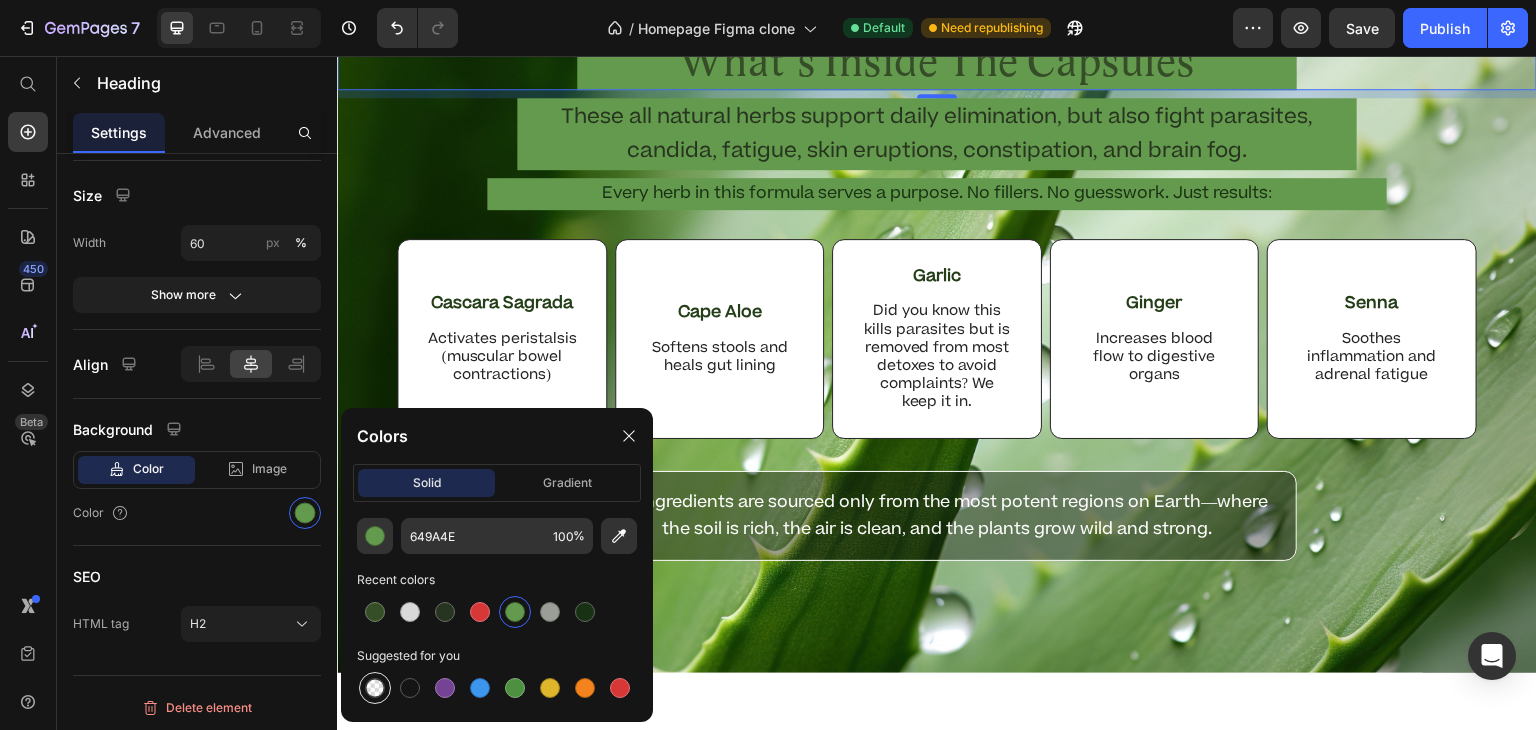 click at bounding box center (375, 688) 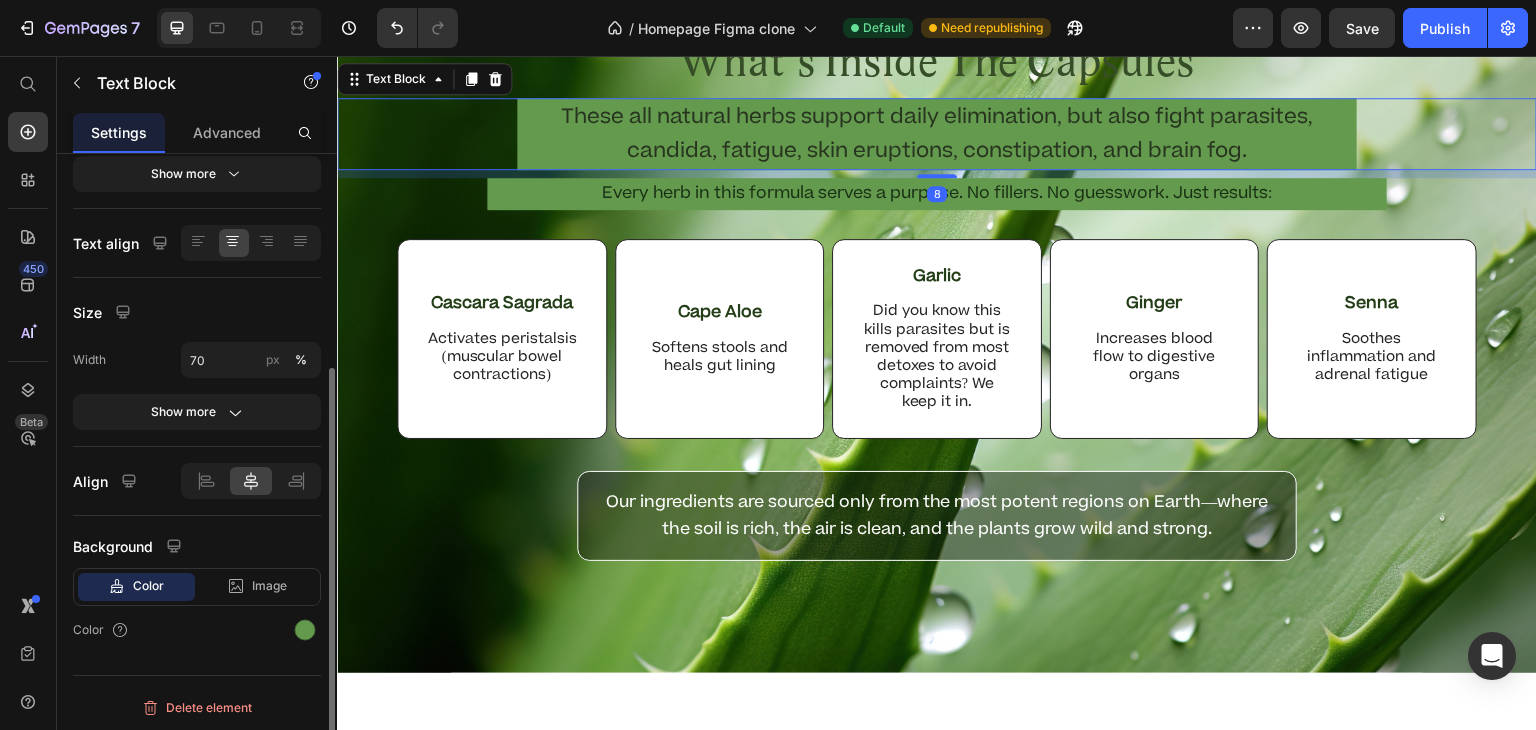 scroll, scrollTop: 324, scrollLeft: 0, axis: vertical 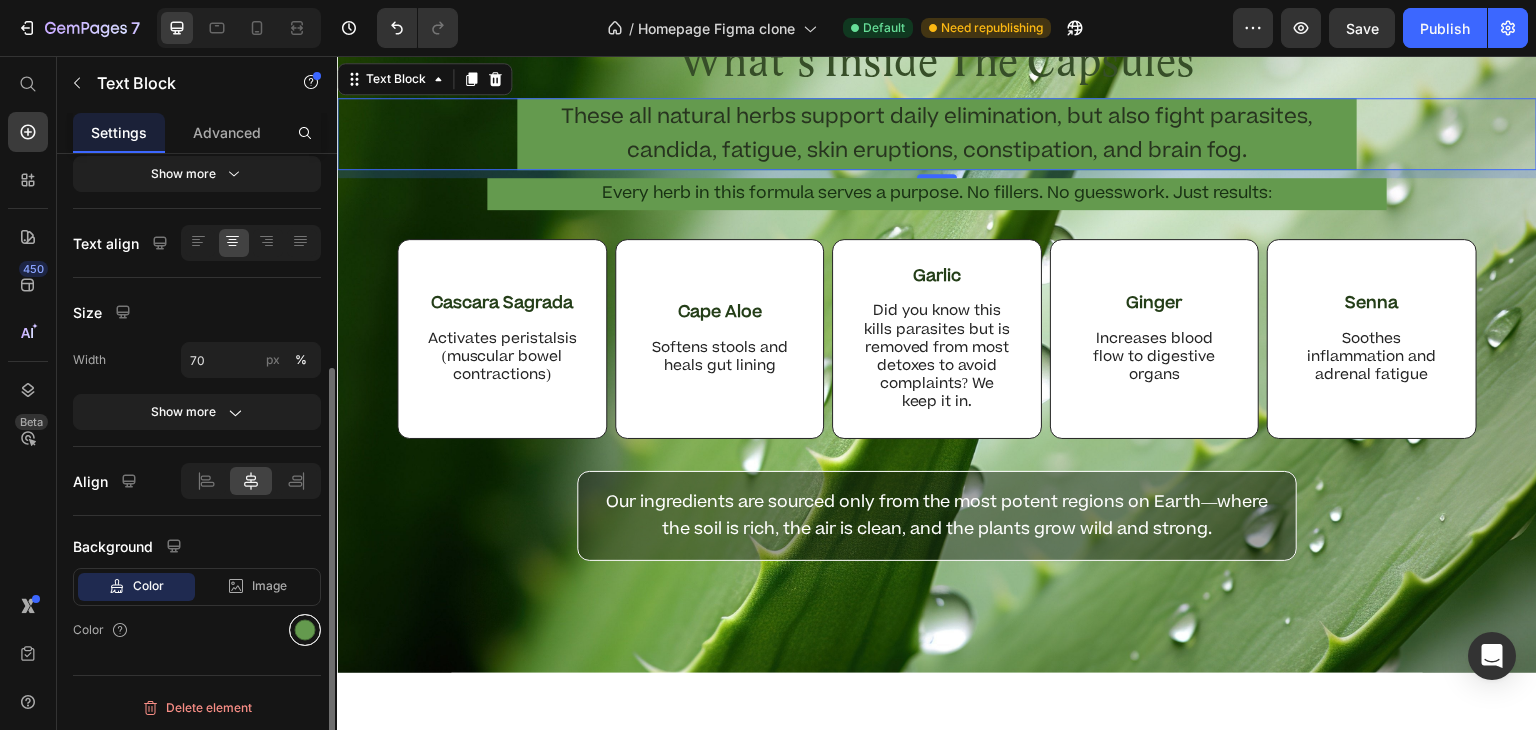 click at bounding box center [305, 630] 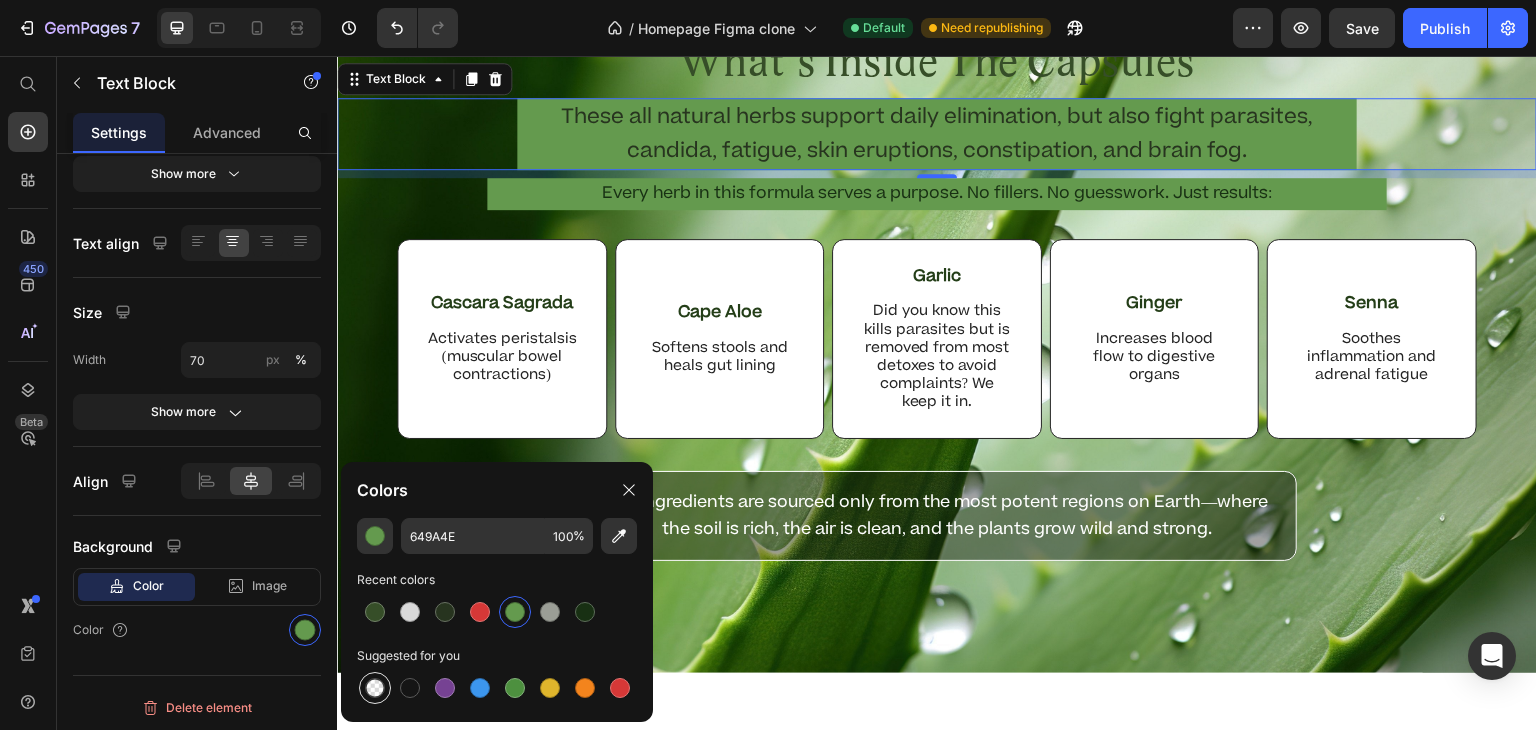 click at bounding box center [375, 688] 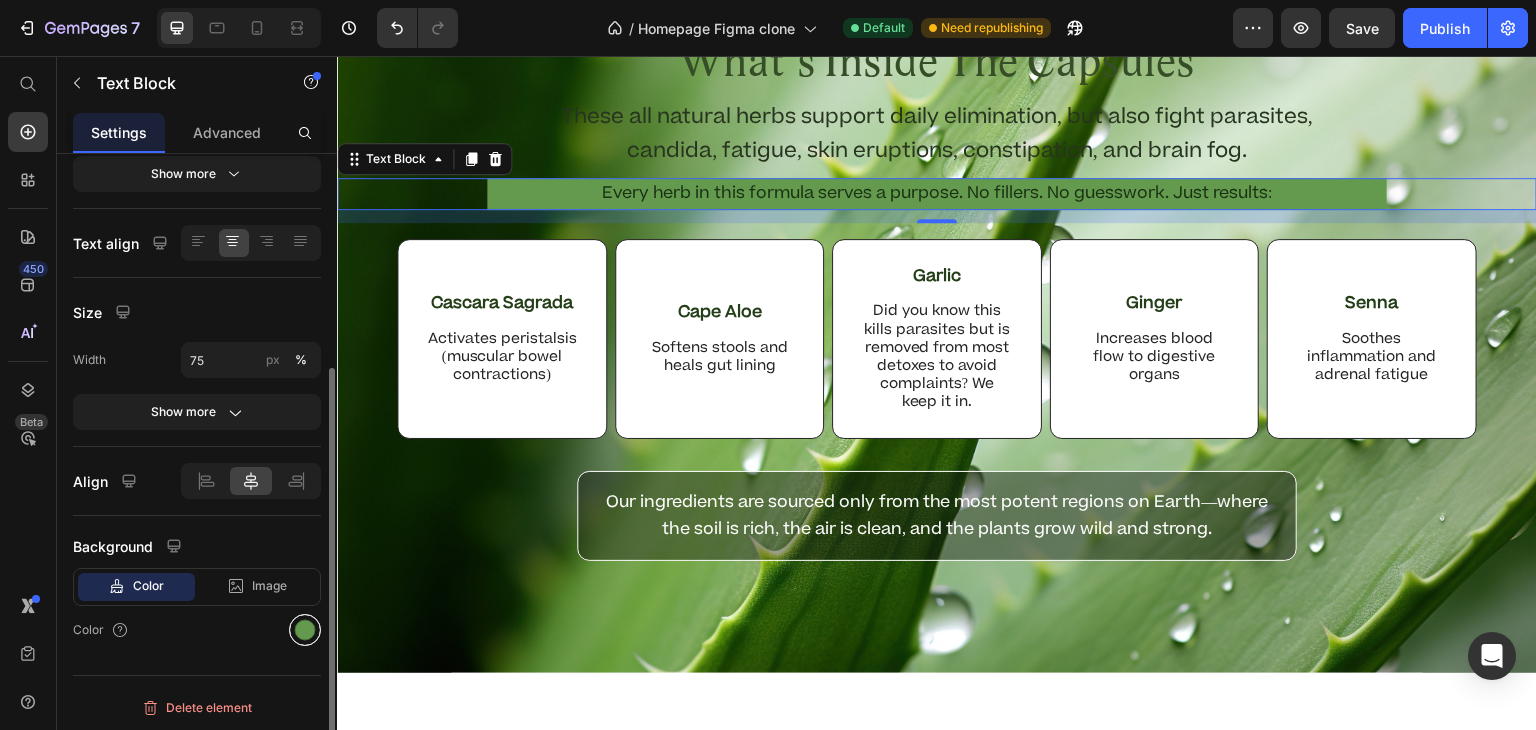 click at bounding box center (305, 630) 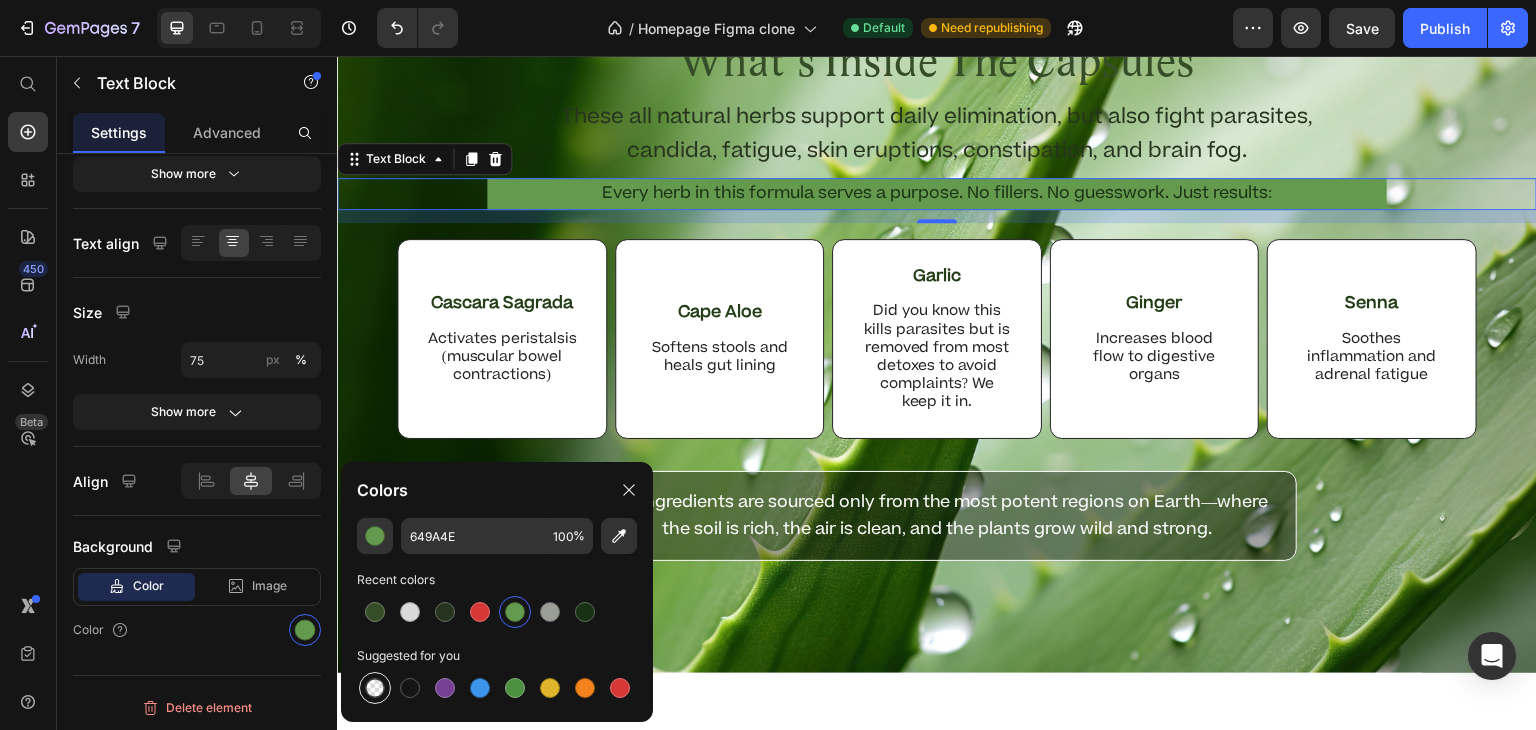 click at bounding box center (375, 688) 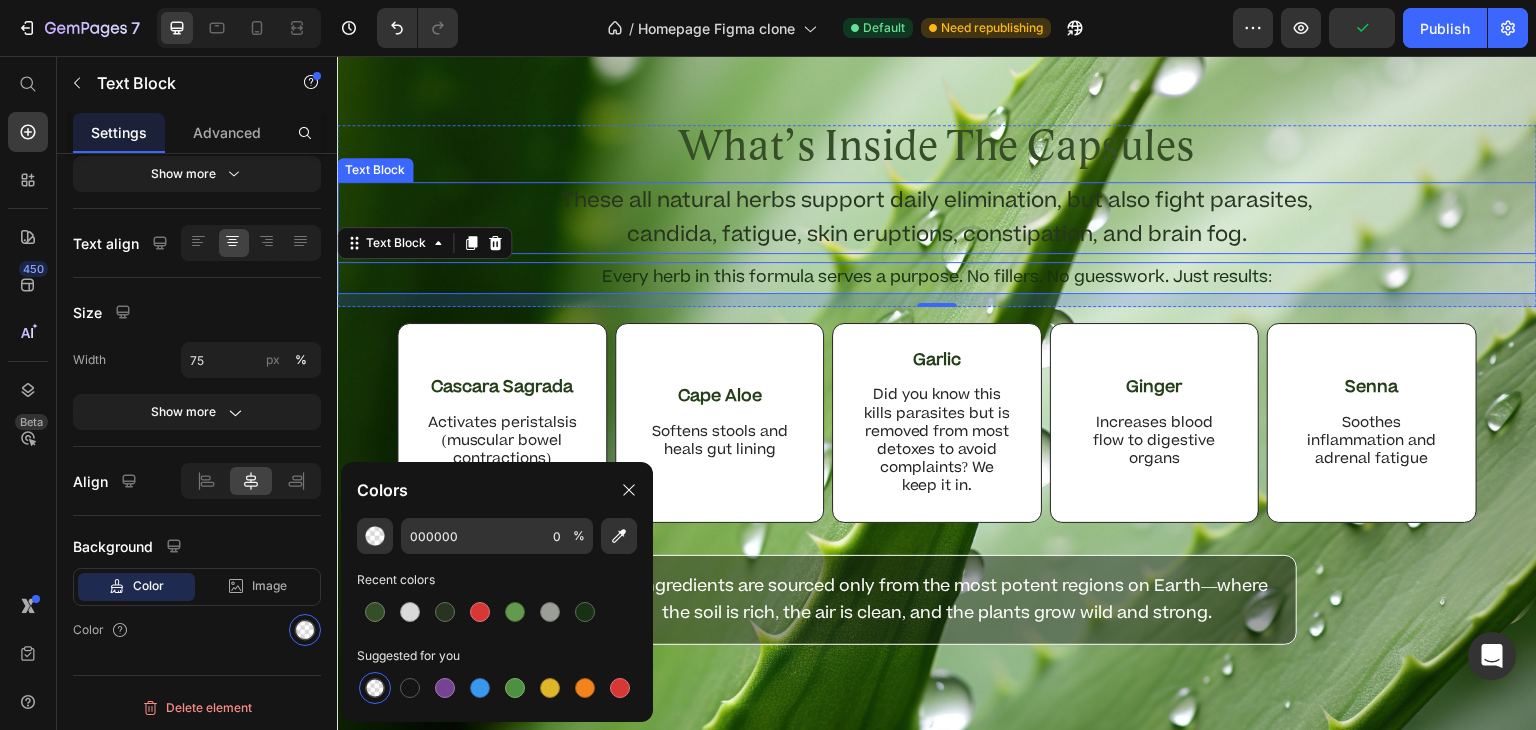 scroll, scrollTop: 3603, scrollLeft: 0, axis: vertical 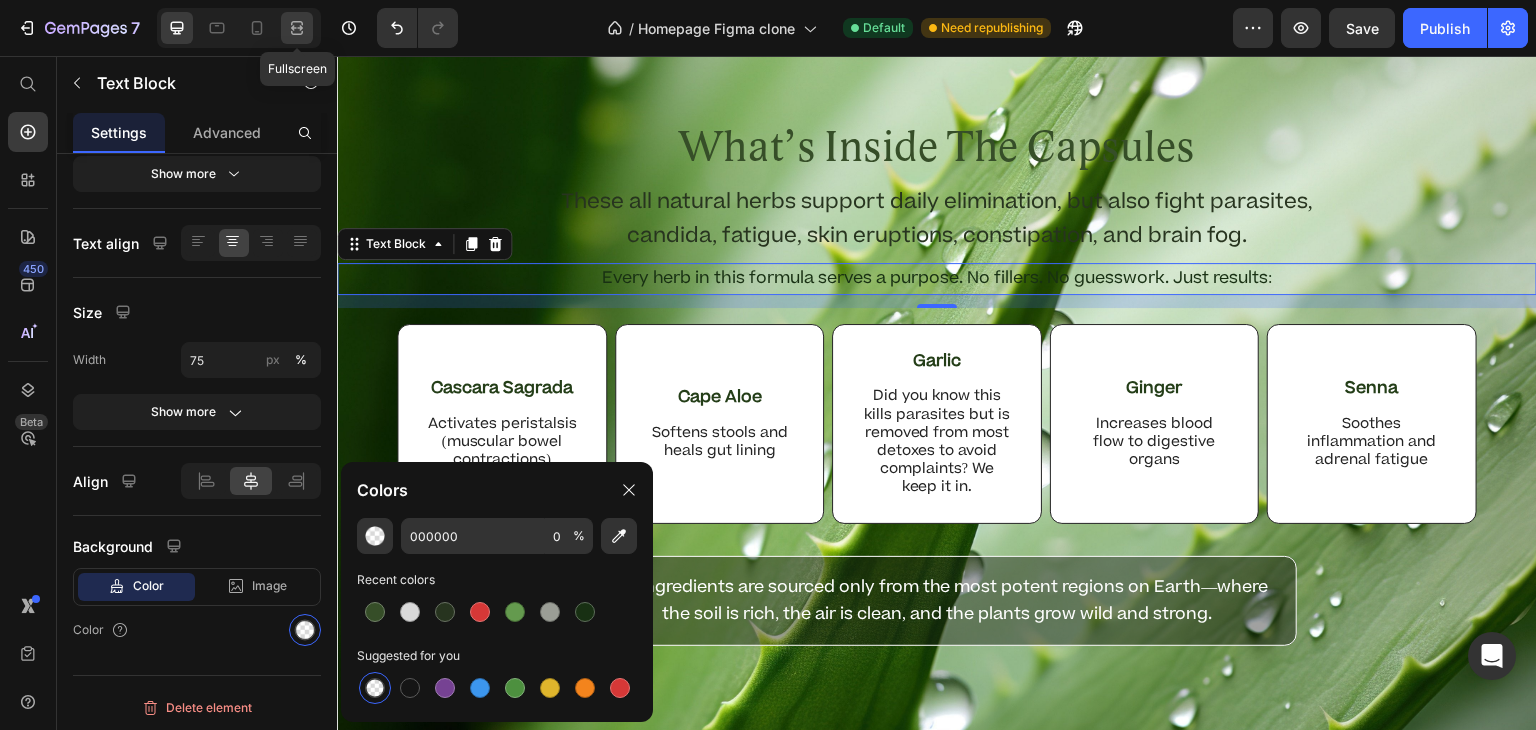 click 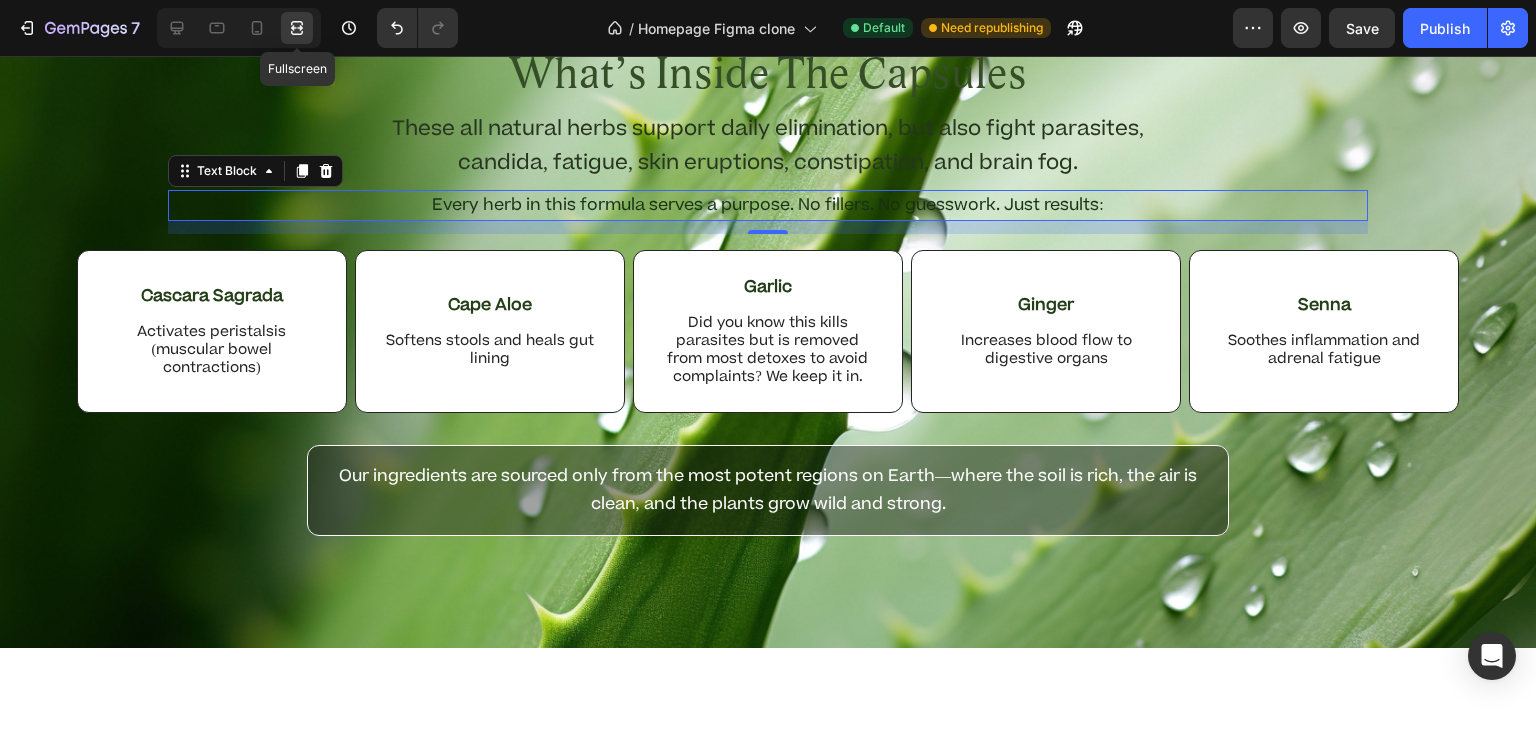 scroll, scrollTop: 288, scrollLeft: 0, axis: vertical 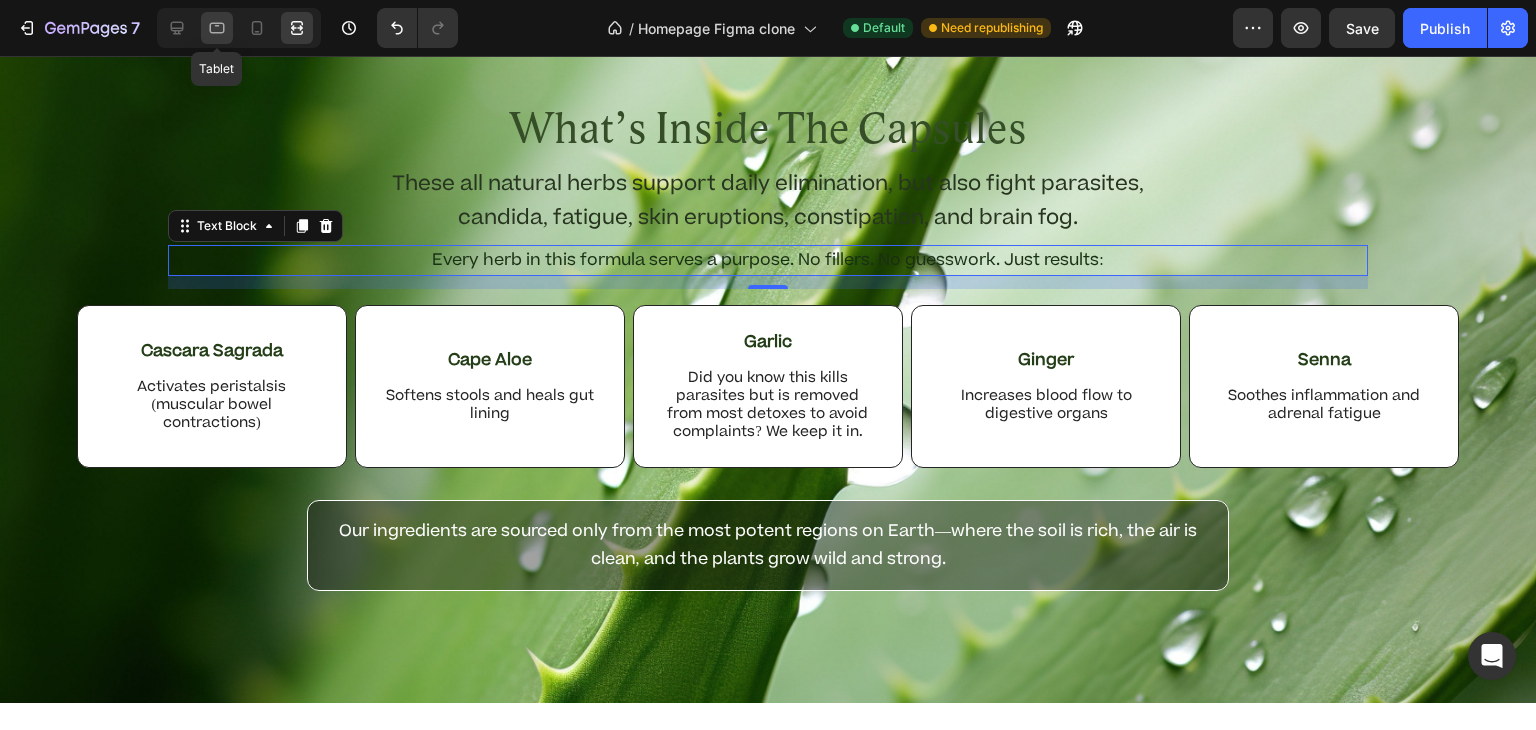 click 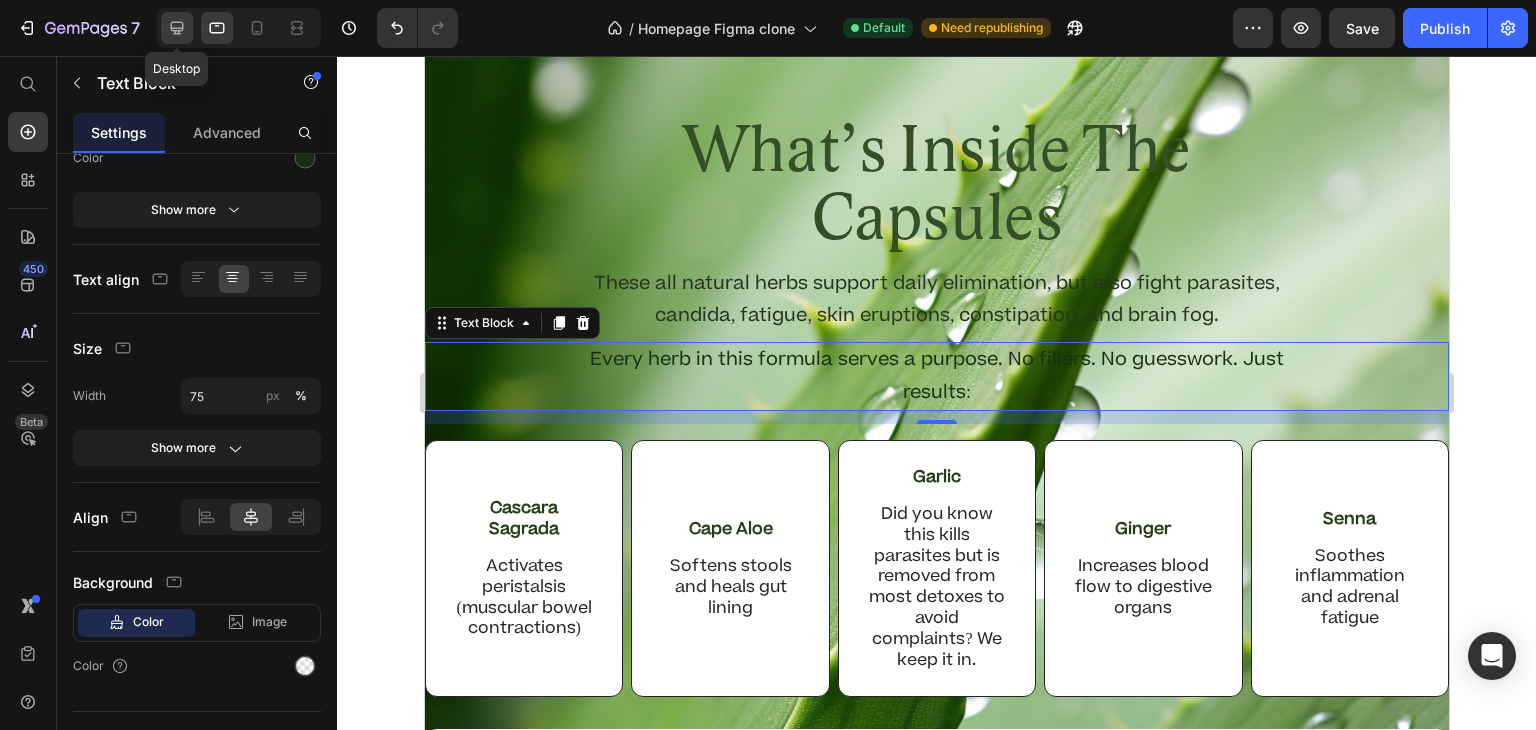 click 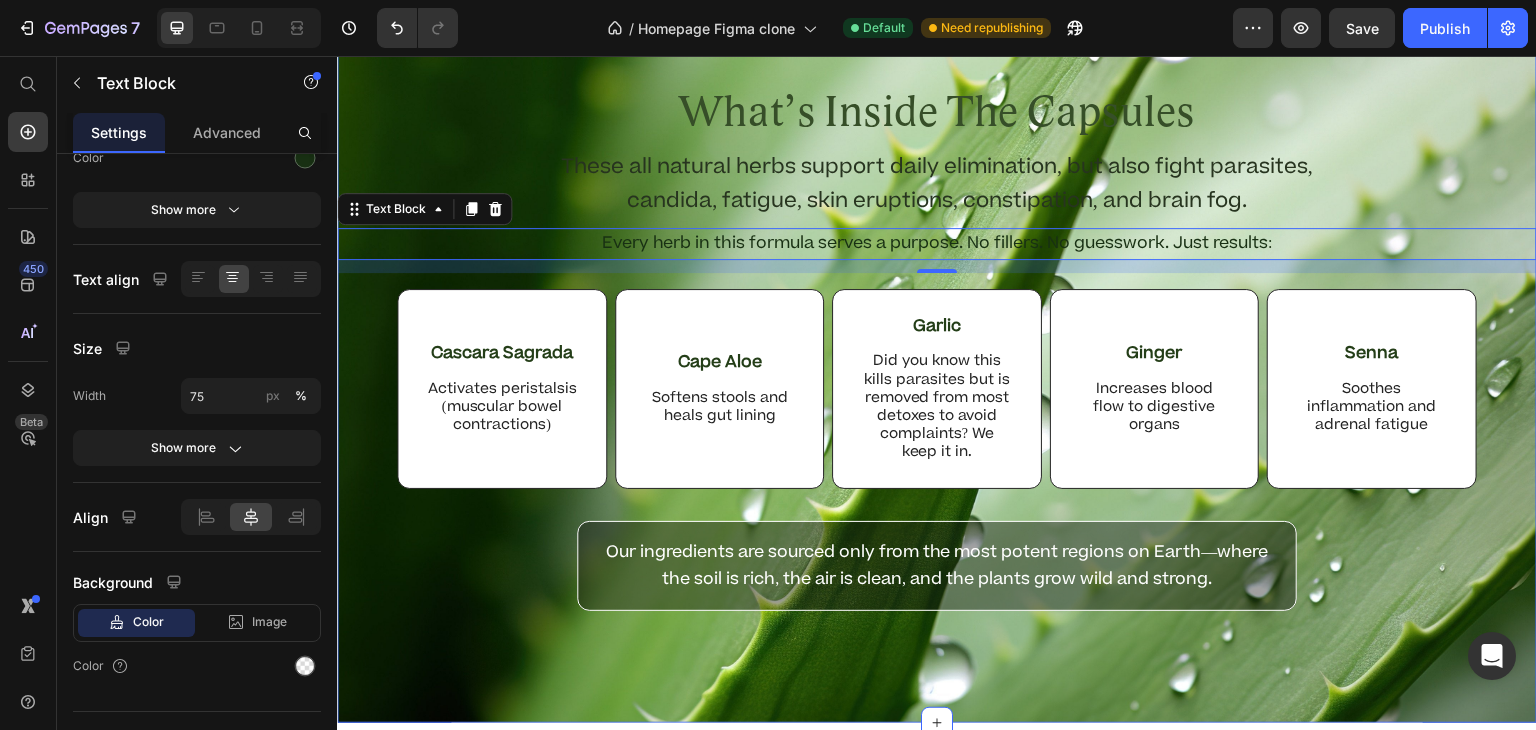 scroll, scrollTop: 3624, scrollLeft: 0, axis: vertical 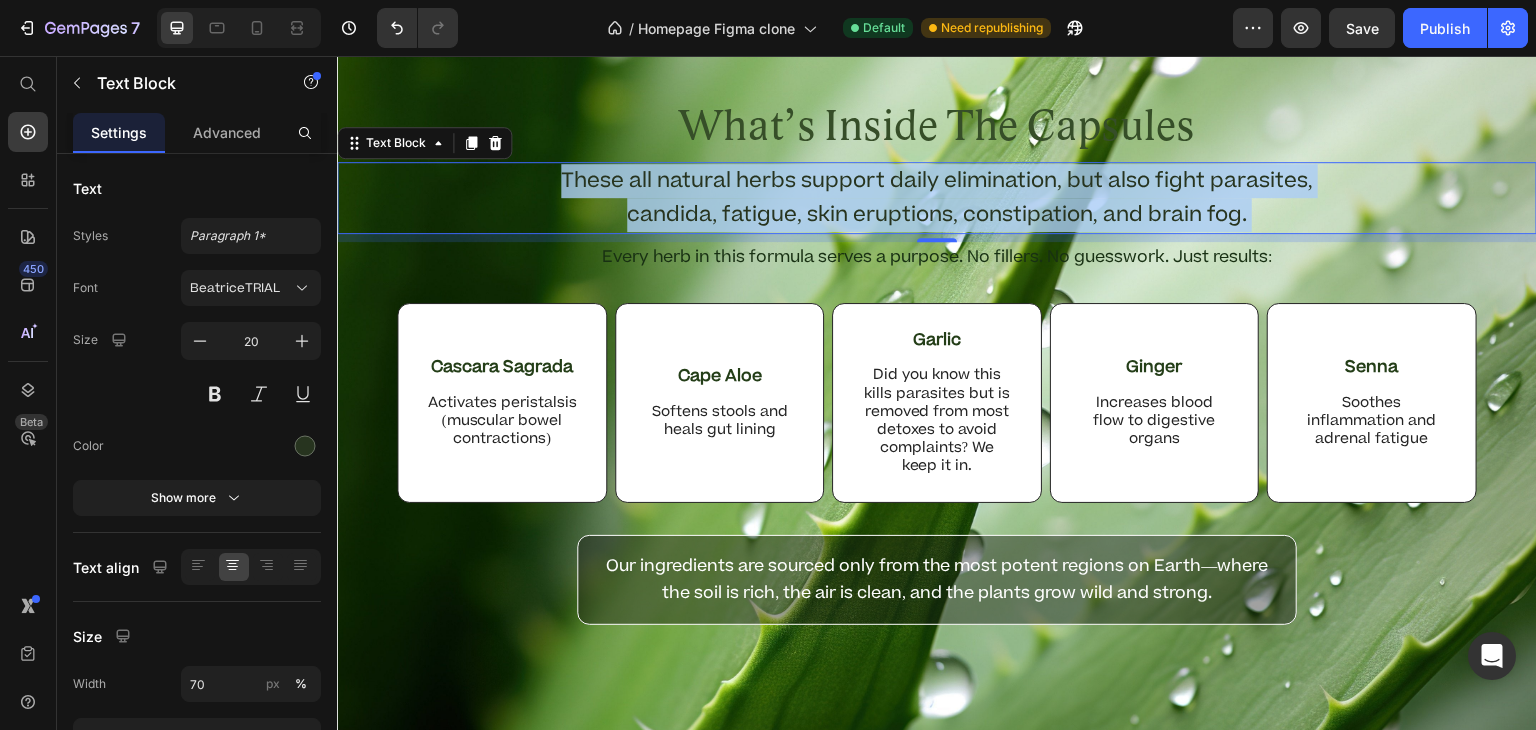 click on "These all natural herbs support daily elimination, but also fight parasites, candida, fatigue, skin eruptions, constipation, and brain fog." at bounding box center [937, 198] 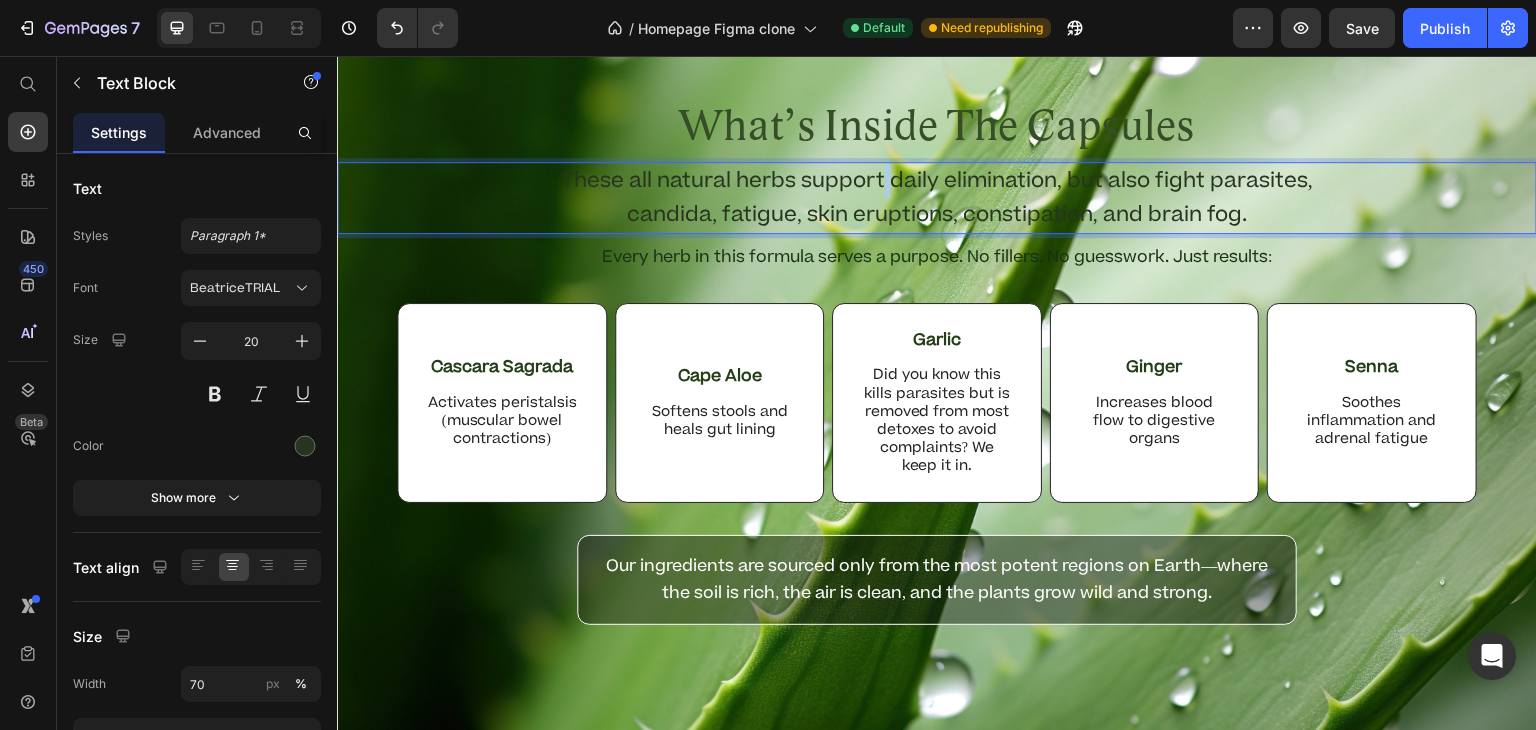click on "These all natural herbs support daily elimination, but also fight parasites, candida, fatigue, skin eruptions, constipation, and brain fog." at bounding box center (937, 198) 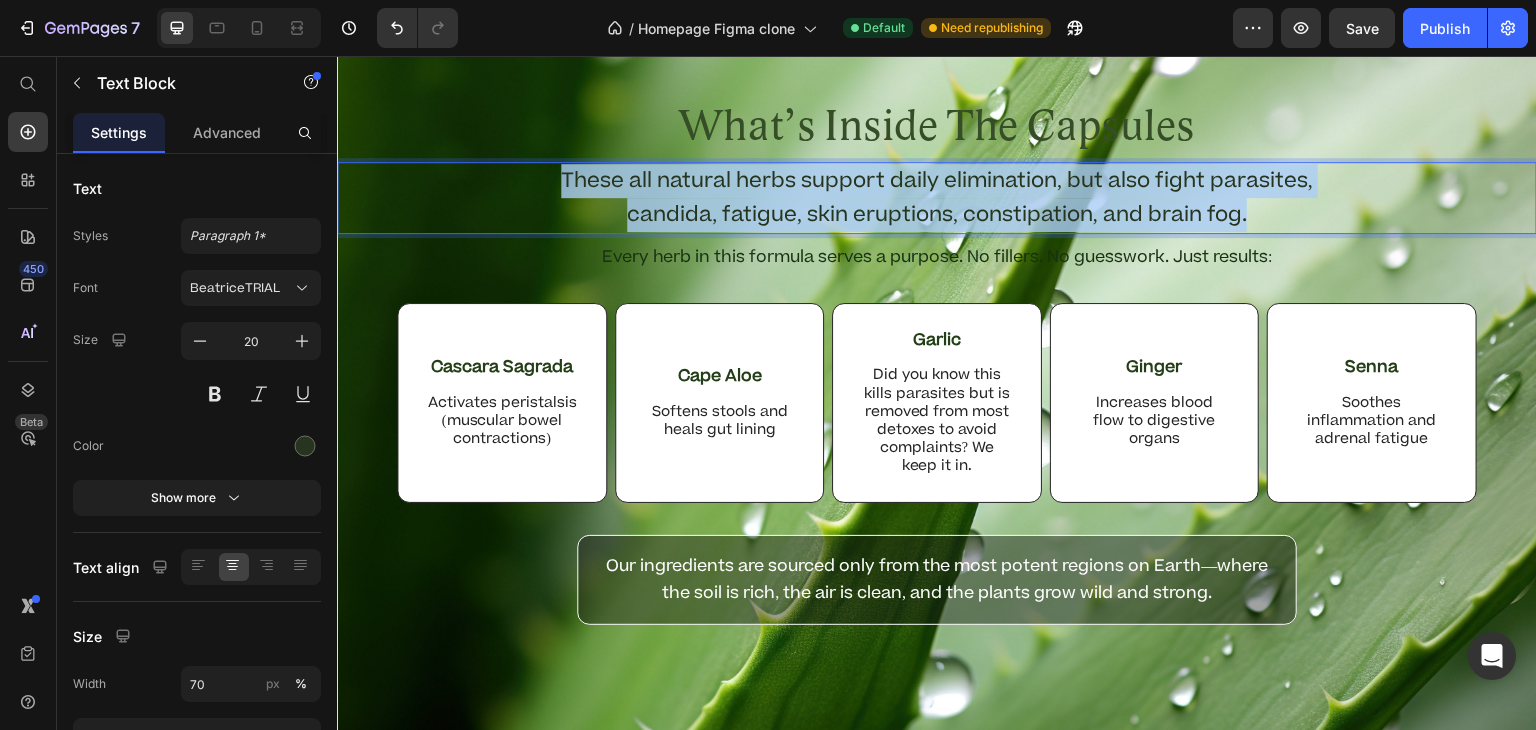 click on "These all natural herbs support daily elimination, but also fight parasites, candida, fatigue, skin eruptions, constipation, and brain fog." at bounding box center [937, 198] 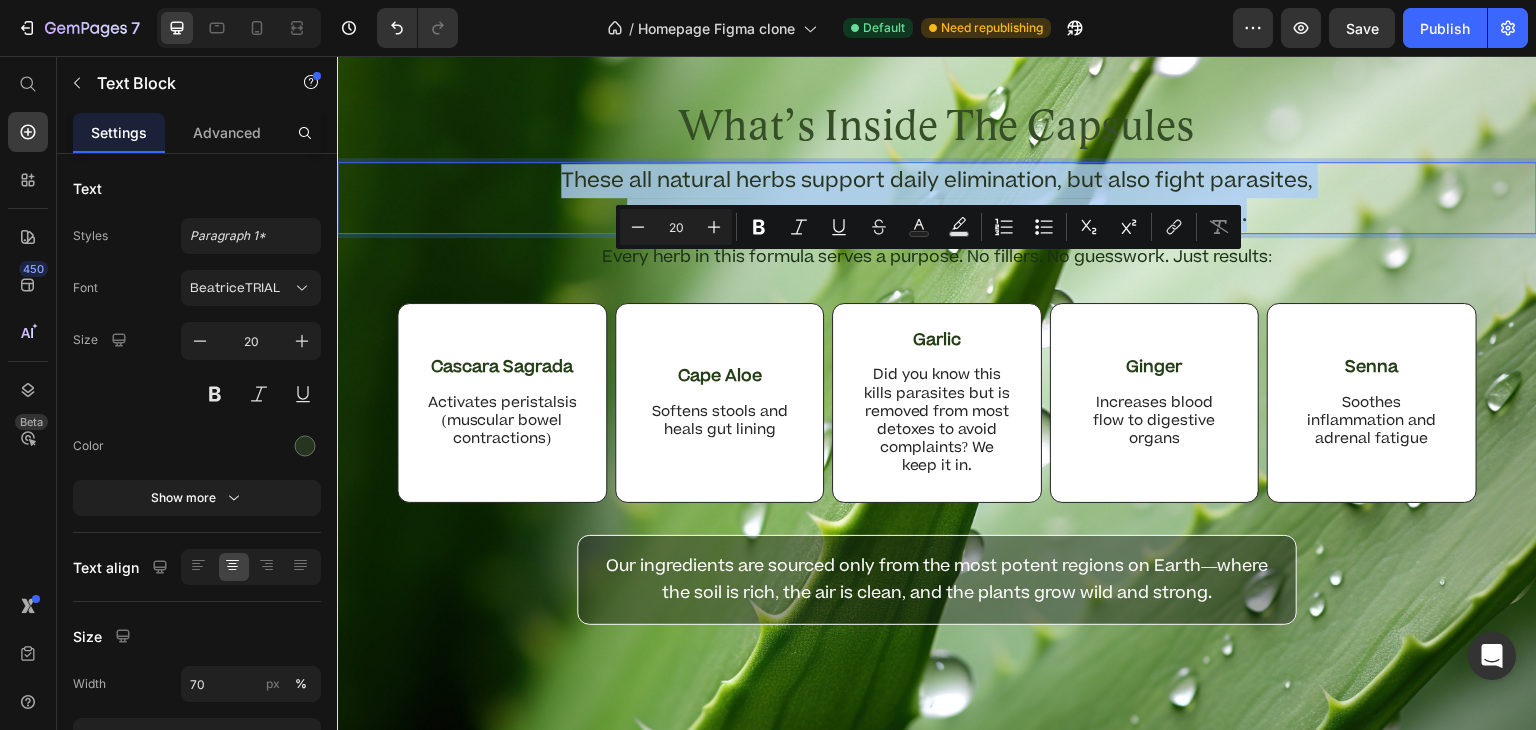 click on "These all natural herbs support daily elimination, but also fight parasites, candida, fatigue, skin eruptions, constipation, and brain fog." at bounding box center [937, 198] 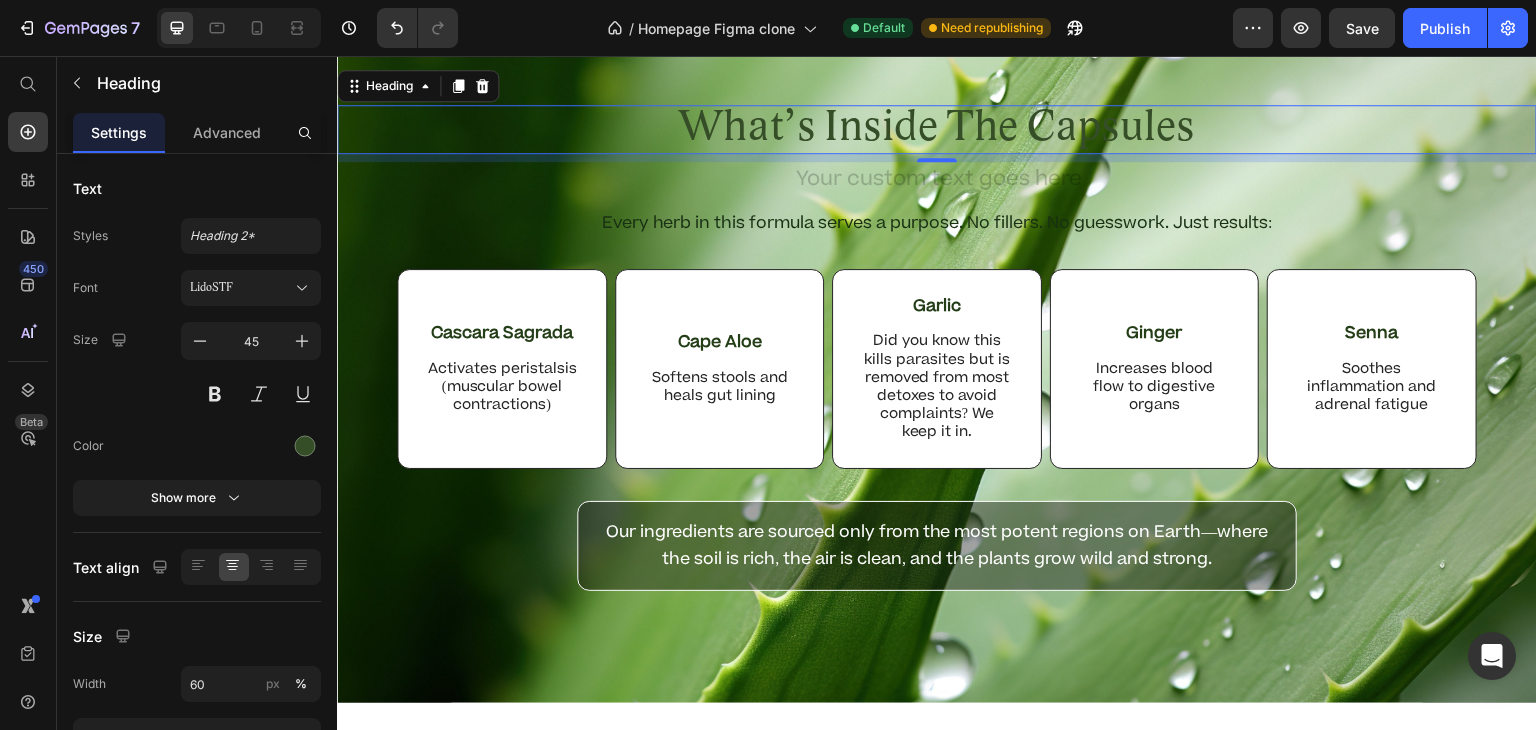 click on "What’s Inside The Capsules" at bounding box center (937, 129) 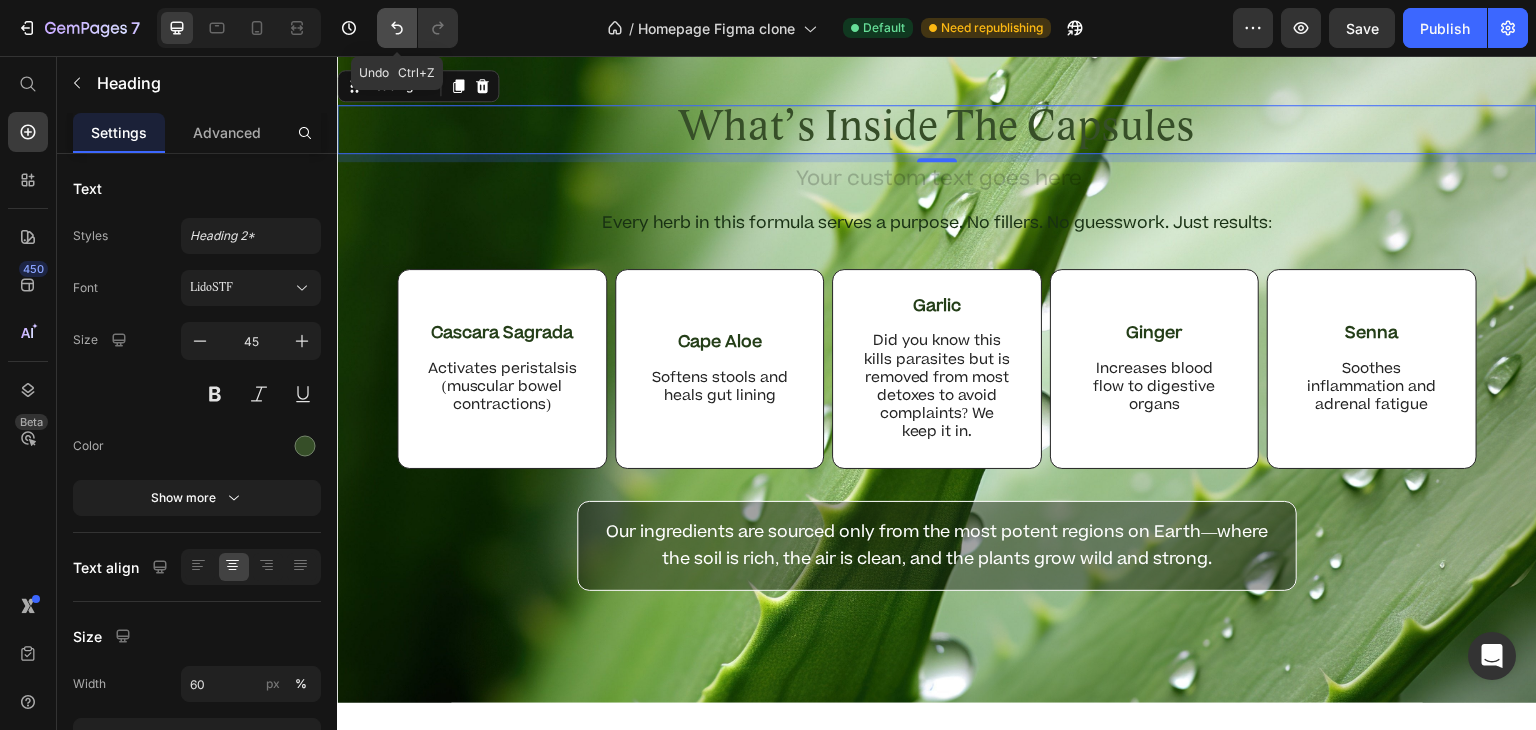 click 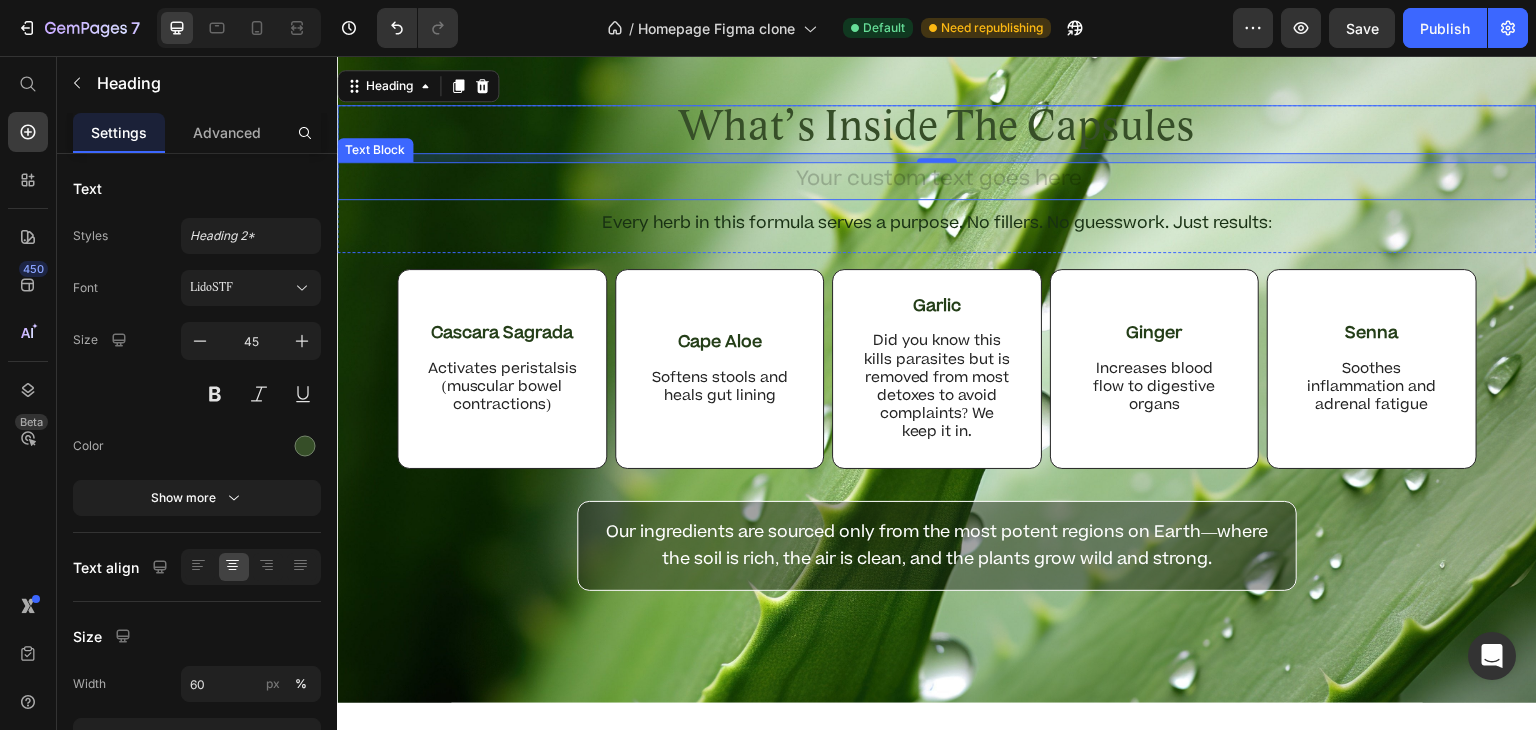 drag, startPoint x: 723, startPoint y: 88, endPoint x: 697, endPoint y: 273, distance: 186.8181 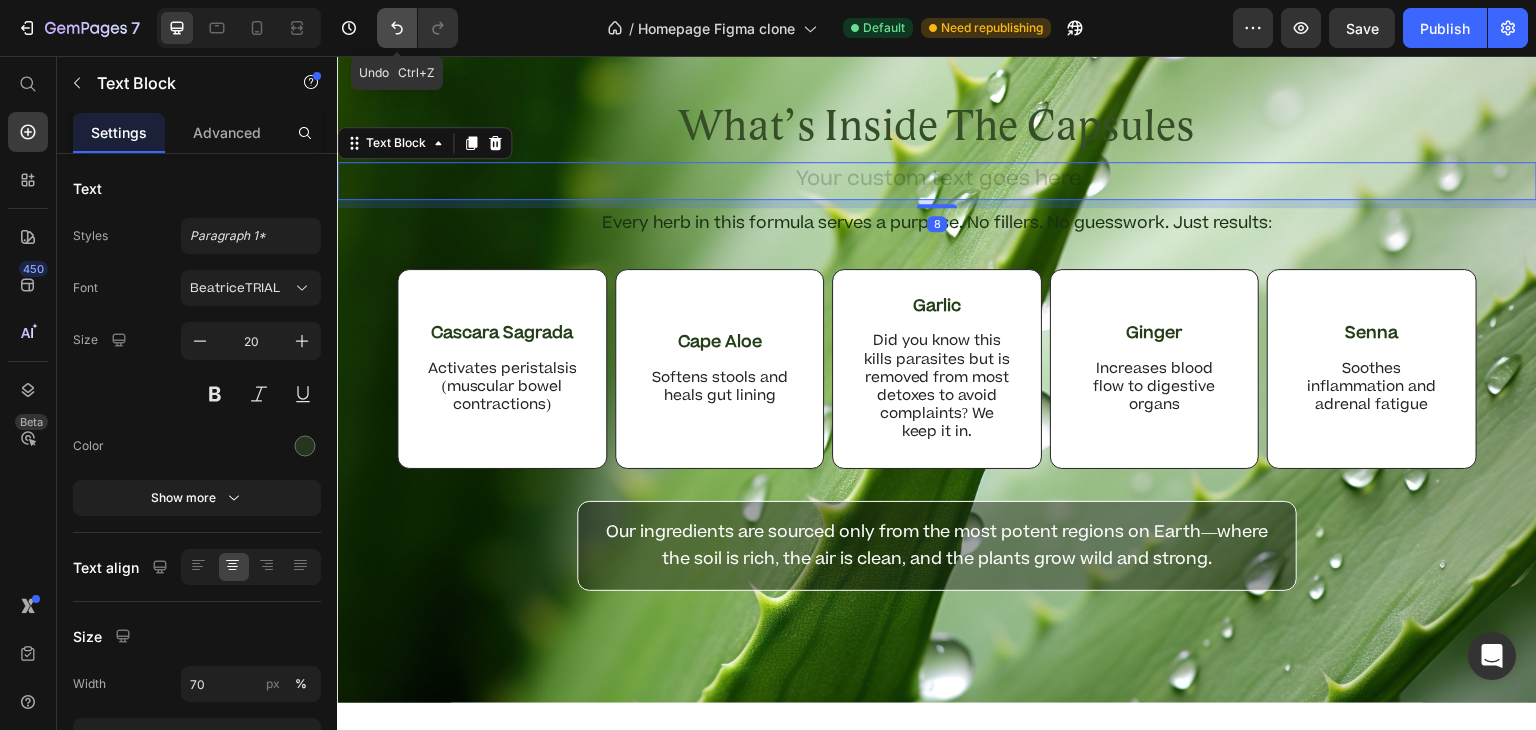 click 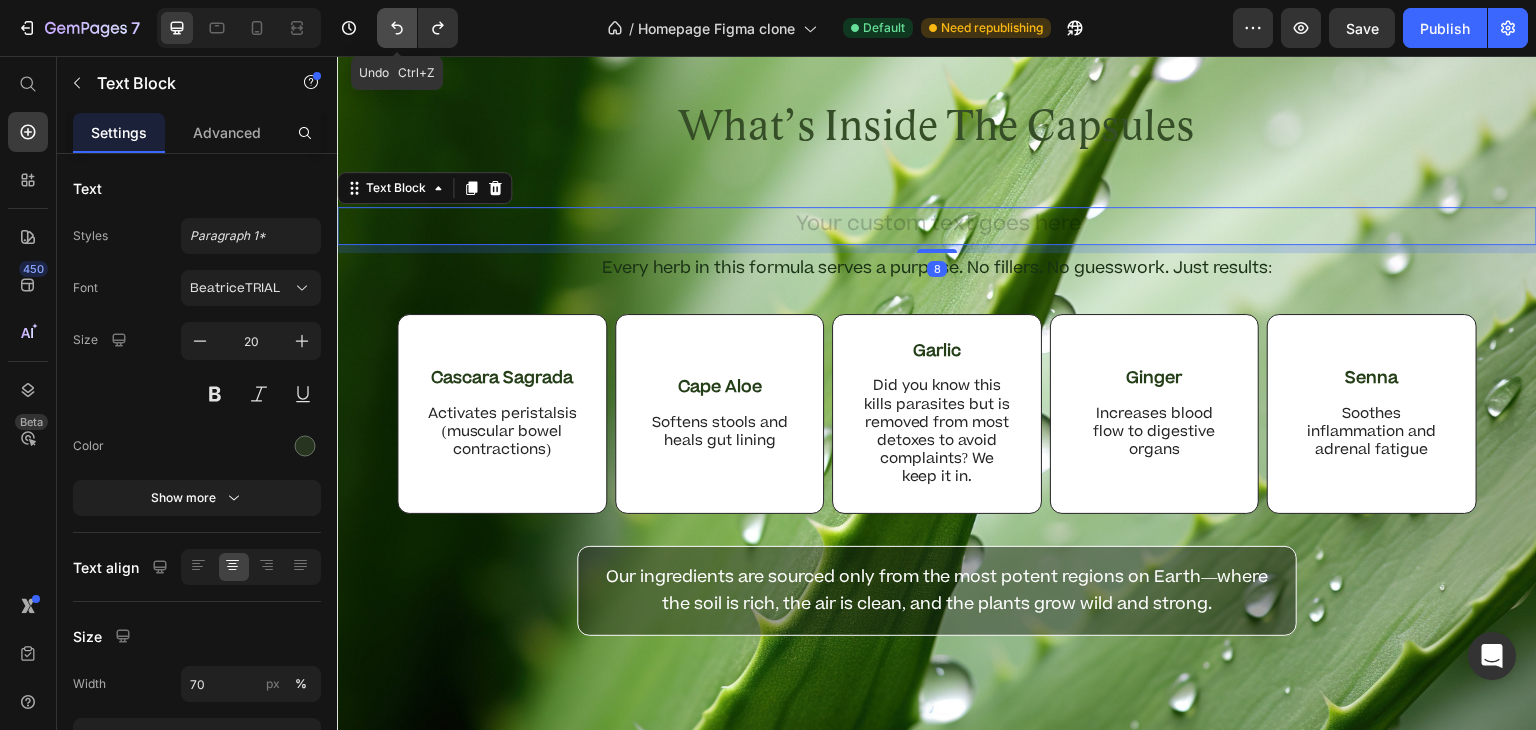 click 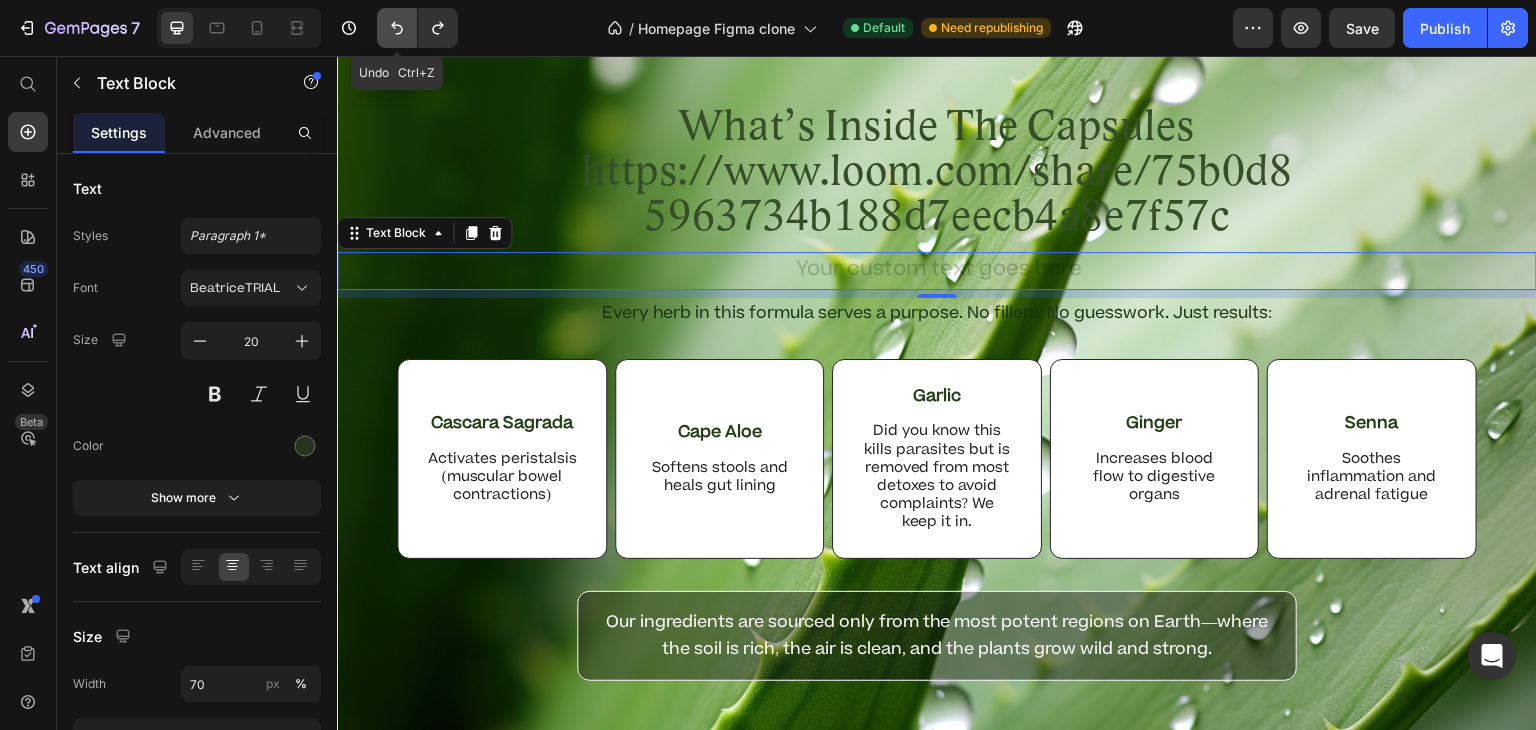 click 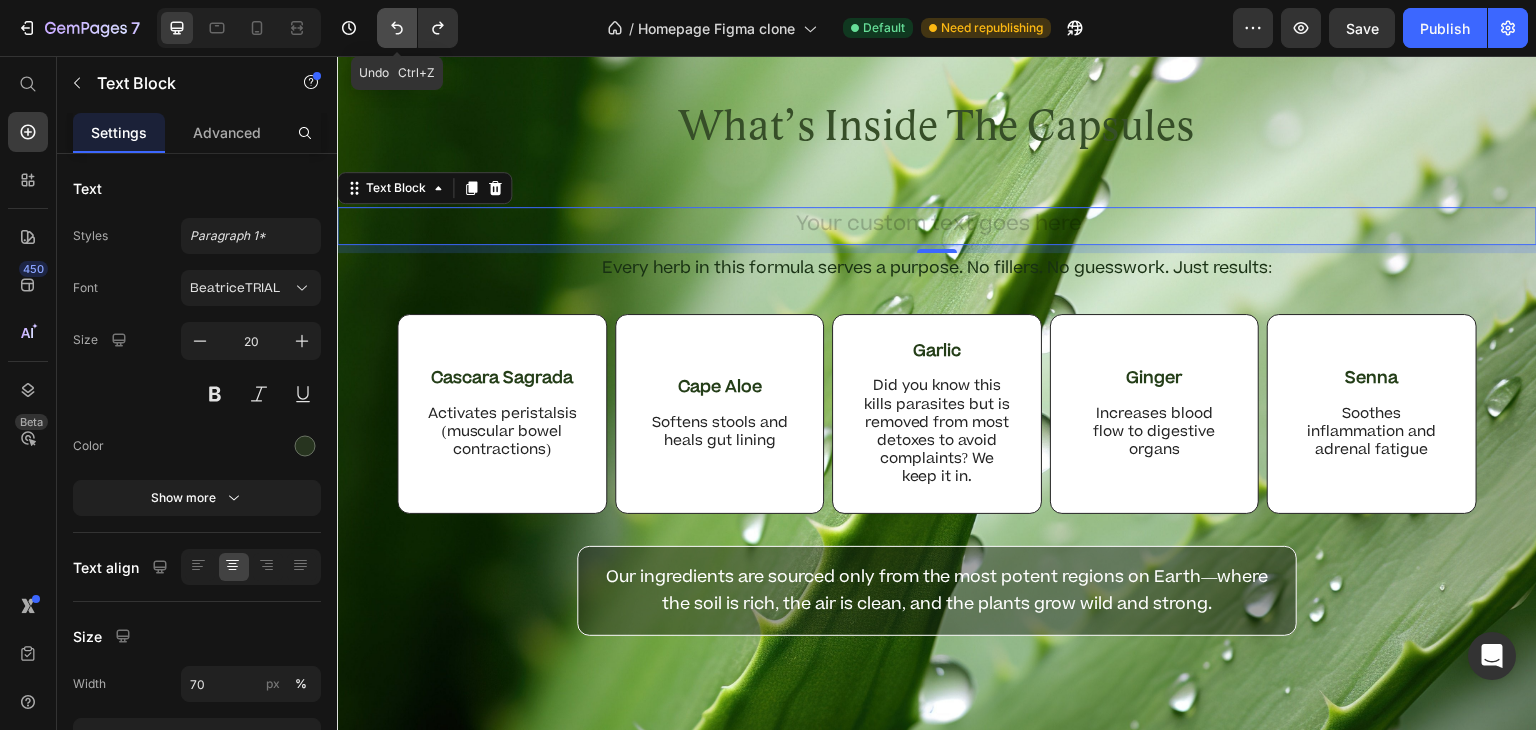 click 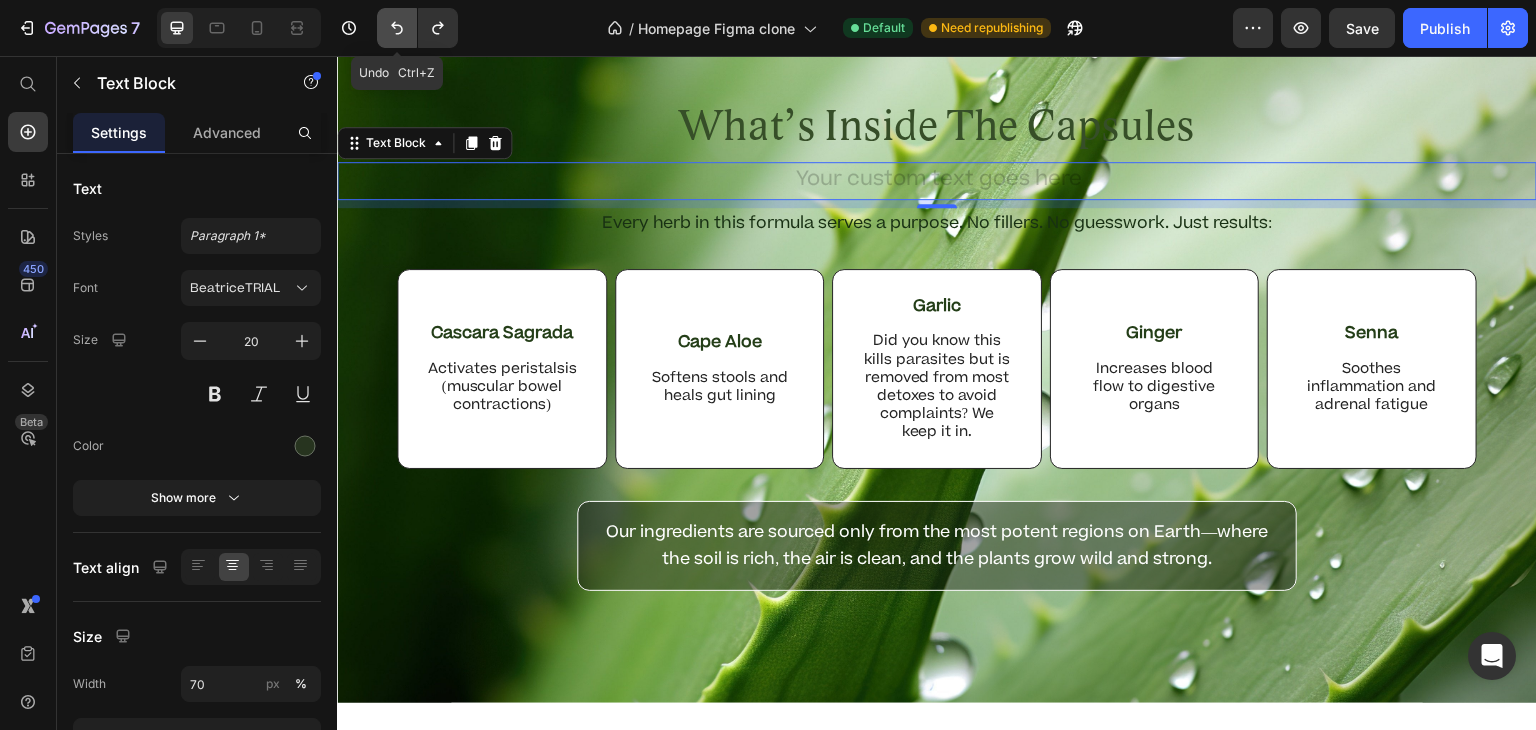 click 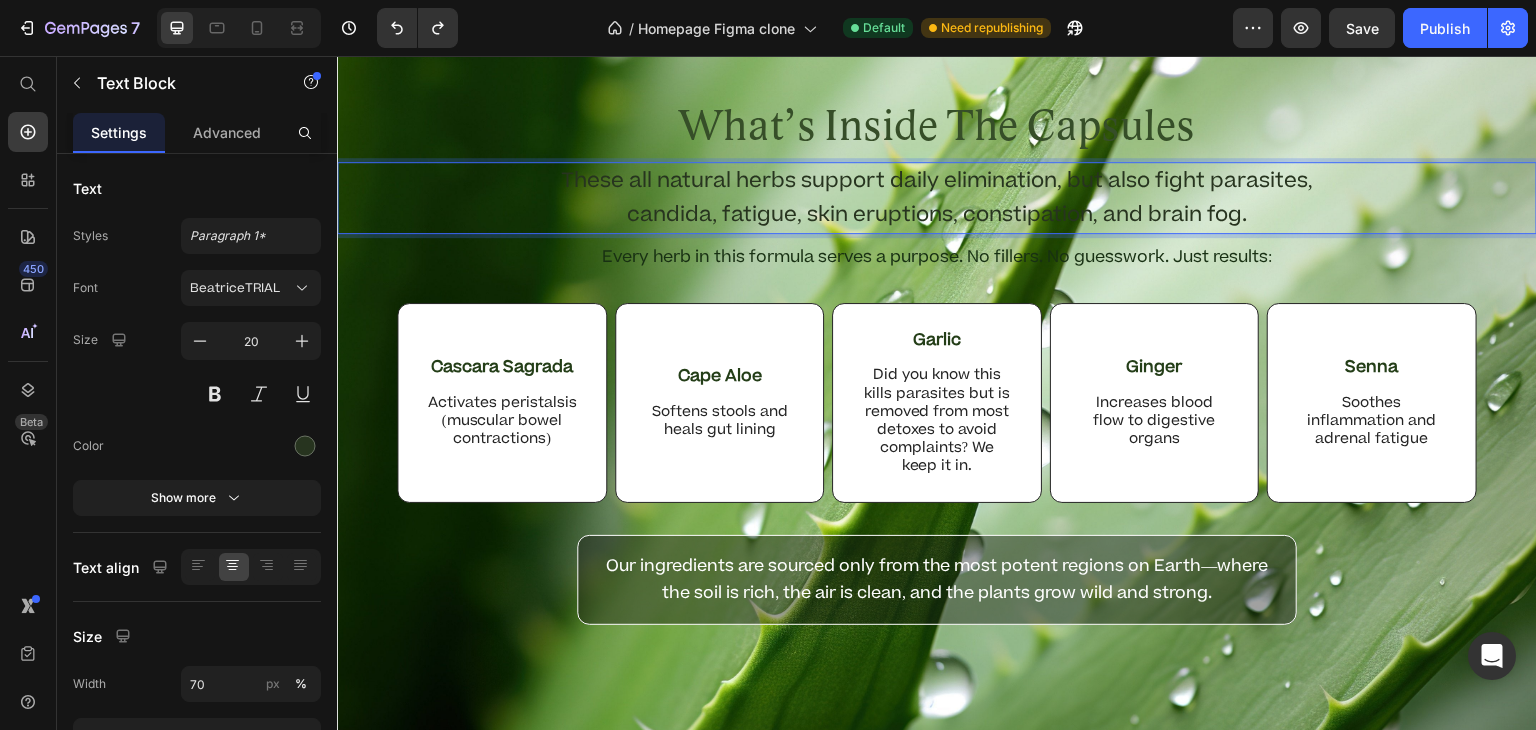 click on "These all natural herbs support daily elimination, but also fight parasites, candida, fatigue, skin eruptions, constipation, and brain fog." at bounding box center (937, 198) 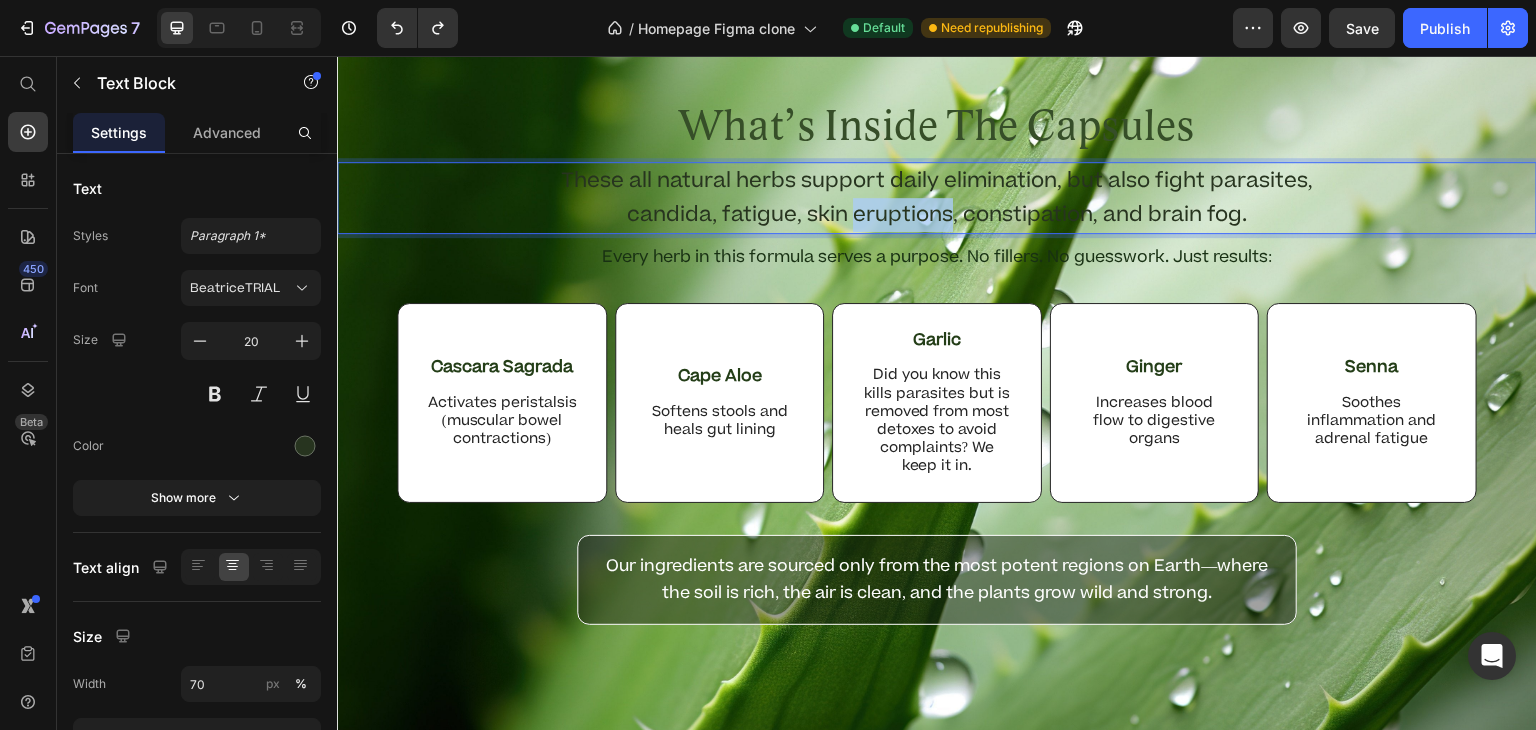 click on "These all natural herbs support daily elimination, but also fight parasites, candida, fatigue, skin eruptions, constipation, and brain fog." at bounding box center (937, 198) 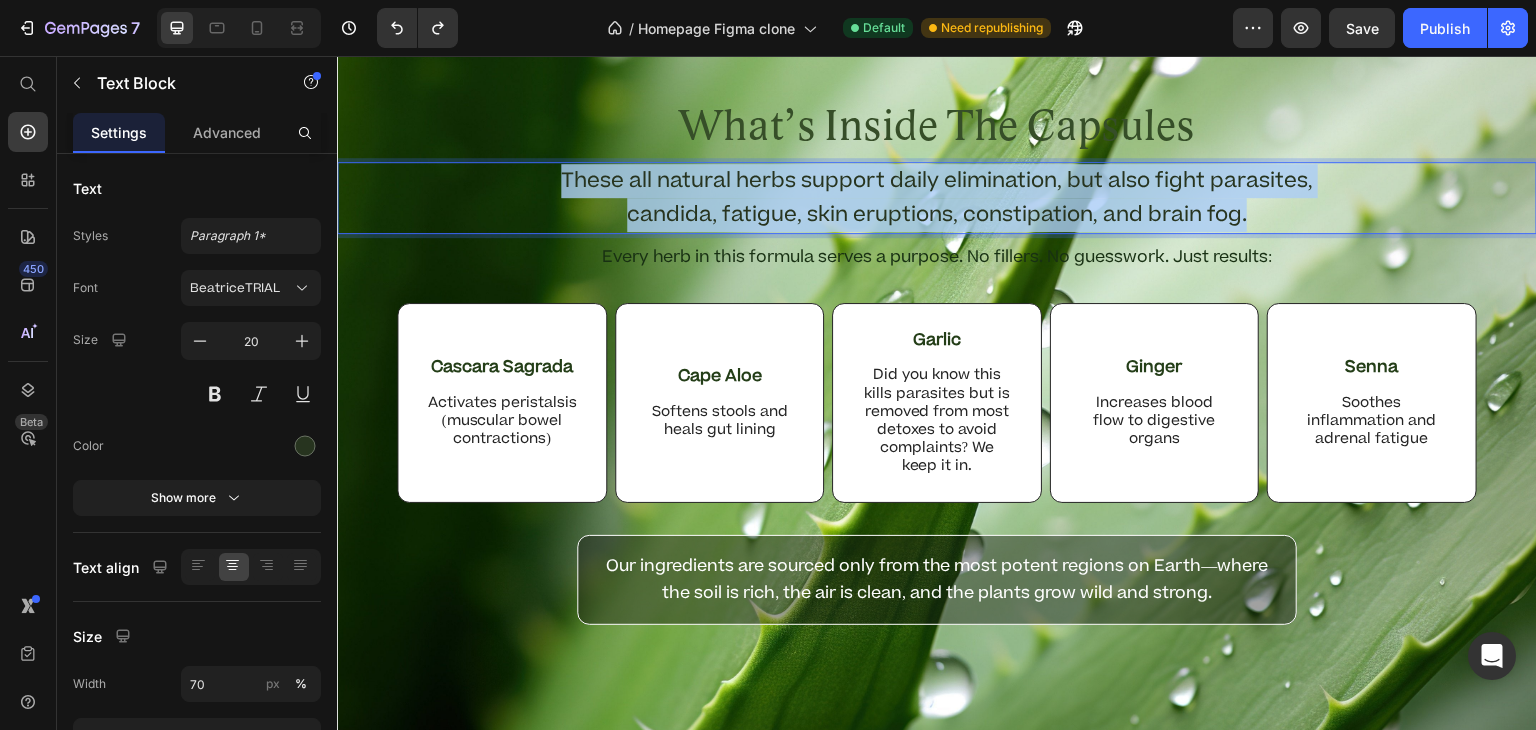 click on "These all natural herbs support daily elimination, but also fight parasites, candida, fatigue, skin eruptions, constipation, and brain fog." at bounding box center [937, 198] 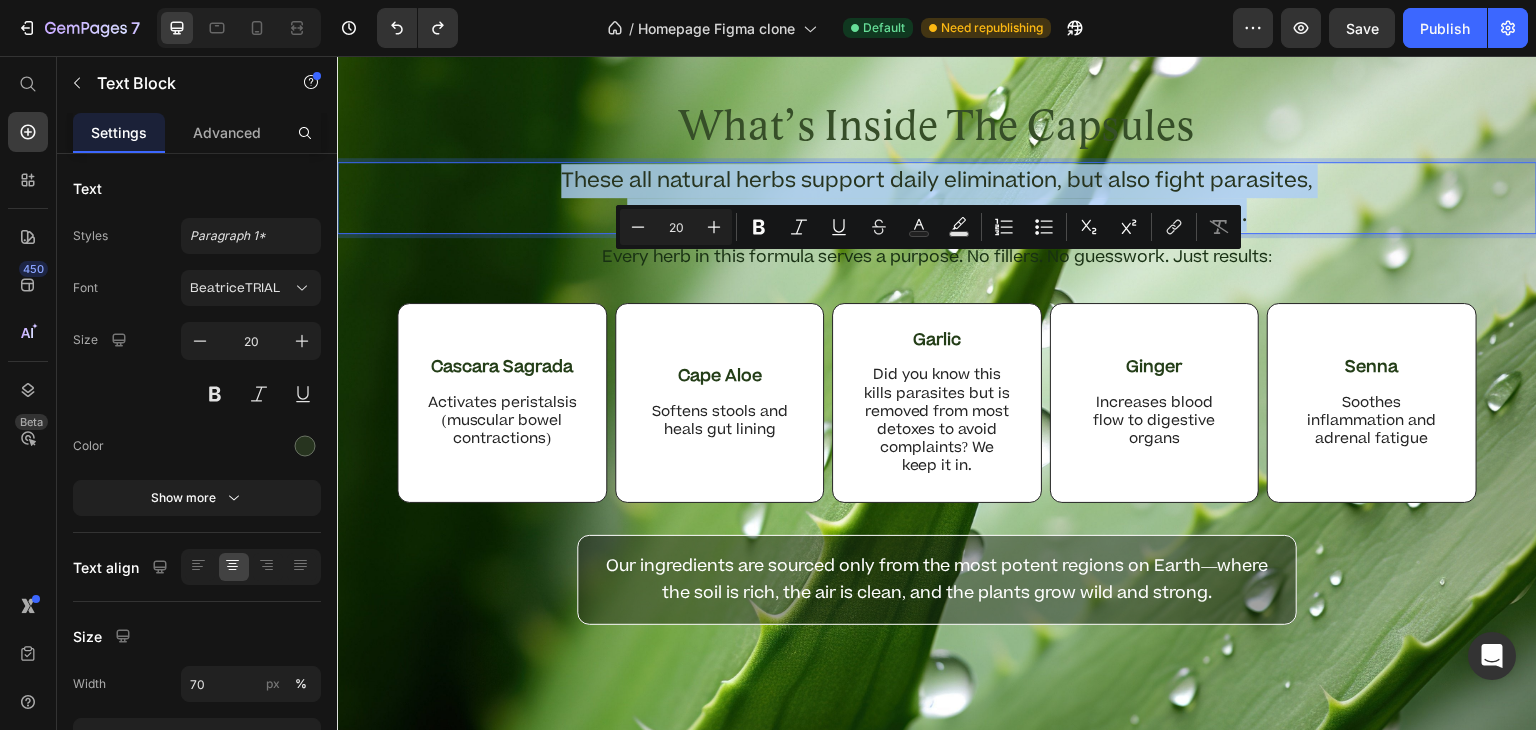 copy on "These all natural herbs support daily elimination, but also fight parasites, candida, fatigue, skin eruptions, constipation, and brain fog." 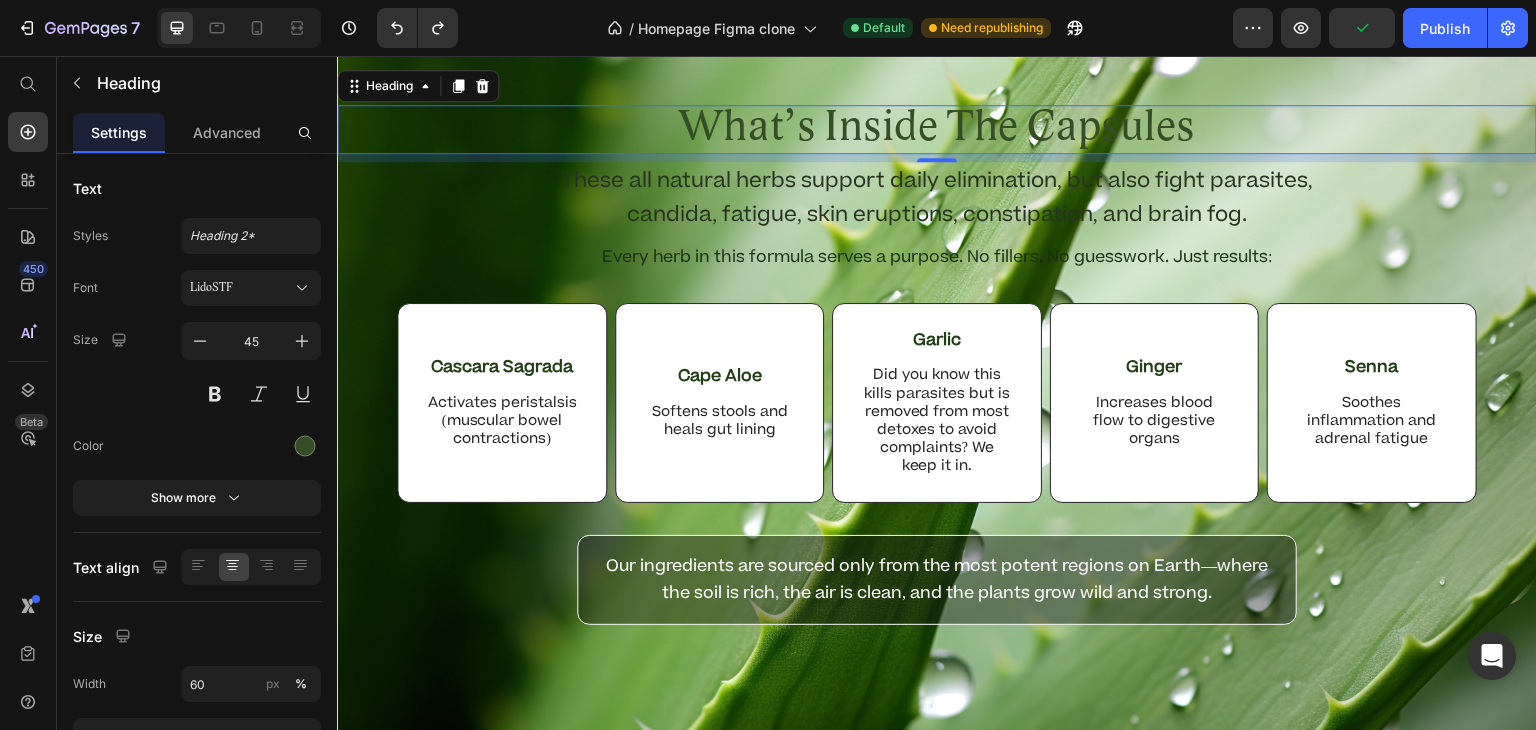 click on "What’s Inside The Capsules" at bounding box center (937, 129) 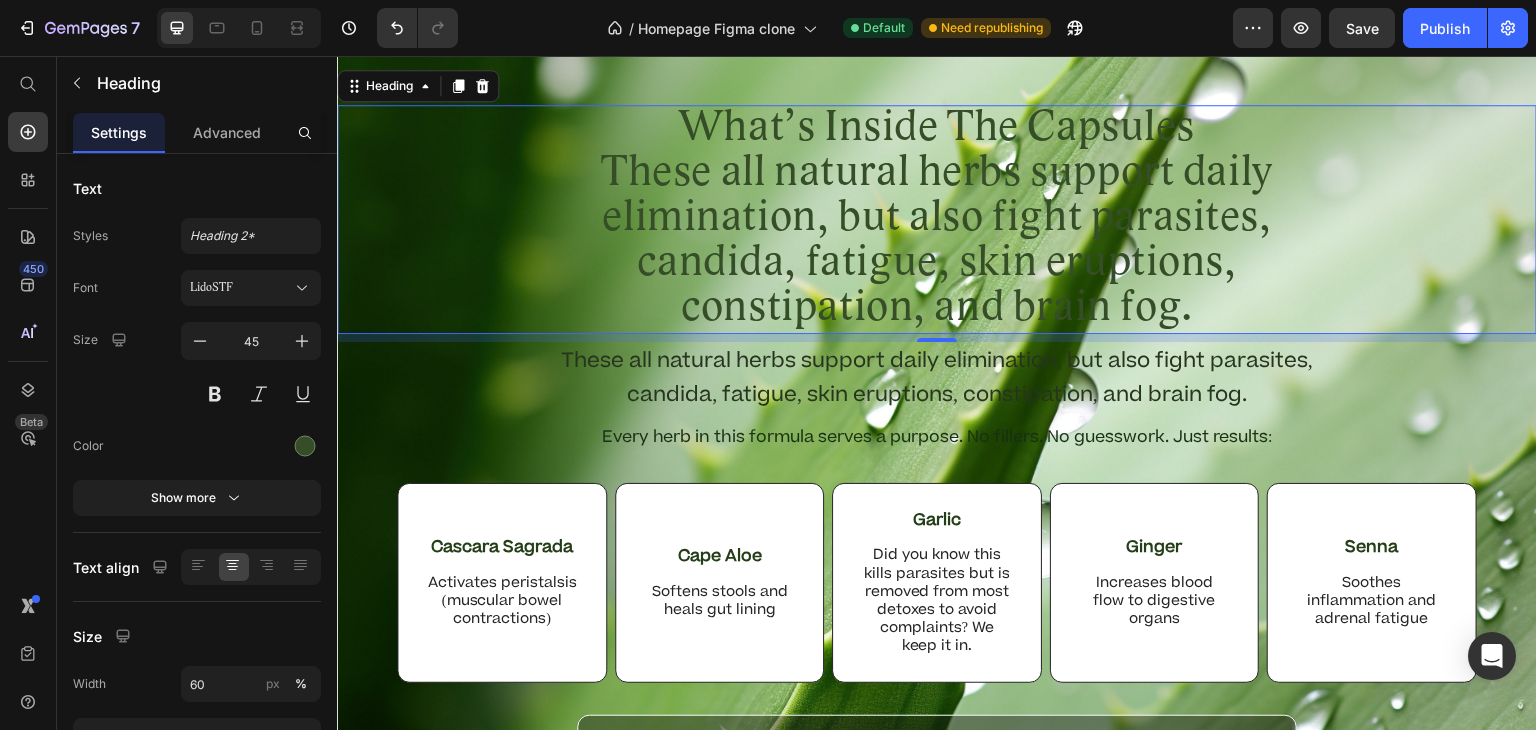 click on "What’s Inside The Capsules  These all natural herbs support daily elimination, but also fight parasites, candida, fatigue, skin eruptions, constipation, and brain fog." at bounding box center (937, 219) 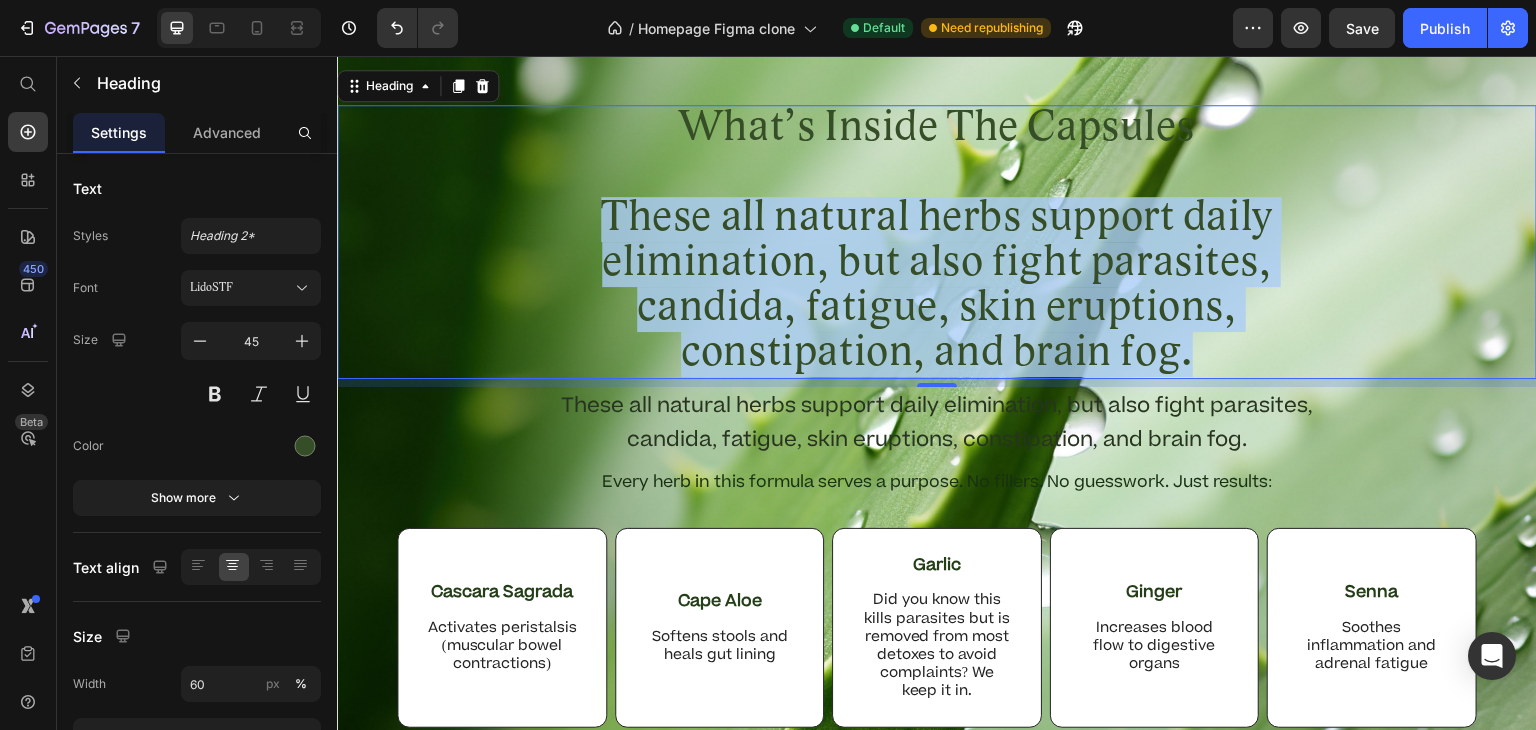drag, startPoint x: 1193, startPoint y: 451, endPoint x: 599, endPoint y: 304, distance: 611.9191 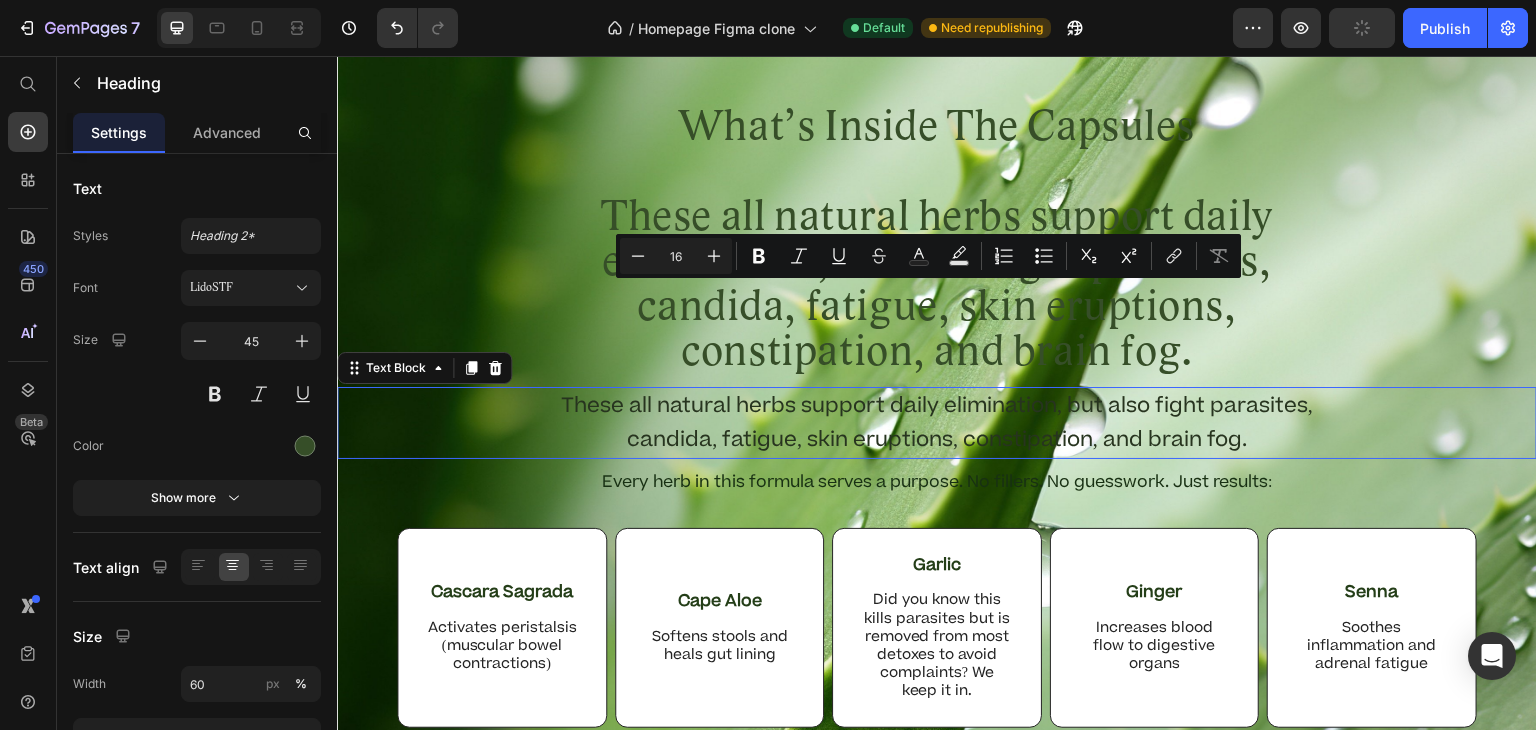 click on "These all natural herbs support daily elimination, but also fight parasites, candida, fatigue, skin eruptions, constipation, and brain fog." at bounding box center [937, 423] 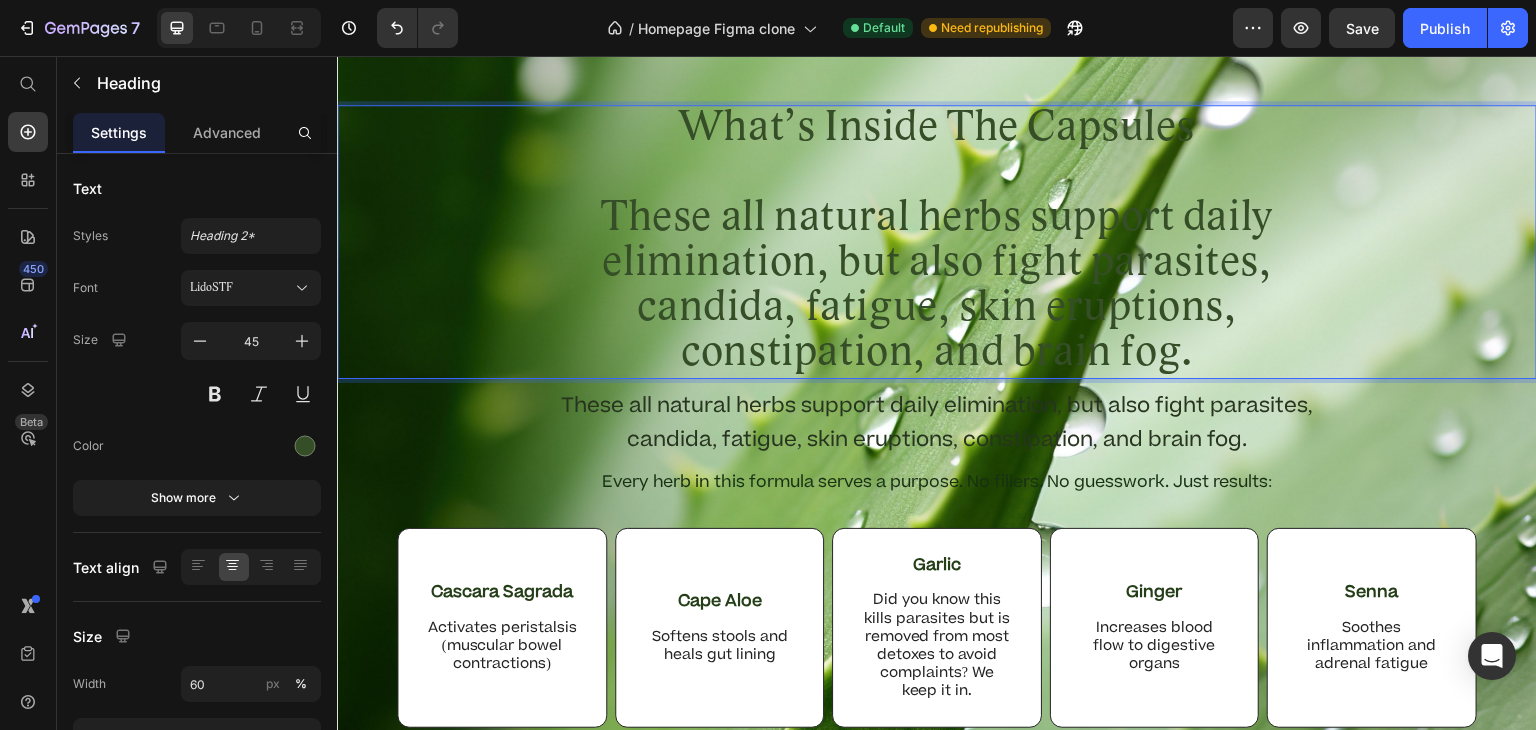 click on "What’s Inside The Capsules  These all natural herbs support daily elimination, but also fight parasites, candida, fatigue, skin eruptions, constipation, and brain fog." at bounding box center (937, 242) 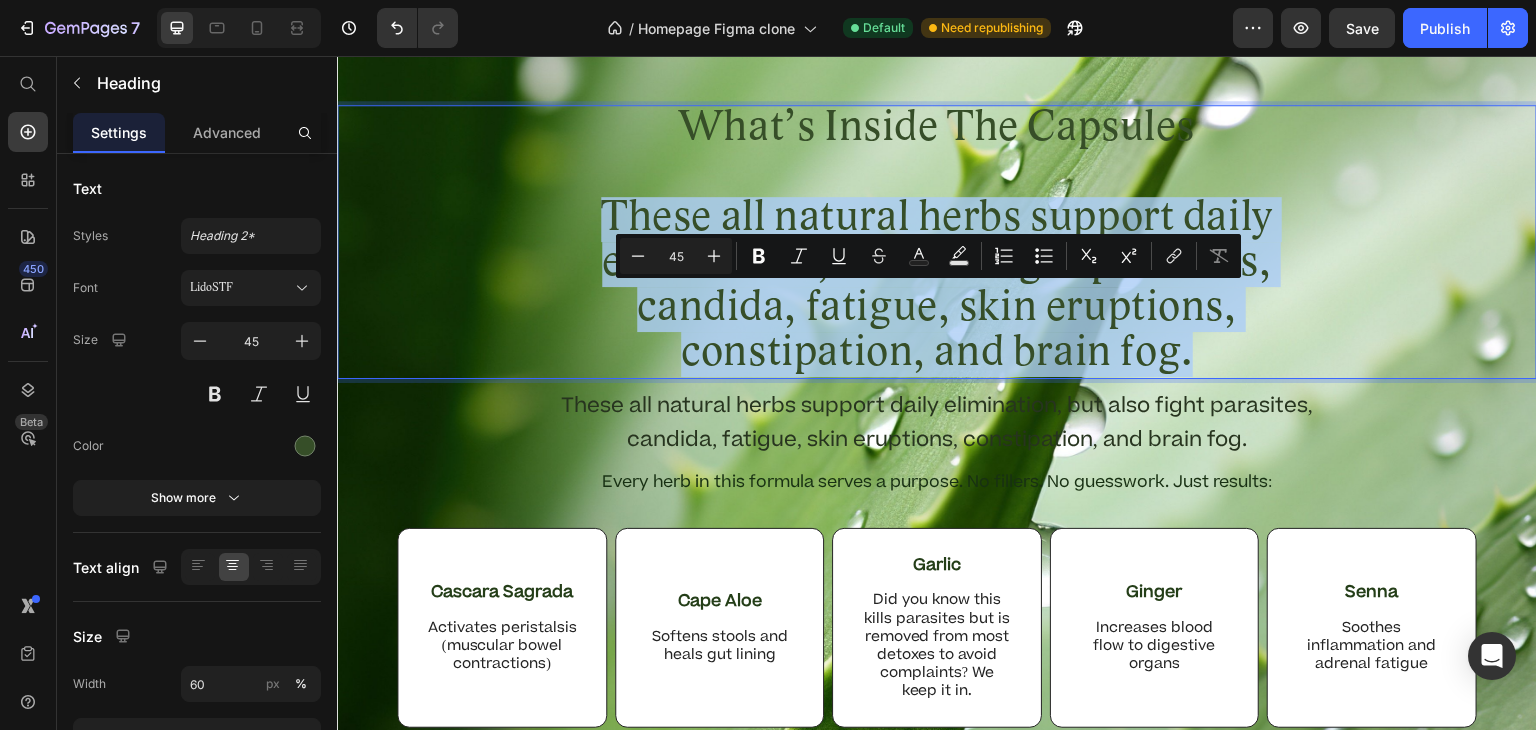 drag, startPoint x: 1187, startPoint y: 449, endPoint x: 598, endPoint y: 308, distance: 605.6418 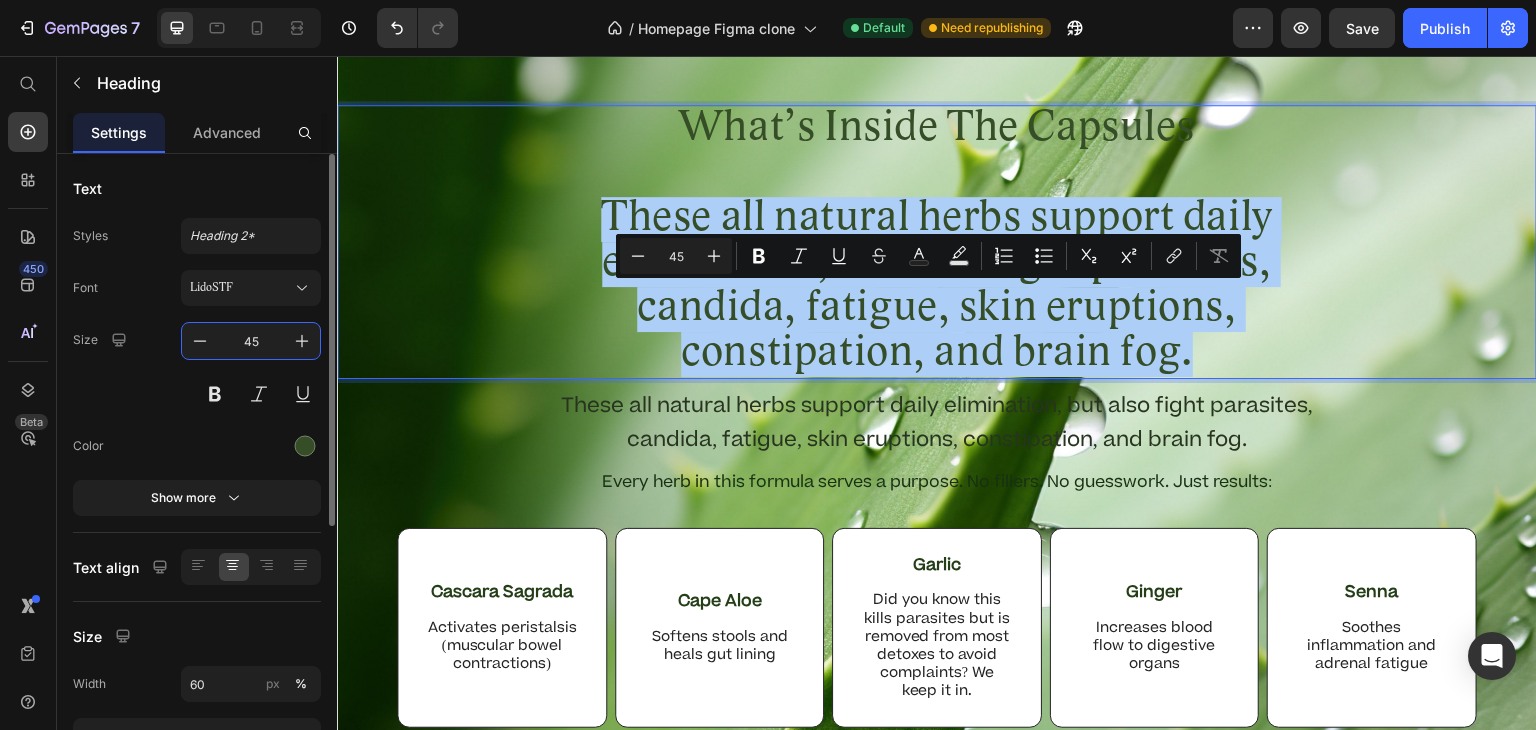 click on "45" at bounding box center [251, 341] 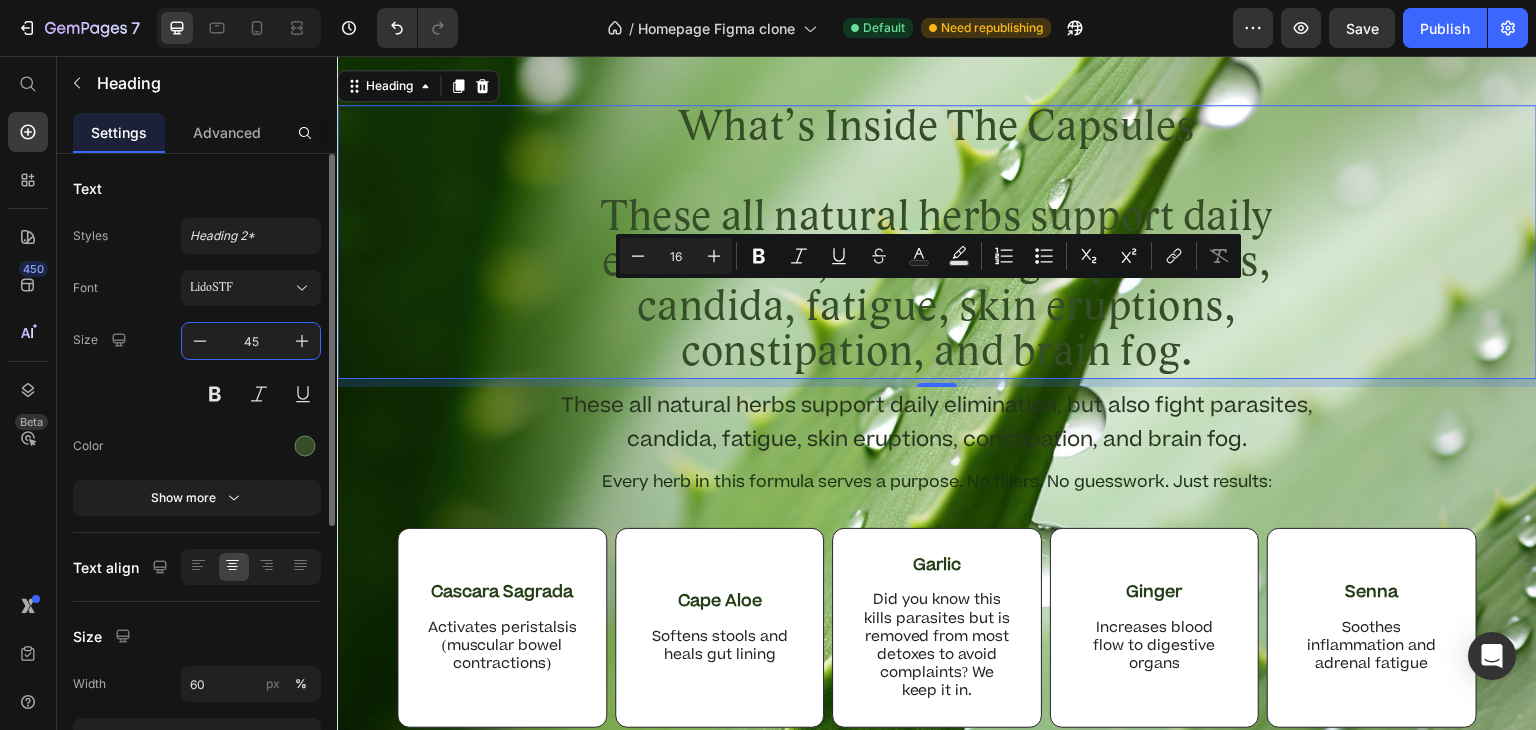 click on "45" at bounding box center (251, 341) 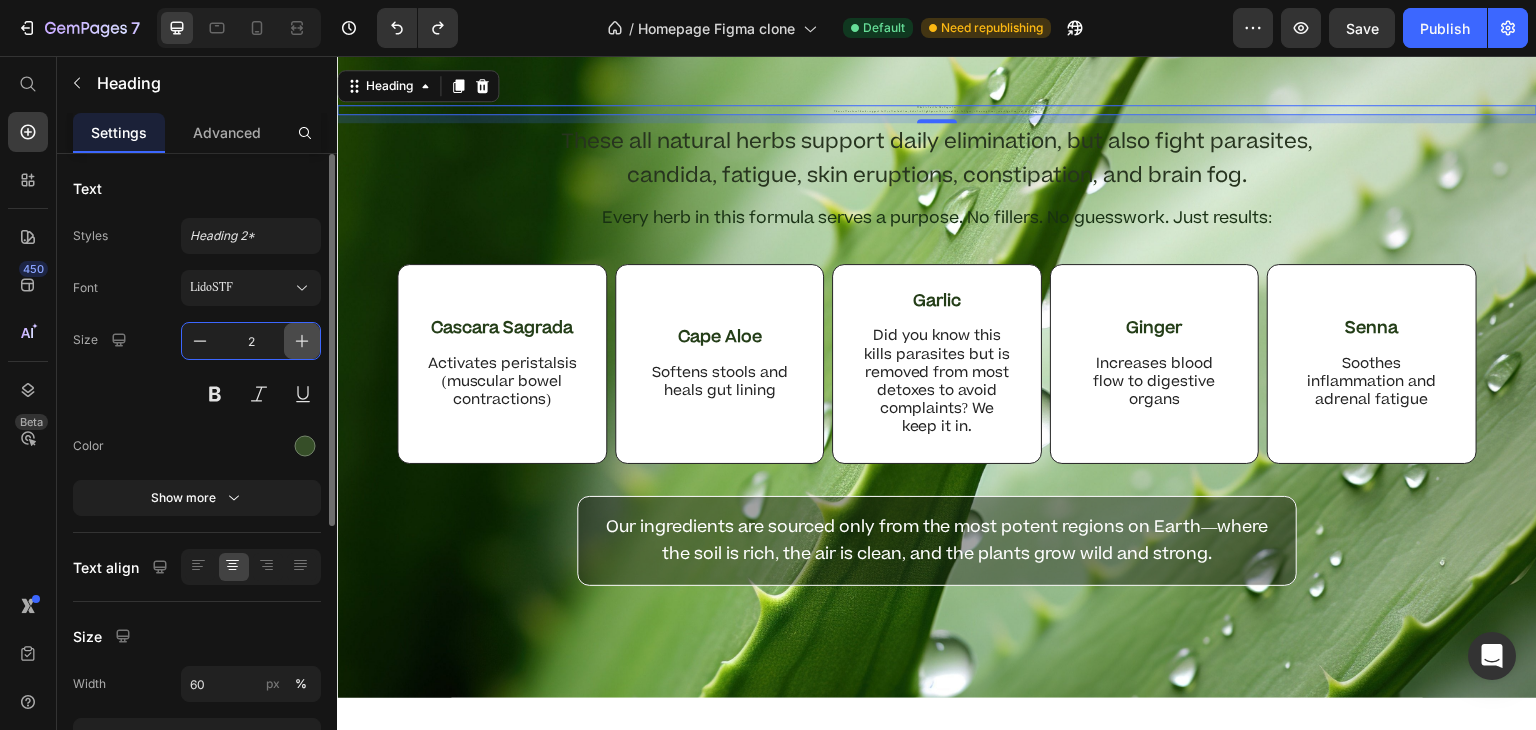 type on "45" 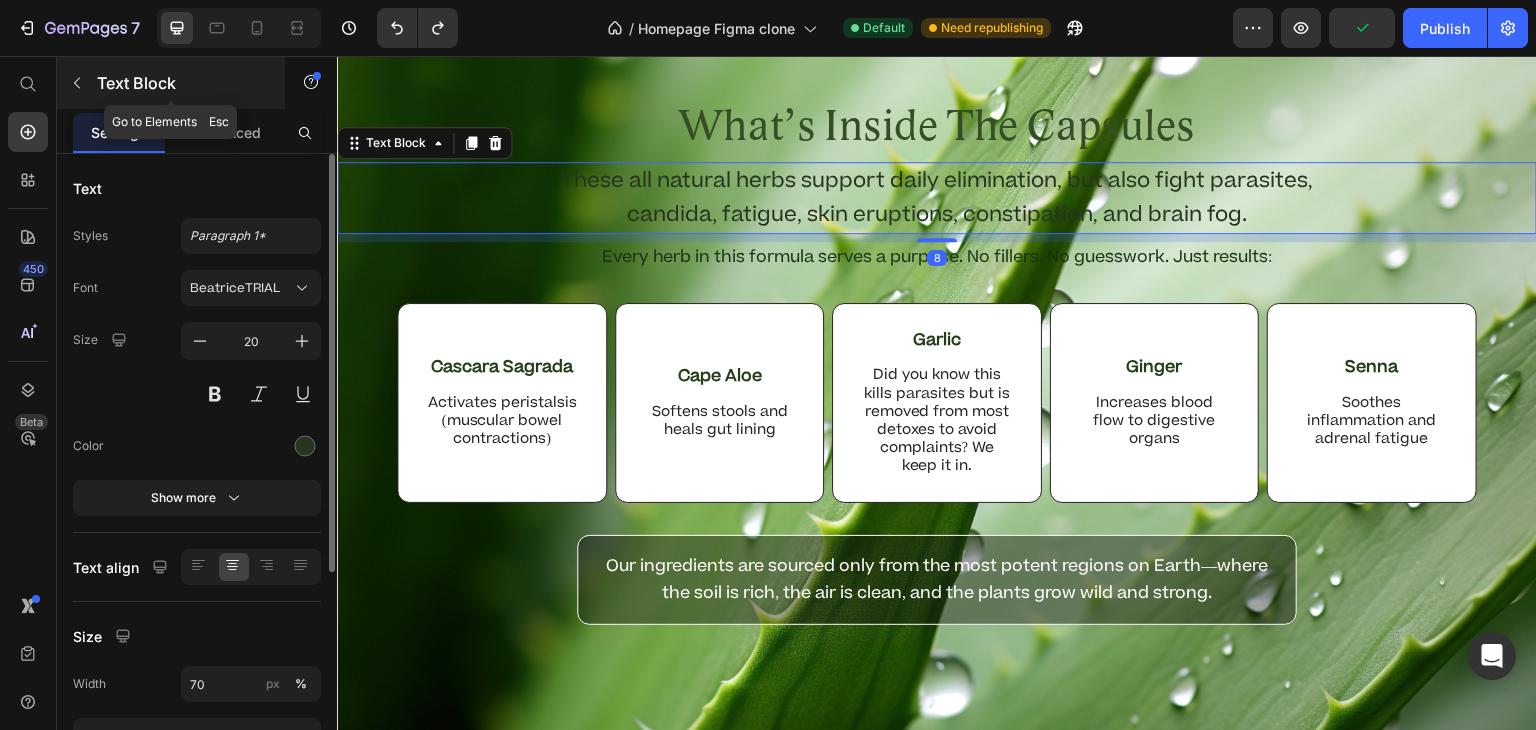 click 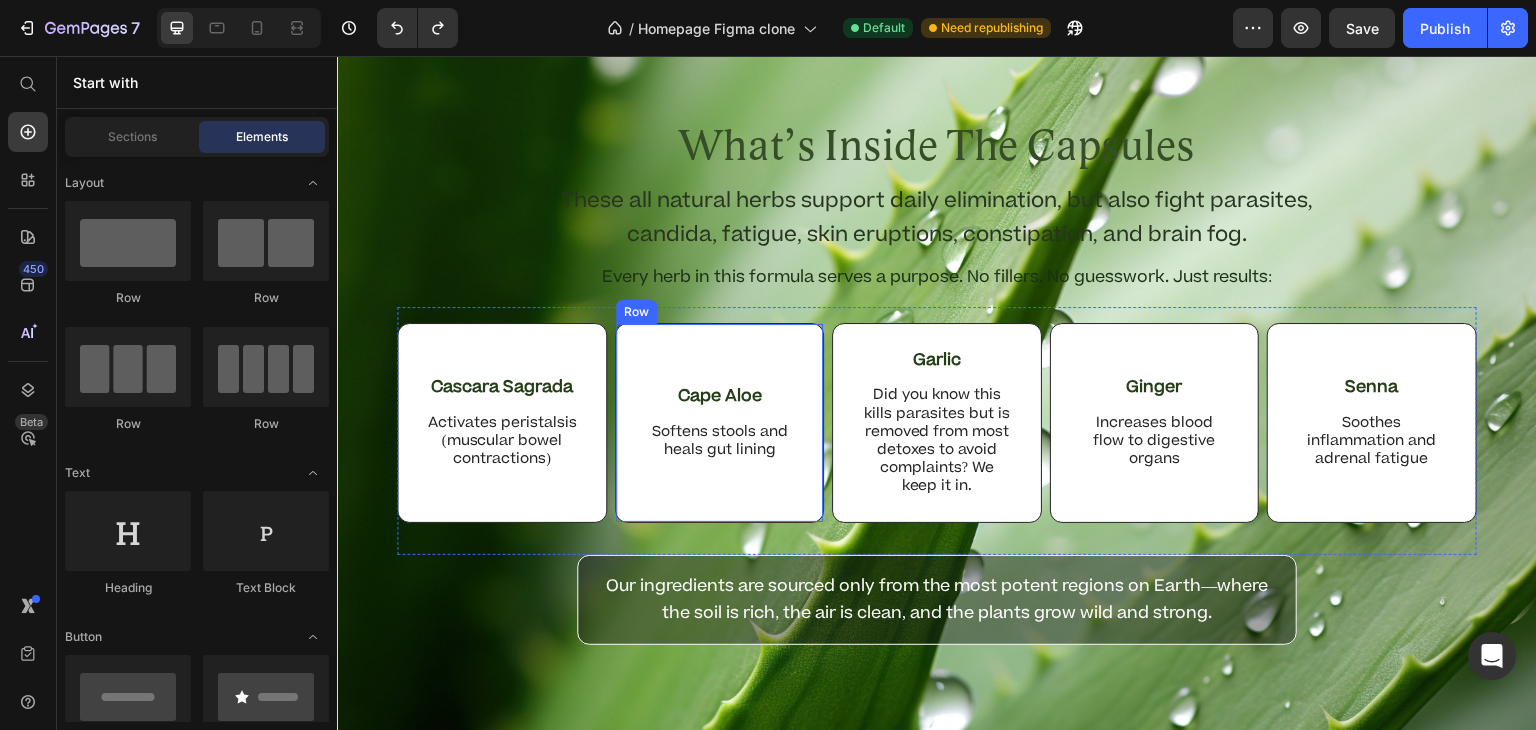 scroll, scrollTop: 3589, scrollLeft: 0, axis: vertical 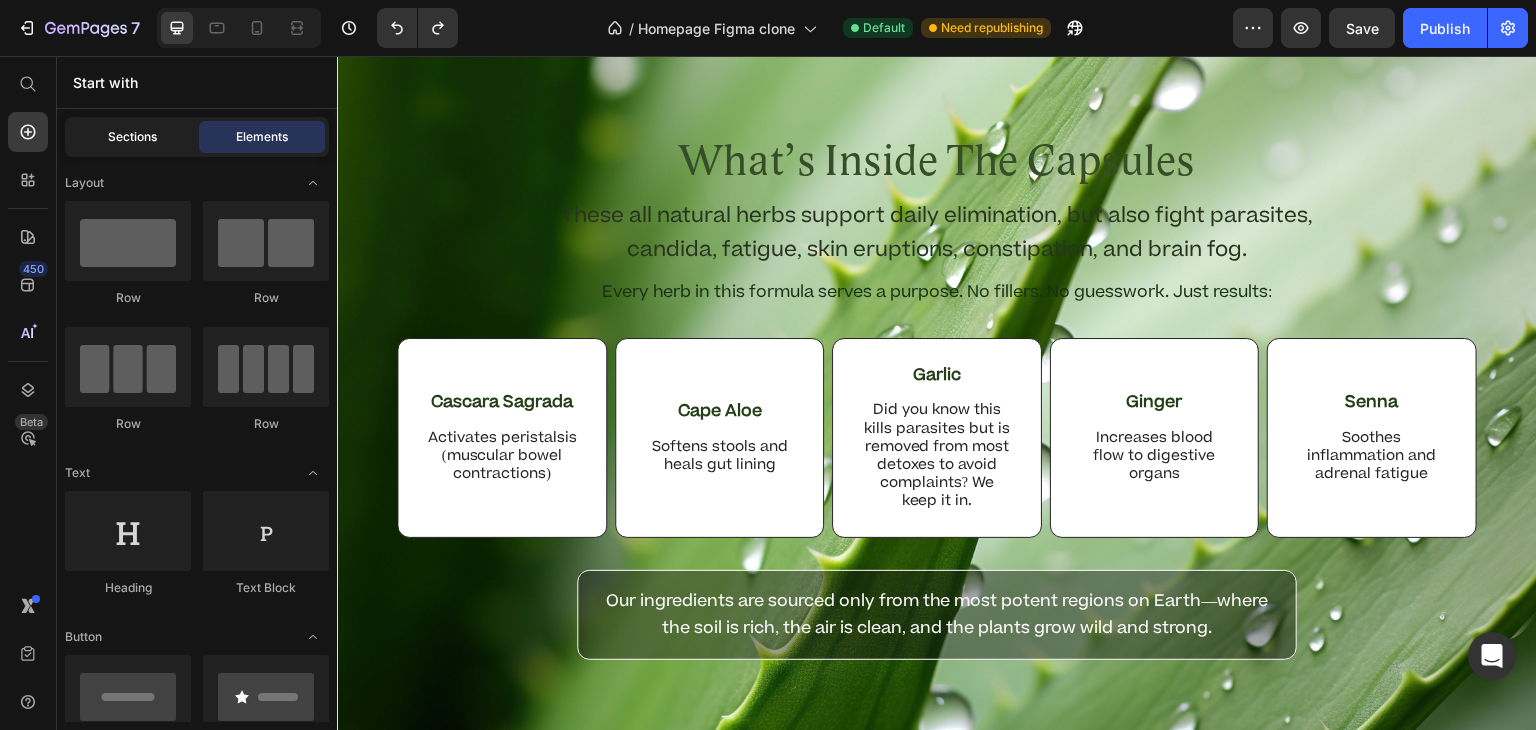 click on "Sections" at bounding box center [132, 137] 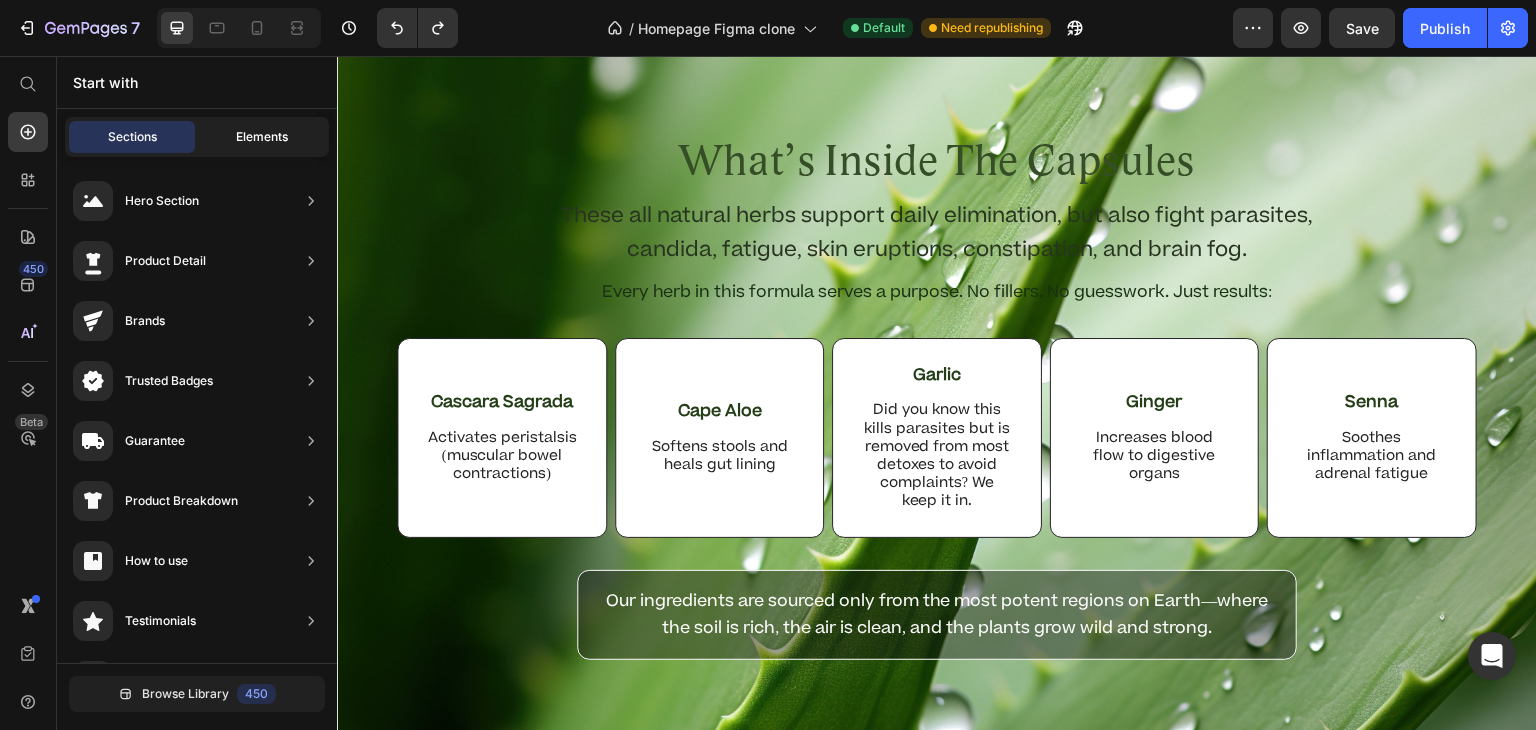 click on "Elements" at bounding box center (262, 137) 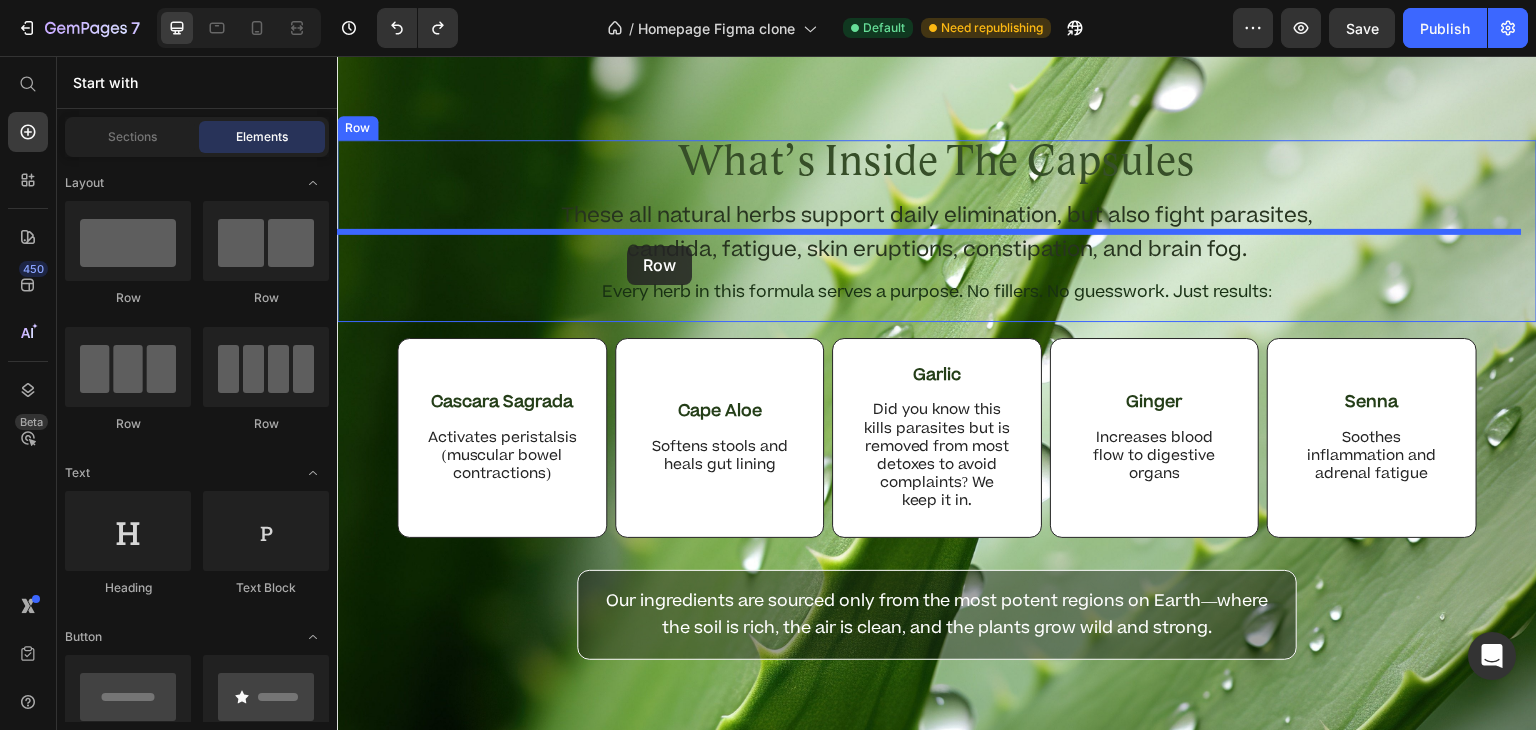 drag, startPoint x: 480, startPoint y: 318, endPoint x: 626, endPoint y: 246, distance: 162.78821 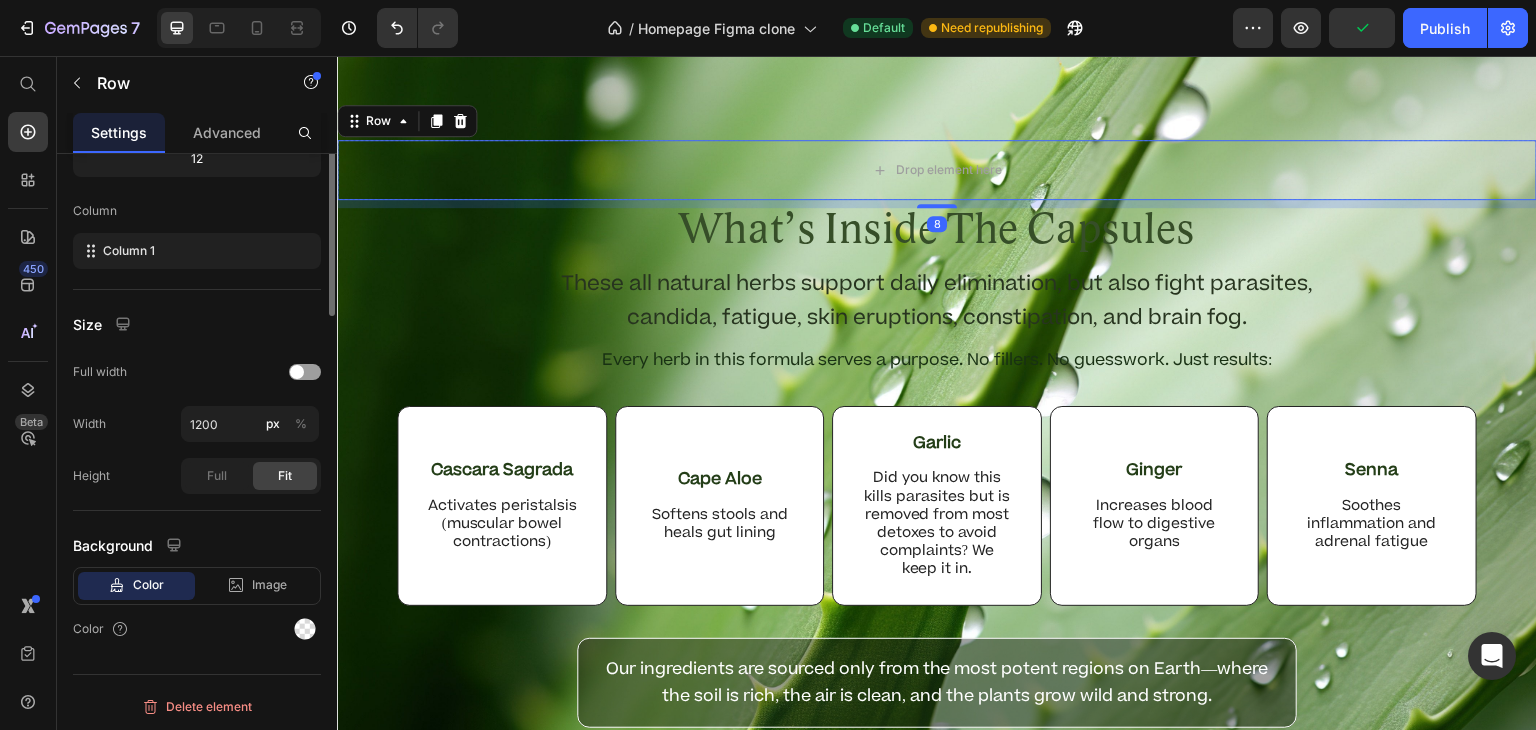scroll, scrollTop: 0, scrollLeft: 0, axis: both 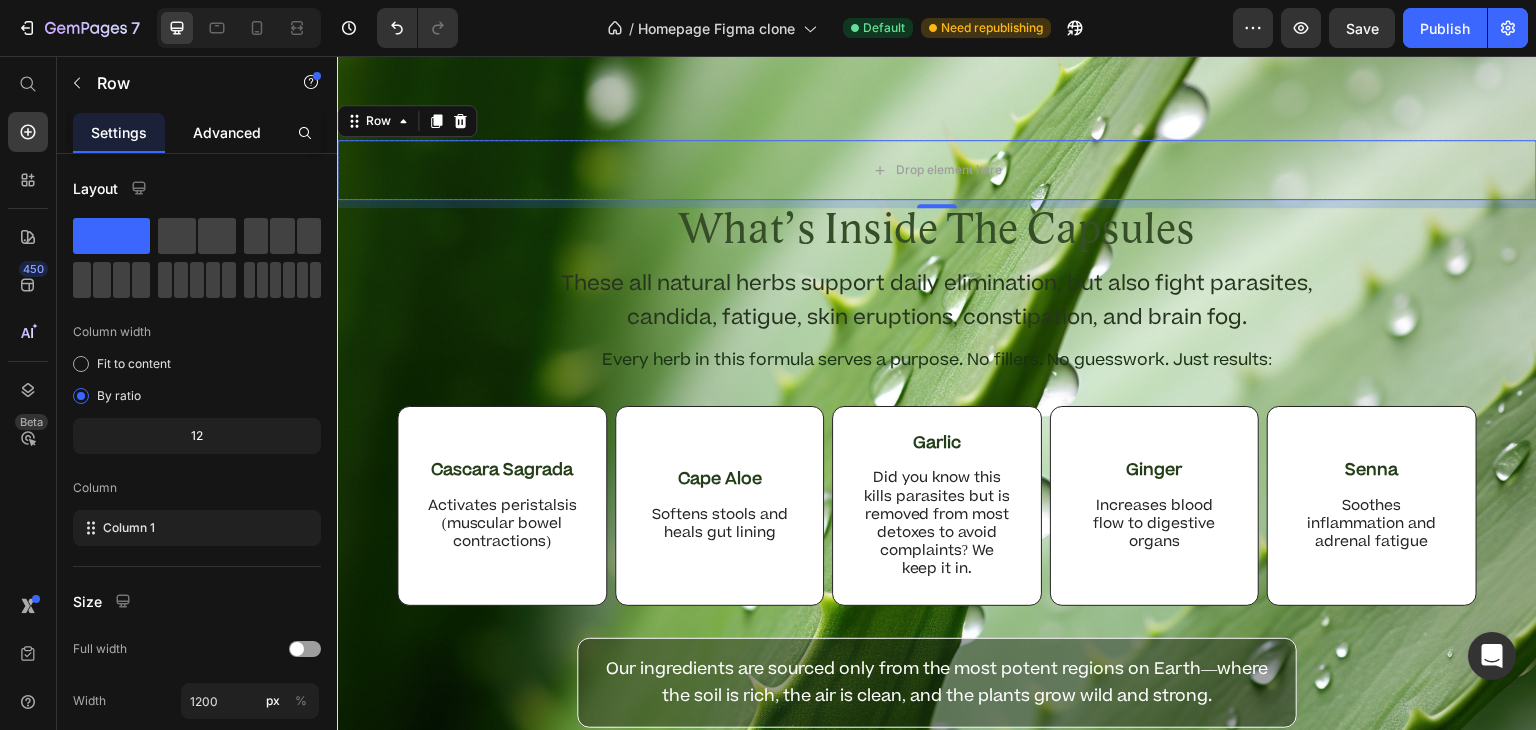 click on "Advanced" at bounding box center [227, 132] 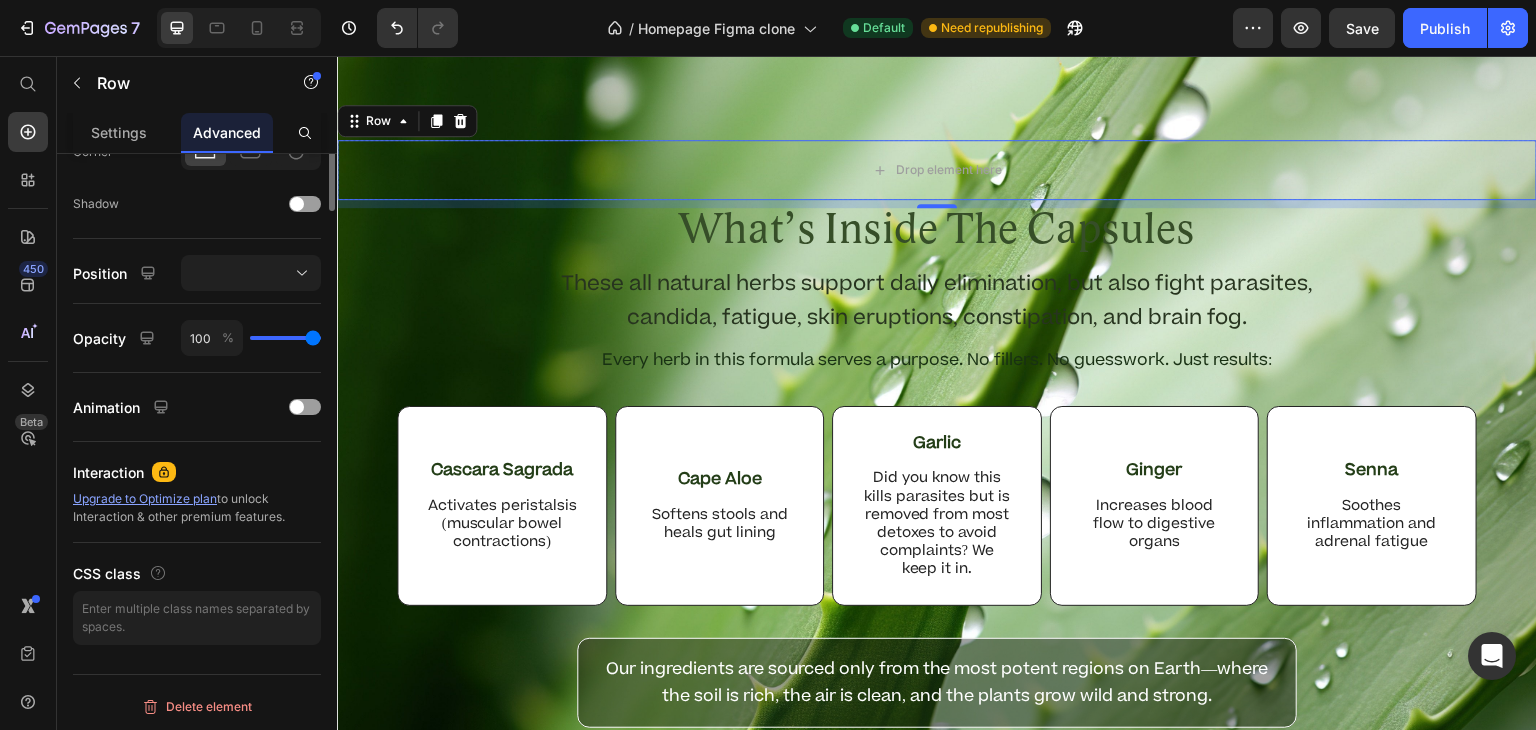 scroll, scrollTop: 0, scrollLeft: 0, axis: both 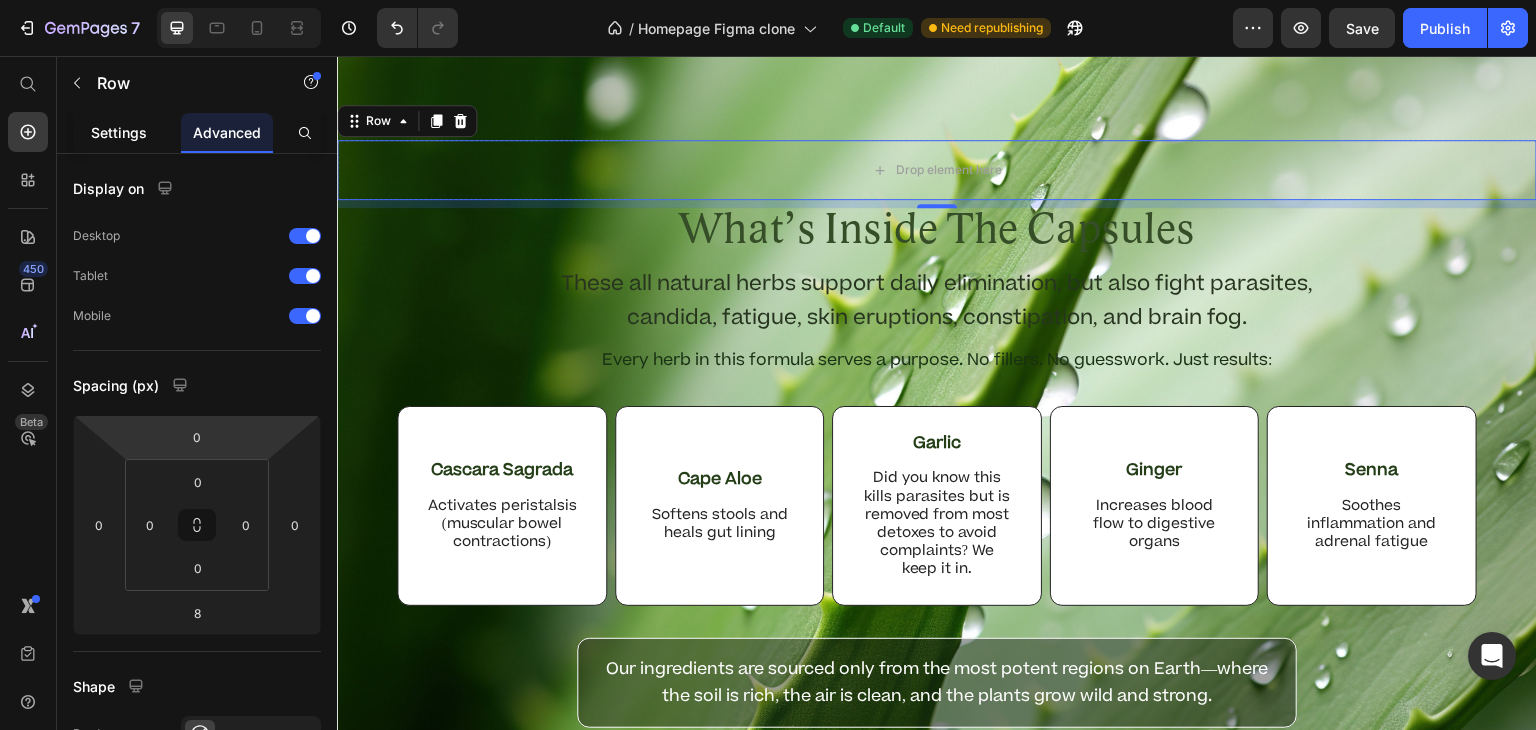 click on "Settings" at bounding box center (119, 132) 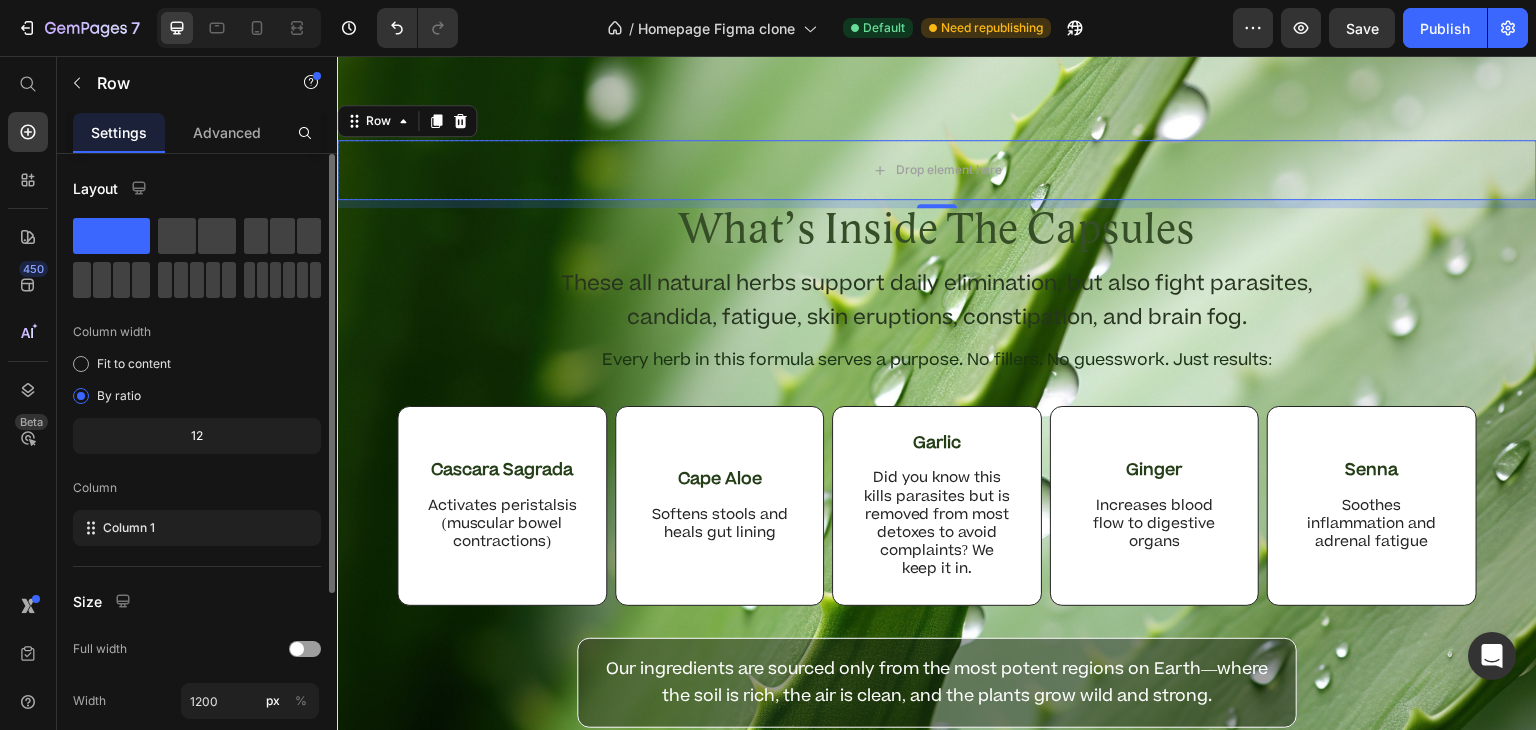 scroll, scrollTop: 277, scrollLeft: 0, axis: vertical 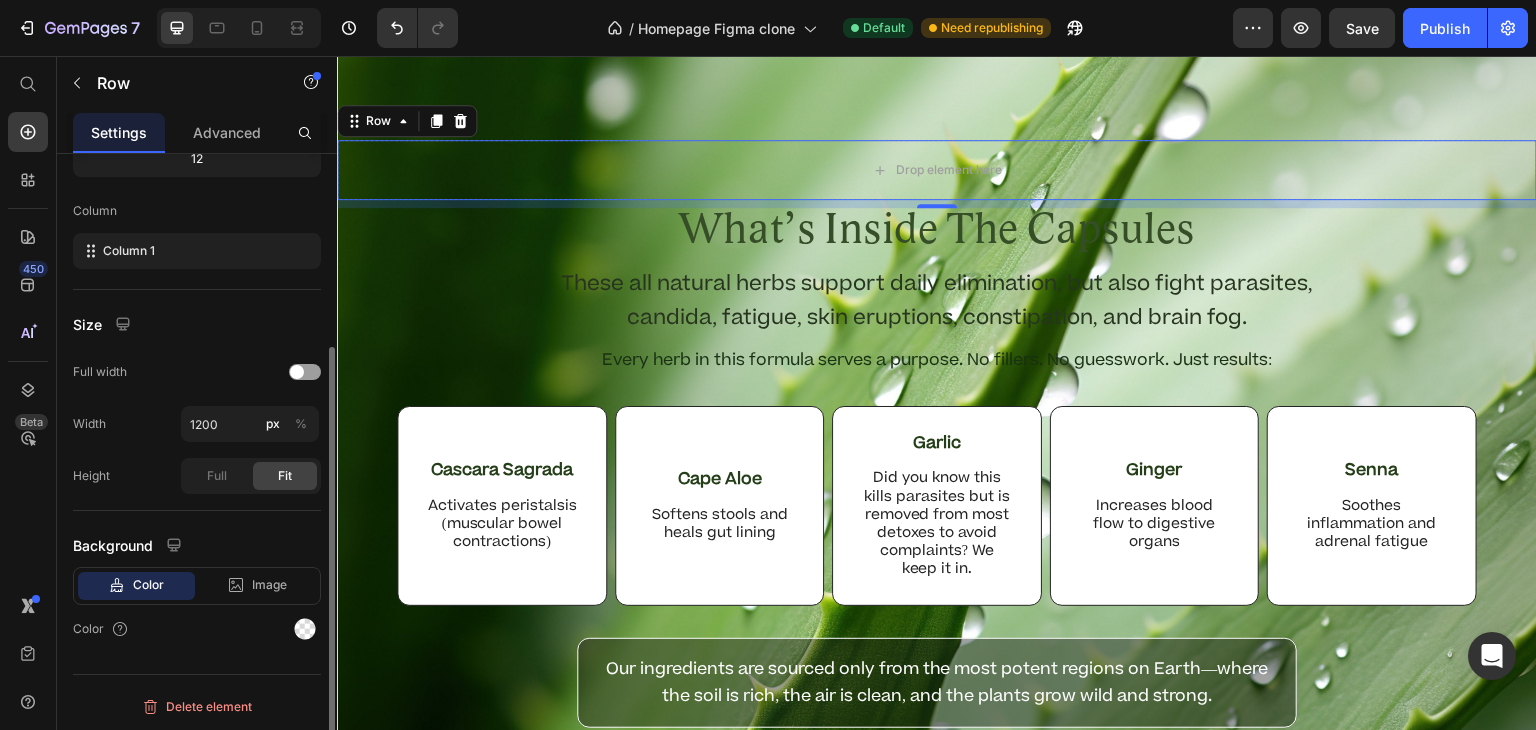 click on "Color" at bounding box center (148, 585) 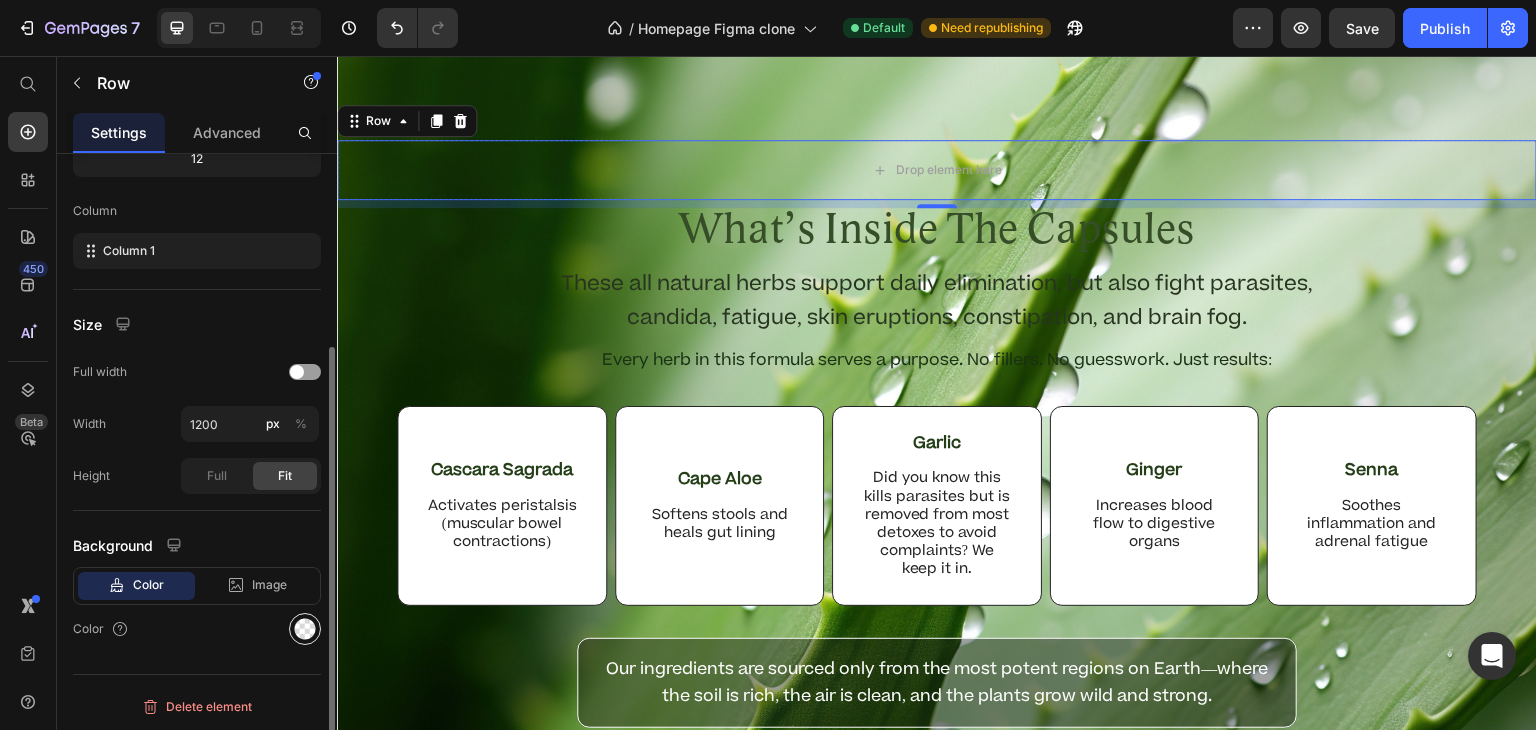 click at bounding box center [305, 629] 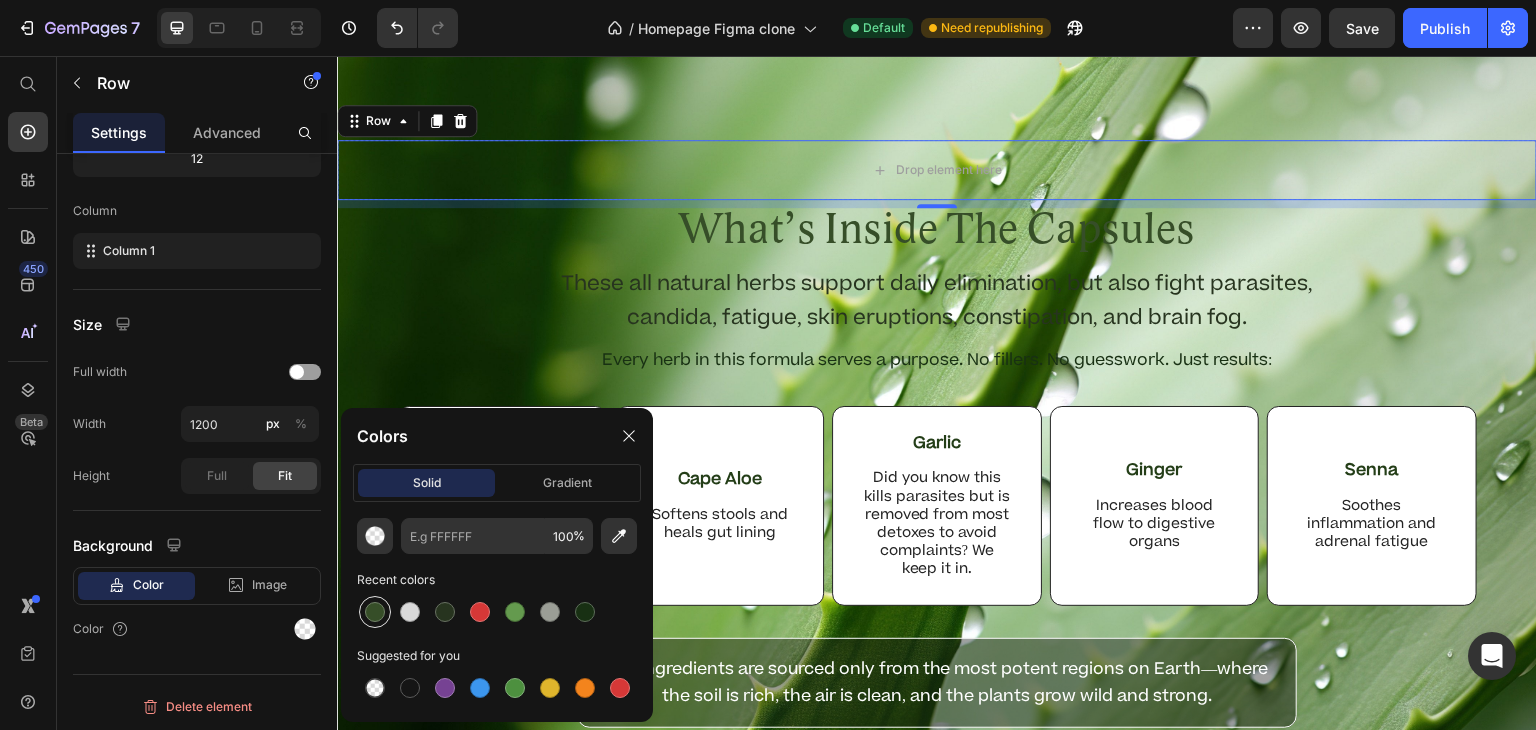 click at bounding box center [375, 612] 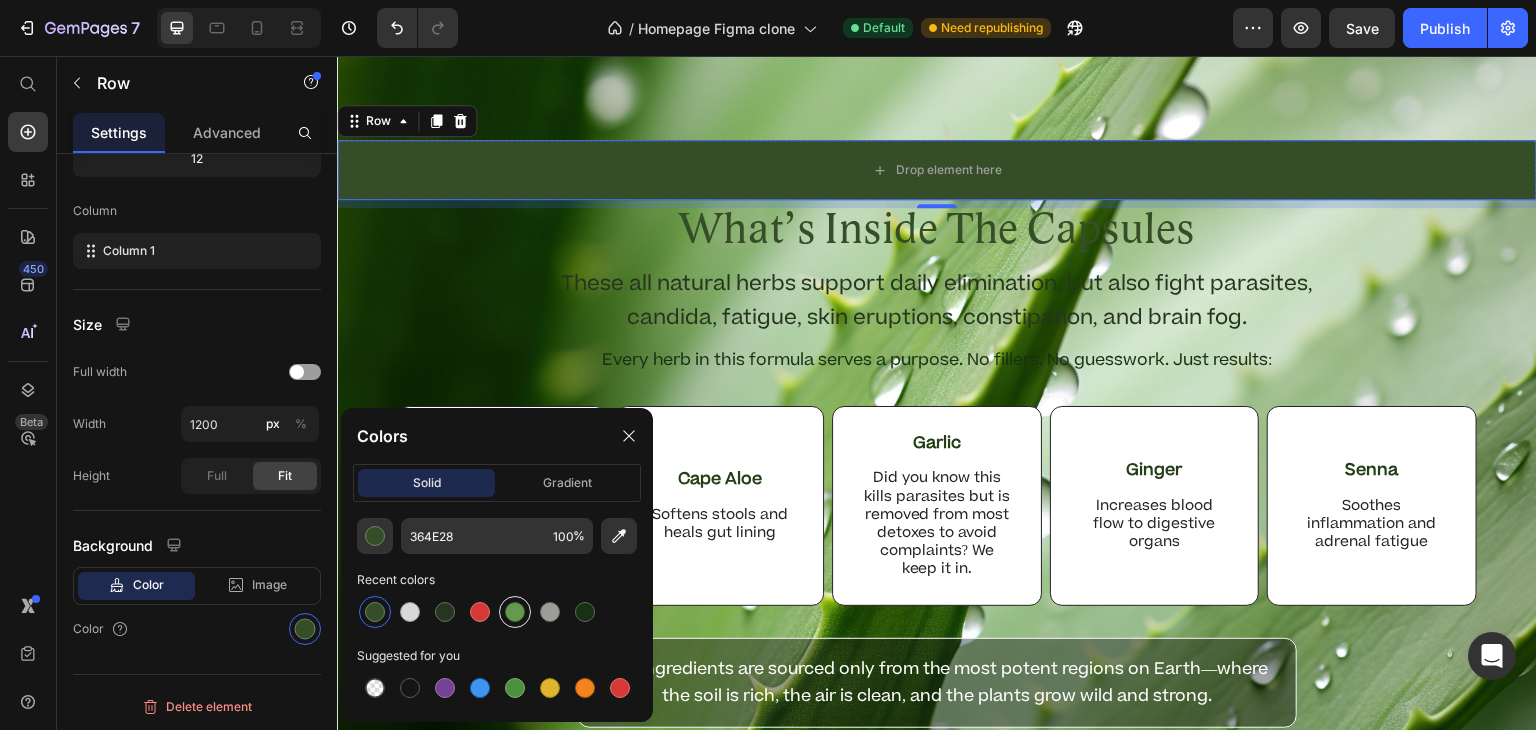 click at bounding box center (515, 612) 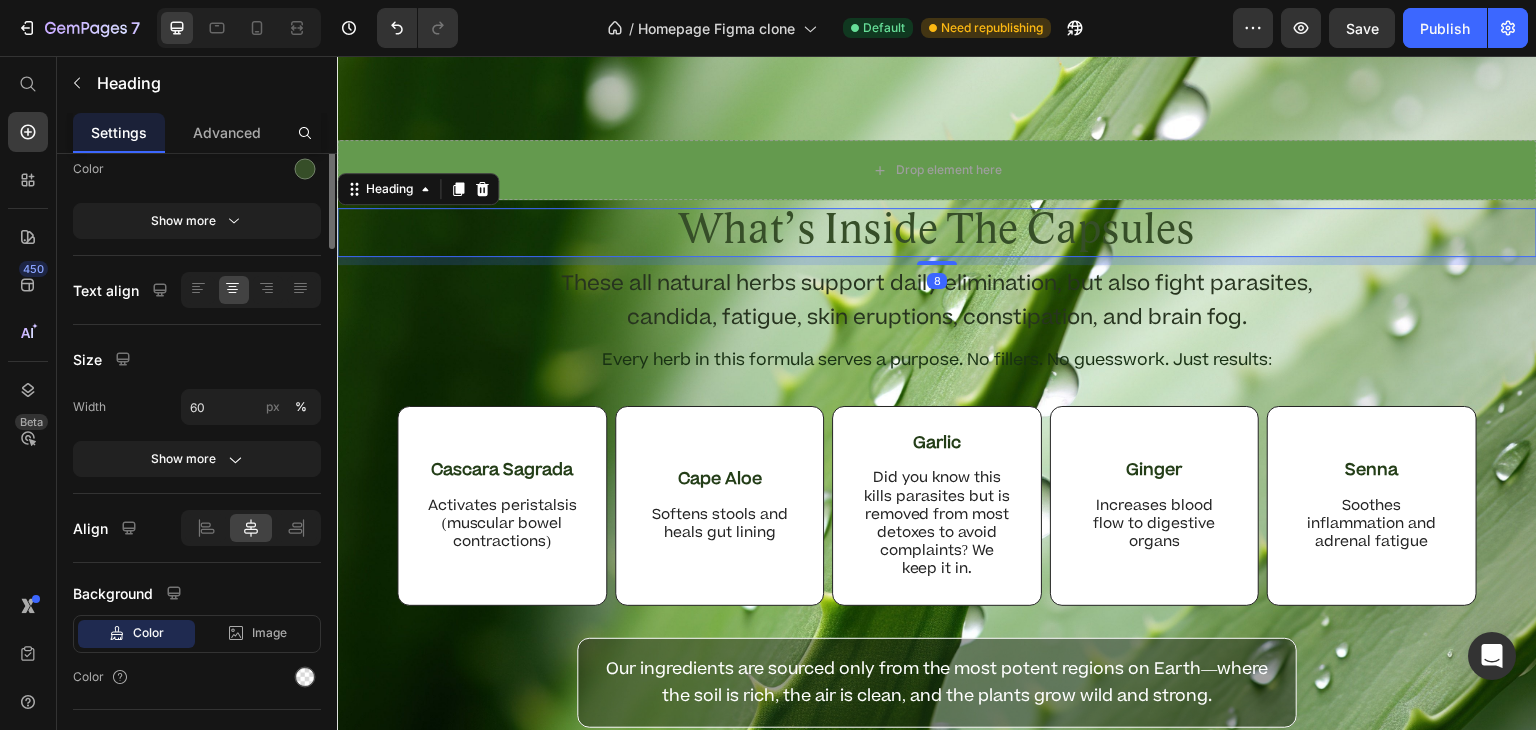 scroll, scrollTop: 0, scrollLeft: 0, axis: both 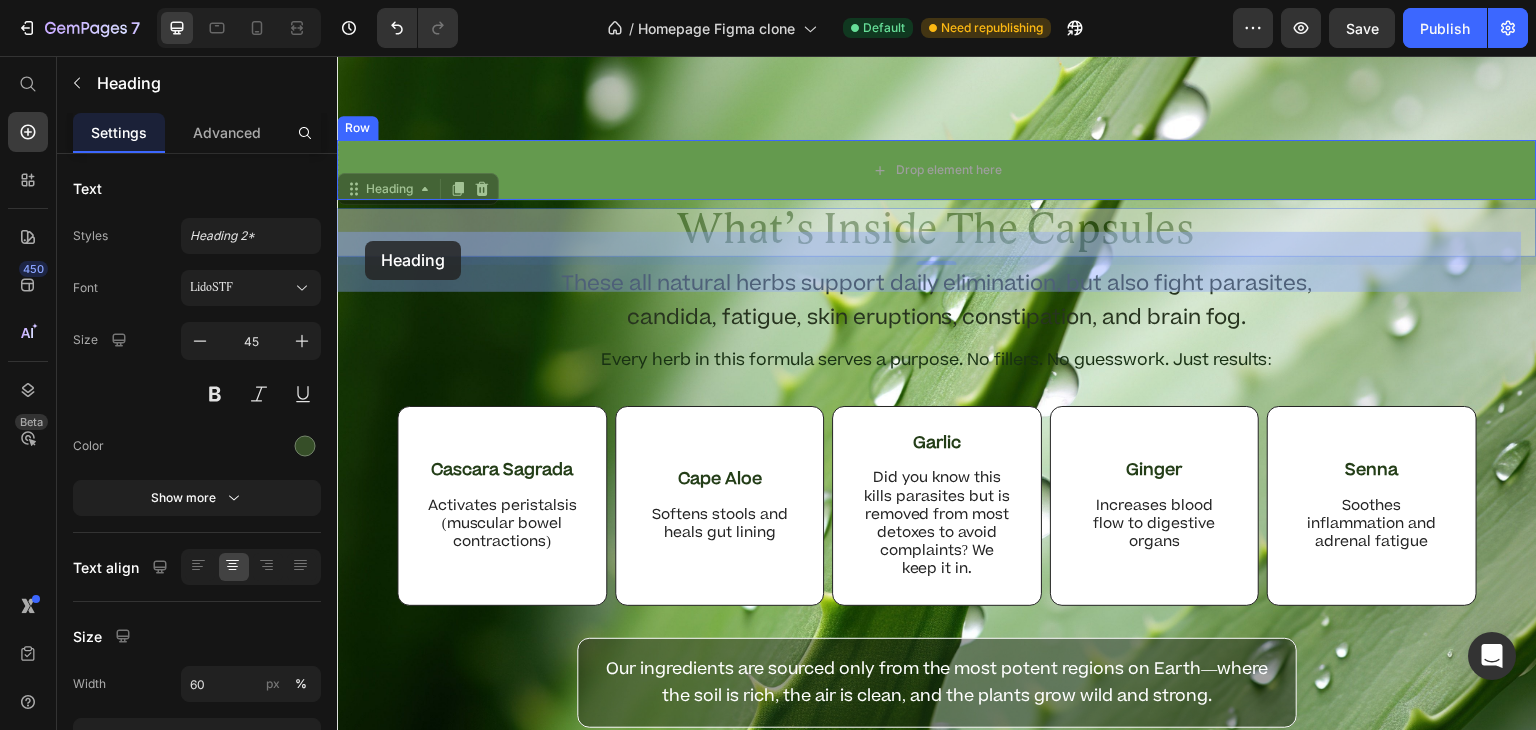 drag, startPoint x: 357, startPoint y: 281, endPoint x: 365, endPoint y: 241, distance: 40.792156 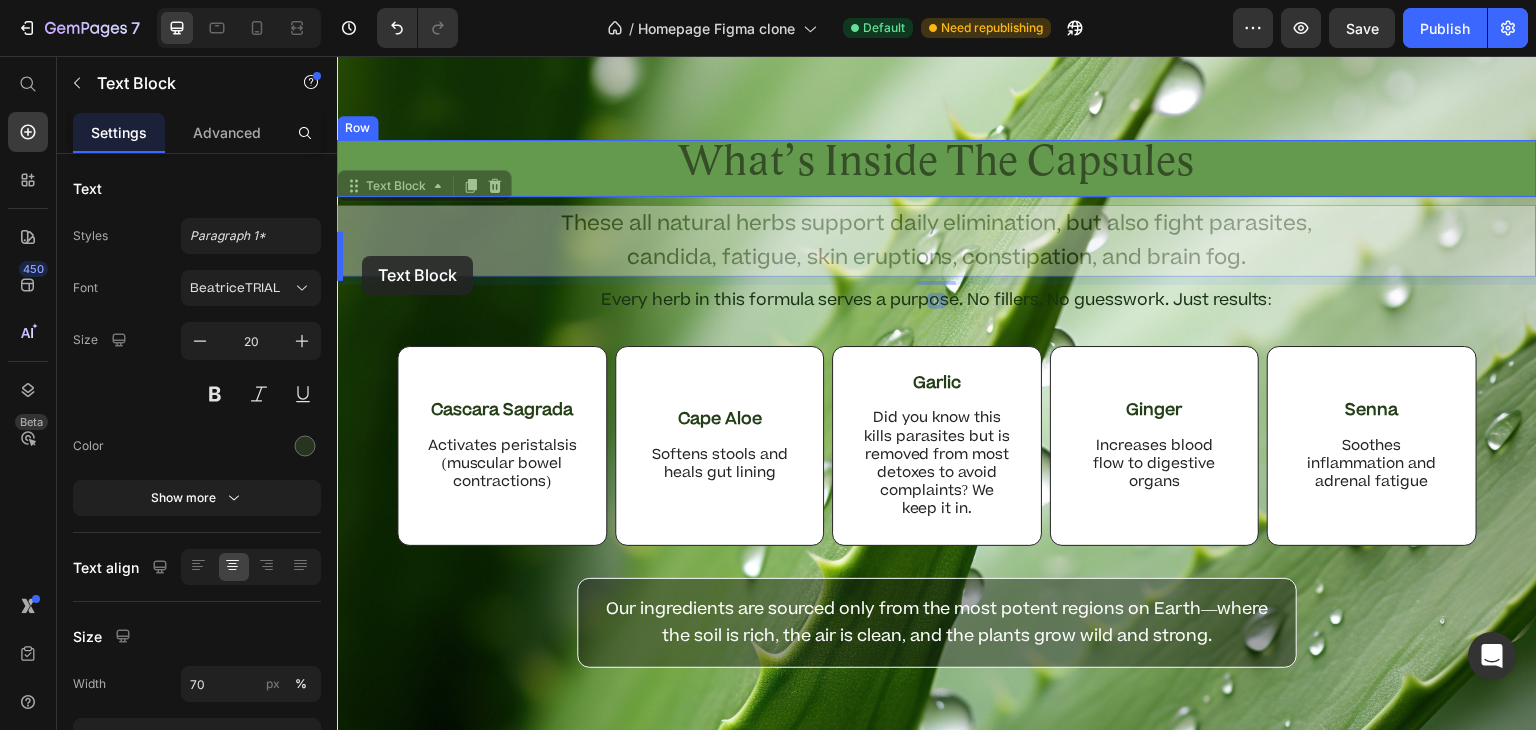 drag, startPoint x: 362, startPoint y: 281, endPoint x: 363, endPoint y: 255, distance: 26.019224 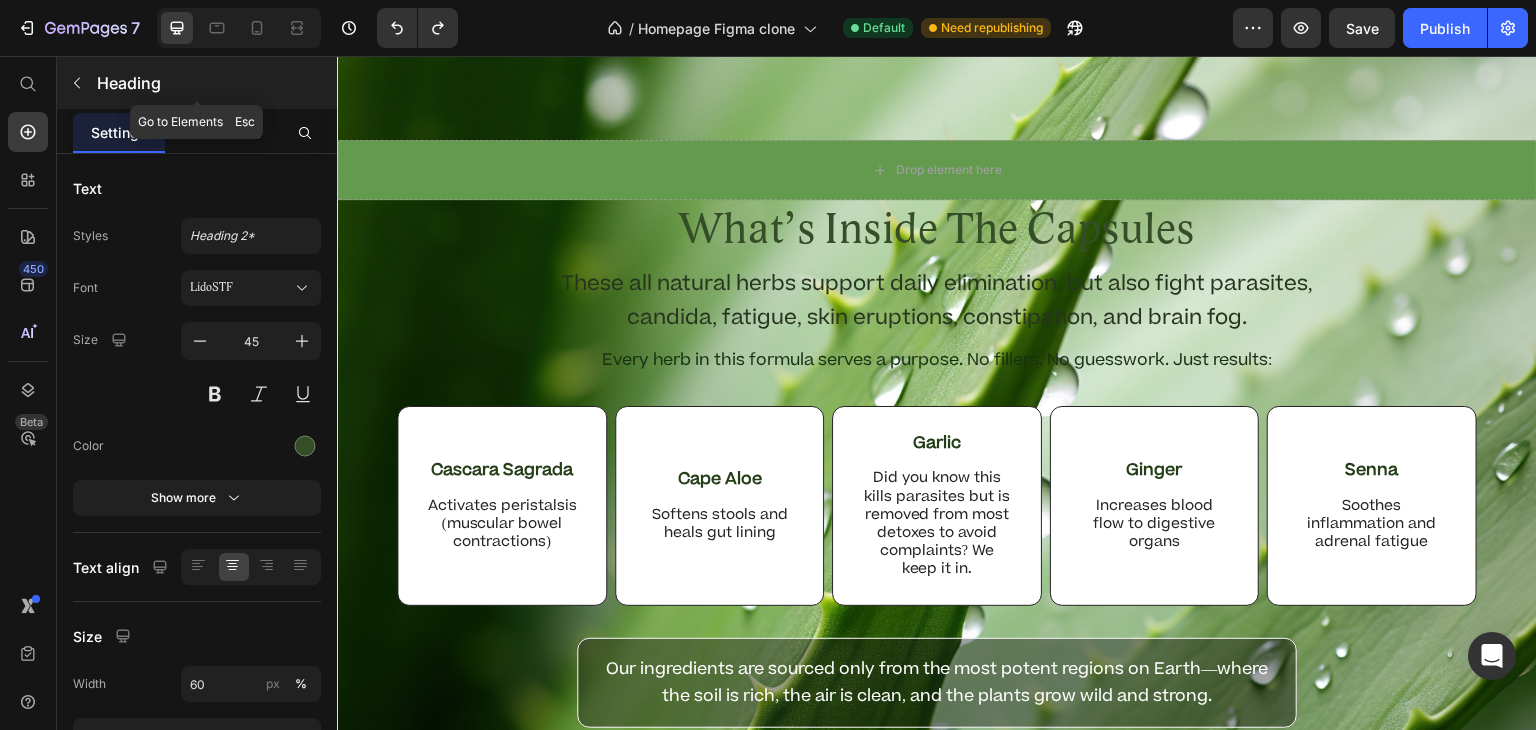 click 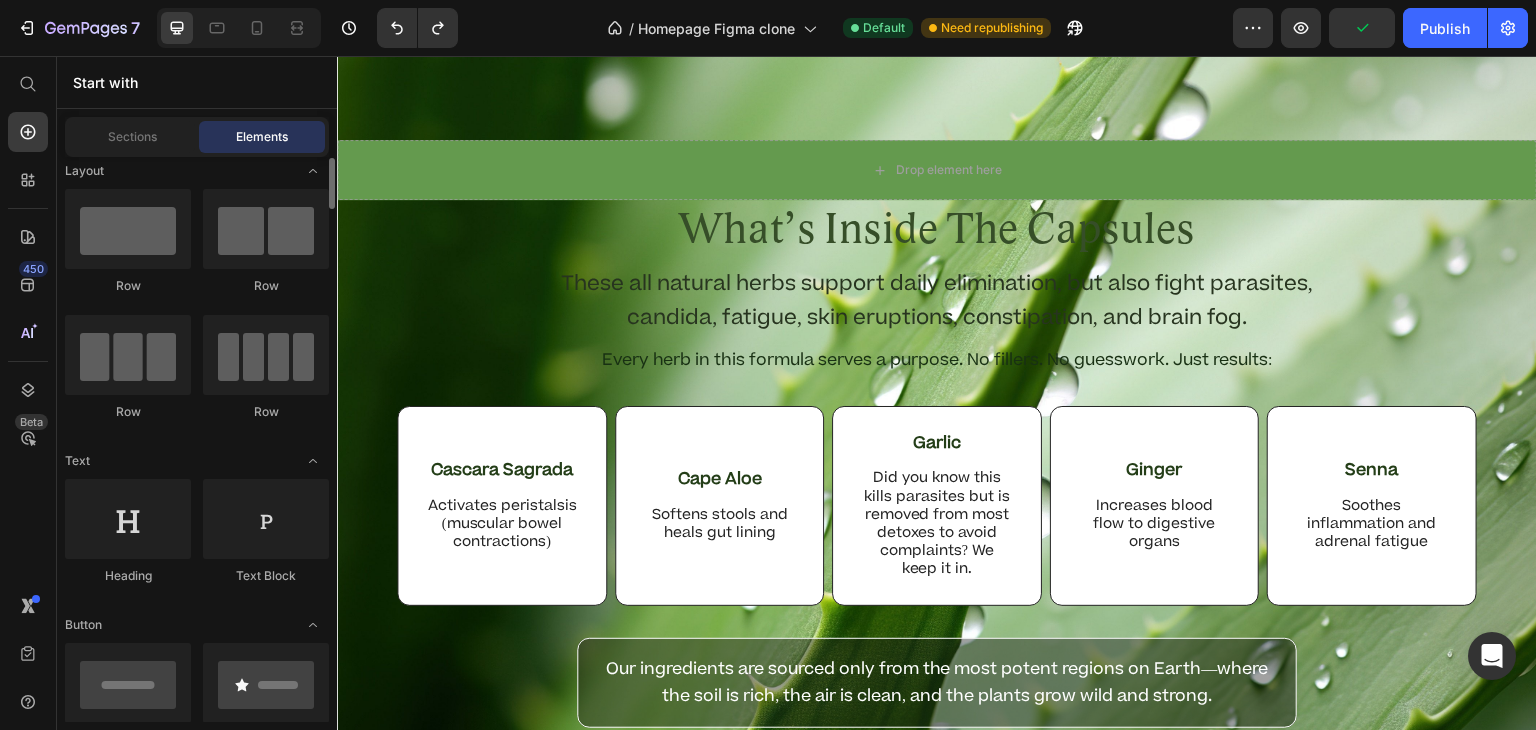 scroll, scrollTop: 11, scrollLeft: 0, axis: vertical 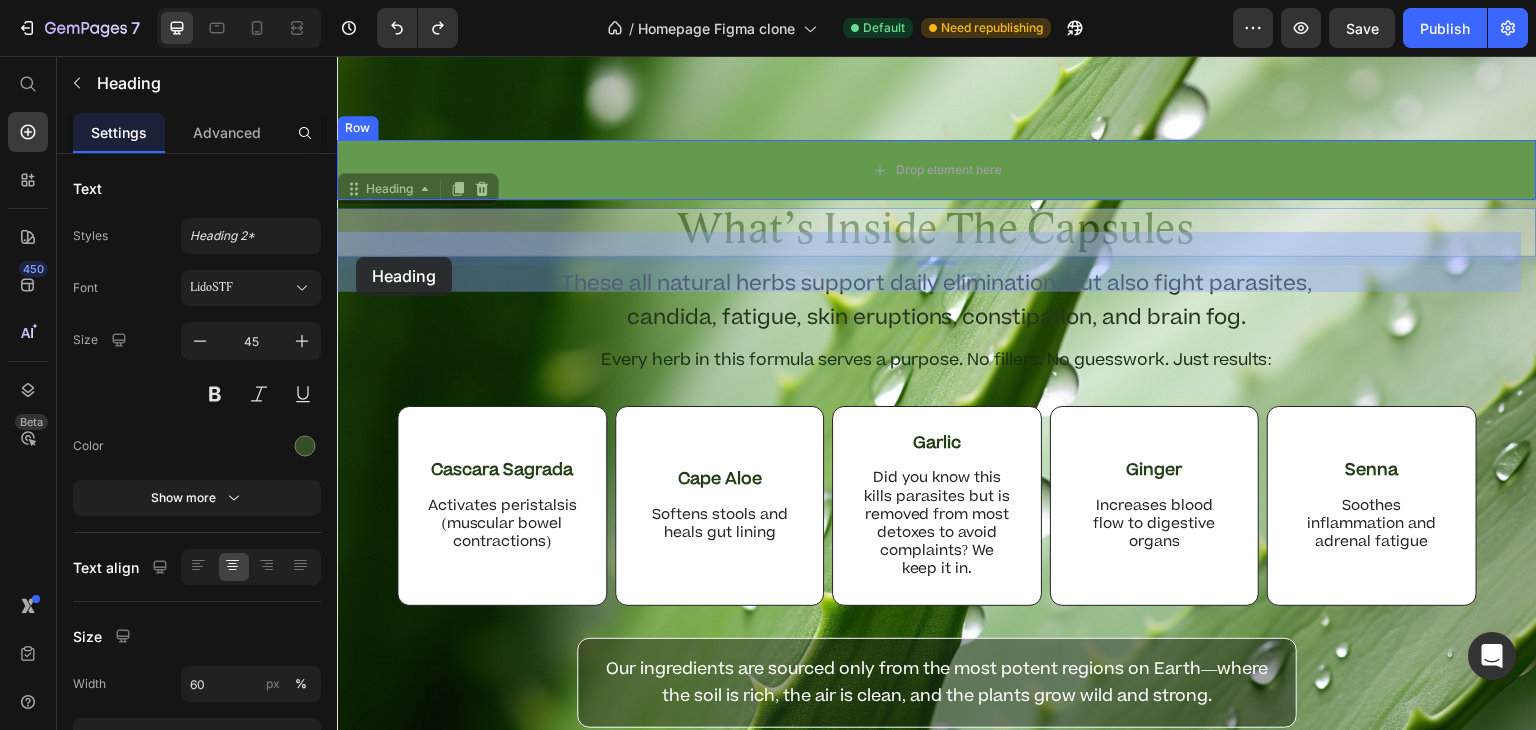 drag, startPoint x: 355, startPoint y: 282, endPoint x: 356, endPoint y: 257, distance: 25.019993 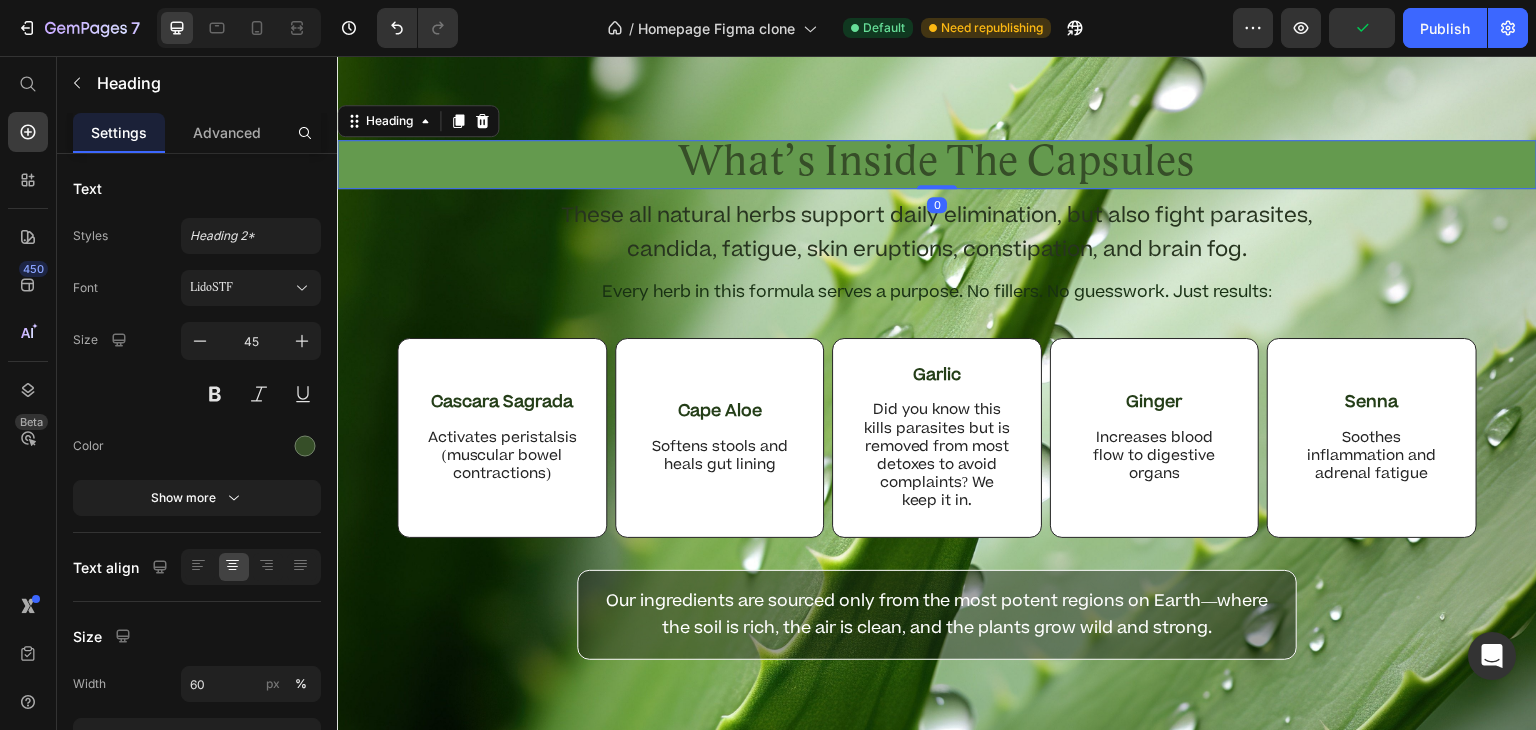 drag, startPoint x: 930, startPoint y: 285, endPoint x: 927, endPoint y: 266, distance: 19.235384 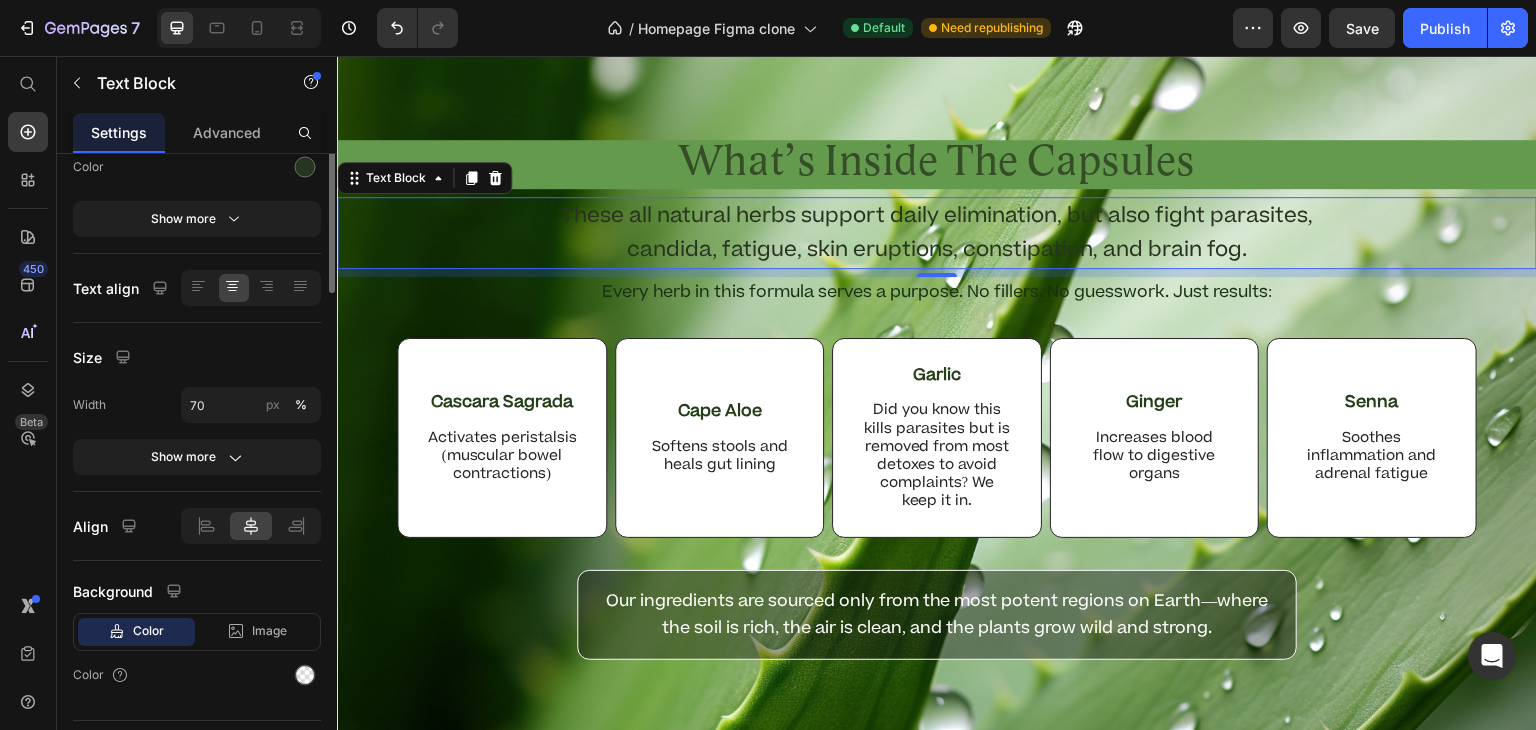 scroll, scrollTop: 324, scrollLeft: 0, axis: vertical 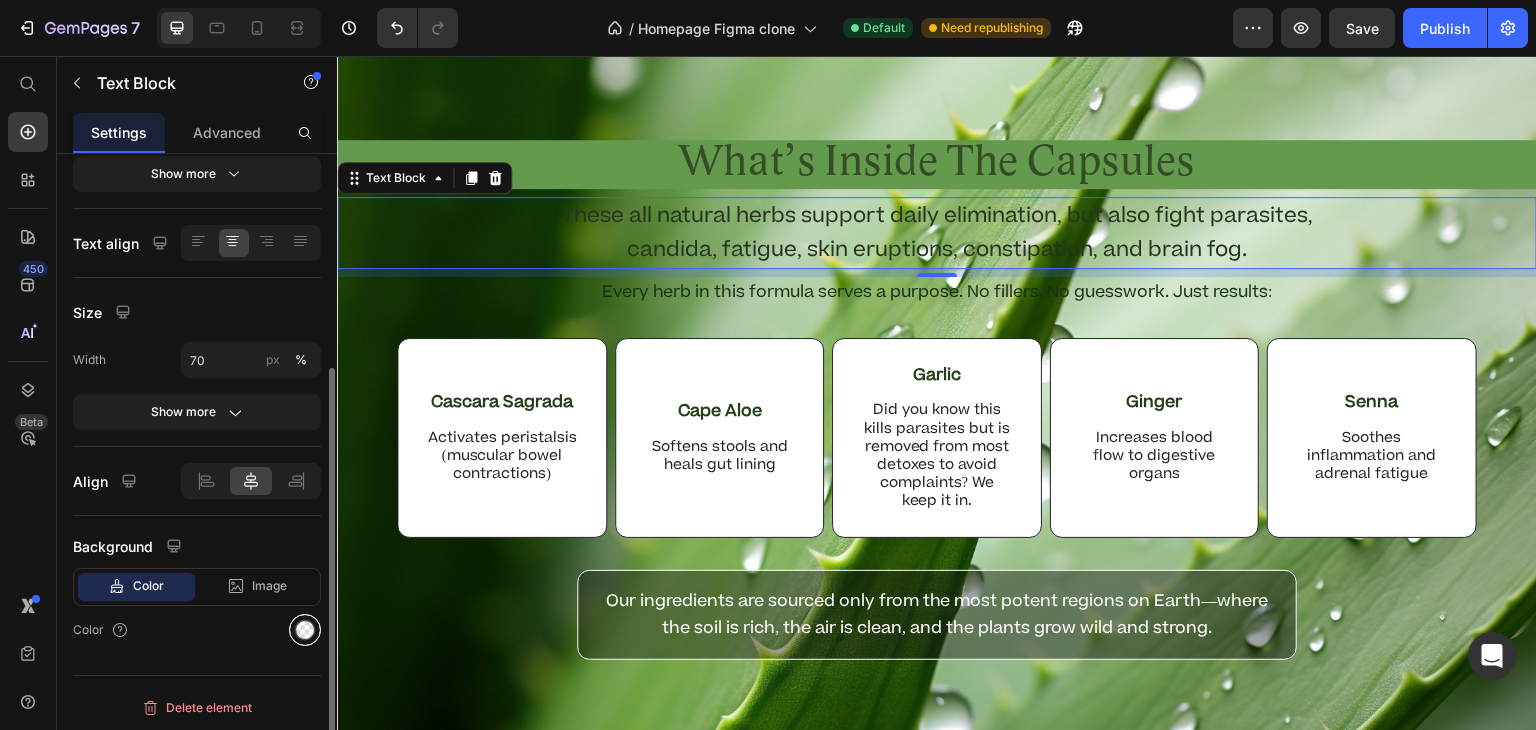 click at bounding box center [305, 630] 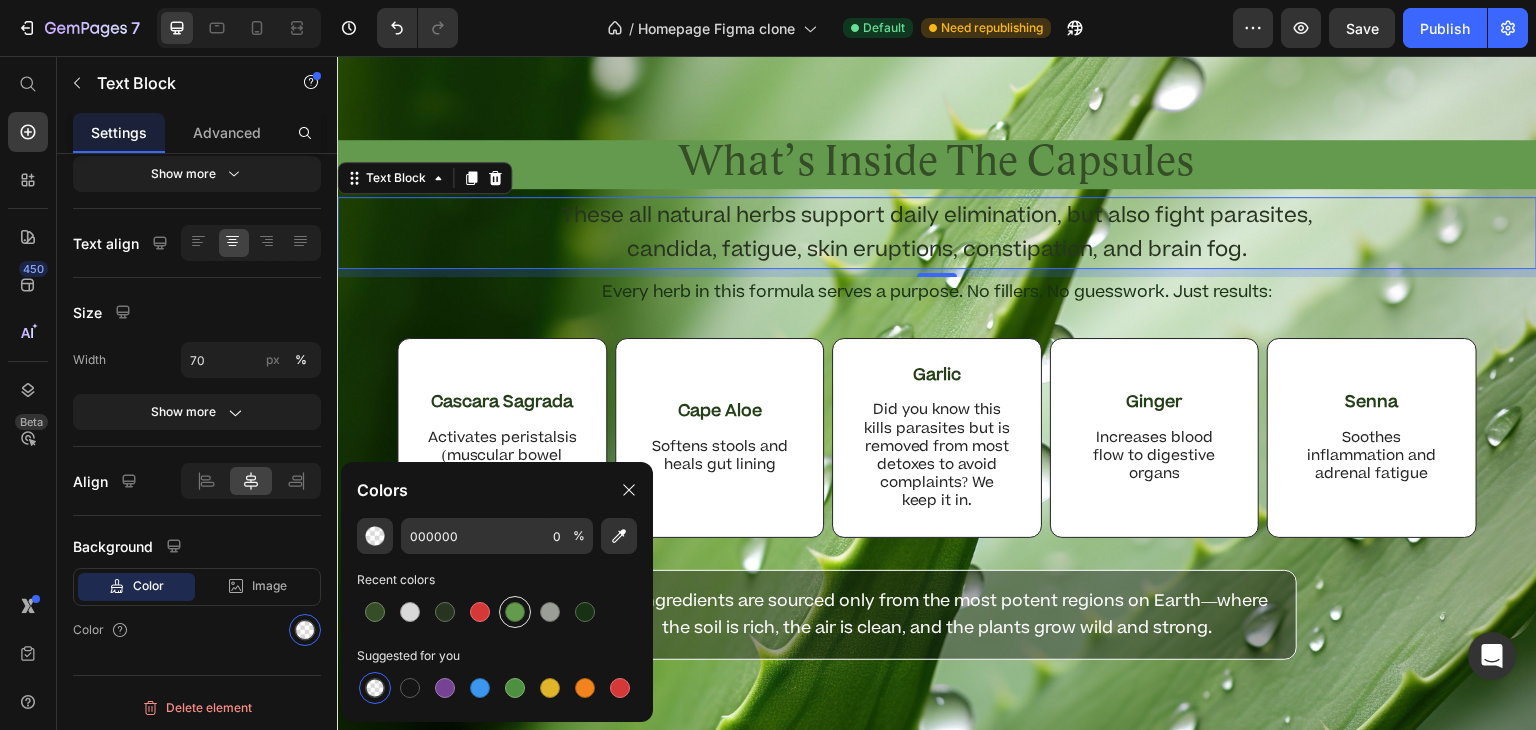 click at bounding box center [515, 612] 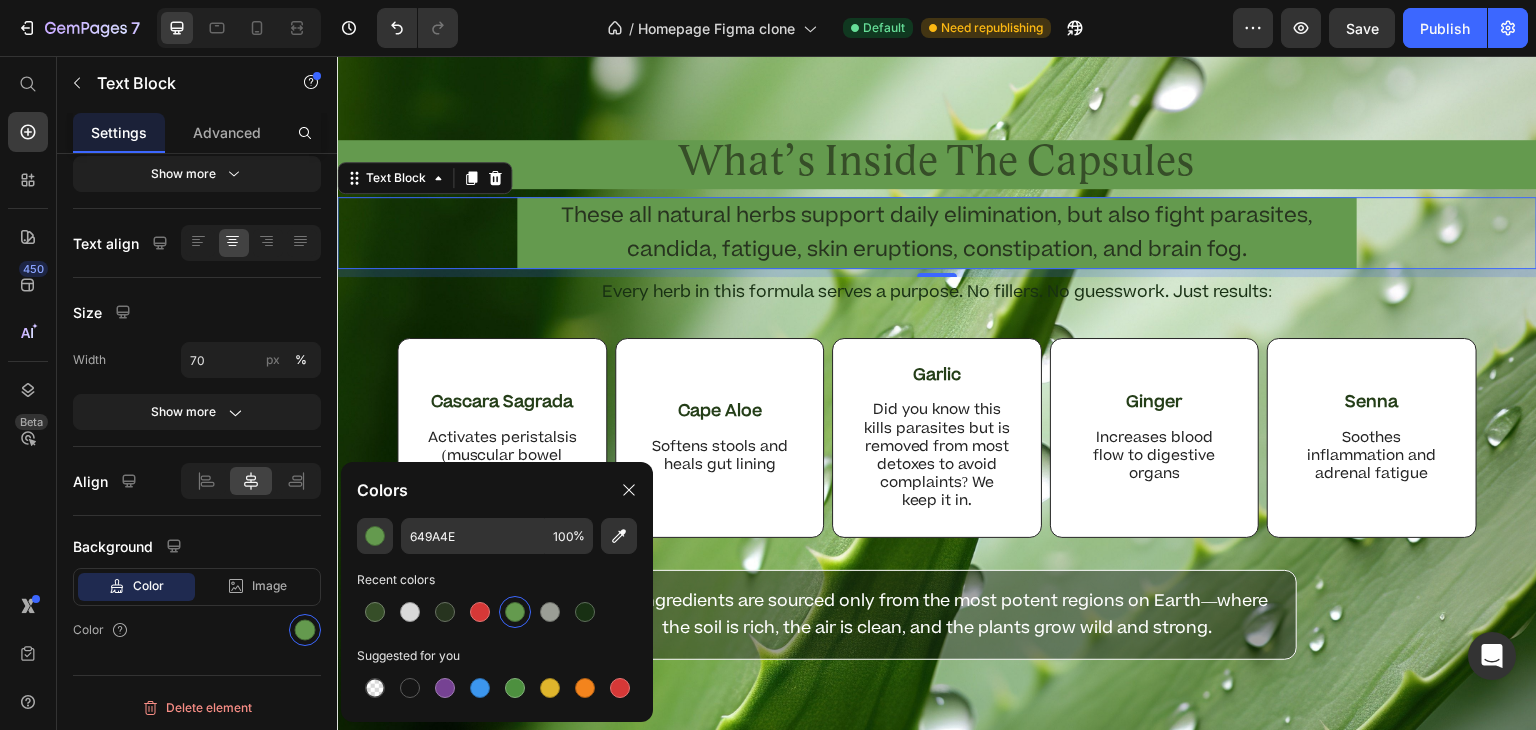 type on "000000" 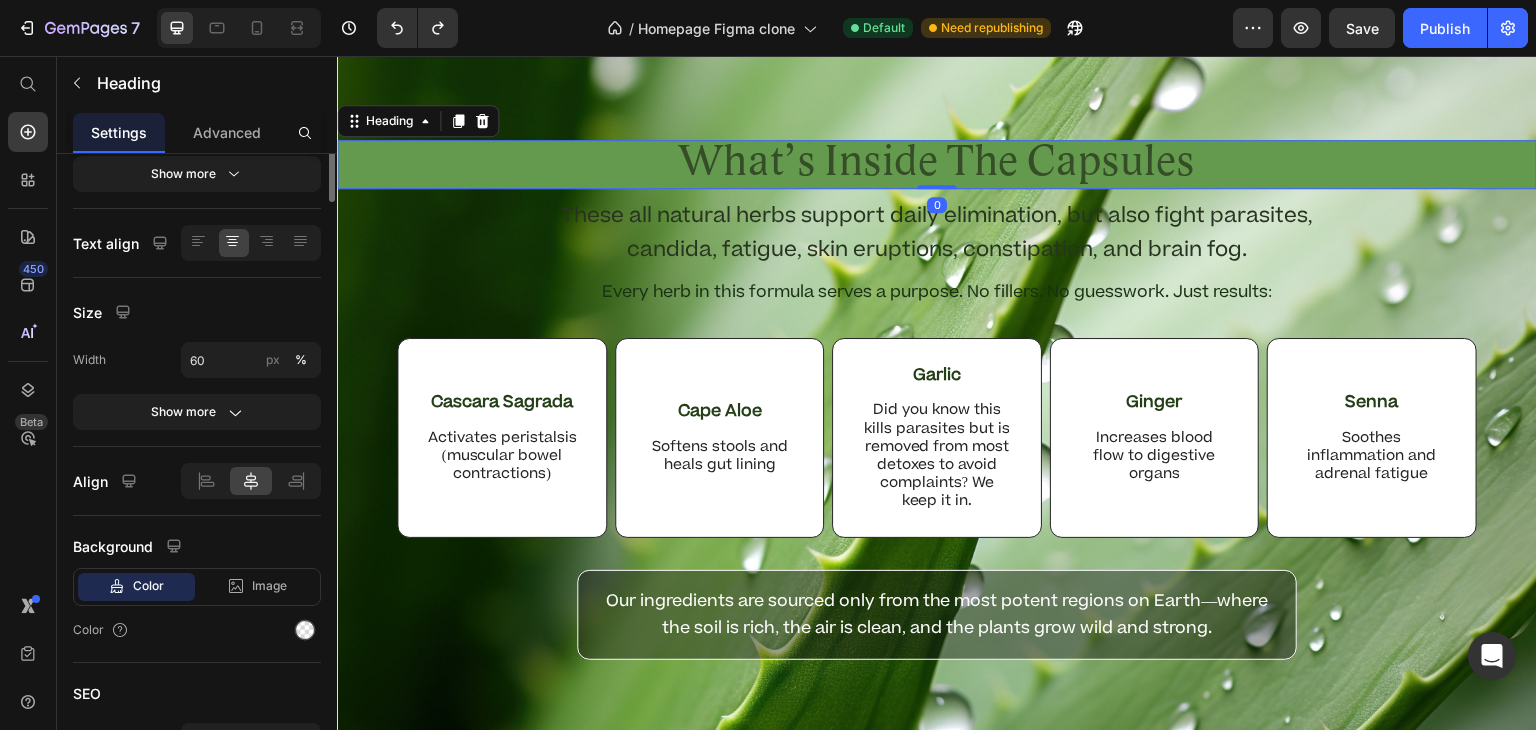 scroll, scrollTop: 0, scrollLeft: 0, axis: both 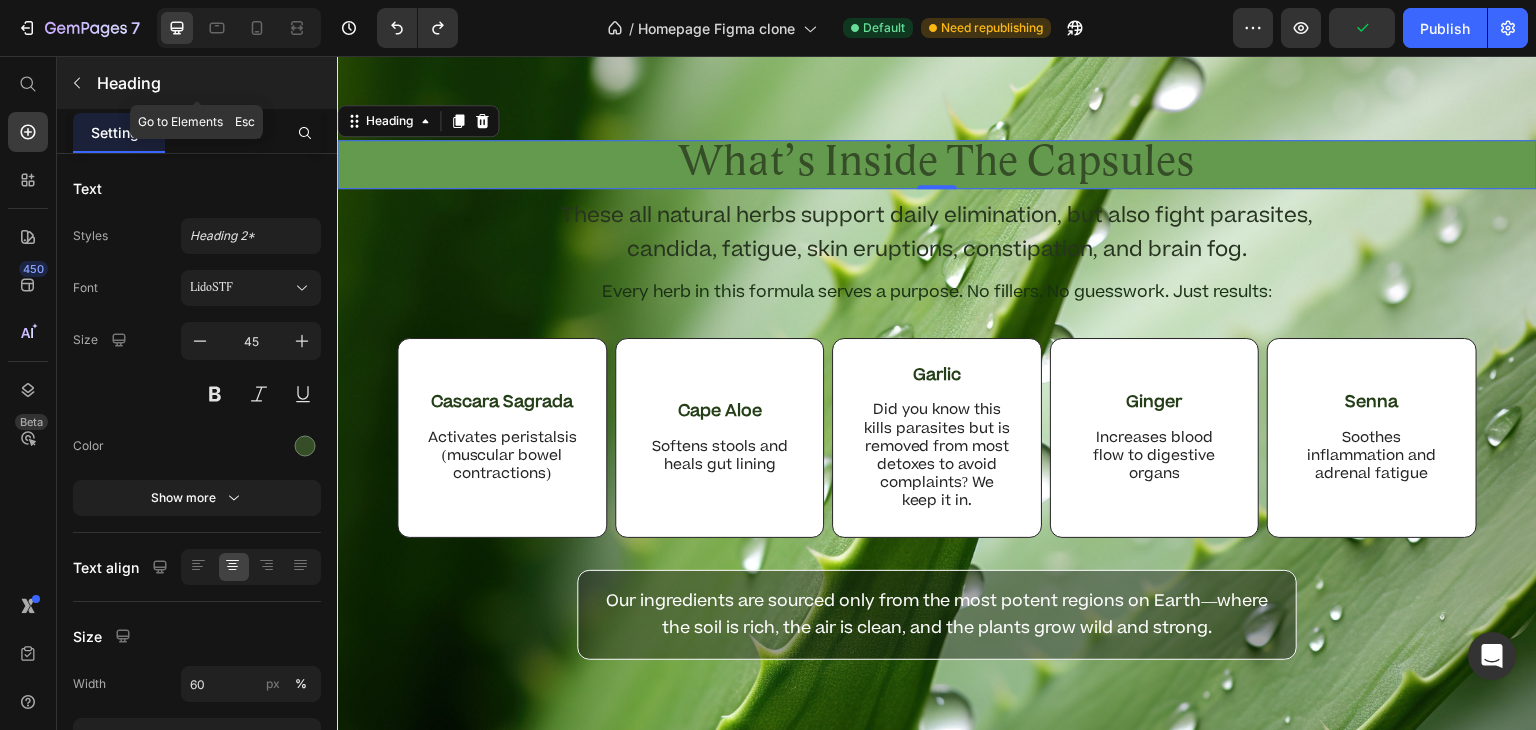 click 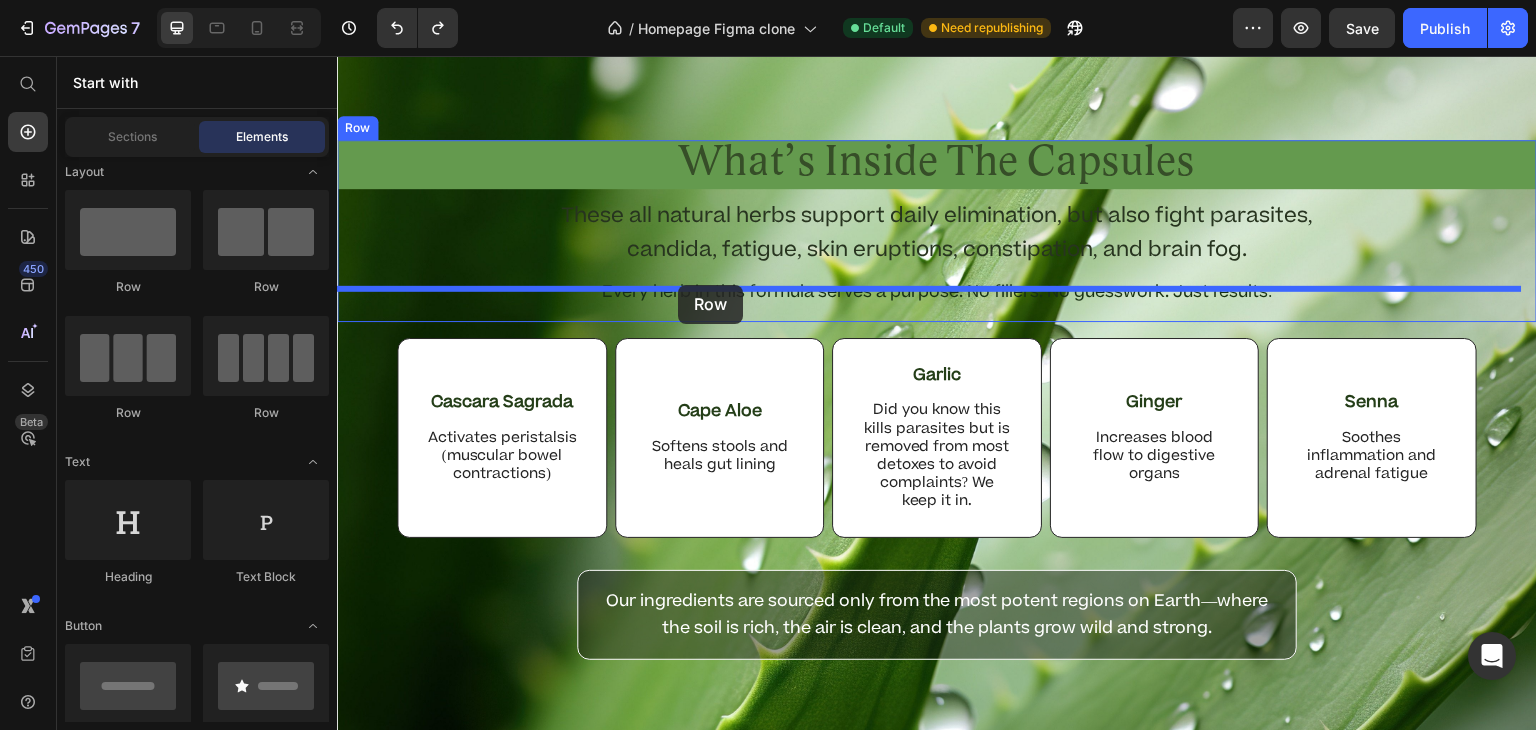 drag, startPoint x: 467, startPoint y: 305, endPoint x: 678, endPoint y: 285, distance: 211.94576 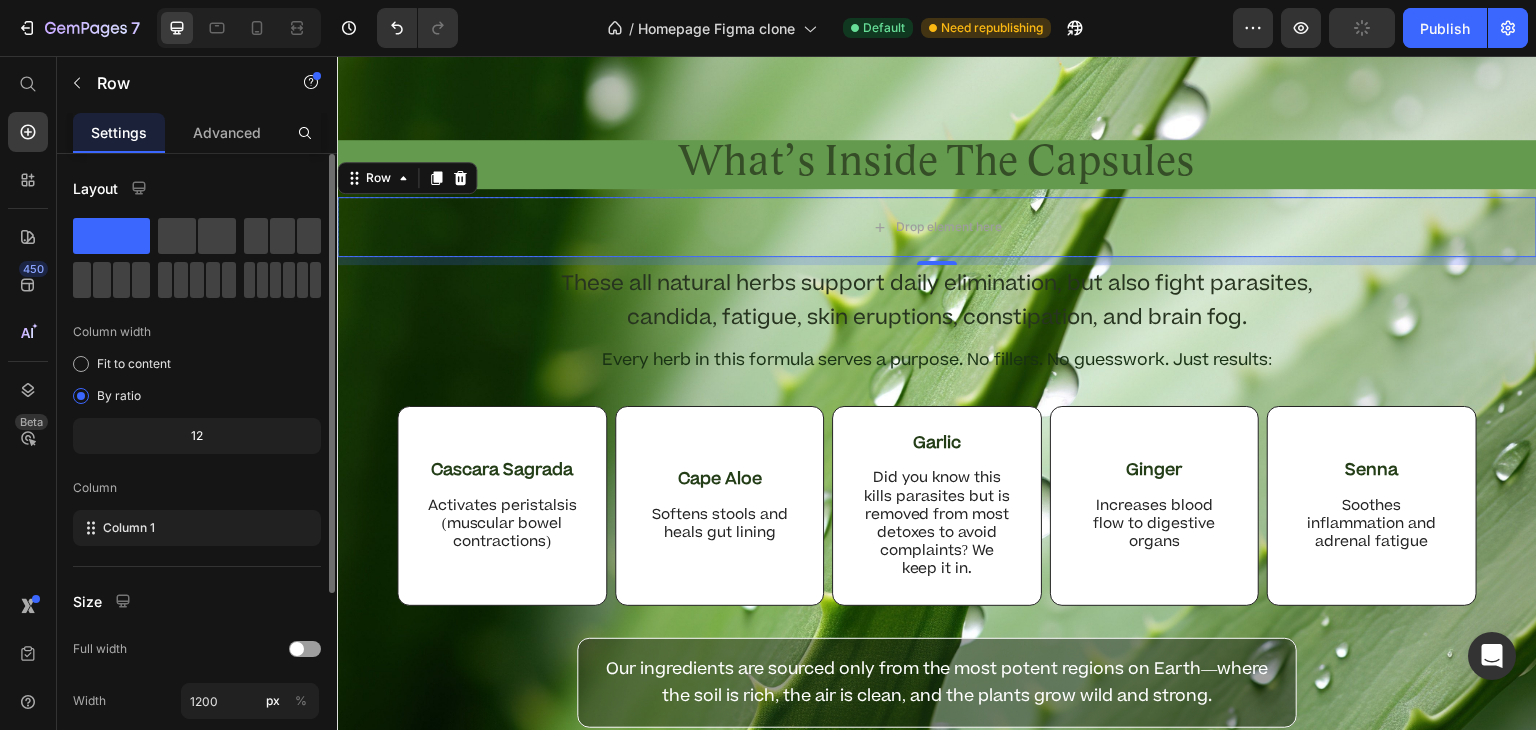 drag, startPoint x: 101, startPoint y: 229, endPoint x: 231, endPoint y: 257, distance: 132.9812 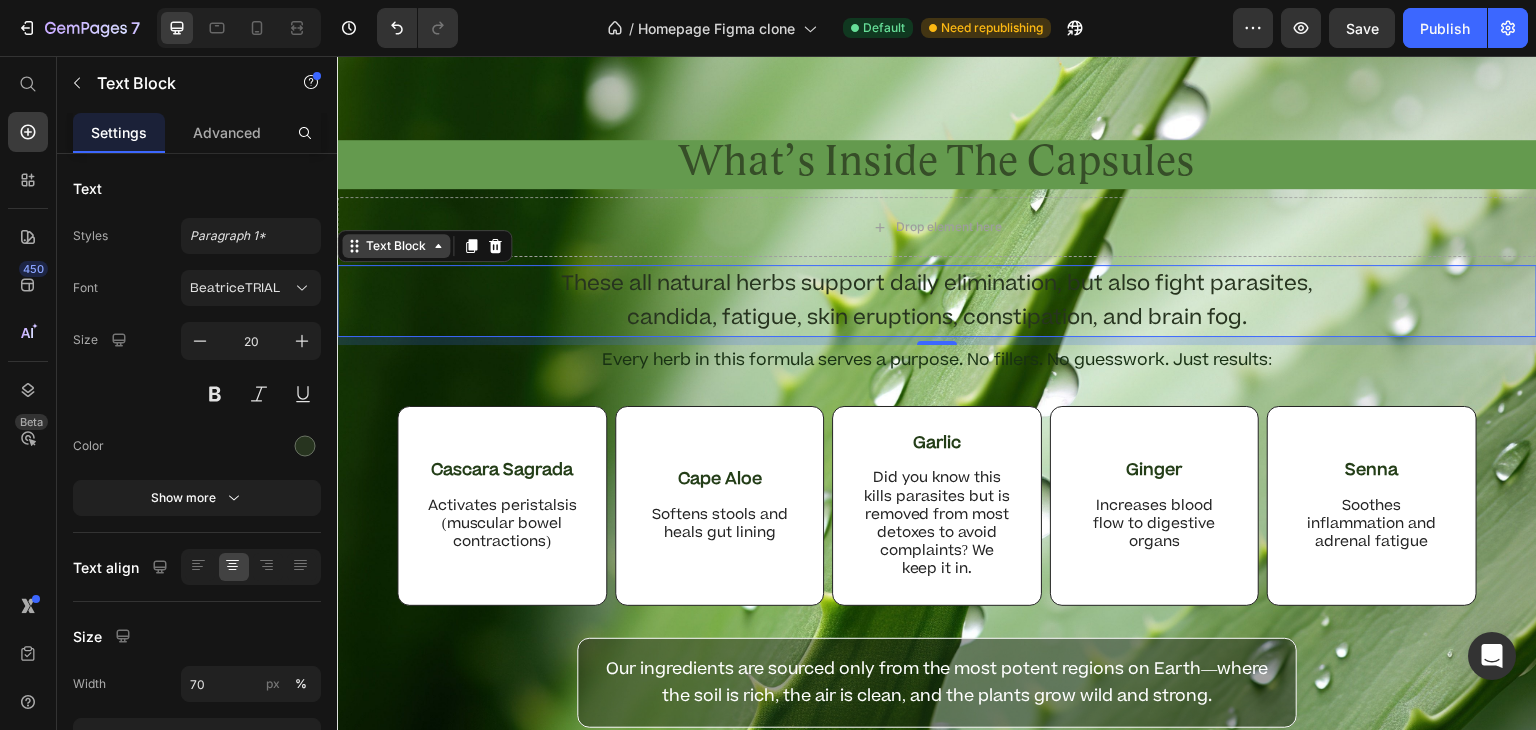 click on "Text Block" at bounding box center [396, 246] 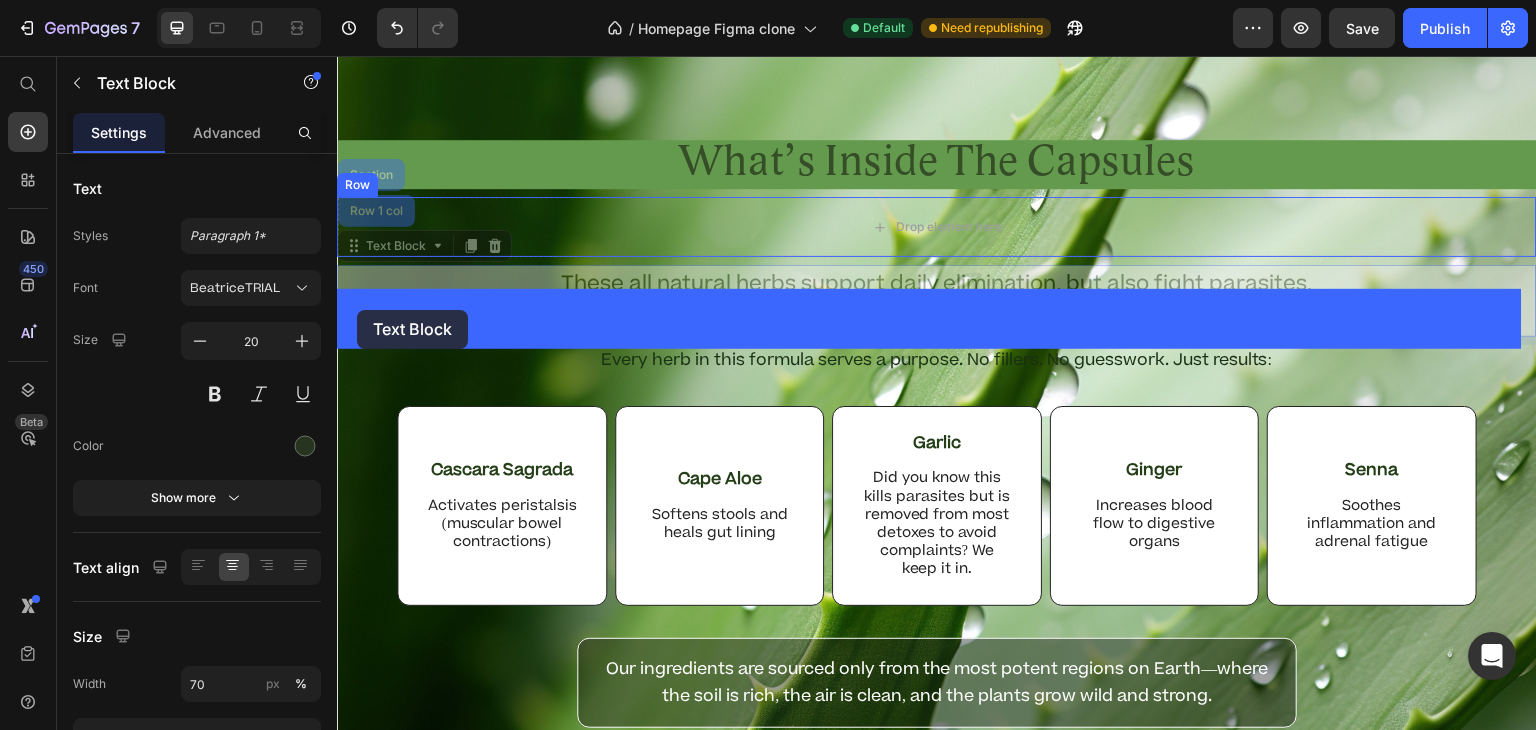 drag, startPoint x: 359, startPoint y: 342, endPoint x: 357, endPoint y: 310, distance: 32.06244 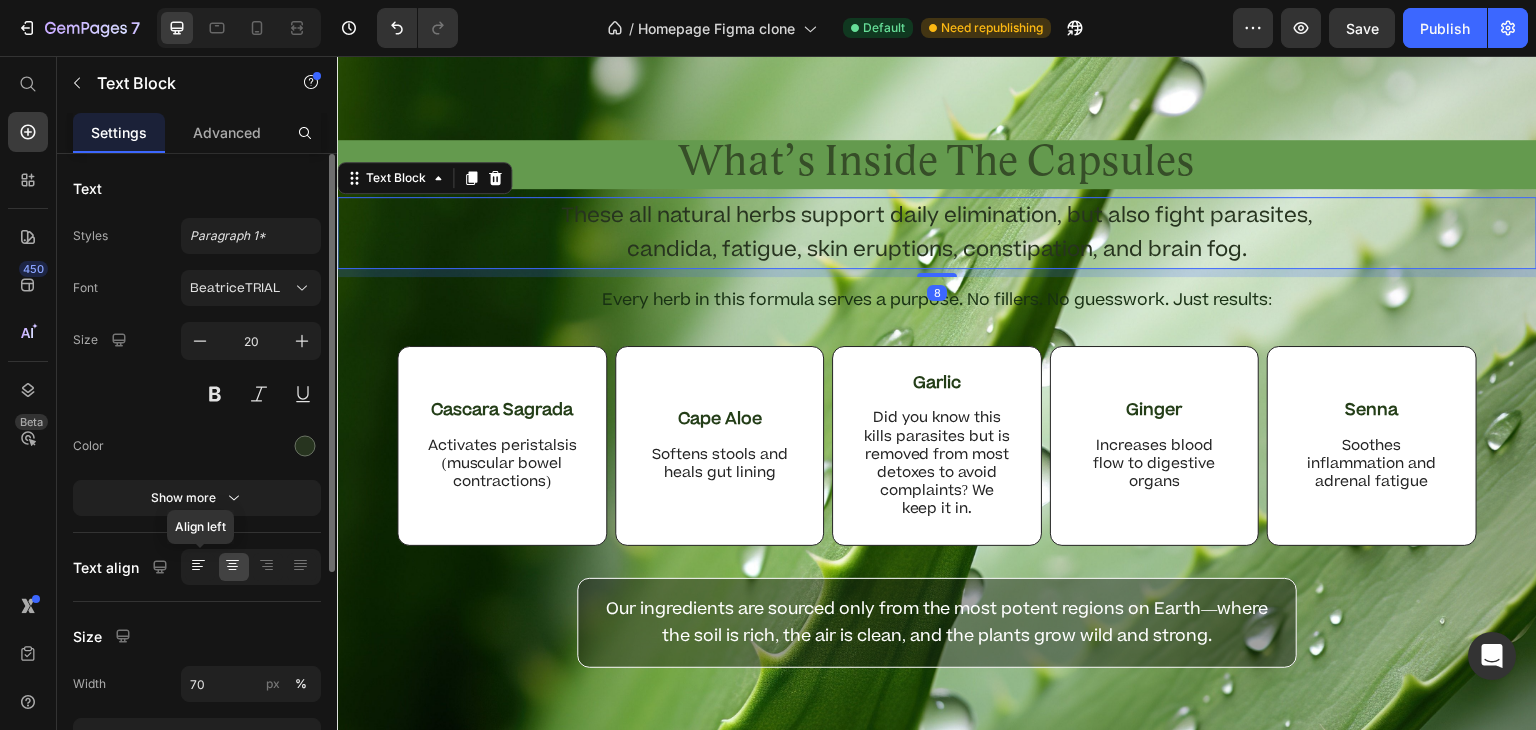 scroll, scrollTop: 324, scrollLeft: 0, axis: vertical 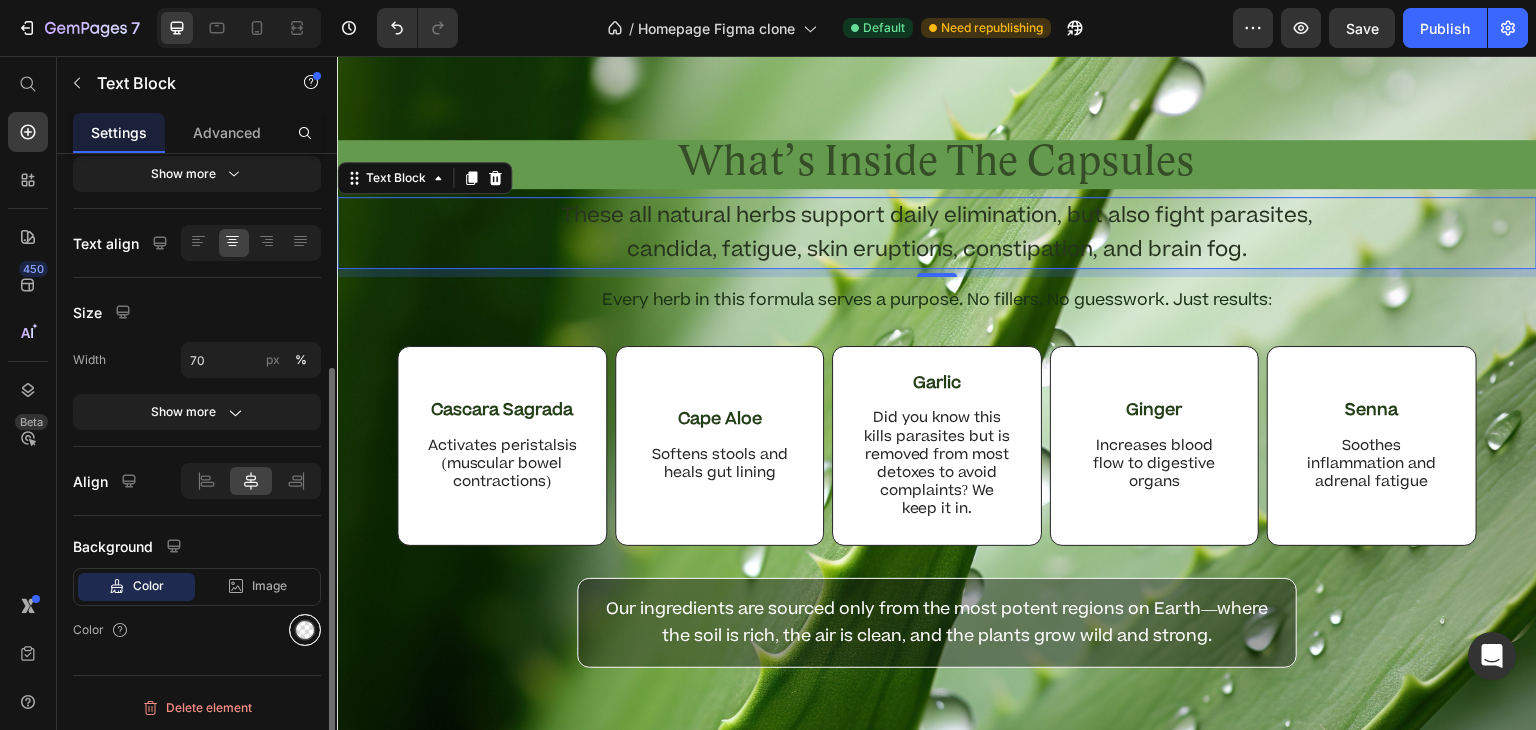 click at bounding box center [305, 630] 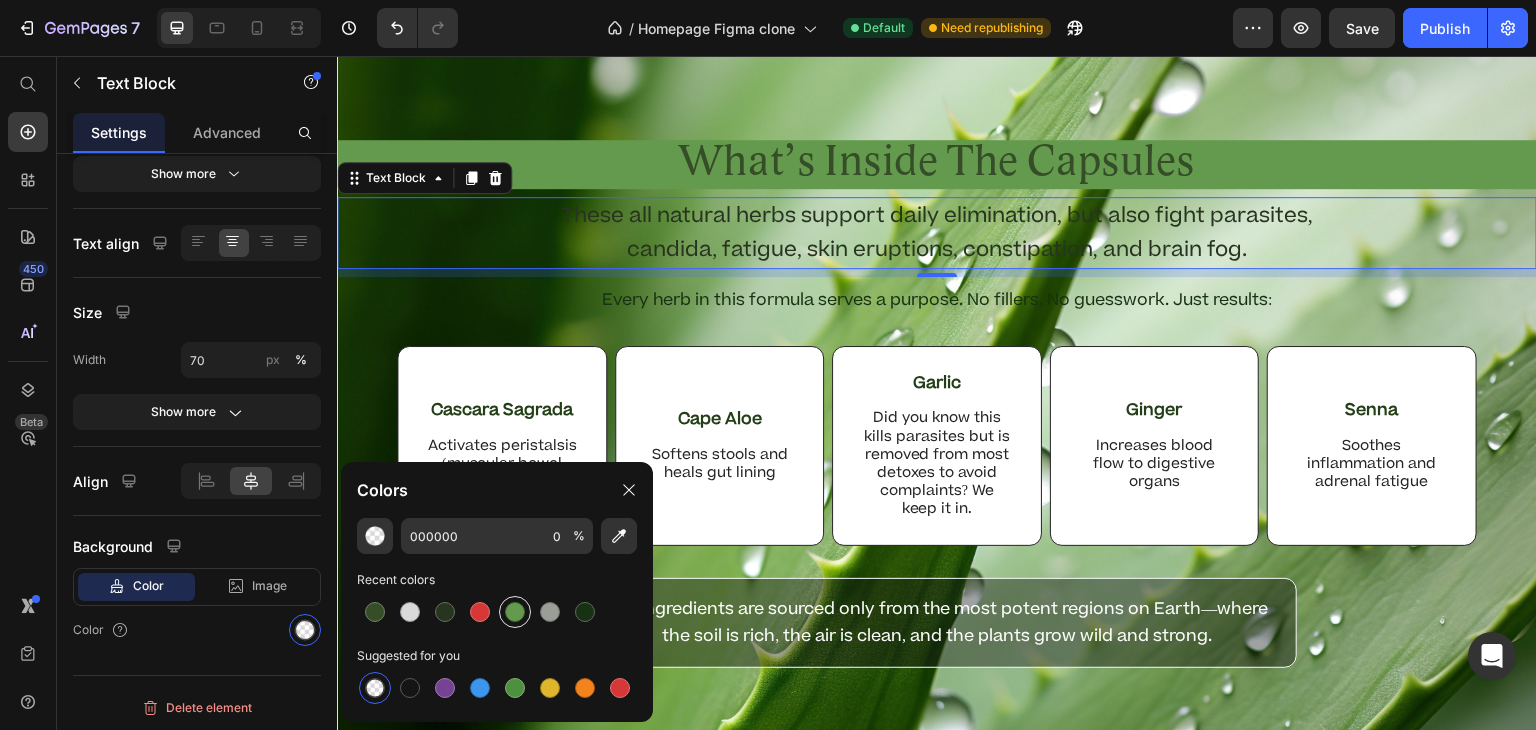 click at bounding box center (515, 612) 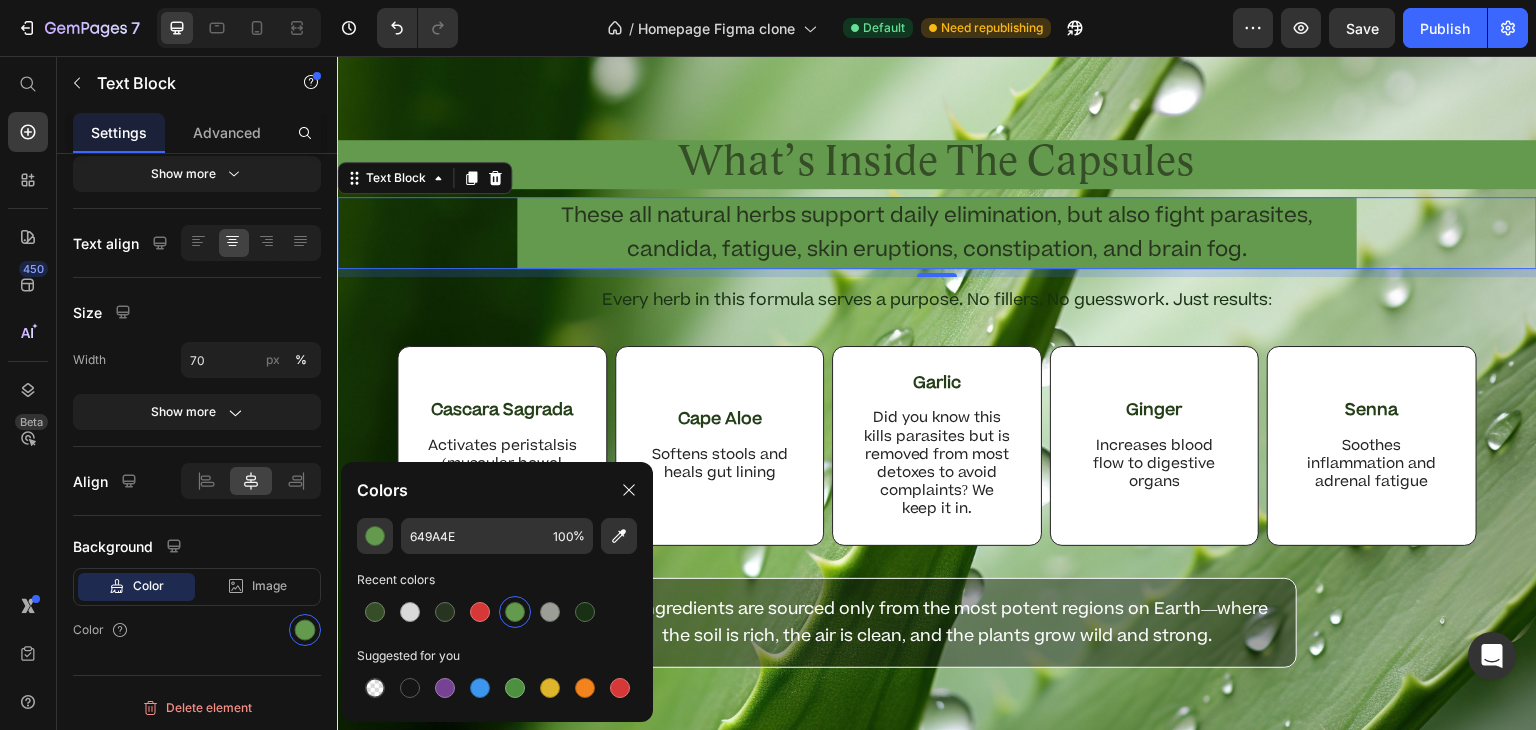 click at bounding box center (515, 612) 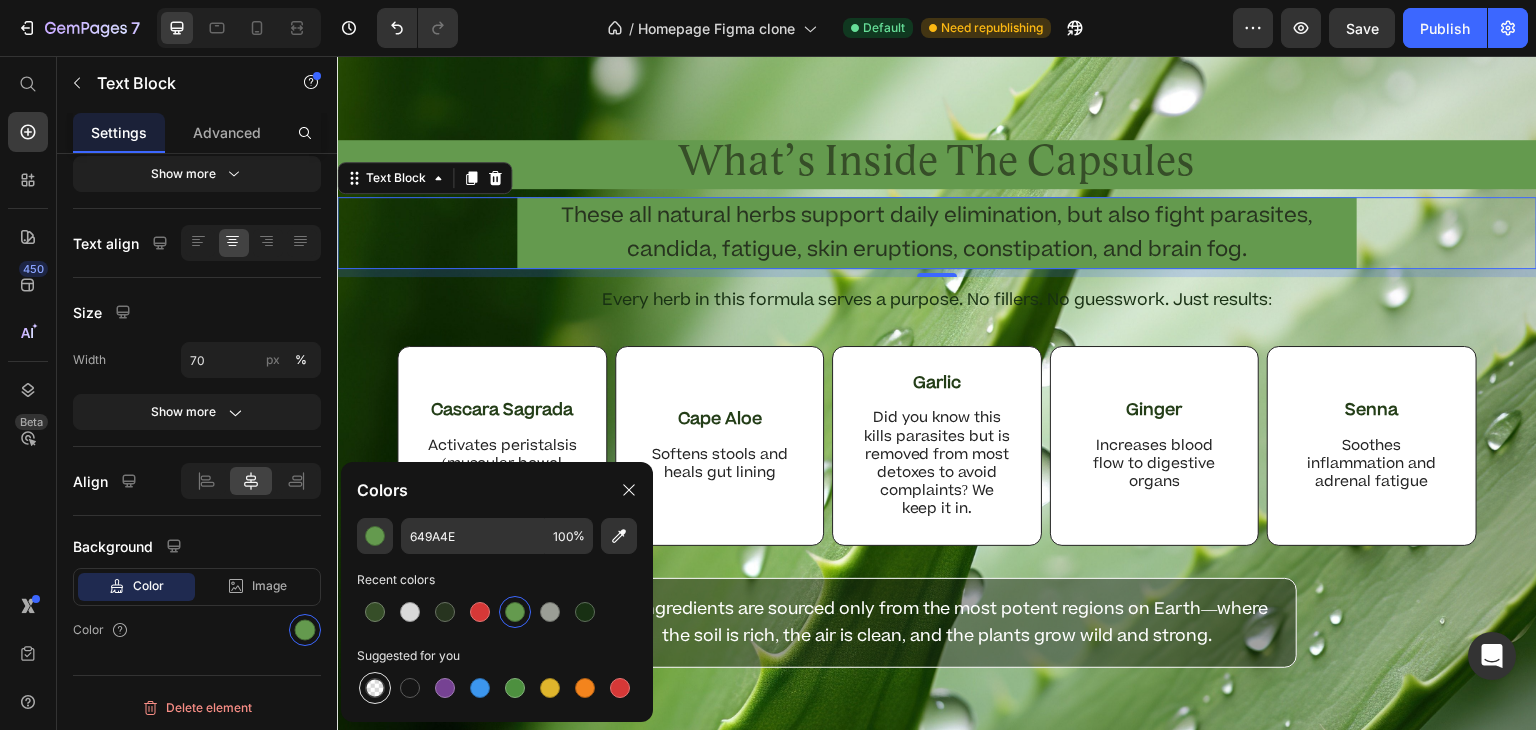 click at bounding box center [375, 688] 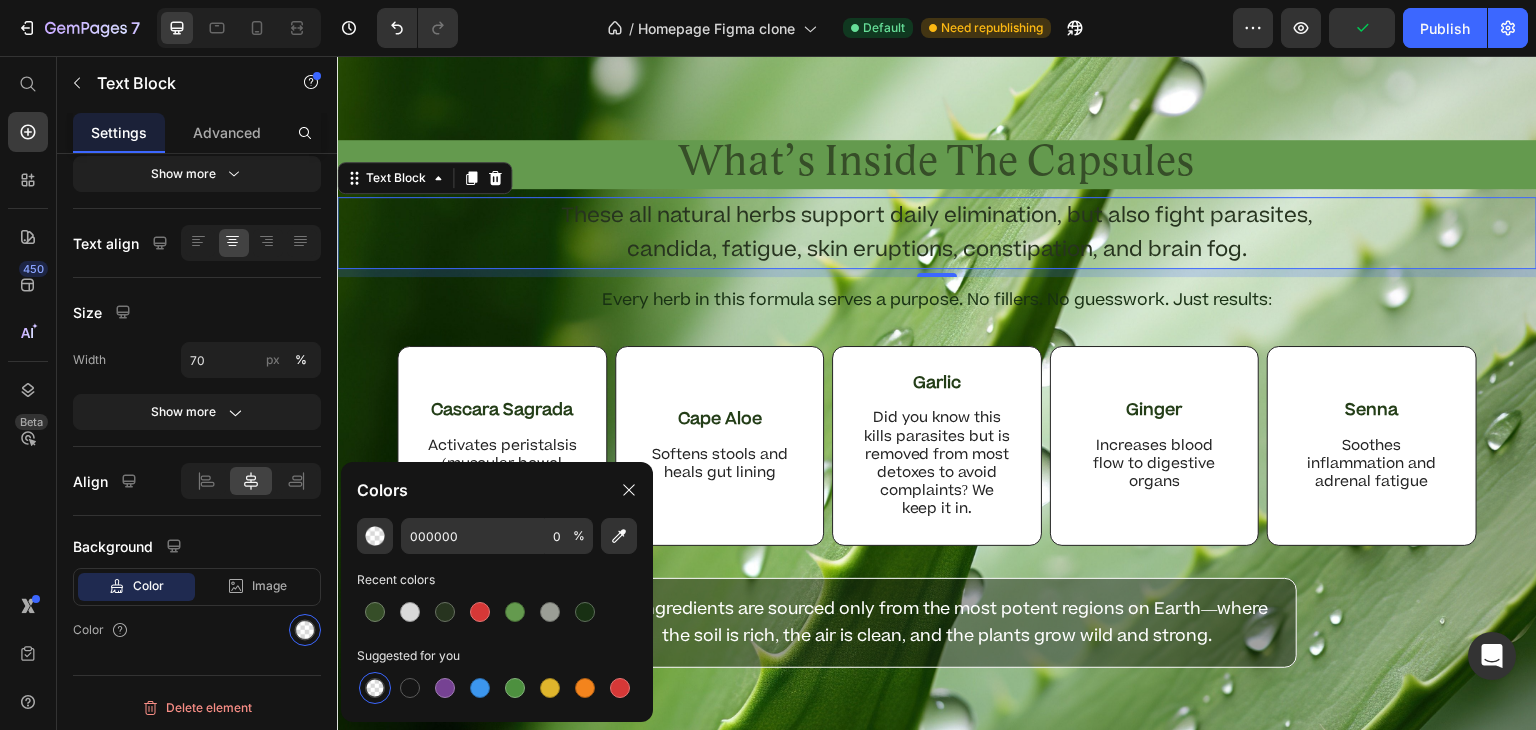 type on "649A4E" 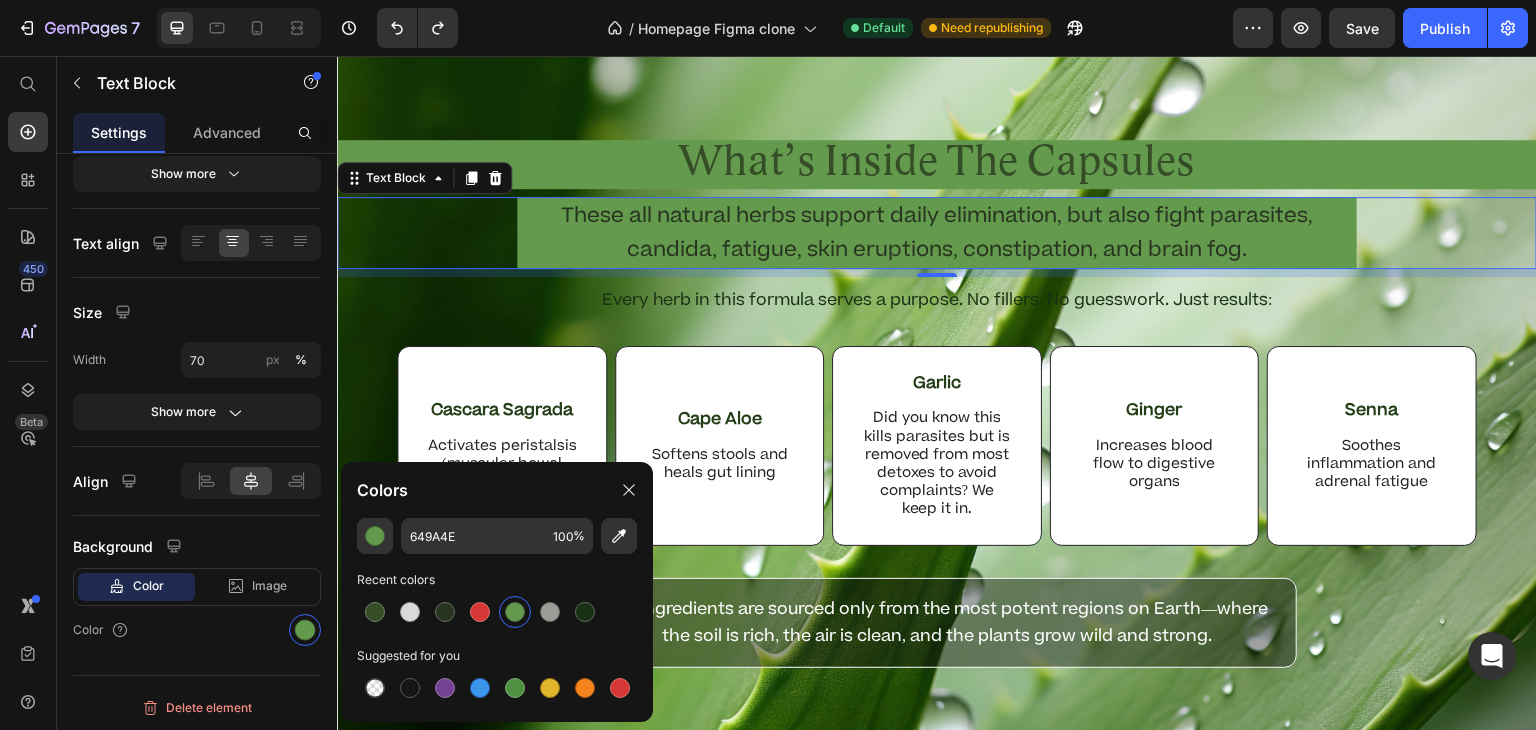 type on "000000" 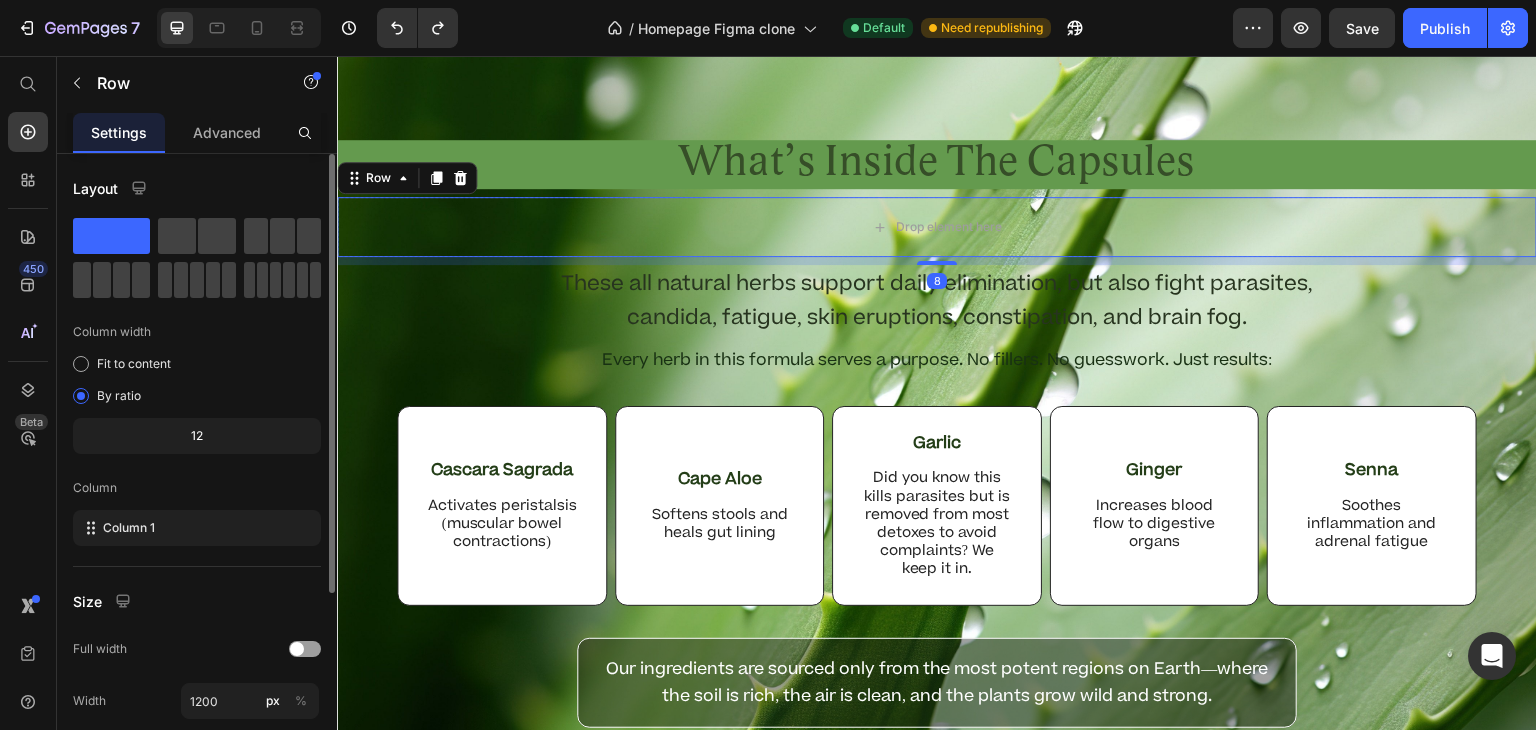 scroll, scrollTop: 277, scrollLeft: 0, axis: vertical 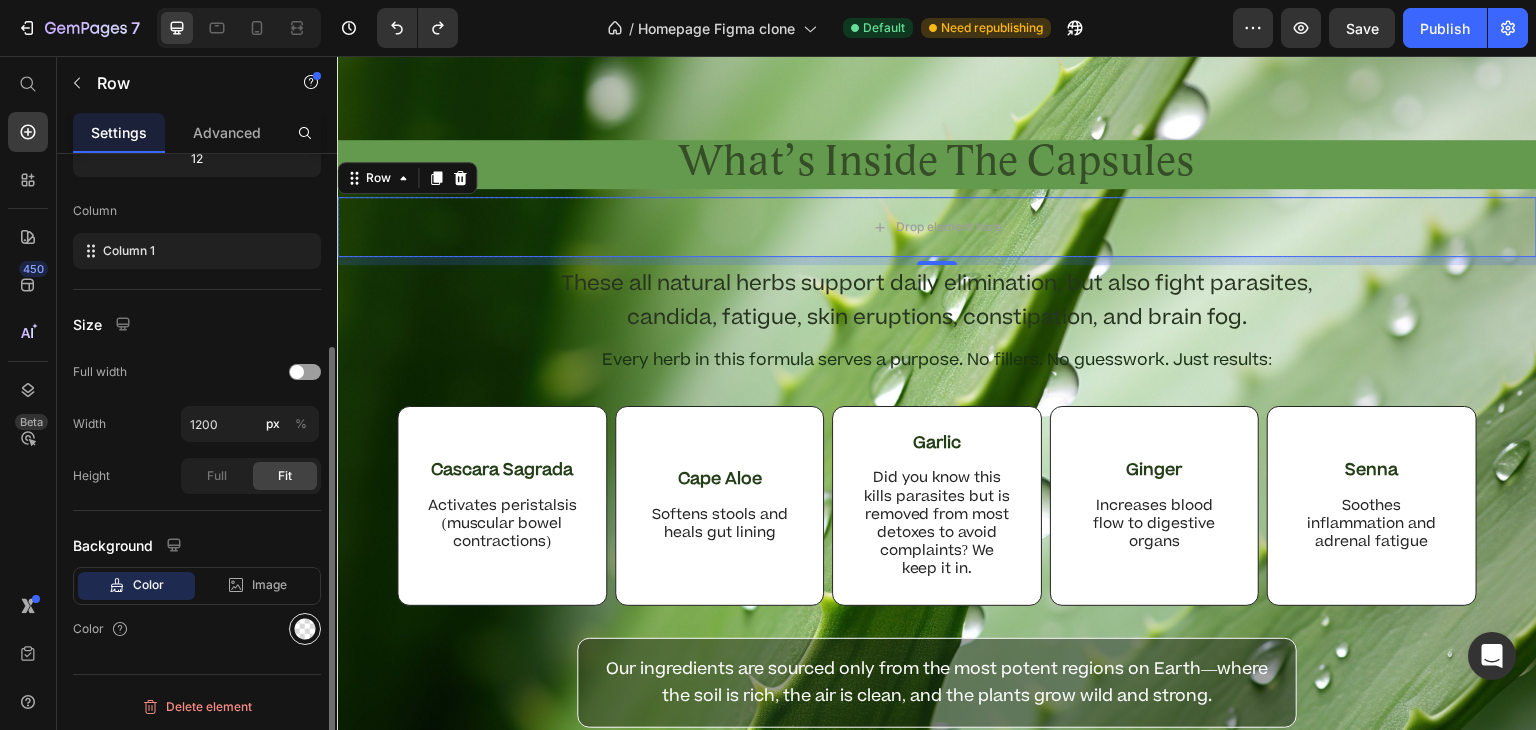 click at bounding box center (305, 629) 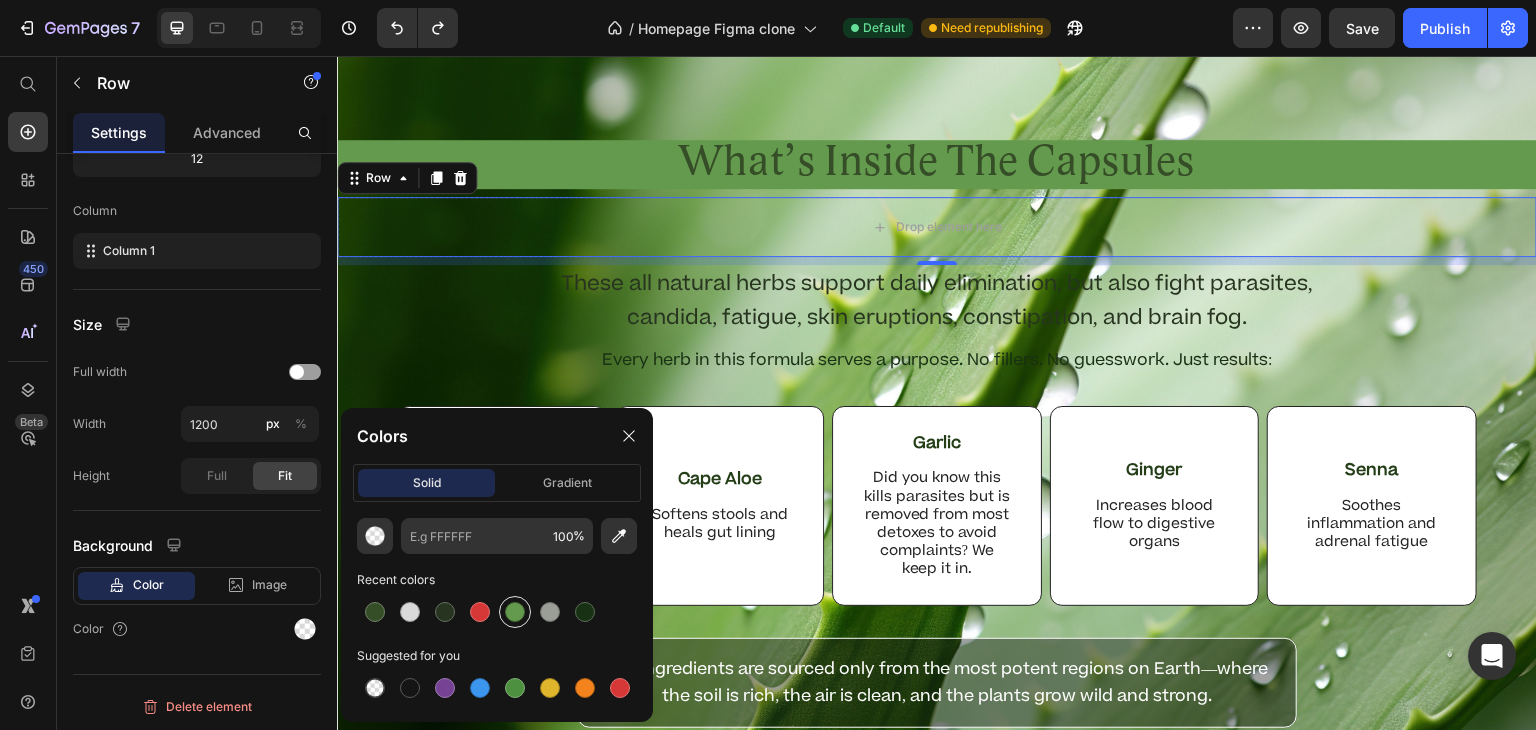click at bounding box center (515, 612) 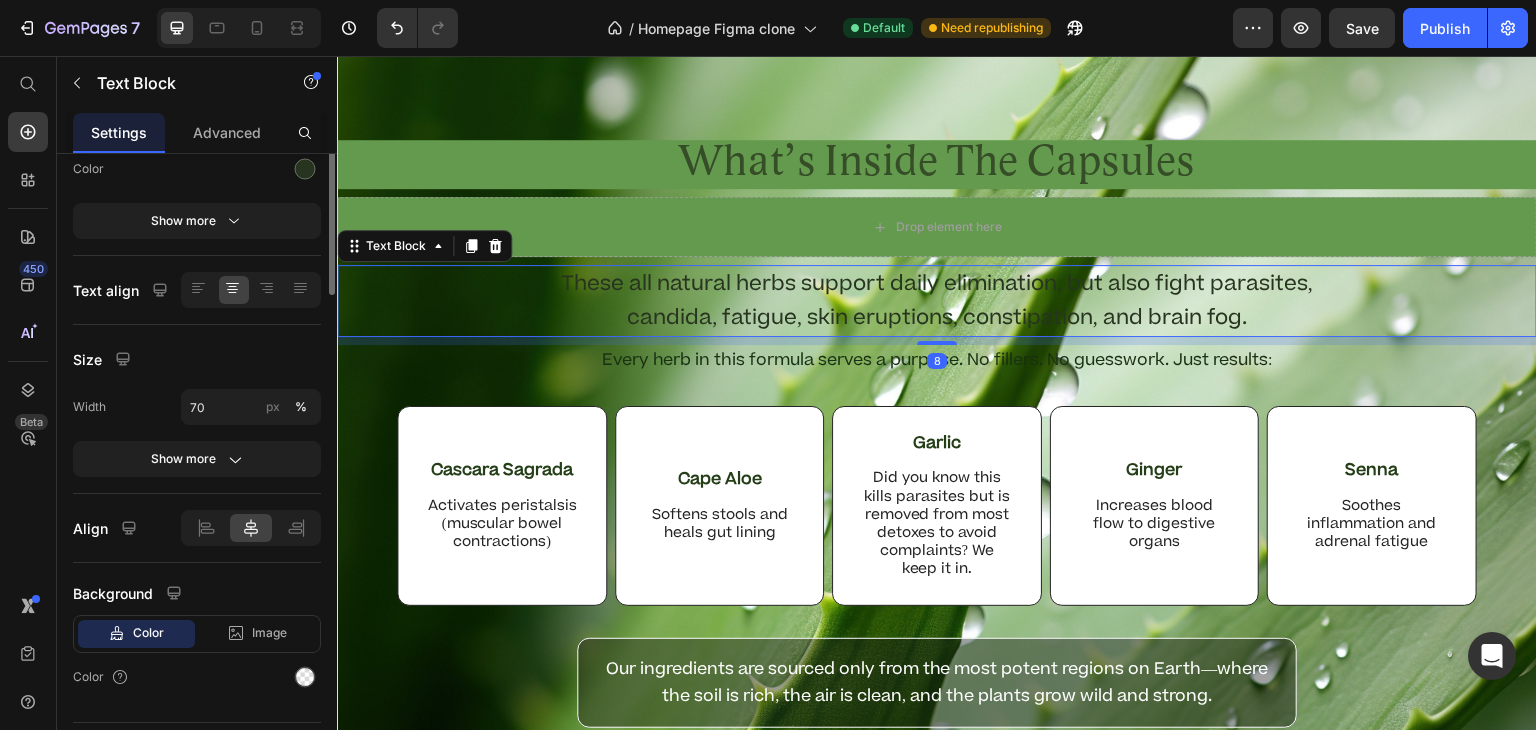 scroll, scrollTop: 0, scrollLeft: 0, axis: both 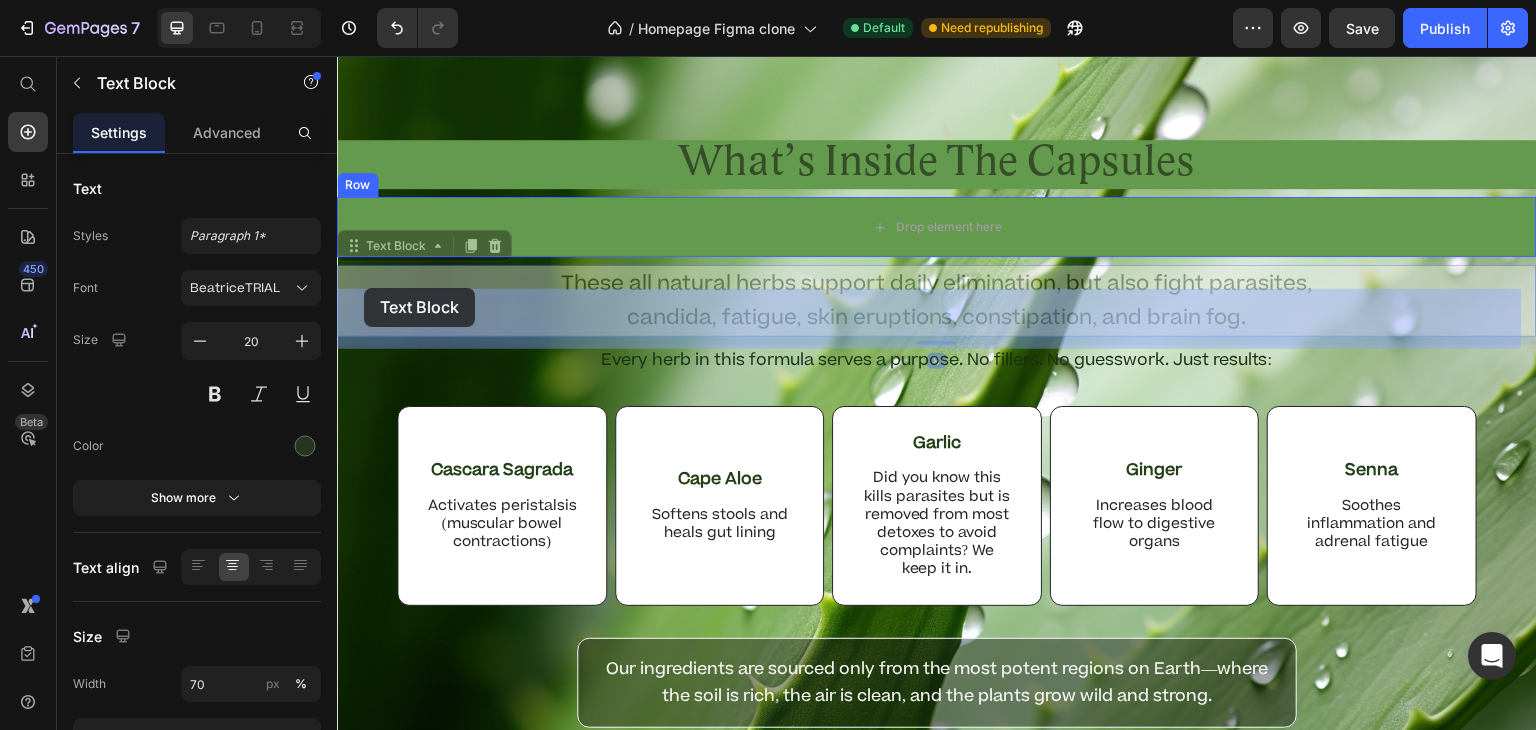 drag, startPoint x: 355, startPoint y: 342, endPoint x: 364, endPoint y: 288, distance: 54.74486 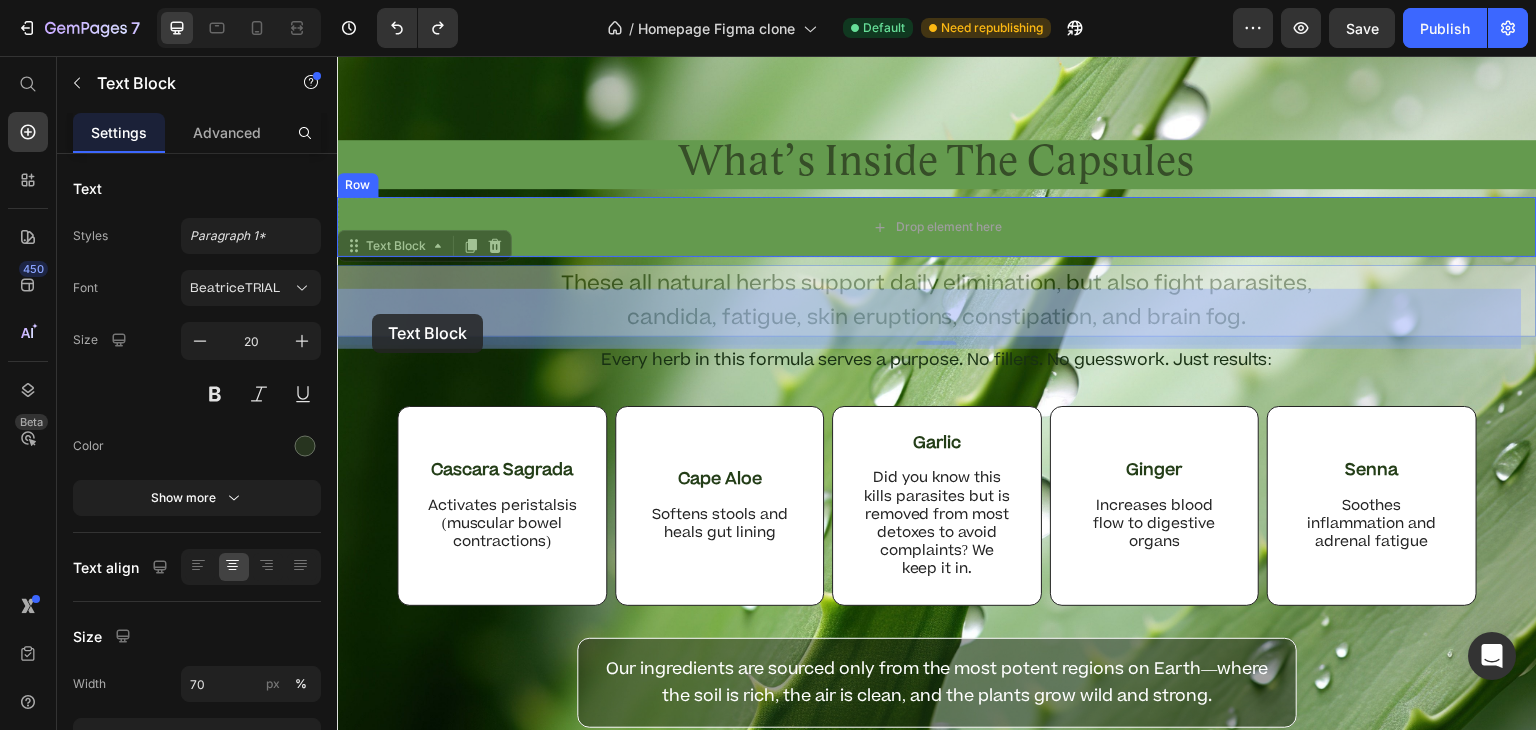 drag, startPoint x: 360, startPoint y: 340, endPoint x: 372, endPoint y: 314, distance: 28.635643 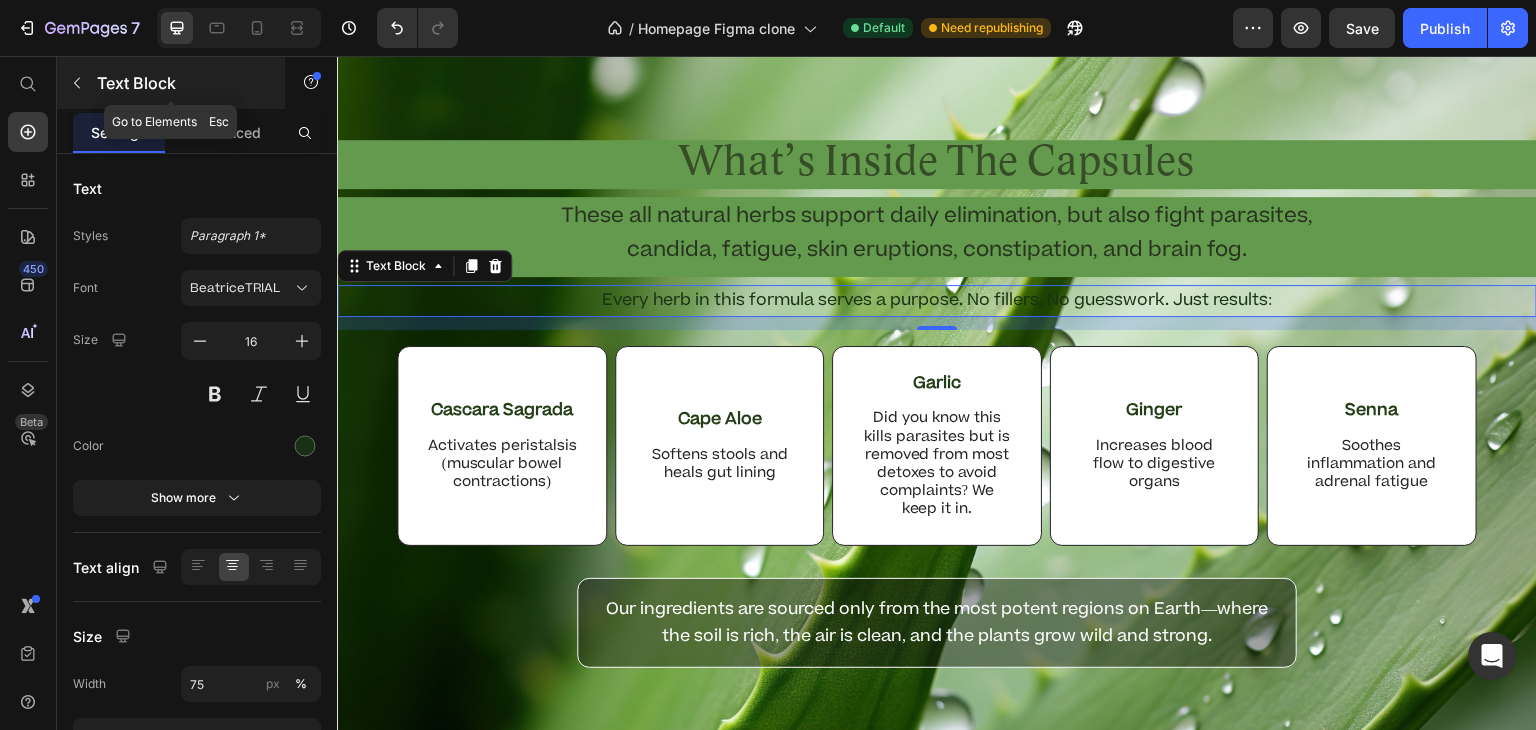 click at bounding box center [77, 83] 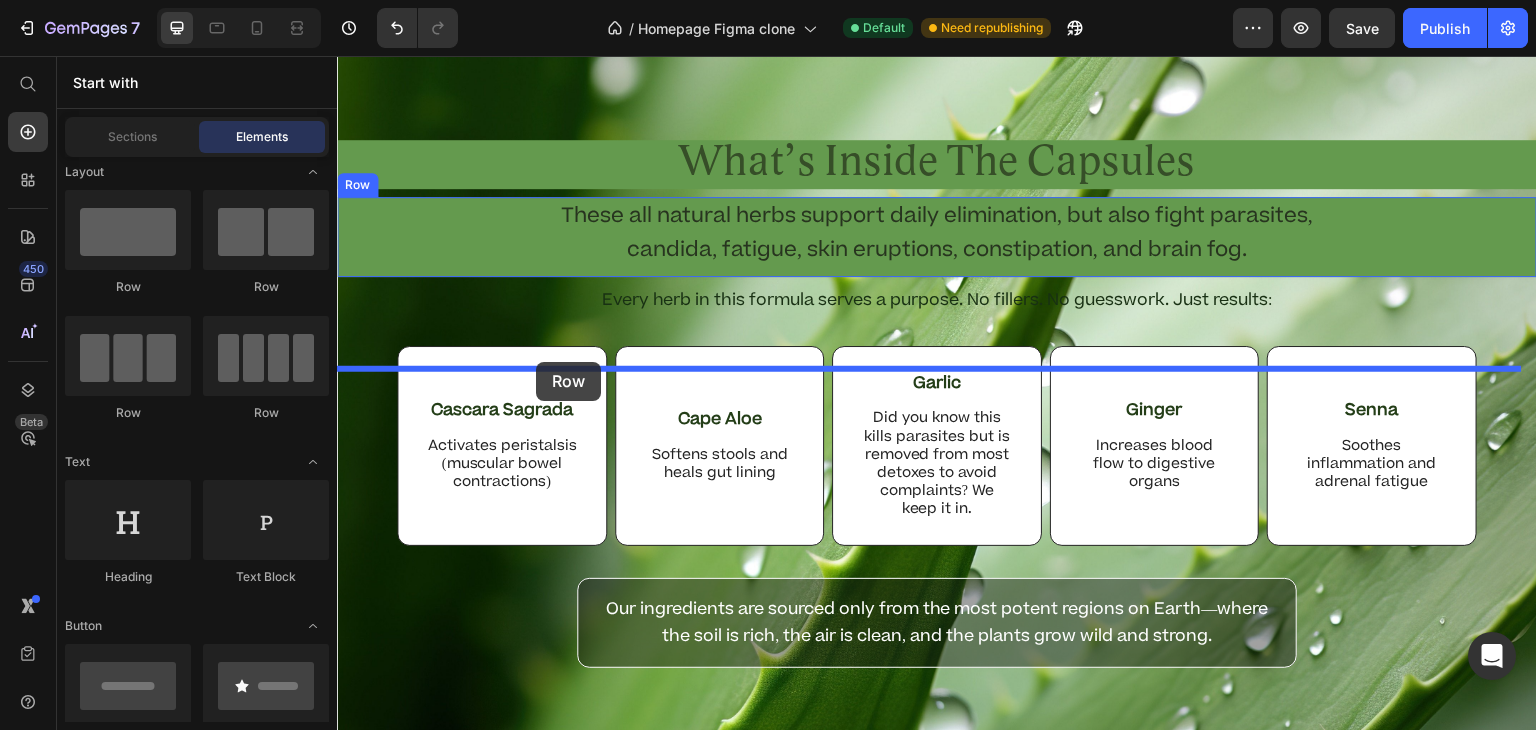 drag, startPoint x: 454, startPoint y: 306, endPoint x: 536, endPoint y: 362, distance: 99.29753 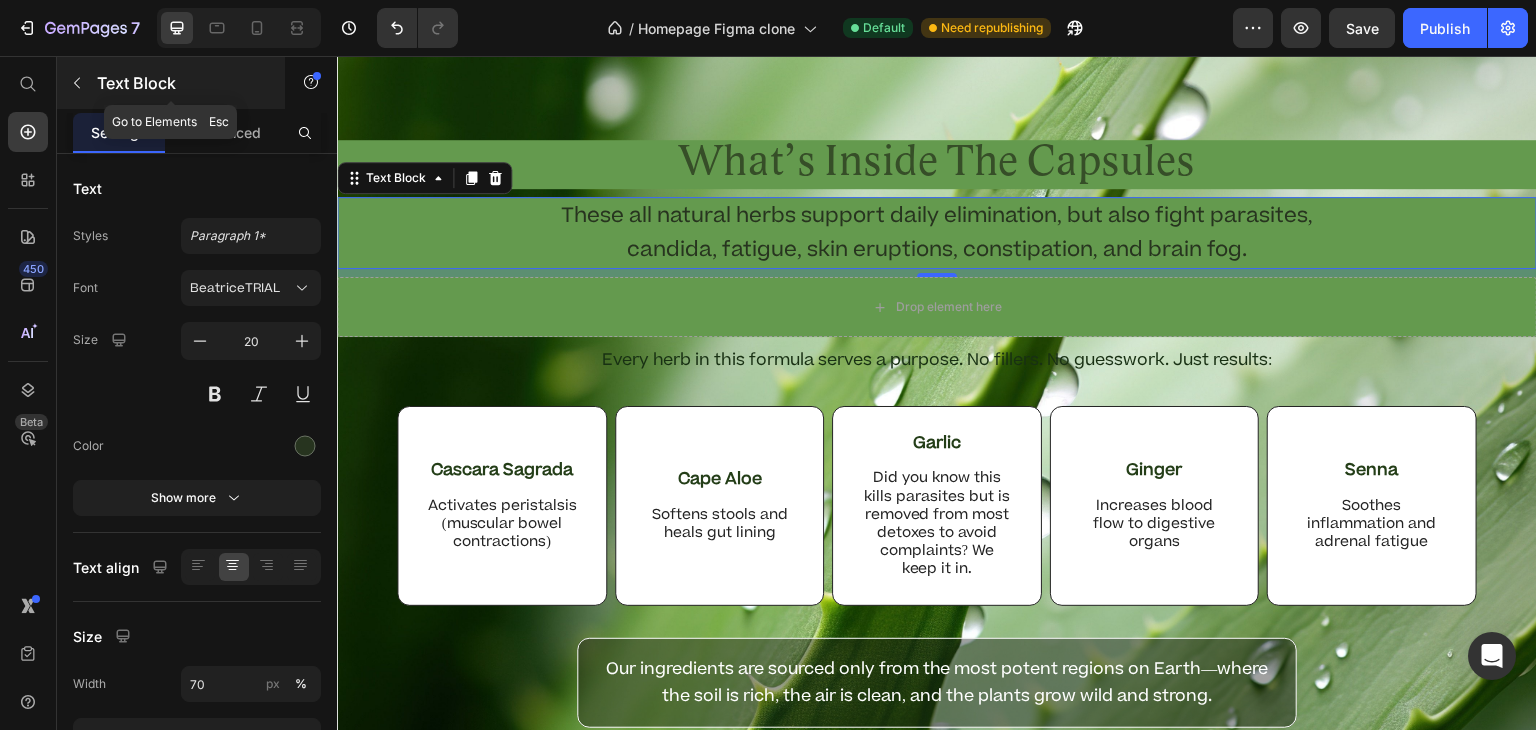 click 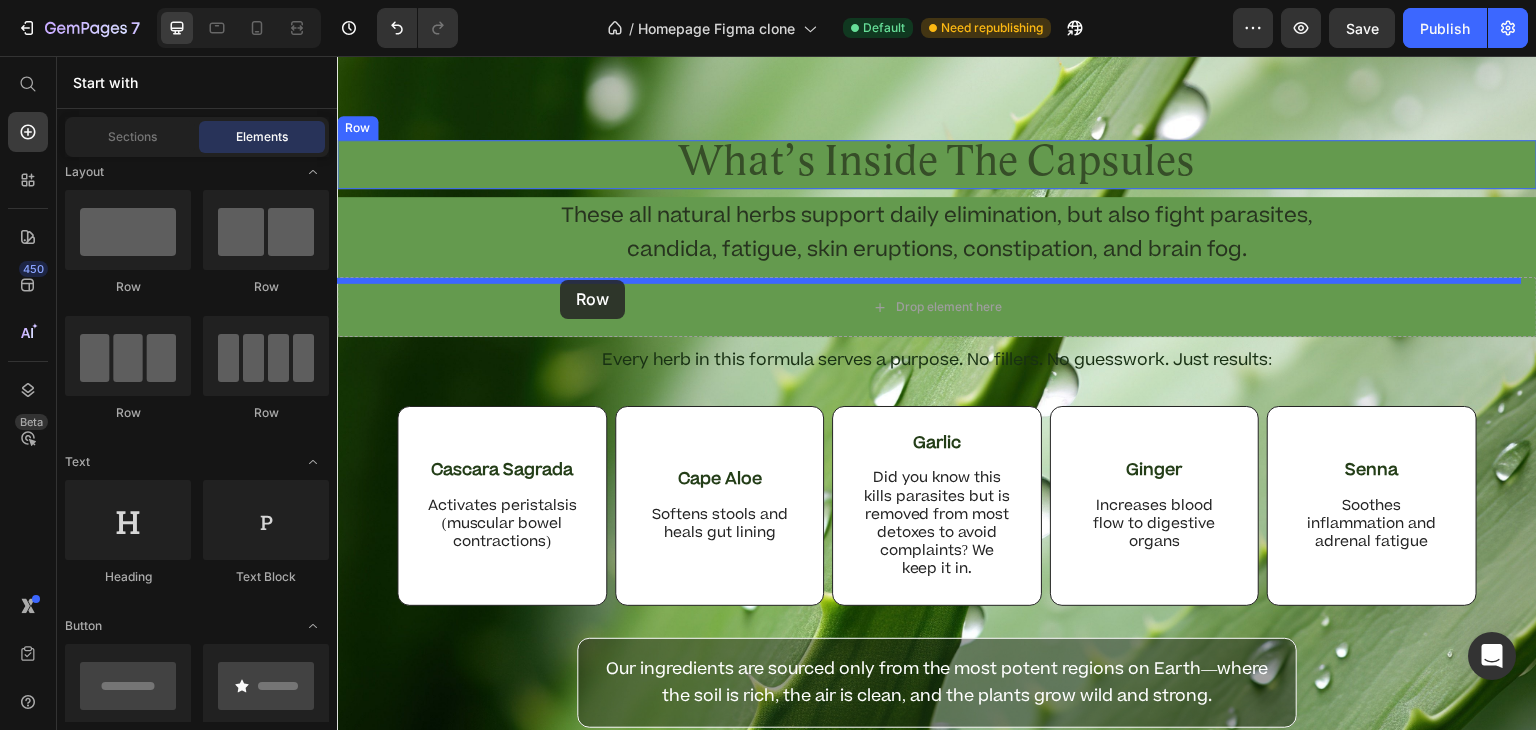 drag, startPoint x: 452, startPoint y: 305, endPoint x: 560, endPoint y: 280, distance: 110.85576 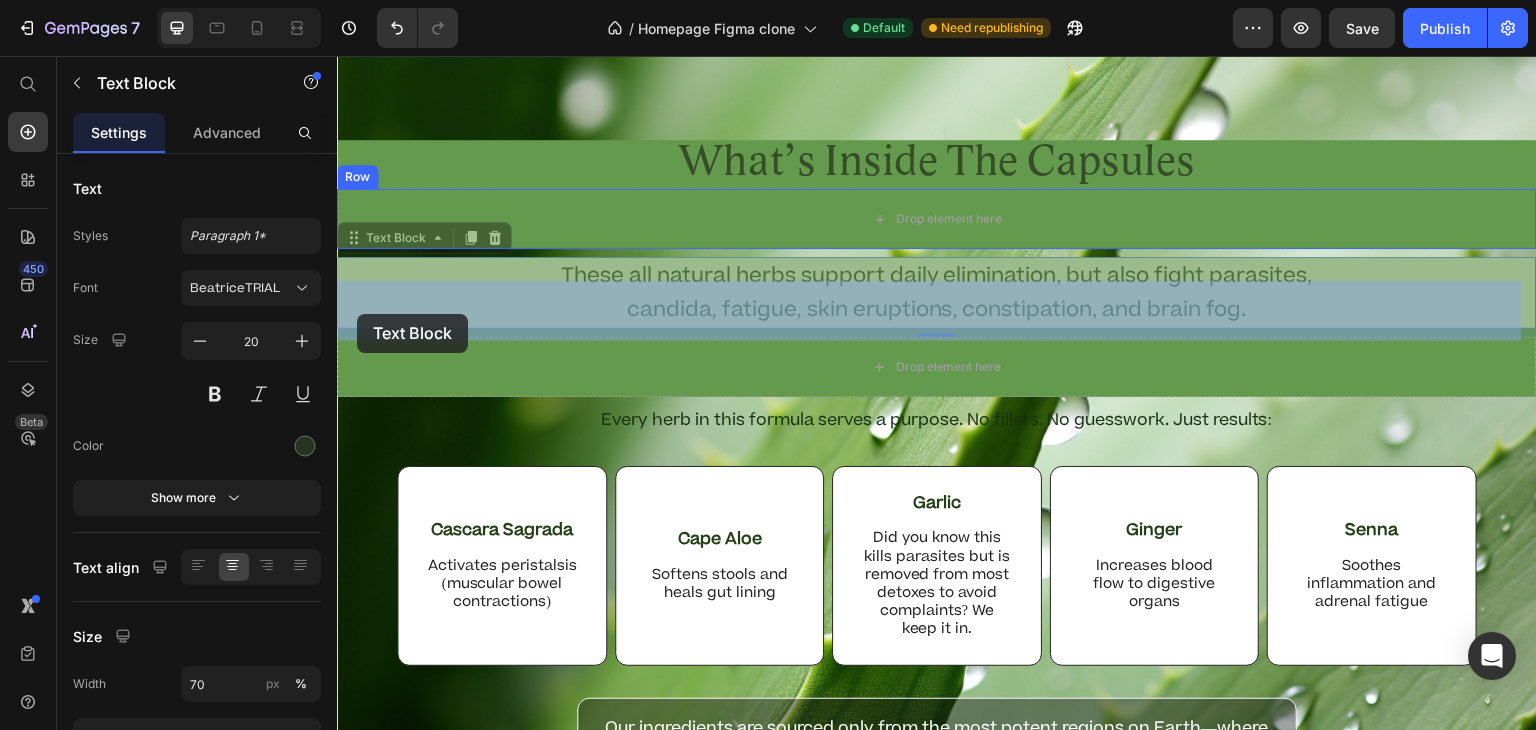 drag, startPoint x: 356, startPoint y: 335, endPoint x: 357, endPoint y: 314, distance: 21.023796 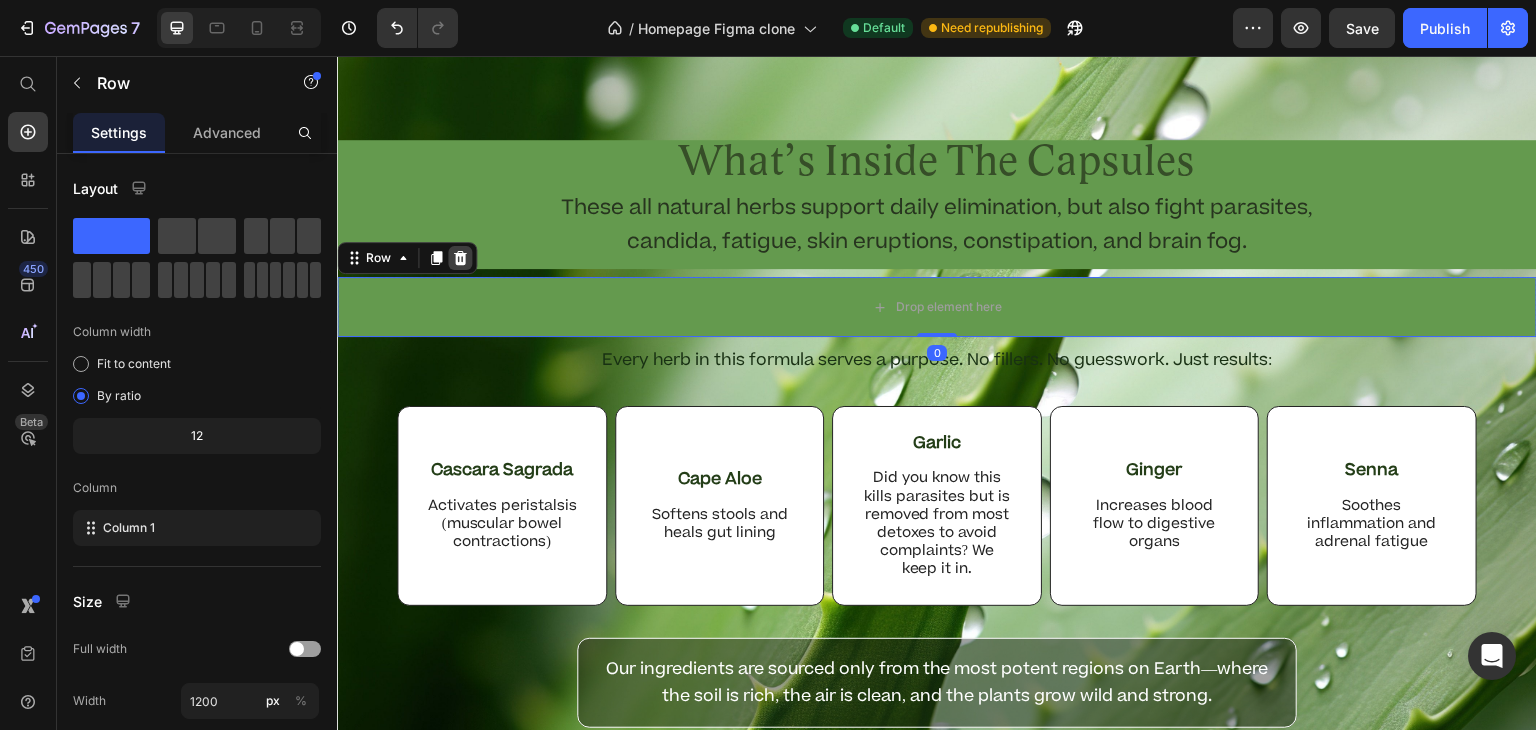 click 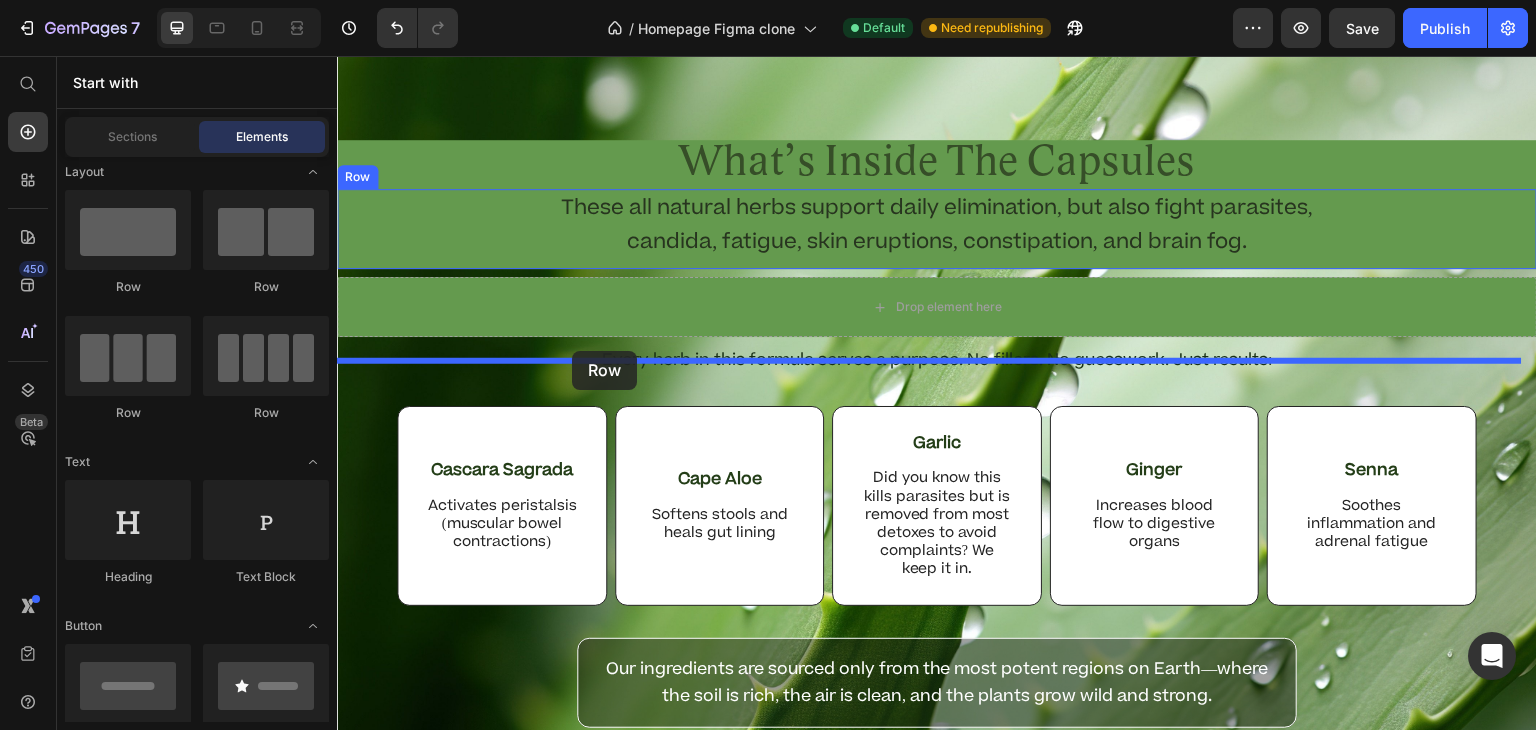drag, startPoint x: 484, startPoint y: 305, endPoint x: 572, endPoint y: 351, distance: 99.29753 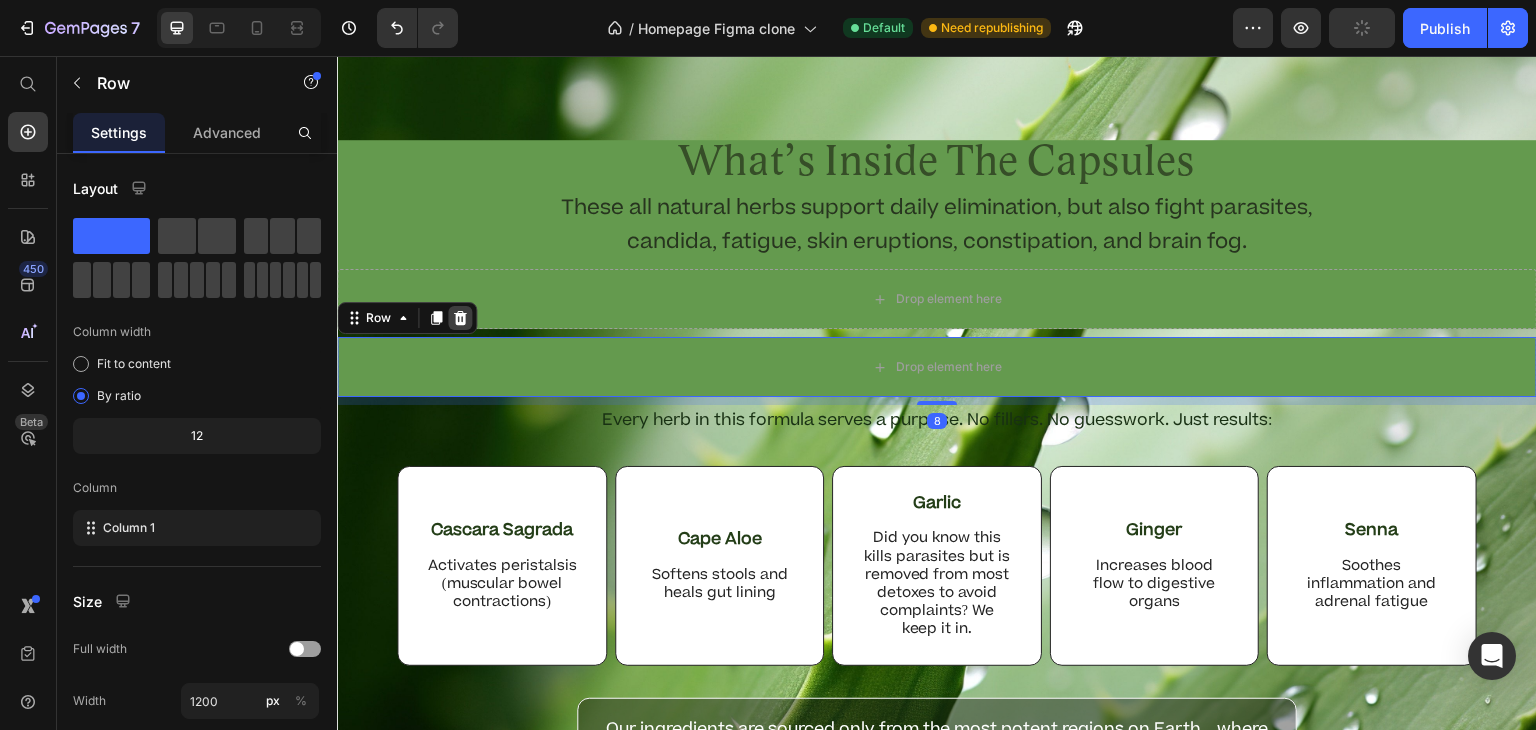 click 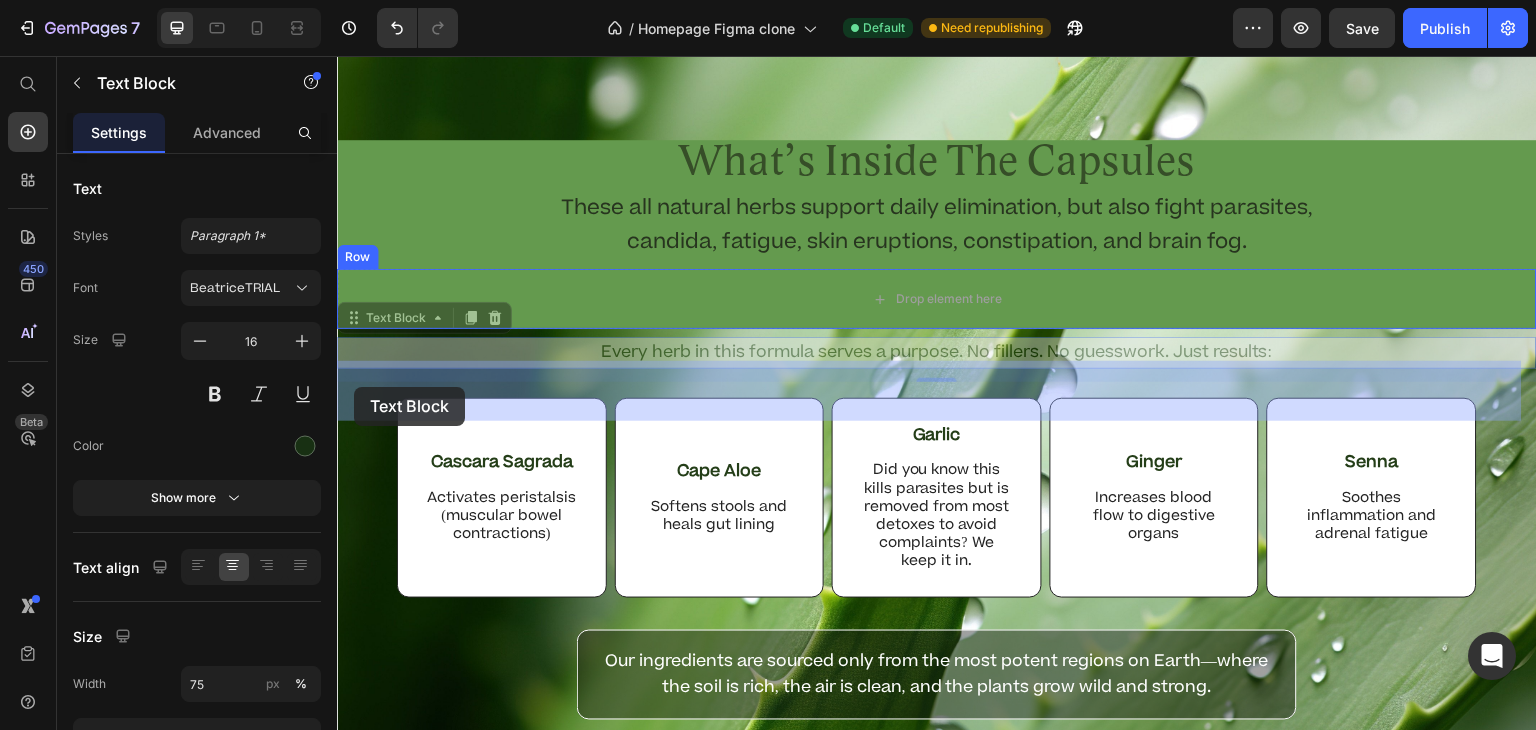 drag, startPoint x: 351, startPoint y: 410, endPoint x: 354, endPoint y: 390, distance: 20.22375 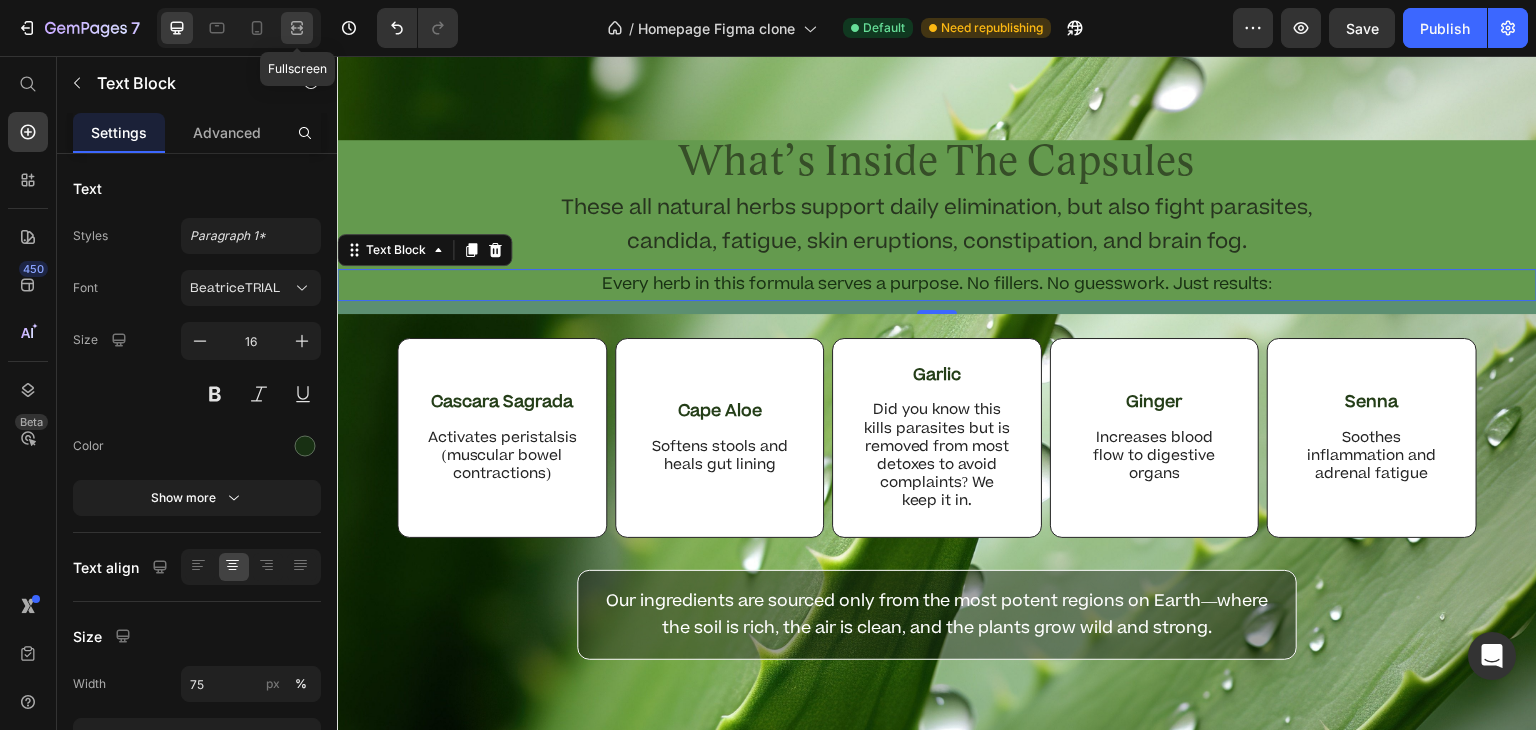 click 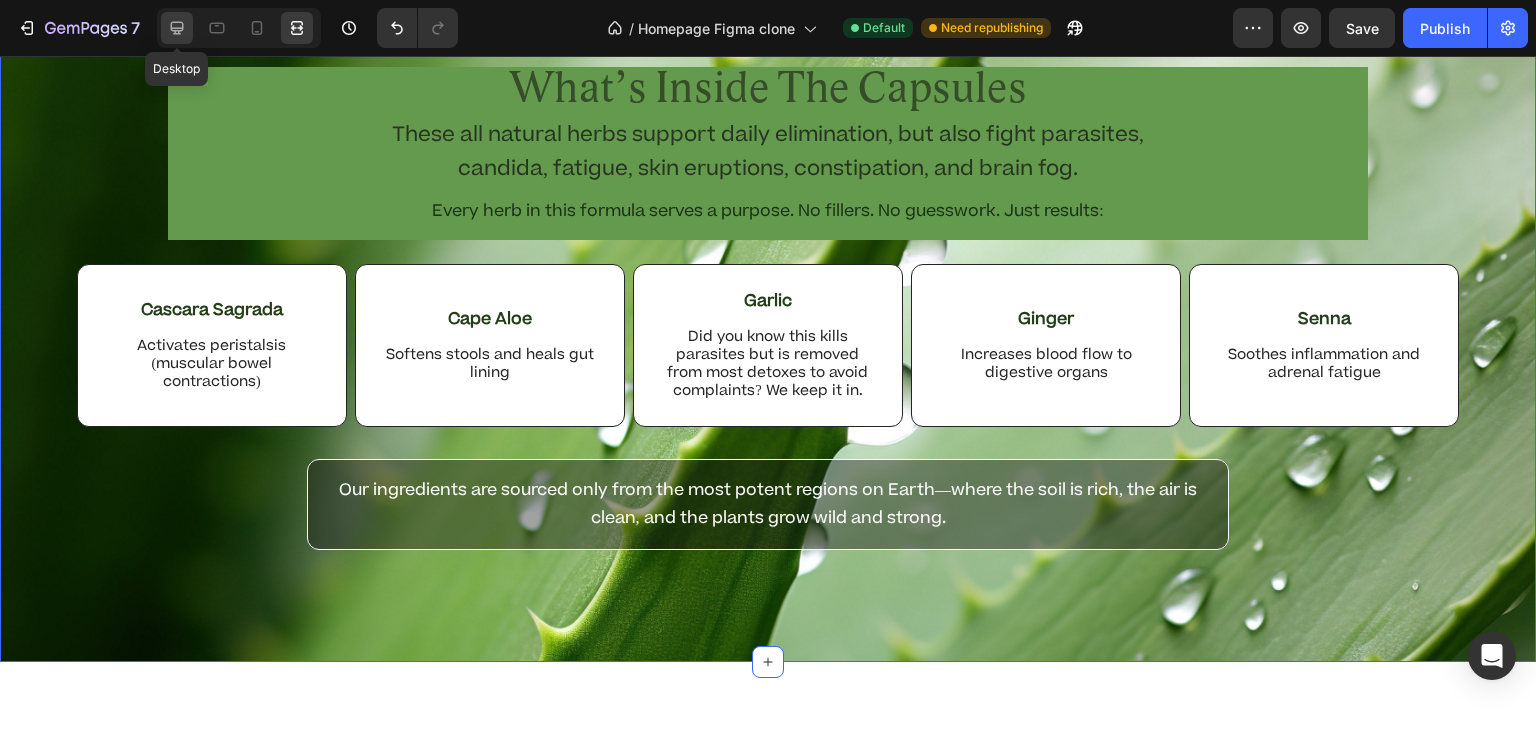 click 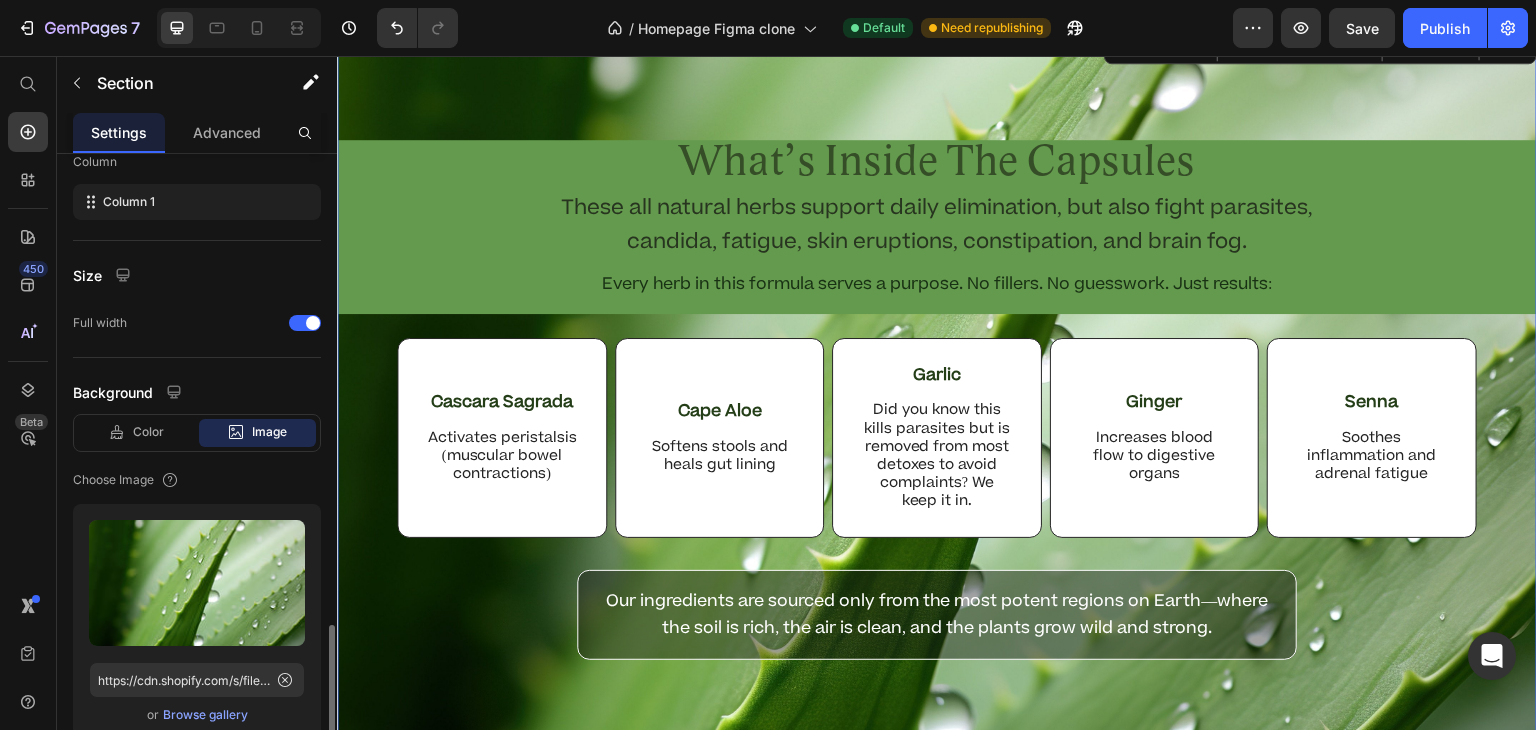 scroll, scrollTop: 529, scrollLeft: 0, axis: vertical 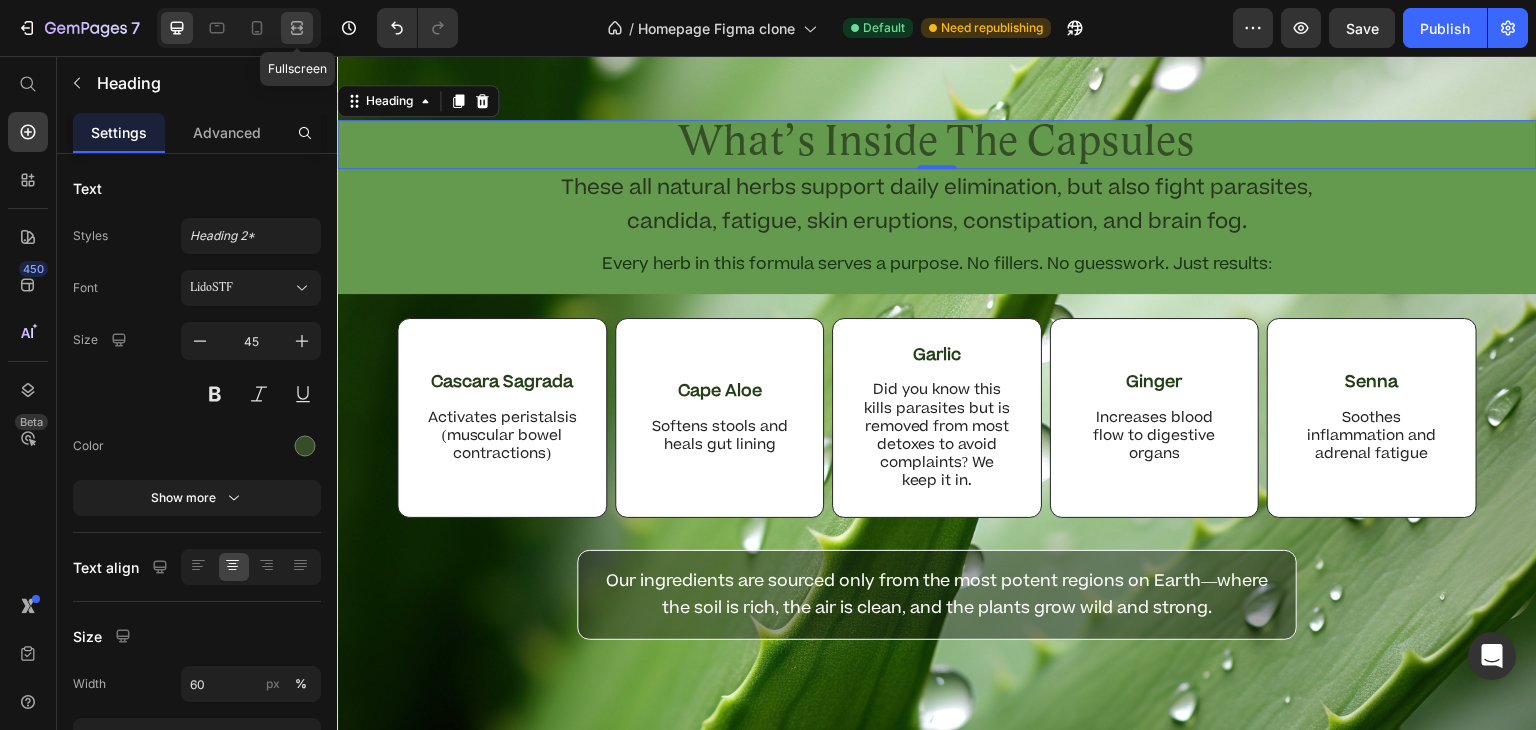 click 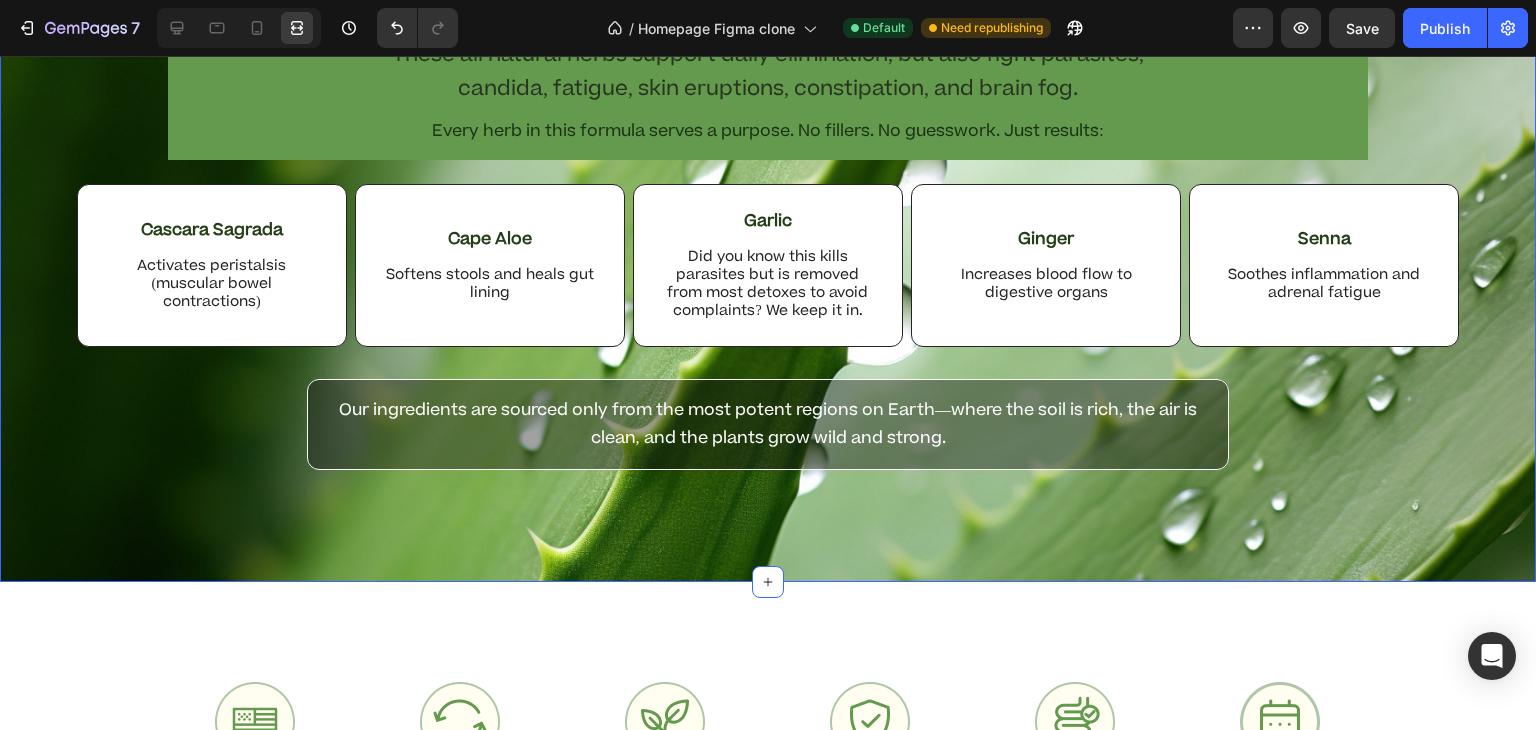scroll, scrollTop: 3671, scrollLeft: 0, axis: vertical 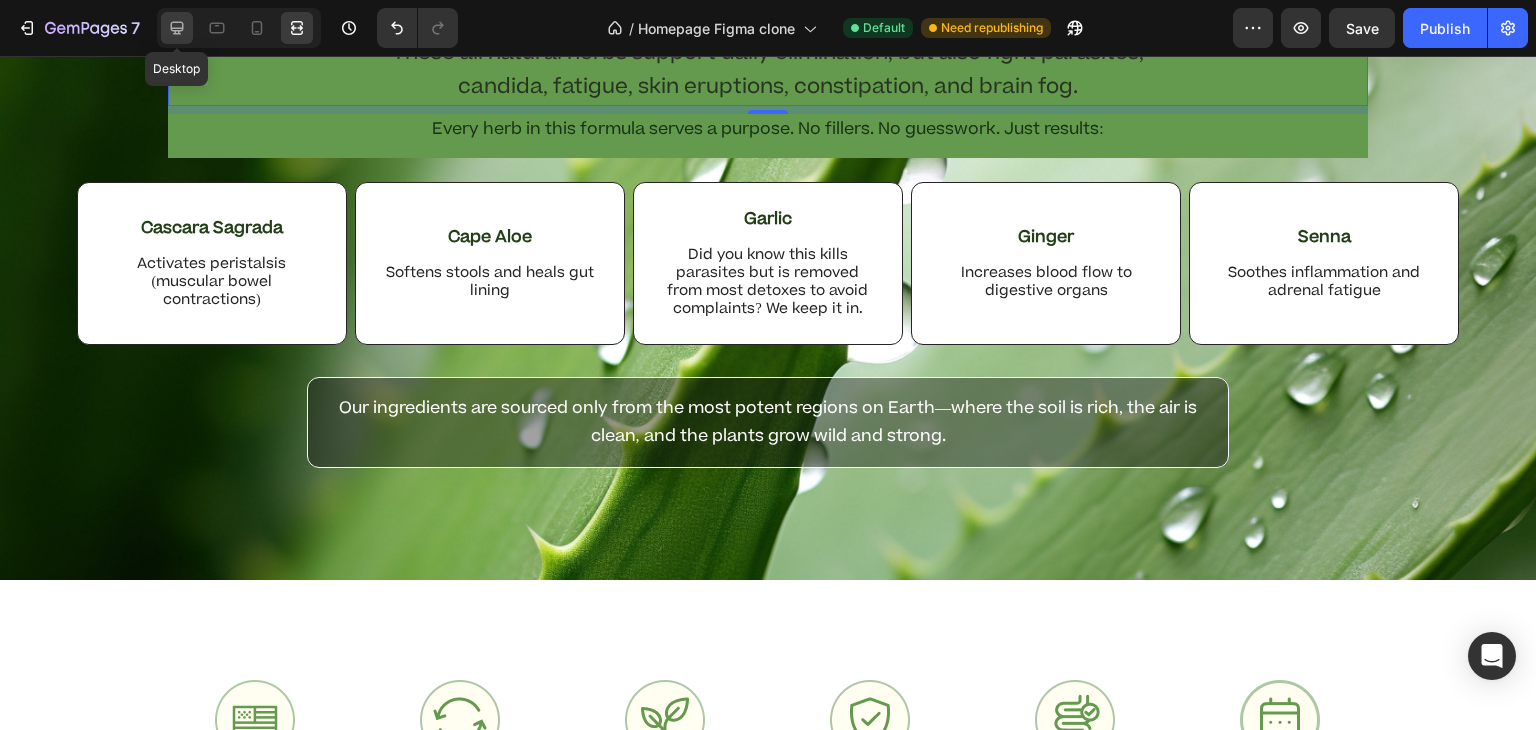 click 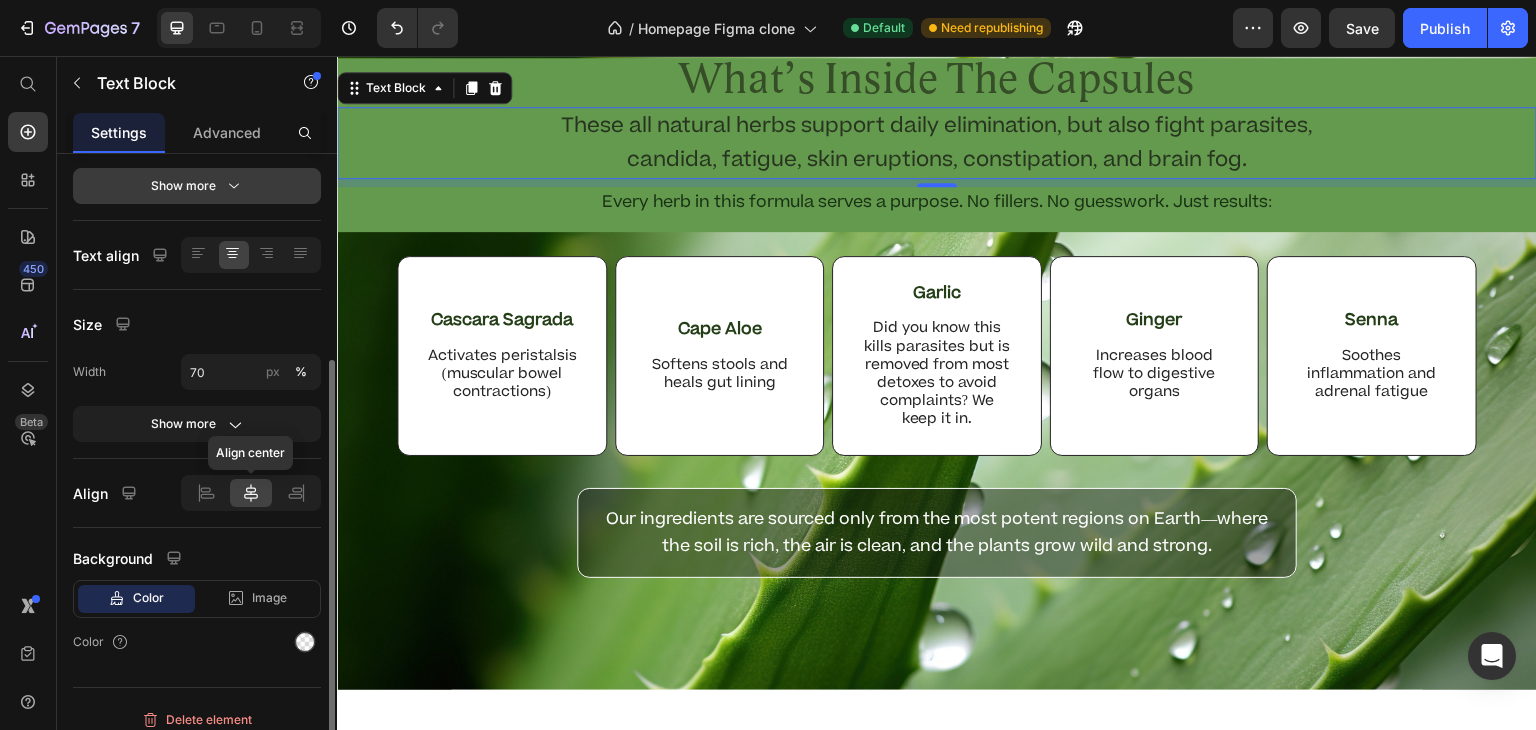 scroll, scrollTop: 324, scrollLeft: 0, axis: vertical 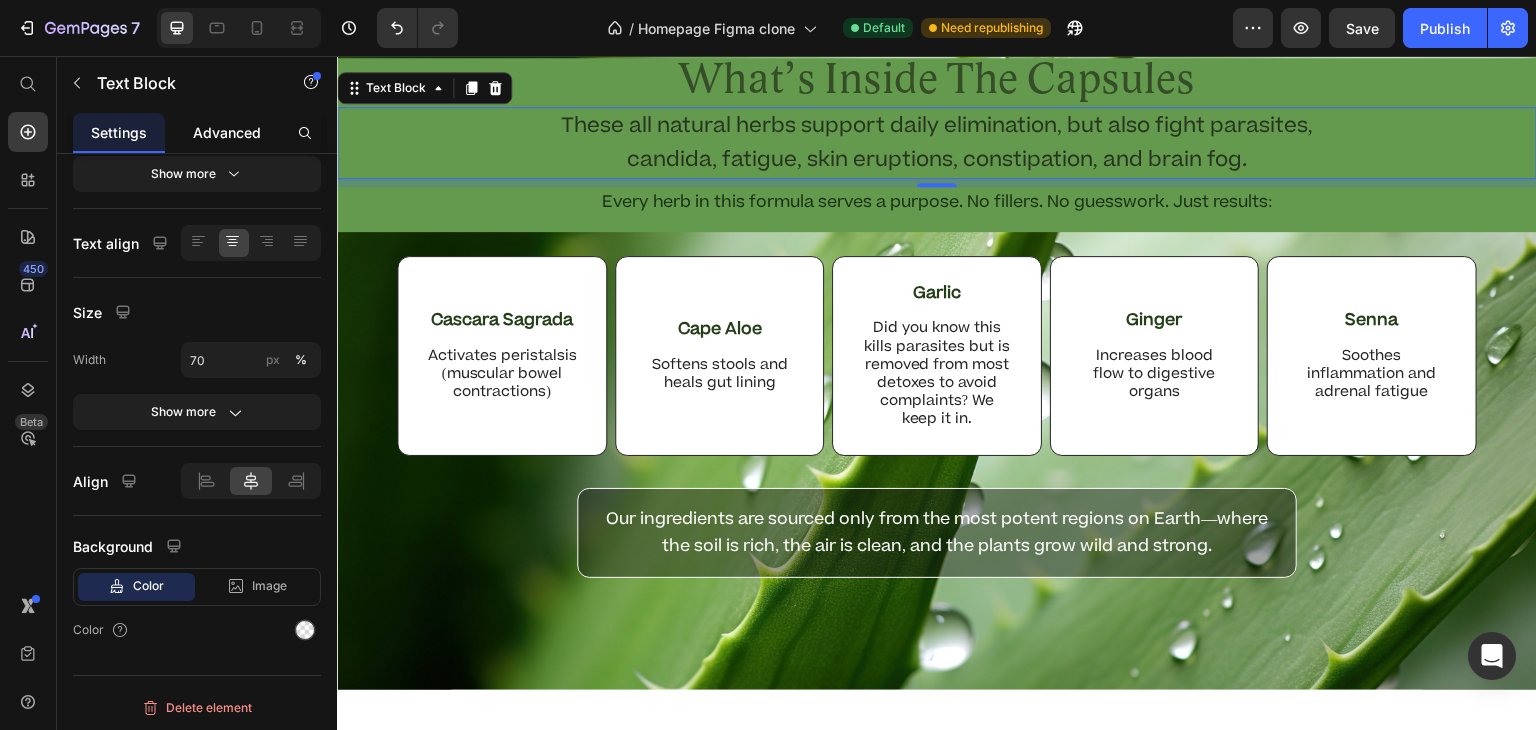 click on "Advanced" 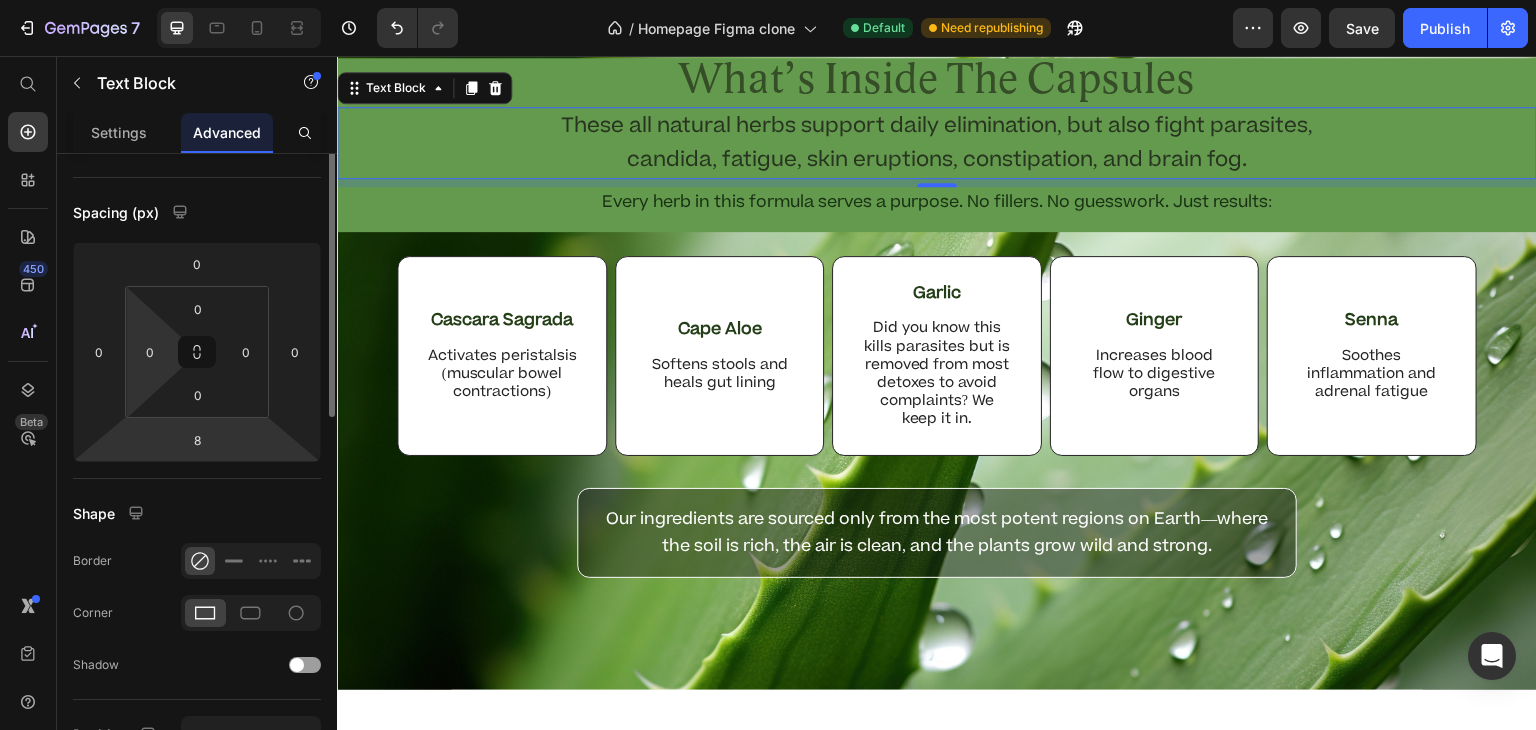scroll, scrollTop: 0, scrollLeft: 0, axis: both 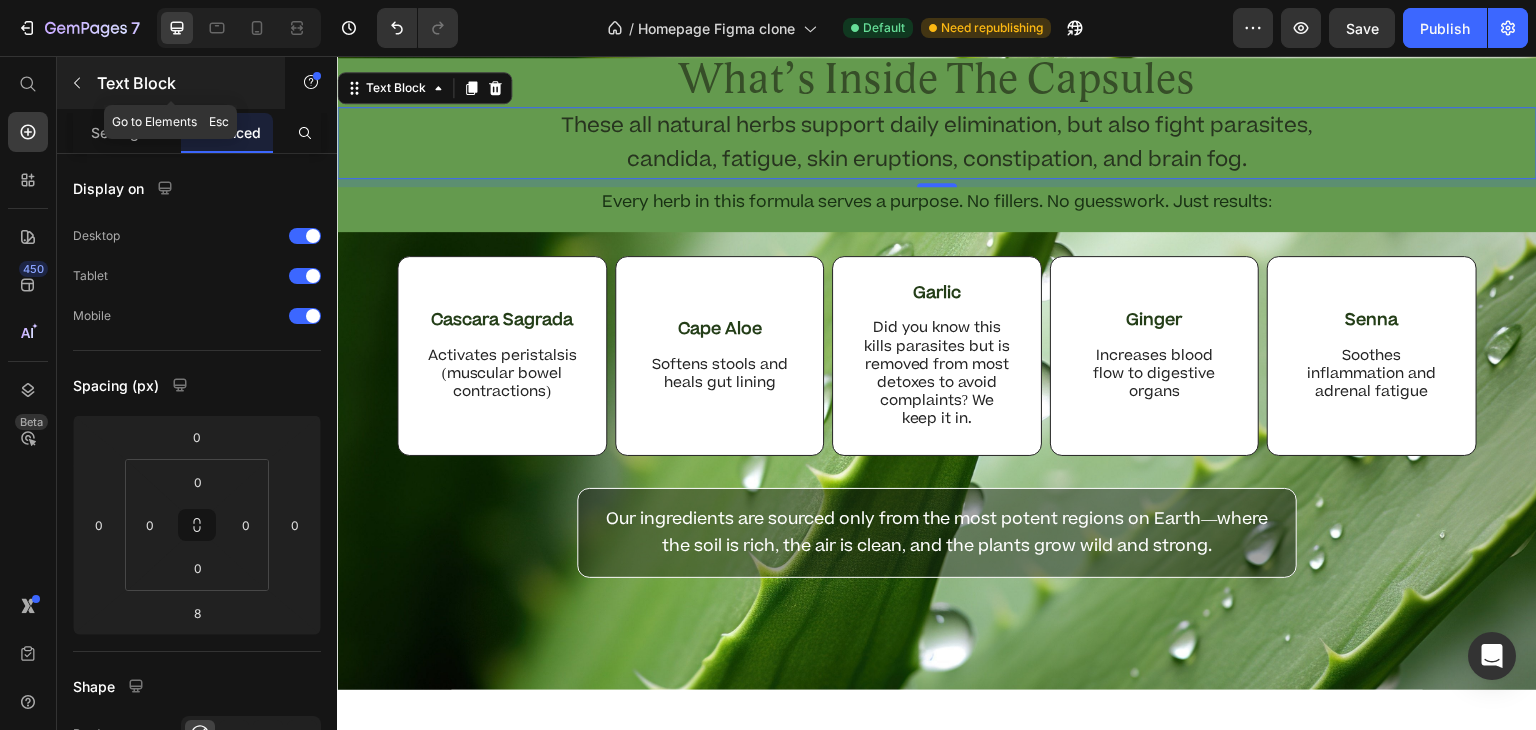 click 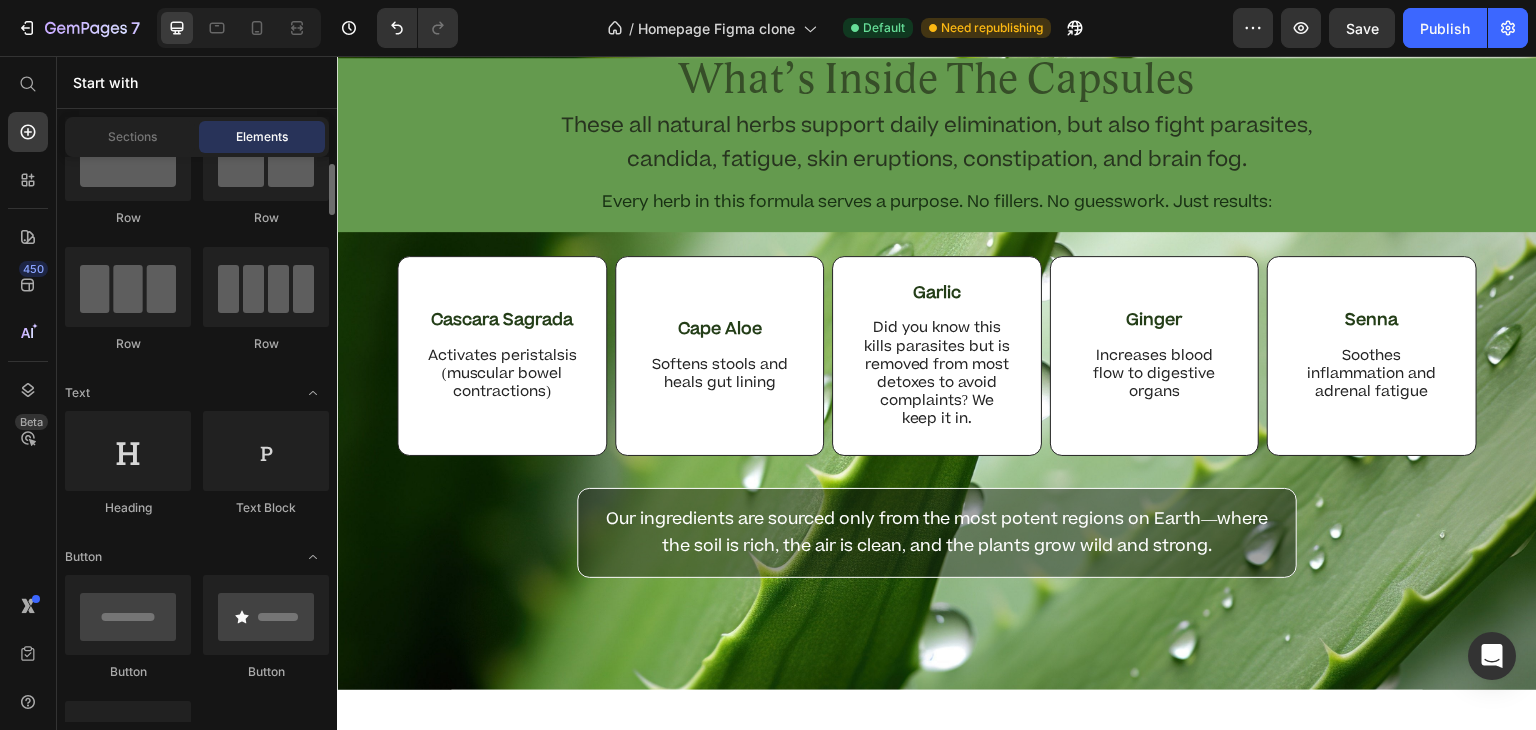 scroll, scrollTop: 0, scrollLeft: 0, axis: both 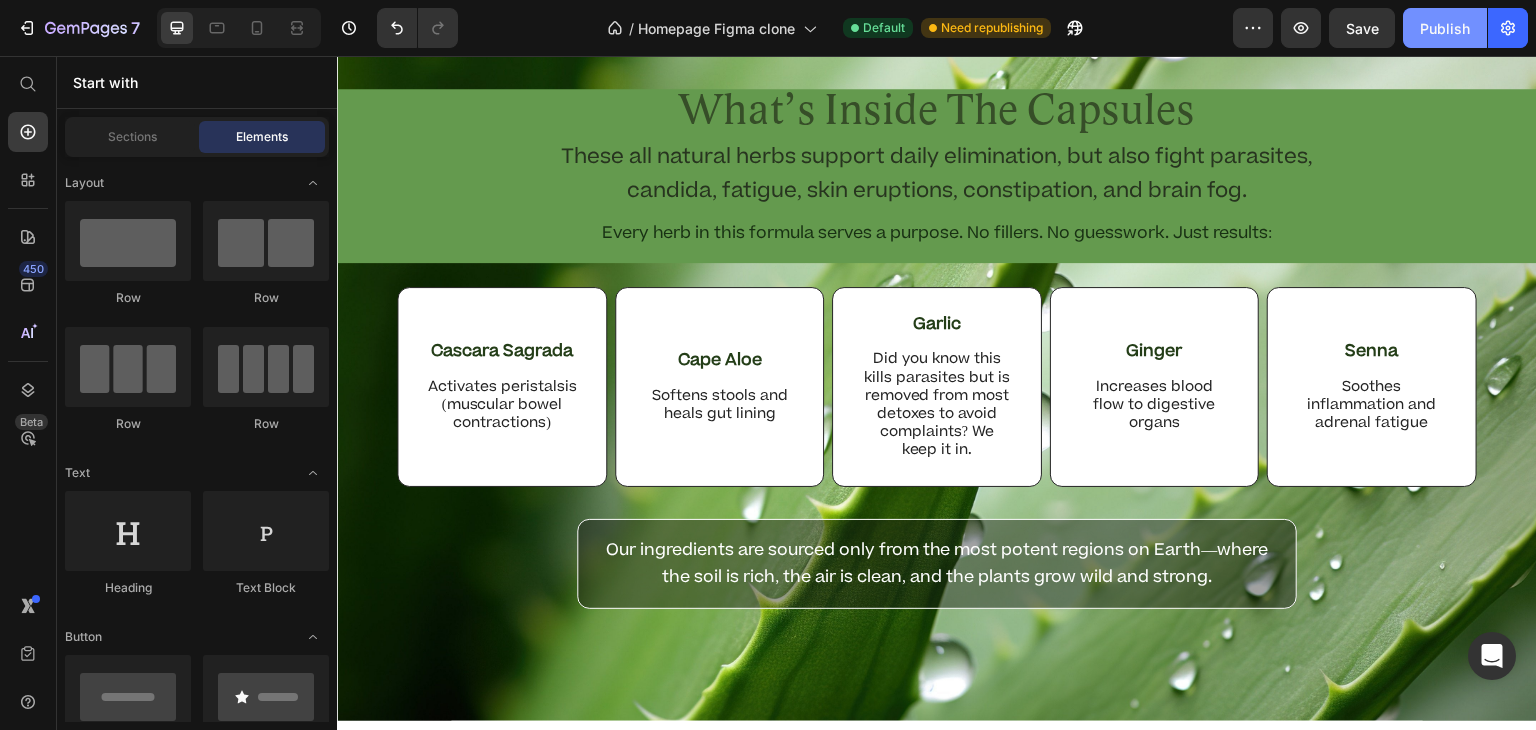 click on "Publish" at bounding box center (1445, 28) 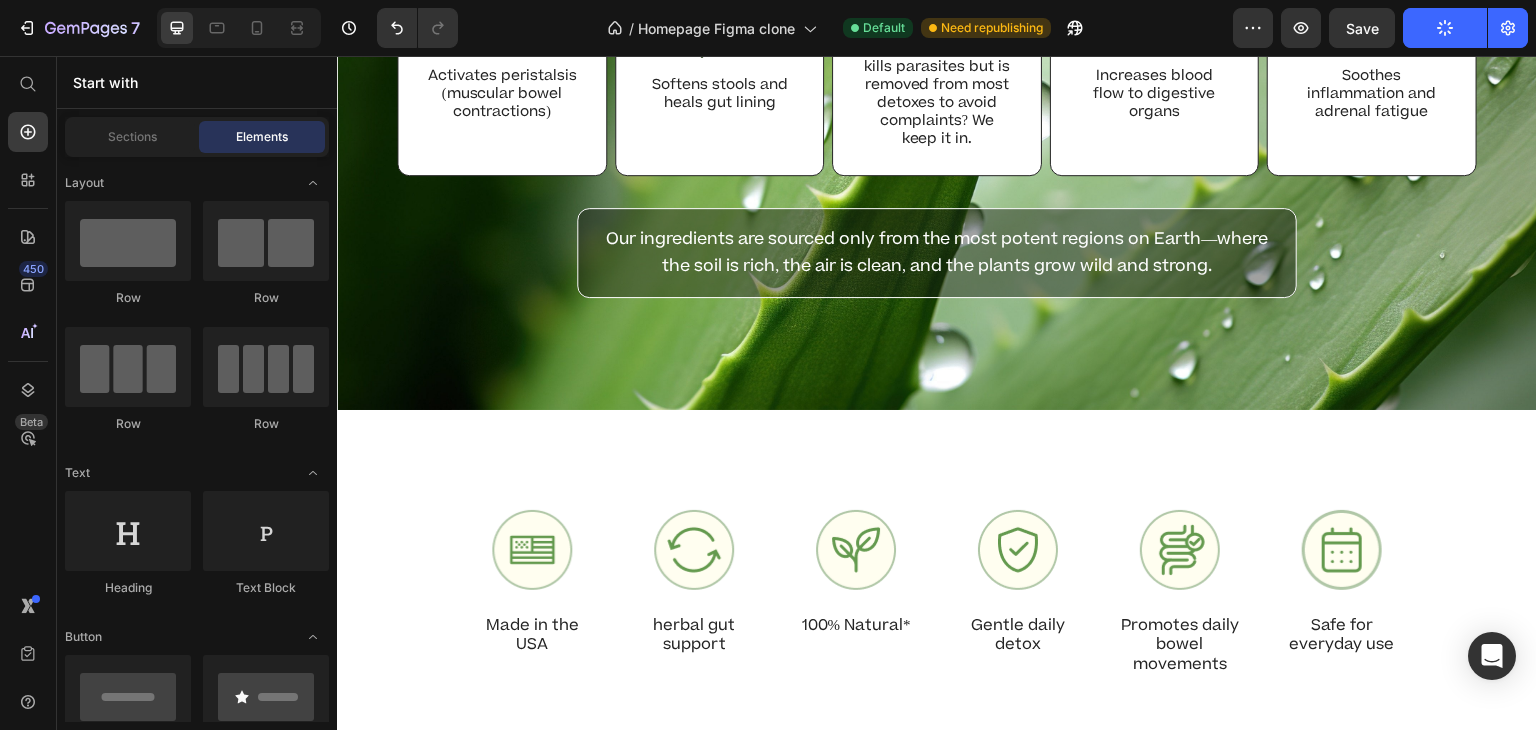 scroll, scrollTop: 3869, scrollLeft: 0, axis: vertical 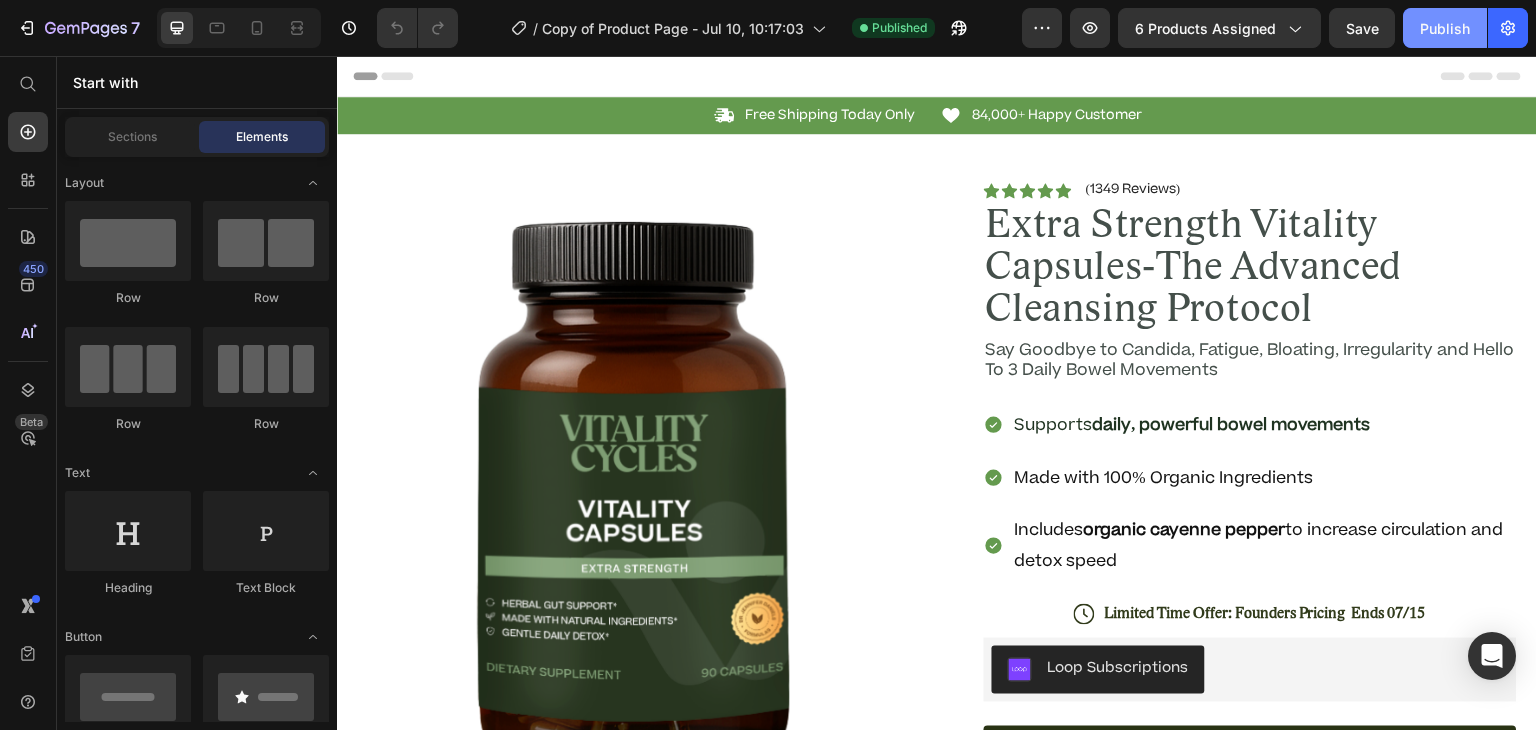 click on "Publish" at bounding box center [1445, 28] 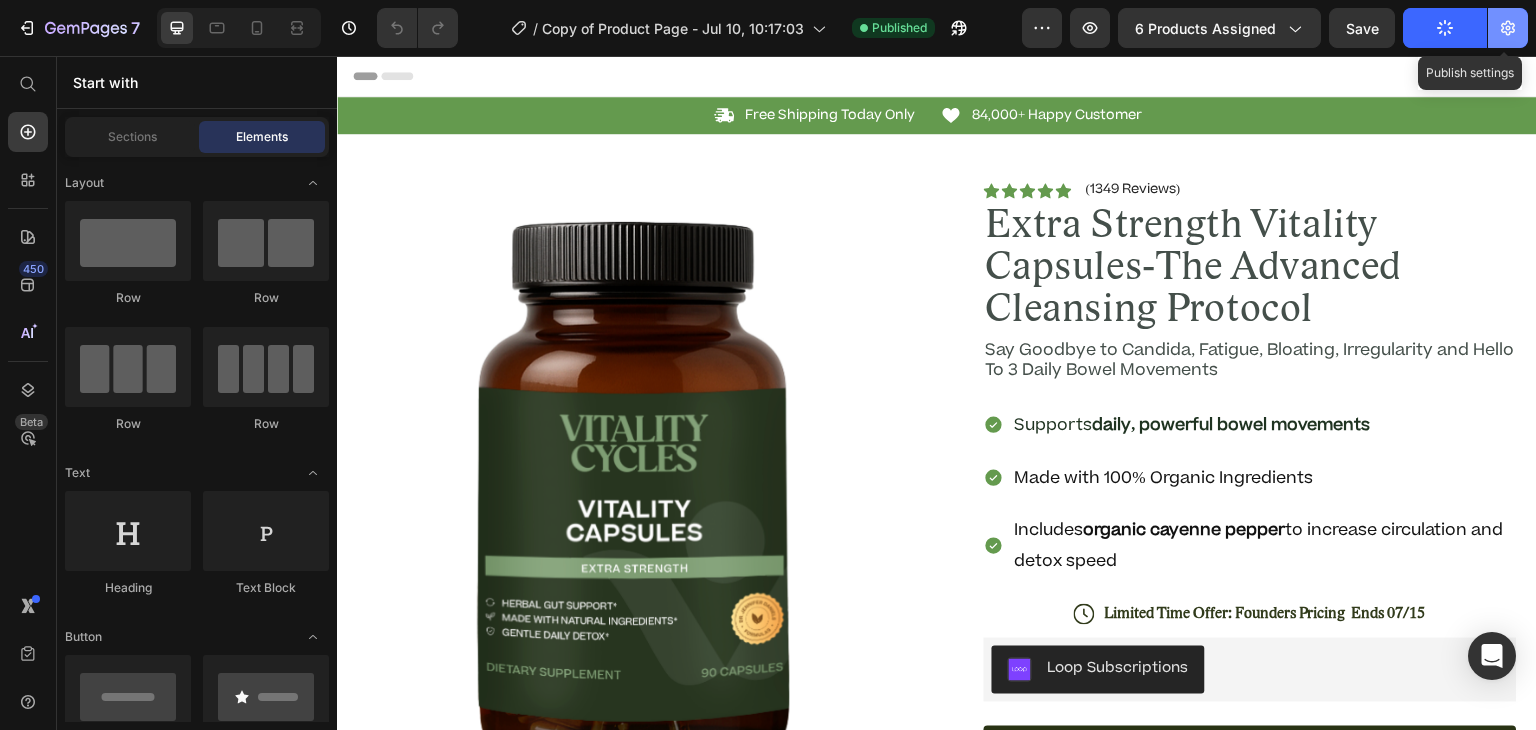 click 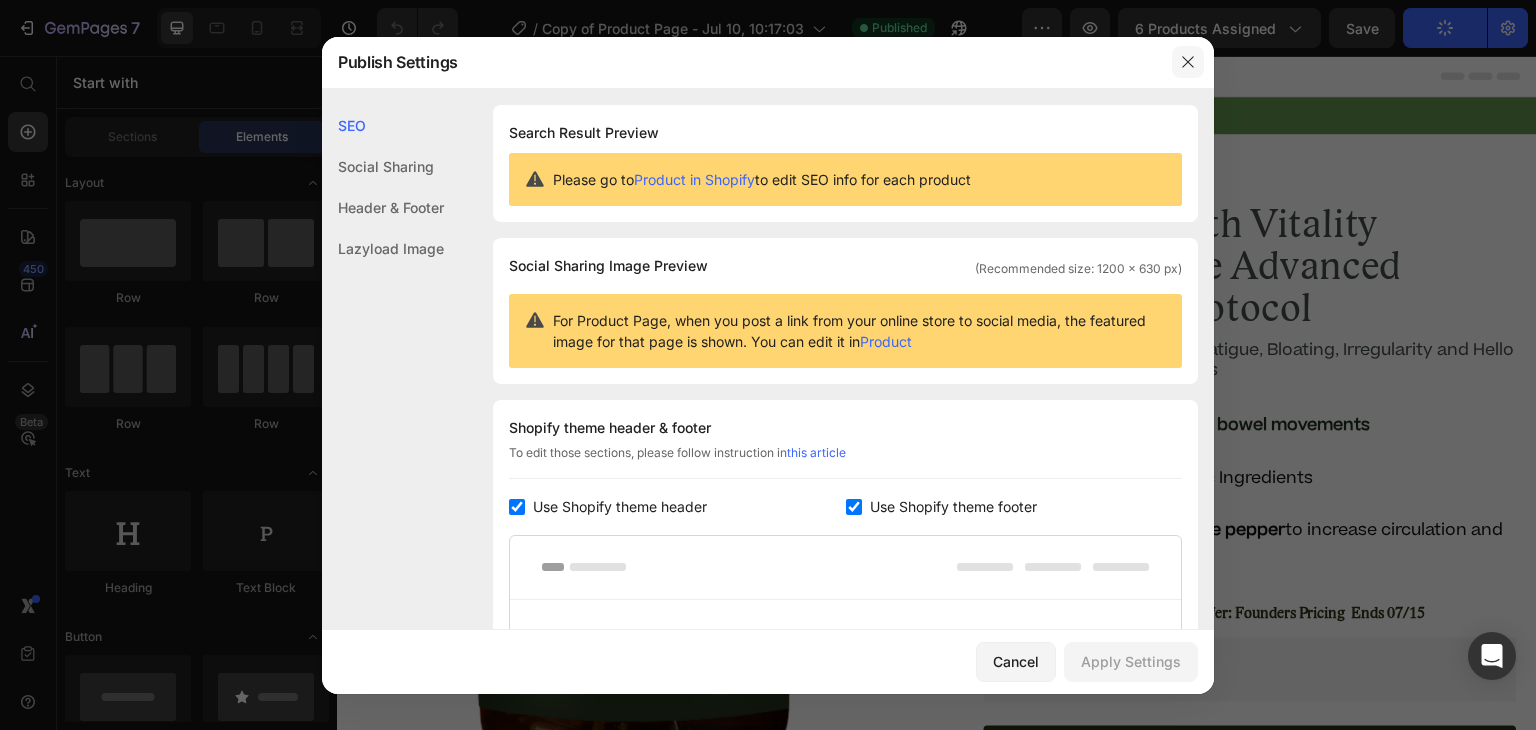 click 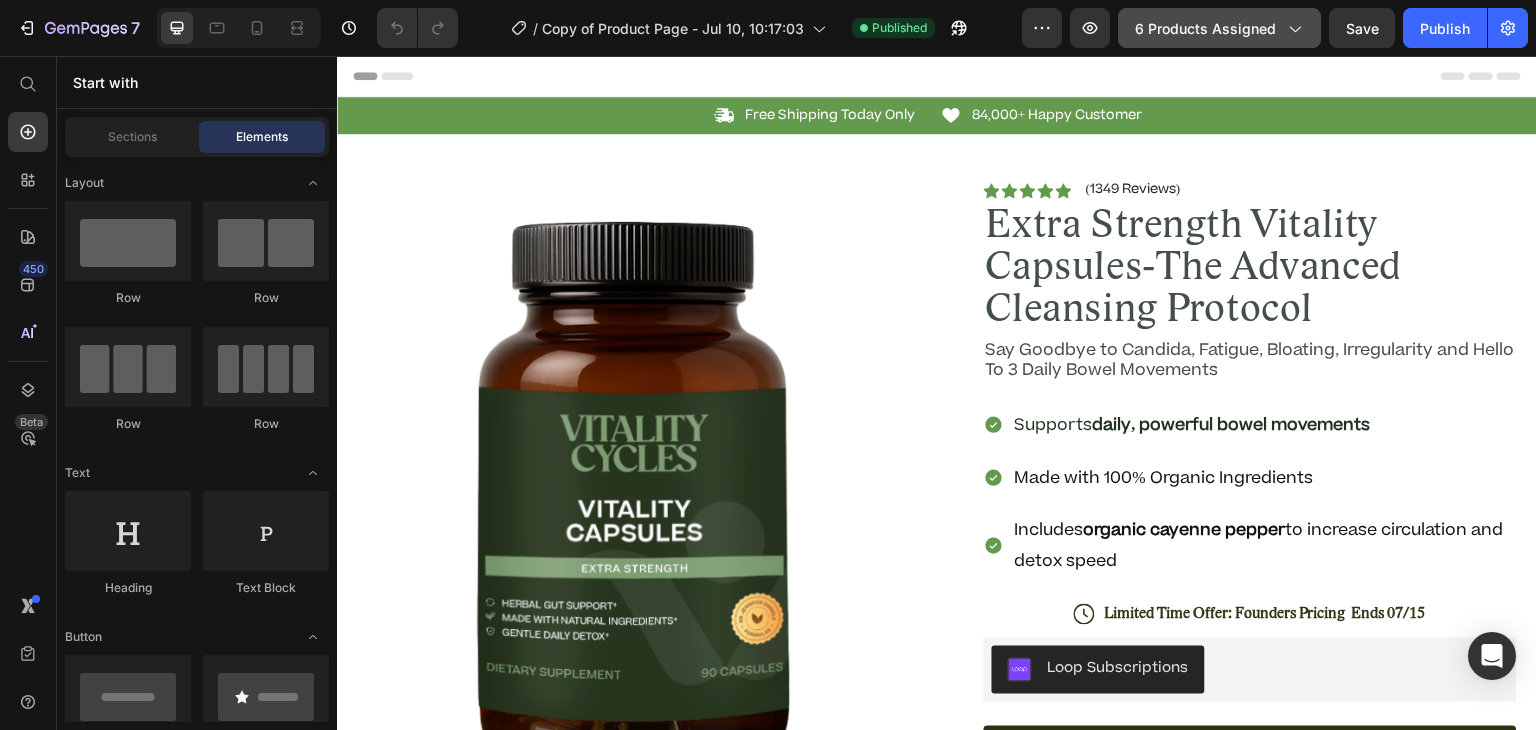 click 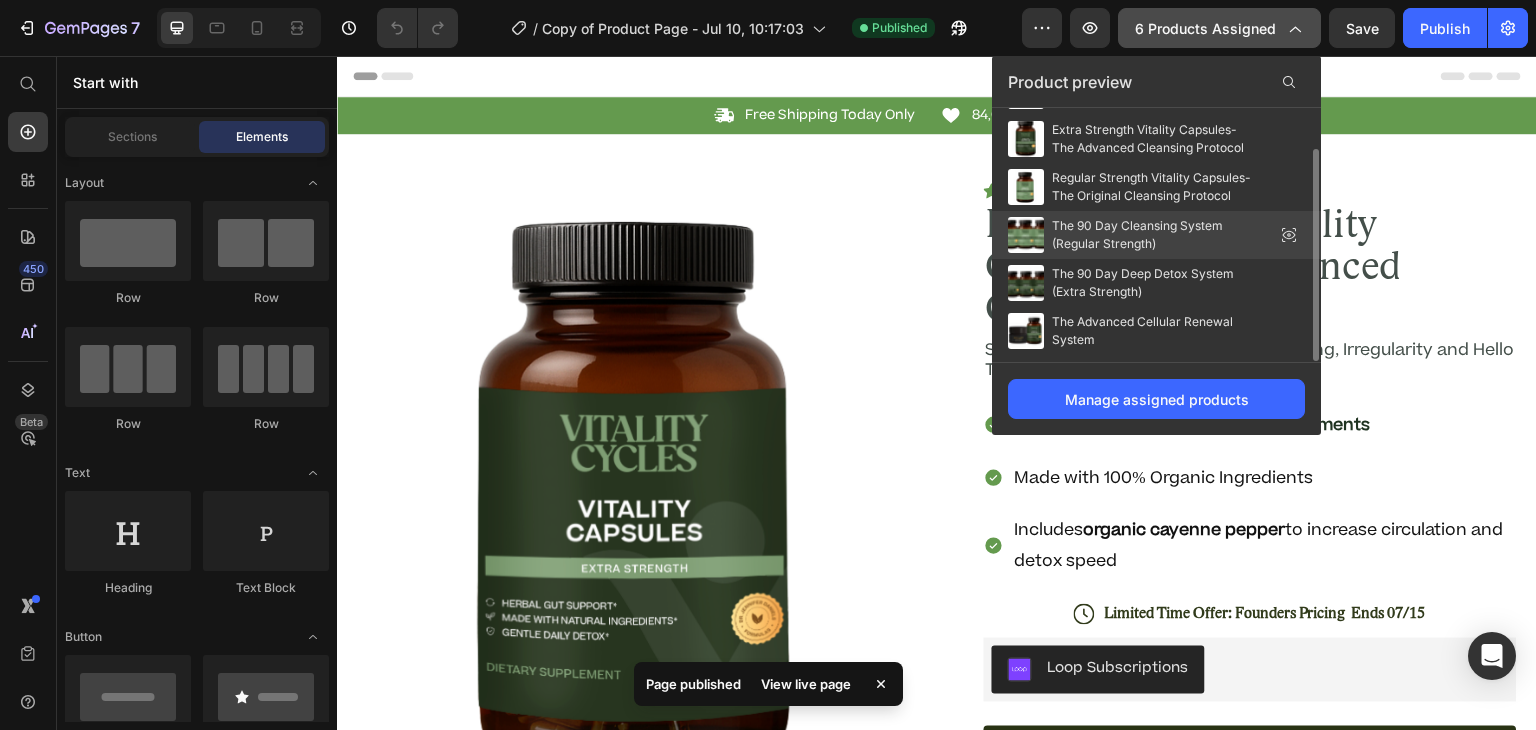 scroll, scrollTop: 0, scrollLeft: 0, axis: both 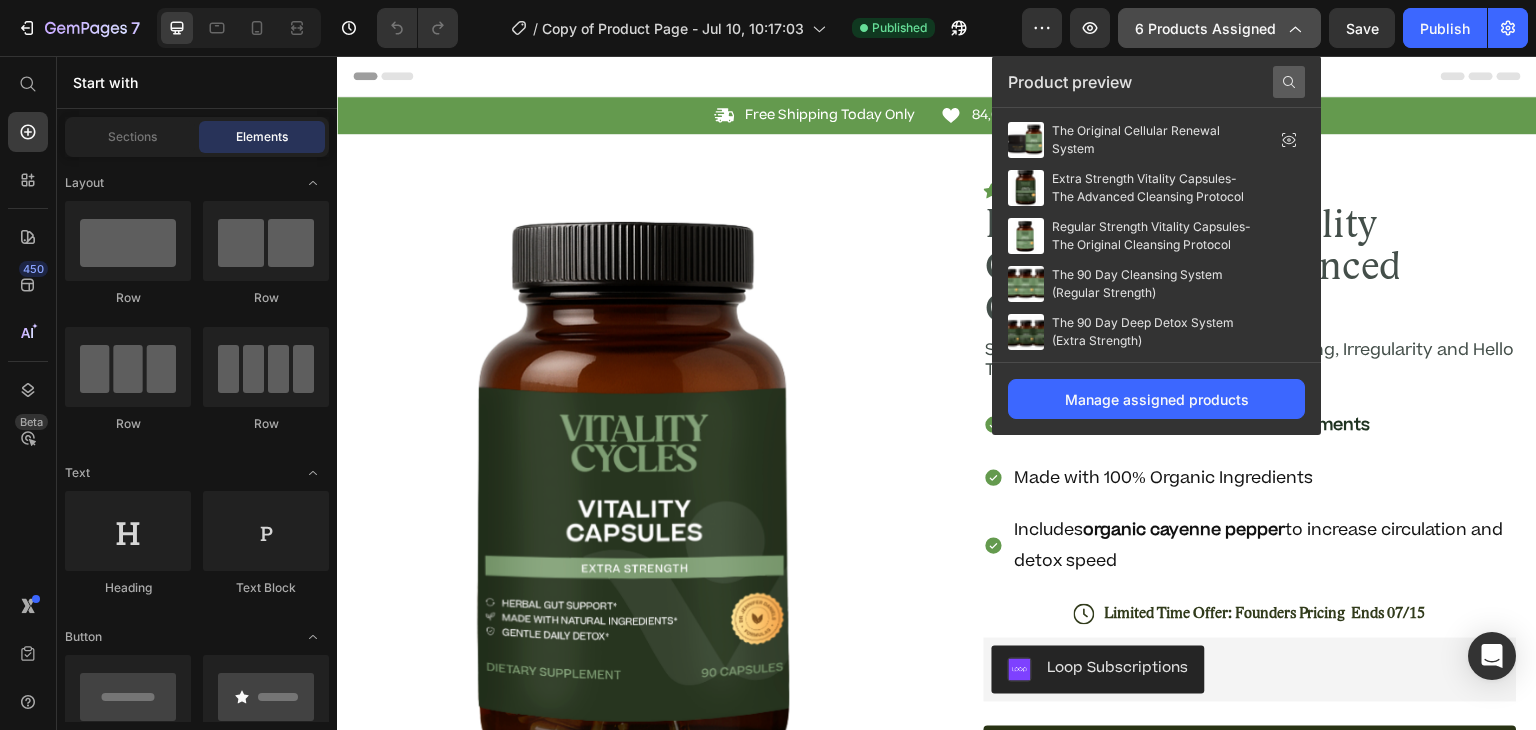 click 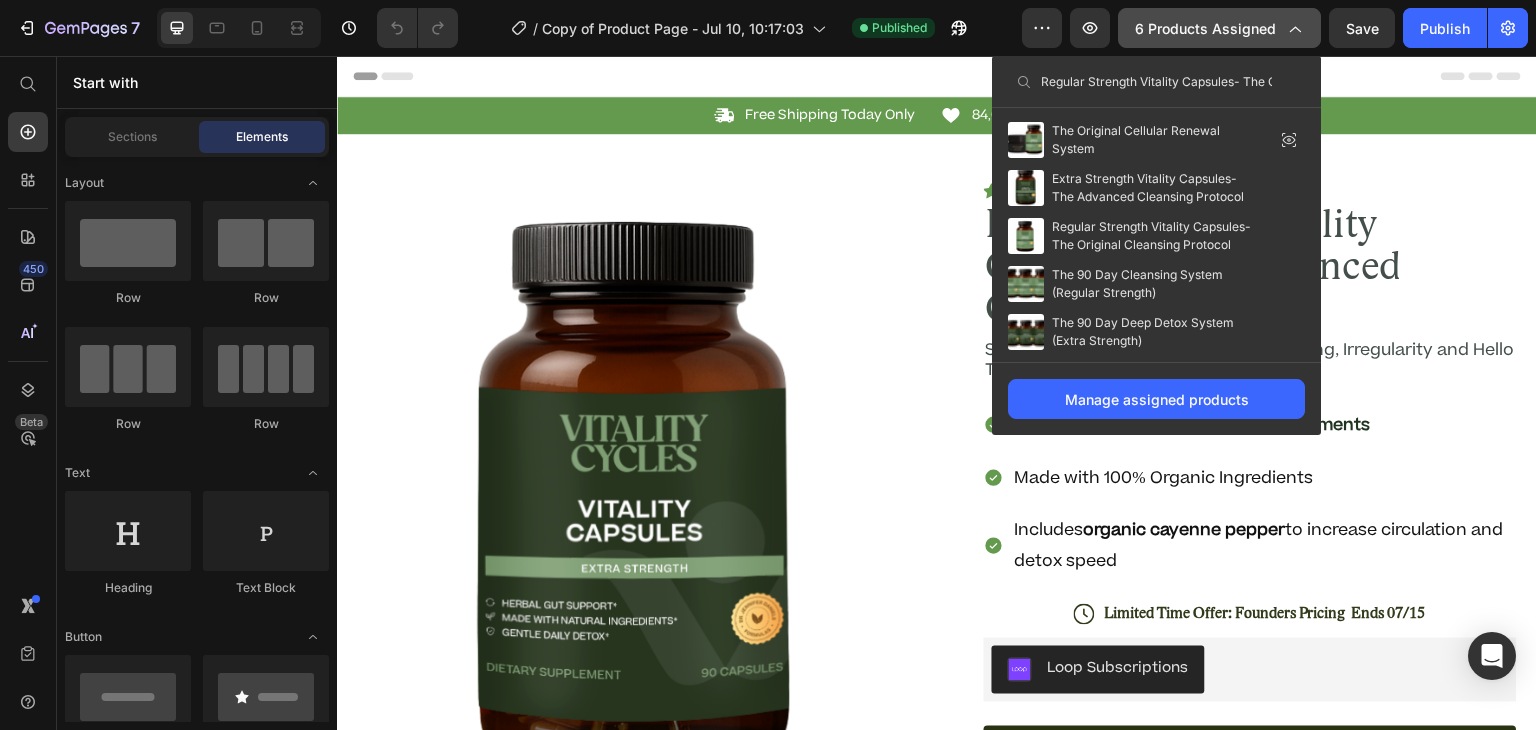 scroll, scrollTop: 0, scrollLeft: 148, axis: horizontal 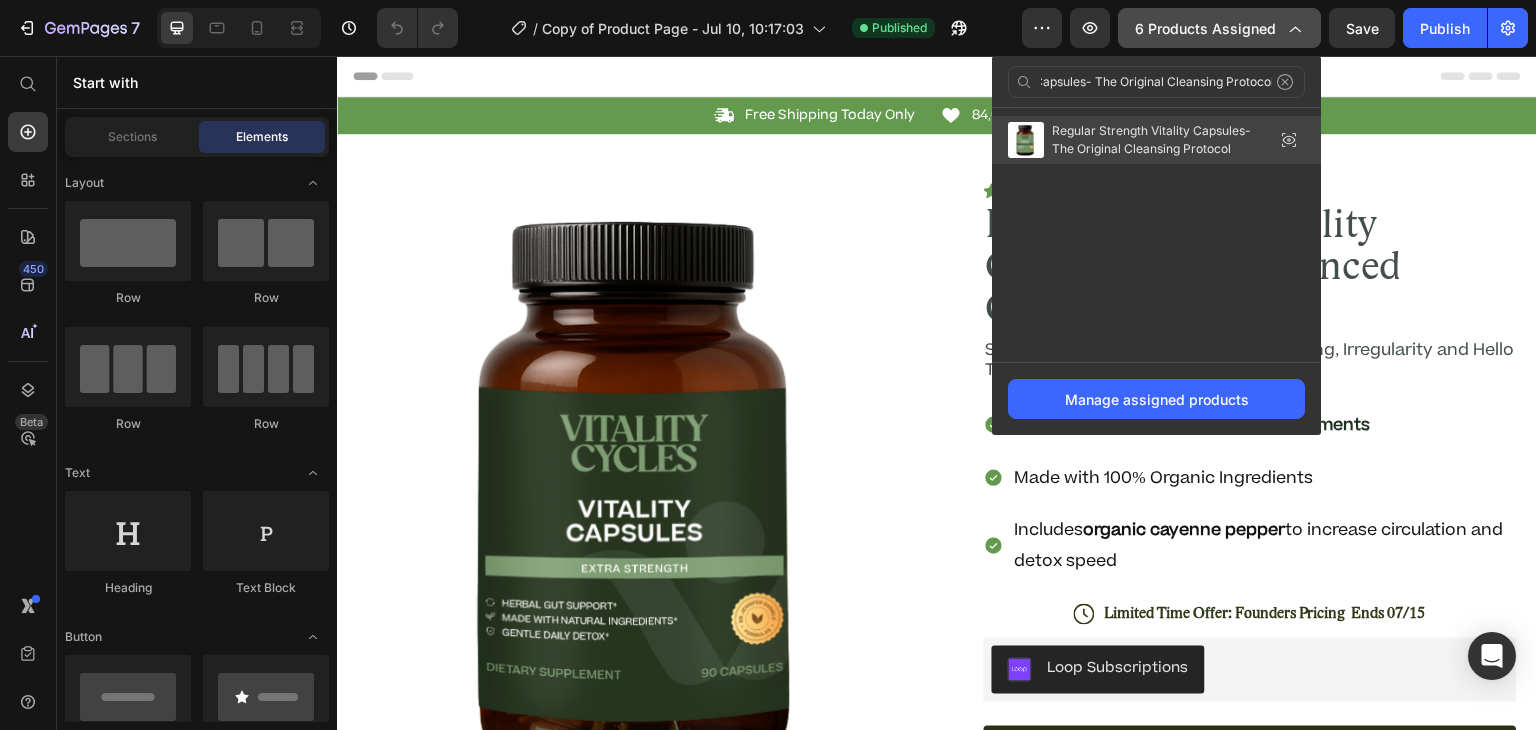 type on "Regular Strength Vitality Capsules- The Original Cleansing Protocol" 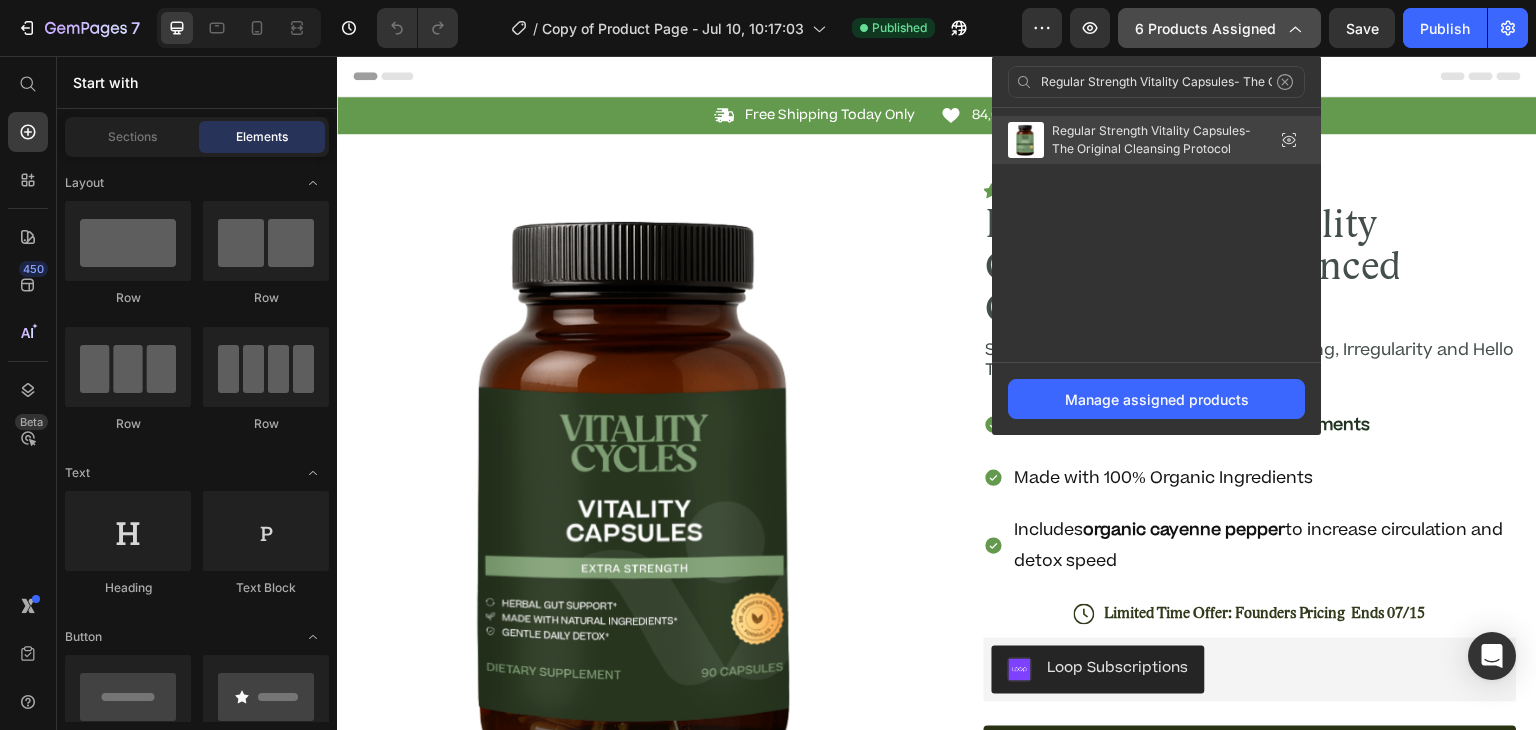 click on "Regular Strength Vitality Capsules- The Original Cleansing Protocol" at bounding box center (1152, 140) 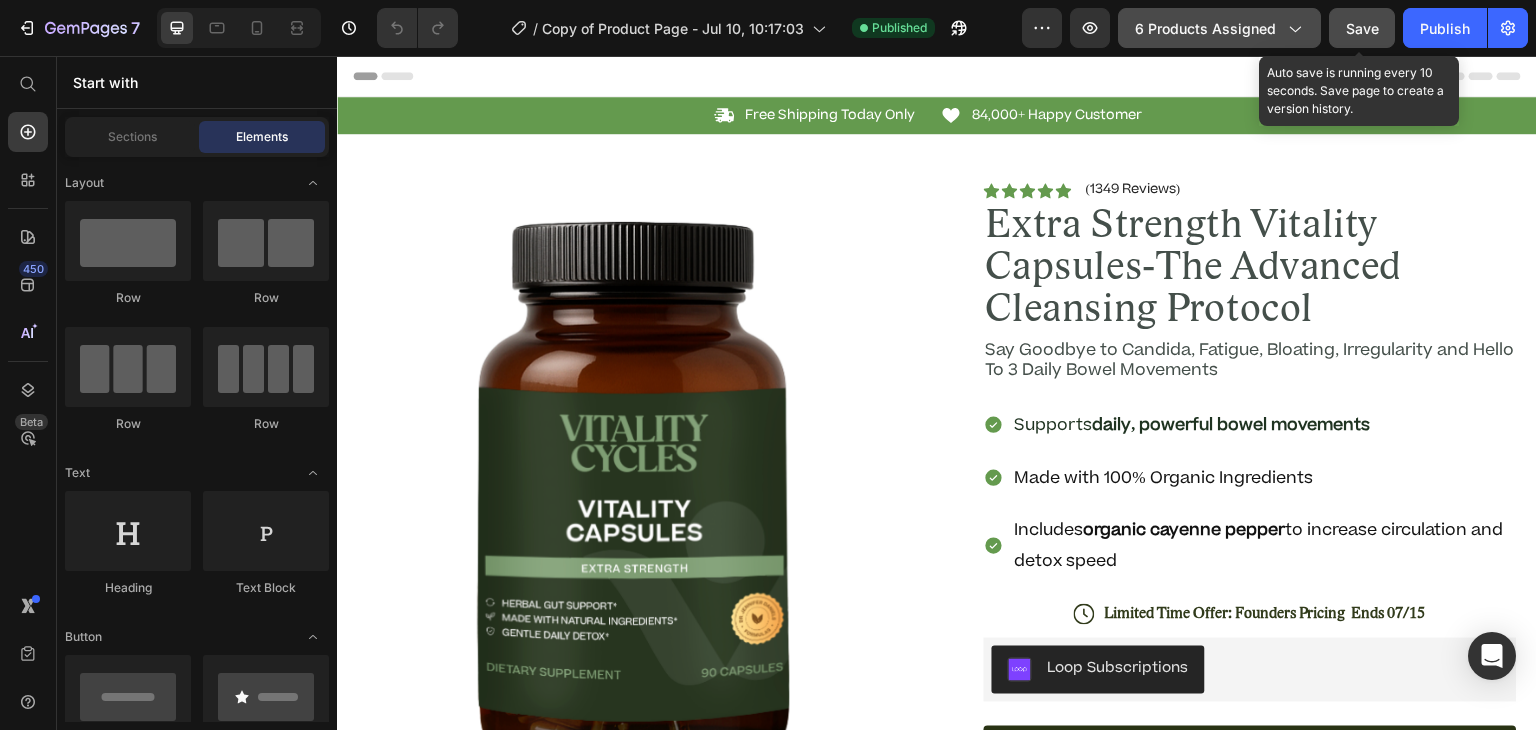 click on "Save" at bounding box center [1362, 28] 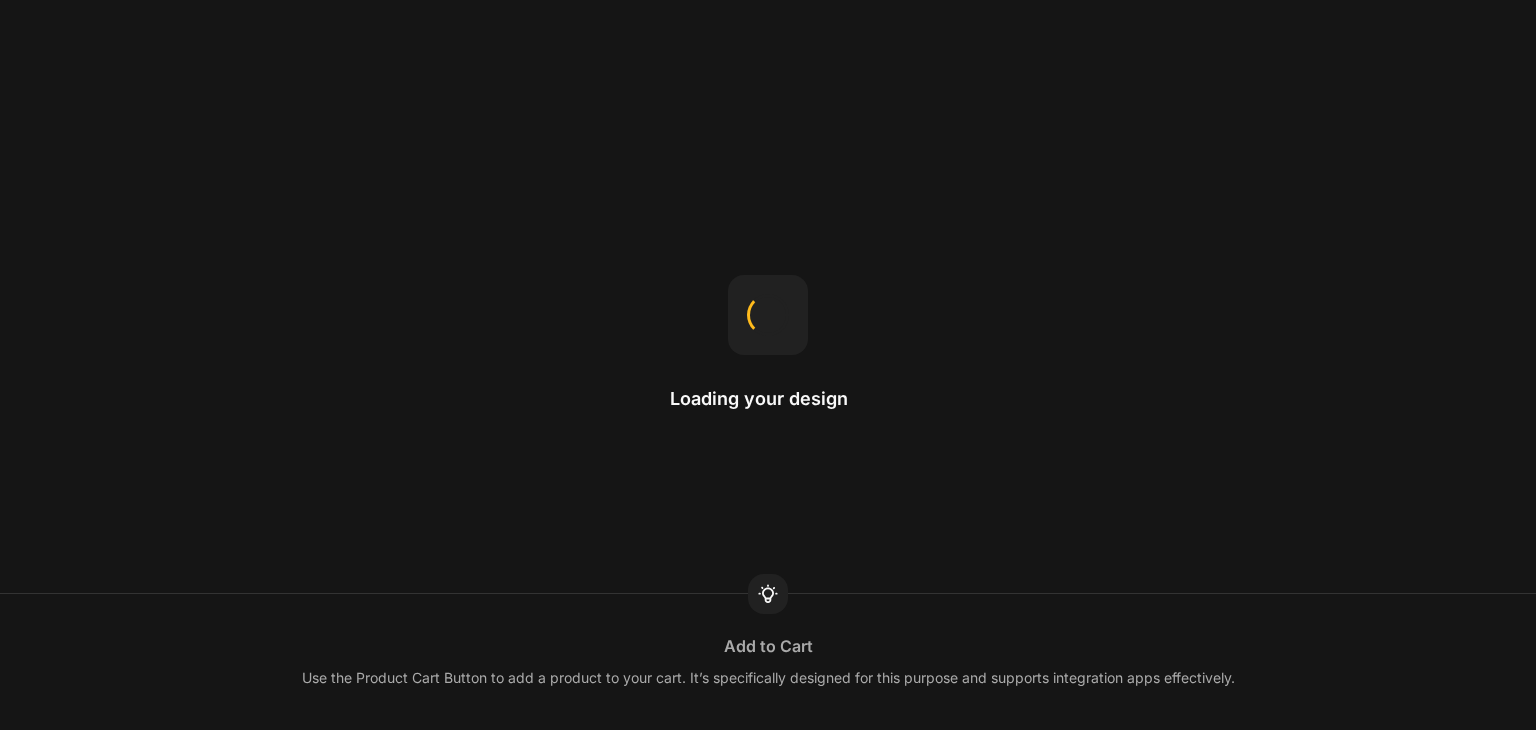 scroll, scrollTop: 0, scrollLeft: 0, axis: both 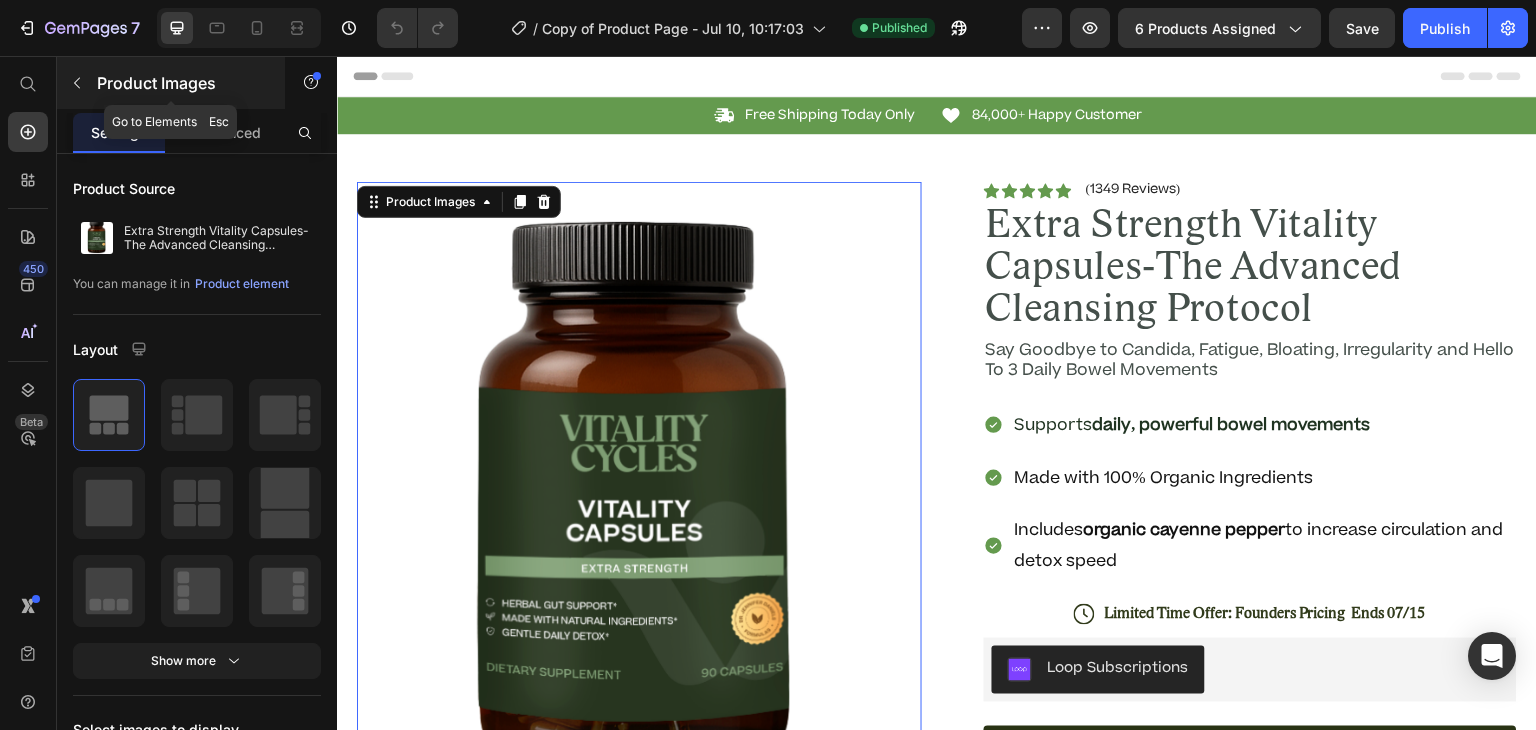 click 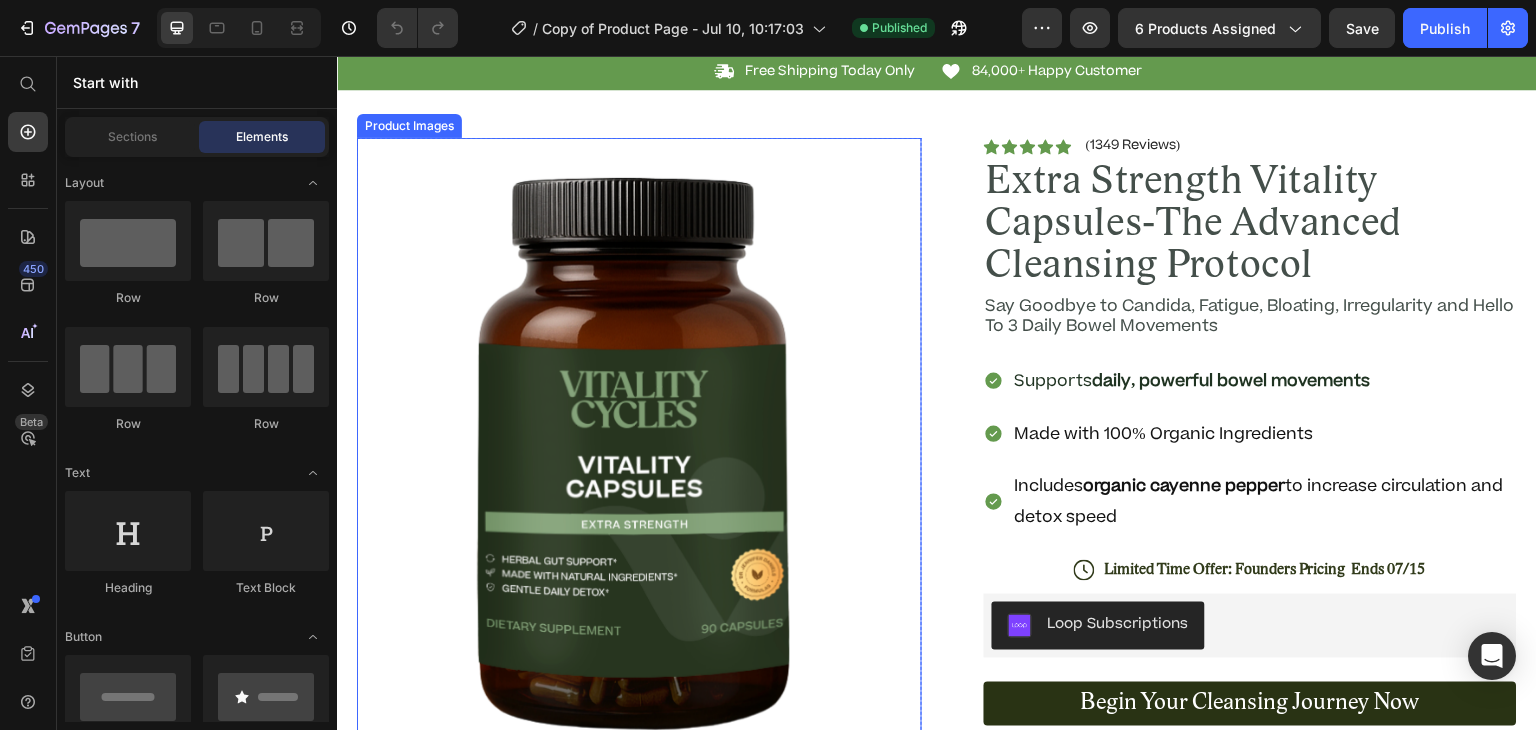 scroll, scrollTop: 0, scrollLeft: 0, axis: both 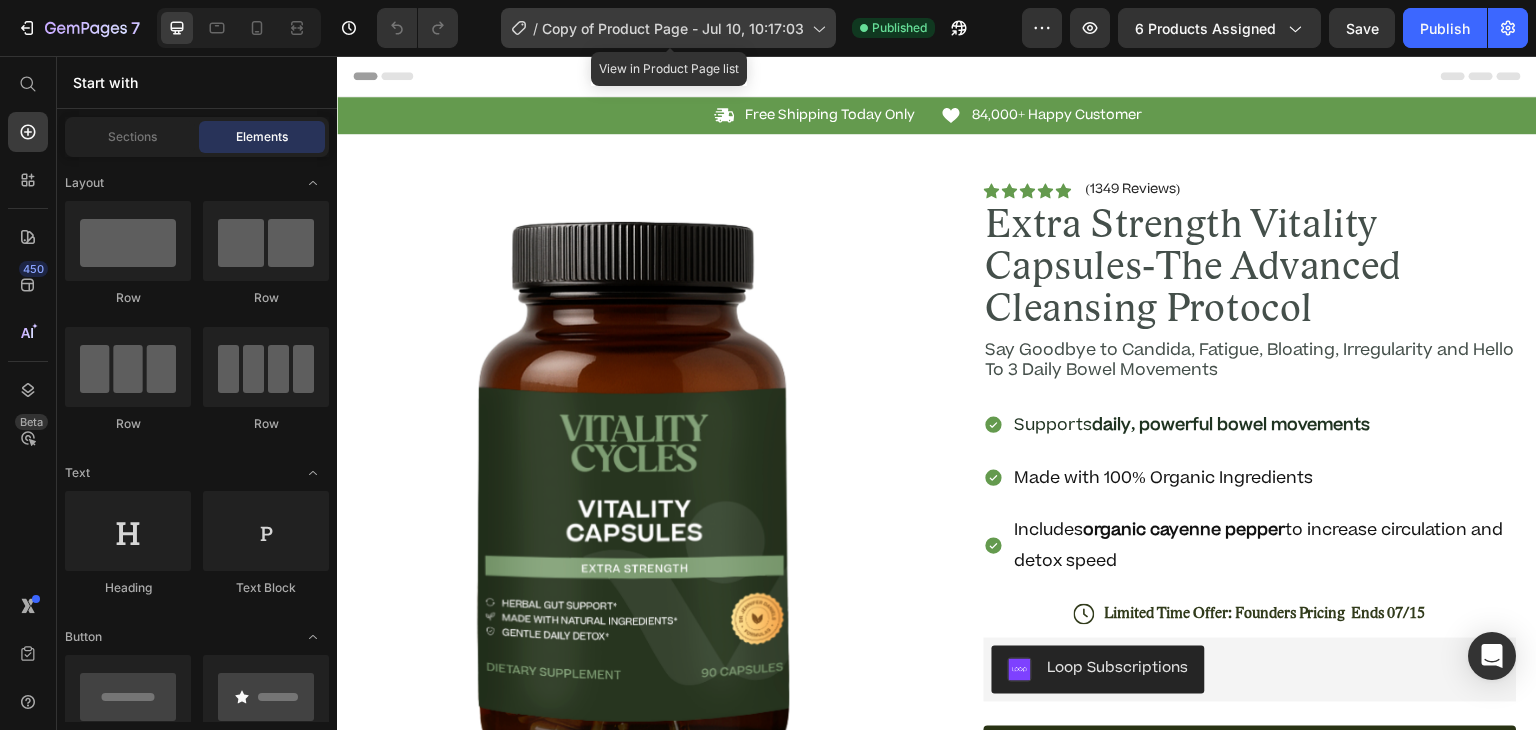 click 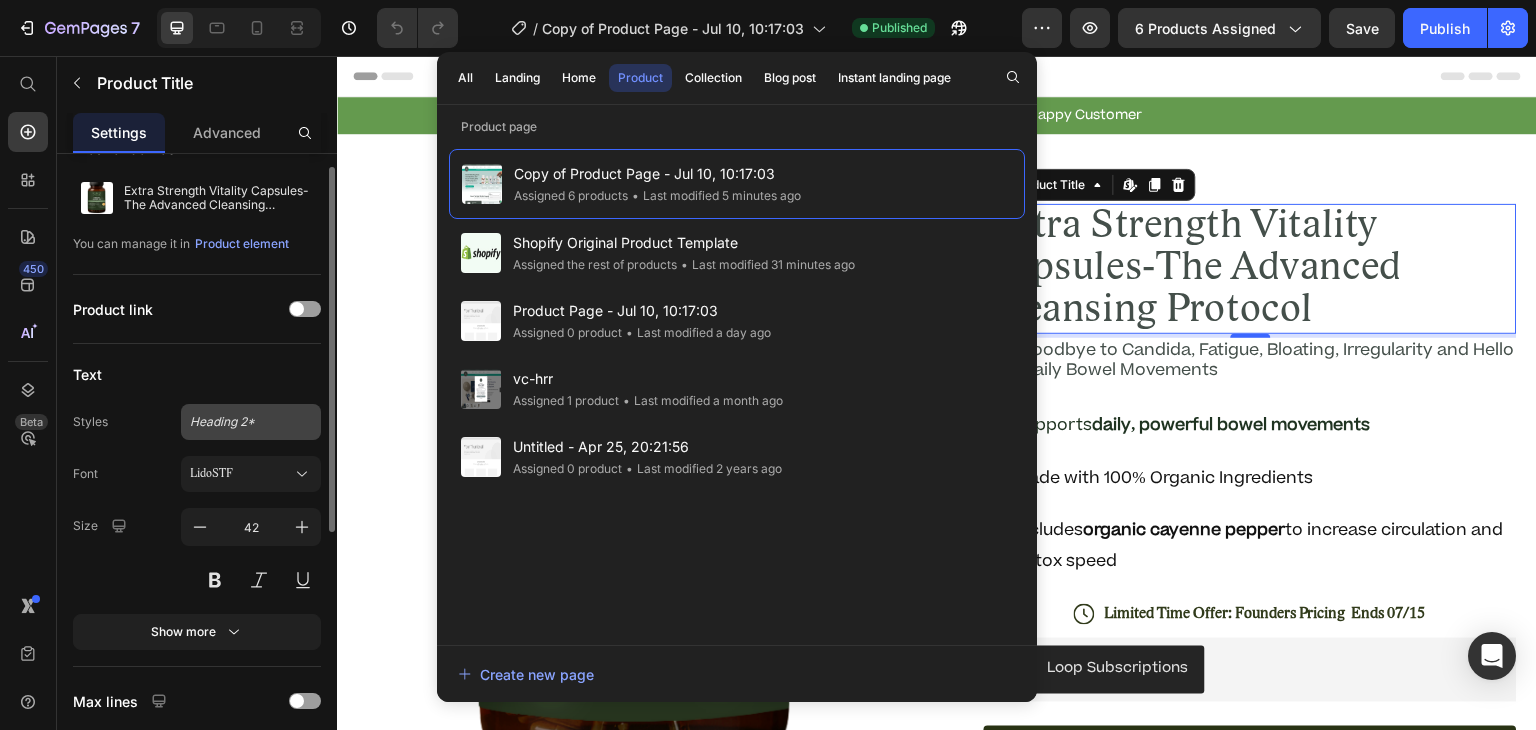 scroll, scrollTop: 0, scrollLeft: 0, axis: both 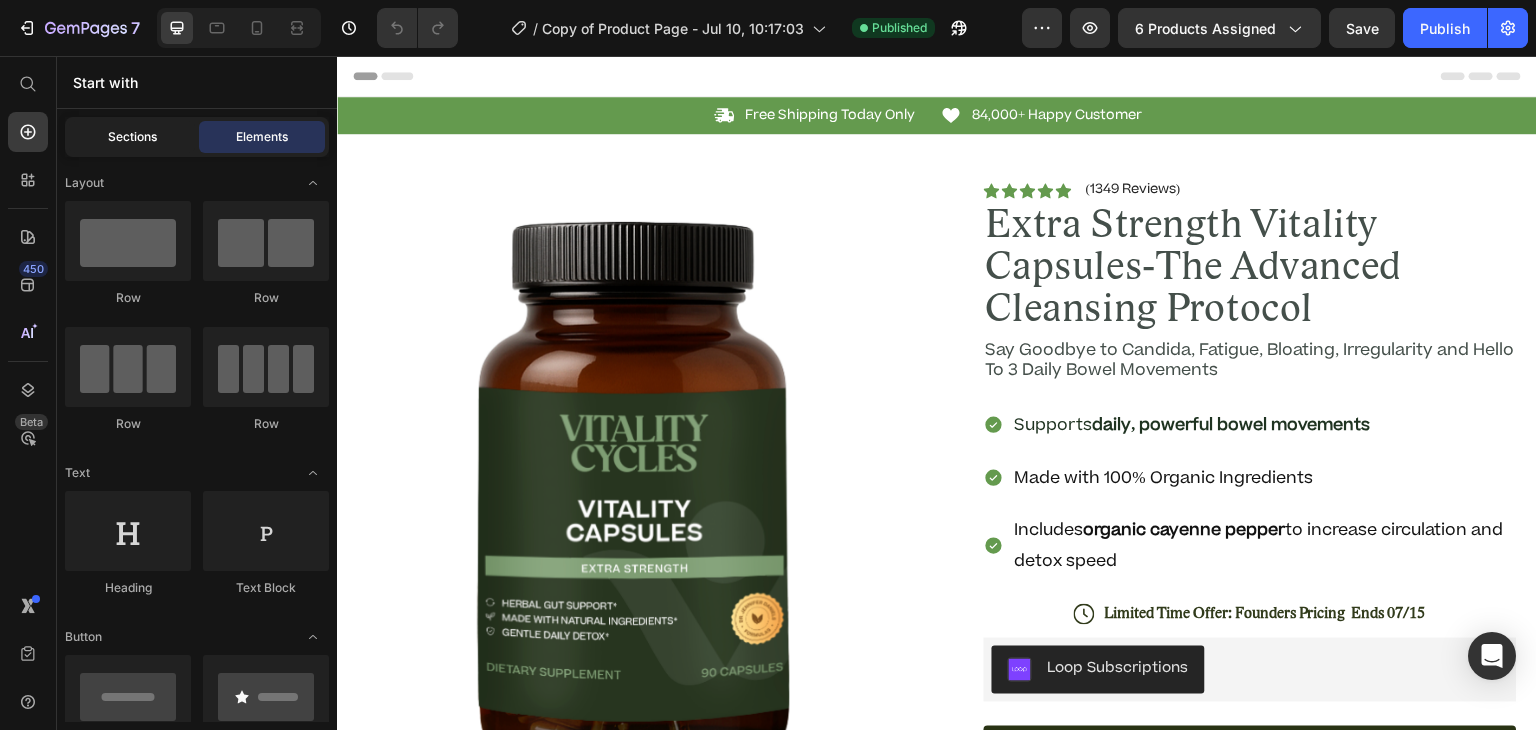 click on "Sections" at bounding box center [132, 137] 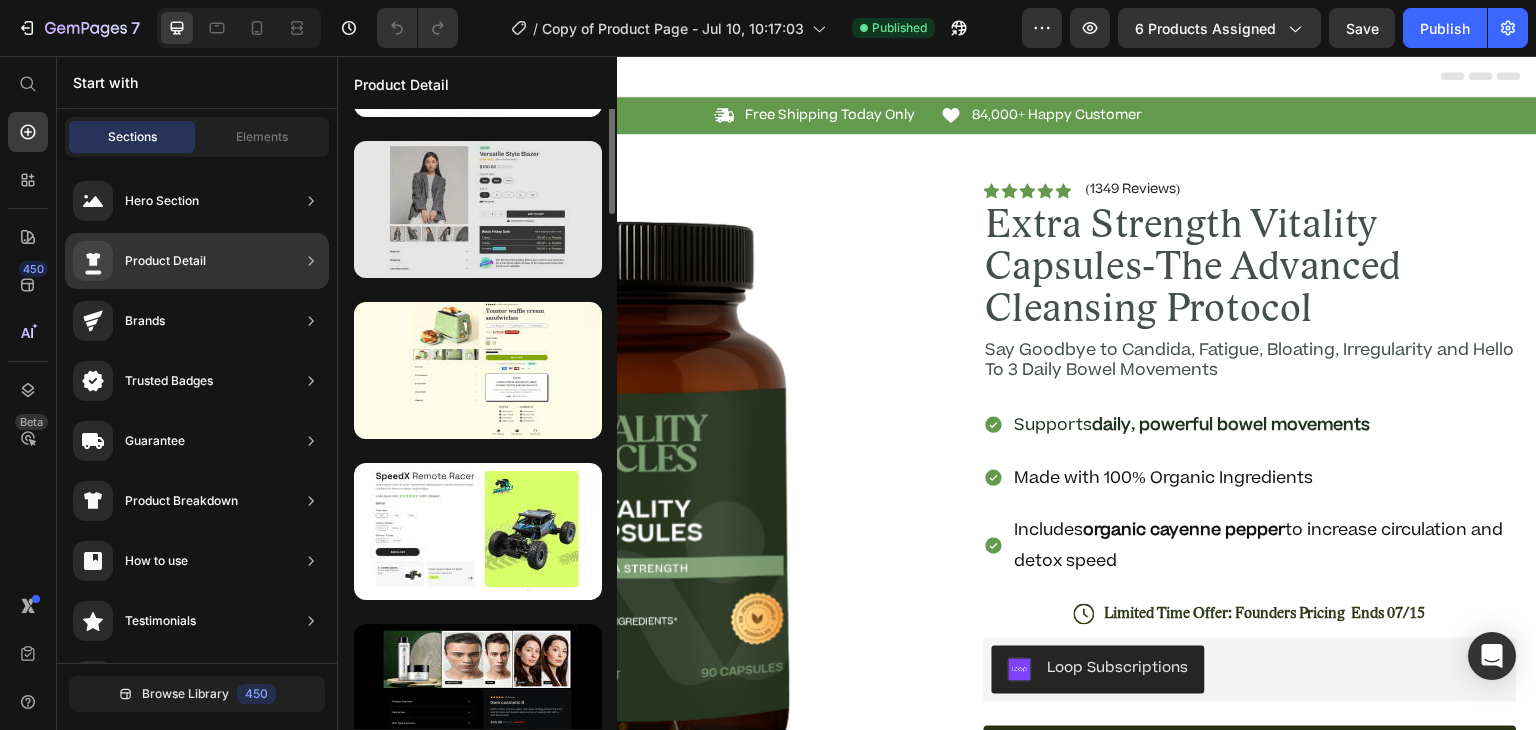 scroll, scrollTop: 0, scrollLeft: 0, axis: both 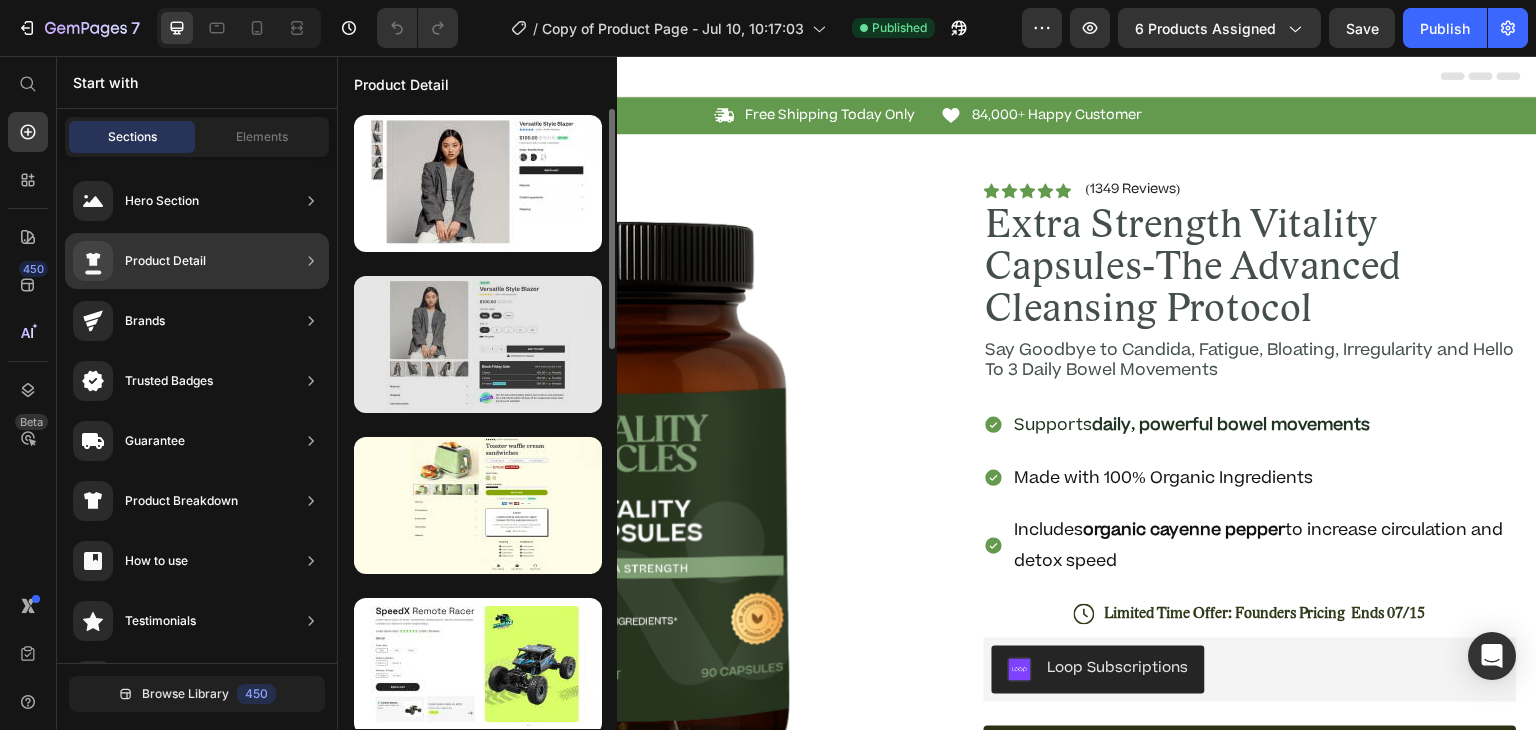 click at bounding box center (478, 344) 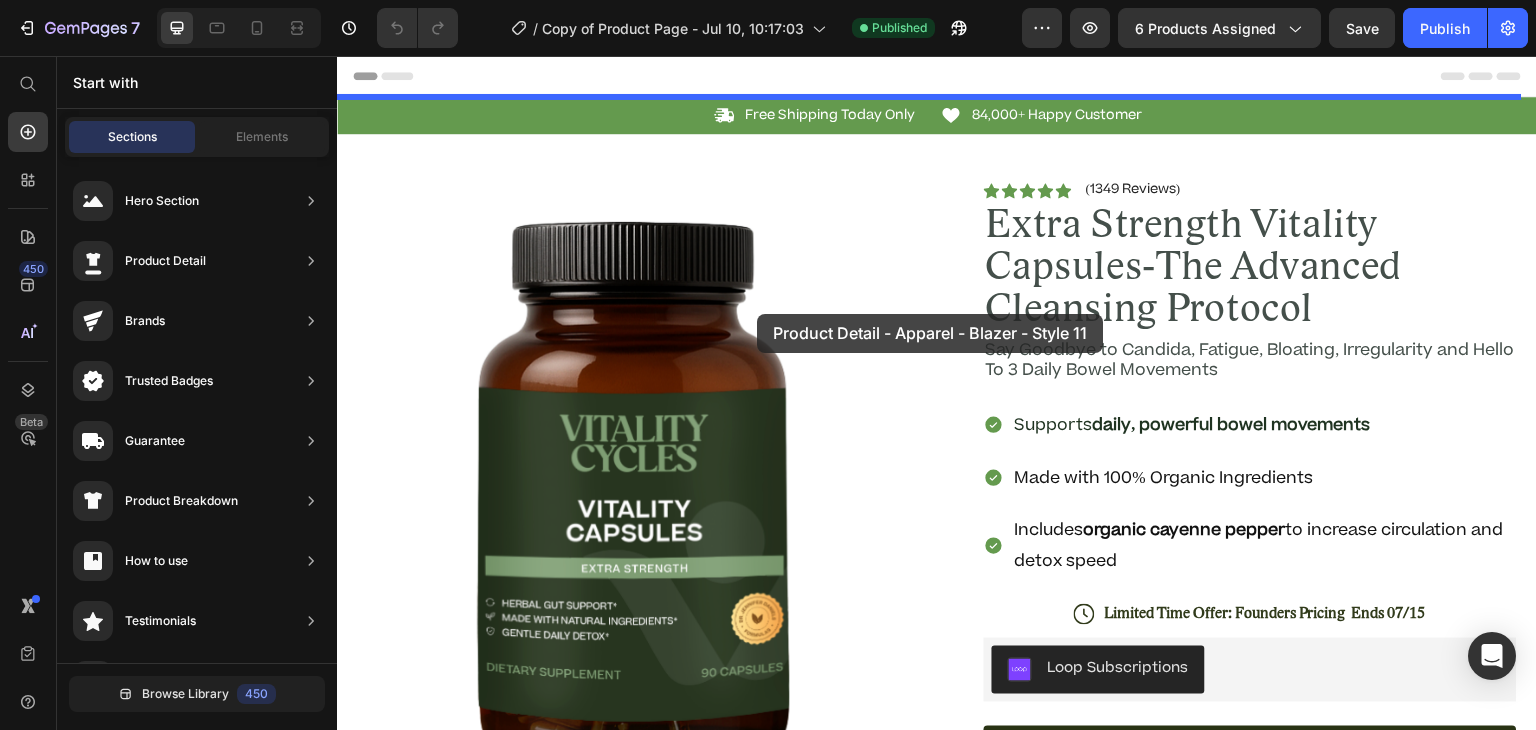 drag, startPoint x: 857, startPoint y: 395, endPoint x: 761, endPoint y: 314, distance: 125.60653 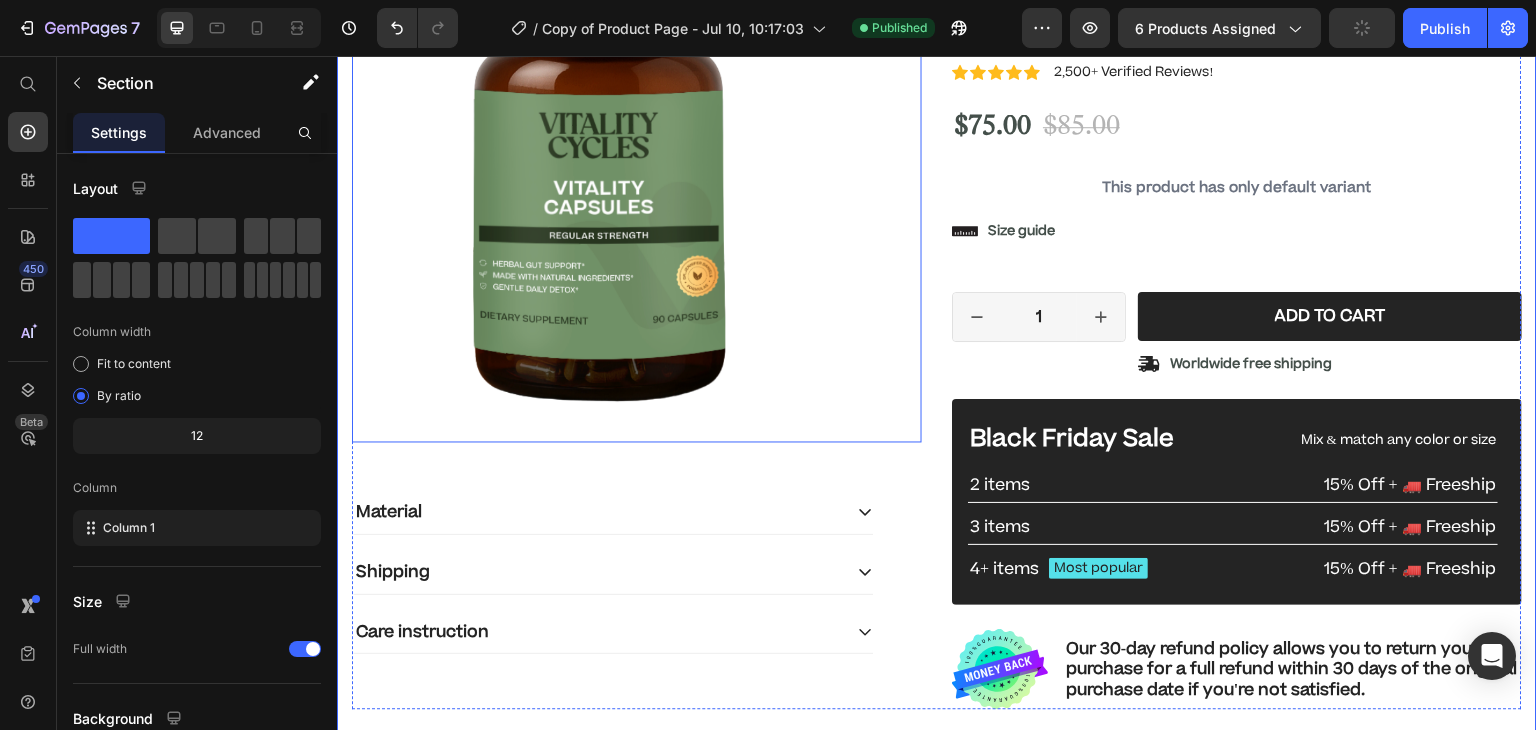 scroll, scrollTop: 296, scrollLeft: 0, axis: vertical 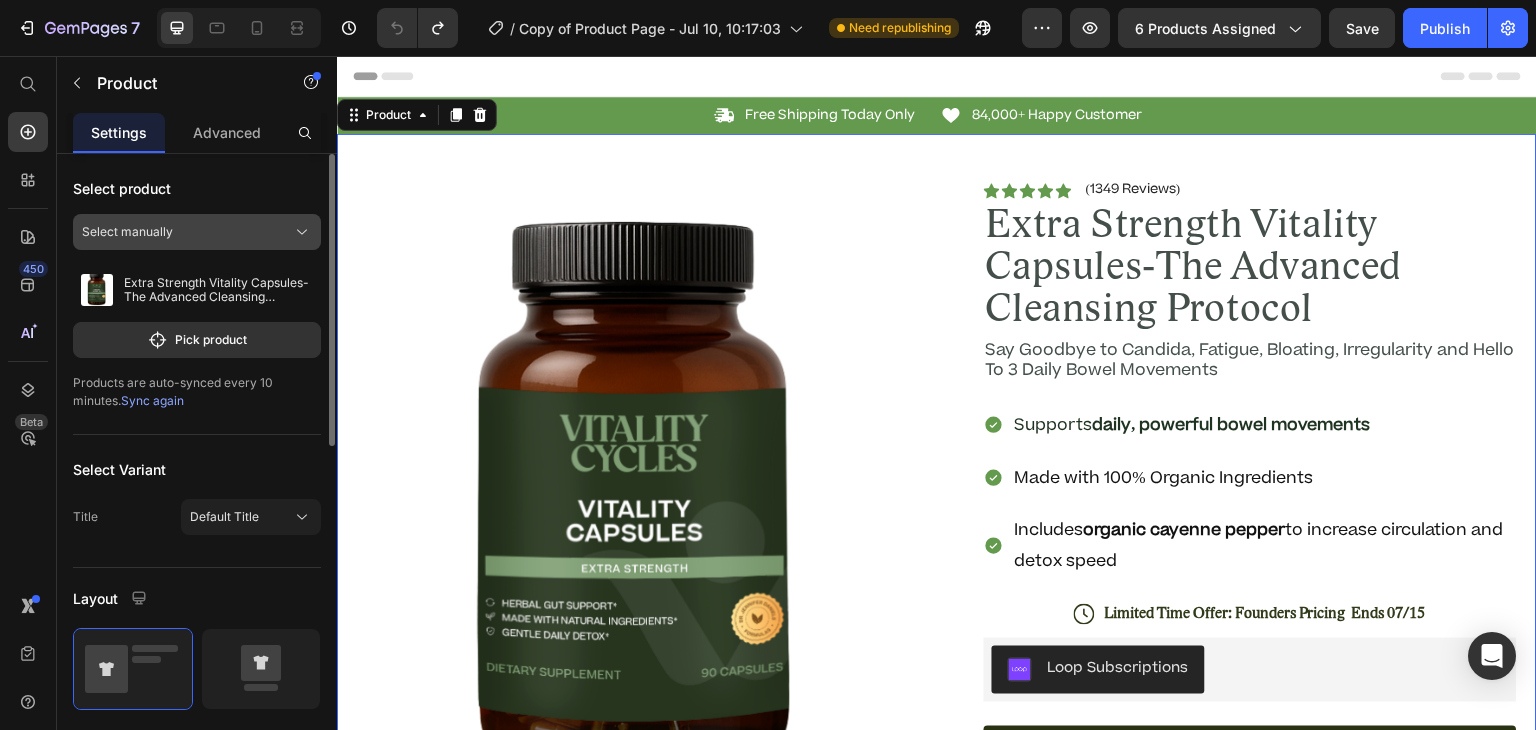 click on "Select manually" 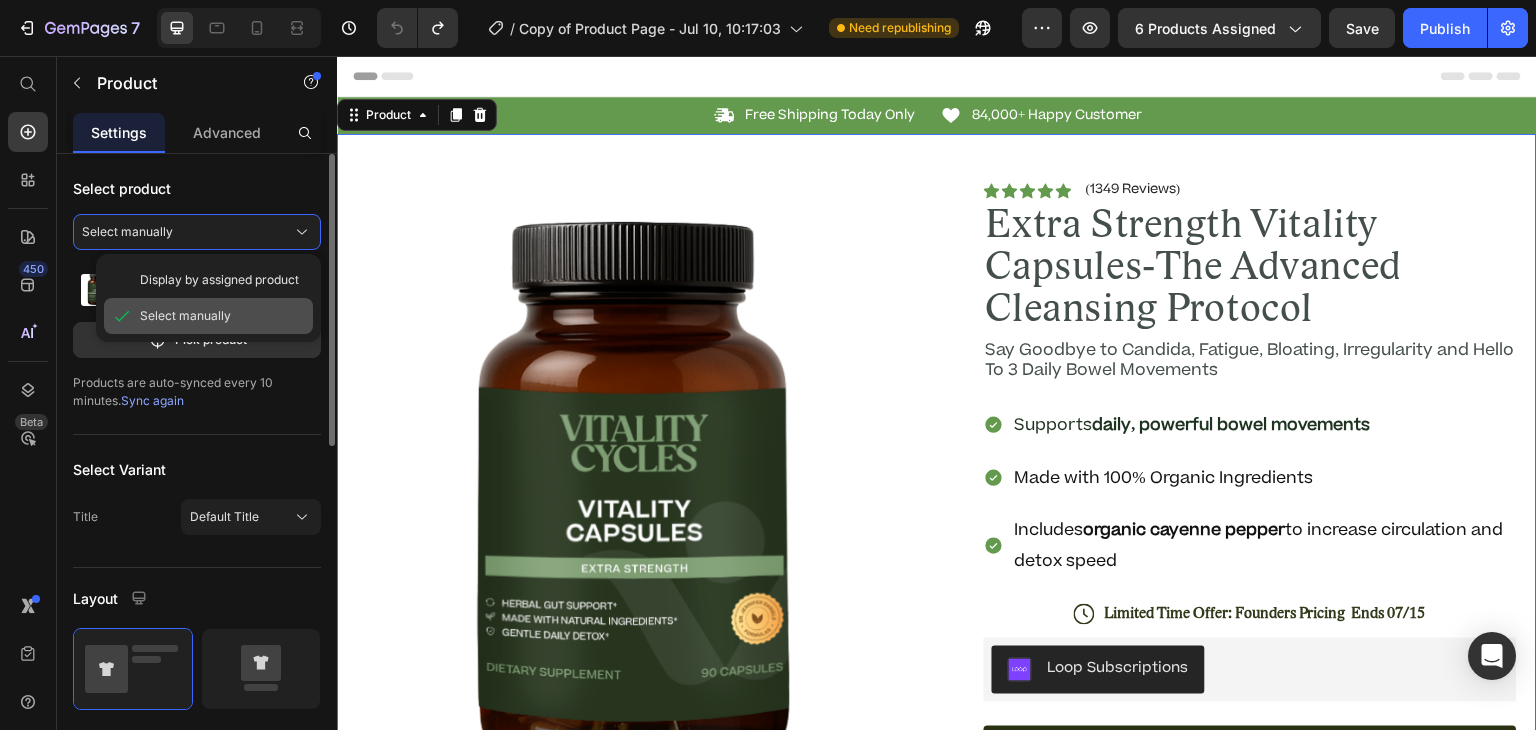 click on "Select manually" at bounding box center (185, 316) 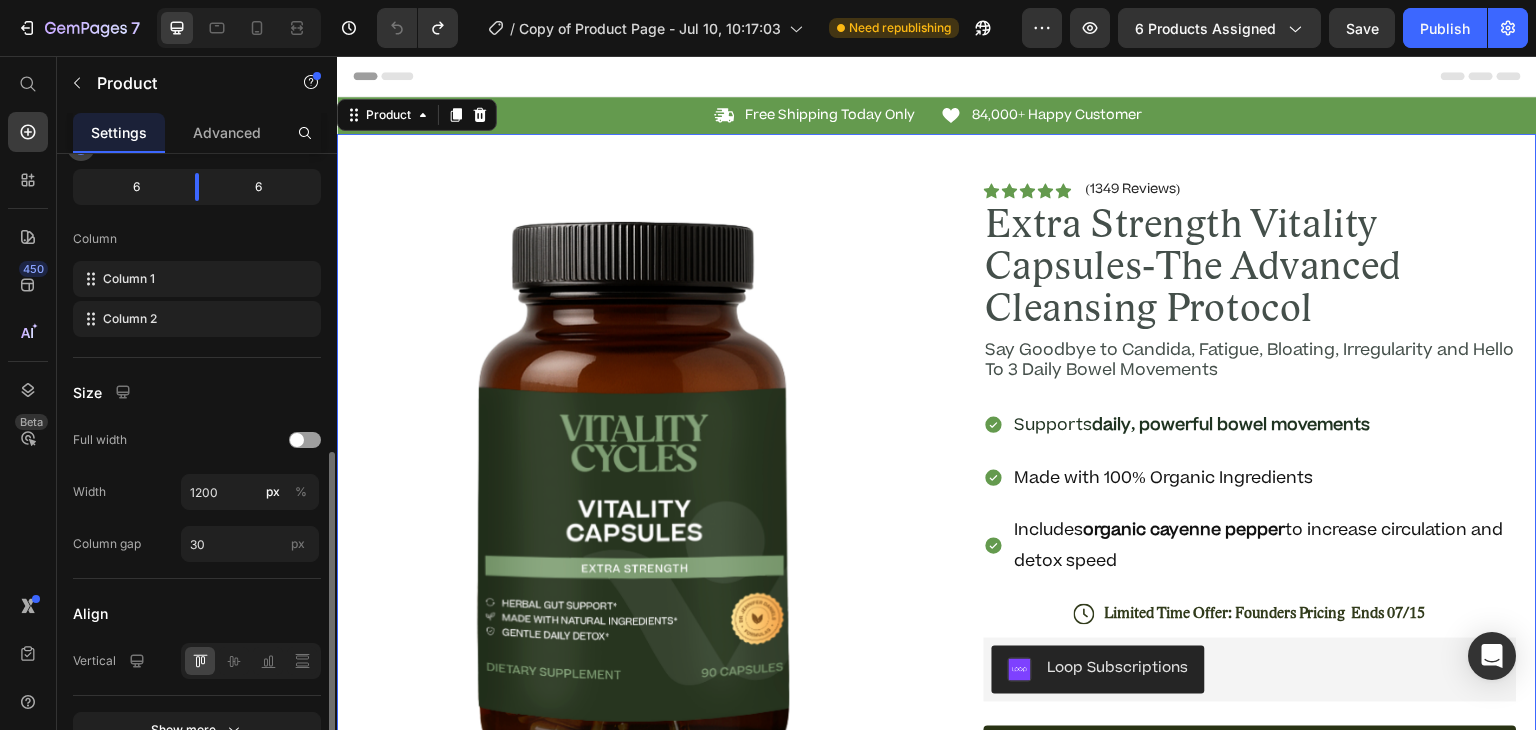 scroll, scrollTop: 768, scrollLeft: 0, axis: vertical 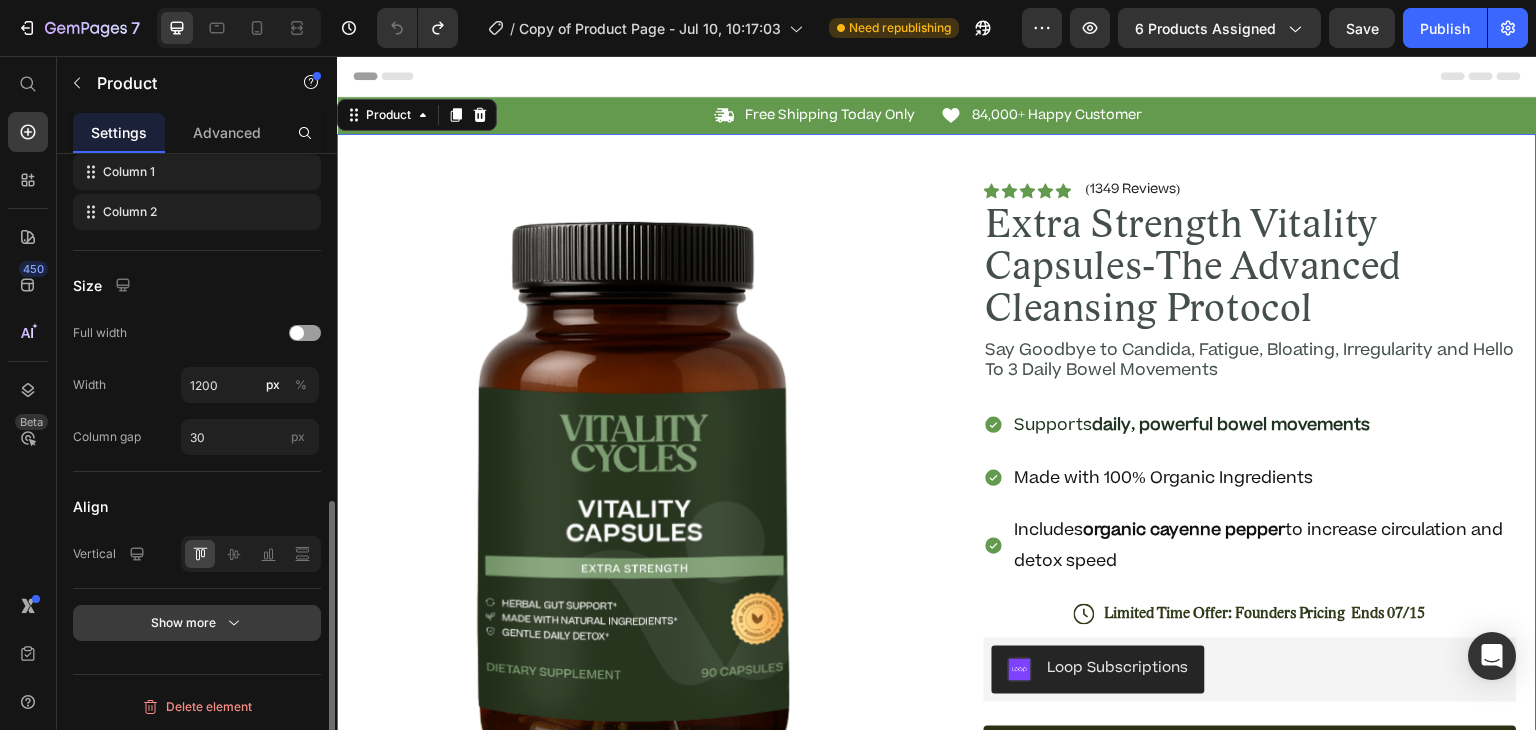 click on "Show more" at bounding box center [197, 623] 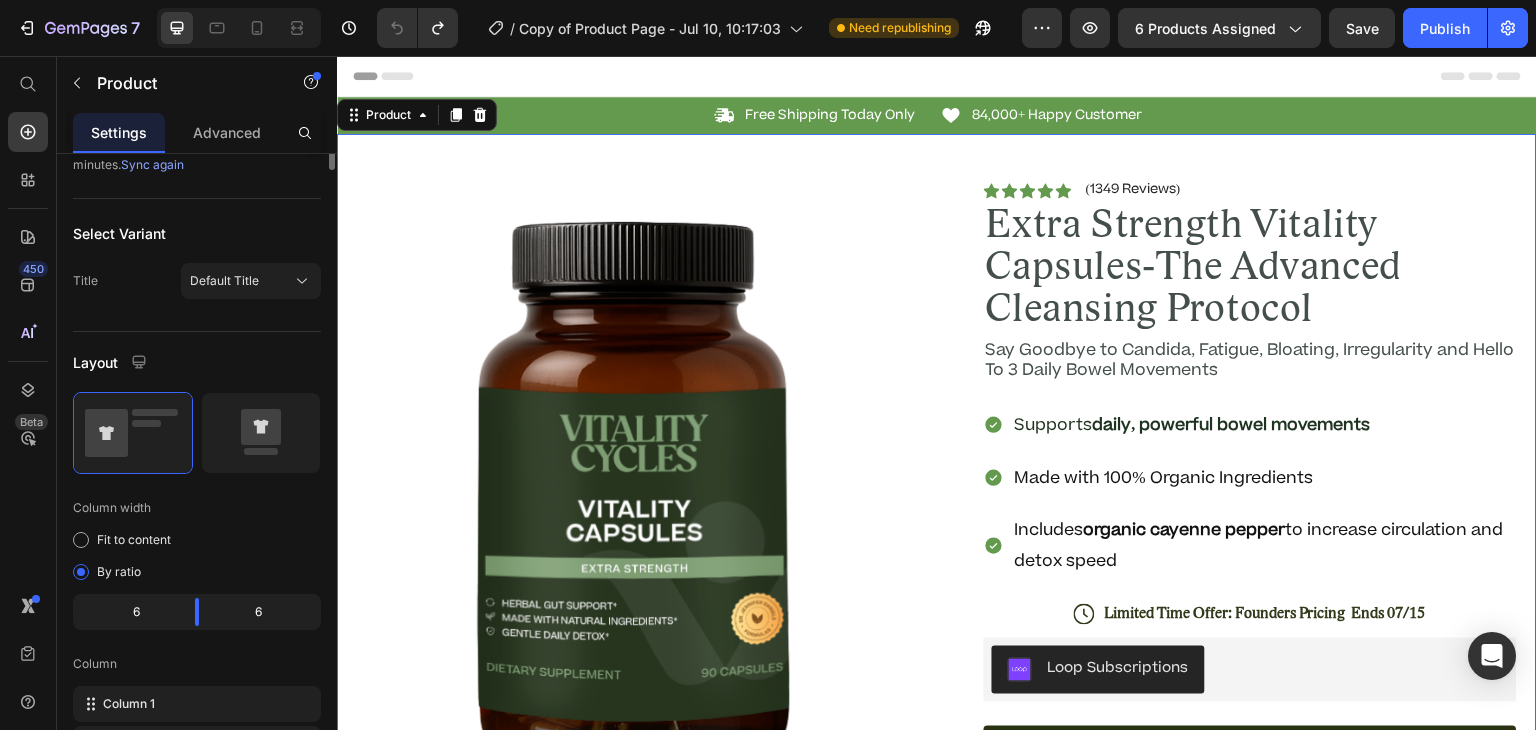 scroll, scrollTop: 0, scrollLeft: 0, axis: both 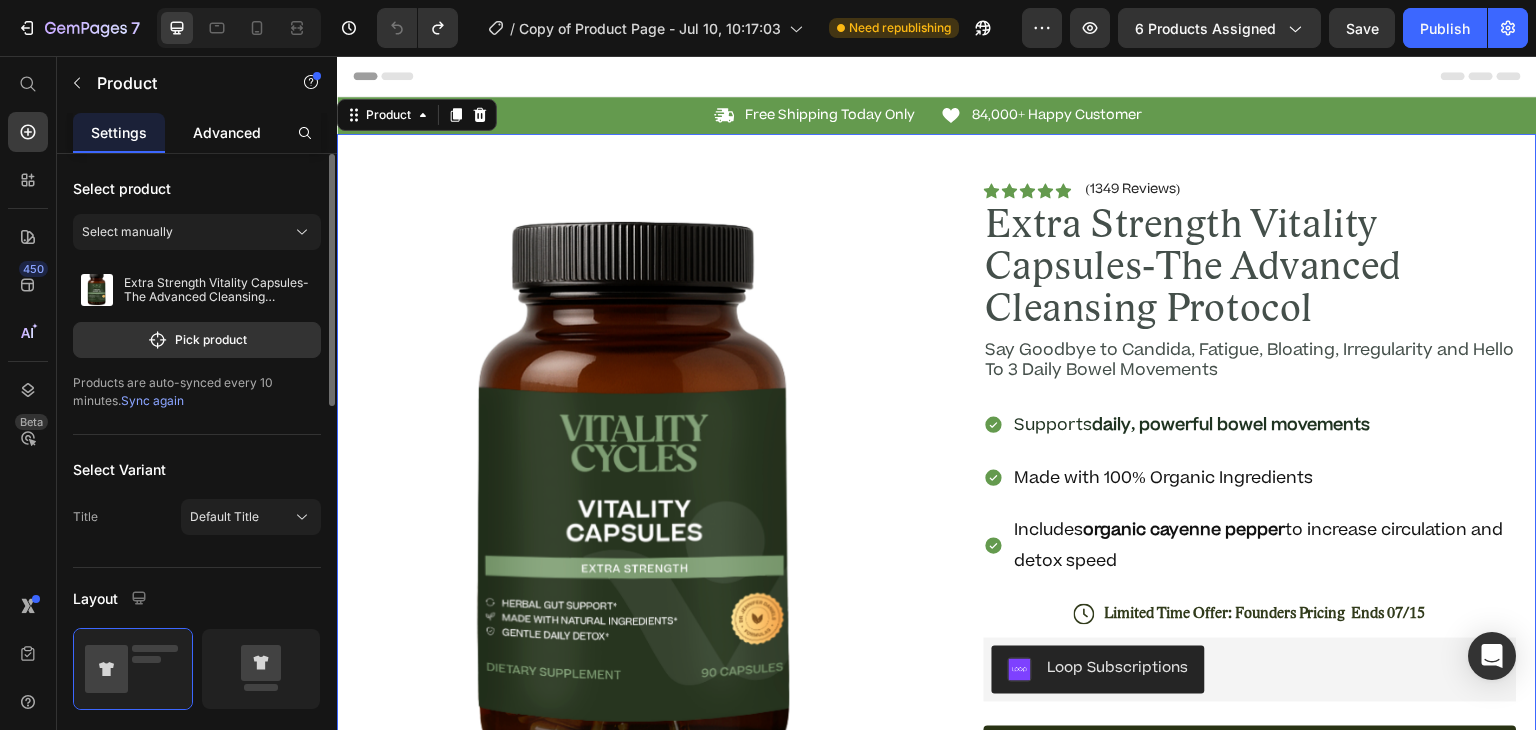 click on "Advanced" at bounding box center [227, 132] 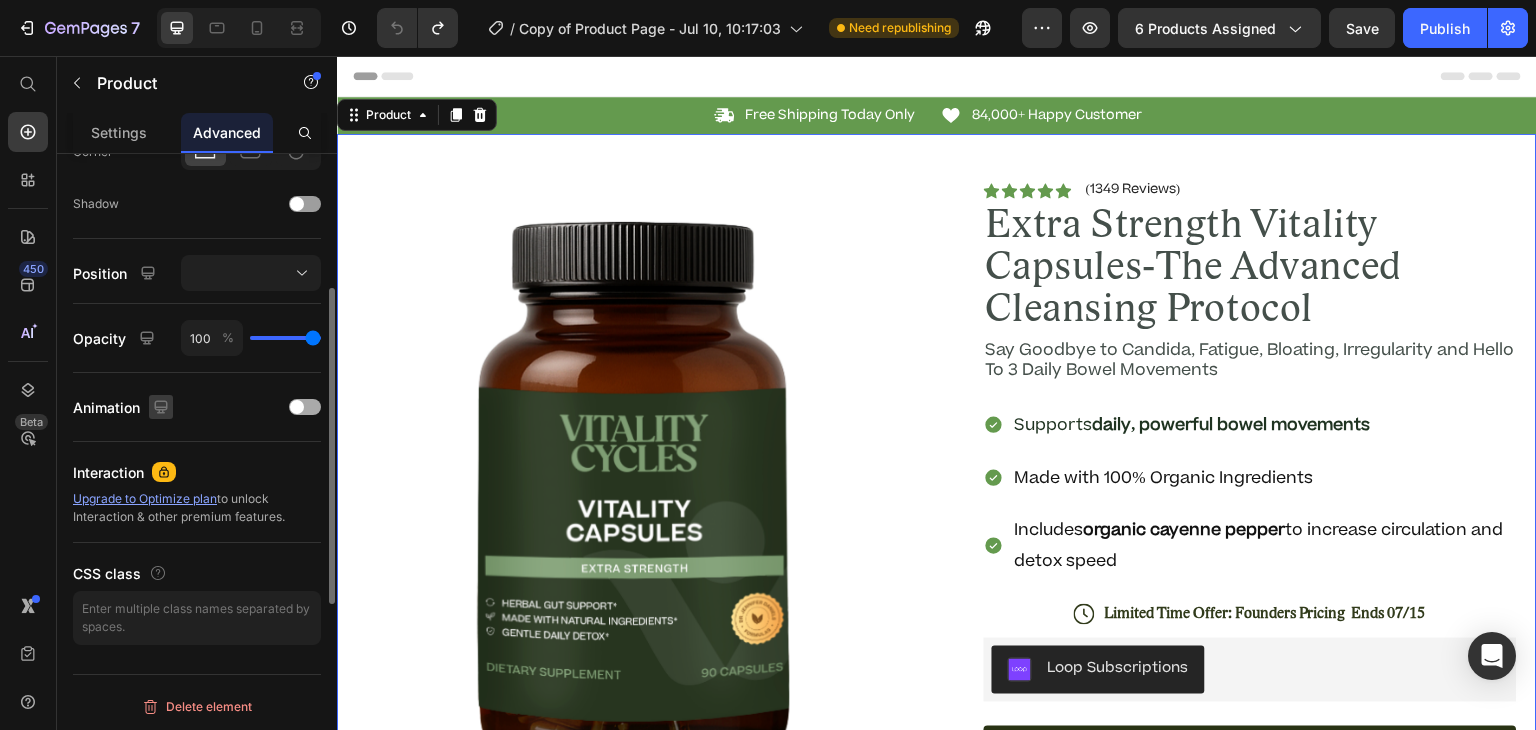 scroll, scrollTop: 0, scrollLeft: 0, axis: both 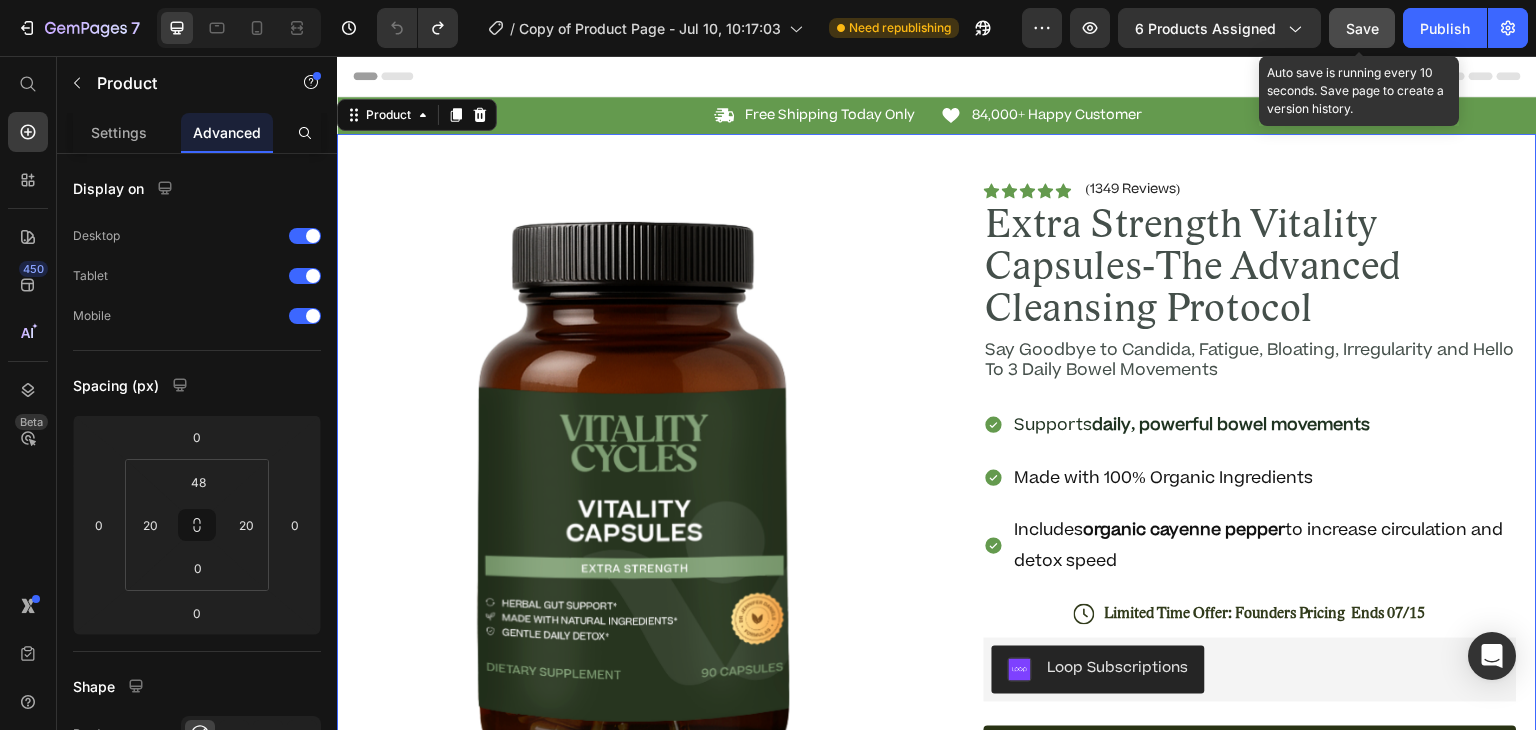 click on "Save" at bounding box center [1362, 28] 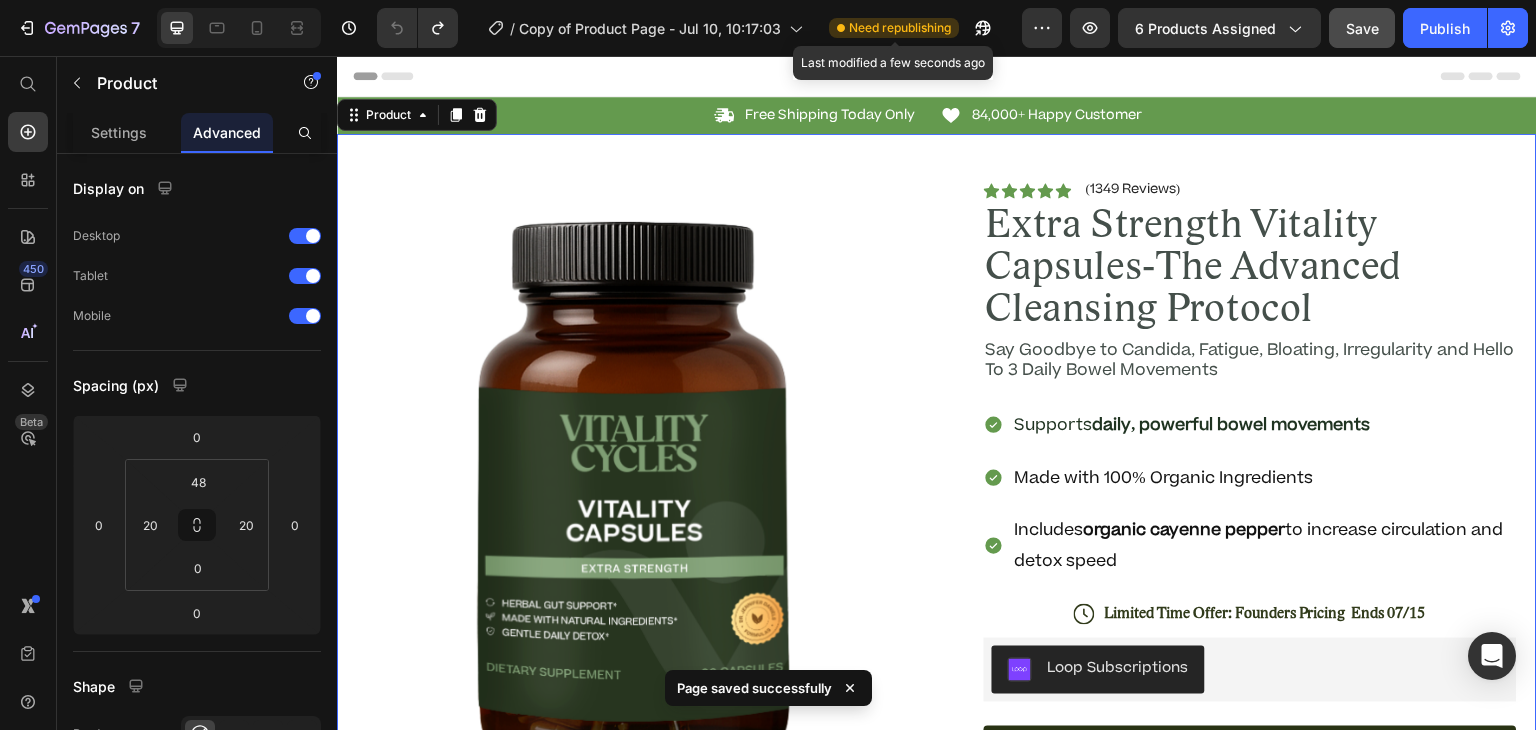 click on "Need republishing" at bounding box center (900, 28) 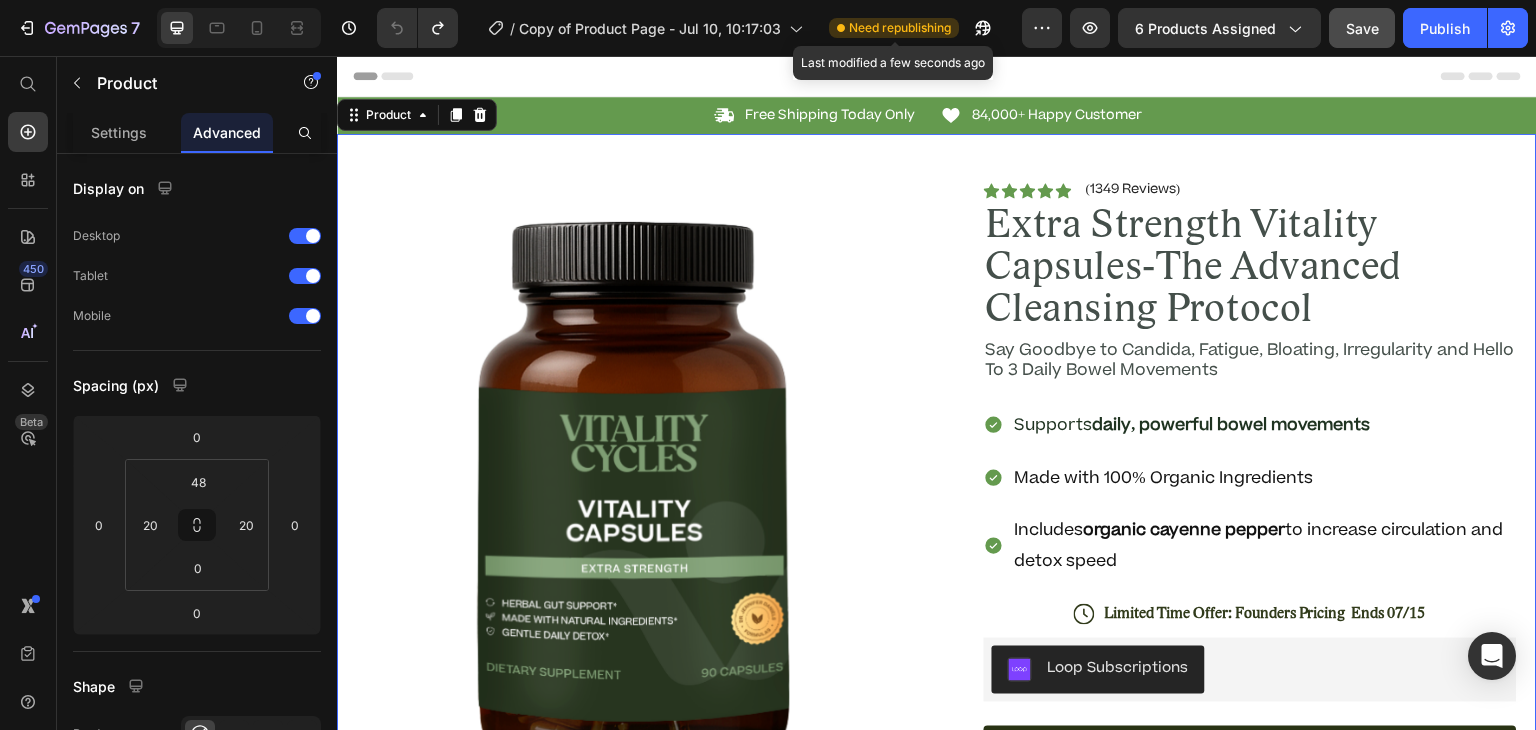 click on "Need republishing" at bounding box center [900, 28] 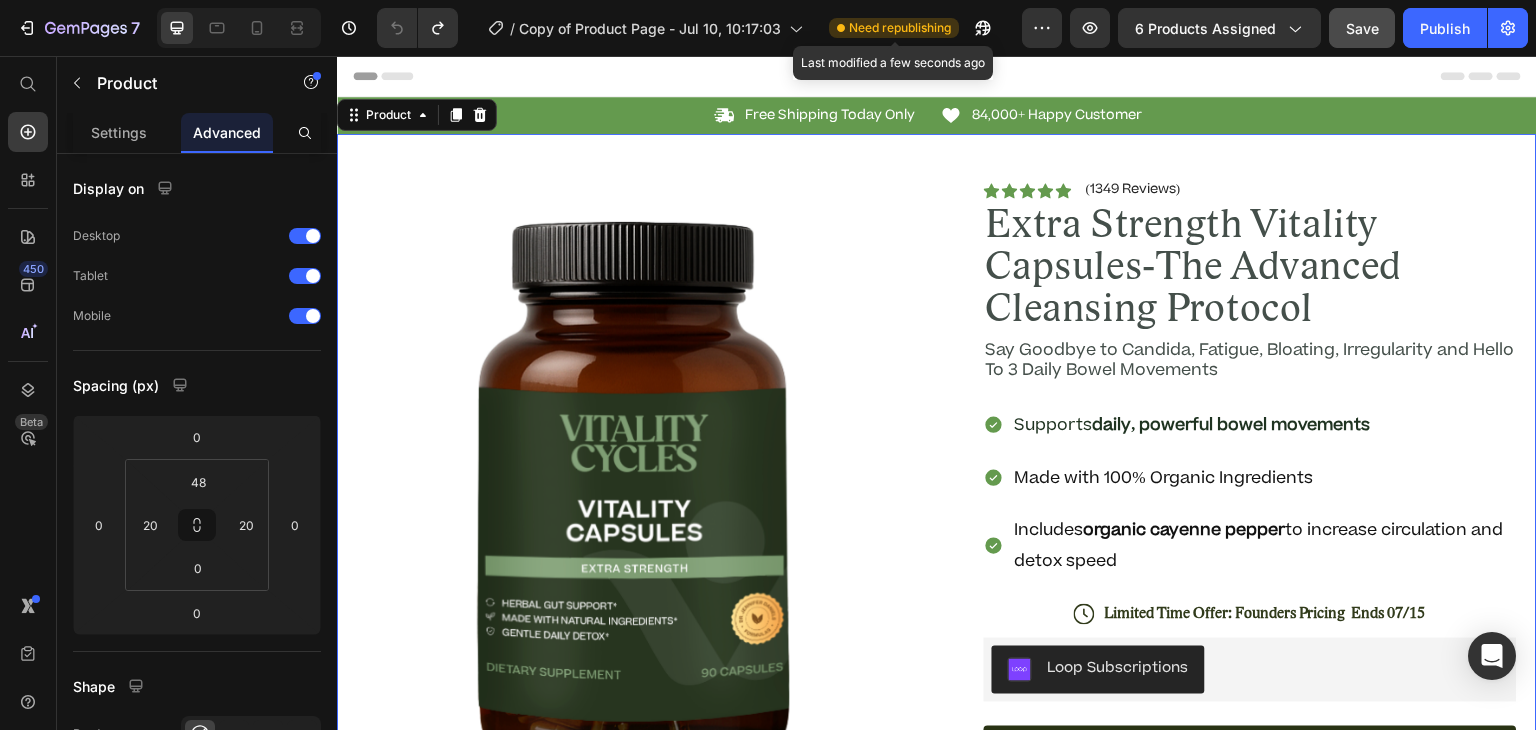 click on "Need republishing" at bounding box center [900, 28] 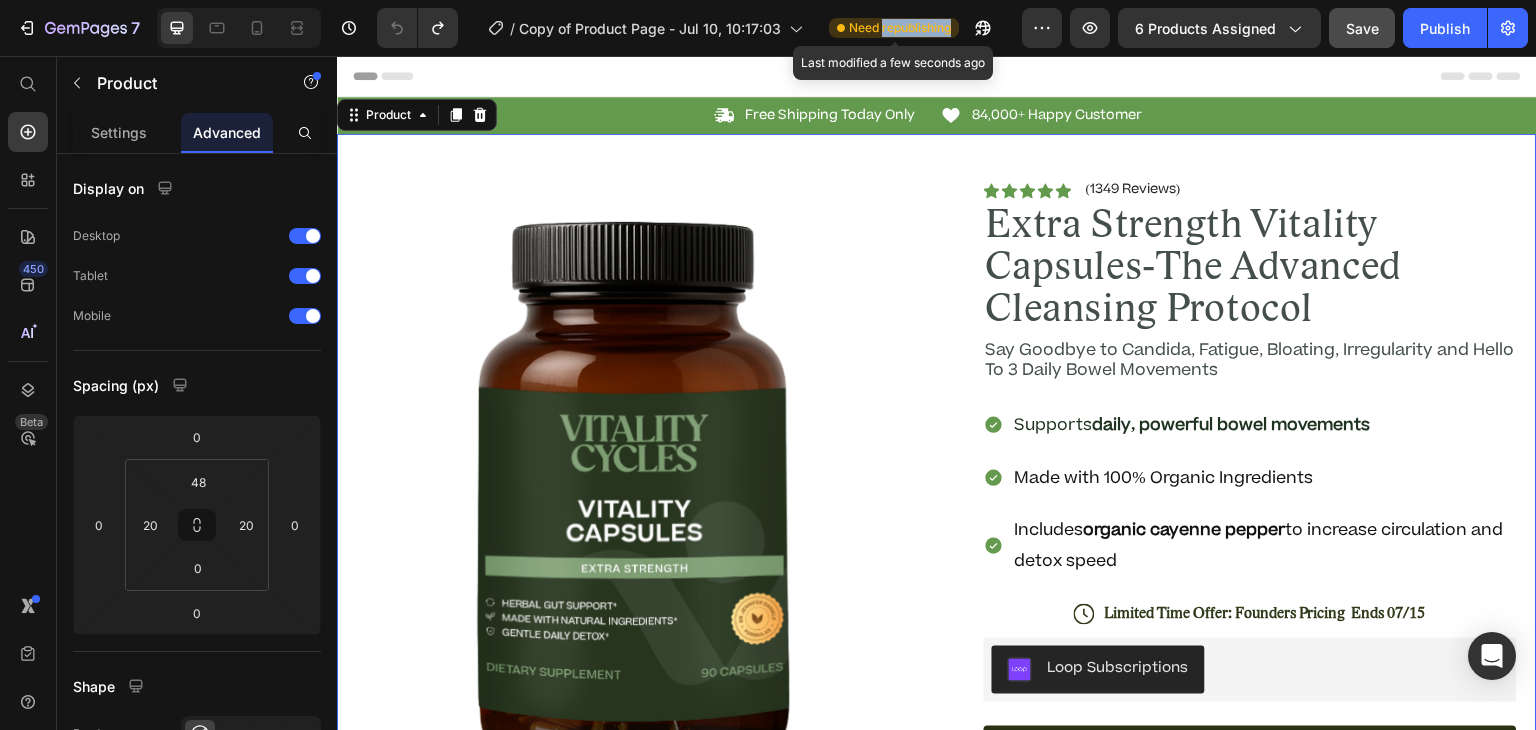 click on "Need republishing" at bounding box center (900, 28) 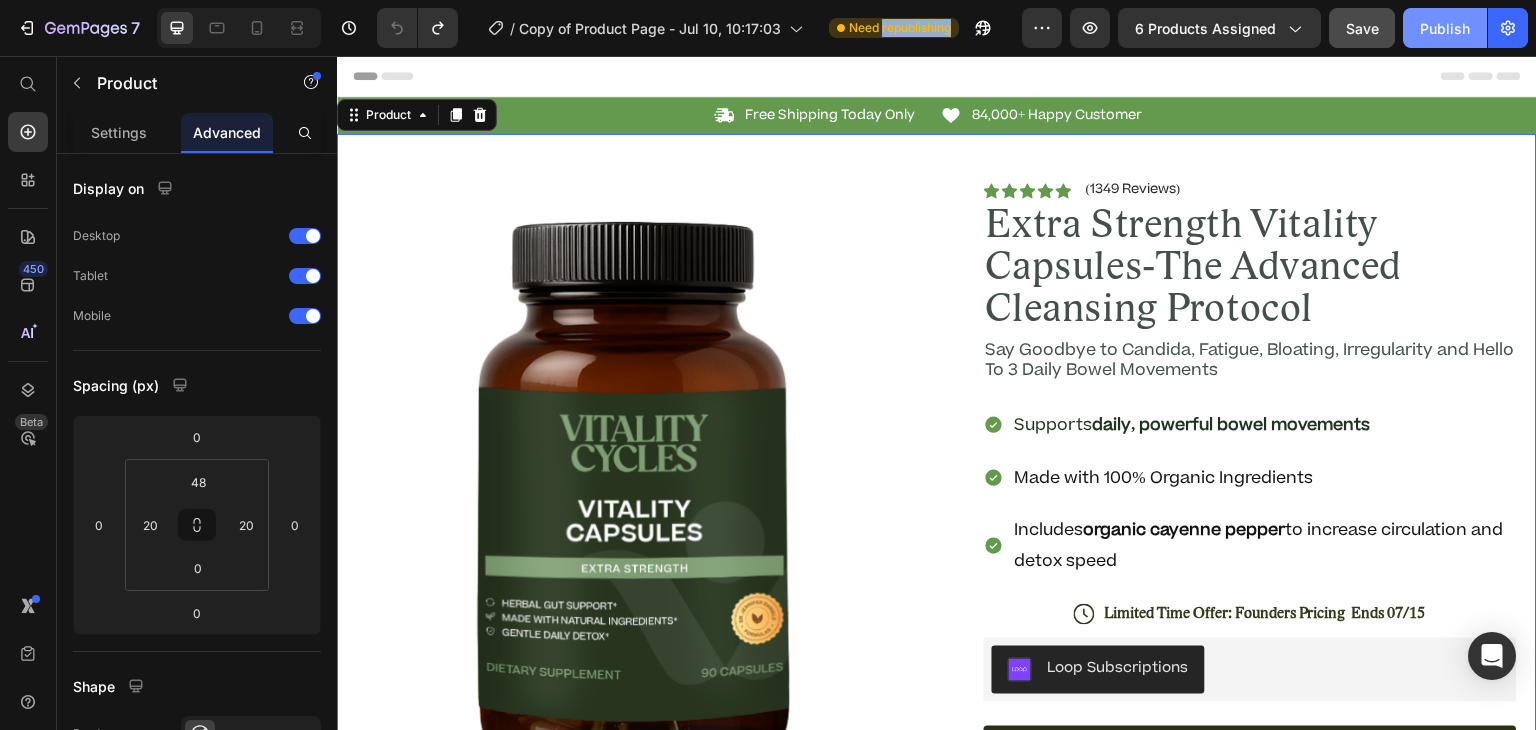 click on "Publish" at bounding box center [1445, 28] 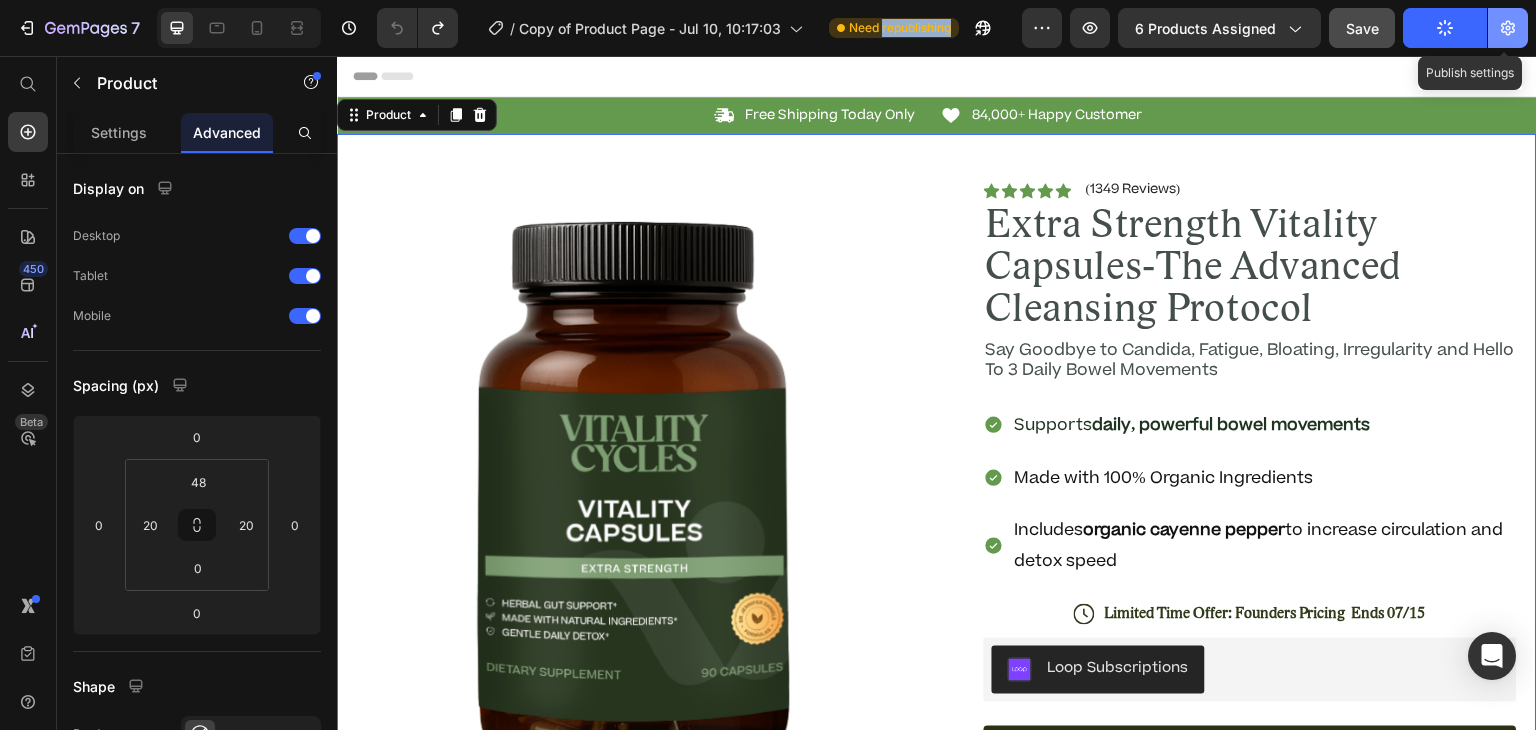click 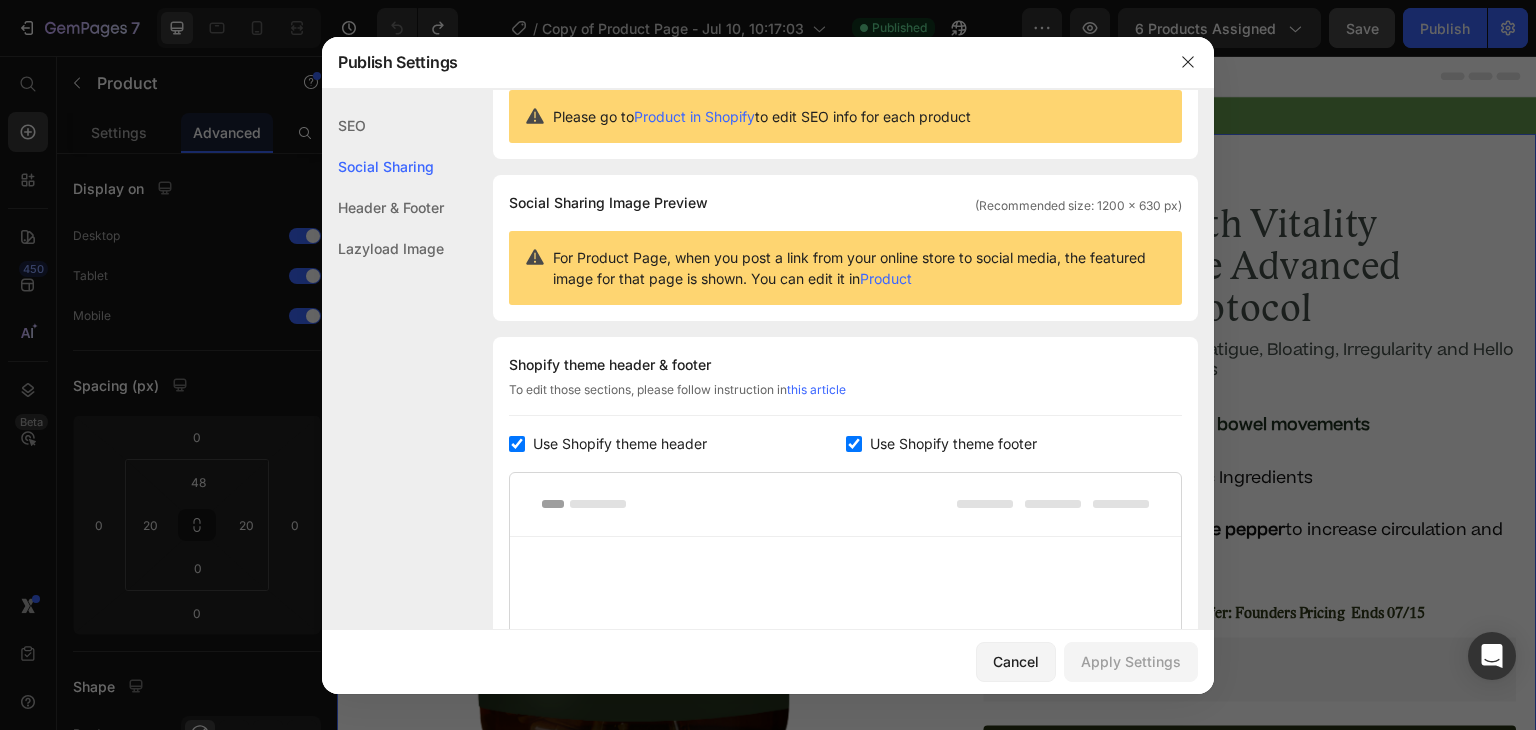 scroll, scrollTop: 0, scrollLeft: 0, axis: both 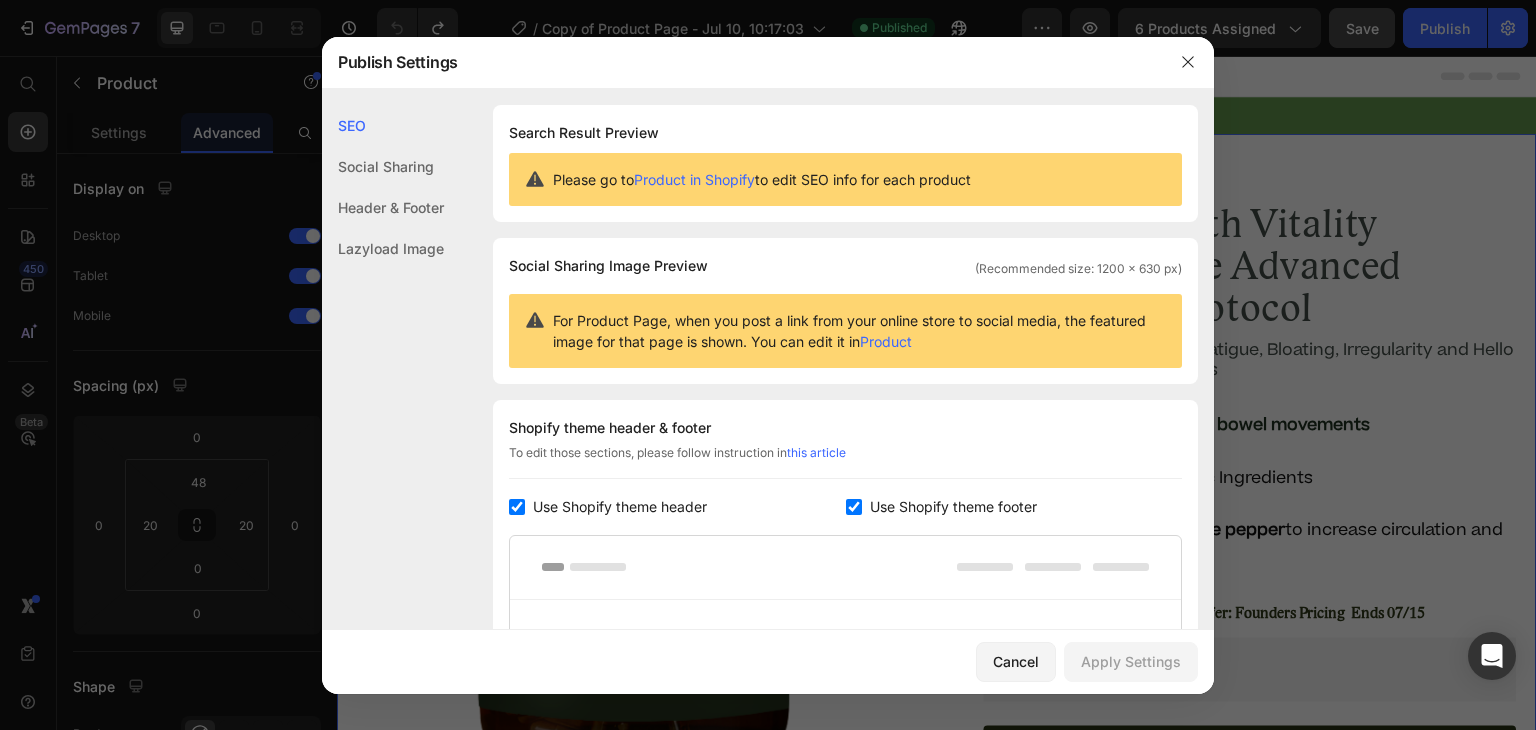 click on "Product in Shopify" at bounding box center (694, 179) 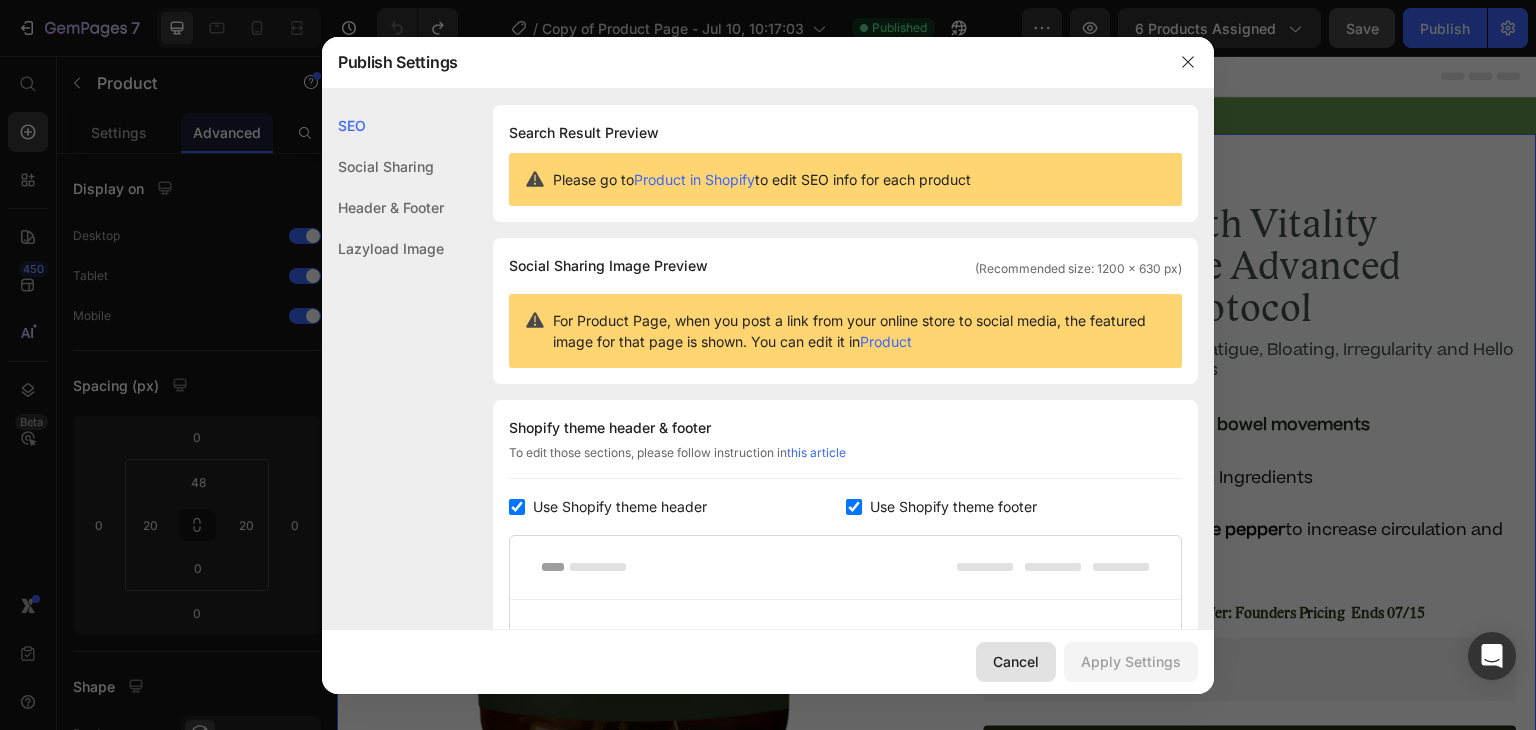 click on "Cancel" 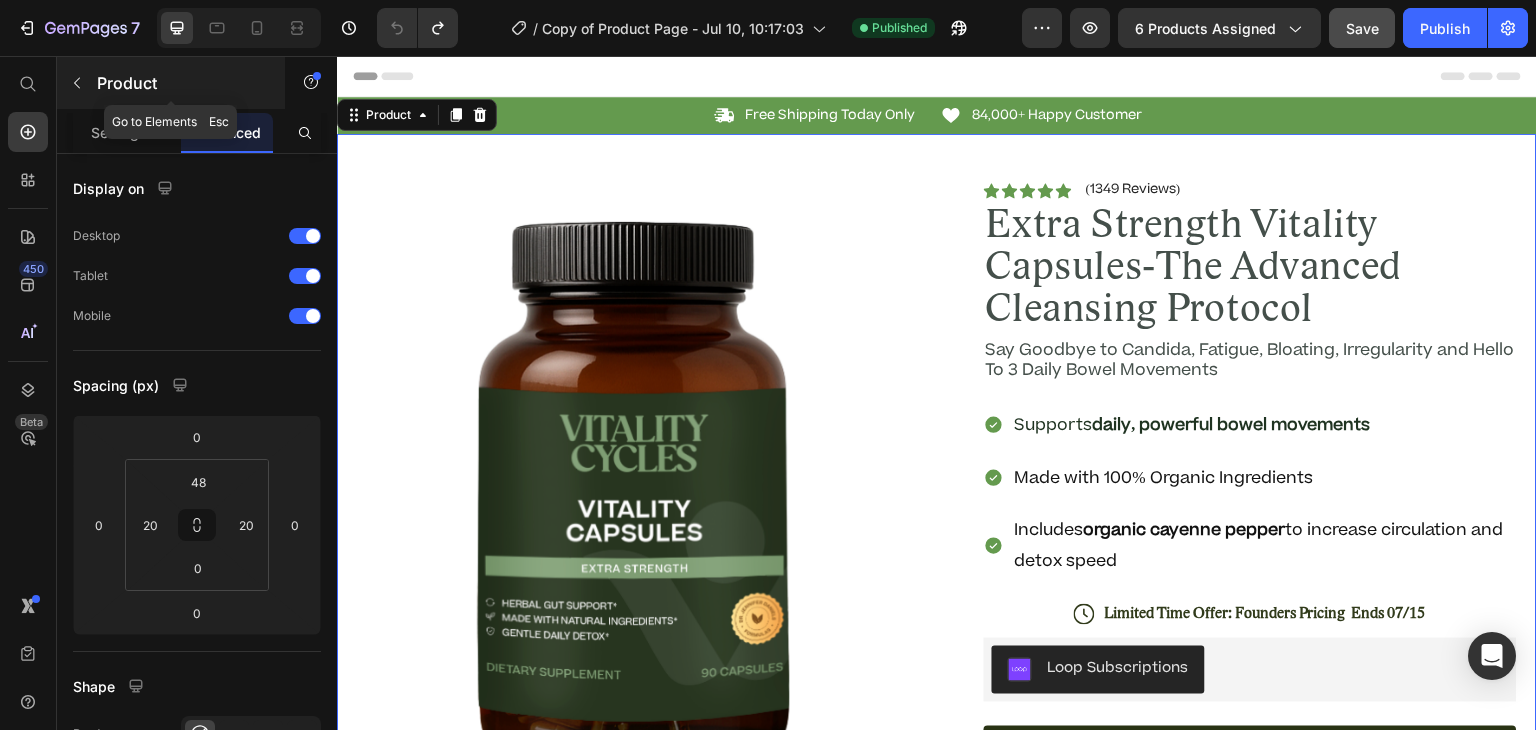 click 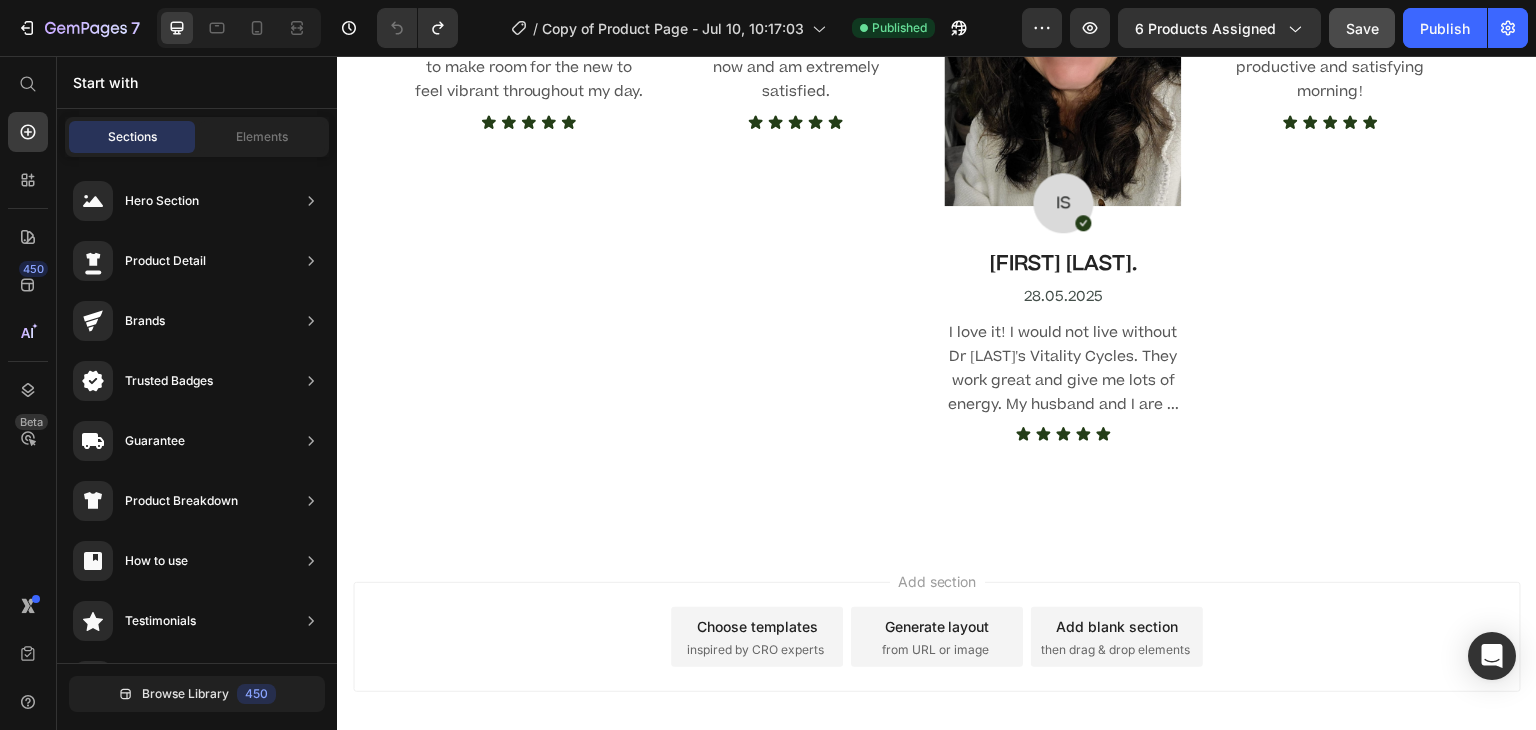 scroll, scrollTop: 4465, scrollLeft: 0, axis: vertical 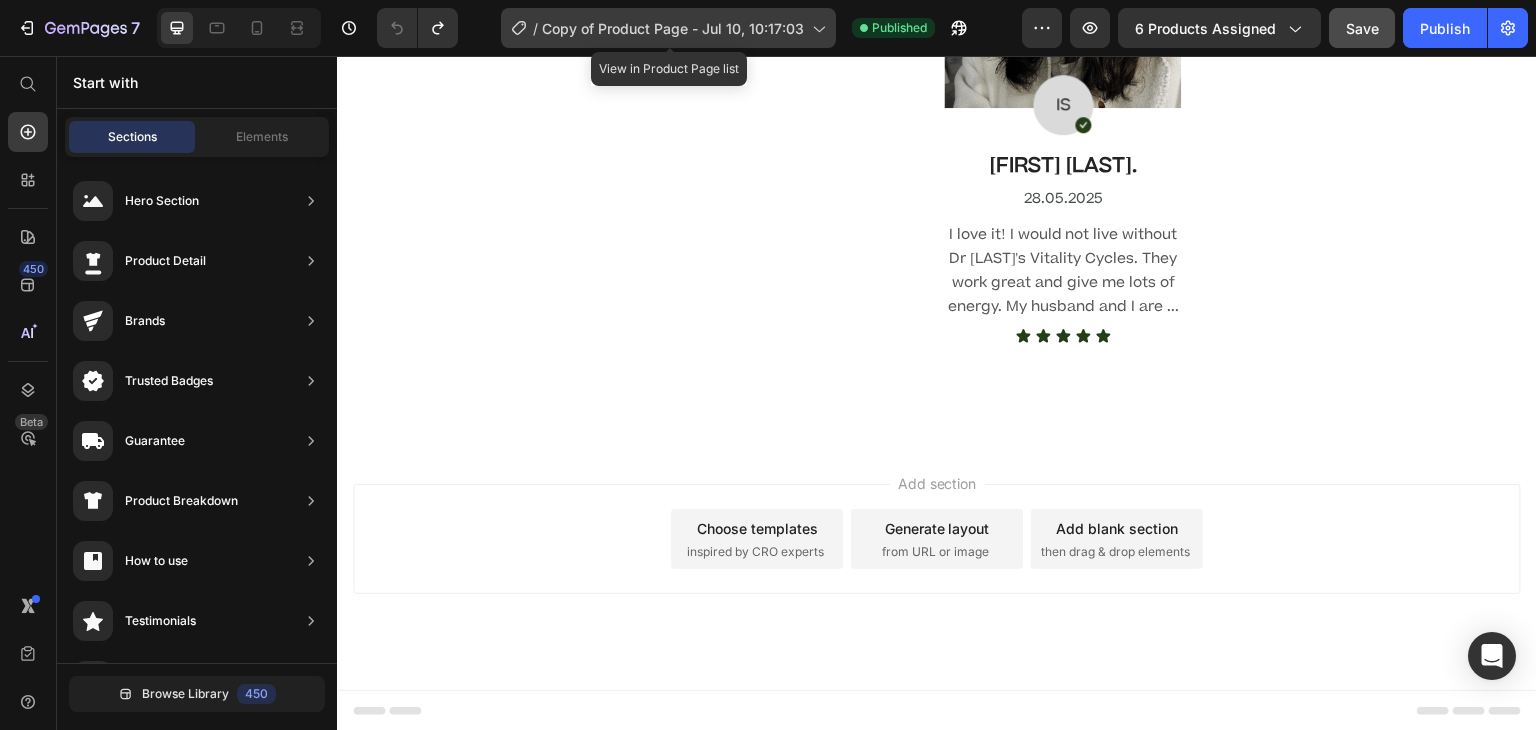 click on "Copy of Product Page - Jul 10, 10:17:03" at bounding box center [673, 28] 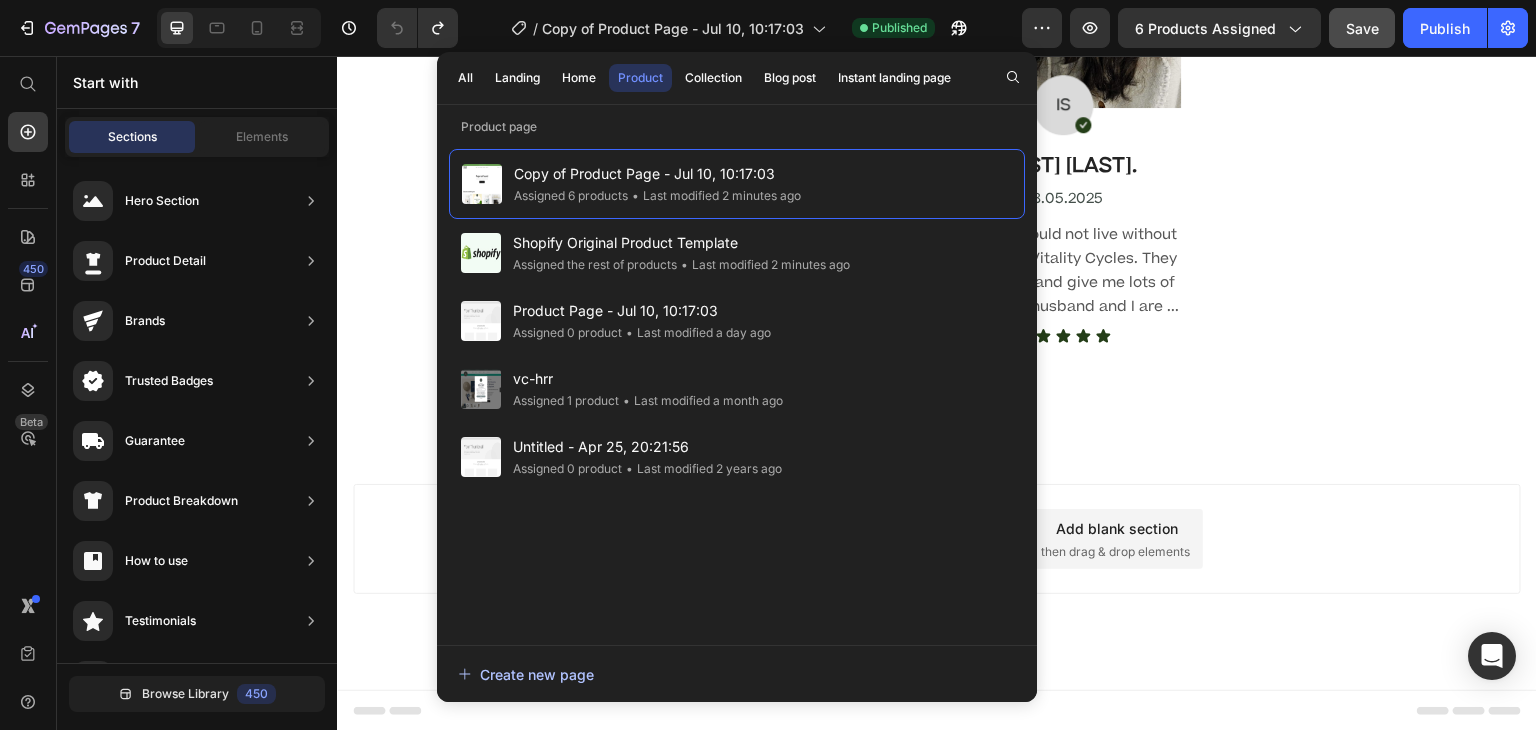 click on "Create new page" at bounding box center (526, 674) 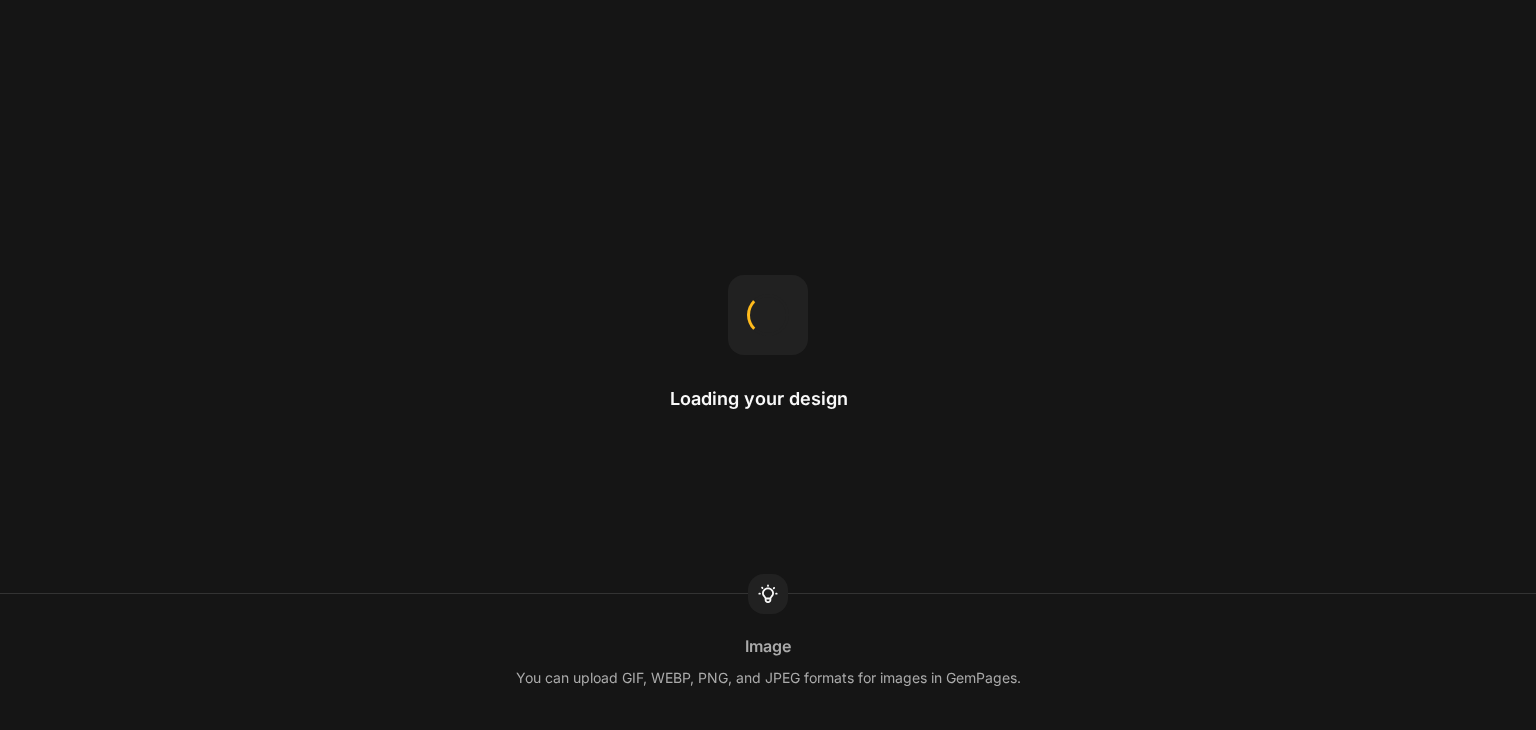 scroll, scrollTop: 0, scrollLeft: 0, axis: both 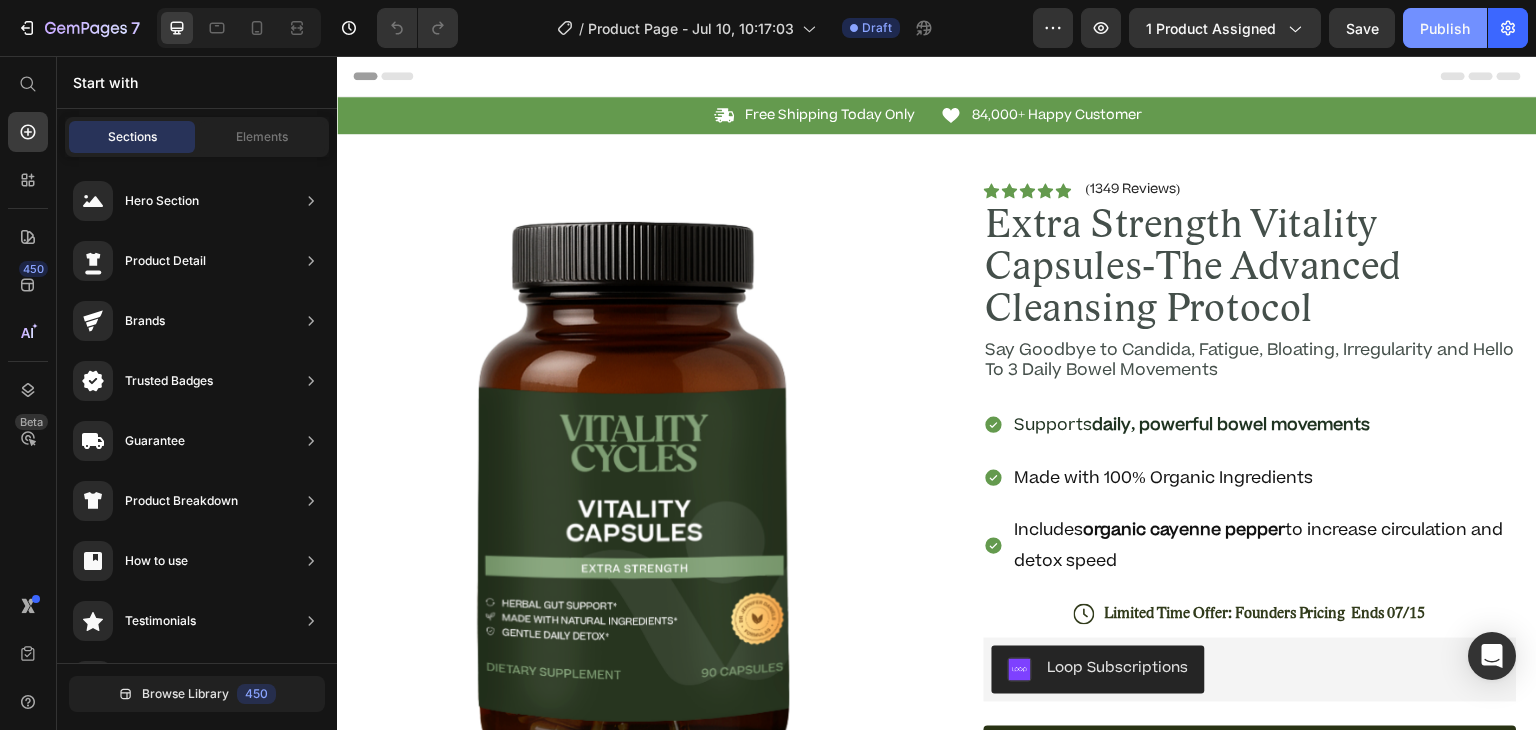 click on "Publish" at bounding box center [1445, 28] 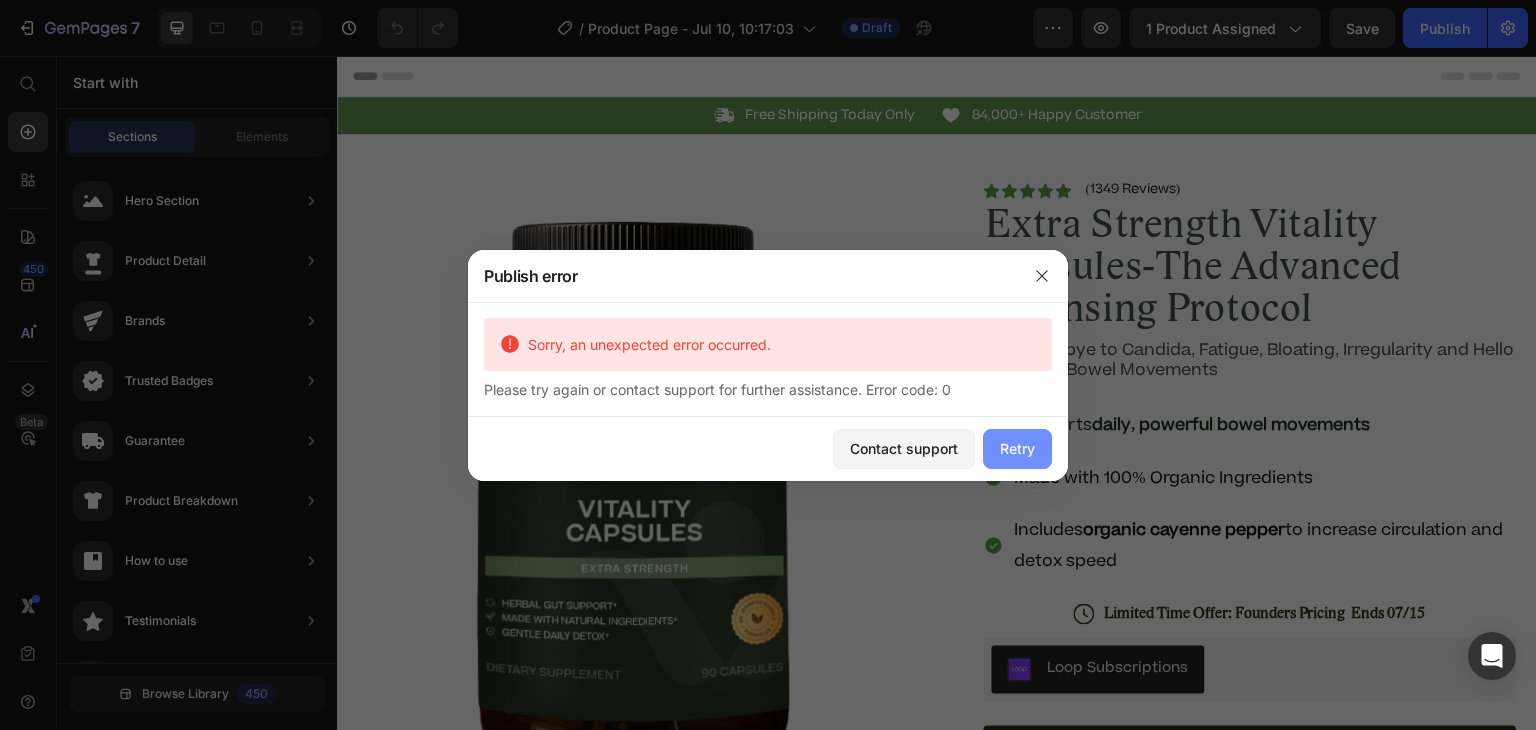 click on "Retry" at bounding box center [1017, 448] 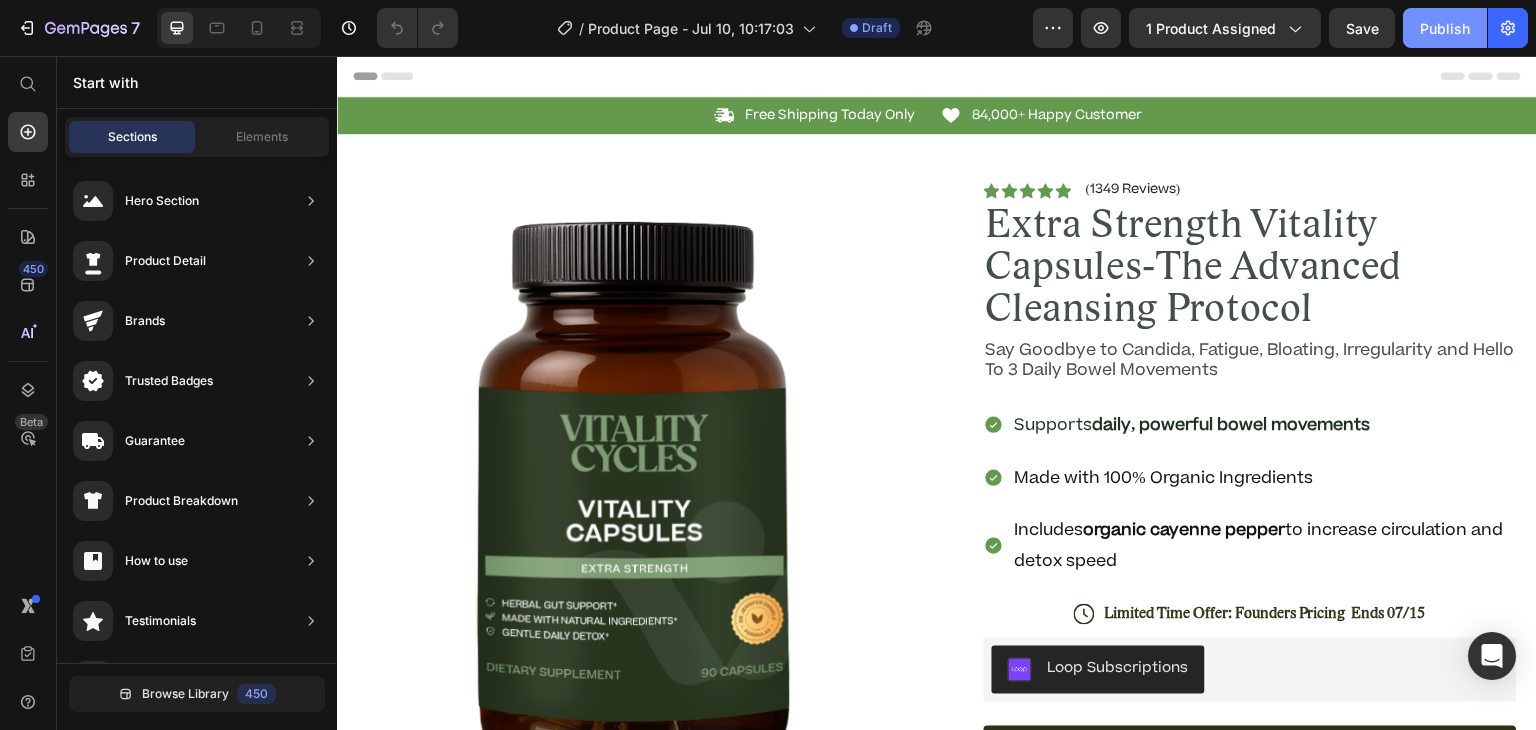 click on "Publish" at bounding box center (1445, 28) 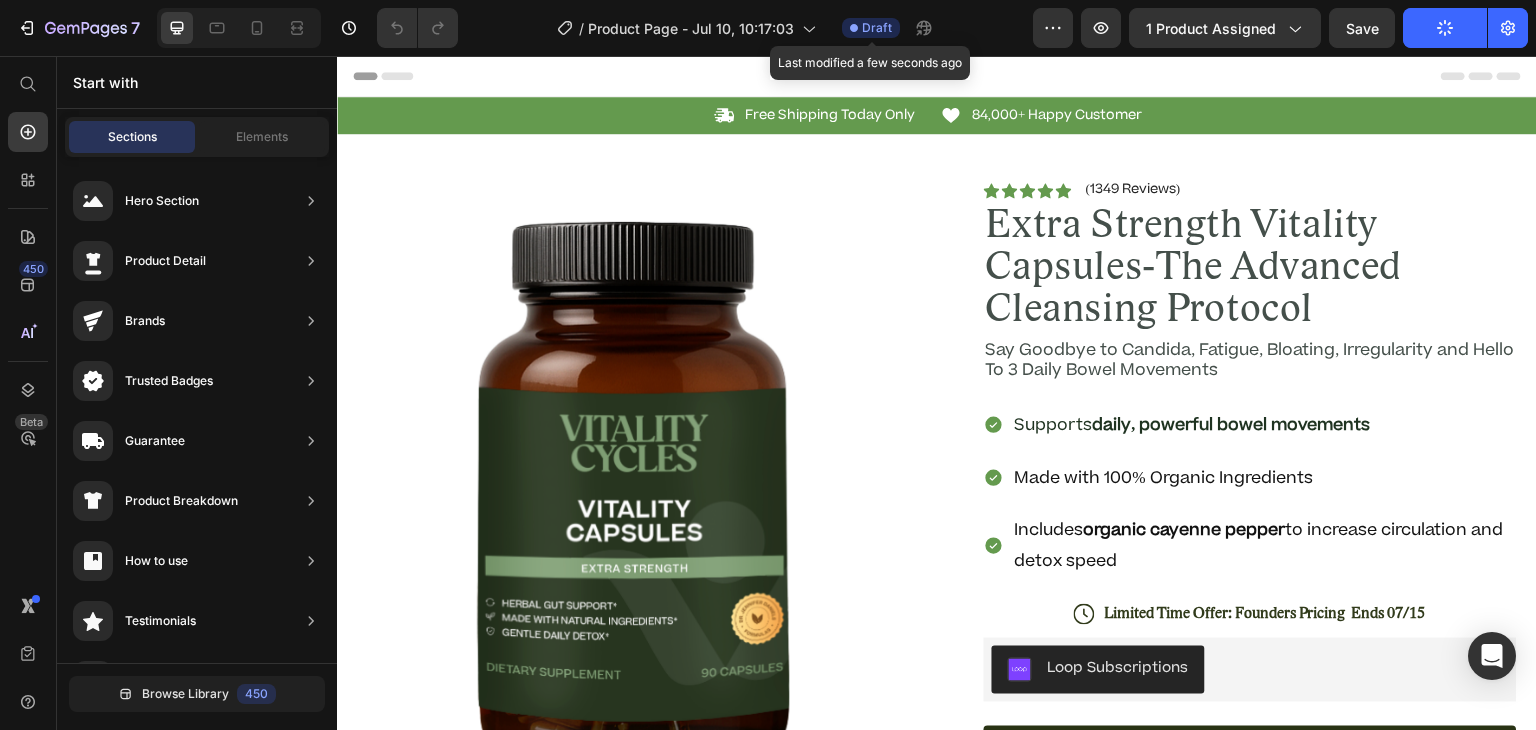 click on "Draft" at bounding box center [877, 28] 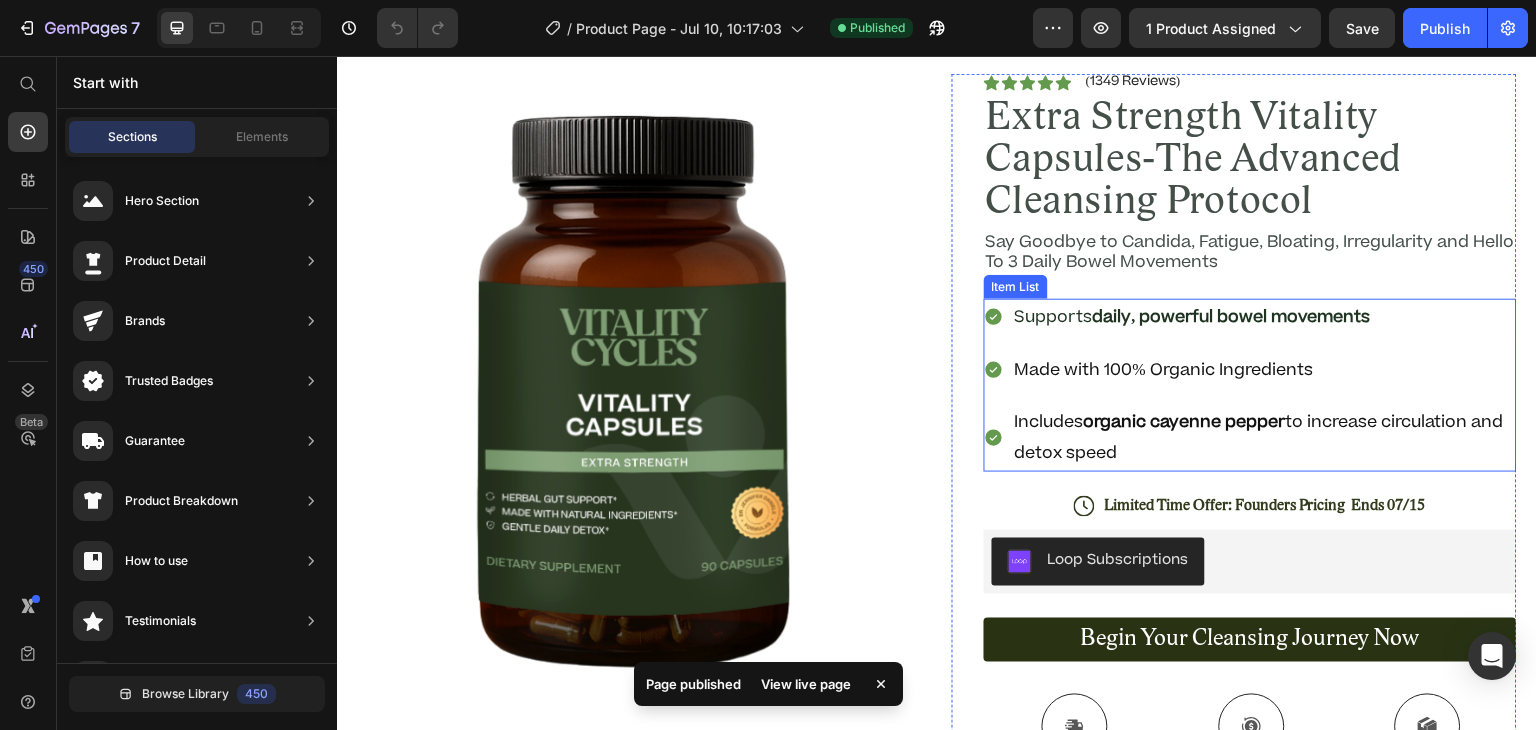 scroll, scrollTop: 0, scrollLeft: 0, axis: both 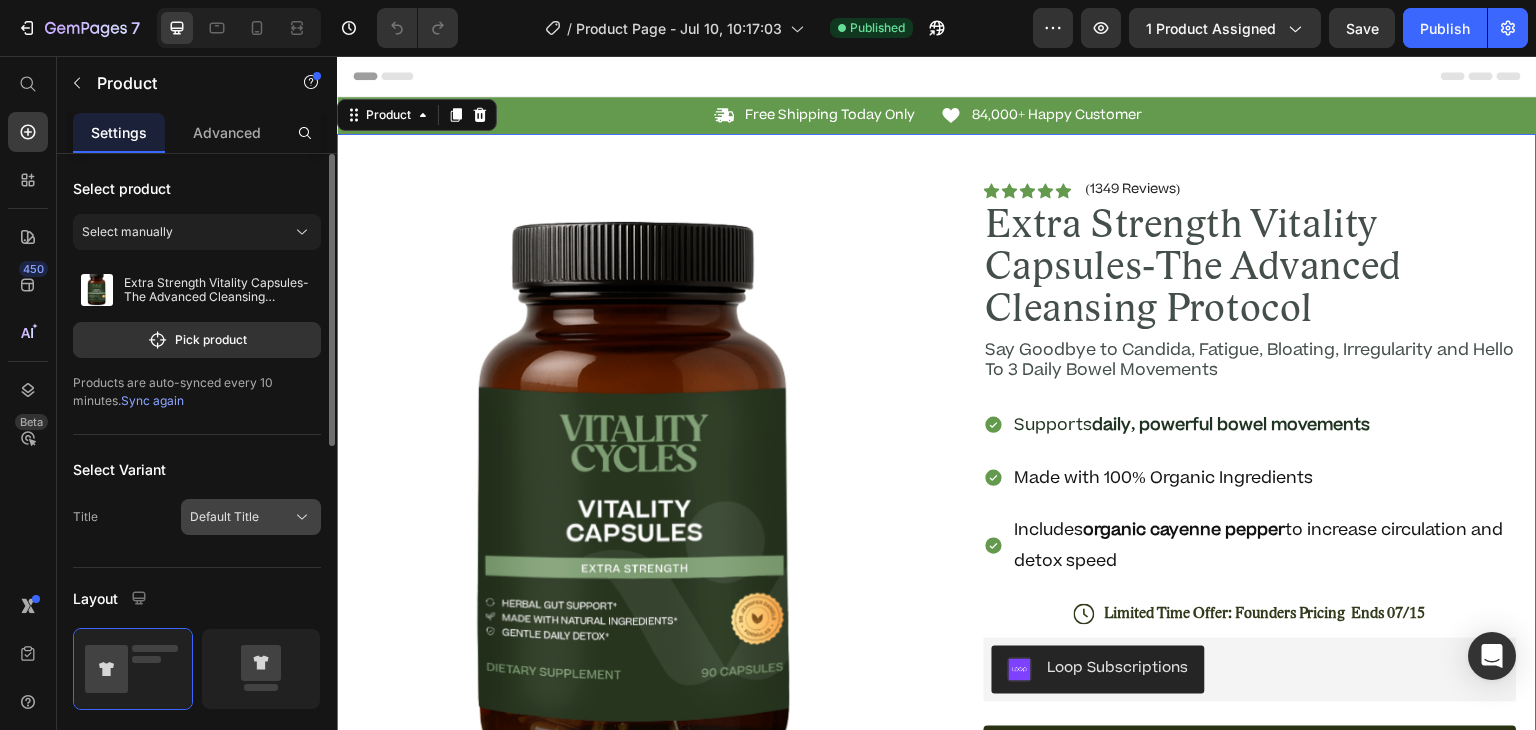 click on "Default Title" at bounding box center (224, 517) 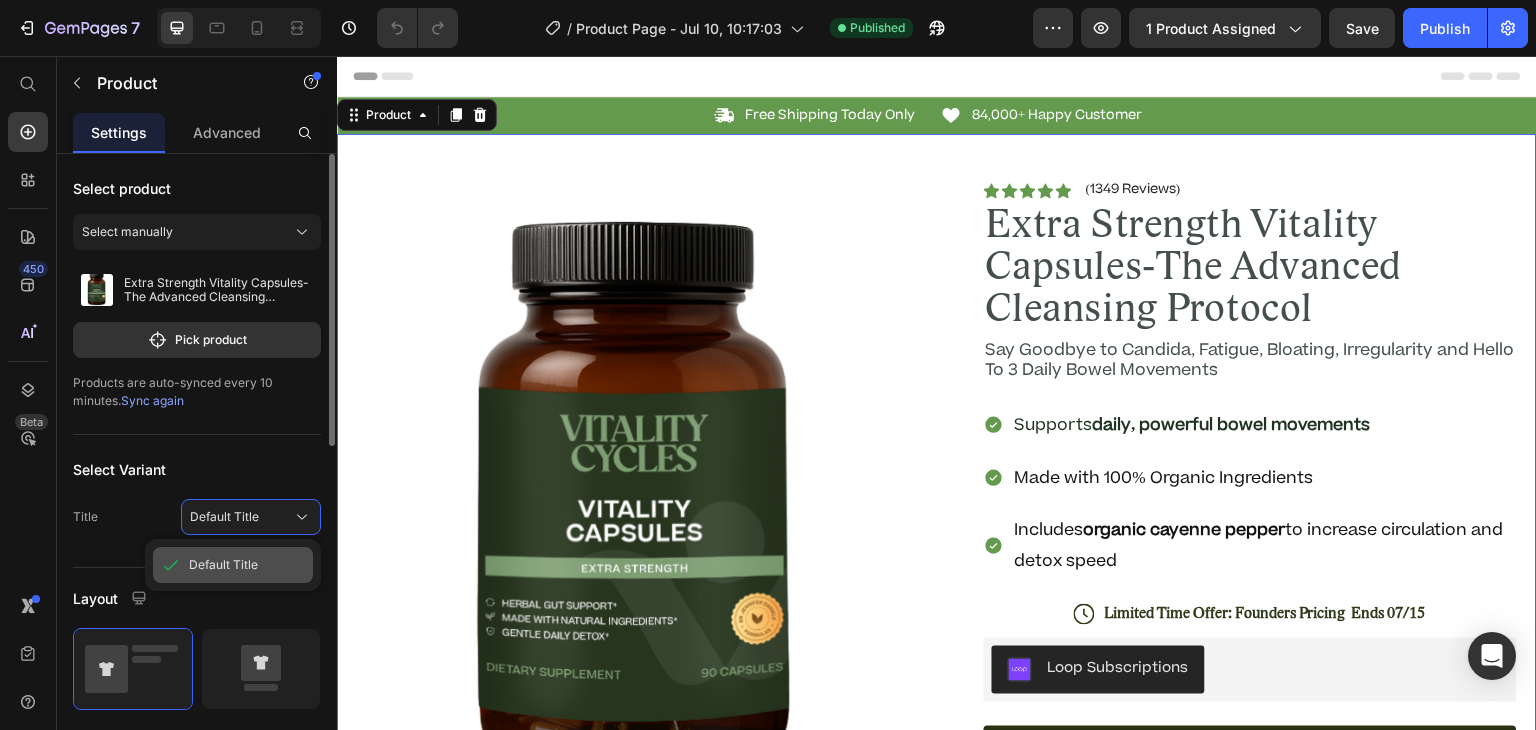click on "Default Title" 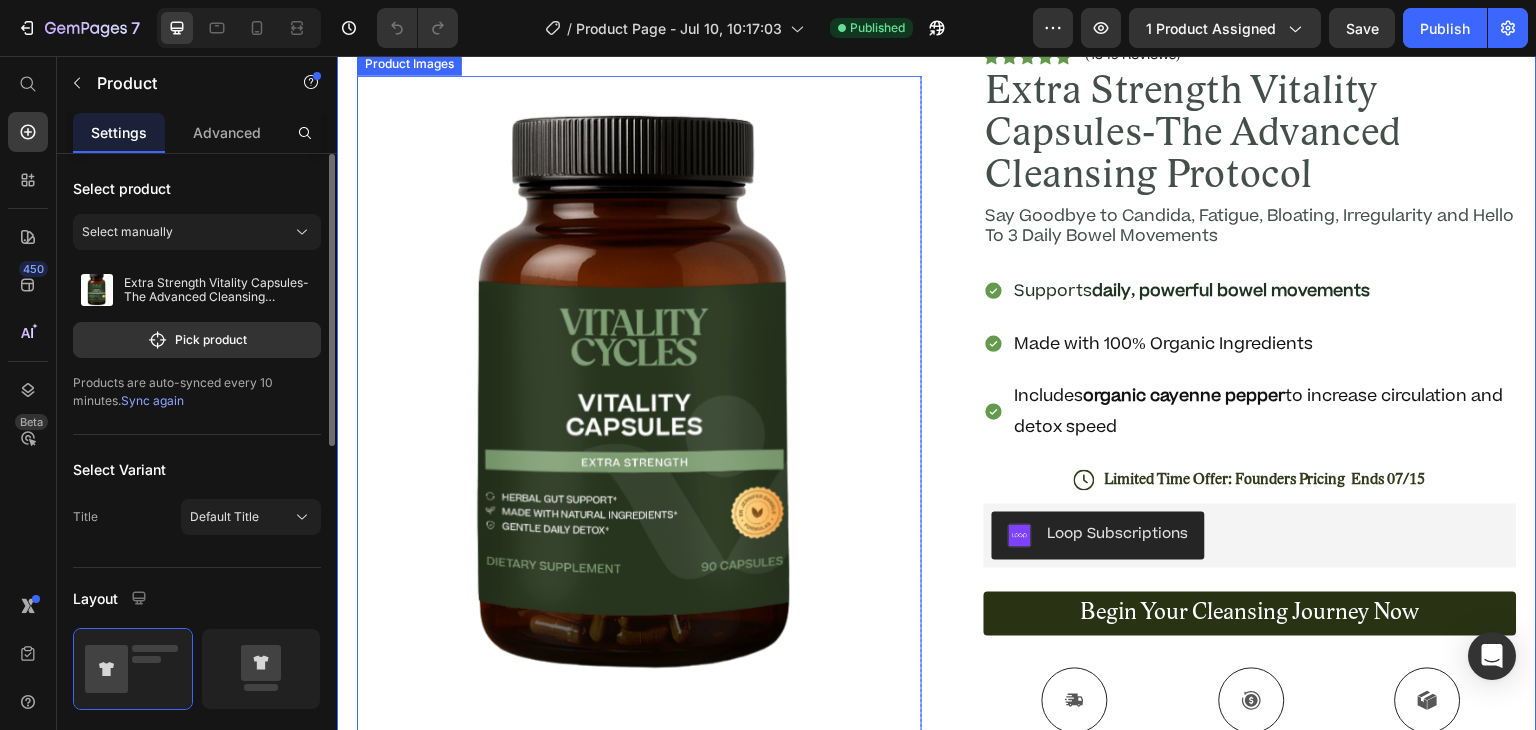 scroll, scrollTop: 0, scrollLeft: 0, axis: both 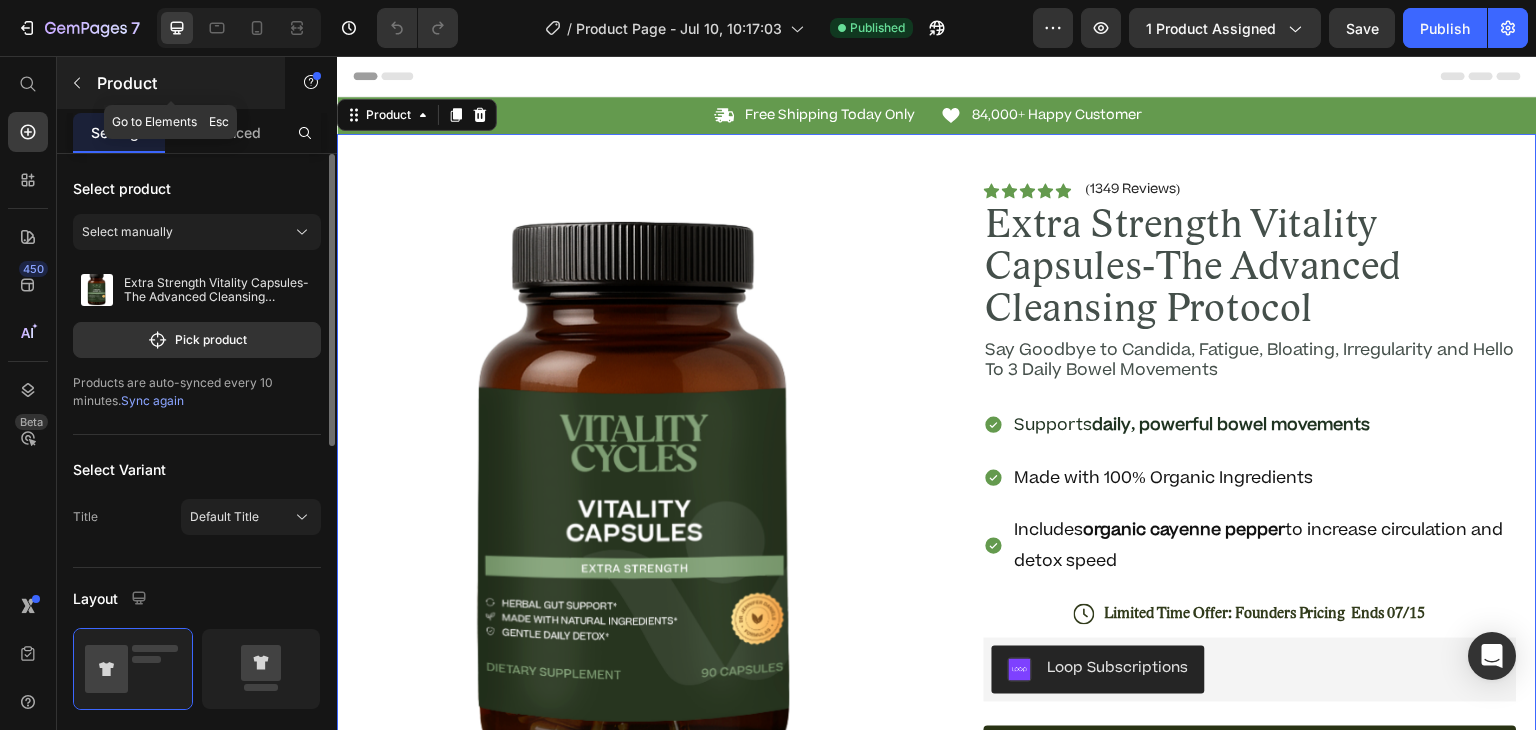 click 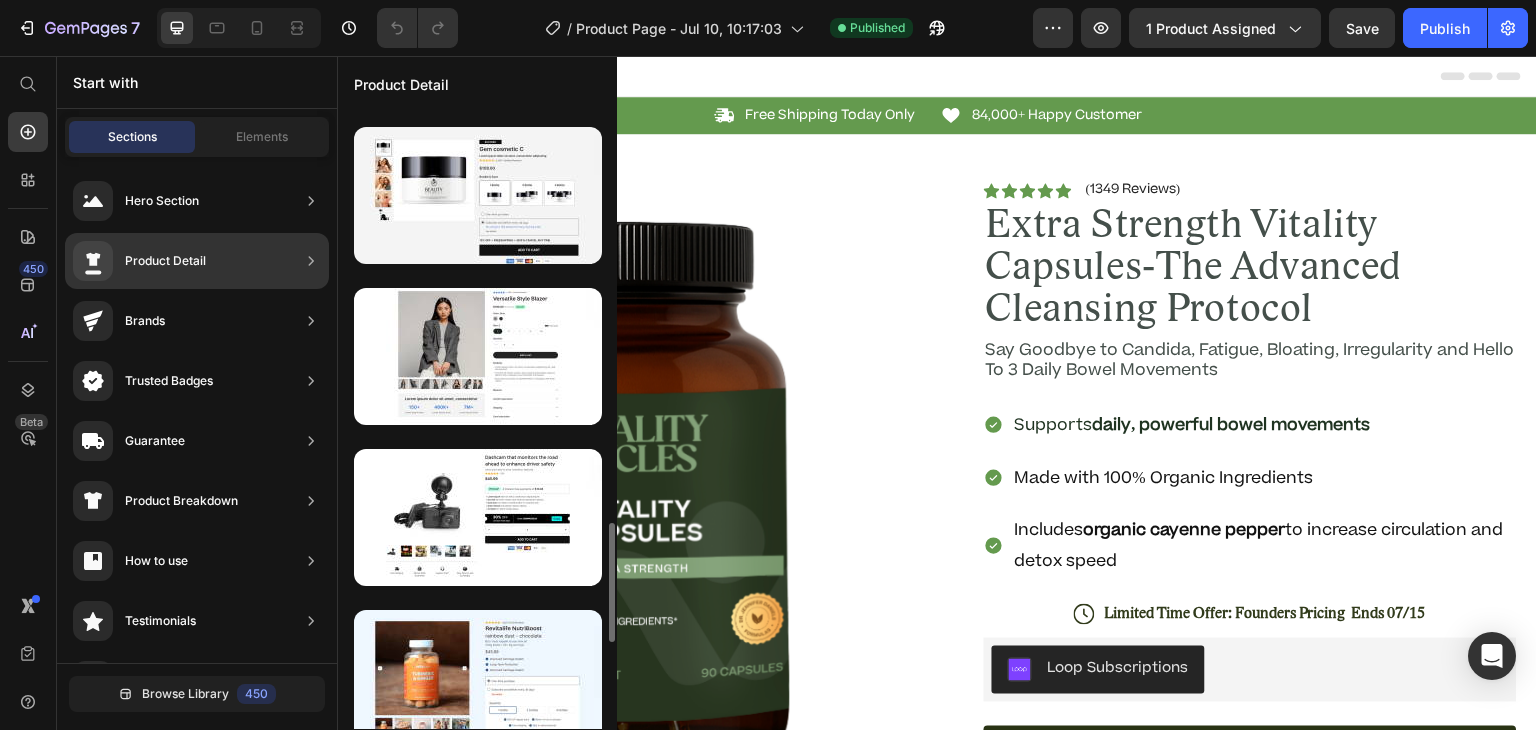 scroll, scrollTop: 2215, scrollLeft: 0, axis: vertical 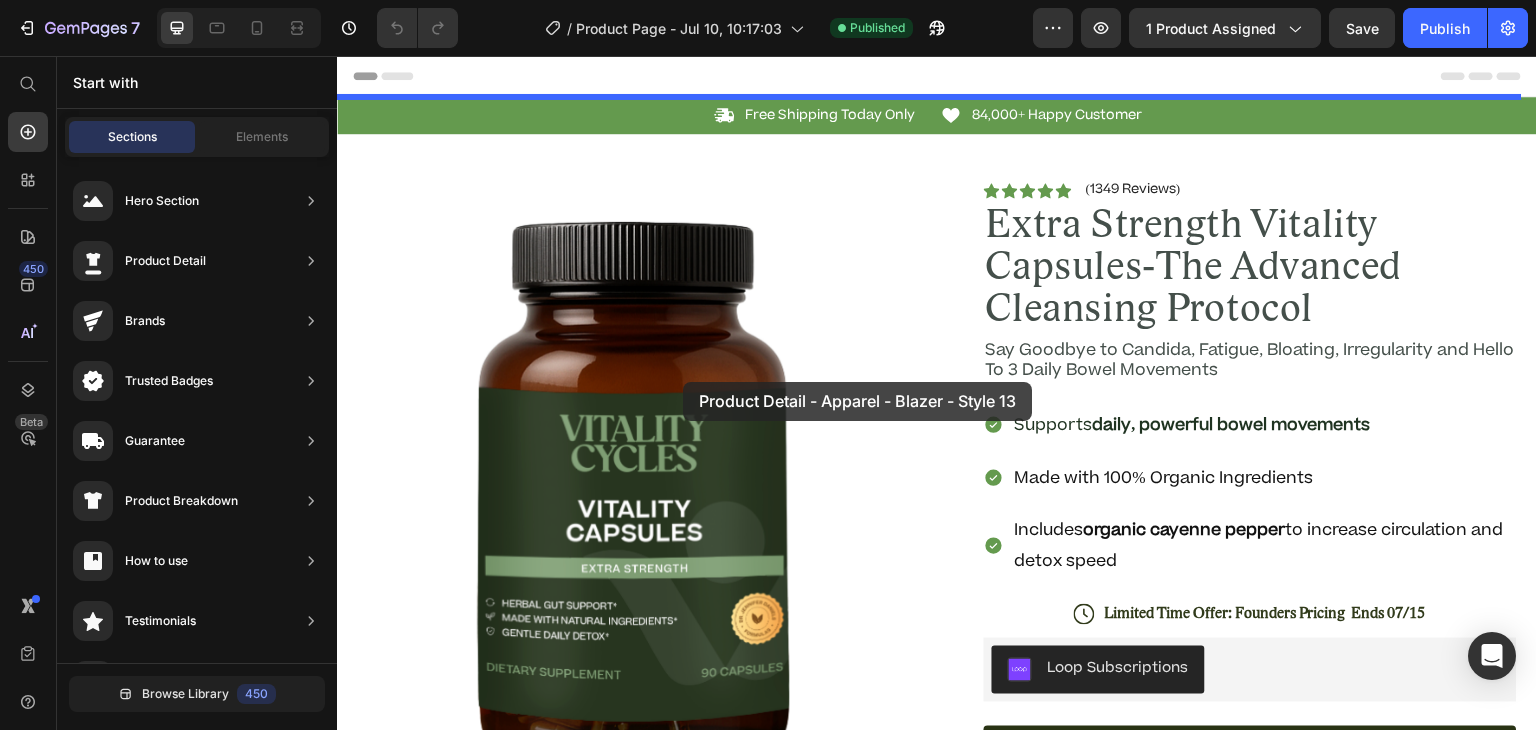 drag, startPoint x: 801, startPoint y: 465, endPoint x: 683, endPoint y: 382, distance: 144.26712 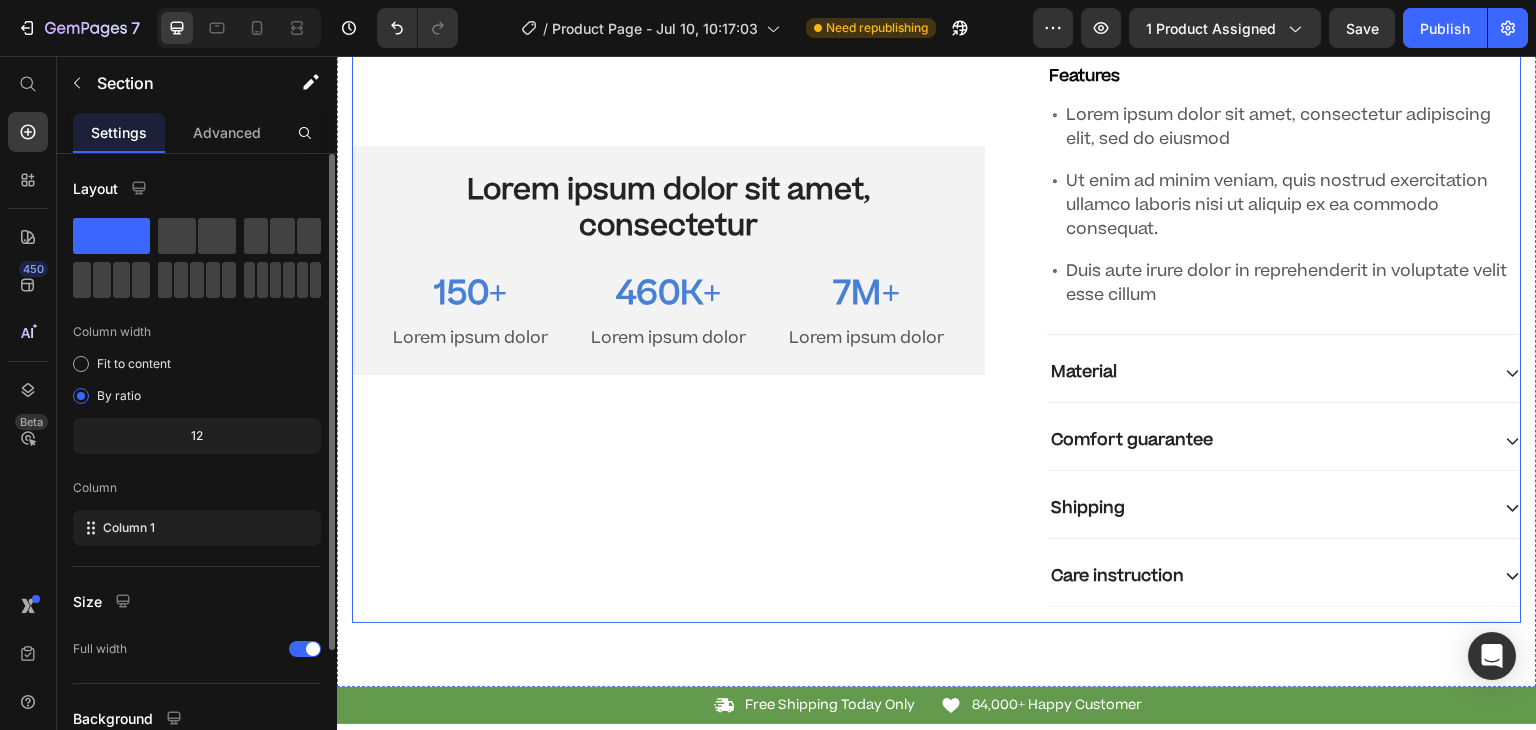 scroll, scrollTop: 756, scrollLeft: 0, axis: vertical 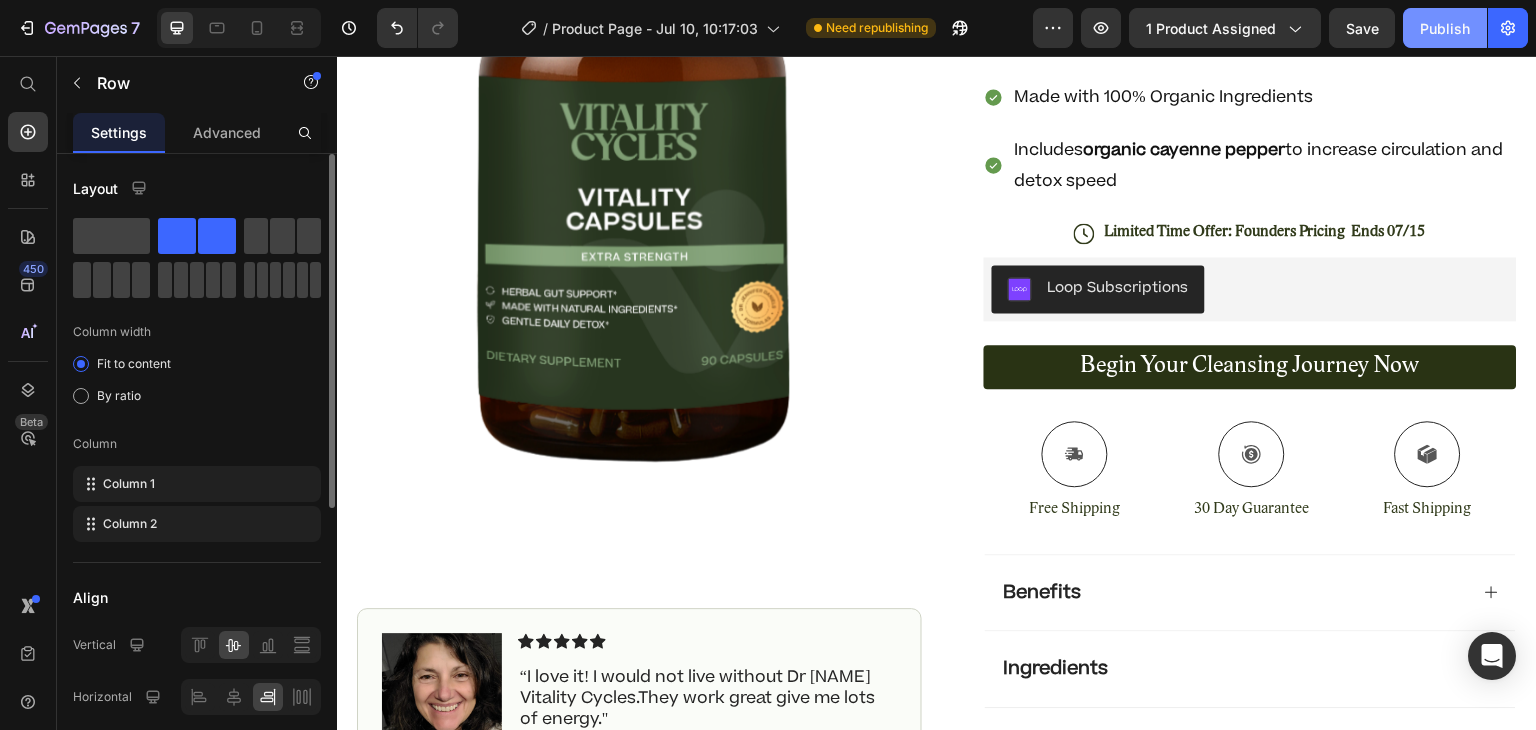 click on "Publish" at bounding box center [1445, 28] 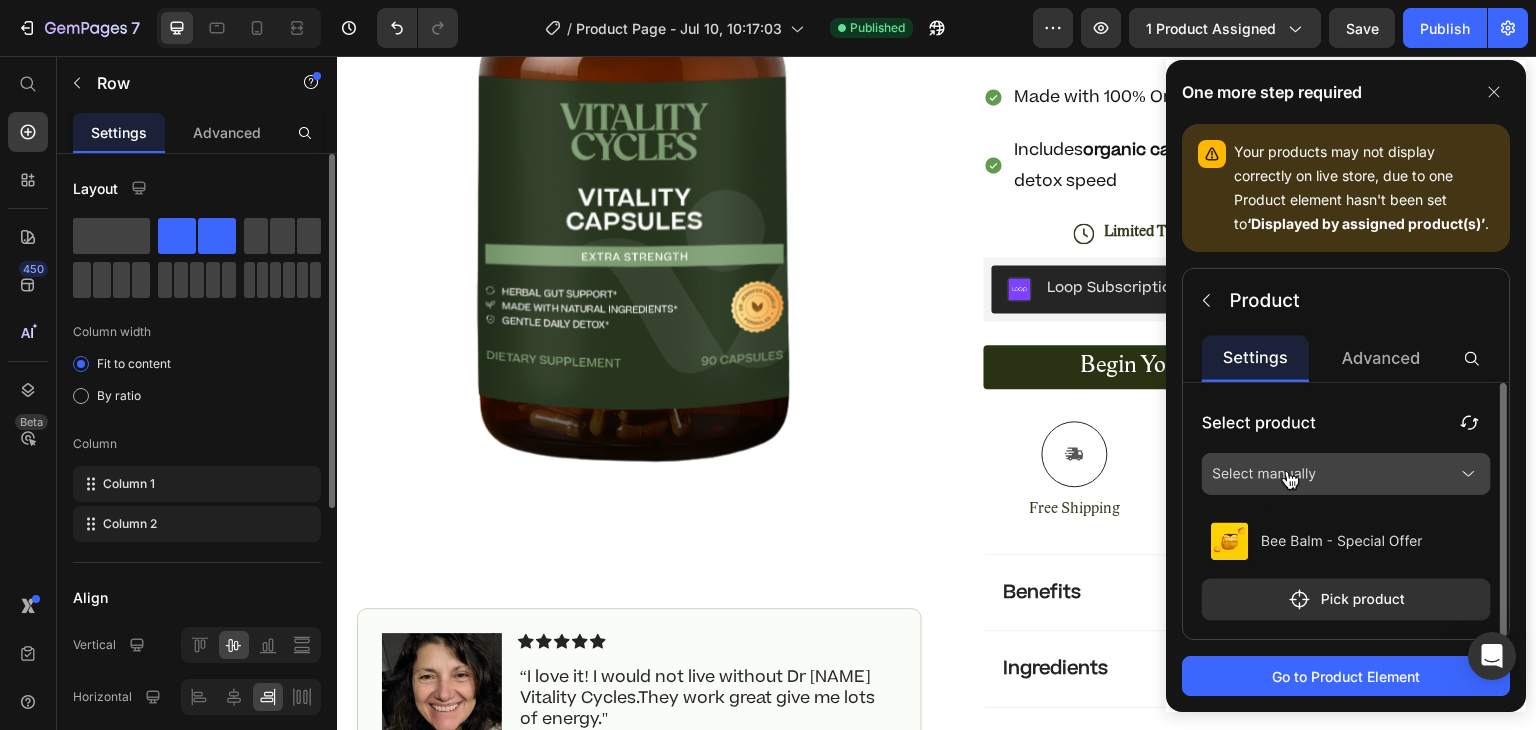 click 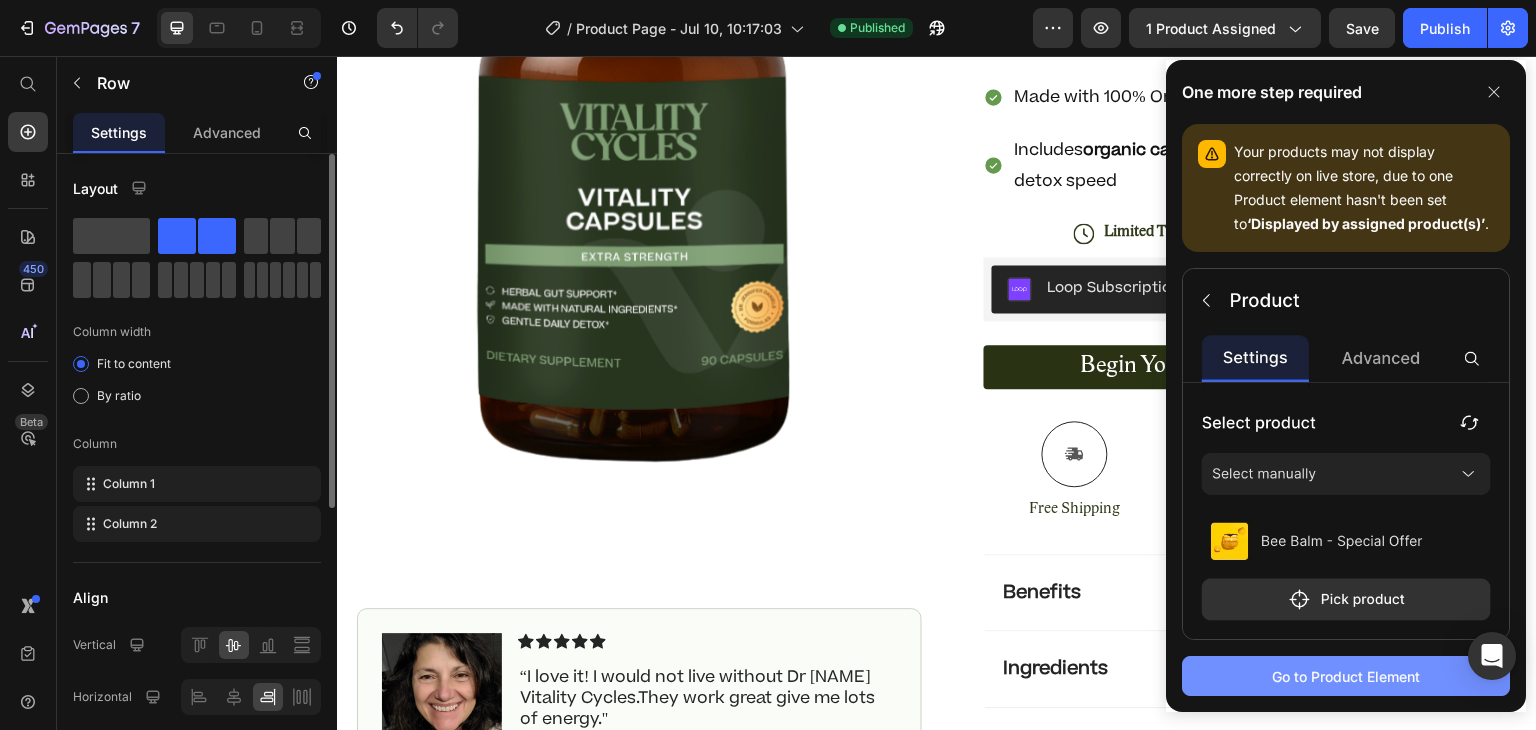 click on "Go to Product Element" at bounding box center [1346, 676] 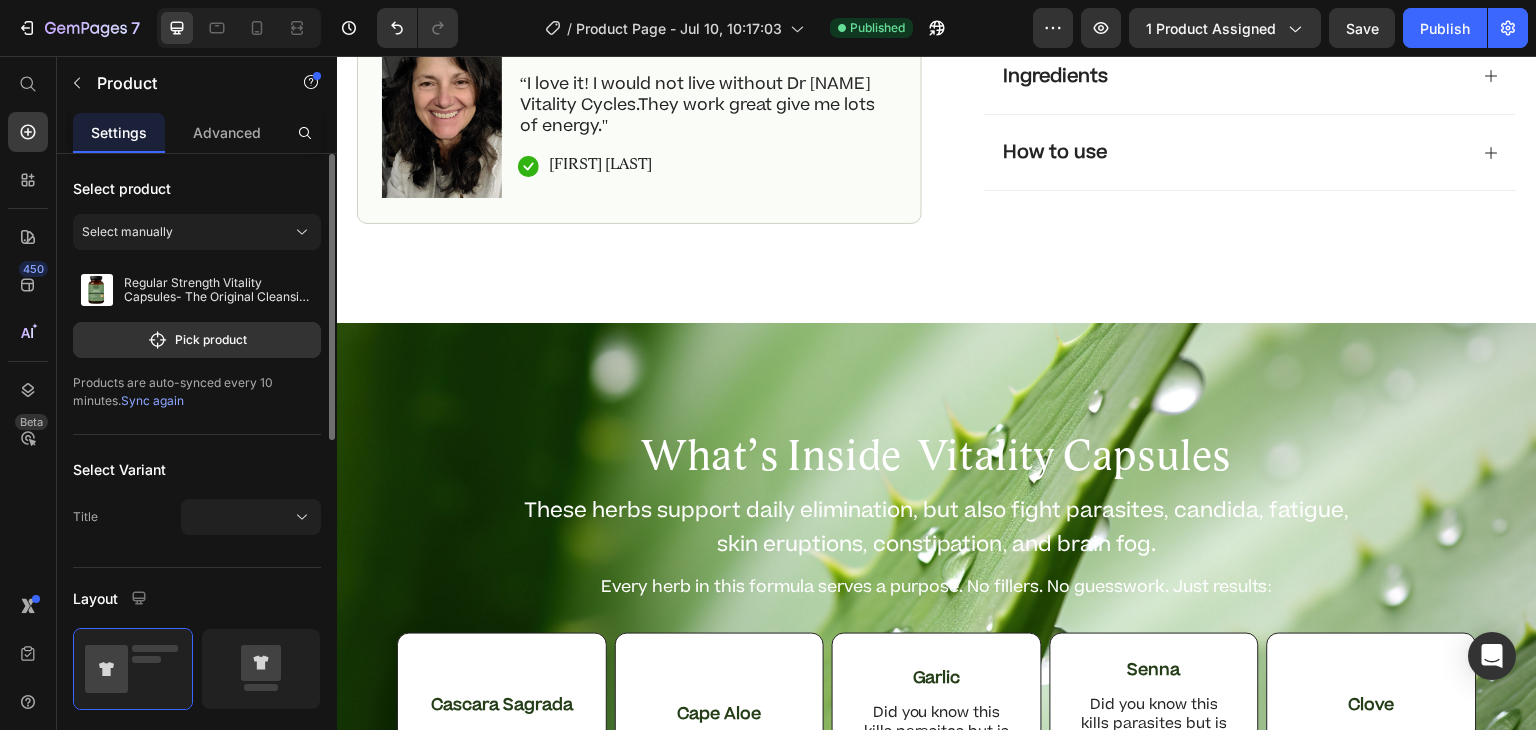 scroll, scrollTop: 50, scrollLeft: 0, axis: vertical 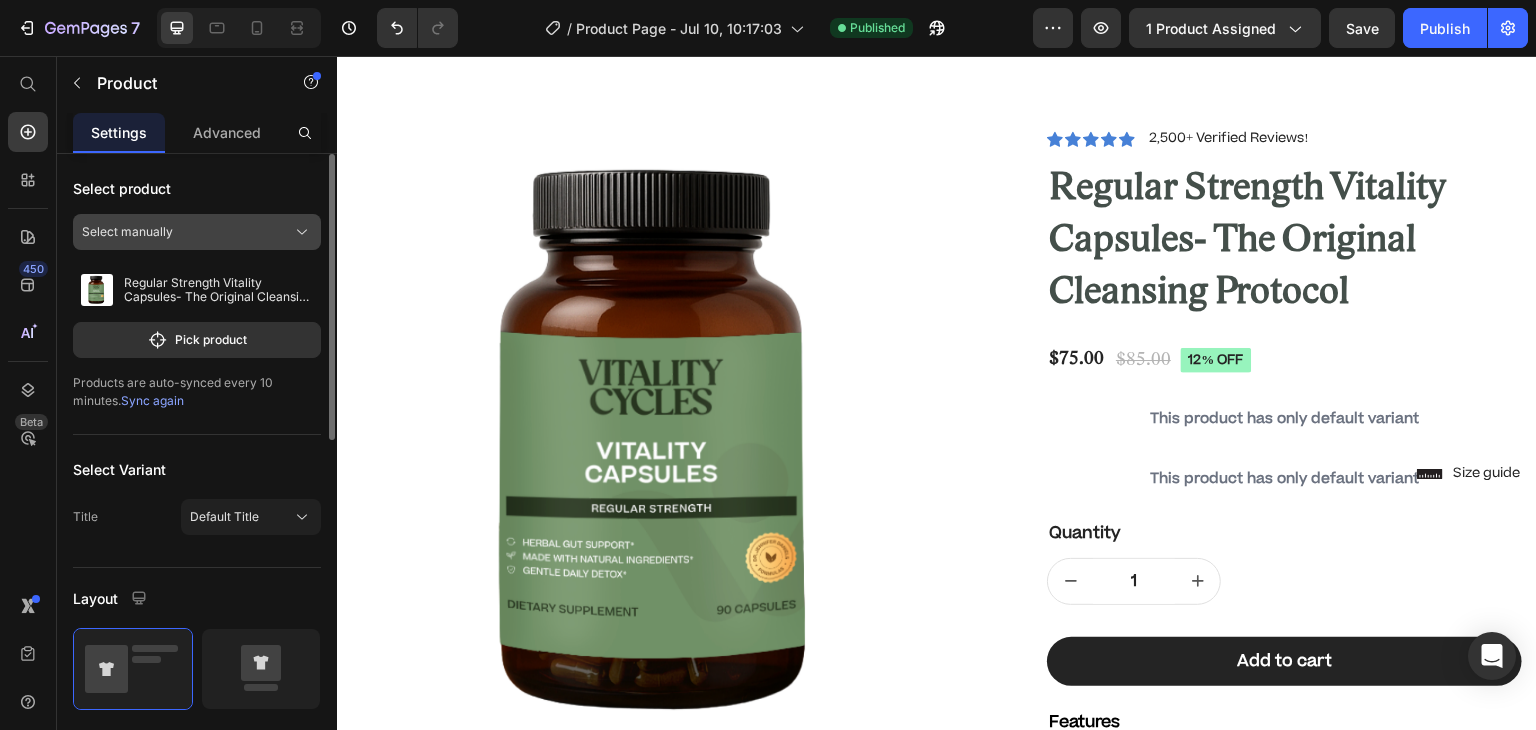 click on "Select manually" 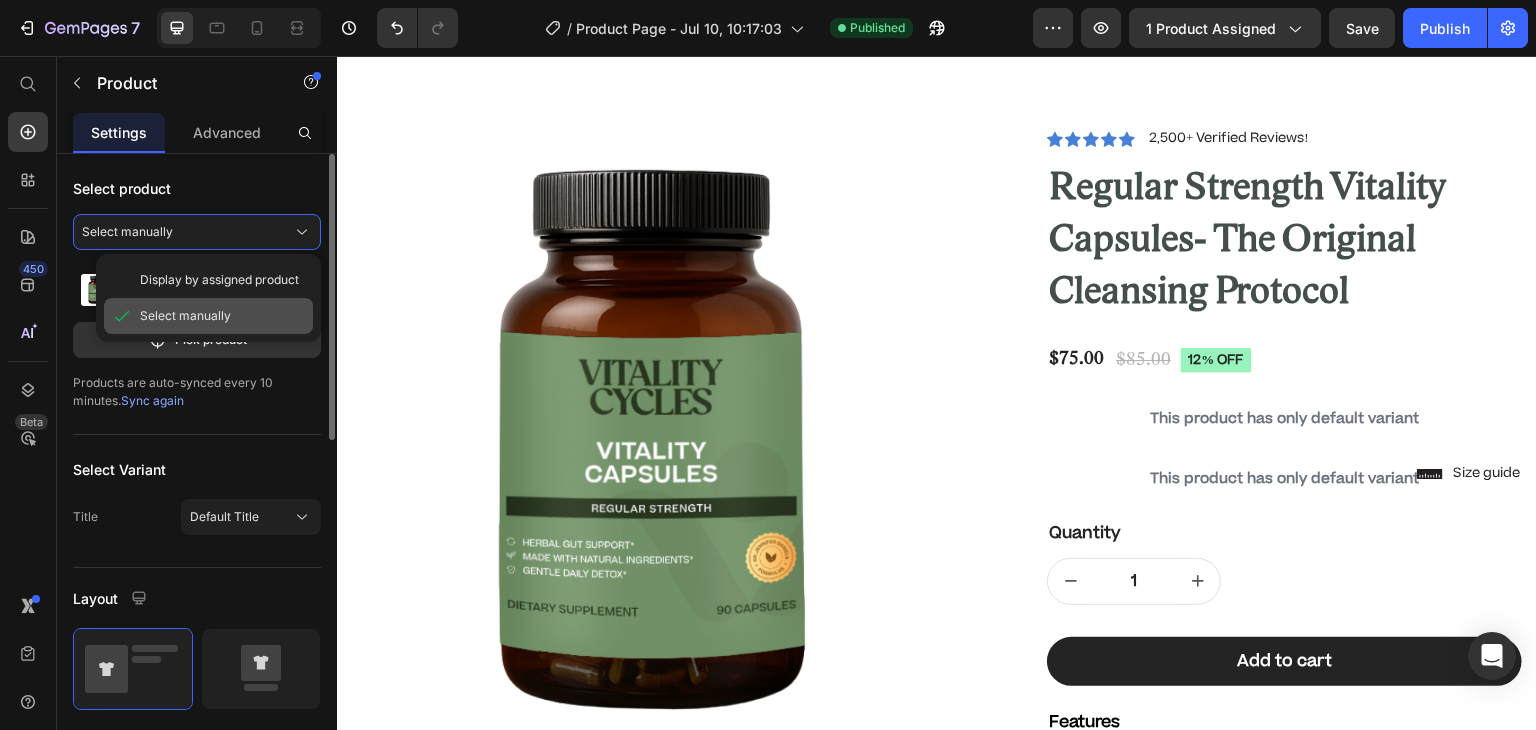 click on "Select manually" at bounding box center [185, 316] 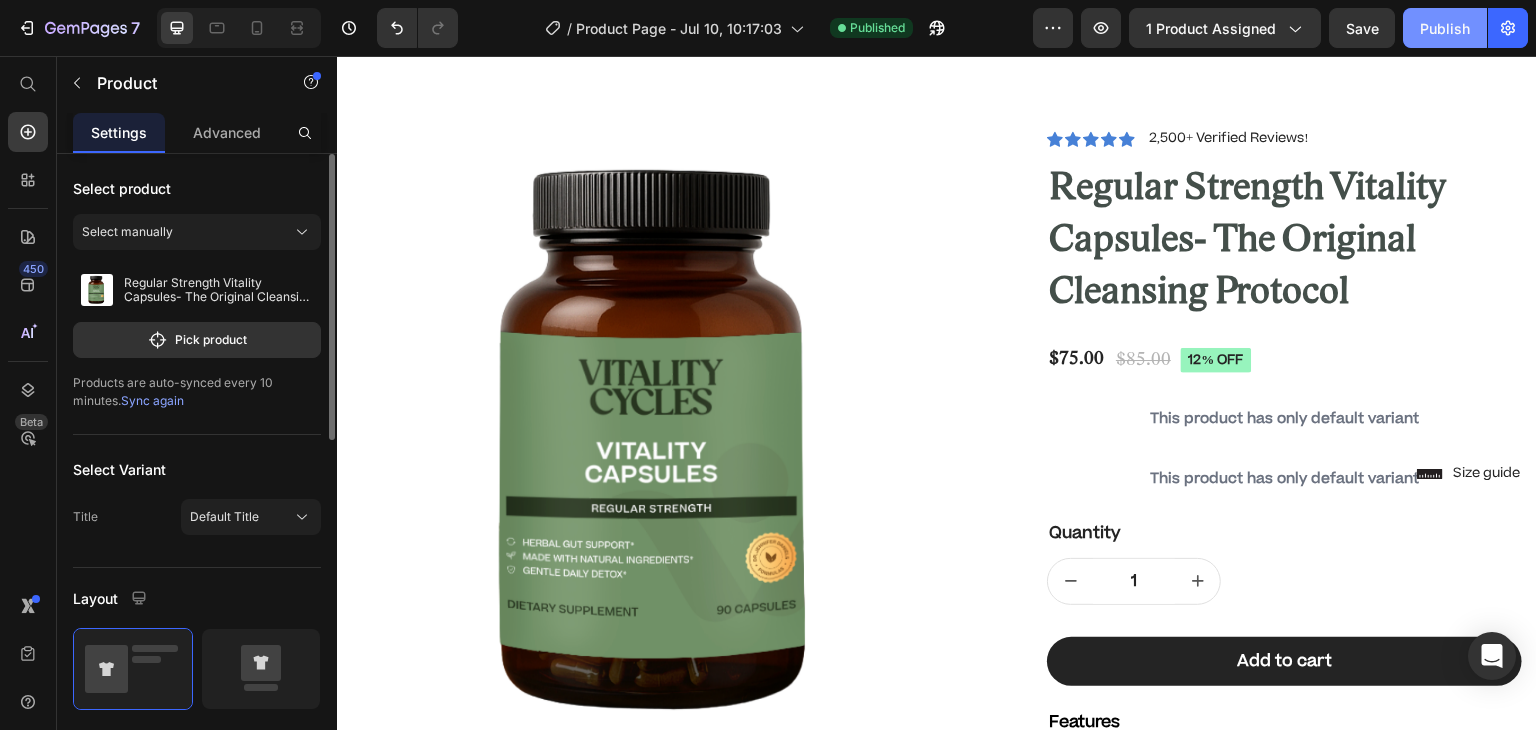 click on "Publish" at bounding box center (1445, 28) 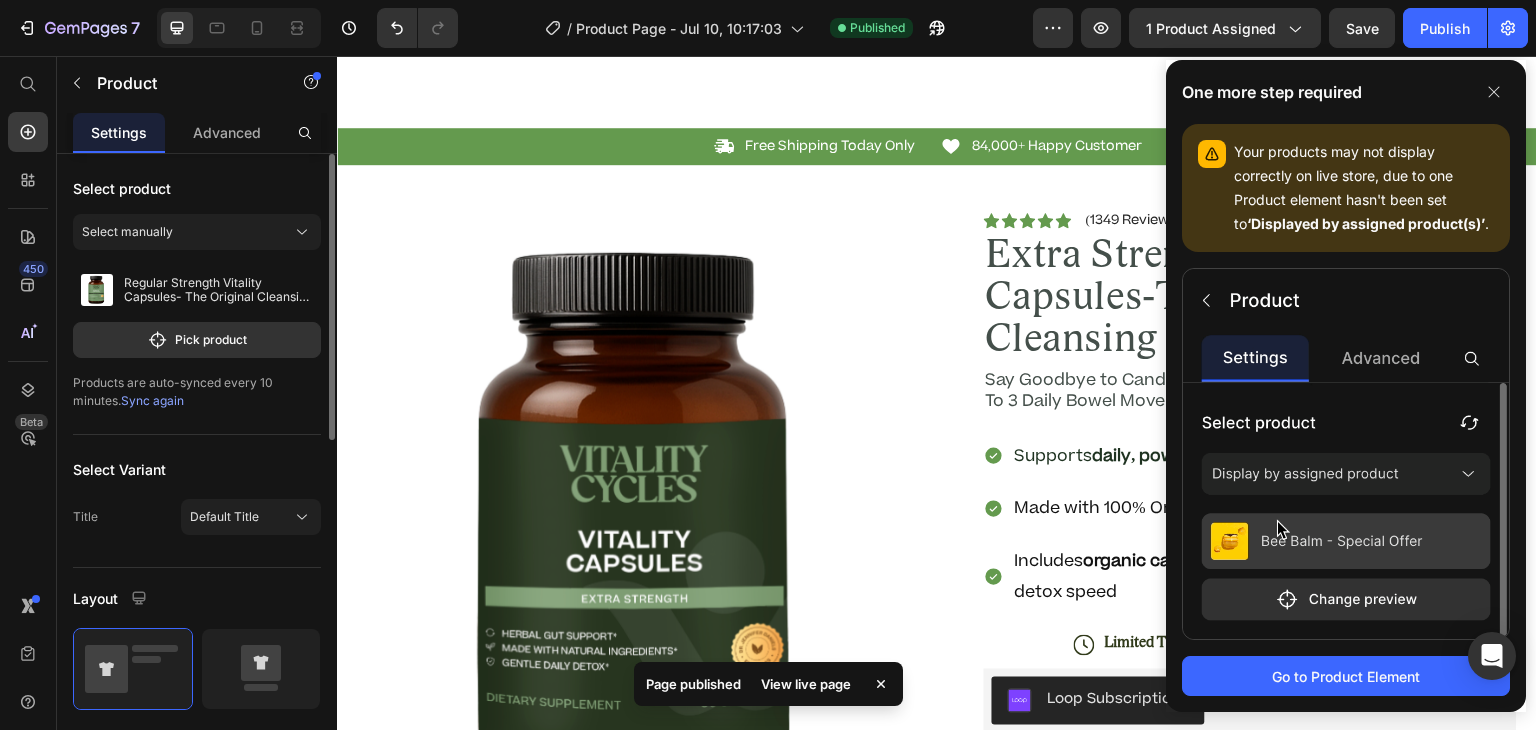 scroll, scrollTop: 1283, scrollLeft: 0, axis: vertical 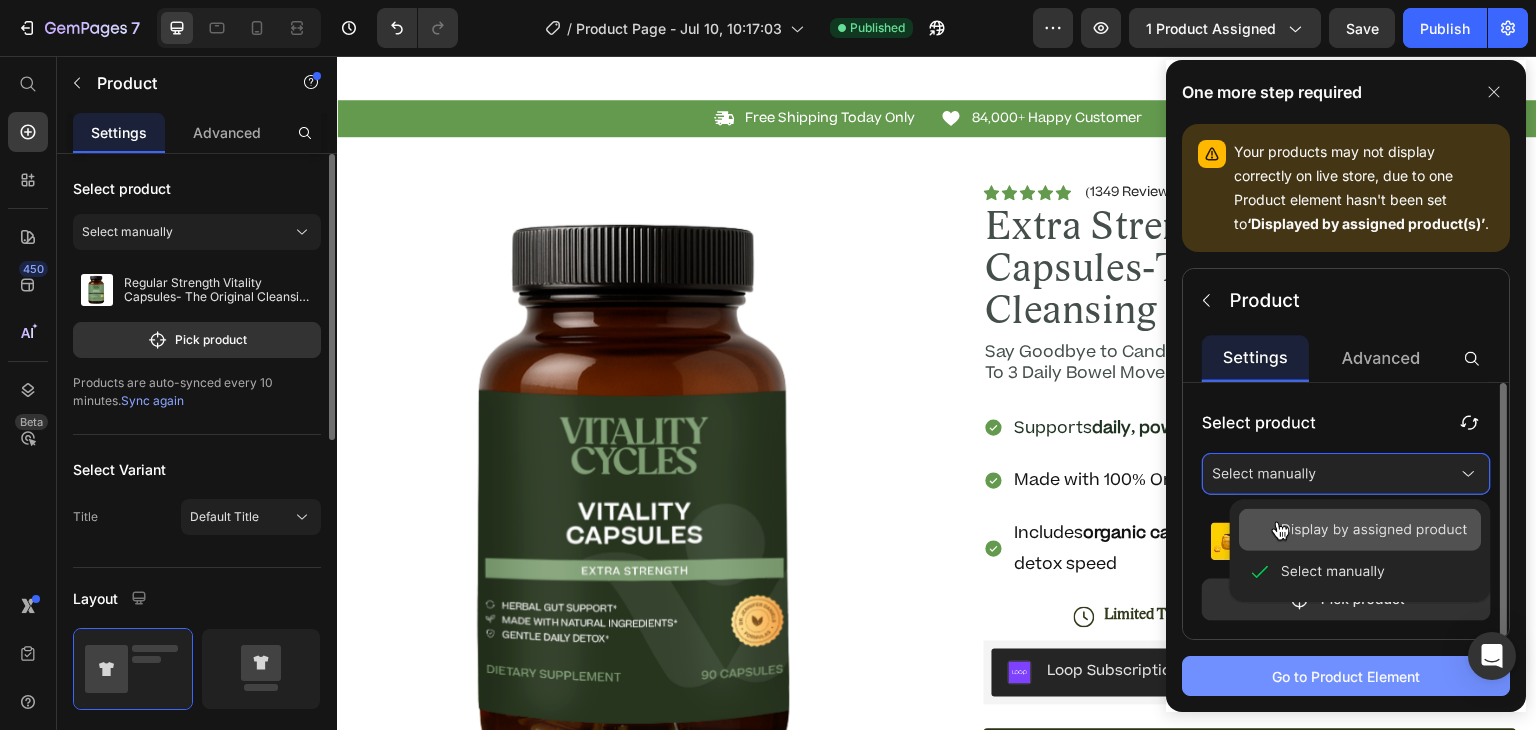 click on "Go to Product Element" at bounding box center [1346, 676] 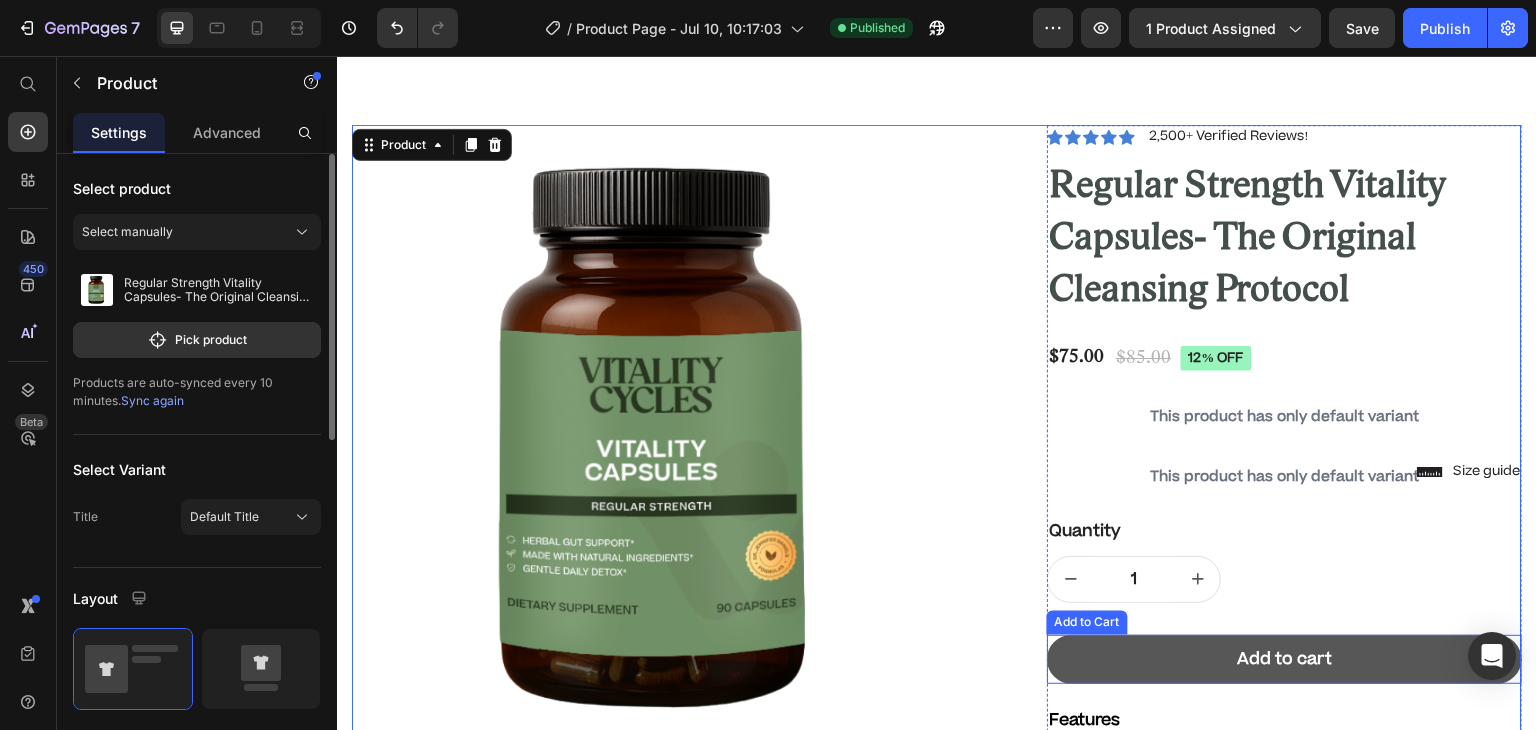 scroll, scrollTop: 50, scrollLeft: 0, axis: vertical 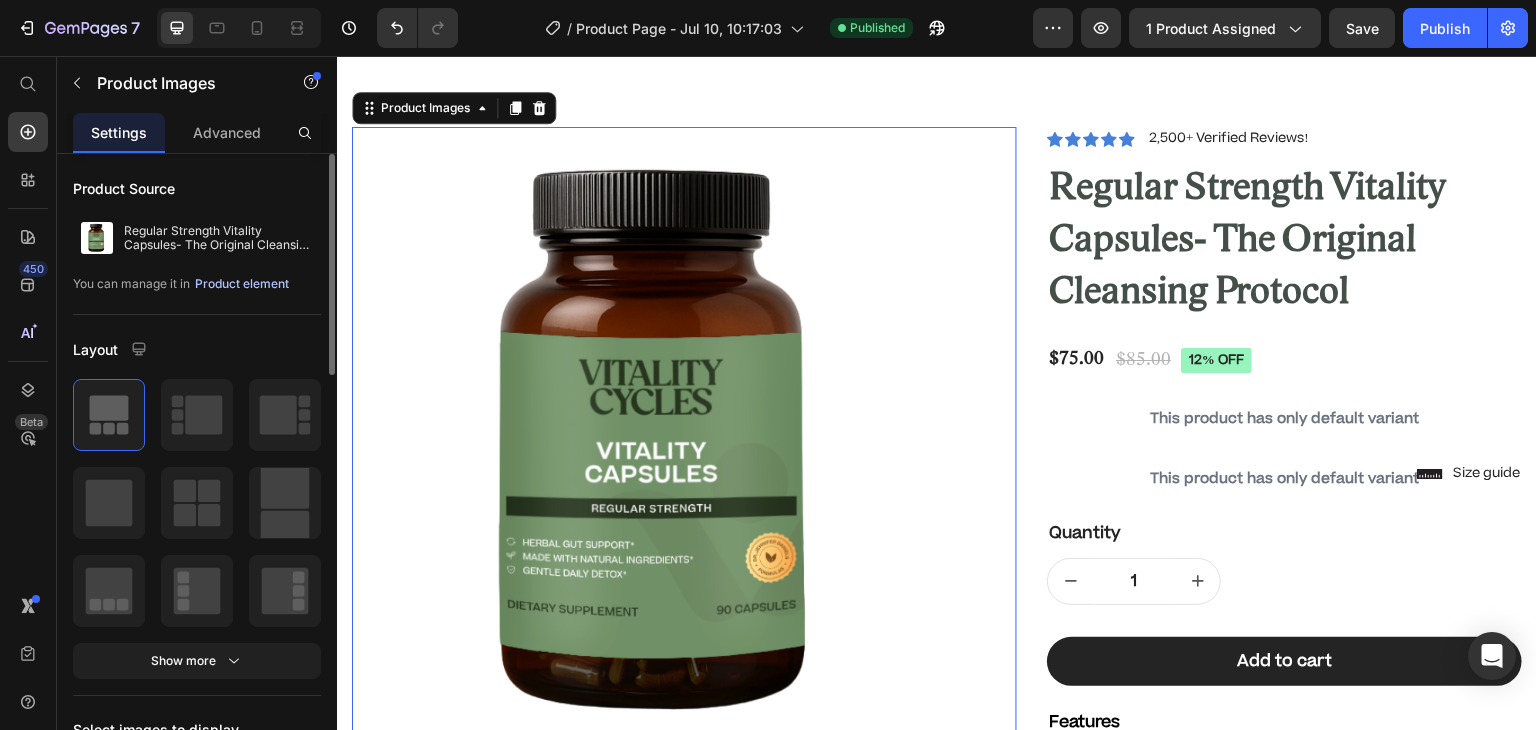 click on "Product element" at bounding box center (242, 284) 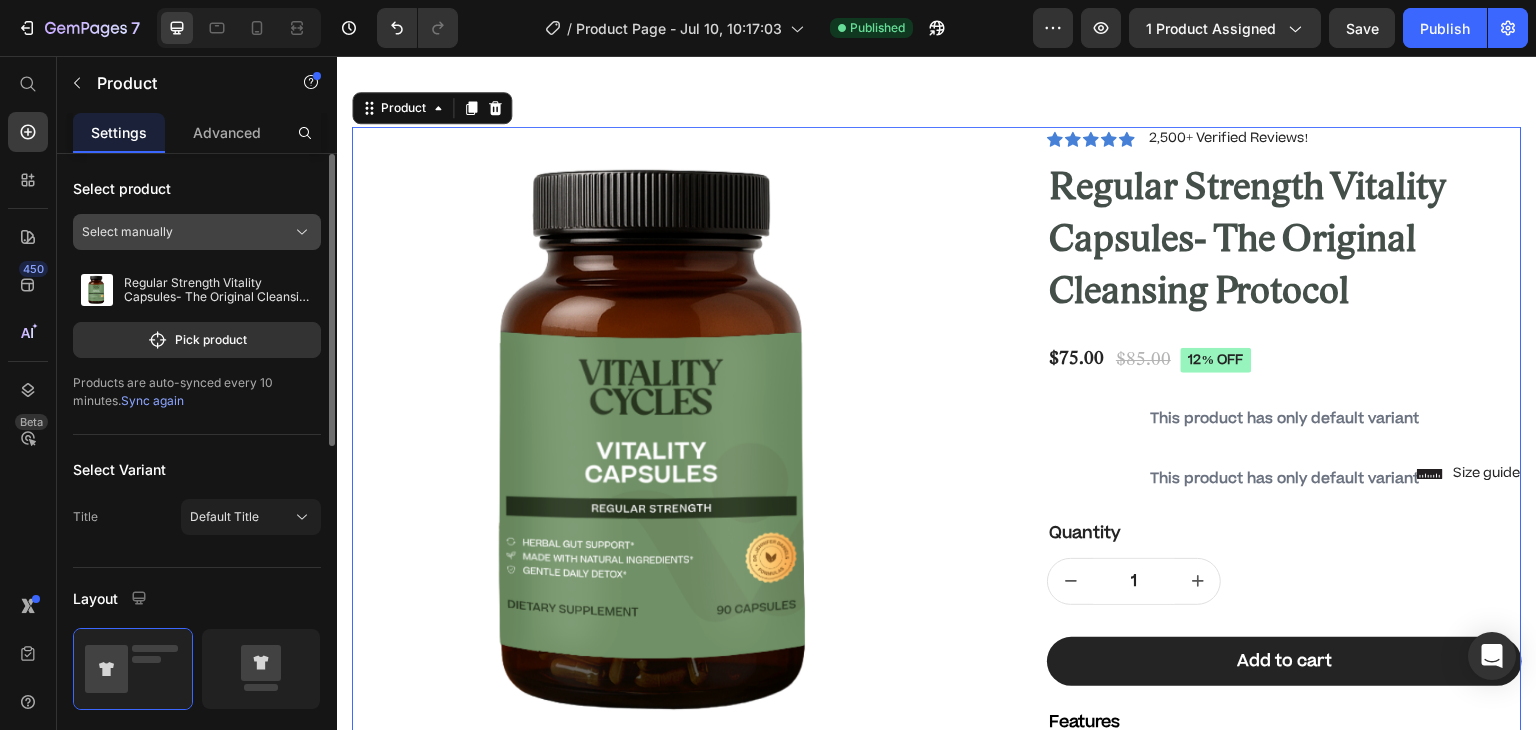 click on "Select manually" at bounding box center (197, 232) 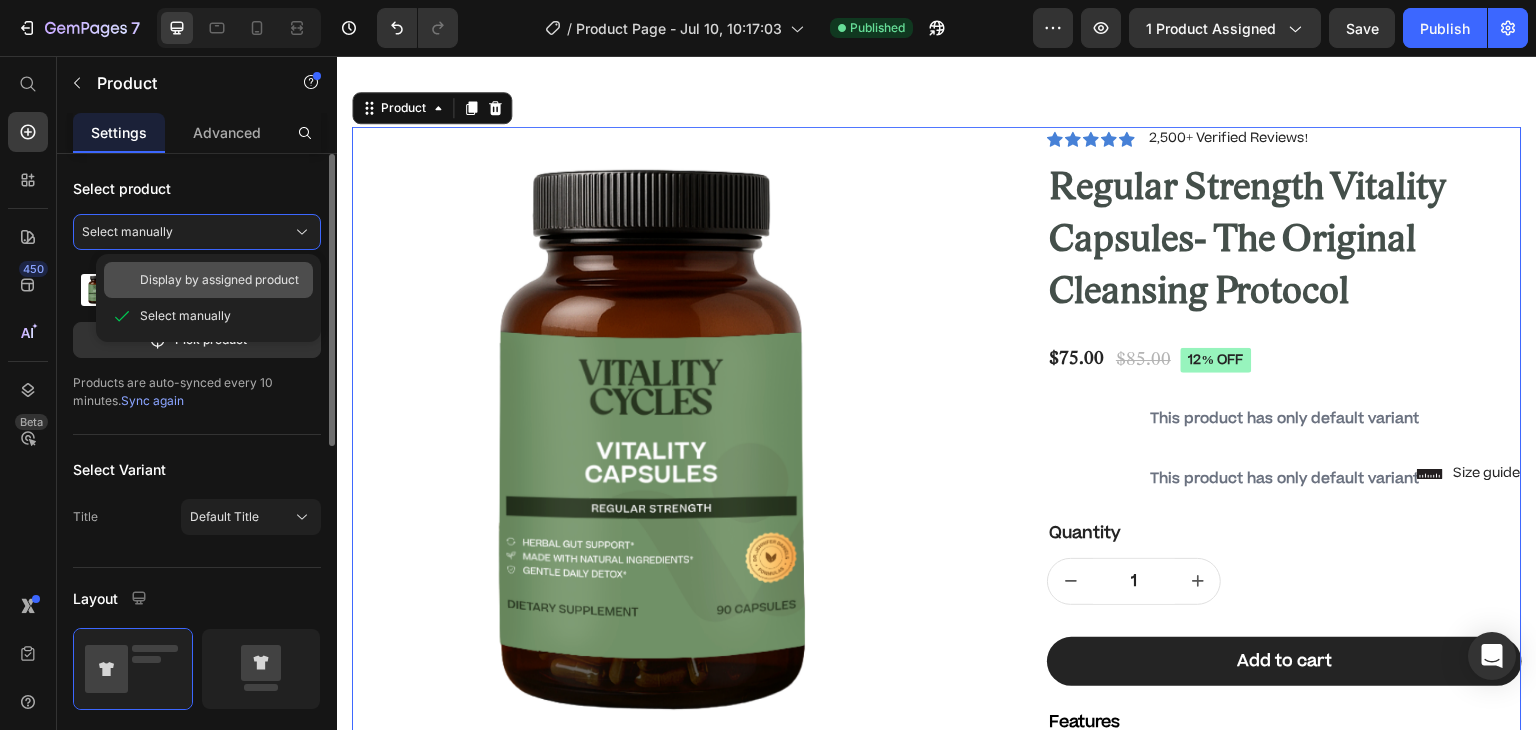 click on "Display by assigned product" at bounding box center (219, 280) 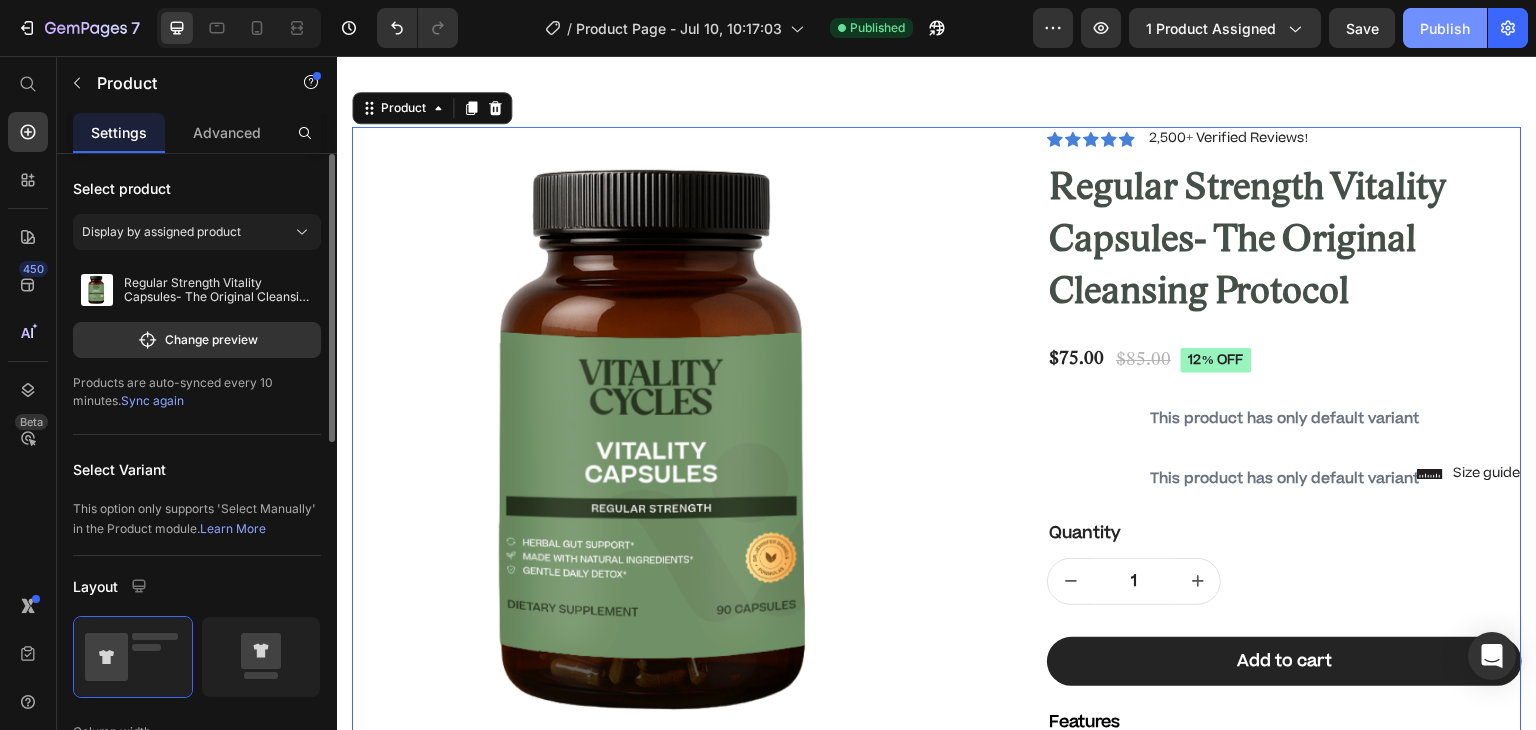 click on "Publish" at bounding box center [1445, 28] 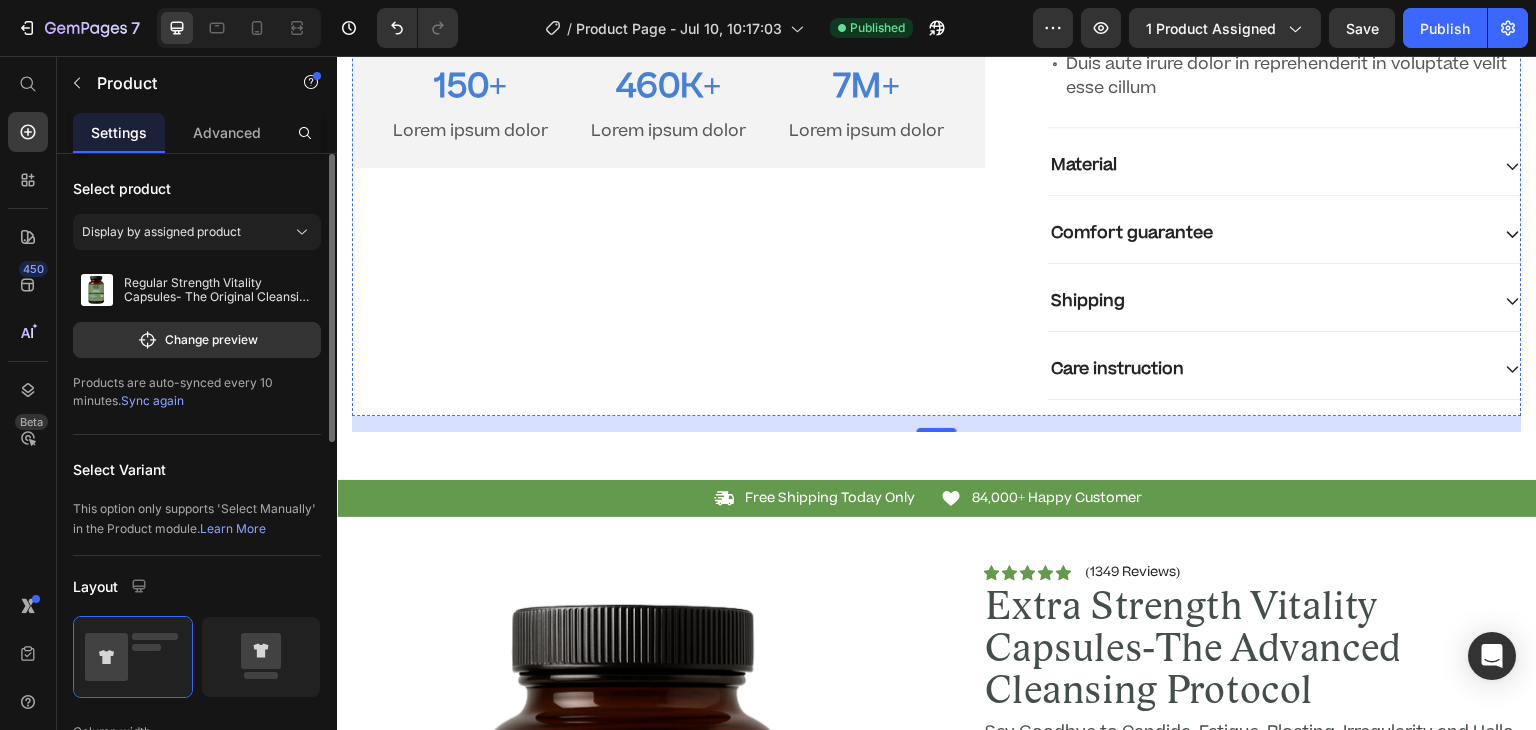 scroll, scrollTop: 1016, scrollLeft: 0, axis: vertical 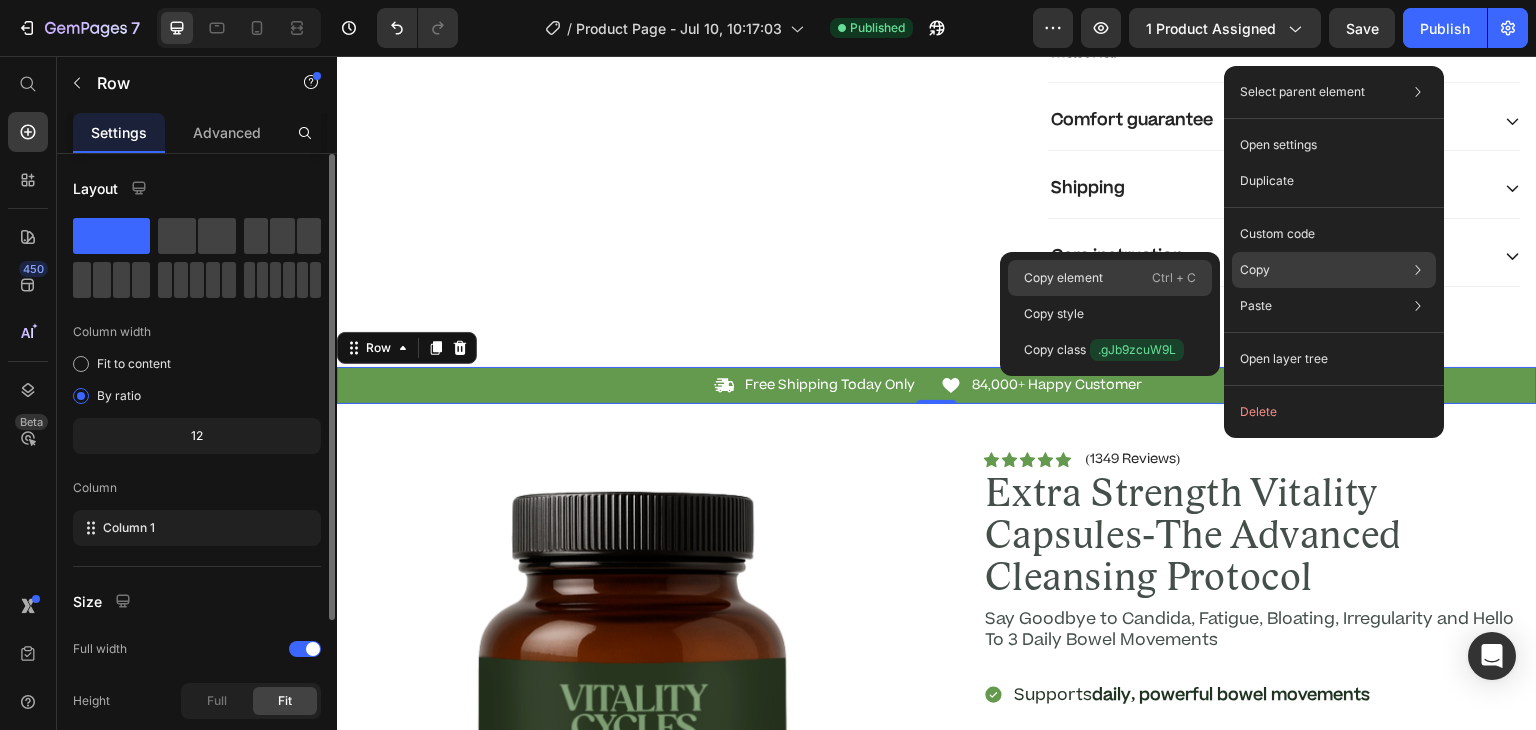 click on "Copy element  Ctrl + C" 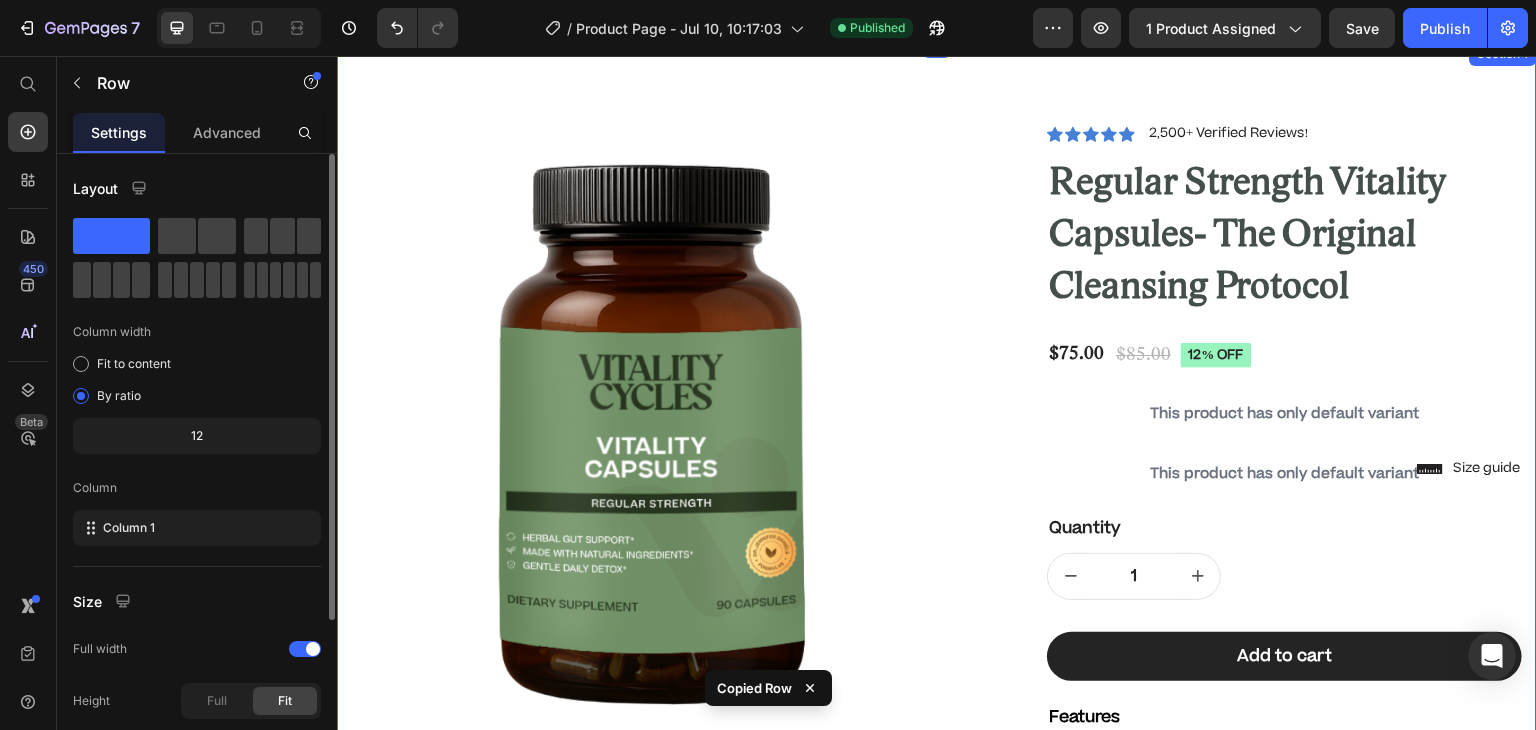 scroll, scrollTop: 0, scrollLeft: 0, axis: both 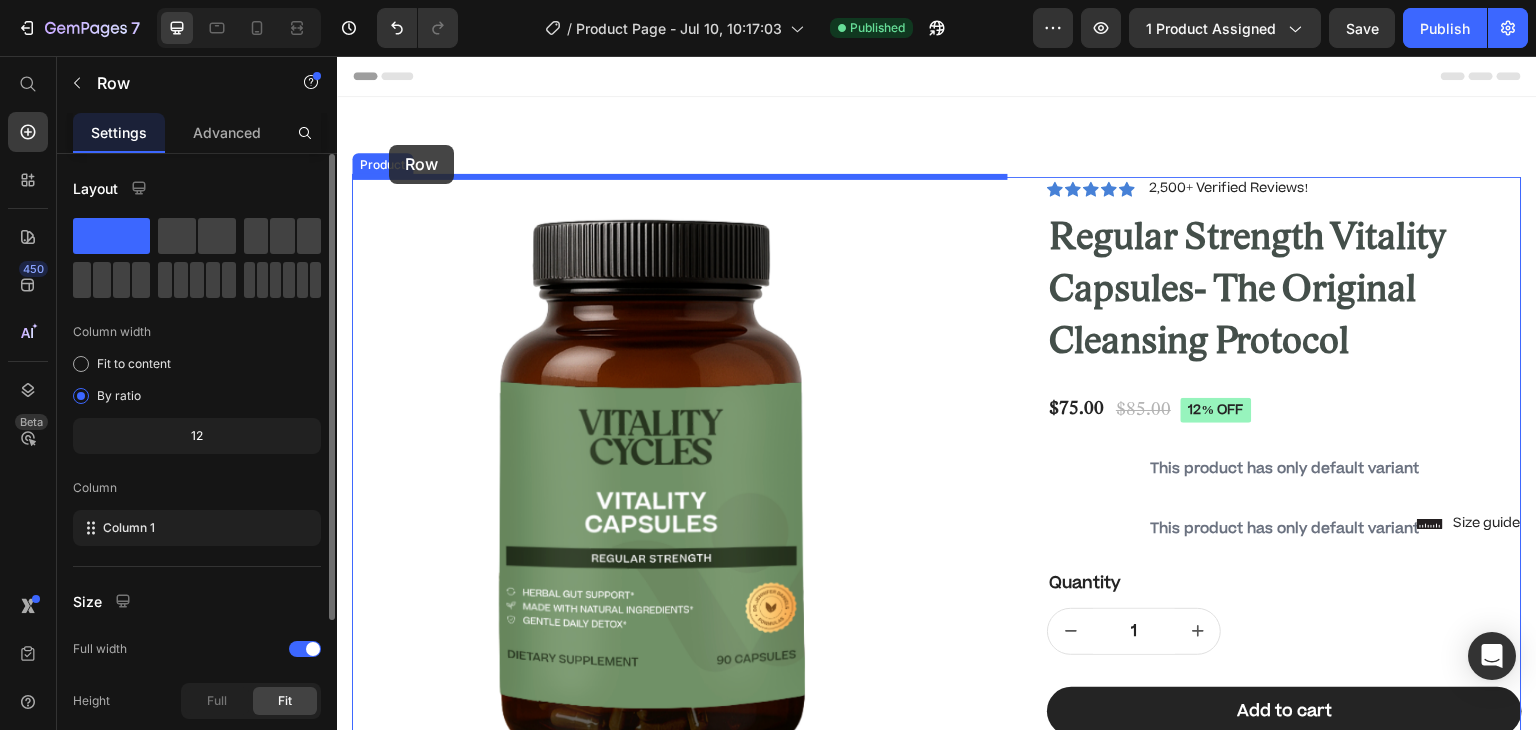 drag, startPoint x: 368, startPoint y: 288, endPoint x: 389, endPoint y: 145, distance: 144.53374 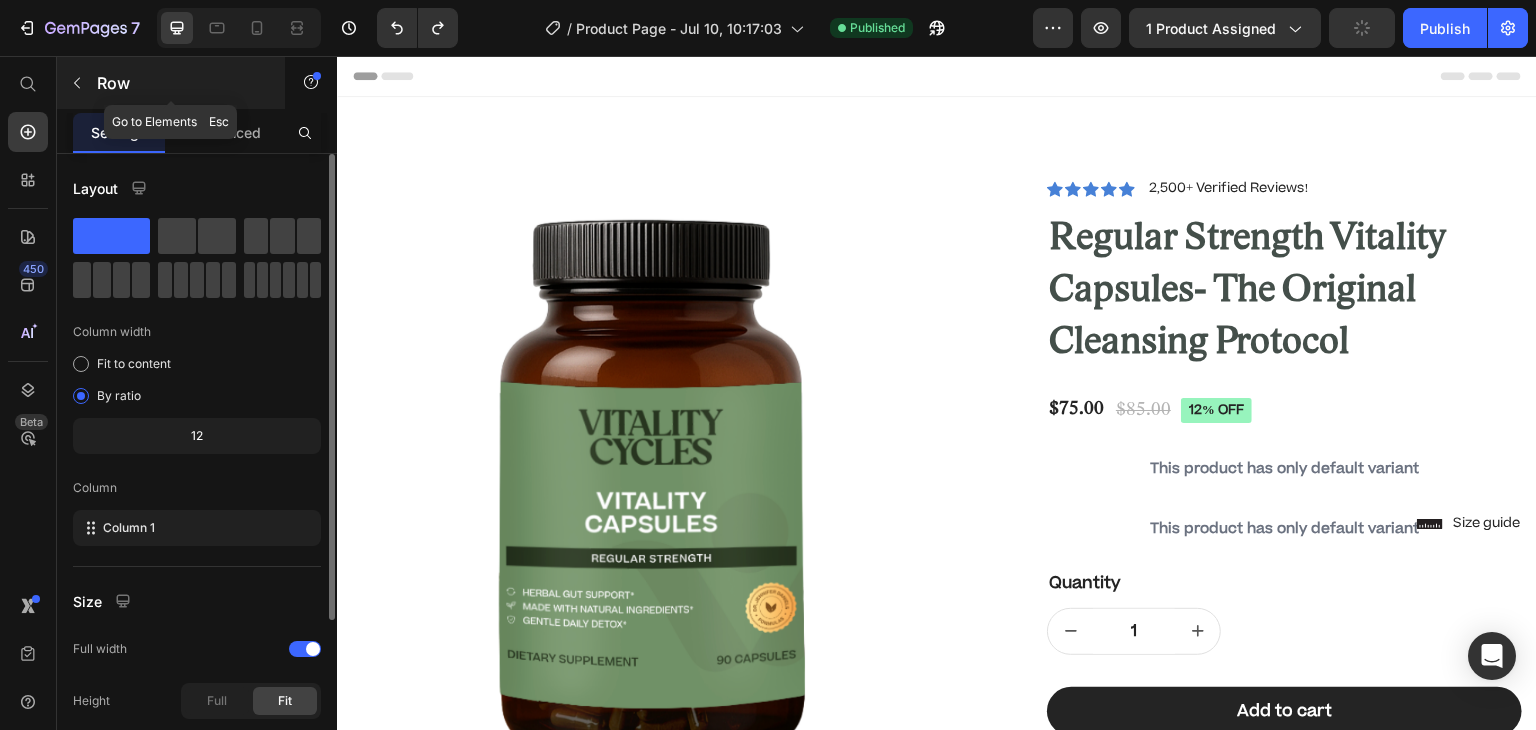 click 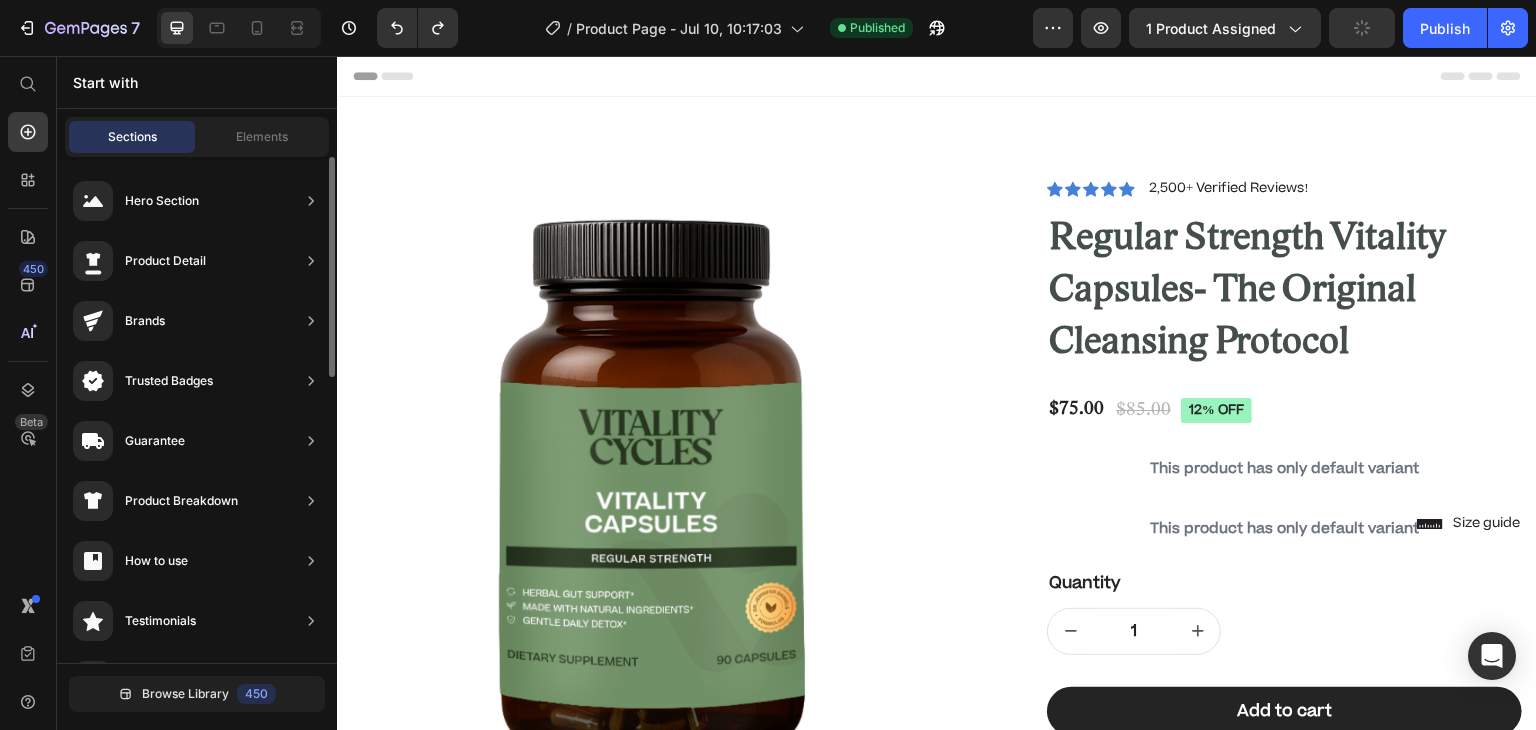 scroll, scrollTop: 978, scrollLeft: 0, axis: vertical 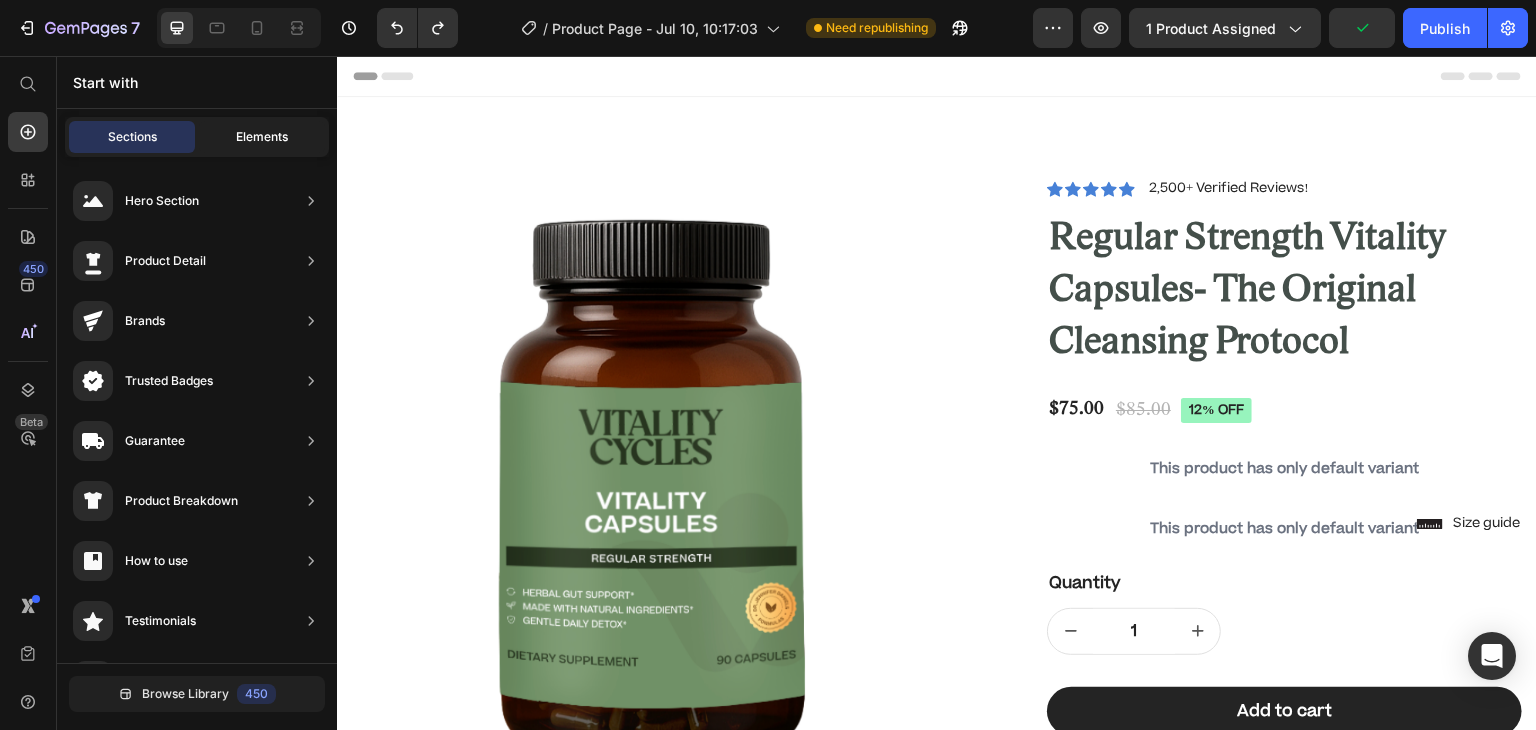 click on "Elements" at bounding box center (262, 137) 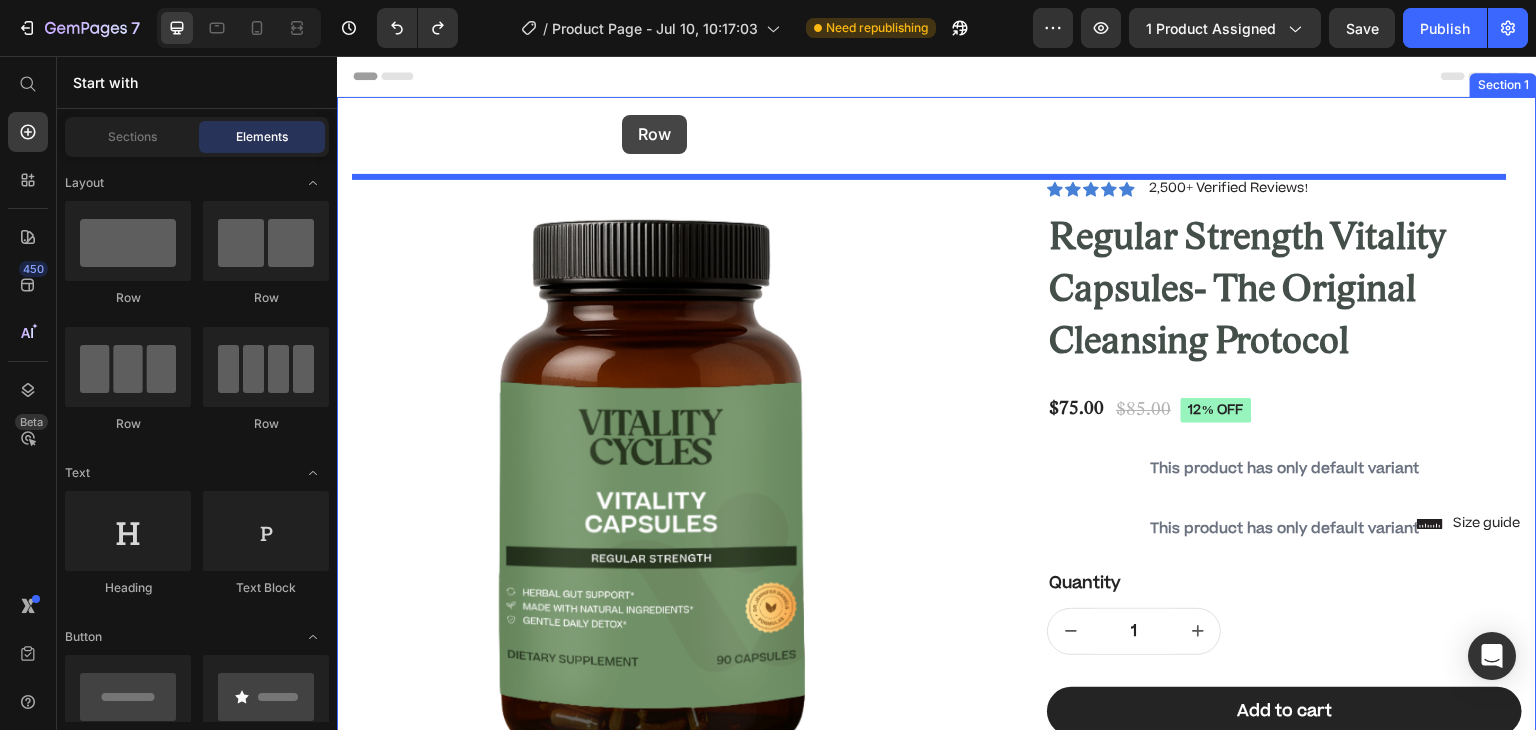 drag, startPoint x: 471, startPoint y: 310, endPoint x: 622, endPoint y: 115, distance: 246.62927 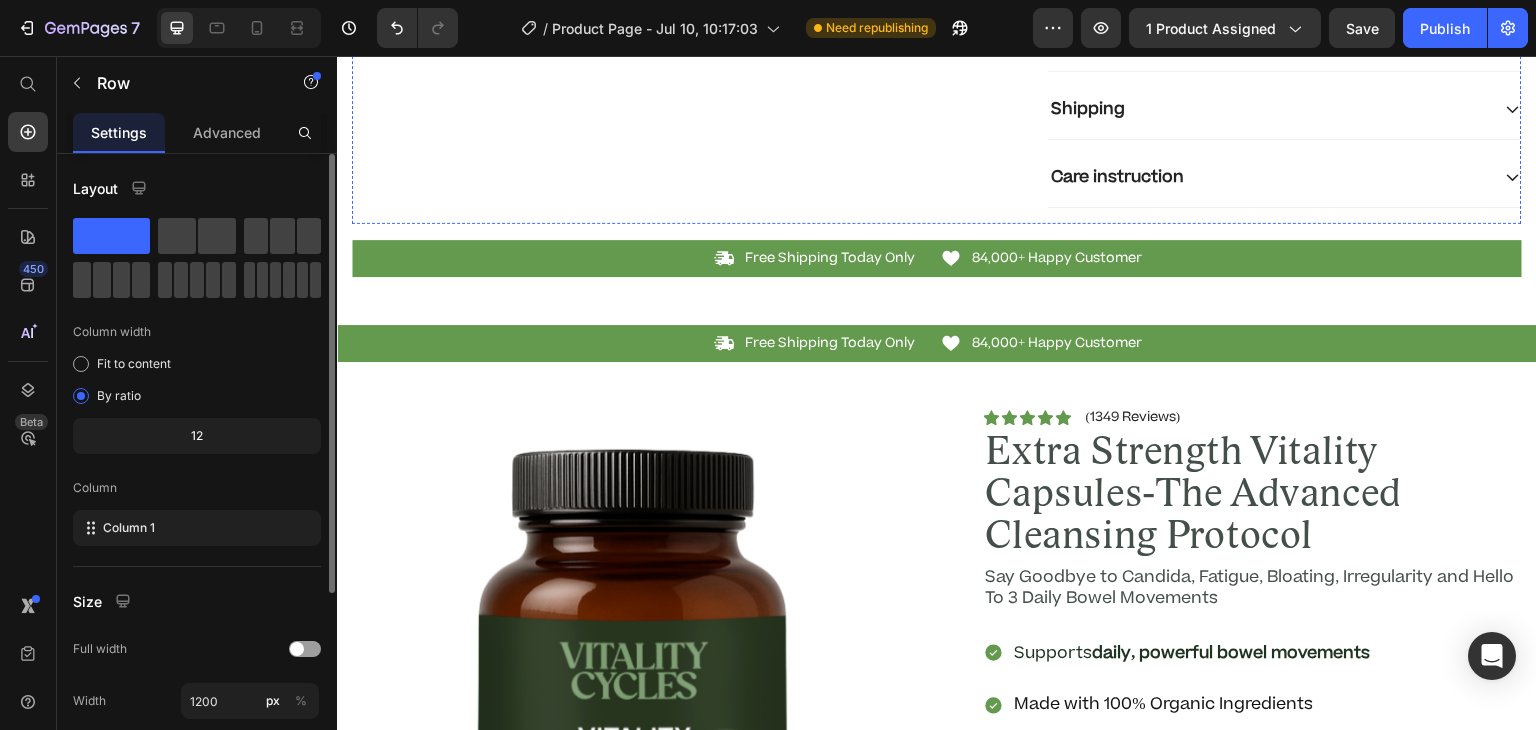 scroll, scrollTop: 1195, scrollLeft: 0, axis: vertical 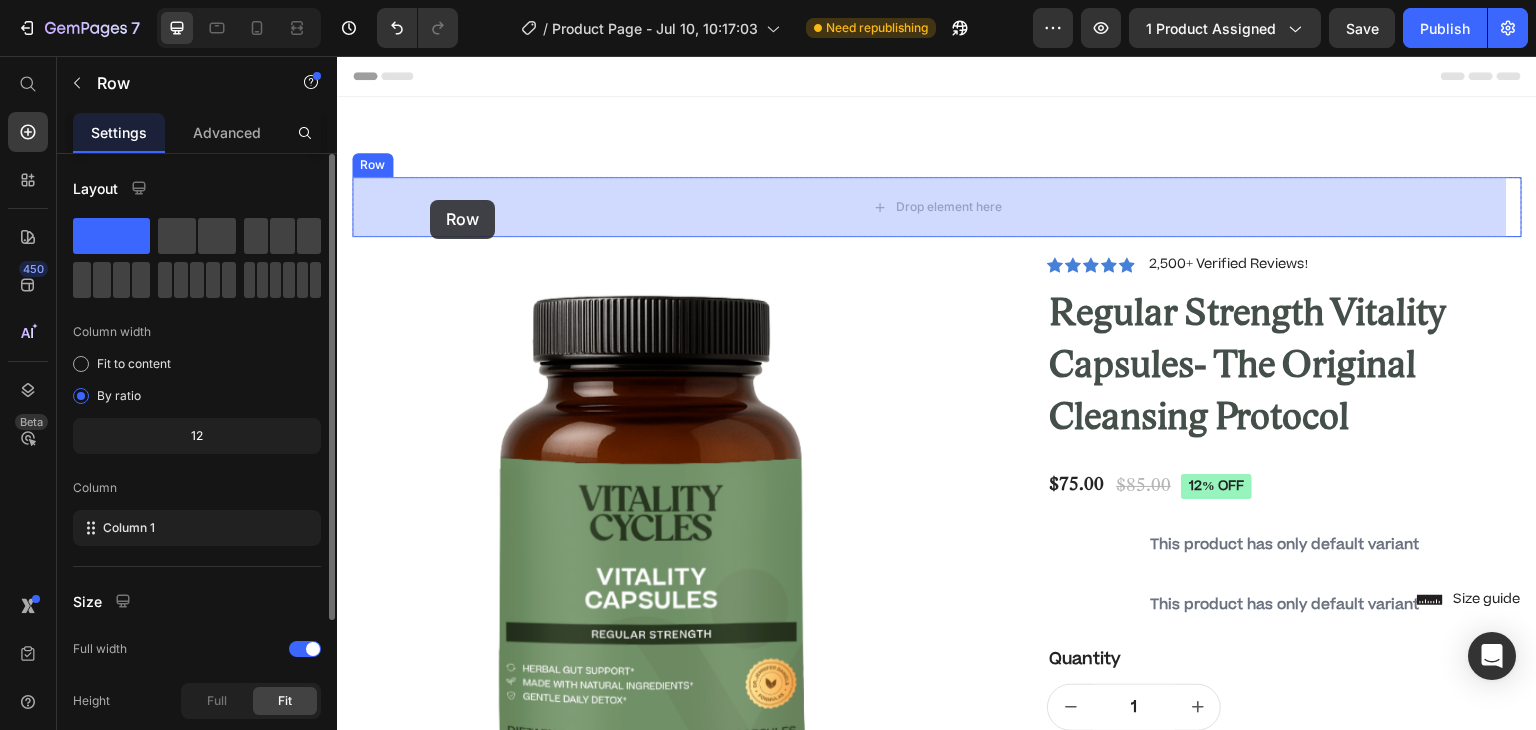 drag, startPoint x: 369, startPoint y: 193, endPoint x: 430, endPoint y: 198, distance: 61.204575 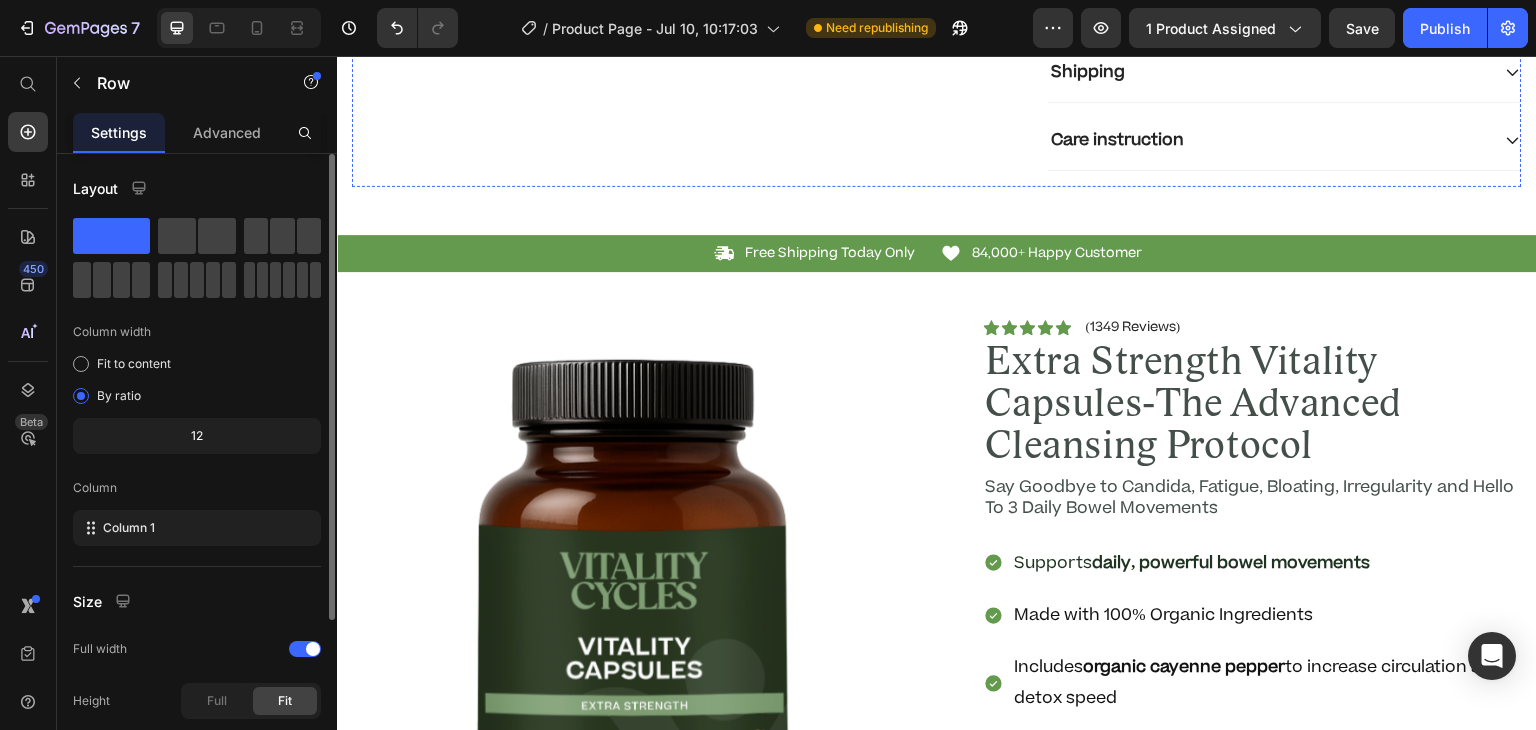 scroll, scrollTop: 1184, scrollLeft: 0, axis: vertical 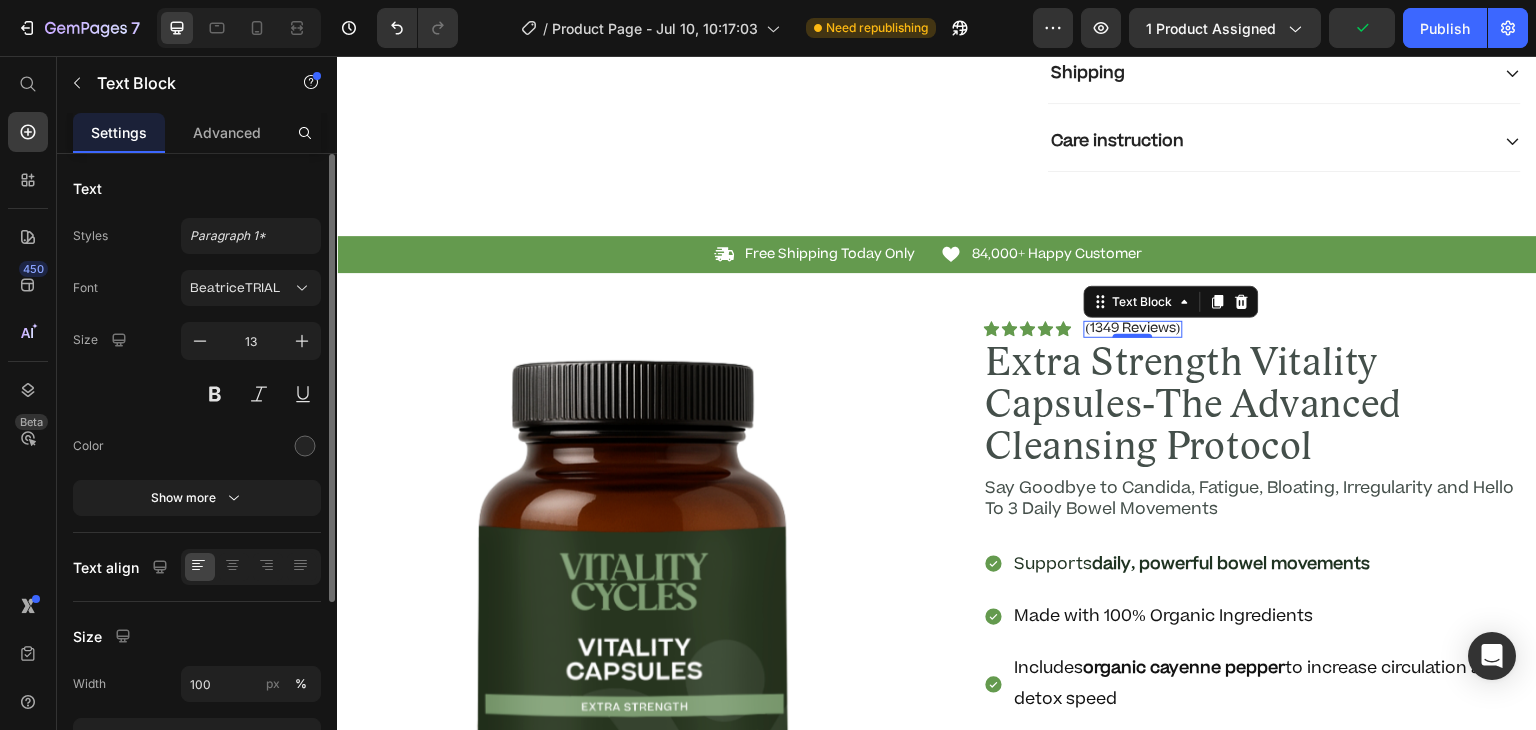 click on "(1349 Reviews)" at bounding box center [1133, 329] 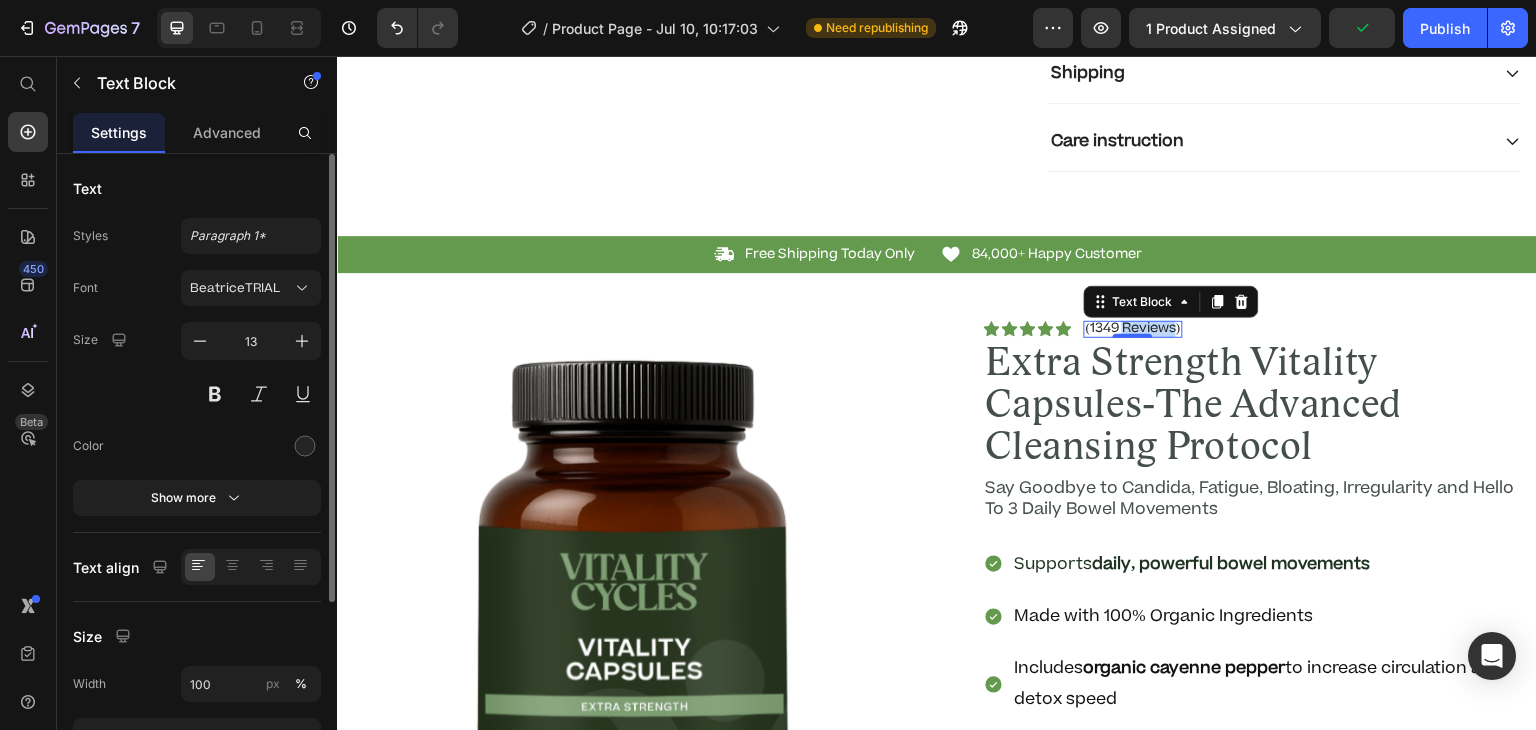 click on "(1349 Reviews)" at bounding box center [1133, 329] 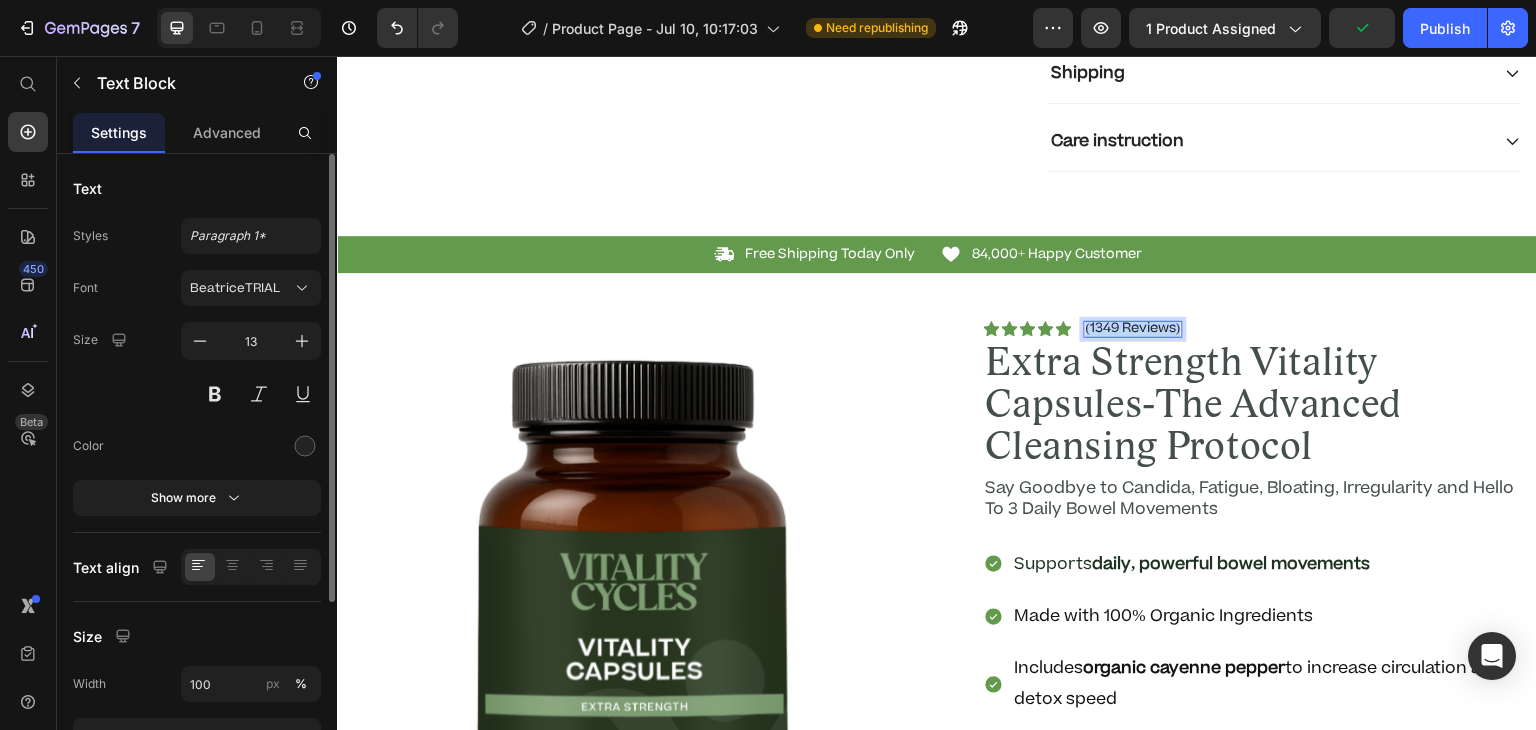 click on "(1349 Reviews)" at bounding box center [1133, 329] 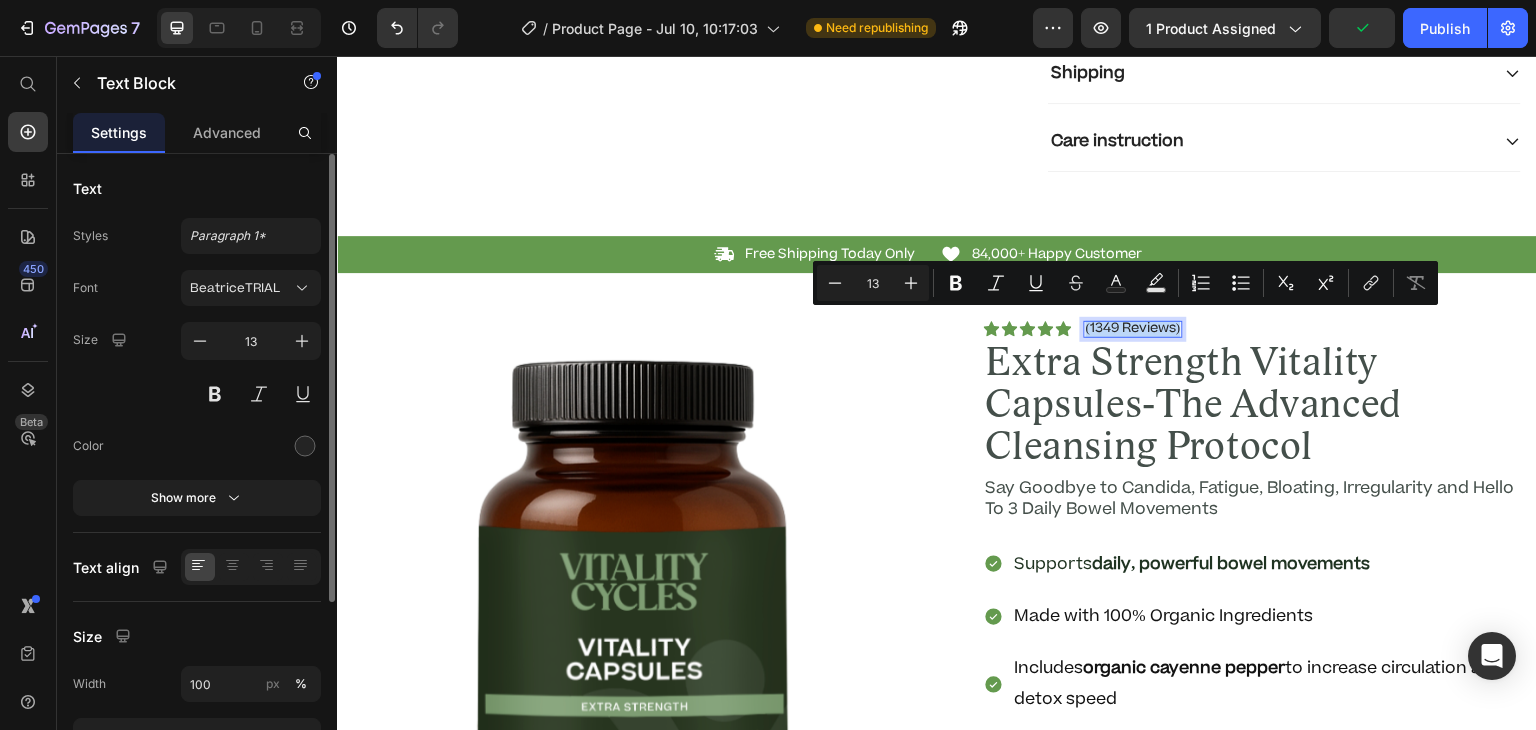 copy on "(1349 Reviews)" 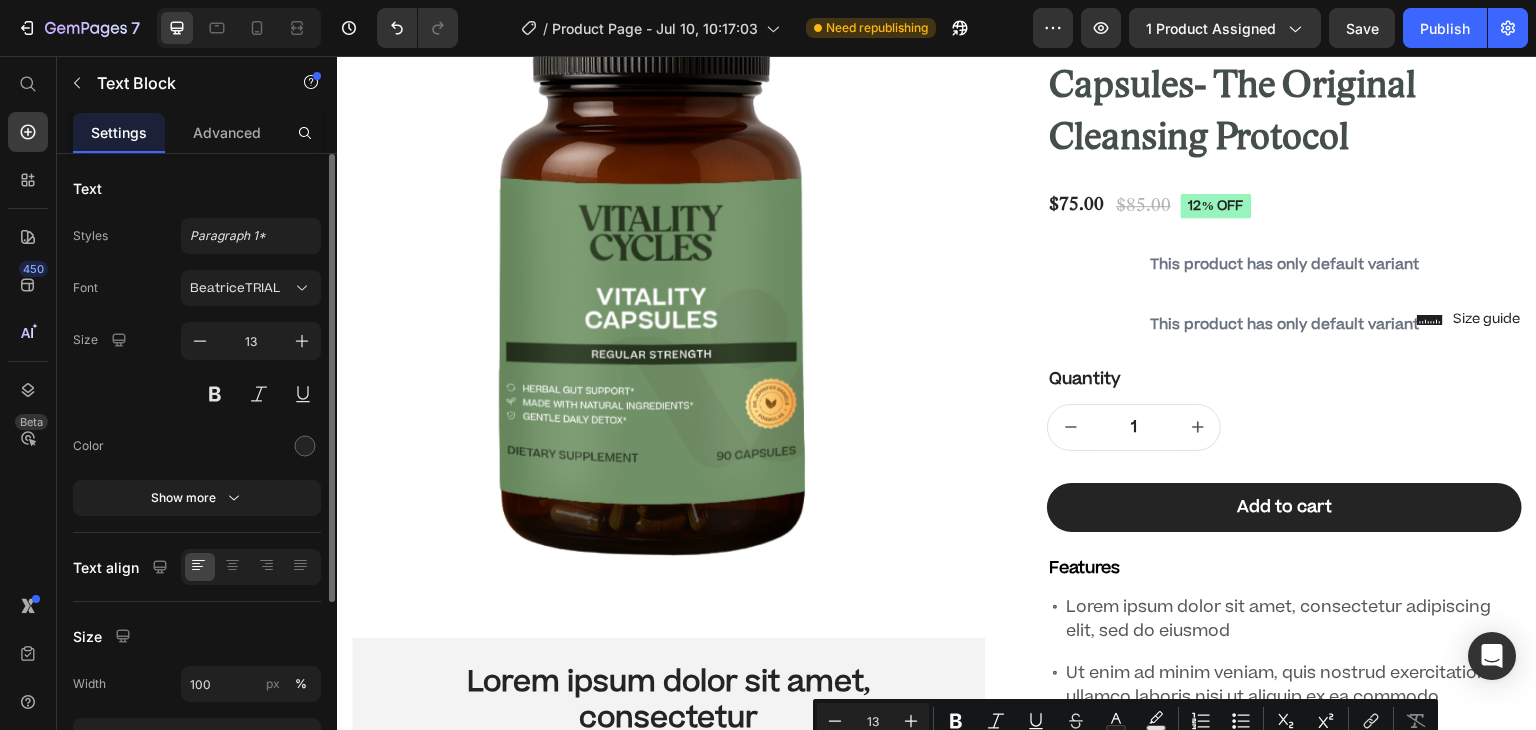 type on "16" 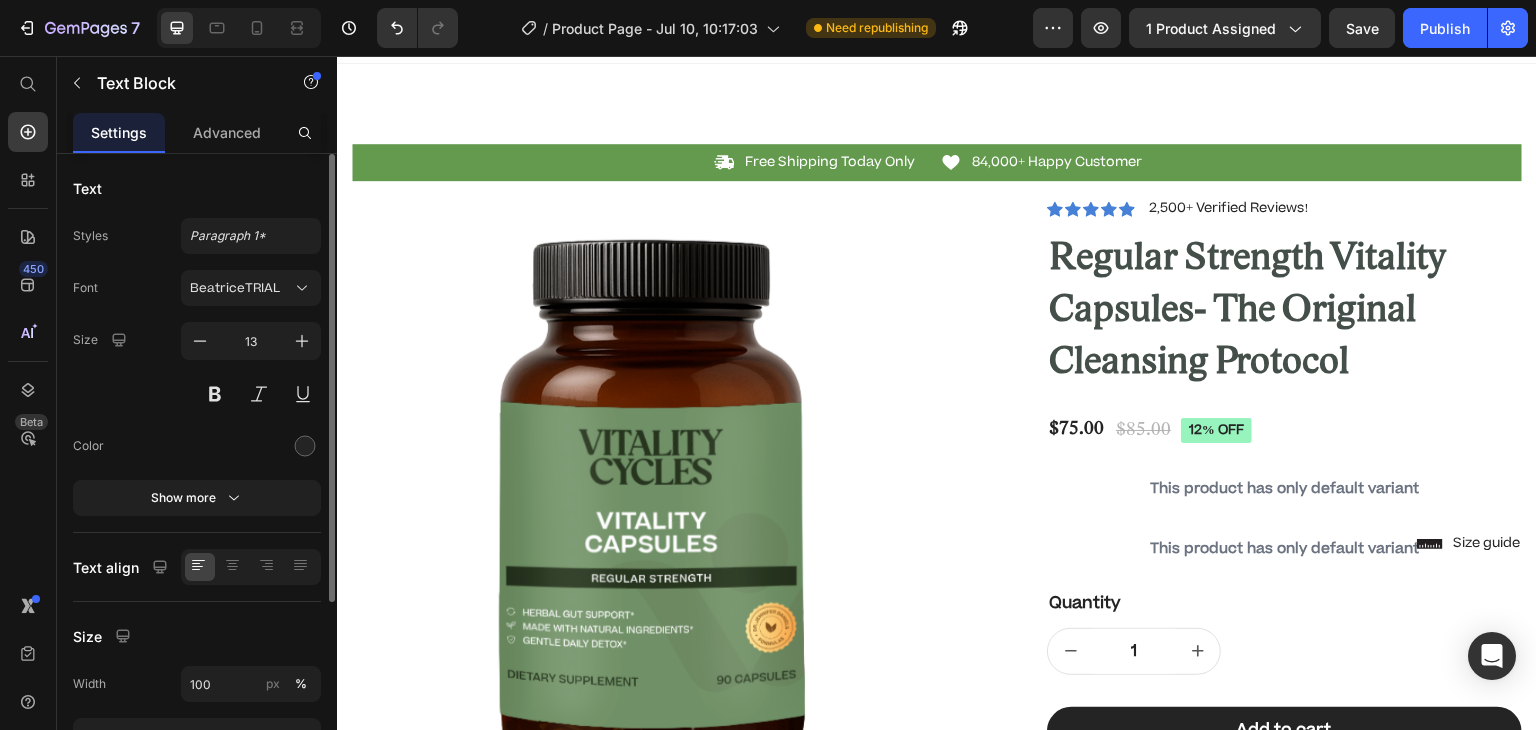 scroll, scrollTop: 0, scrollLeft: 0, axis: both 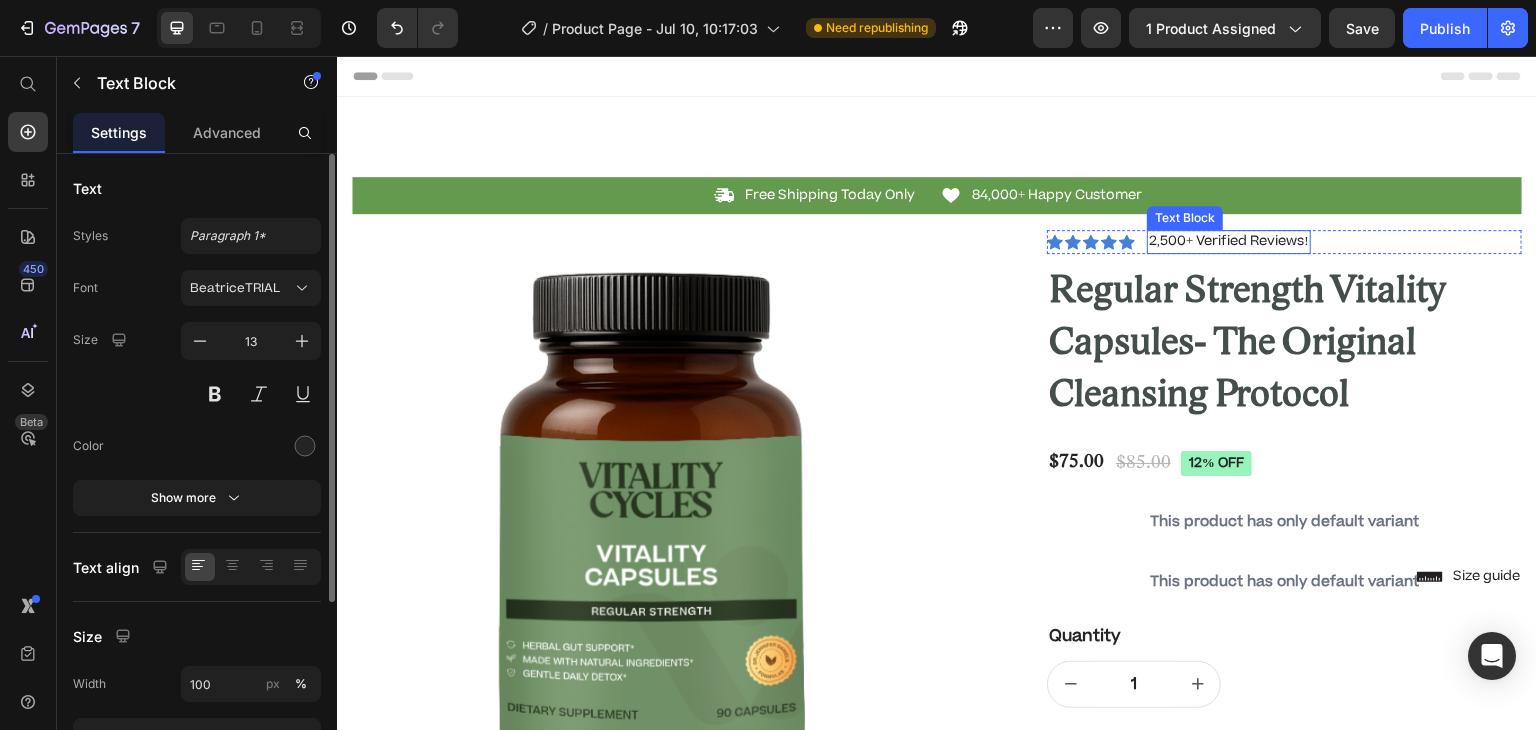 click on "2,500+ Verified Reviews!" at bounding box center (1229, 242) 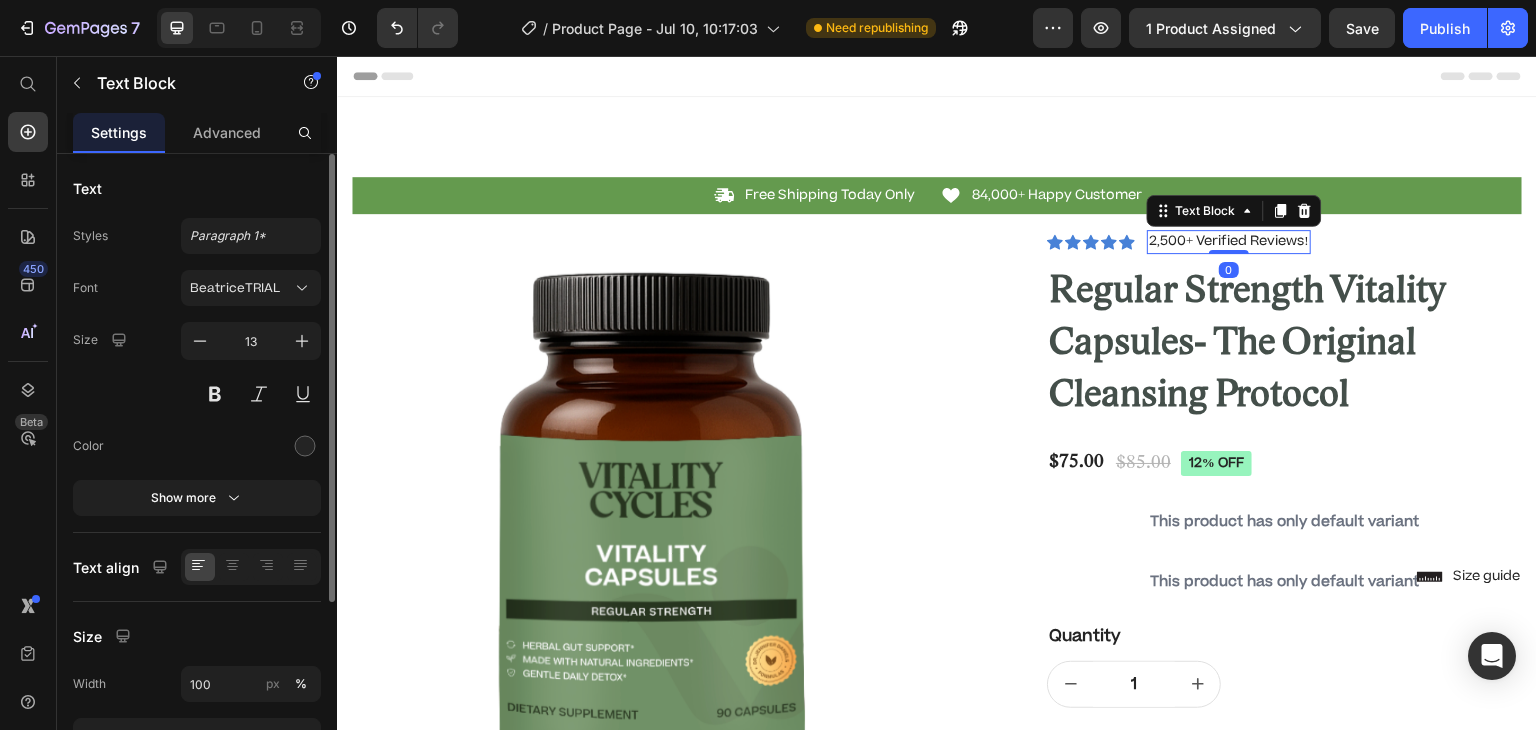 click on "2,500+ Verified Reviews!" at bounding box center (1229, 242) 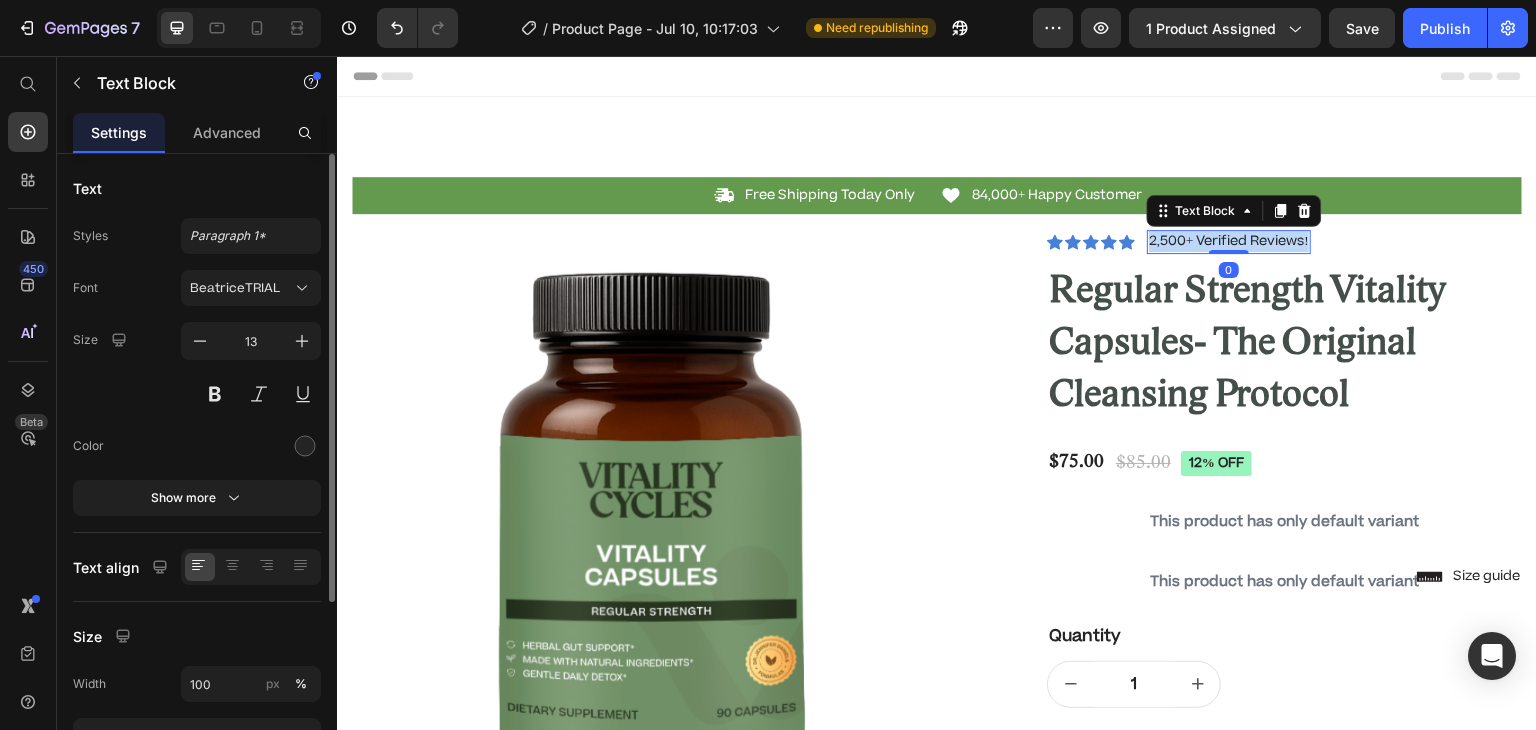 click on "2,500+ Verified Reviews!" at bounding box center [1229, 242] 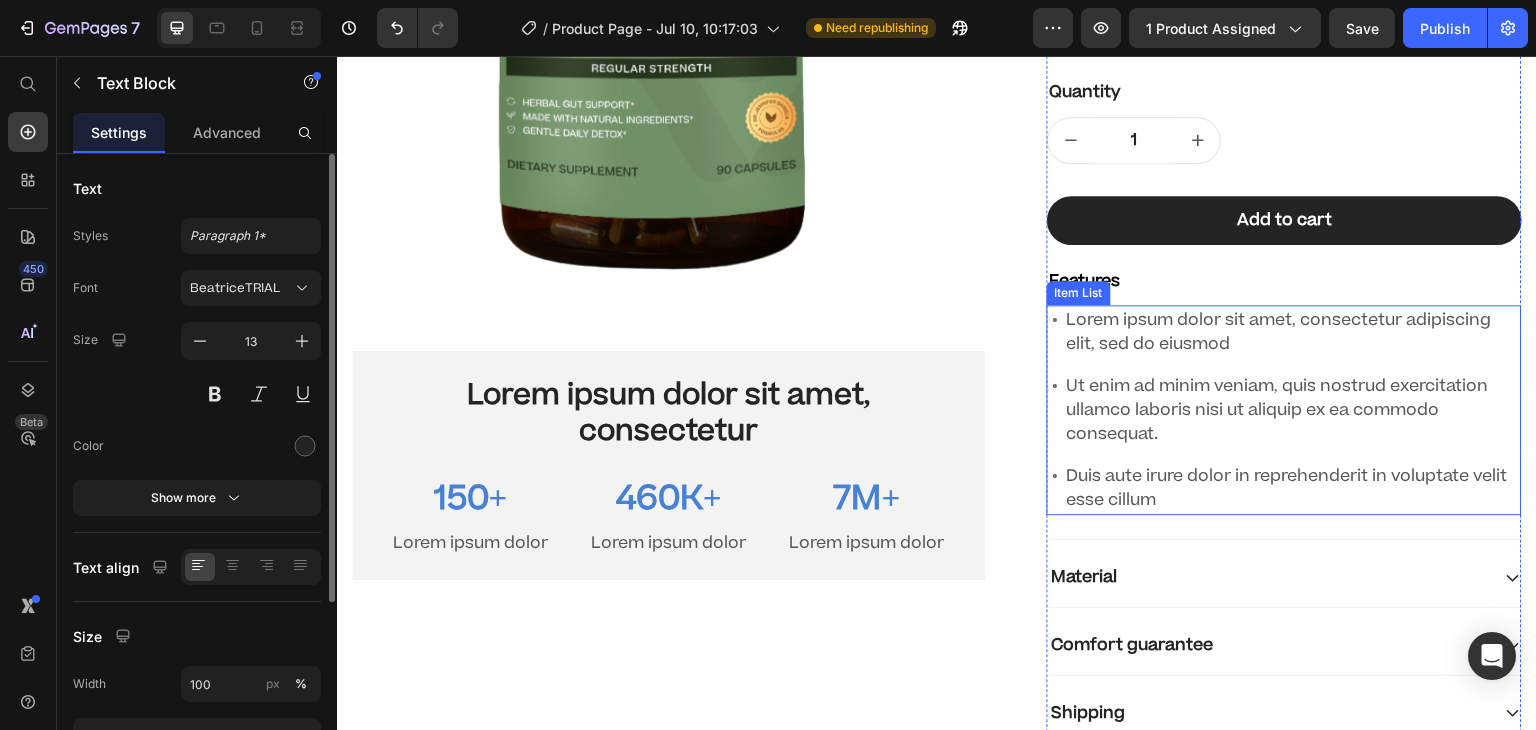 click on "Material
Comfort guarantee
Shipping
Care instruction Accordion" at bounding box center (1284, 675) 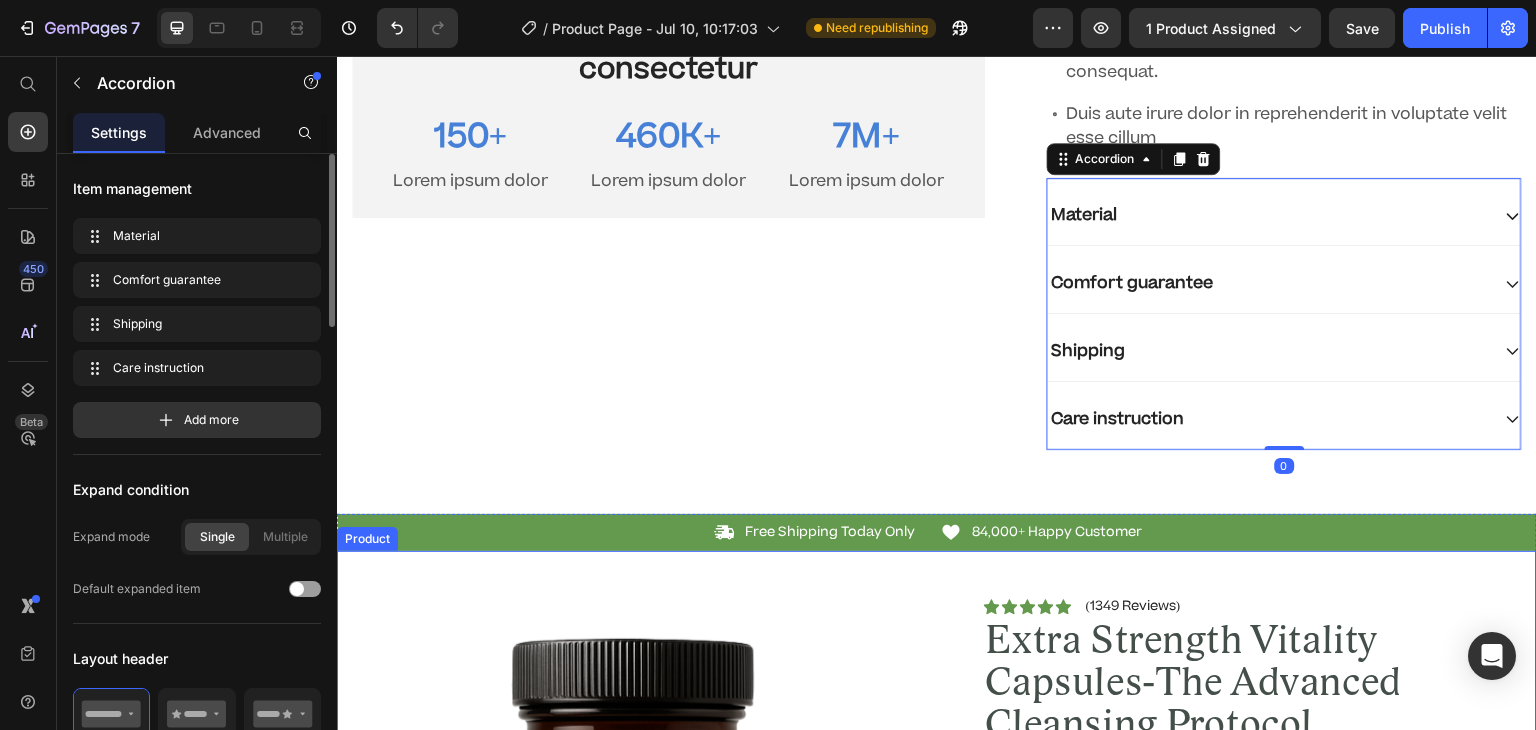 scroll, scrollTop: 916, scrollLeft: 0, axis: vertical 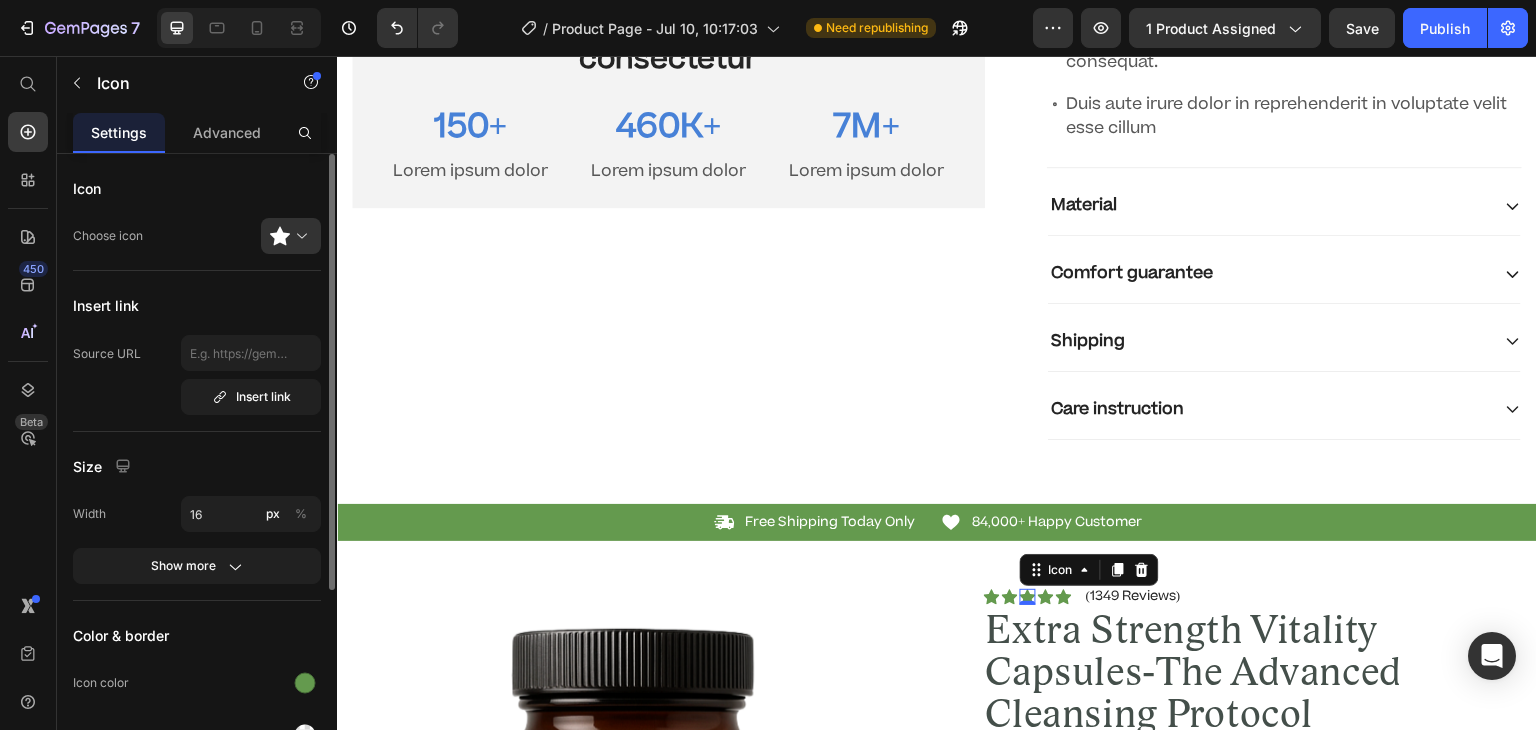 click 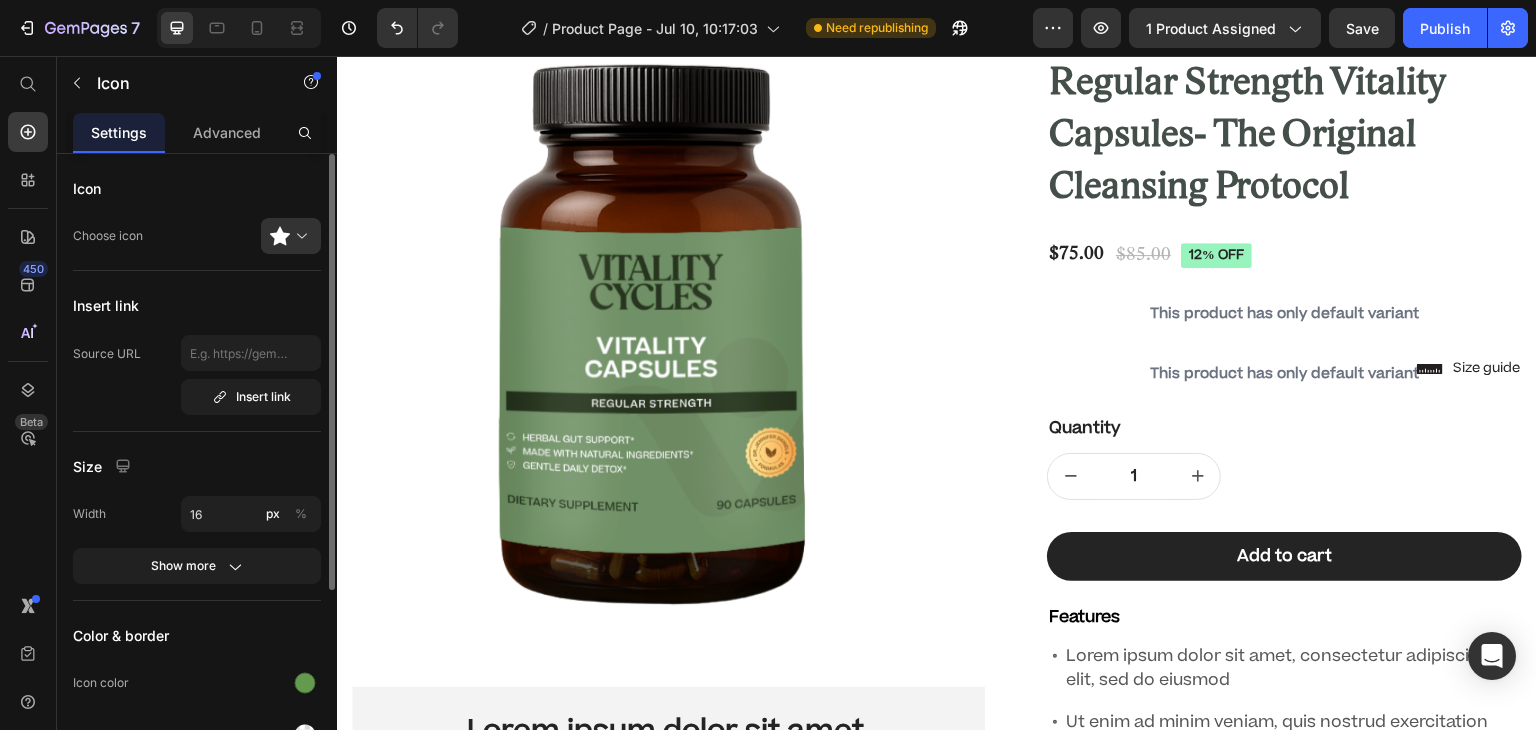 scroll, scrollTop: 3, scrollLeft: 0, axis: vertical 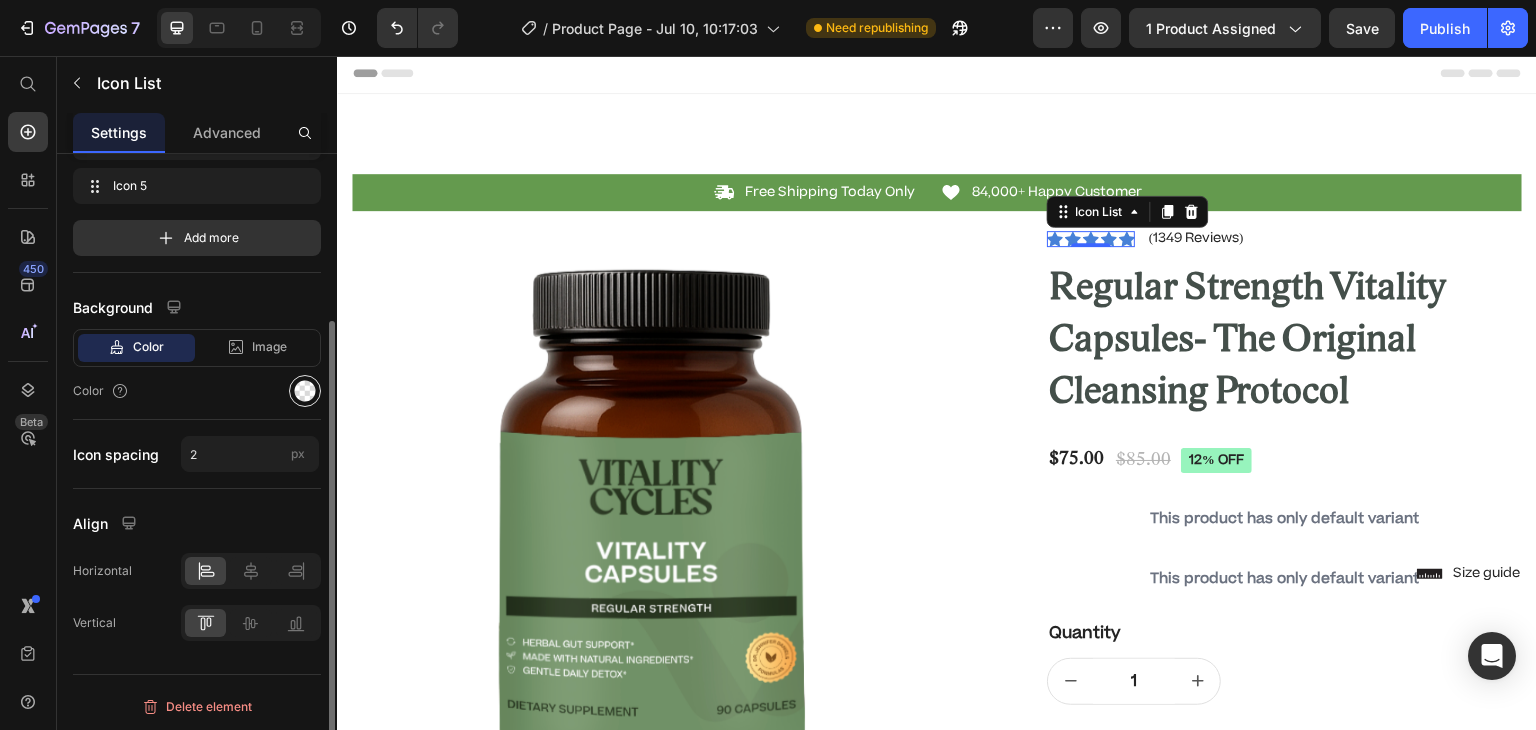 click at bounding box center (305, 391) 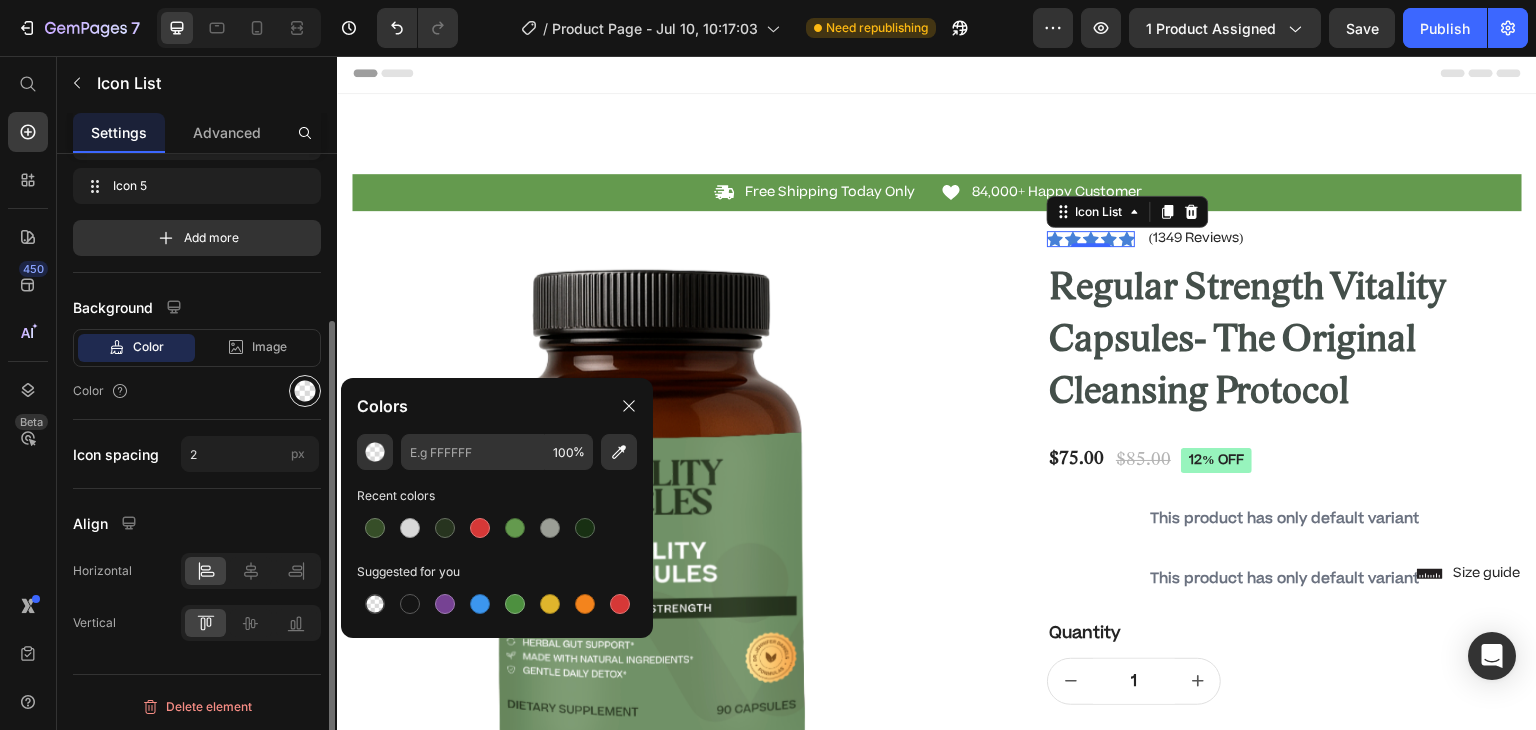 click at bounding box center [305, 391] 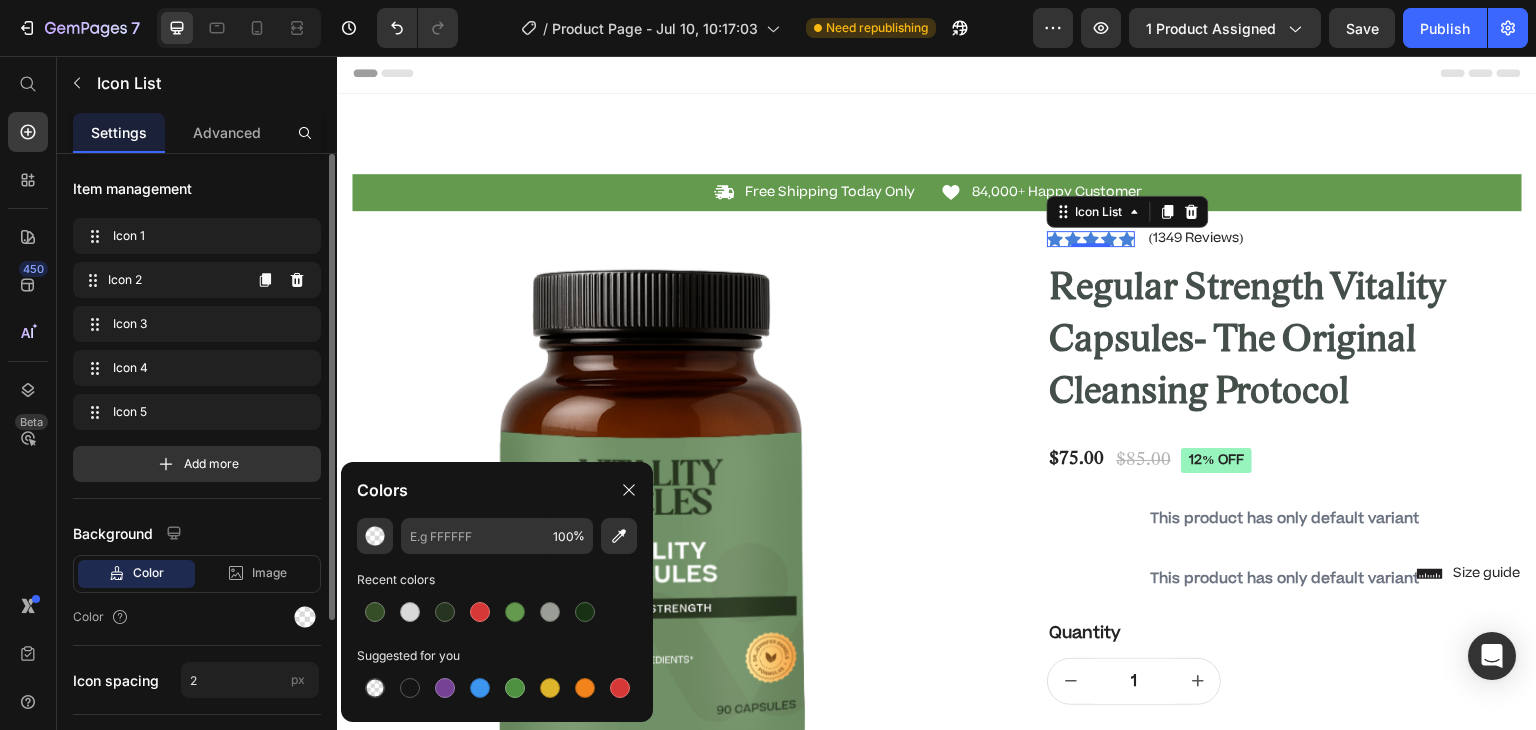 scroll, scrollTop: 0, scrollLeft: 0, axis: both 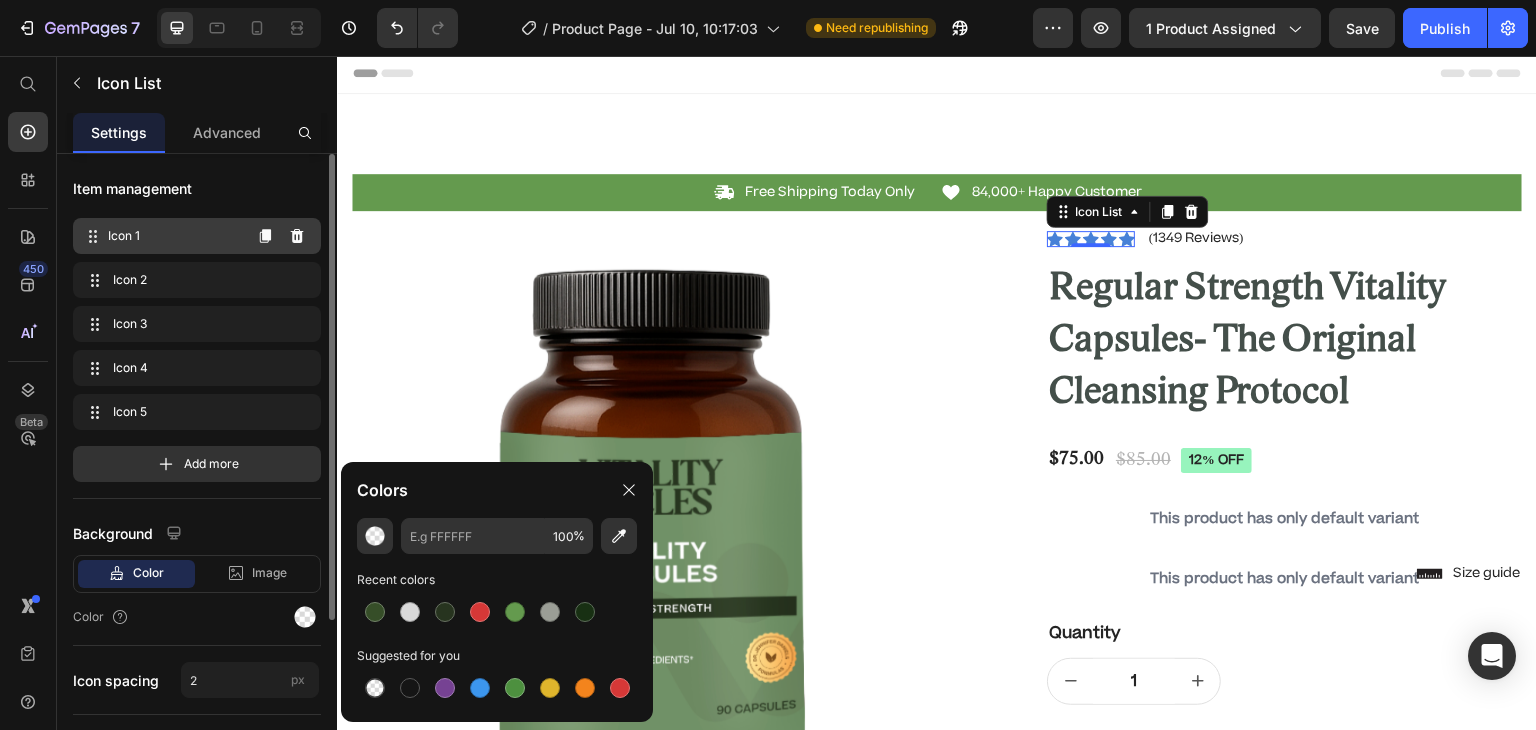 click on "Icon 1" at bounding box center [174, 236] 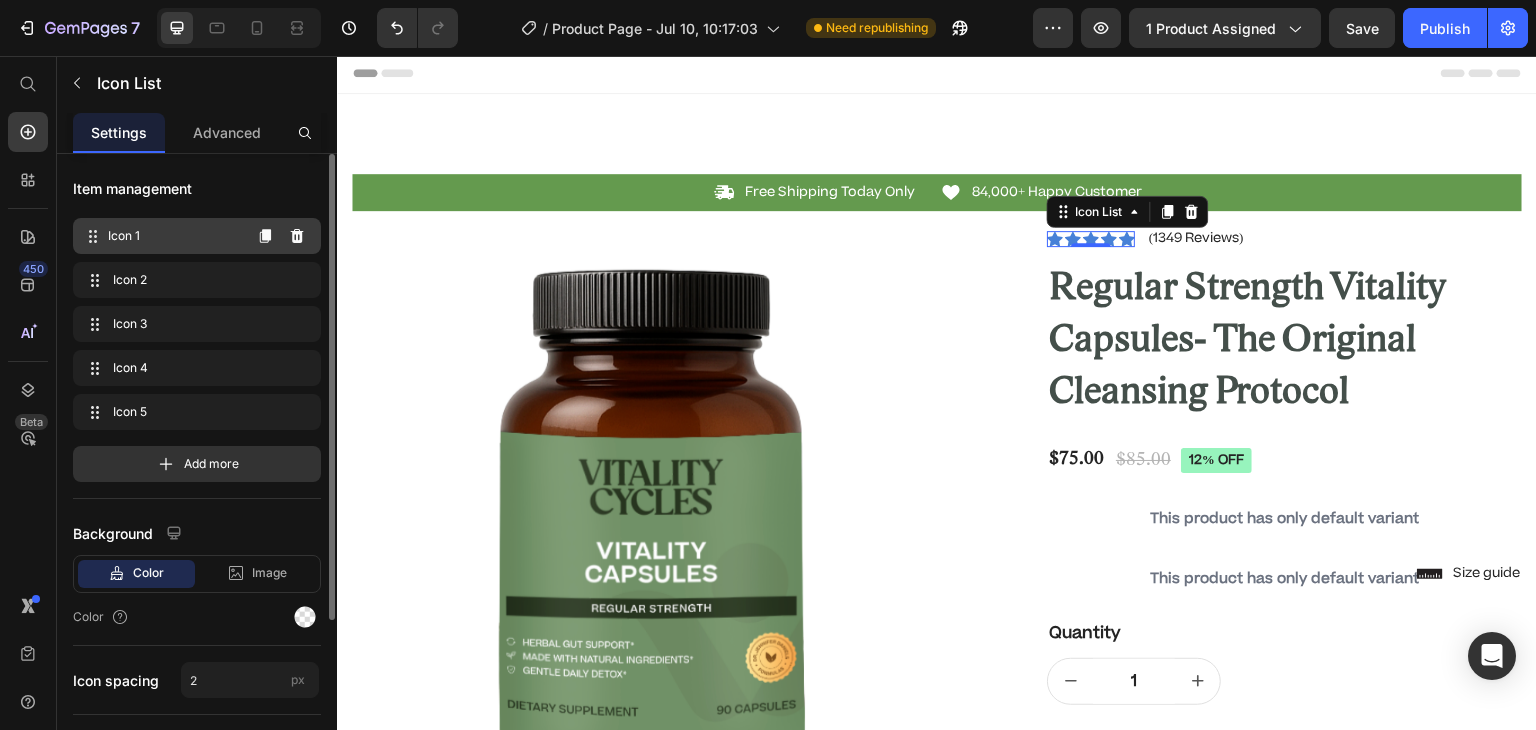 click on "Icon 1" at bounding box center [174, 236] 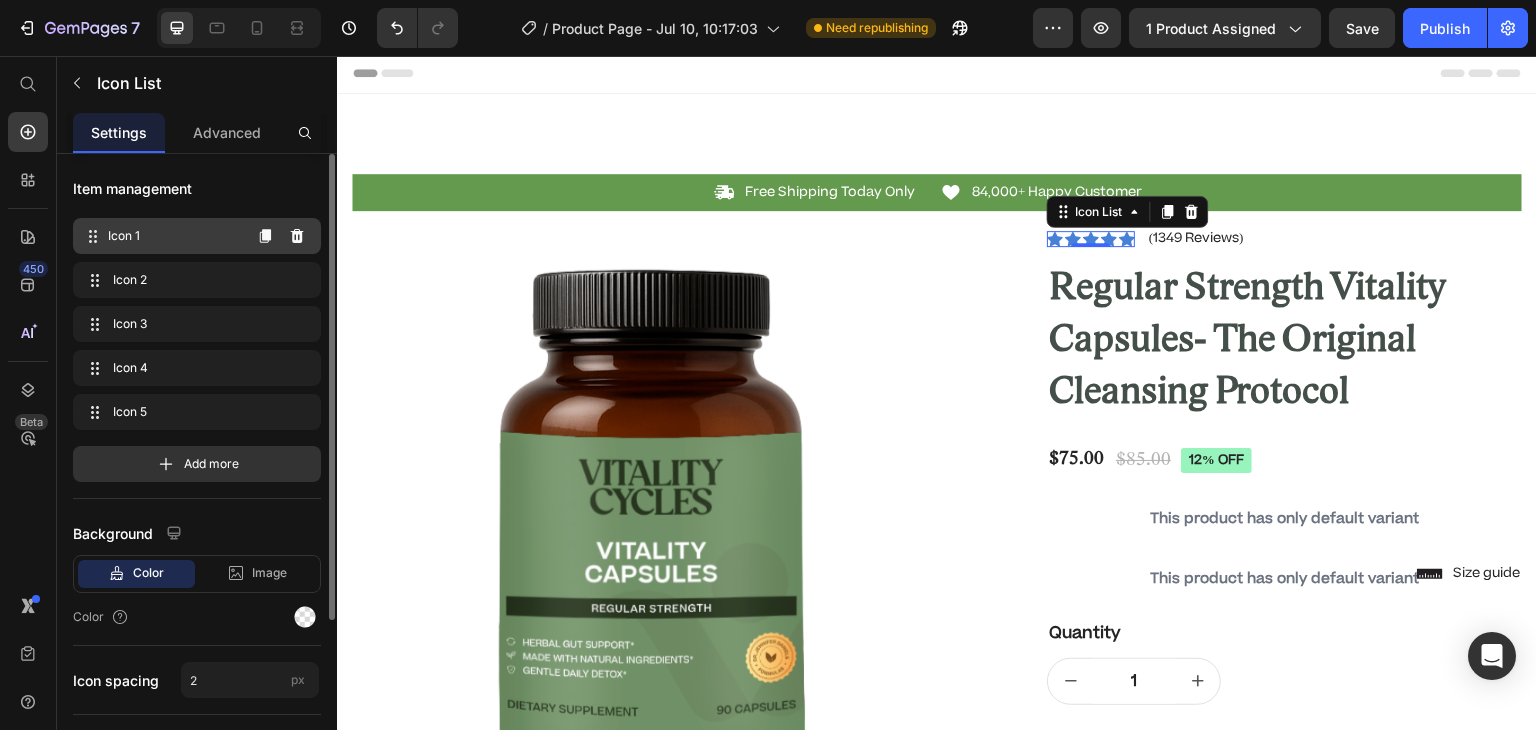 click on "Icon 1" at bounding box center [174, 236] 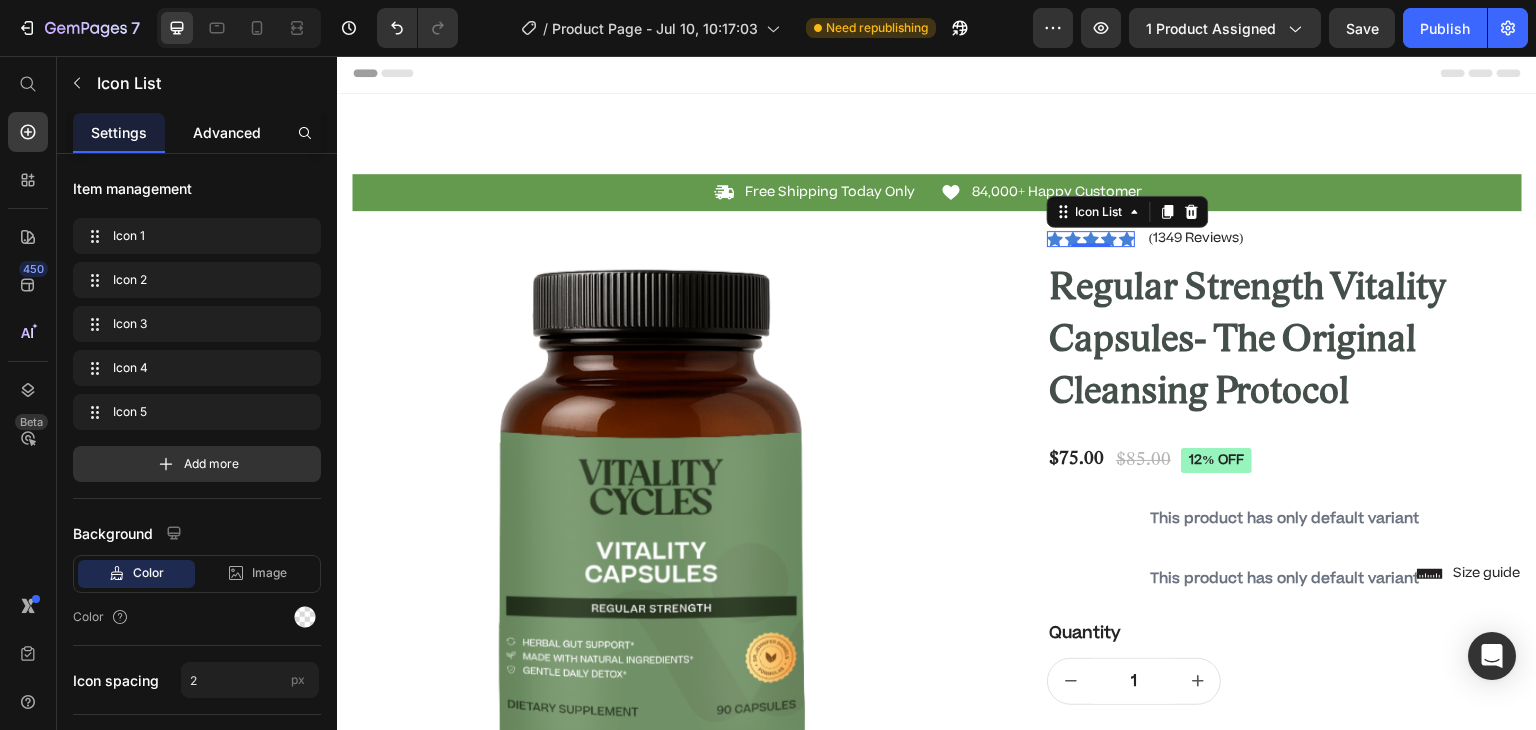 click on "Advanced" at bounding box center (227, 132) 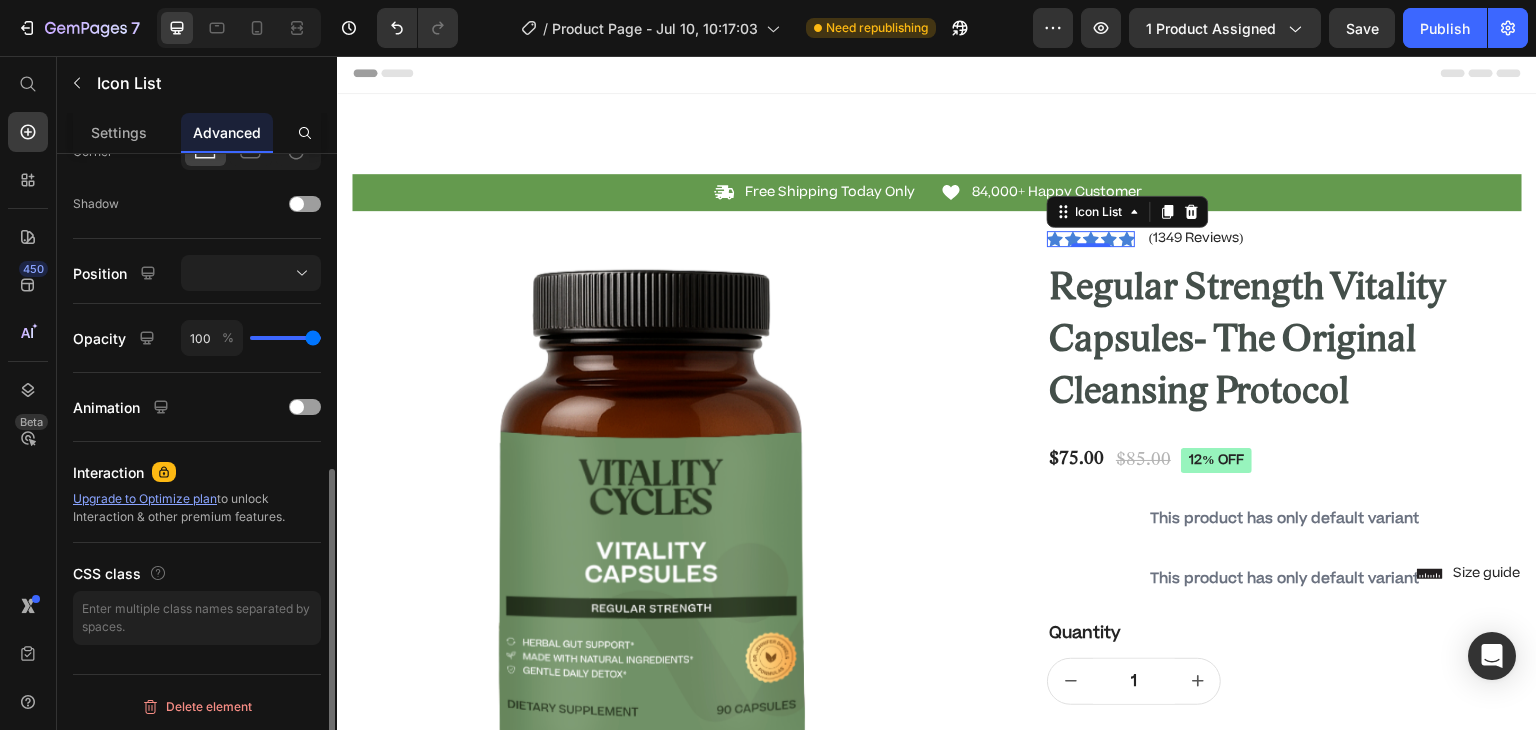 scroll, scrollTop: 633, scrollLeft: 0, axis: vertical 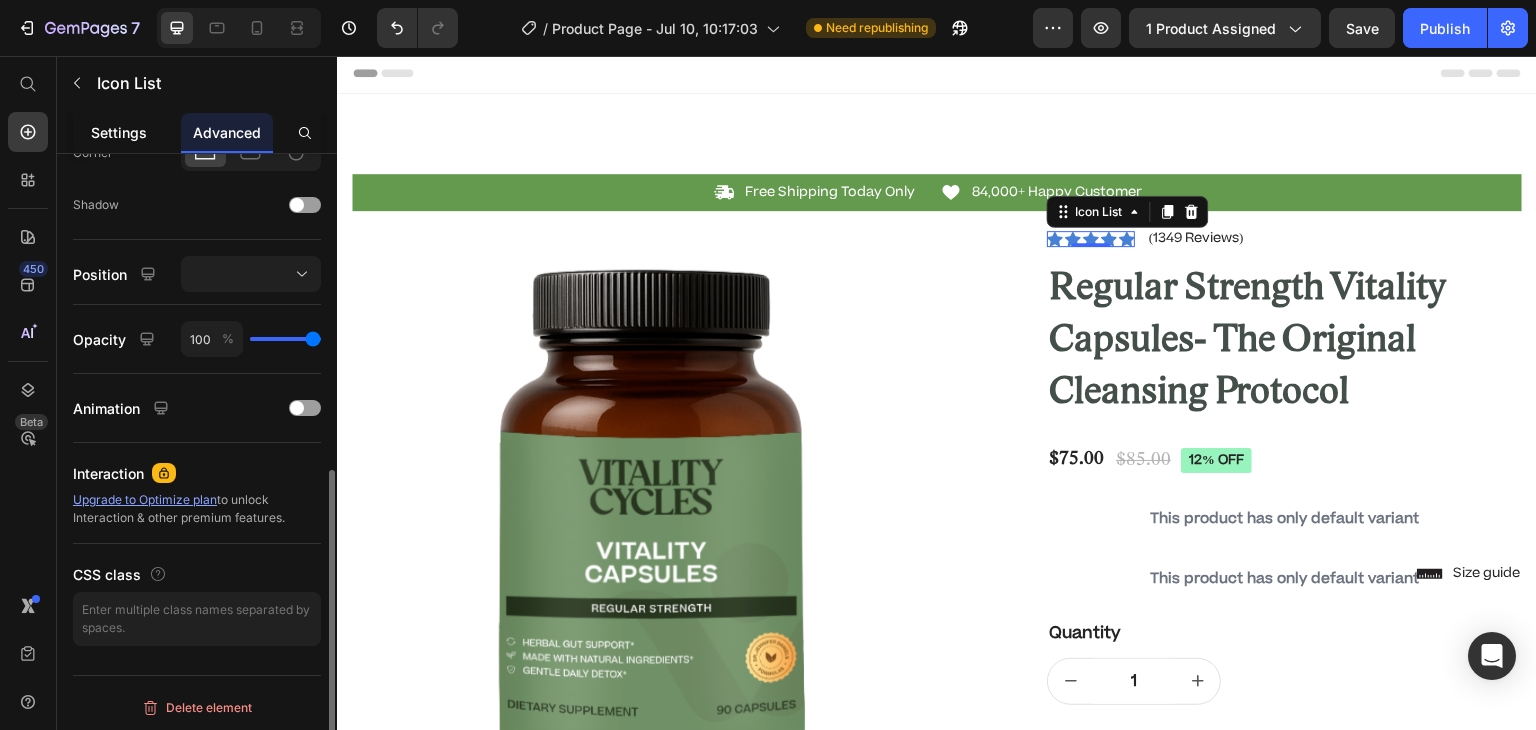 click on "Settings" at bounding box center (119, 132) 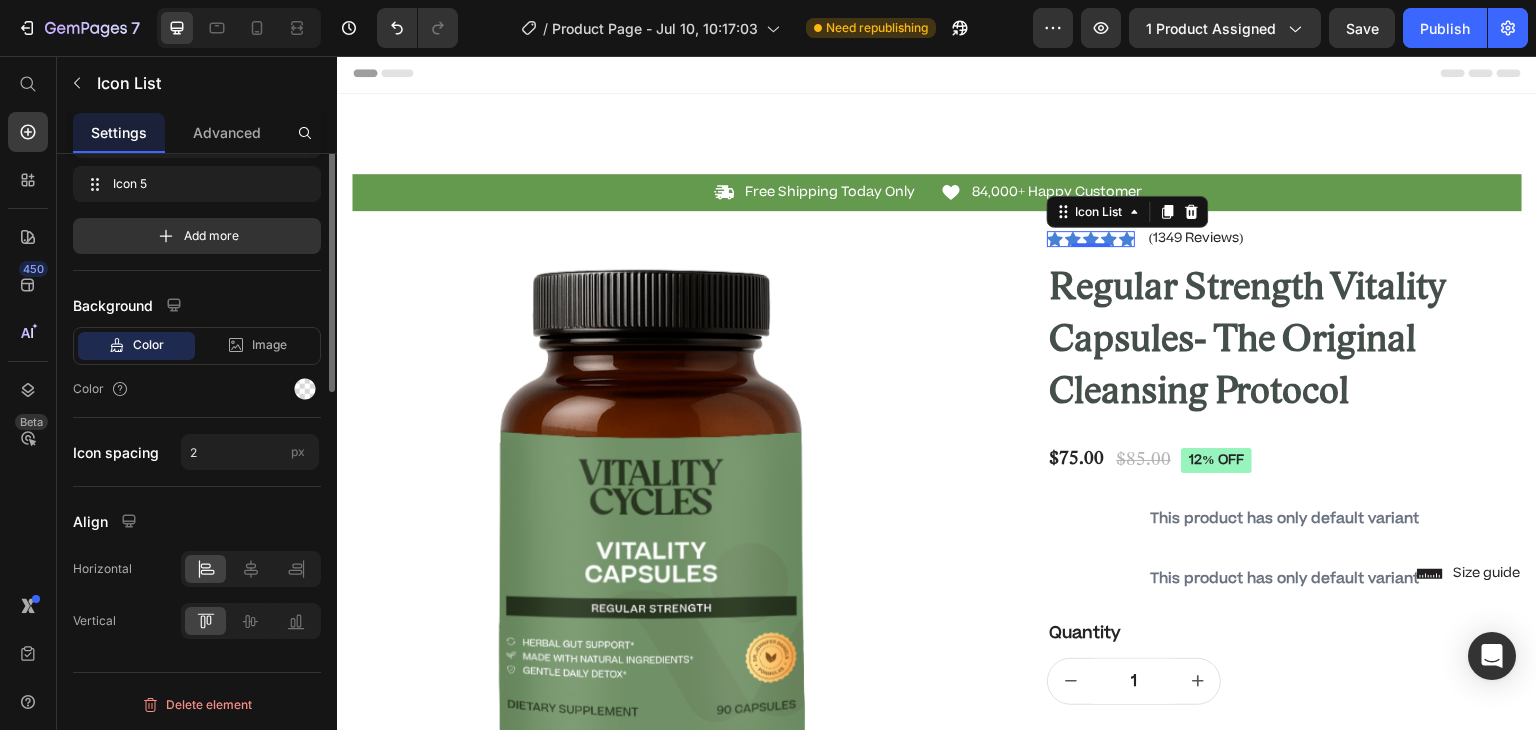 scroll, scrollTop: 0, scrollLeft: 0, axis: both 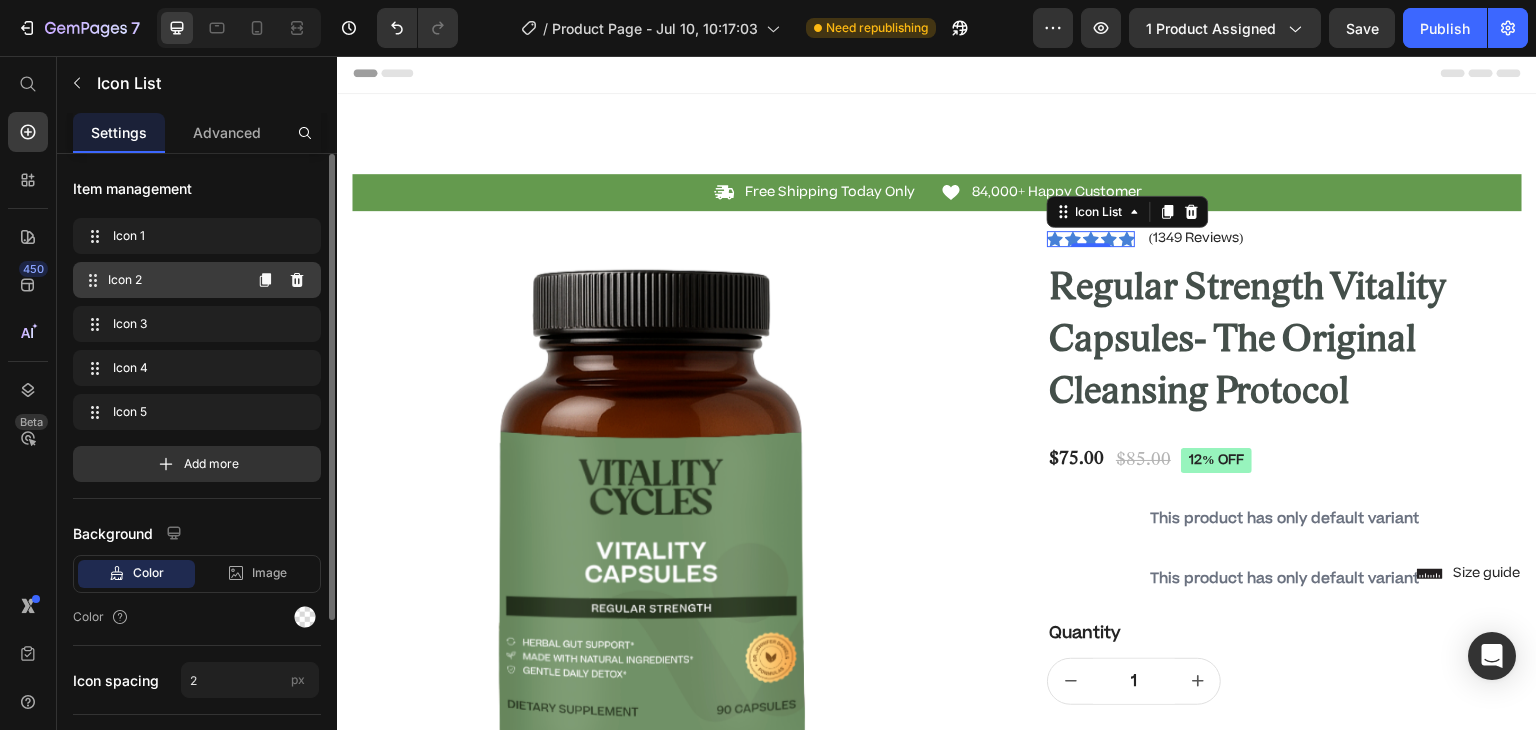 click on "Icon 2" at bounding box center [174, 280] 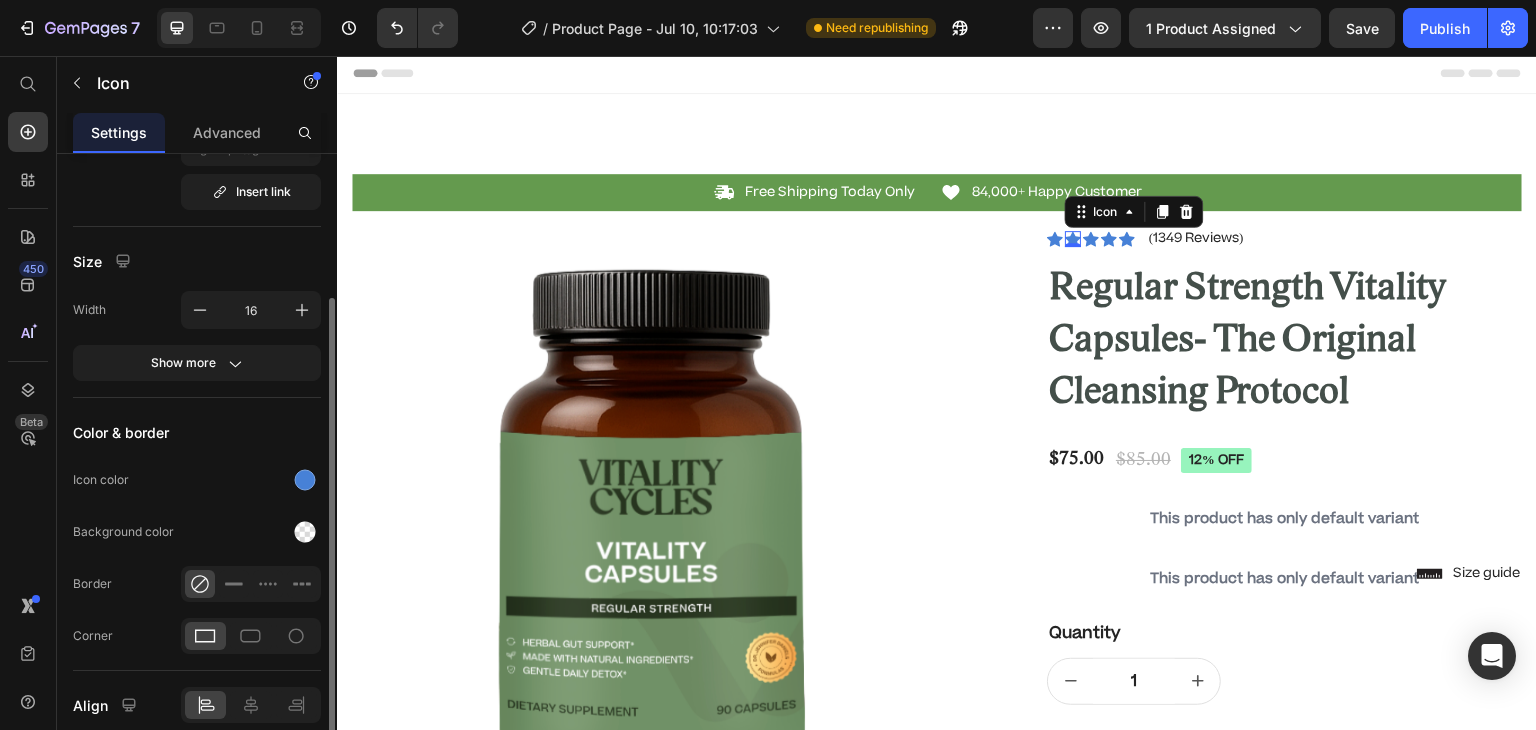 scroll, scrollTop: 207, scrollLeft: 0, axis: vertical 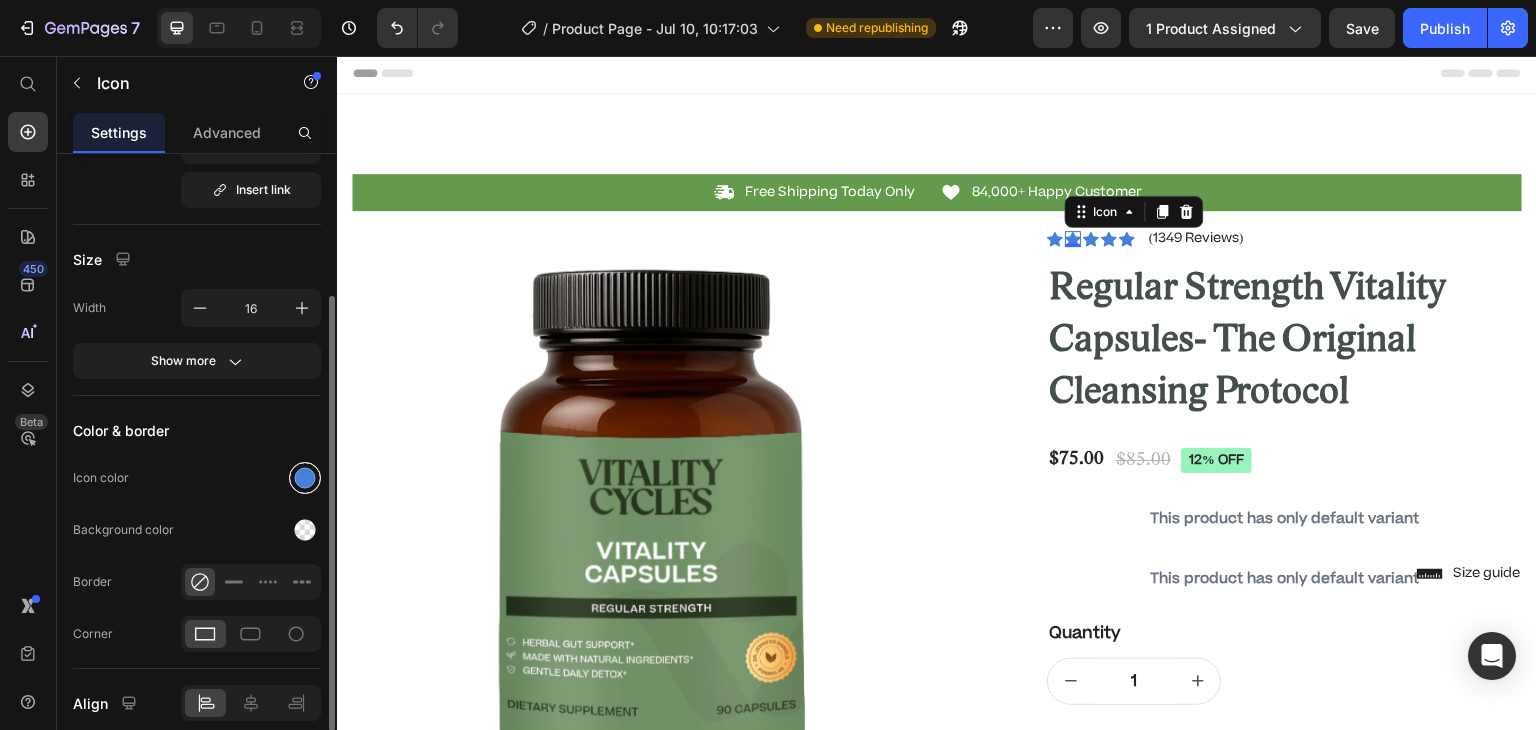 click at bounding box center (305, 478) 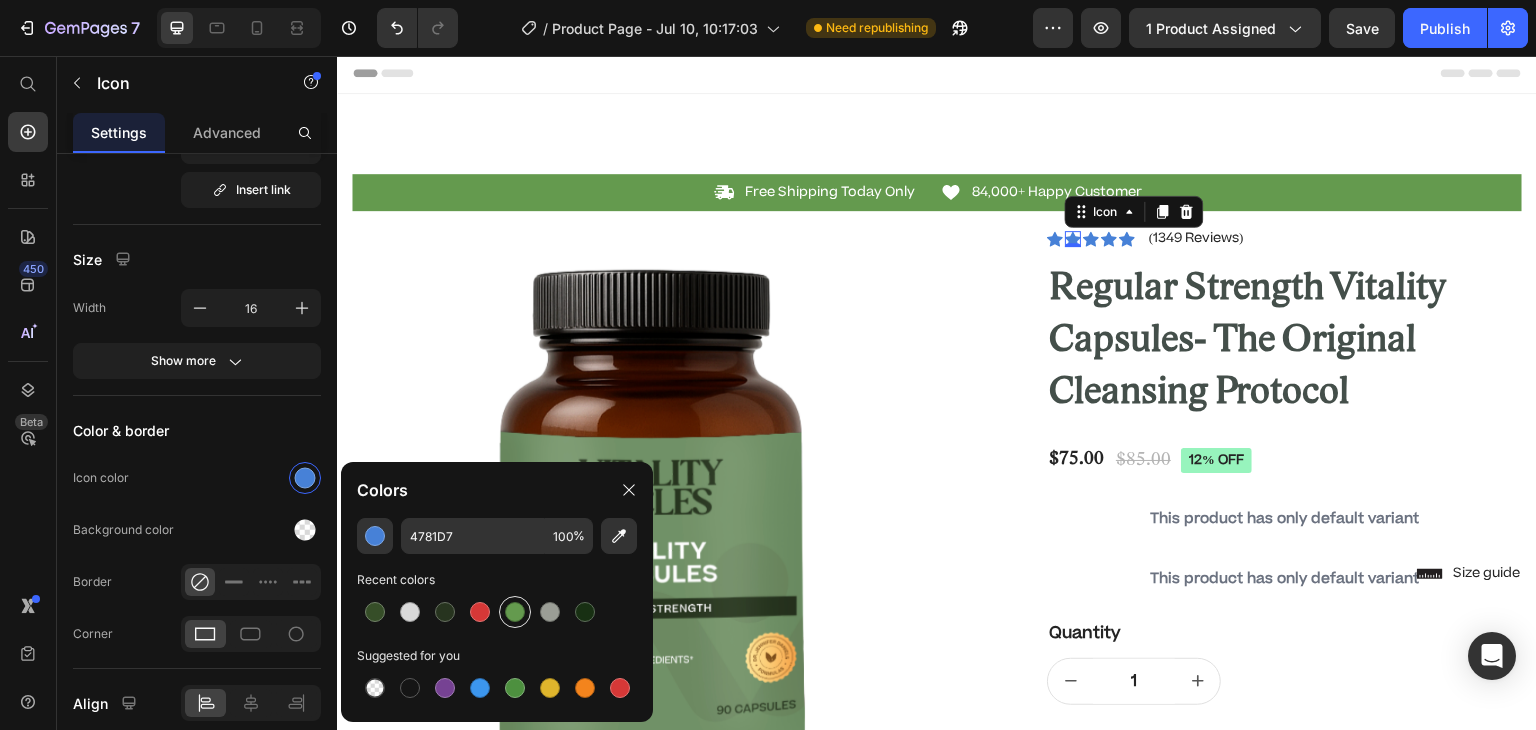 click at bounding box center [515, 612] 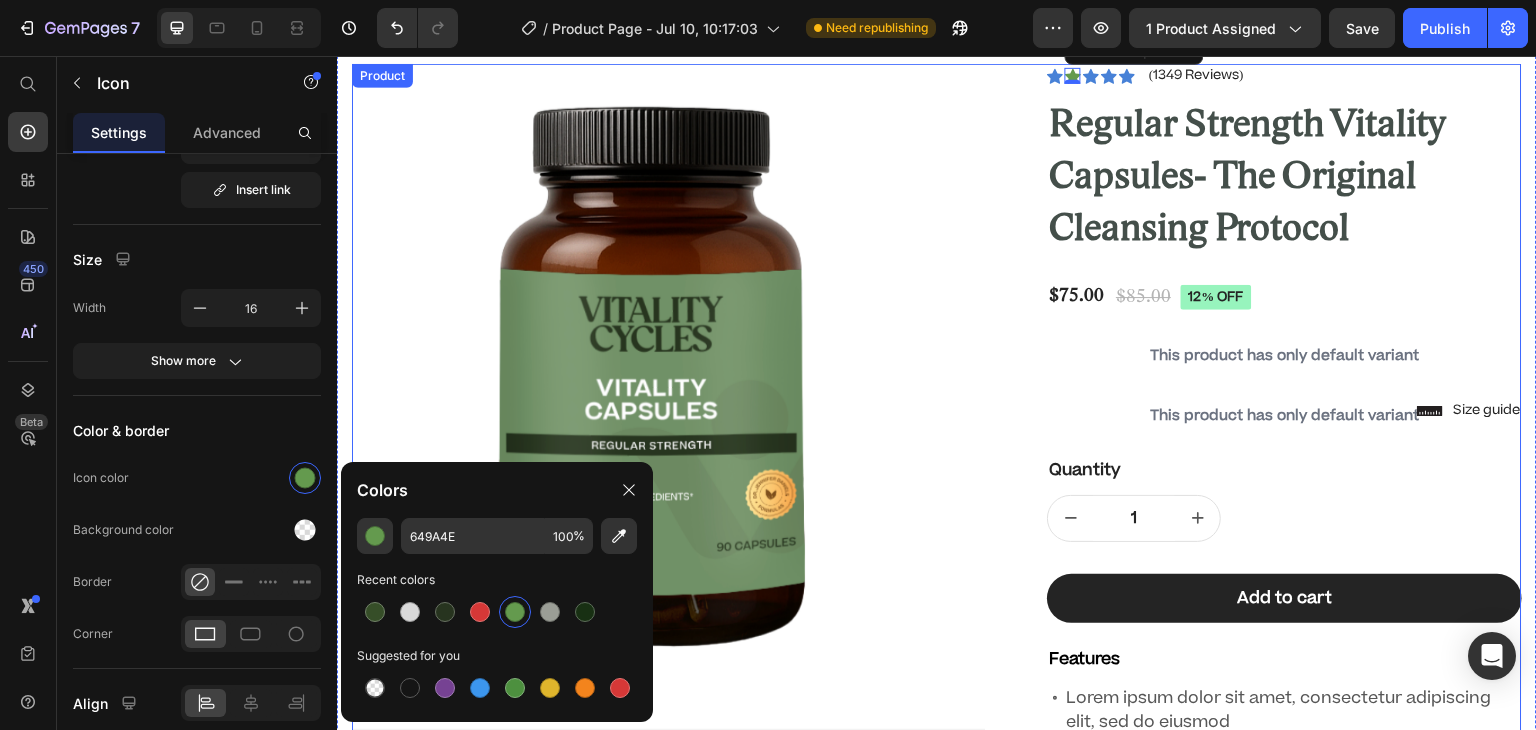 scroll, scrollTop: 0, scrollLeft: 0, axis: both 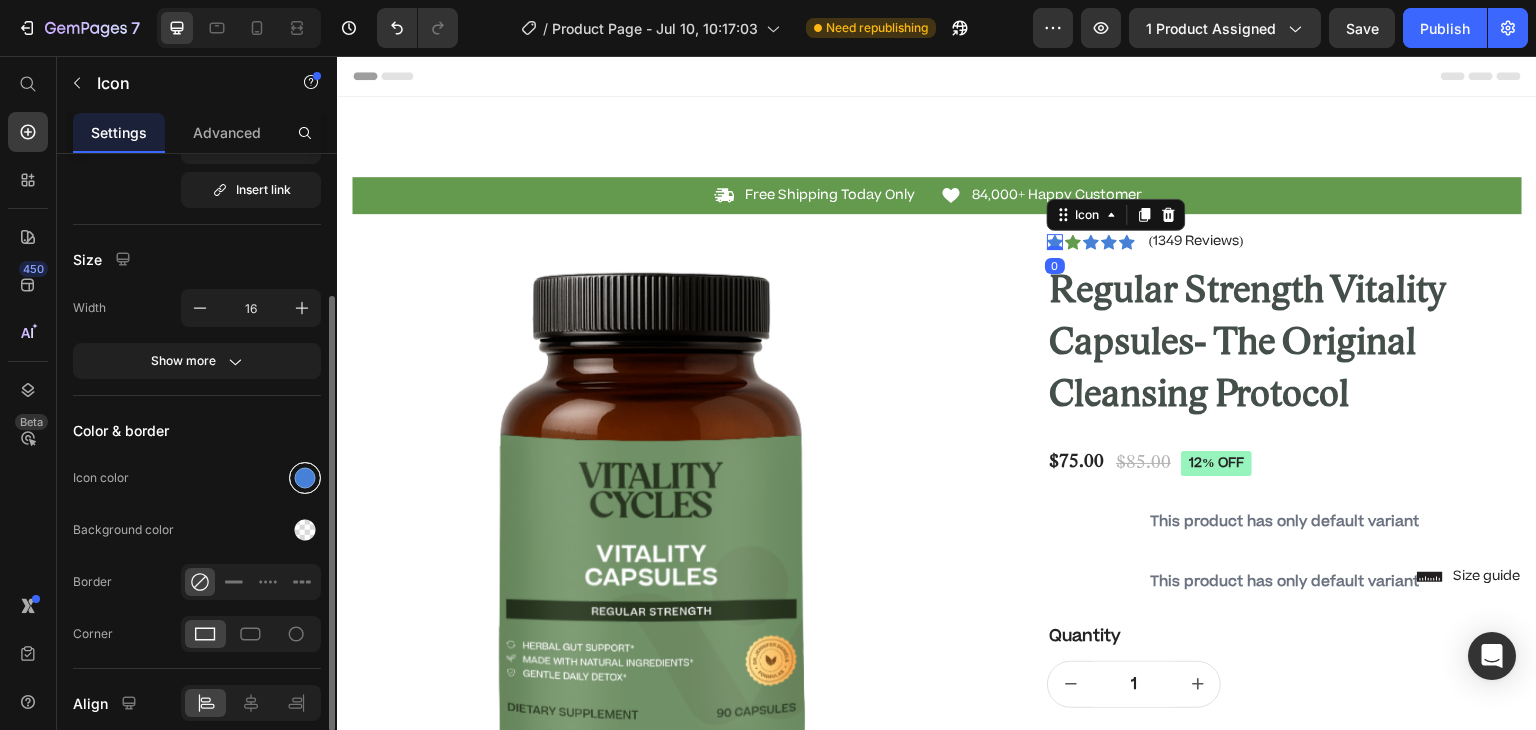 click at bounding box center (305, 478) 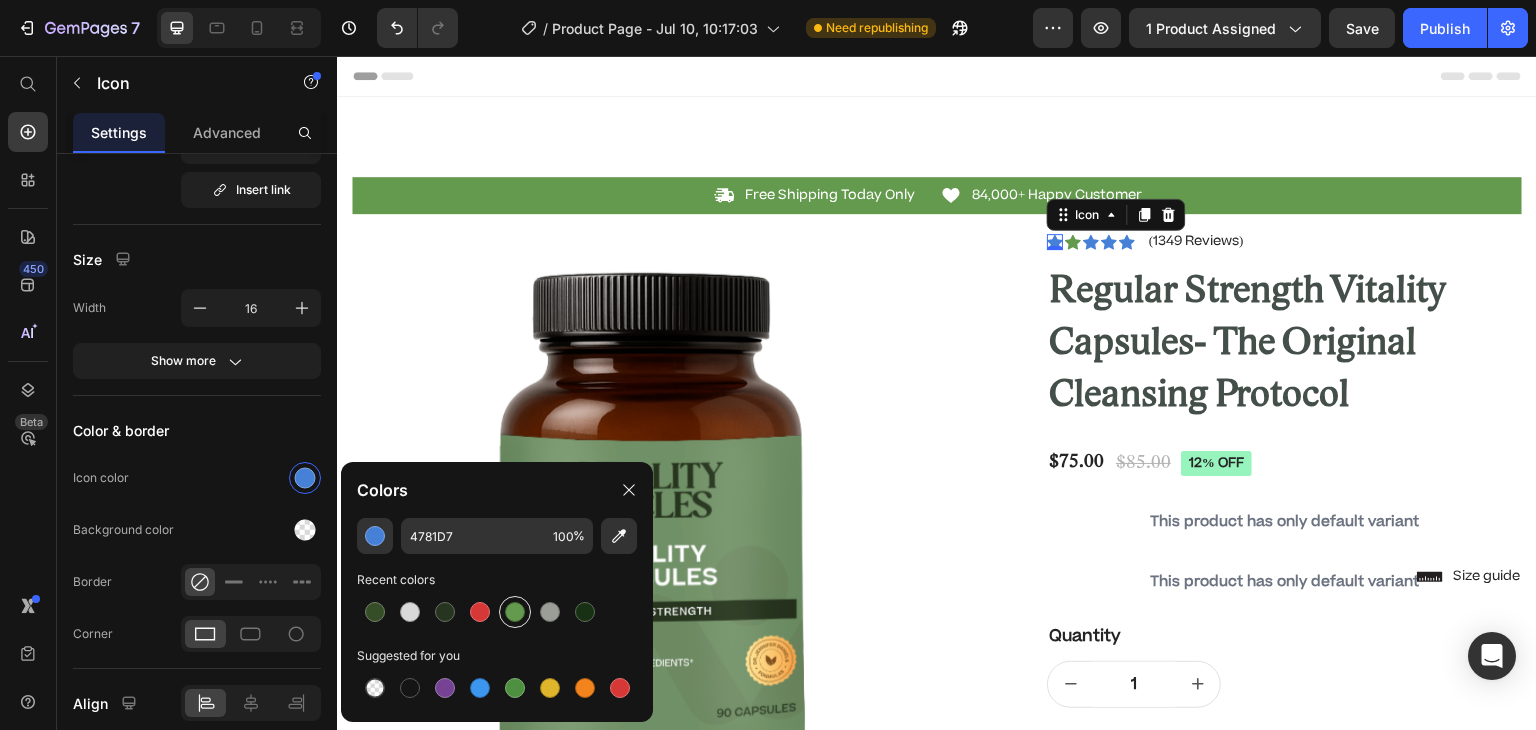 click at bounding box center (515, 612) 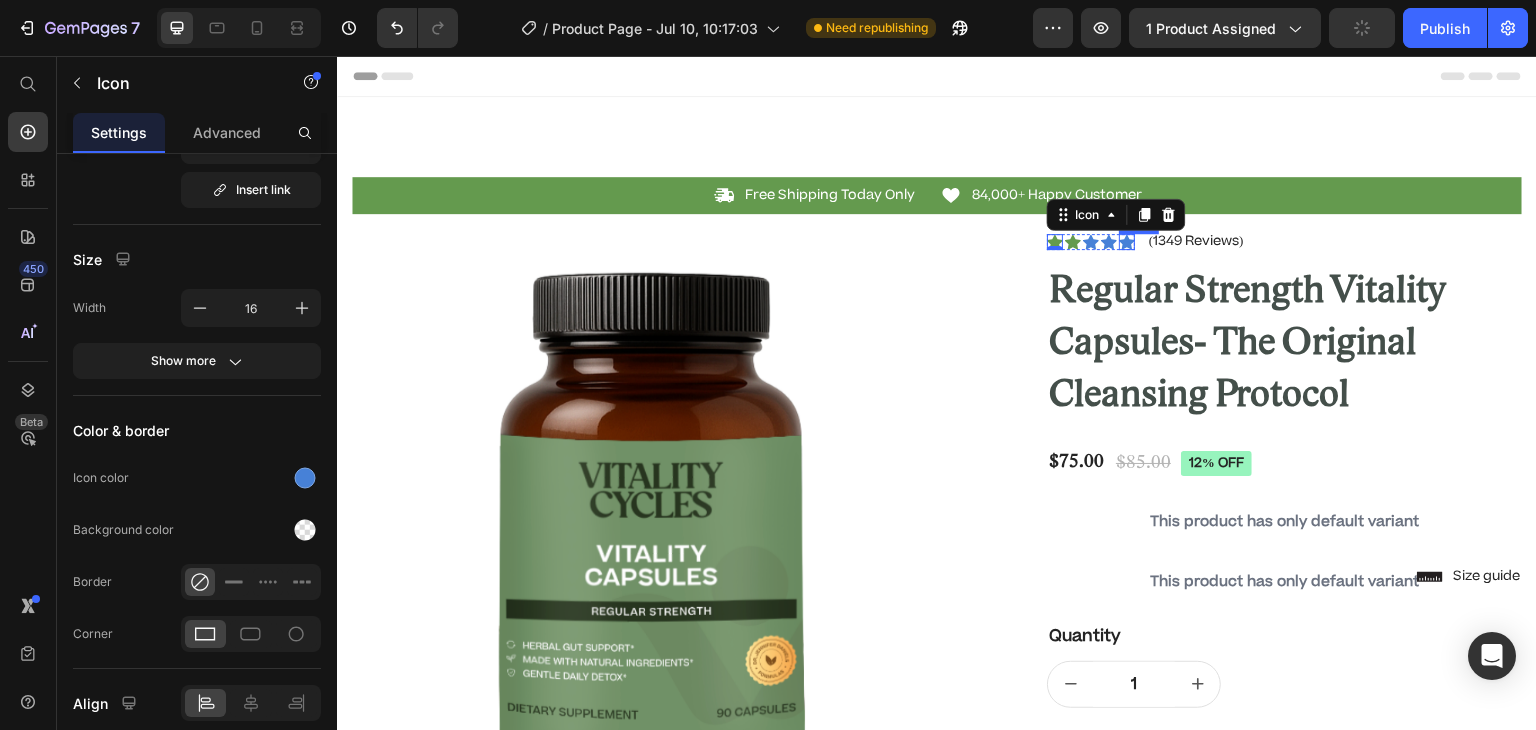 click on "Icon" at bounding box center [1127, 242] 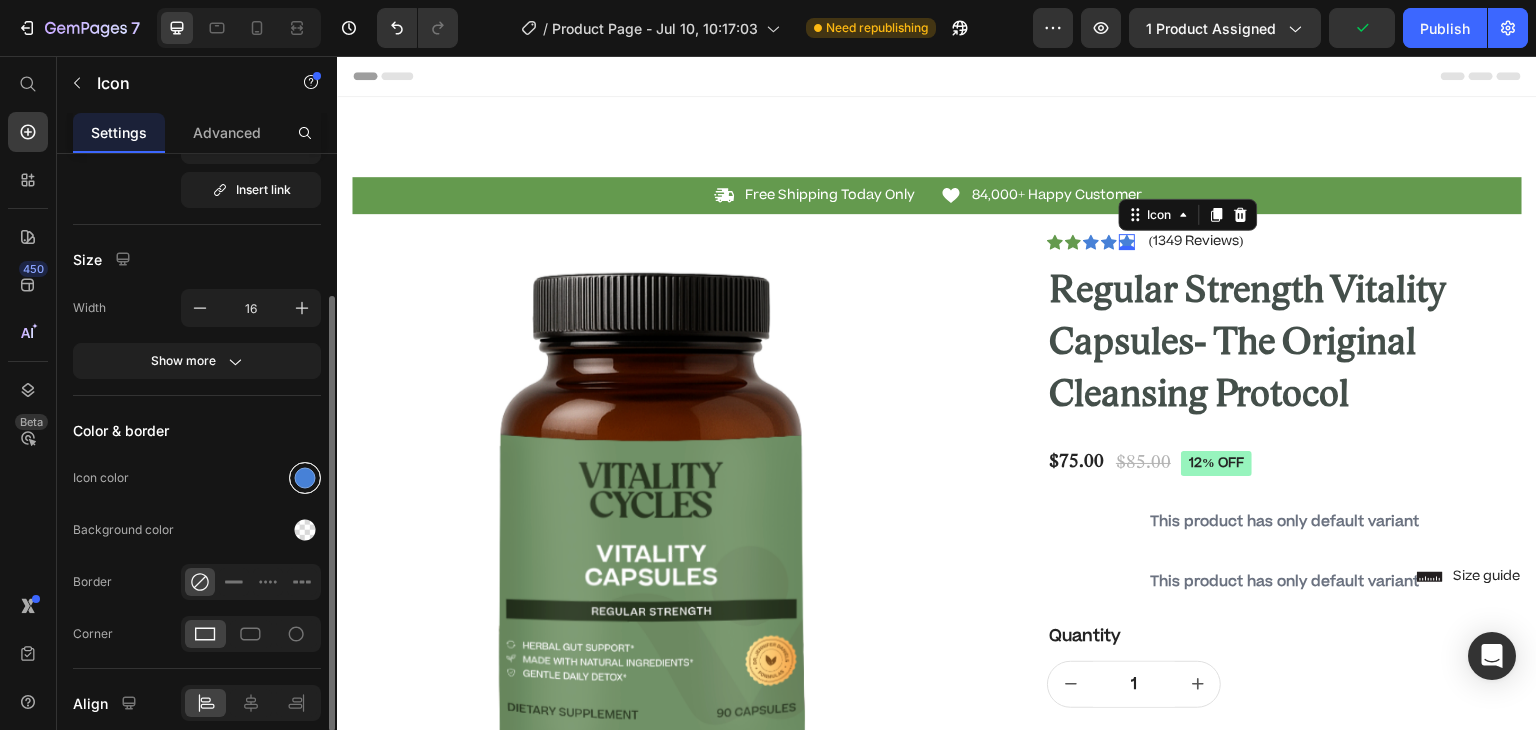 click at bounding box center [305, 478] 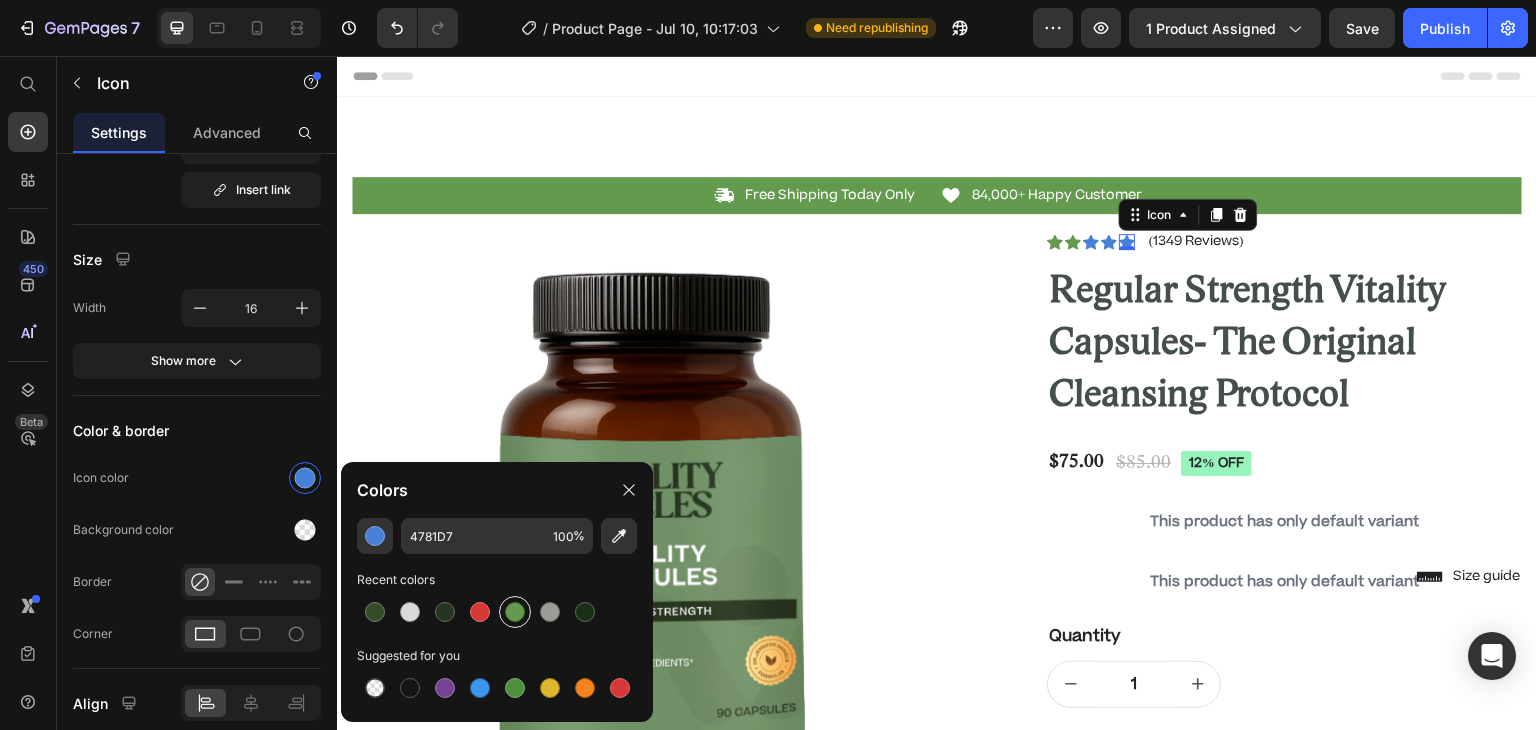 click at bounding box center (515, 612) 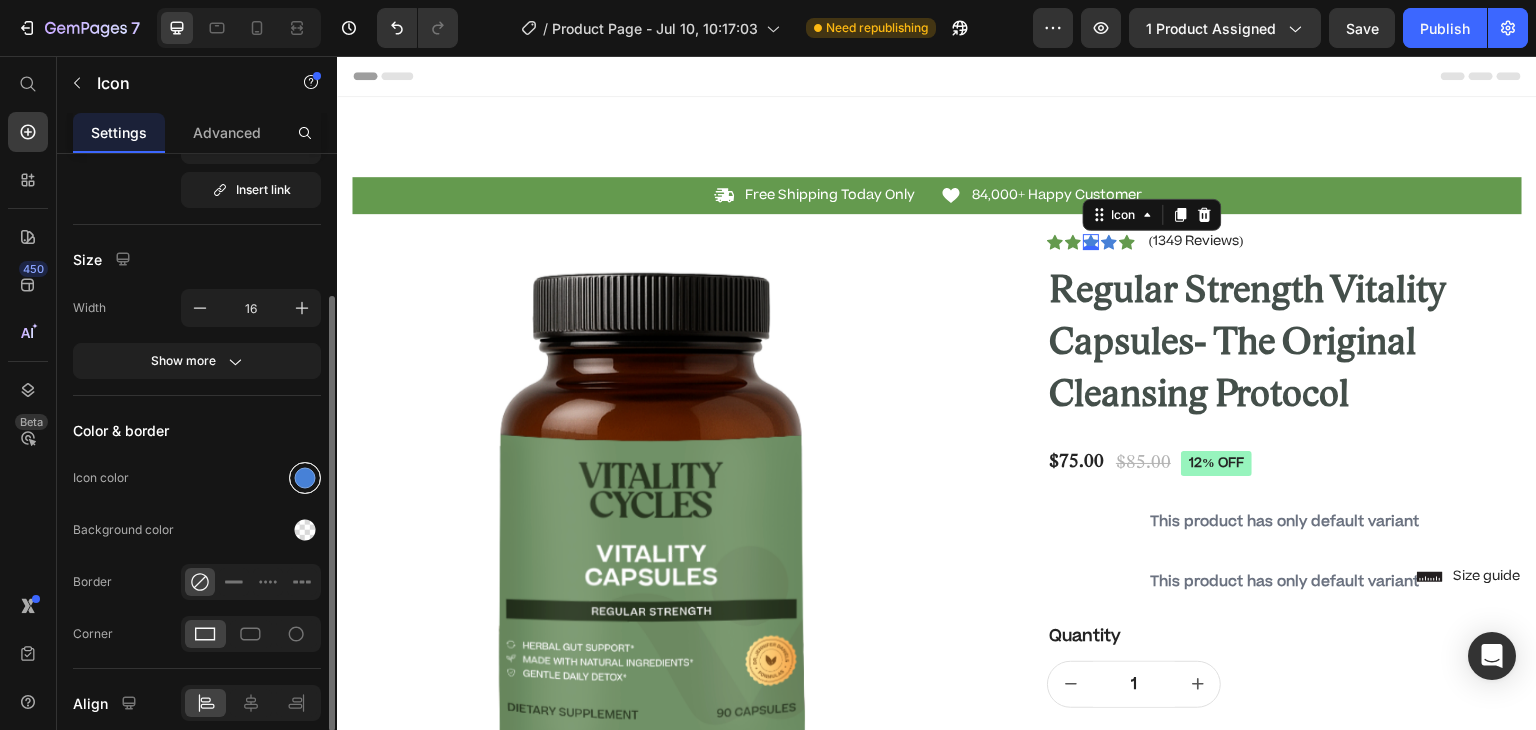 click at bounding box center (305, 478) 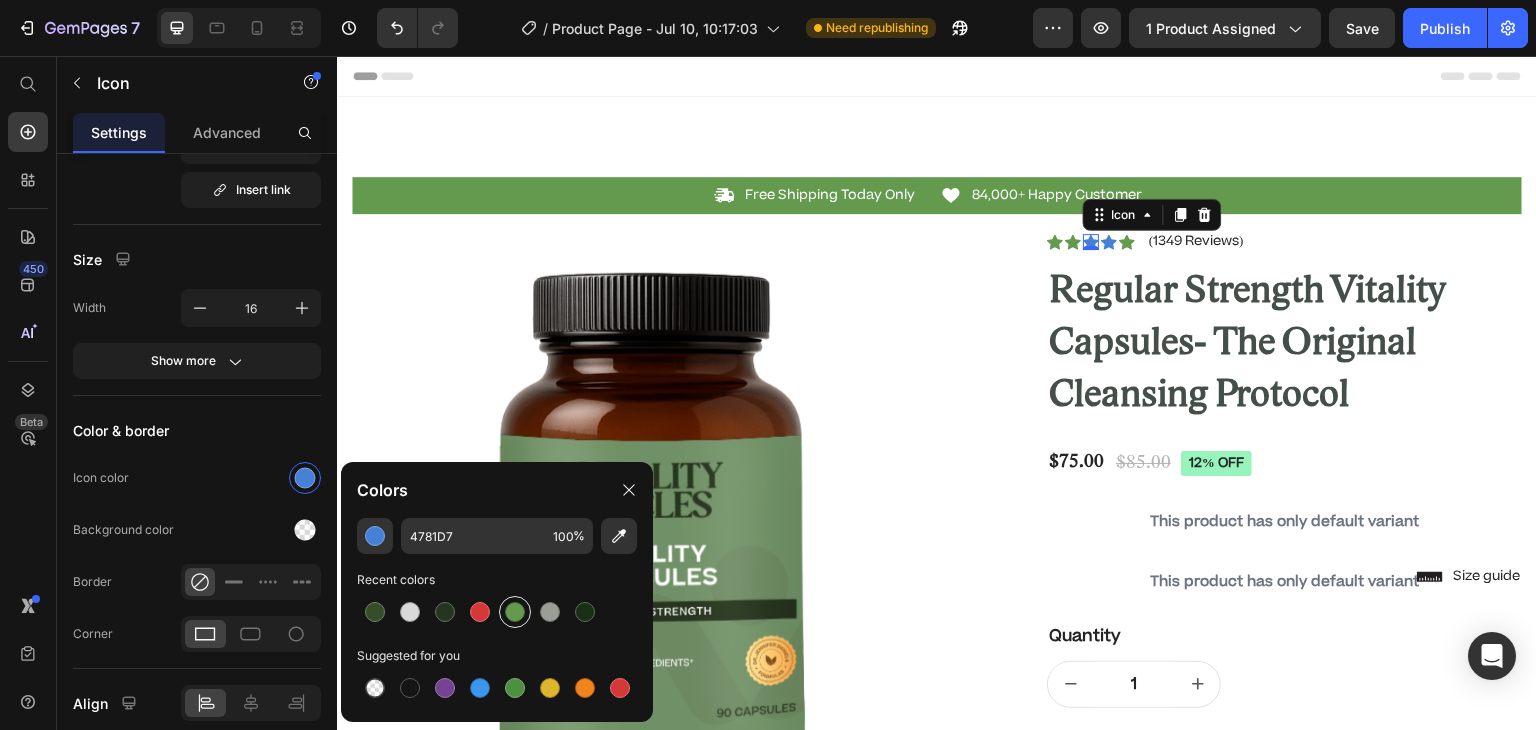click at bounding box center (515, 612) 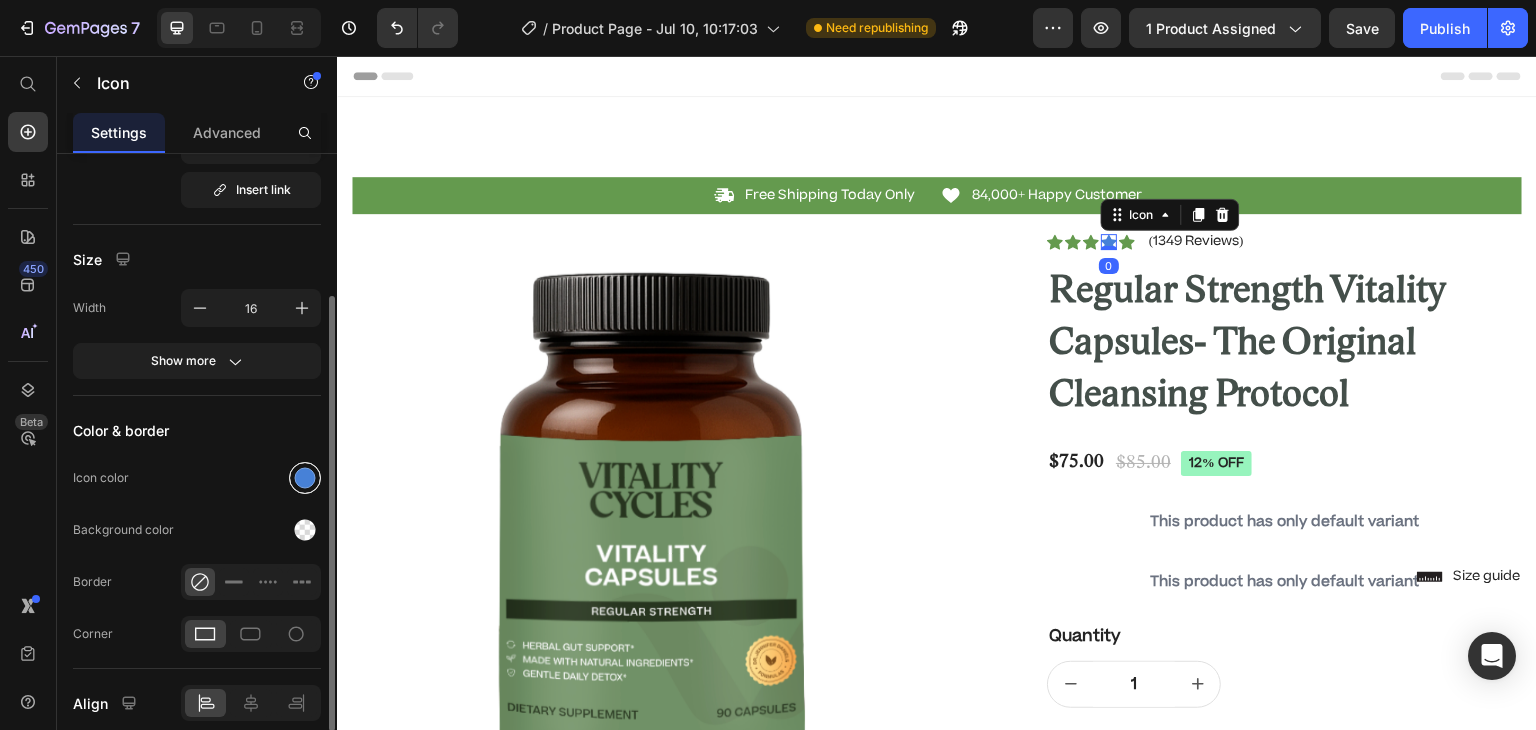 click at bounding box center [305, 478] 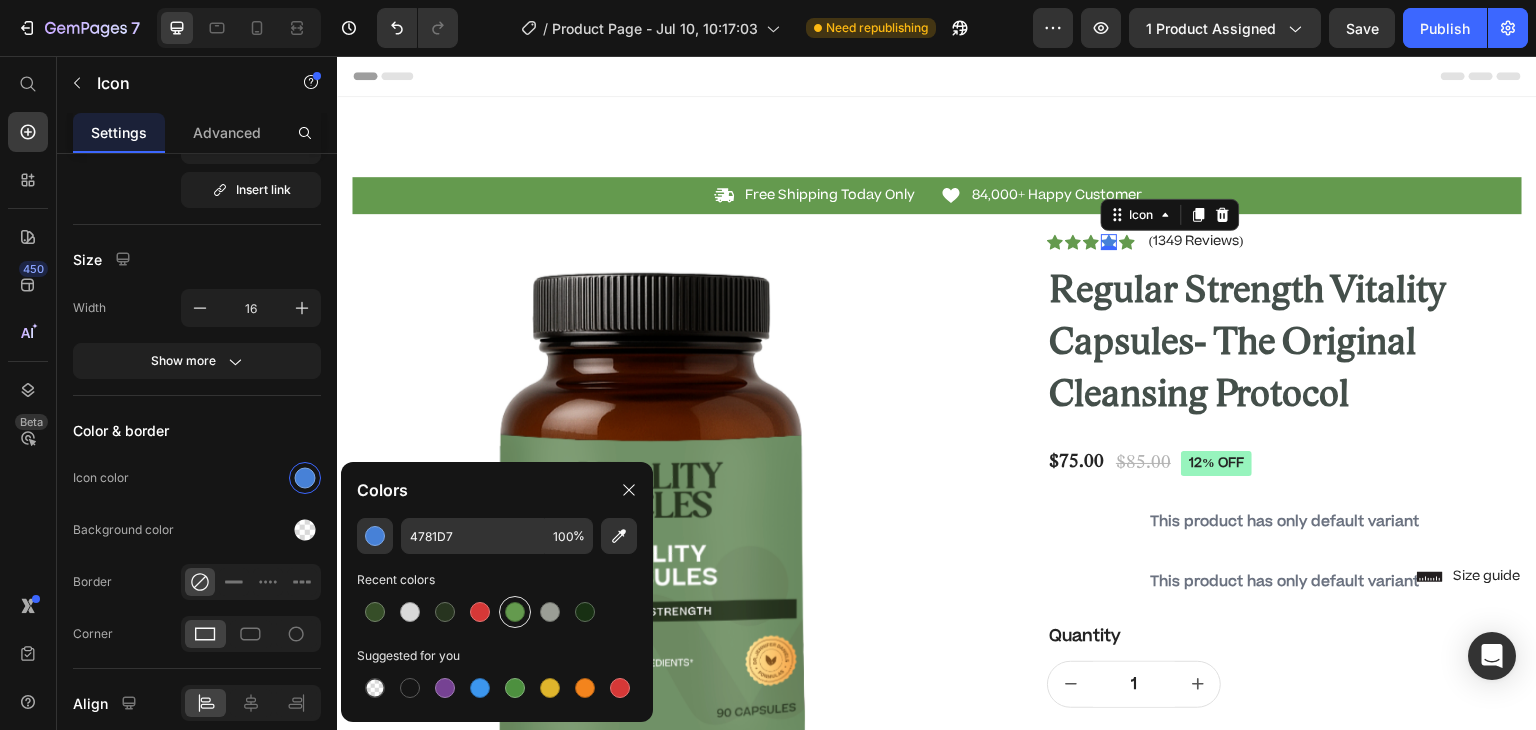 click at bounding box center (515, 612) 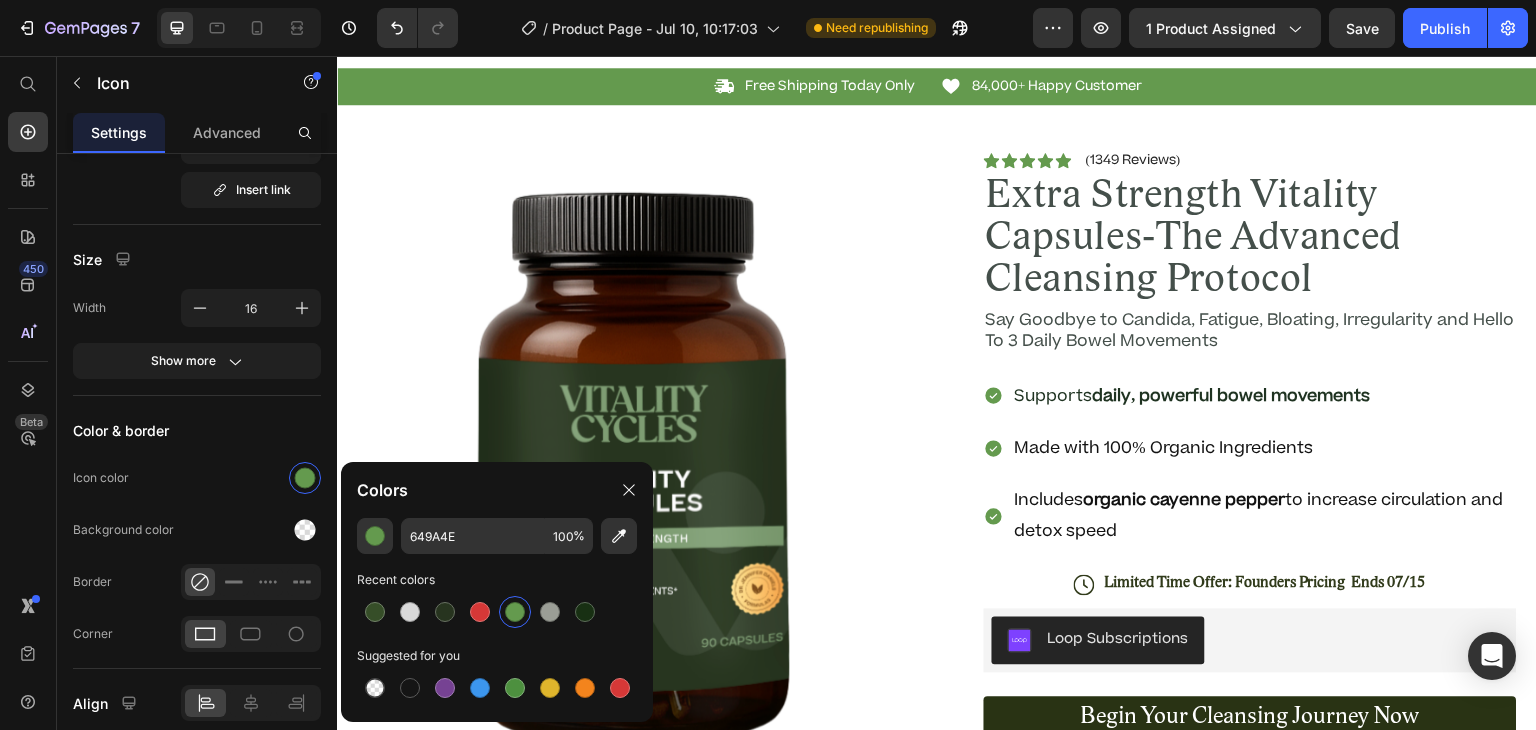 scroll, scrollTop: 1354, scrollLeft: 0, axis: vertical 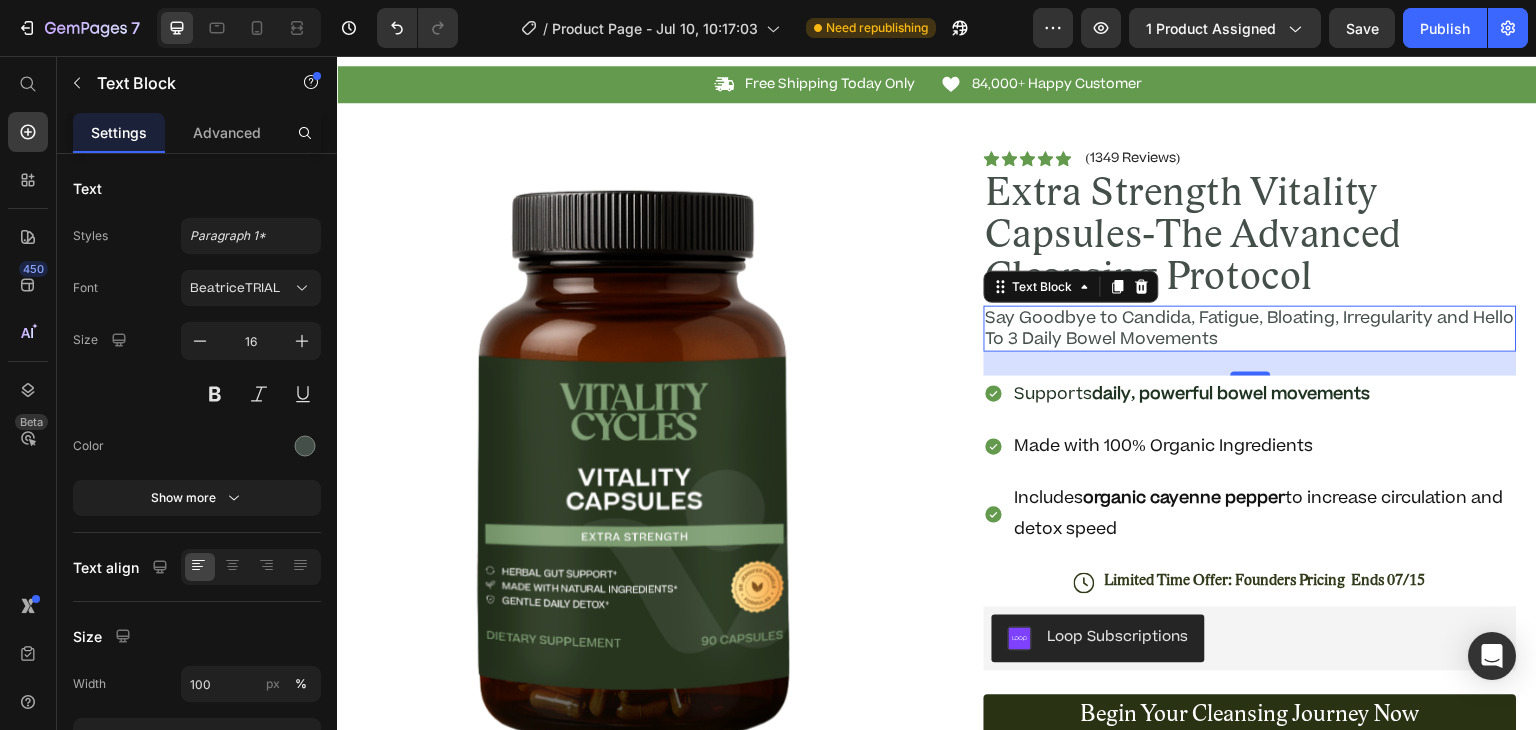 click on "Say Goodbye to Candida, Fatigue, Bloating, Irregularity and Hello To 3 Daily Bowel Movements" at bounding box center [1250, 329] 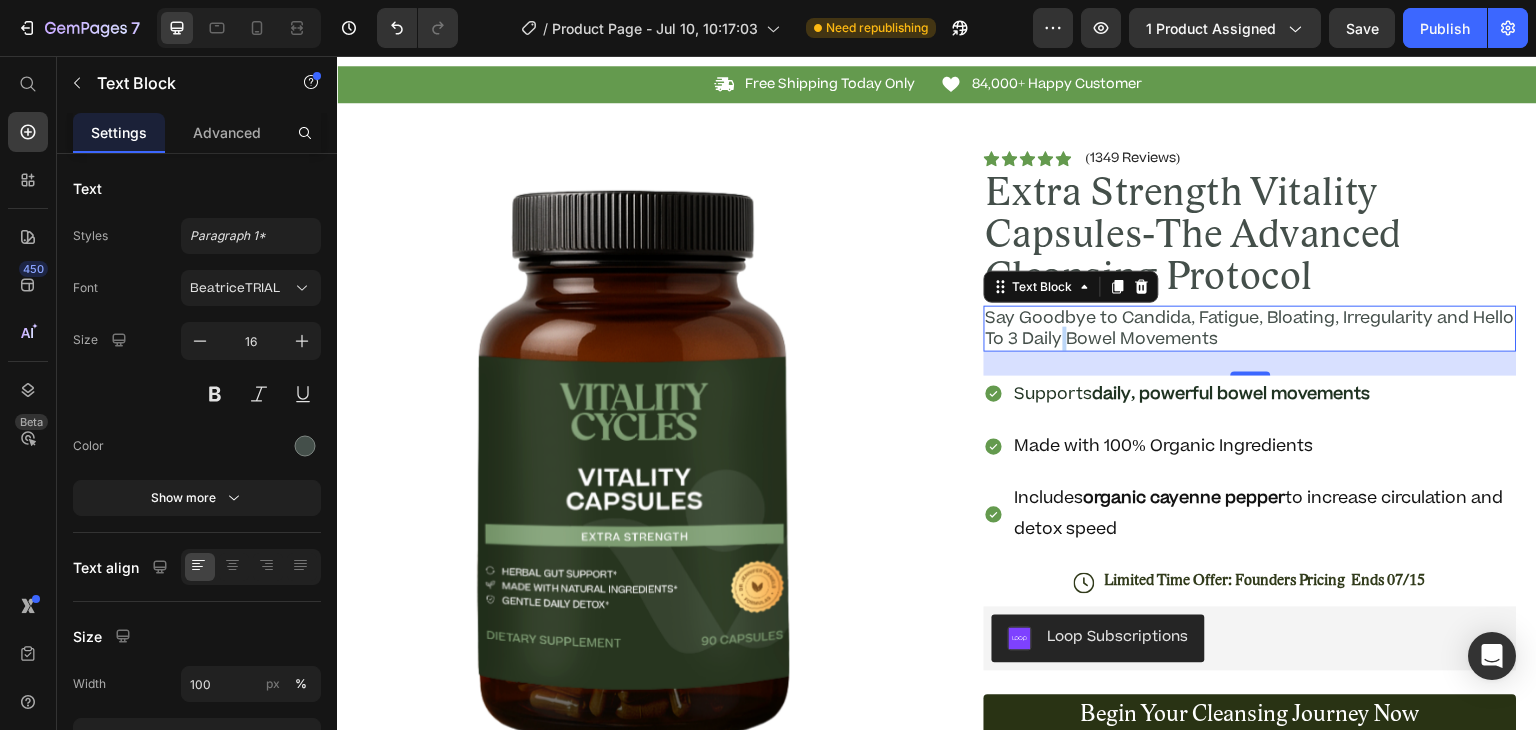 click on "Say Goodbye to Candida, Fatigue, Bloating, Irregularity and Hello To 3 Daily Bowel Movements" at bounding box center [1250, 329] 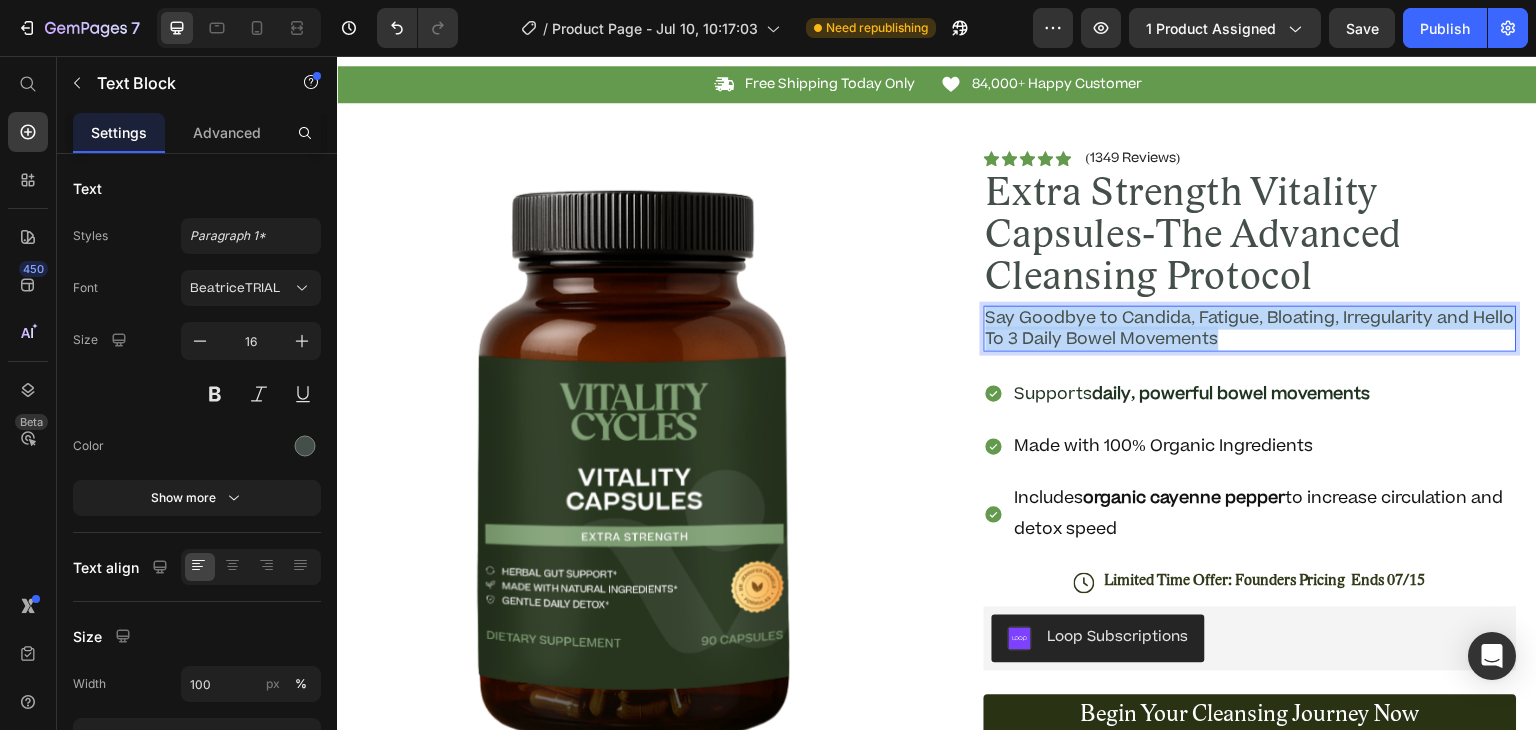 click on "Say Goodbye to Candida, Fatigue, Bloating, Irregularity and Hello To 3 Daily Bowel Movements" at bounding box center [1250, 329] 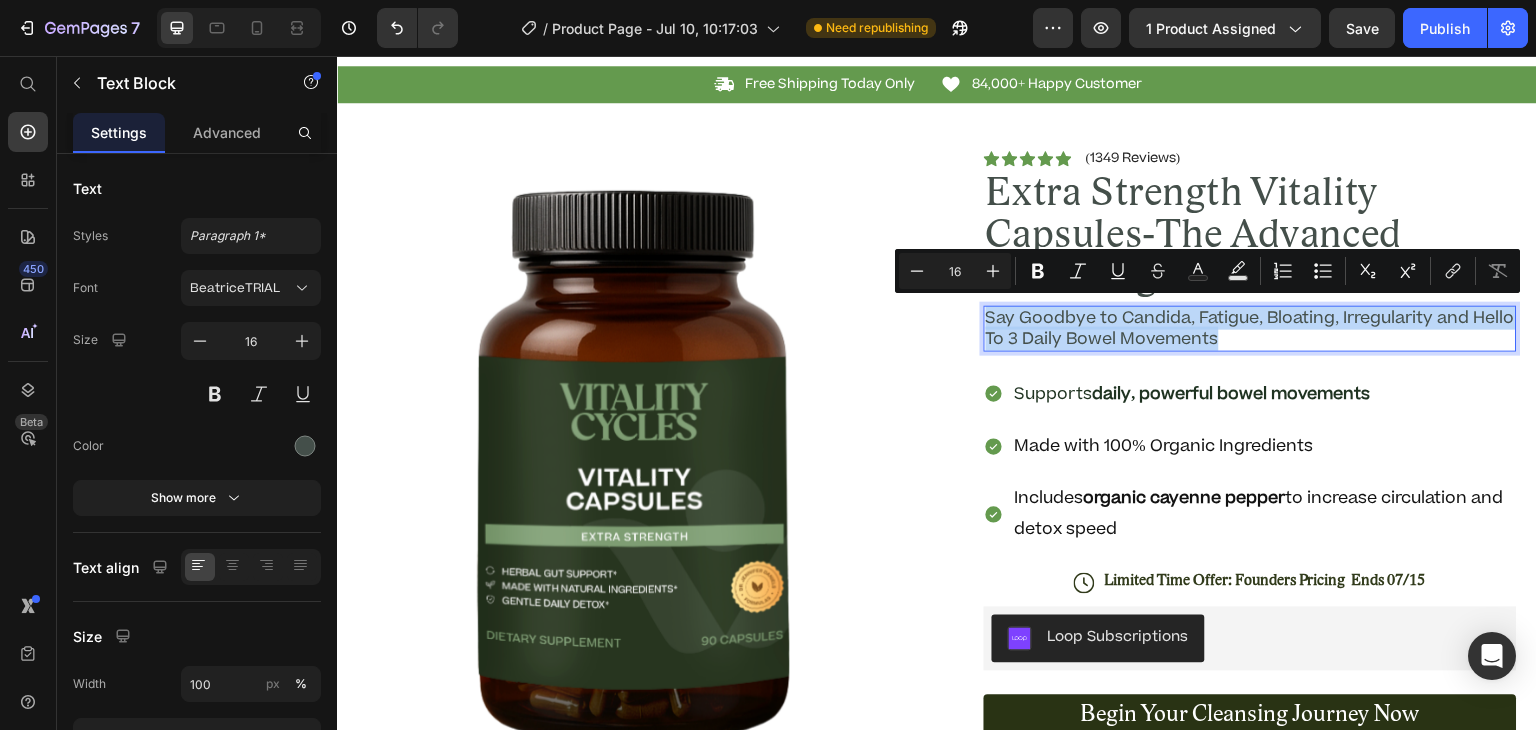 copy on "Say Goodbye to Candida, Fatigue, Bloating, Irregularity and Hello To 3 Daily Bowel Movements" 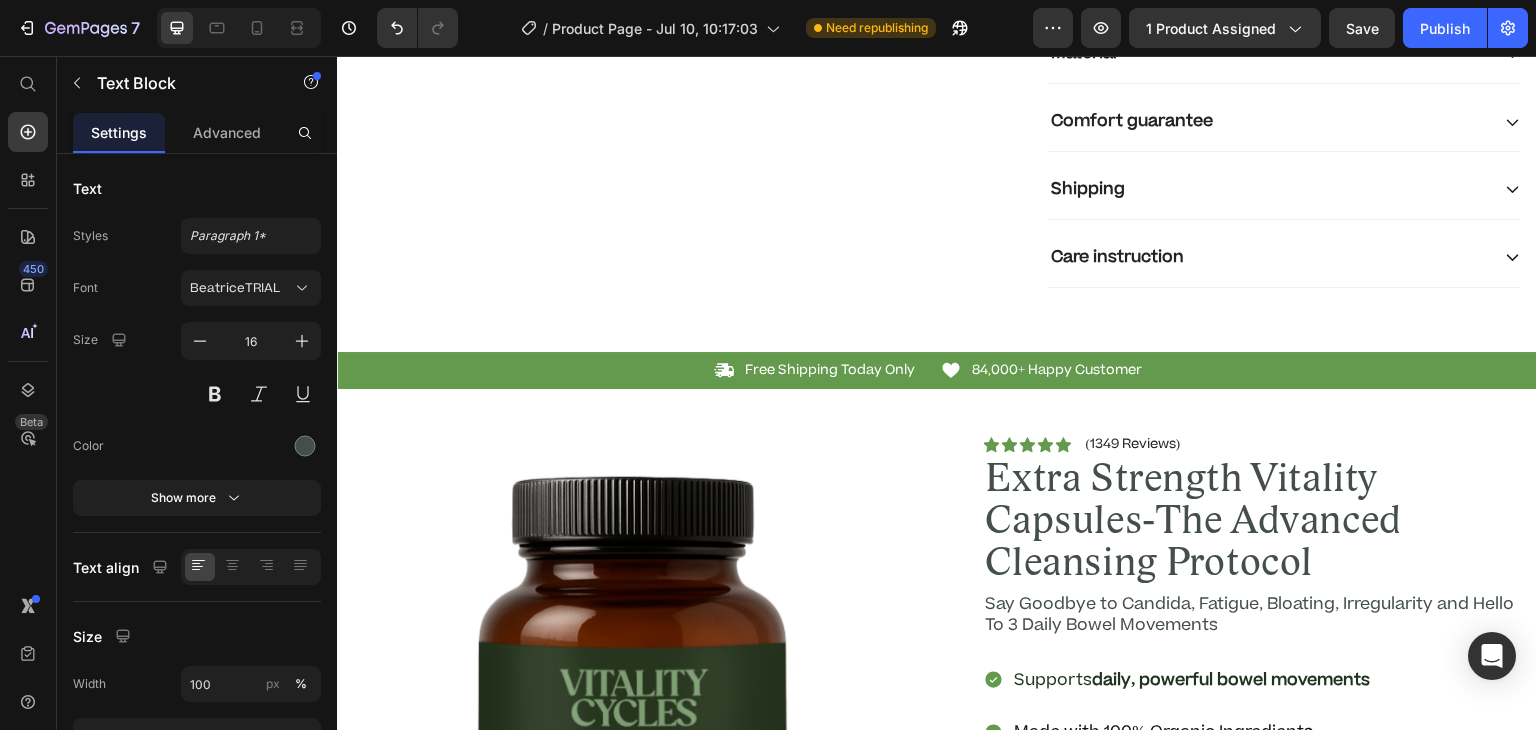 scroll, scrollTop: 1039, scrollLeft: 0, axis: vertical 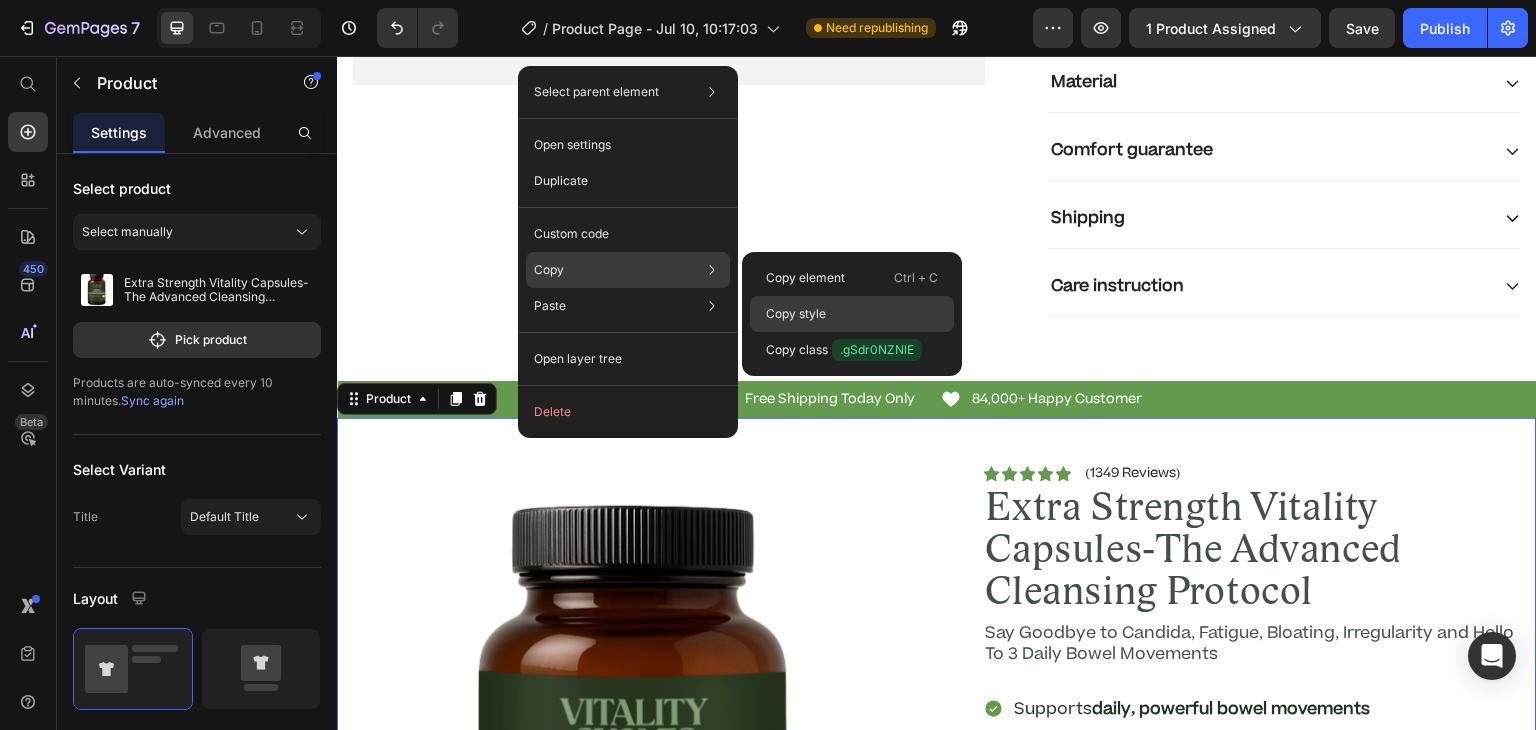click on "Copy style" at bounding box center (796, 314) 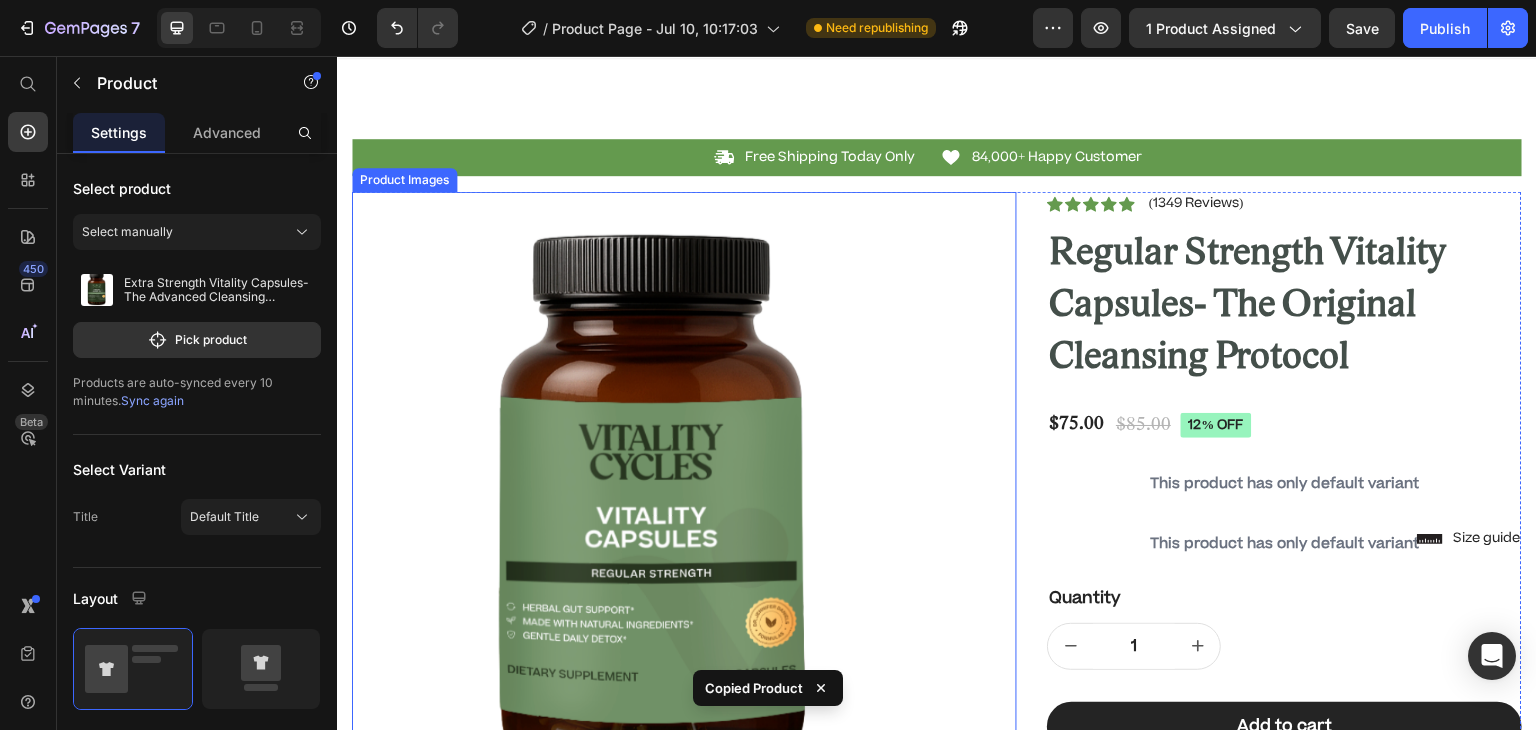 scroll, scrollTop: 0, scrollLeft: 0, axis: both 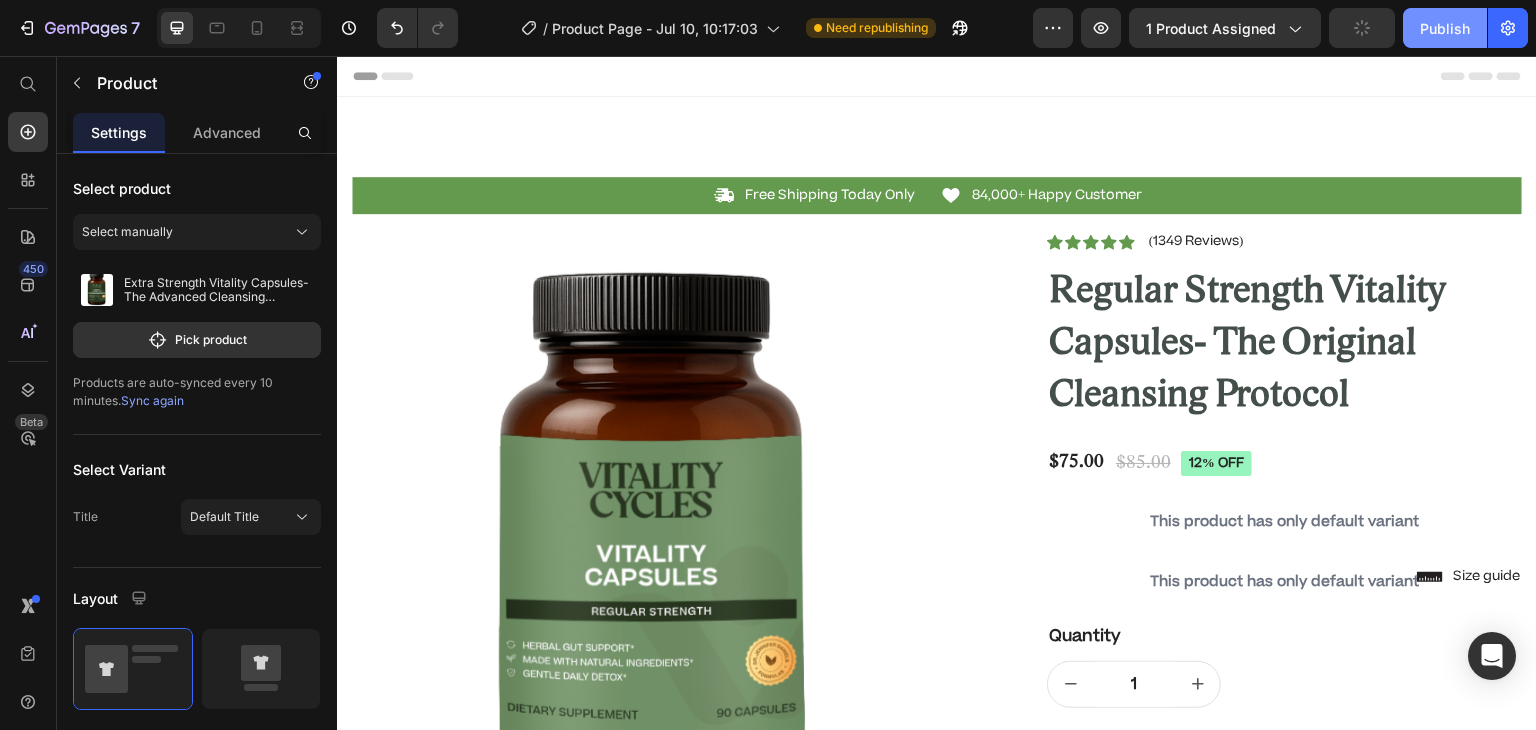 click on "Publish" at bounding box center (1445, 28) 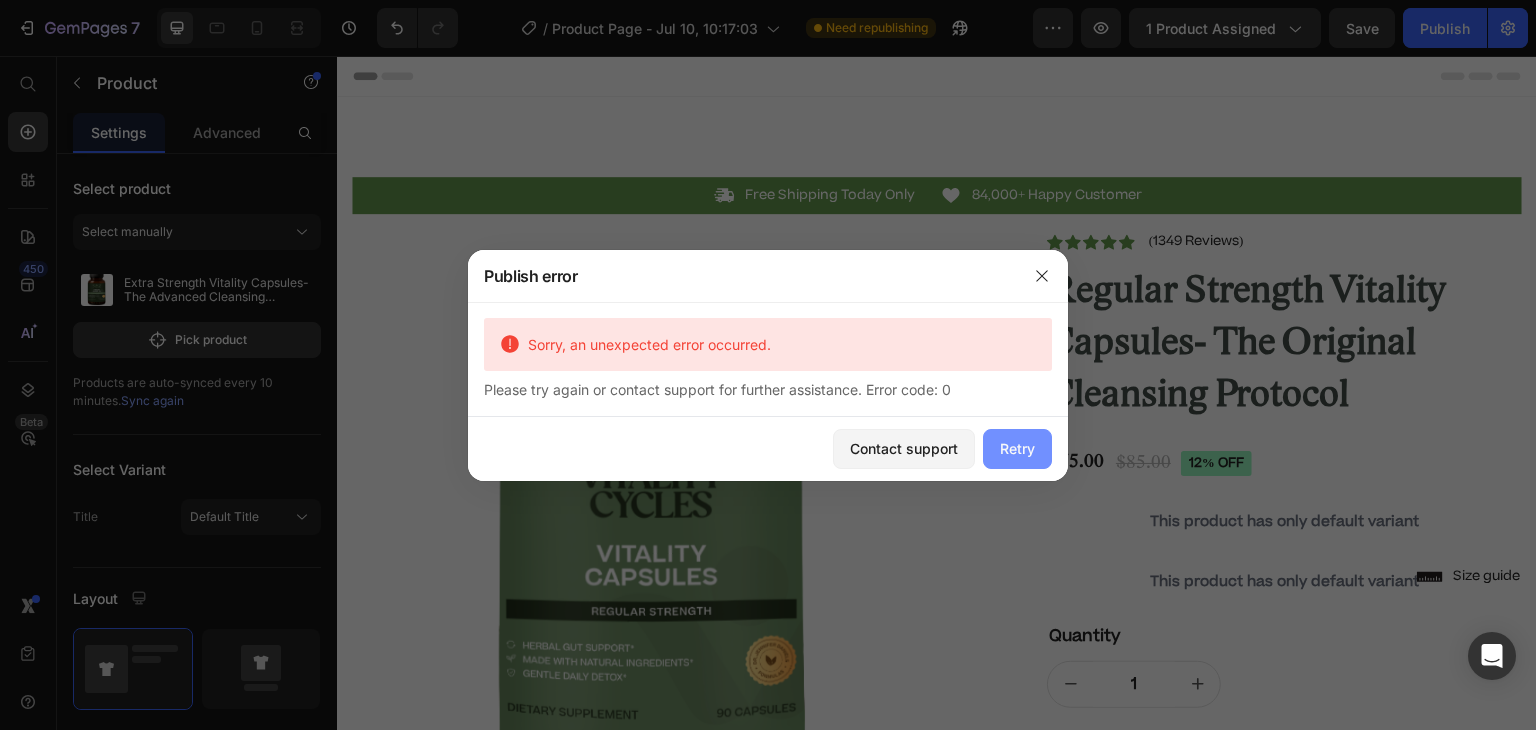 click on "Retry" at bounding box center (1017, 448) 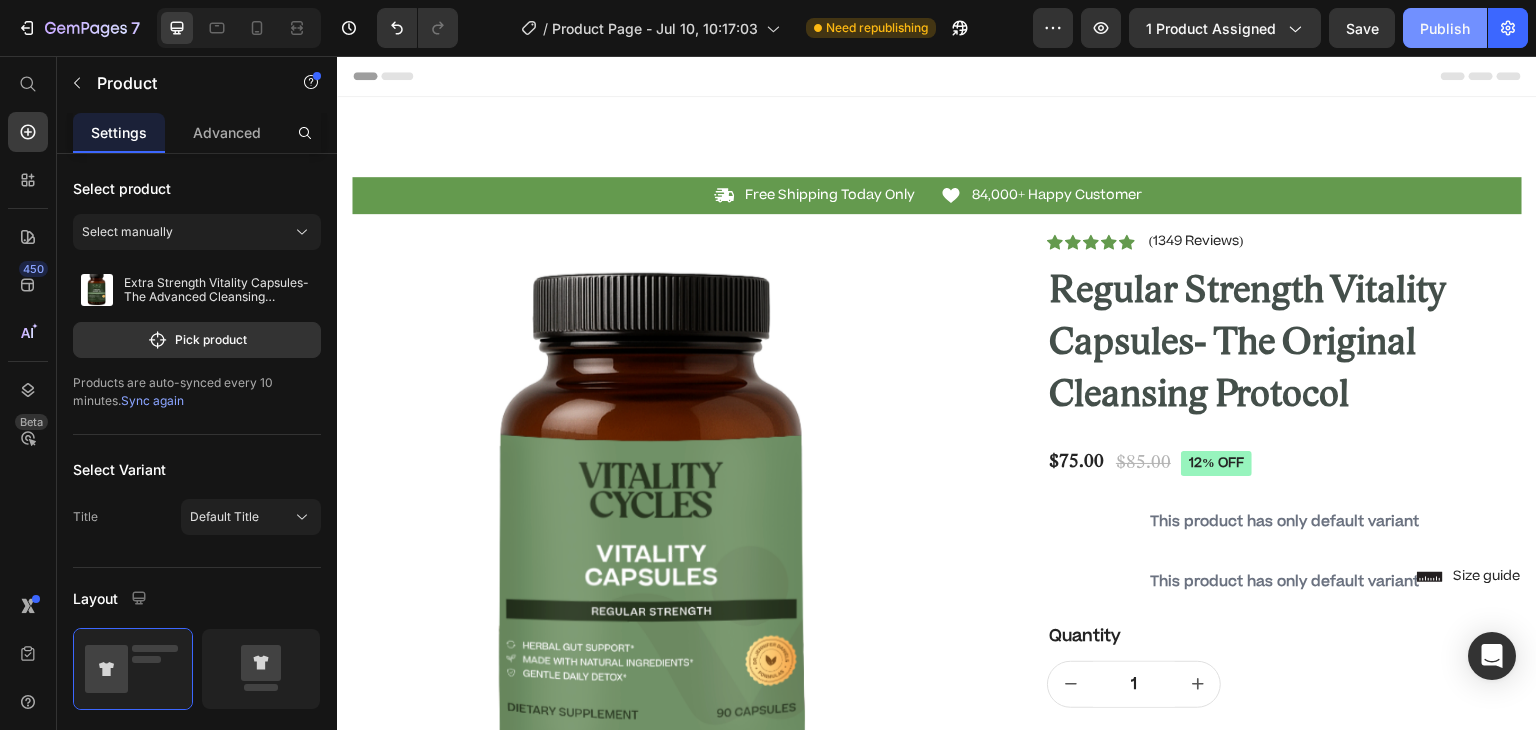 click on "Publish" 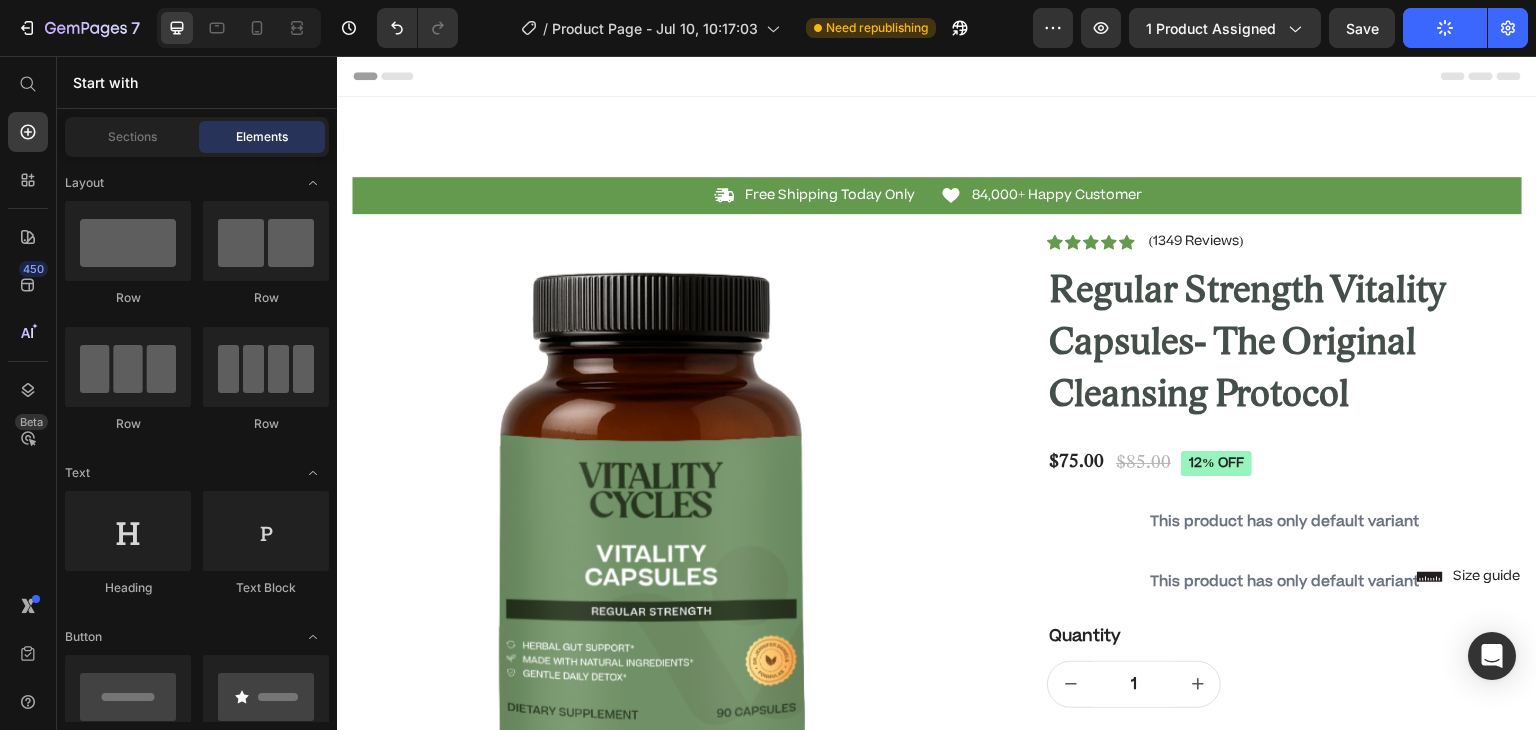 click on "Header" at bounding box center (394, 76) 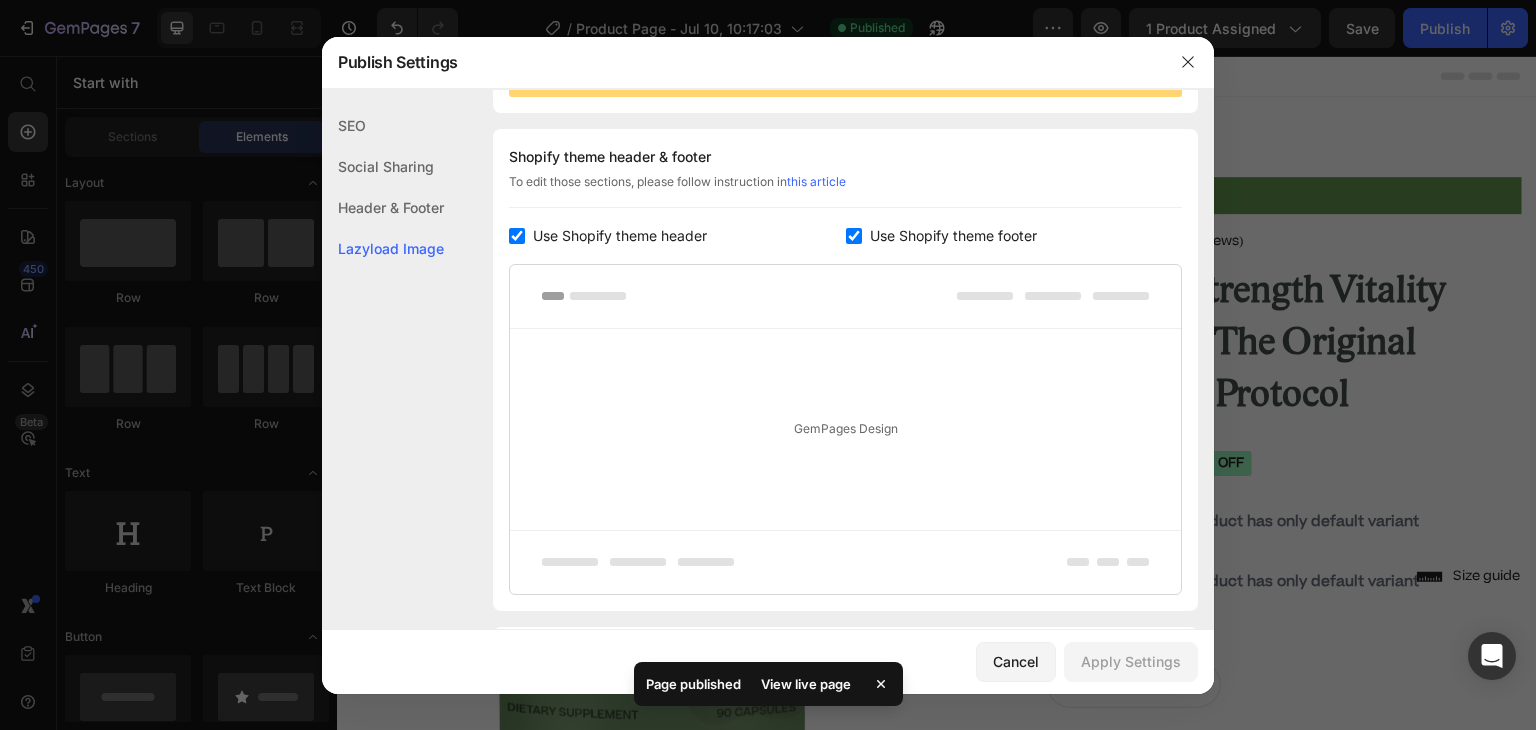 scroll, scrollTop: 400, scrollLeft: 0, axis: vertical 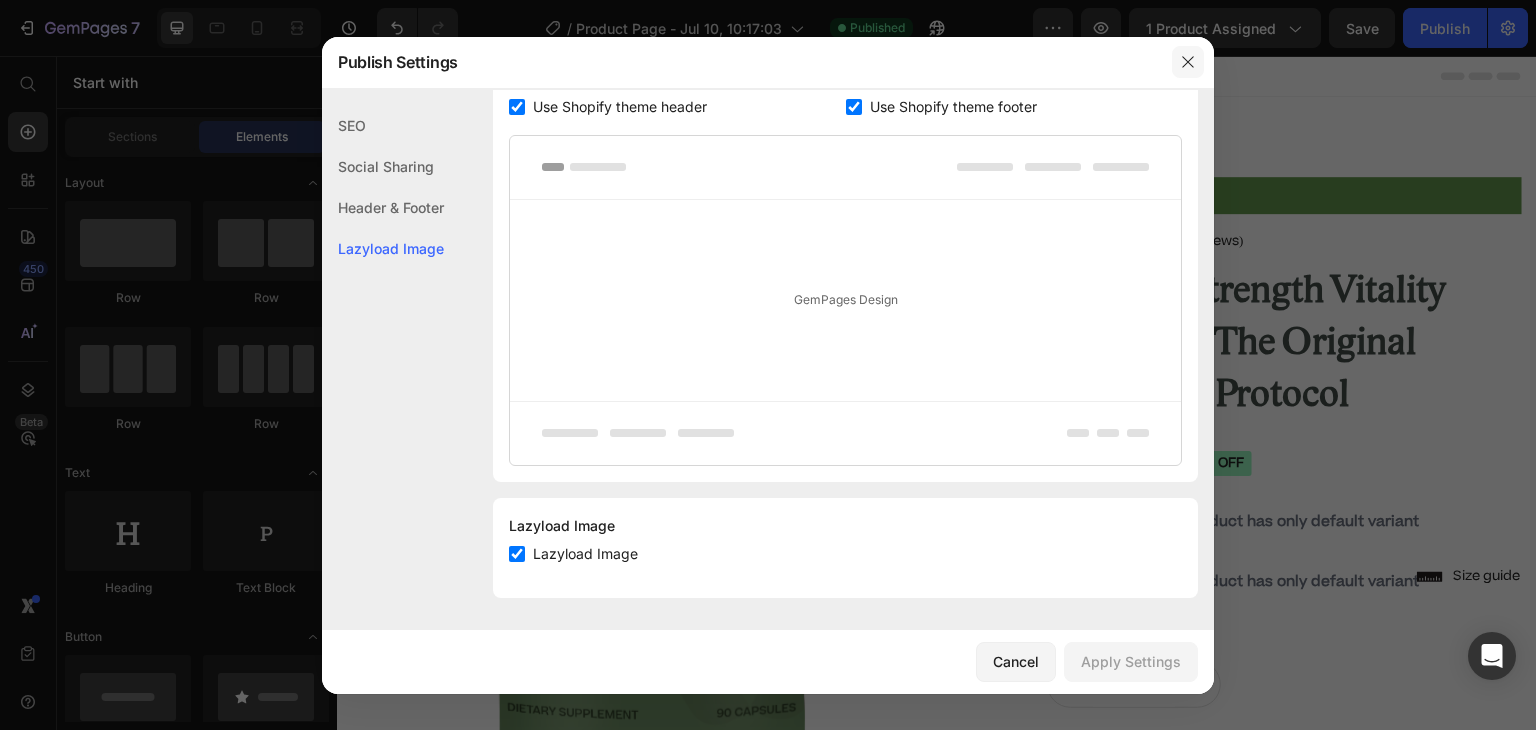 click 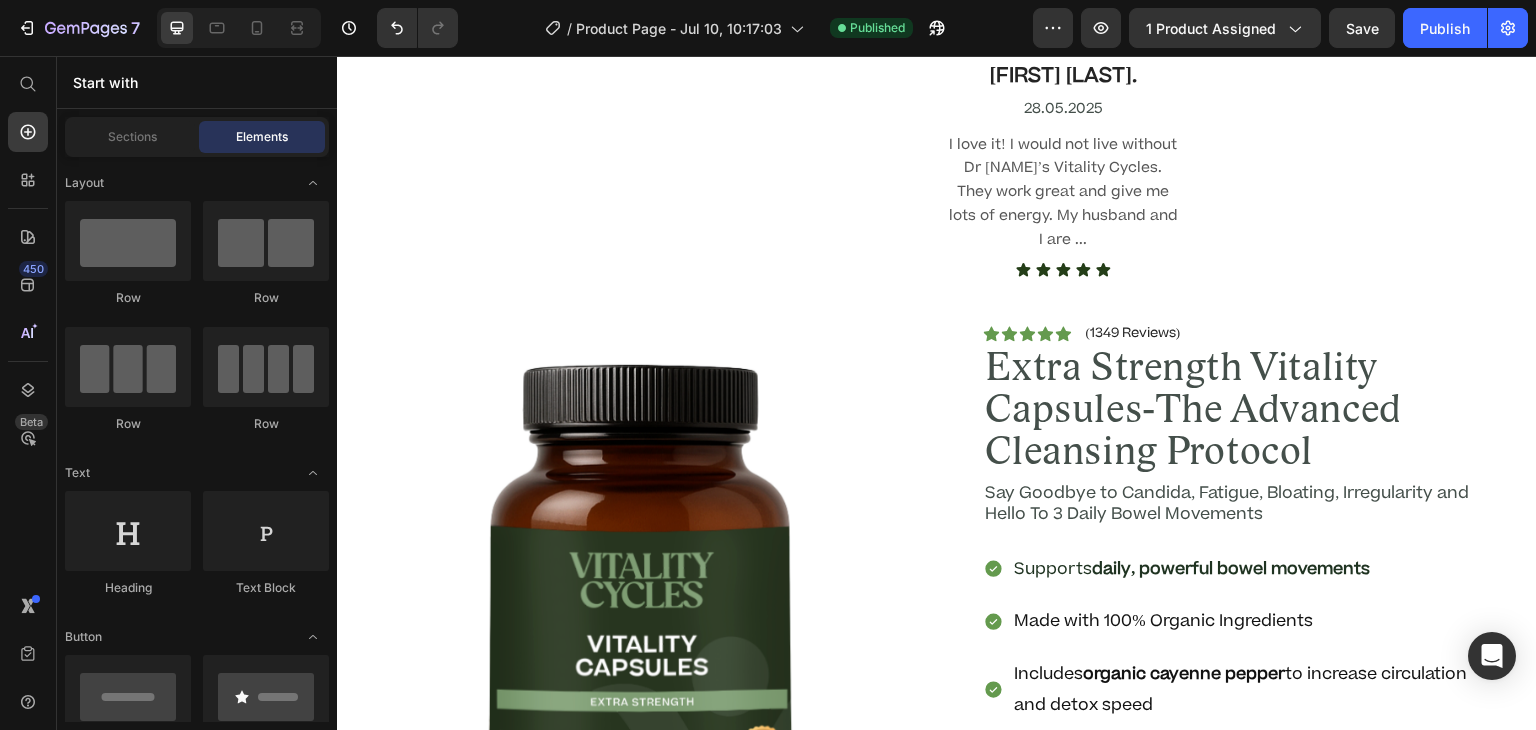 scroll, scrollTop: 5893, scrollLeft: 0, axis: vertical 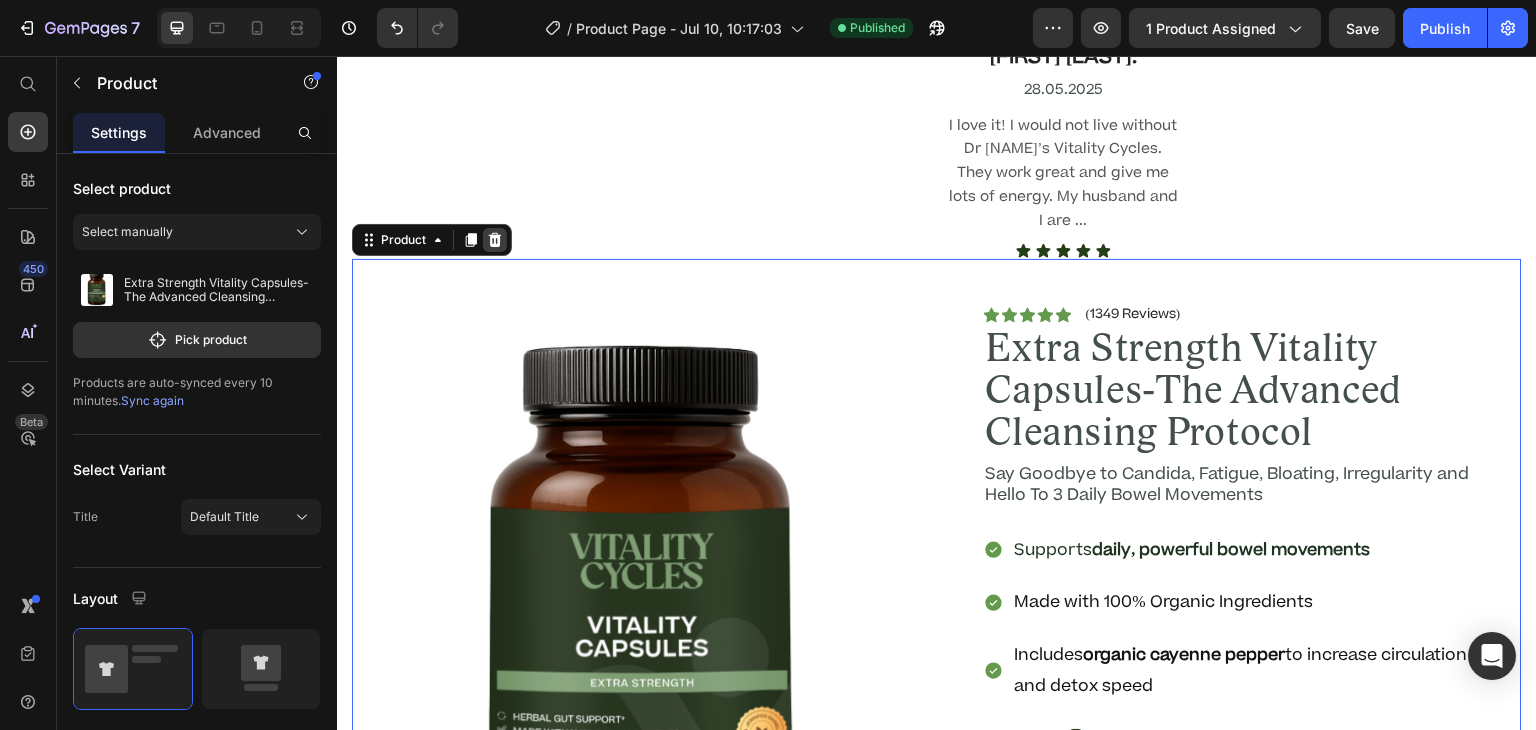click 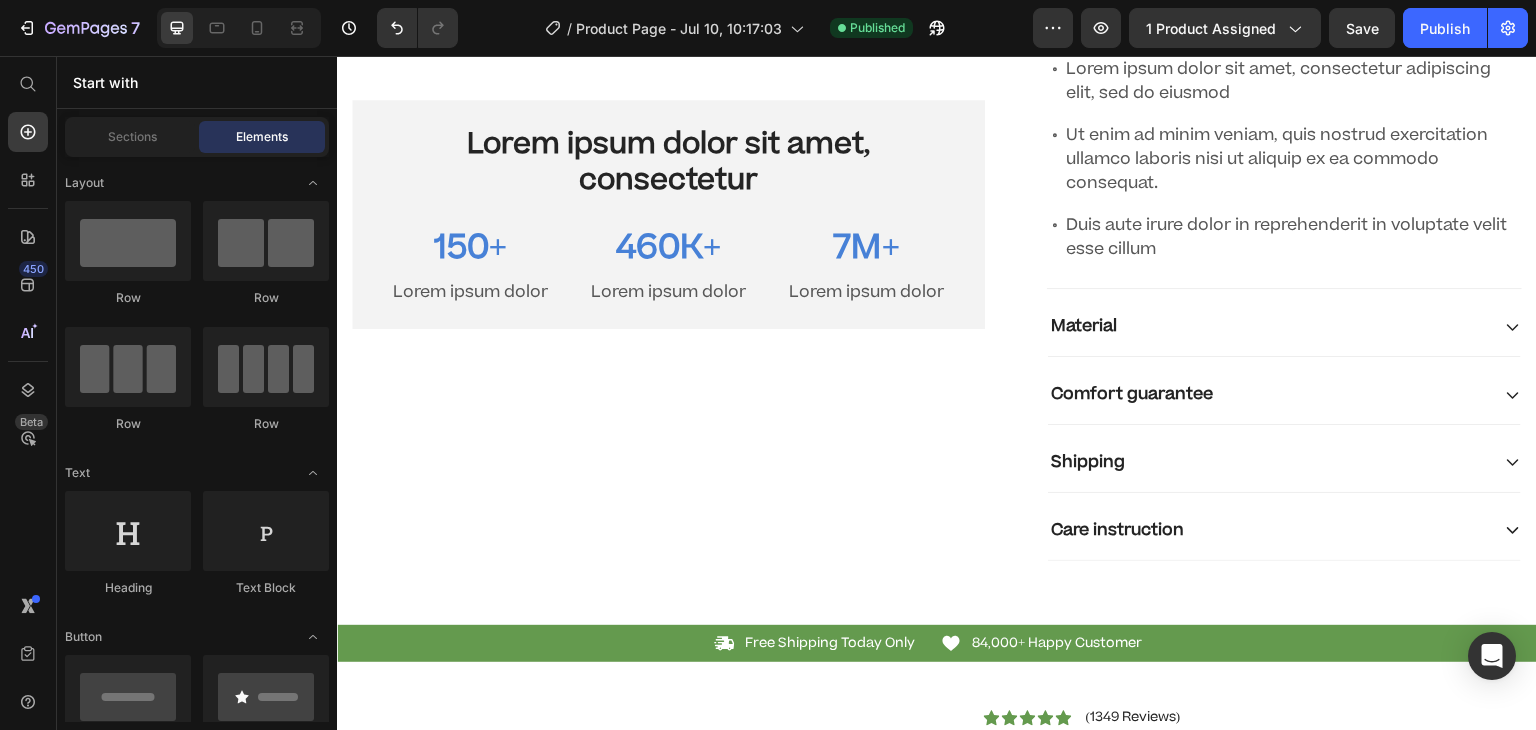 scroll, scrollTop: 0, scrollLeft: 0, axis: both 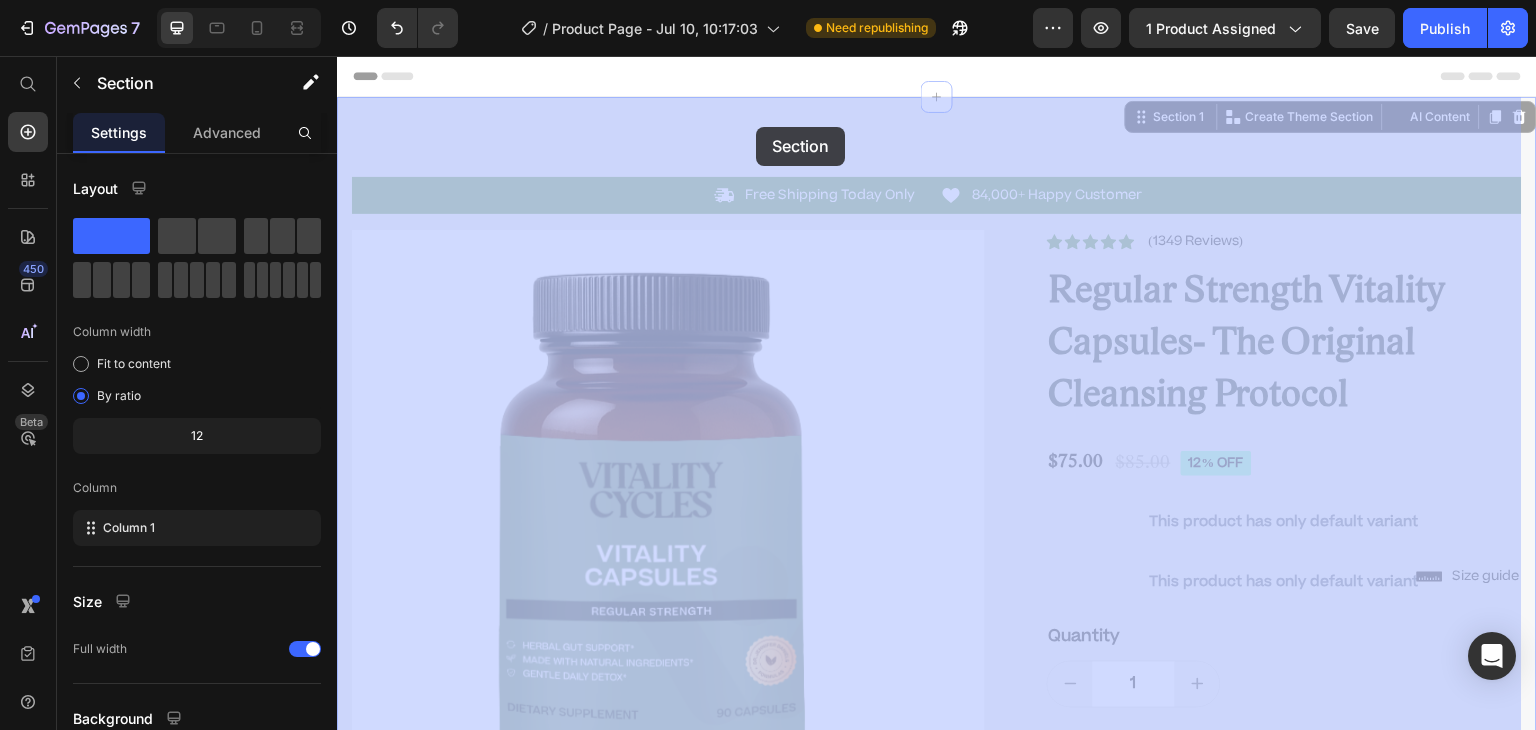 drag, startPoint x: 411, startPoint y: 125, endPoint x: 762, endPoint y: 132, distance: 351.0698 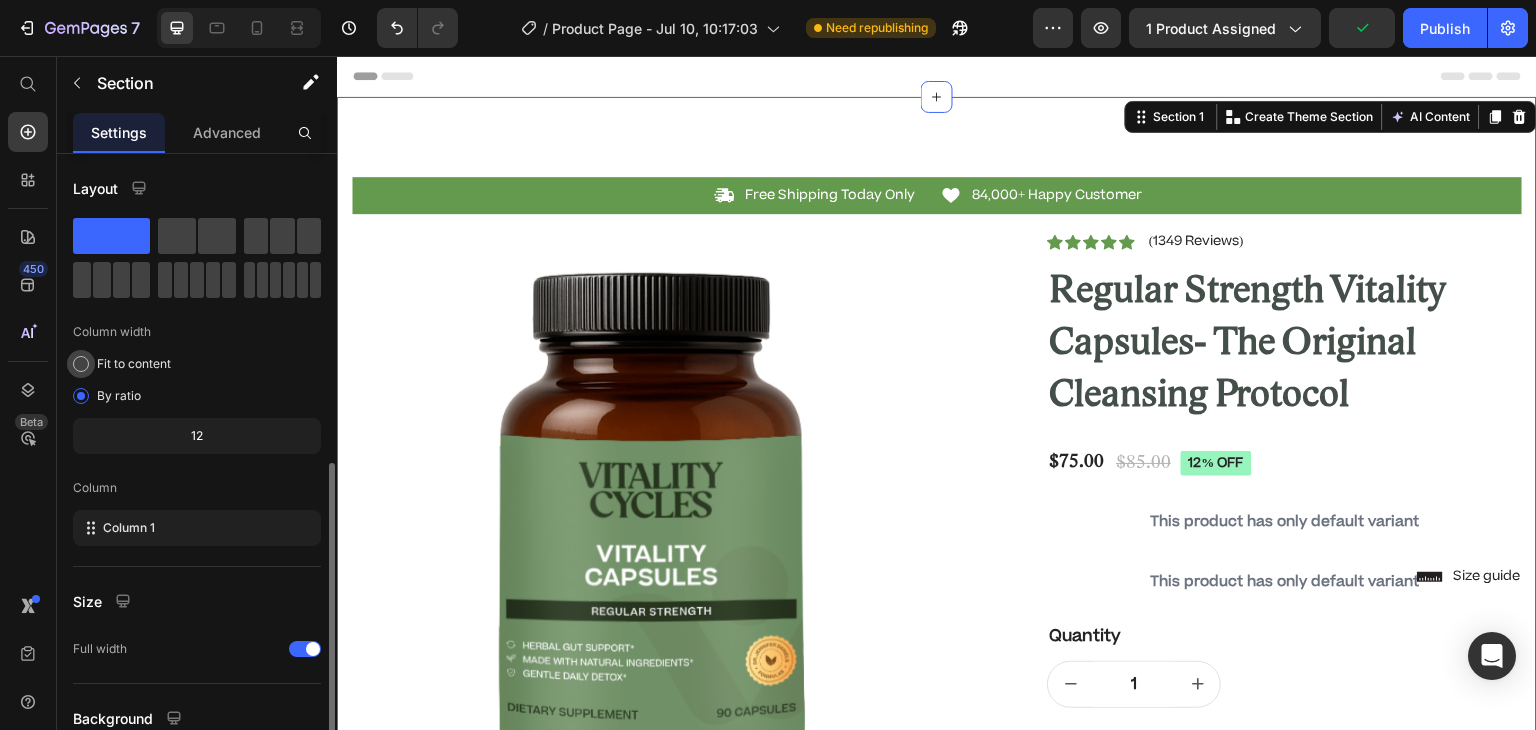 scroll, scrollTop: 173, scrollLeft: 0, axis: vertical 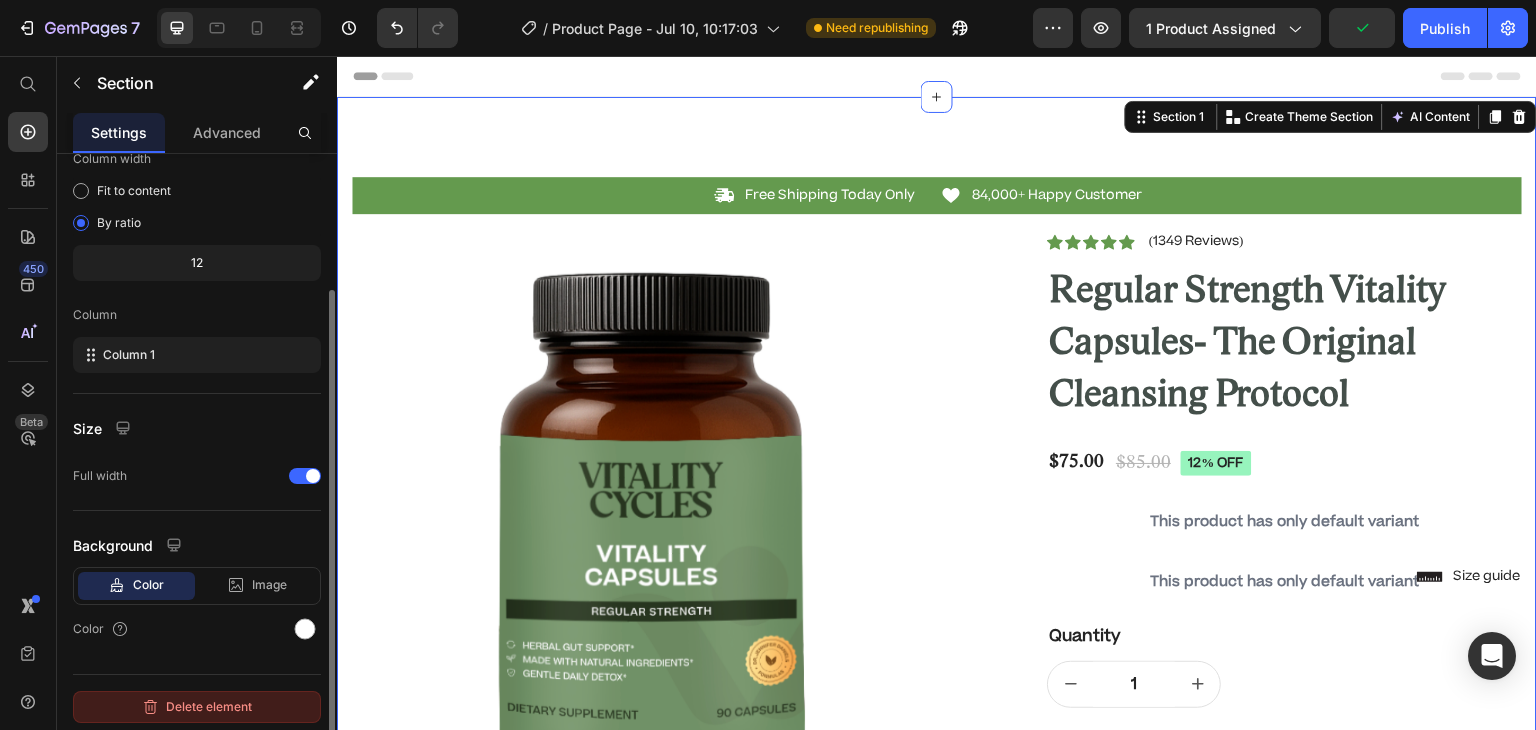 click on "Delete element" at bounding box center [197, 707] 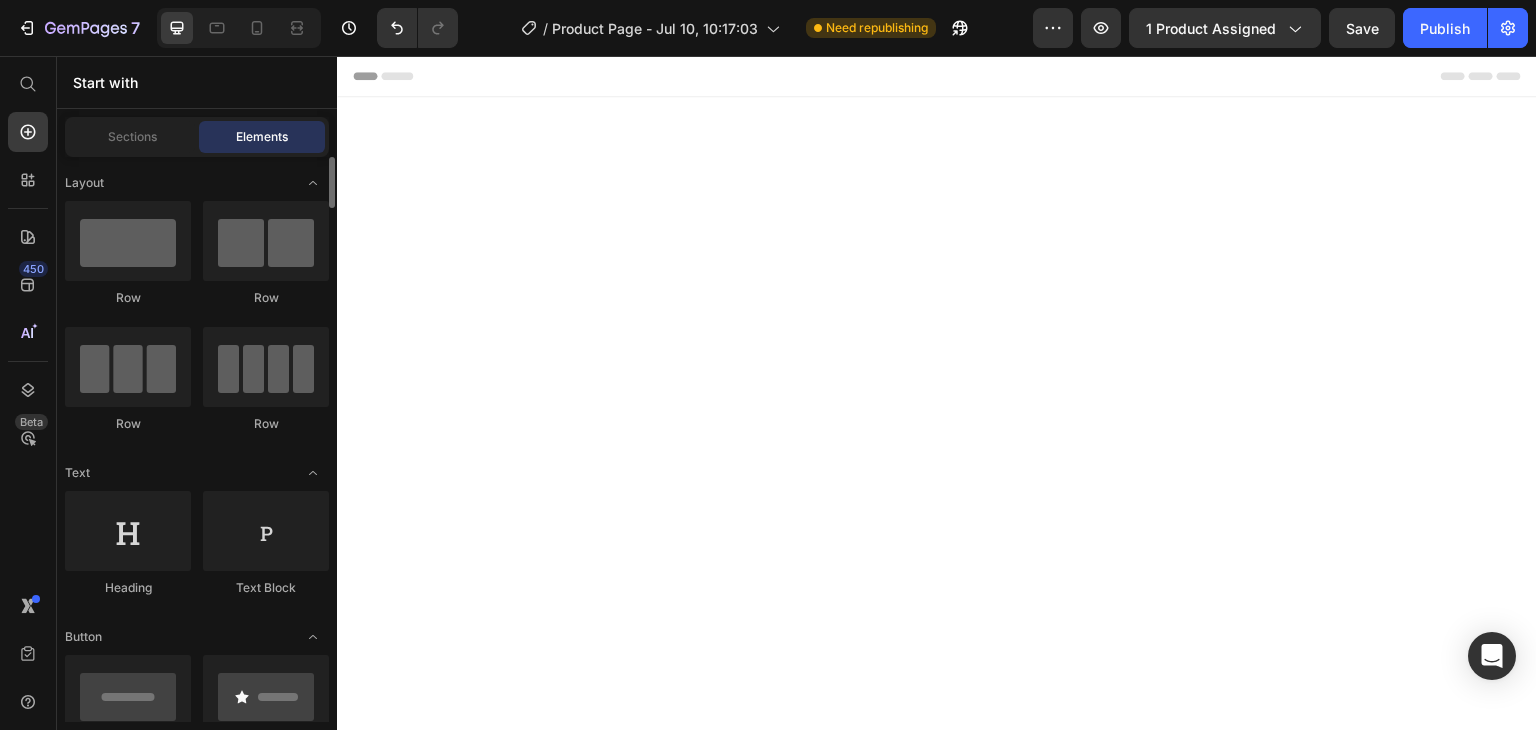 scroll, scrollTop: 0, scrollLeft: 0, axis: both 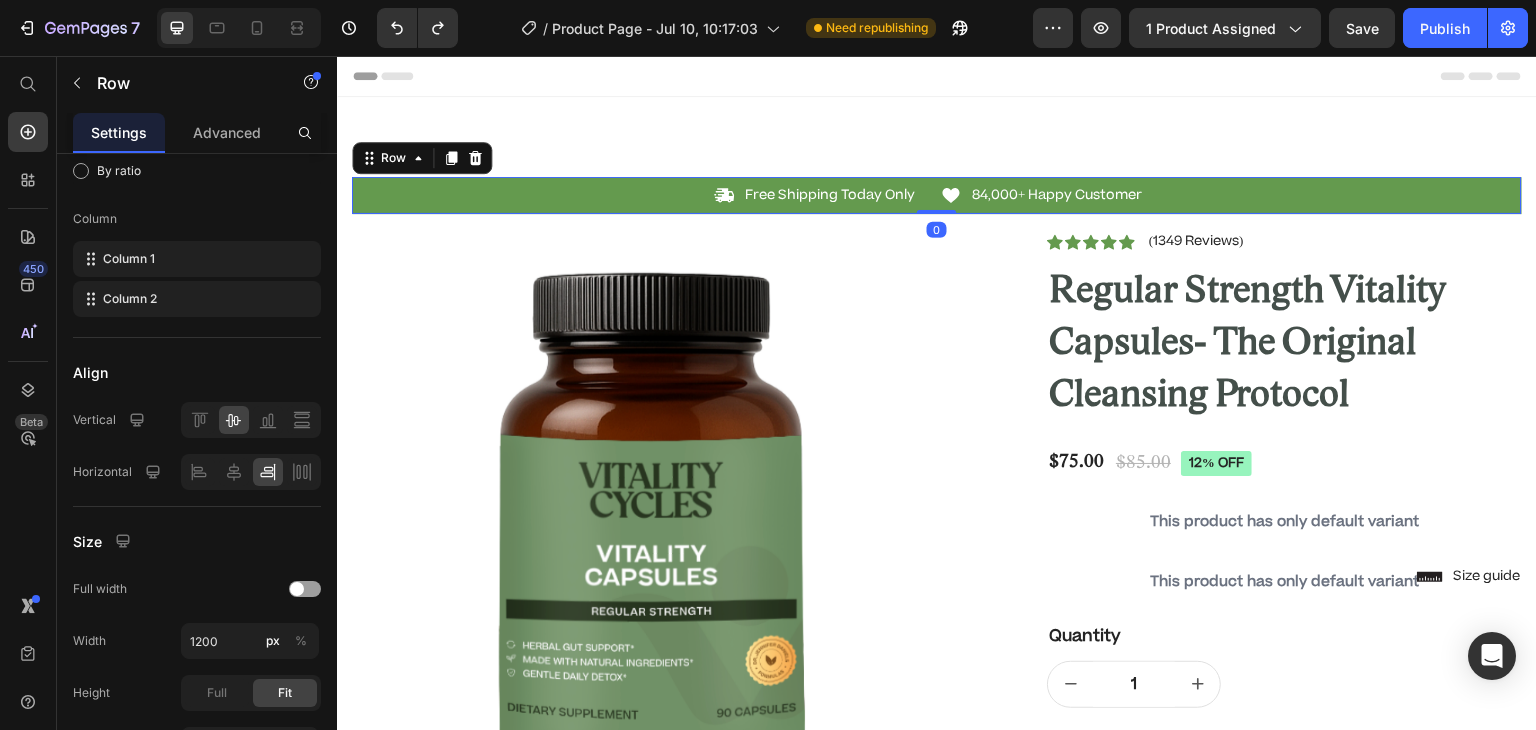 click on "Icon Free Shipping Today Only Text Block Row
Icon 84,000+ Happy Customer Text Block Row Carousel Row   0" at bounding box center (937, 195) 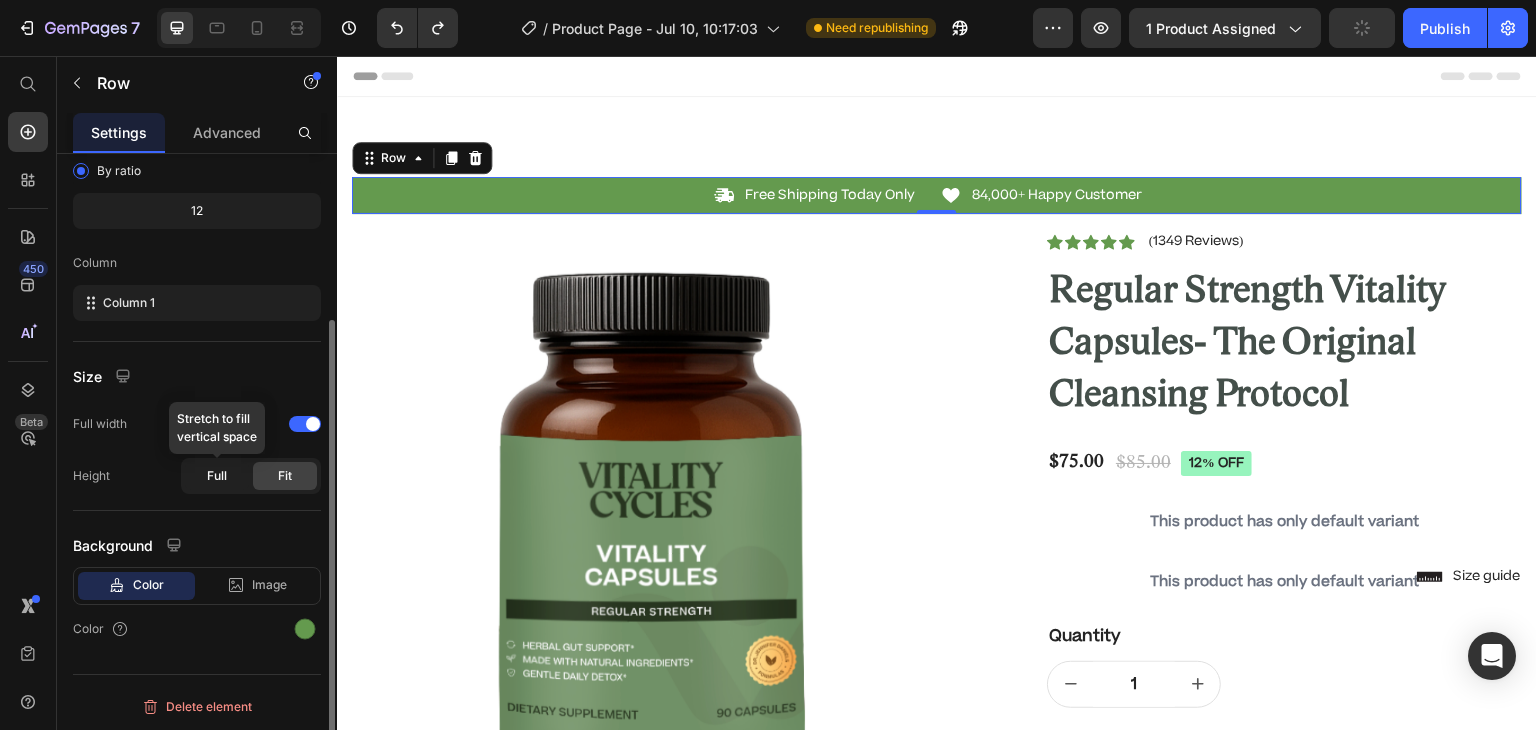 click on "Full" 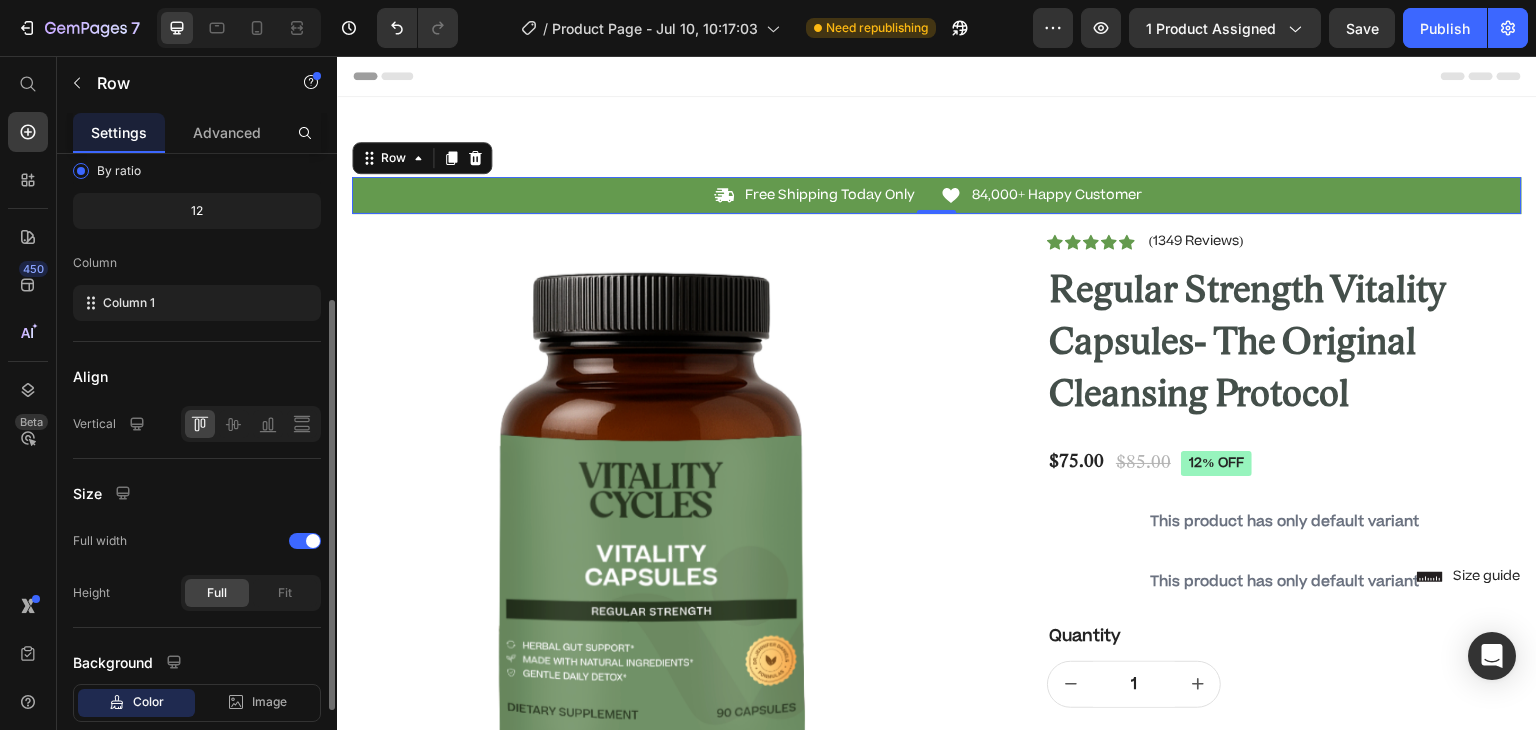 scroll, scrollTop: 342, scrollLeft: 0, axis: vertical 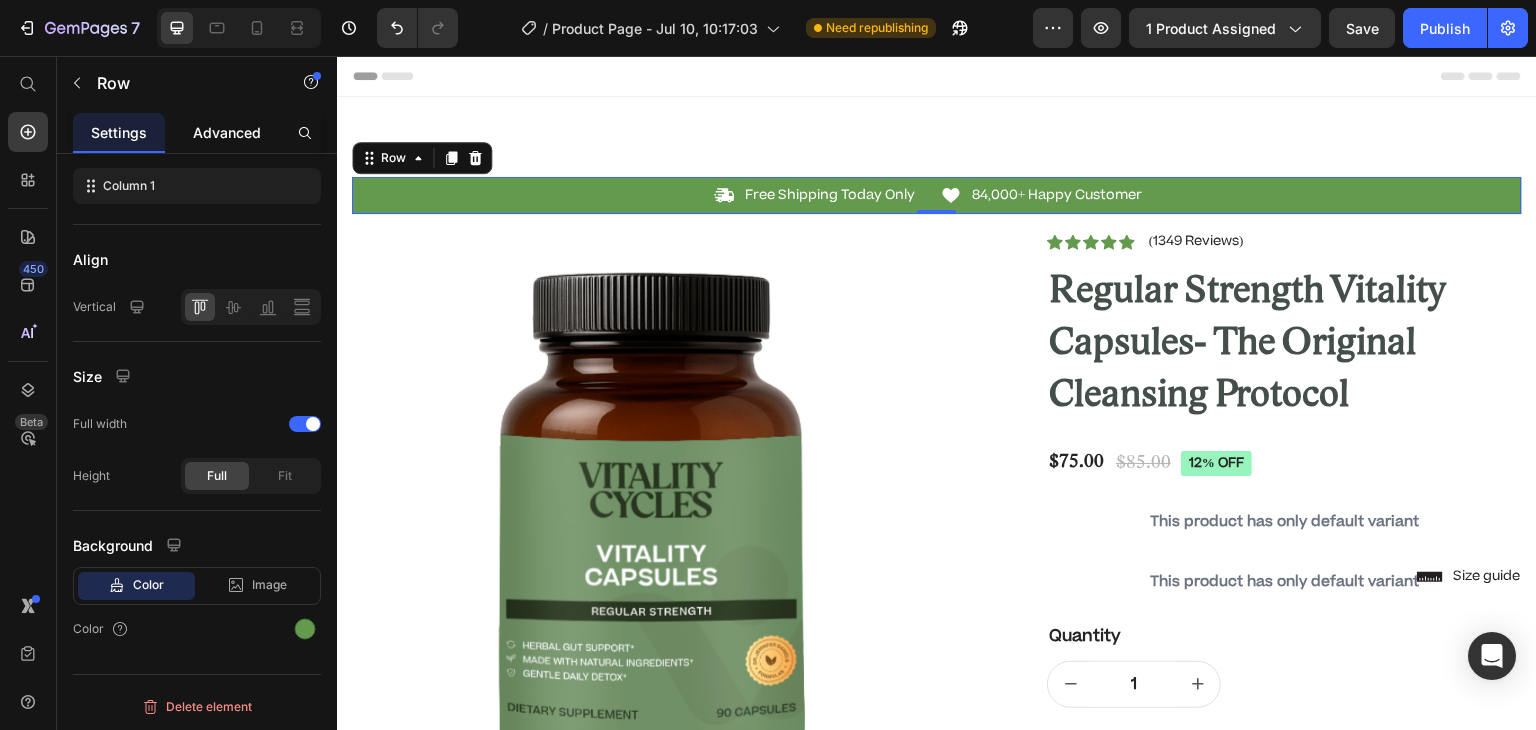 click on "Advanced" at bounding box center (227, 132) 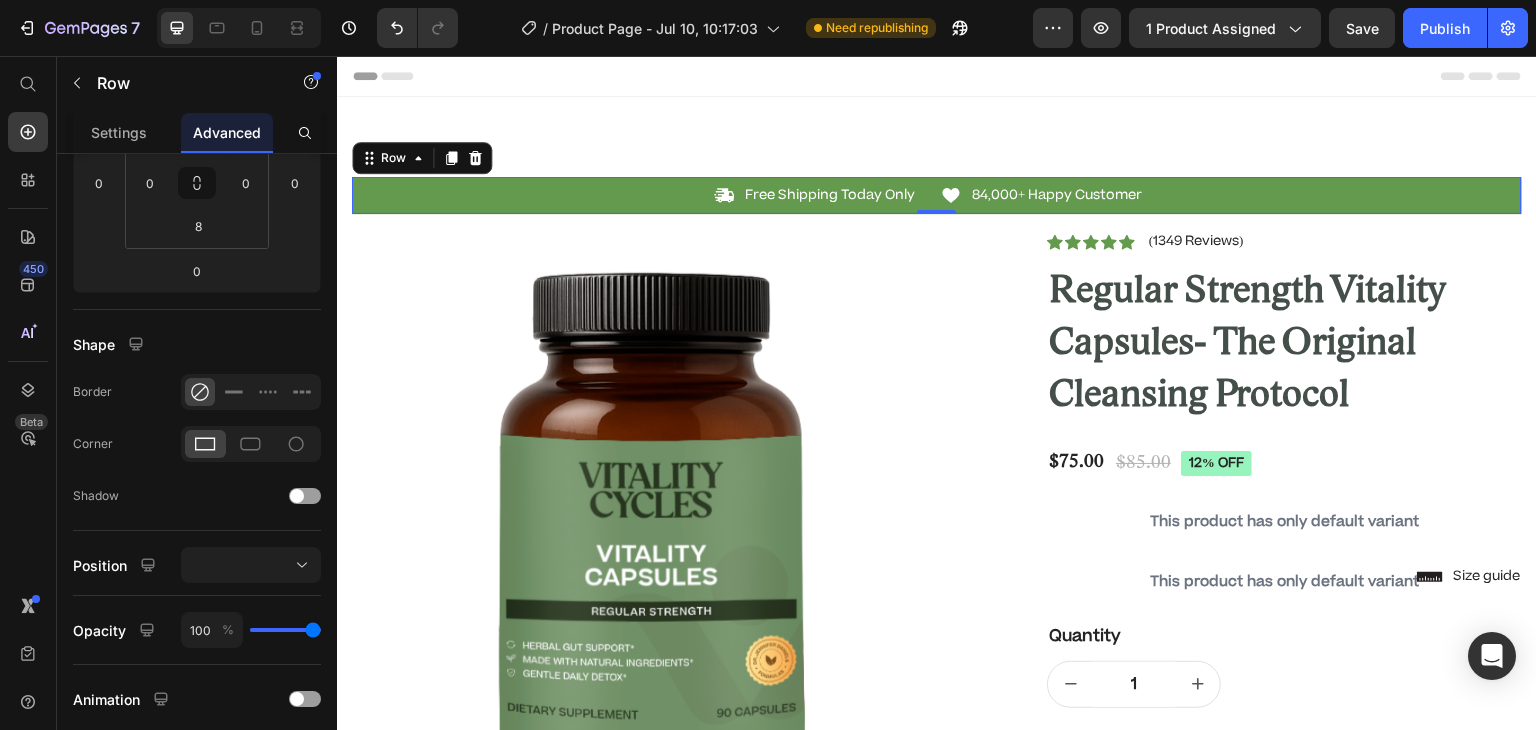 scroll, scrollTop: 0, scrollLeft: 0, axis: both 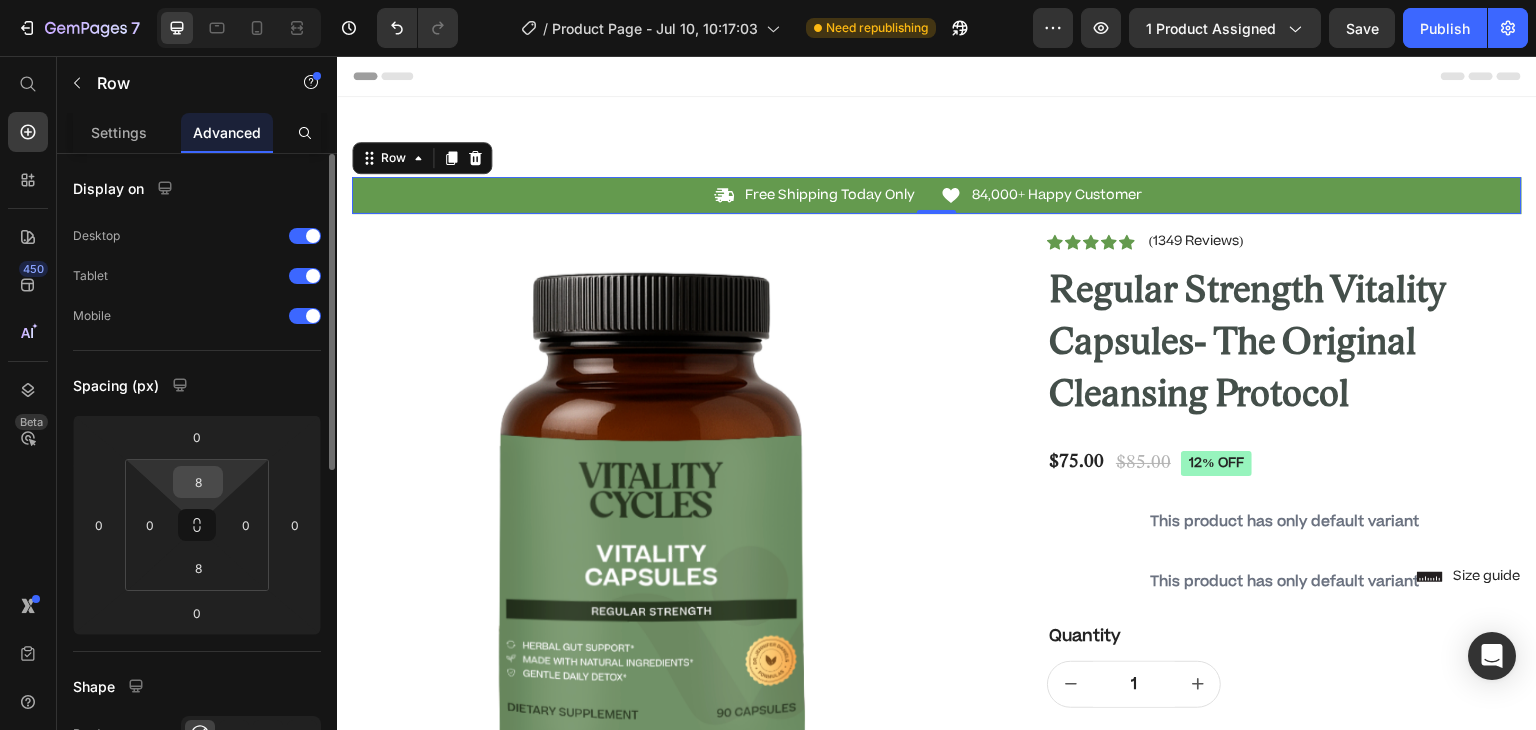 click on "8" at bounding box center (198, 482) 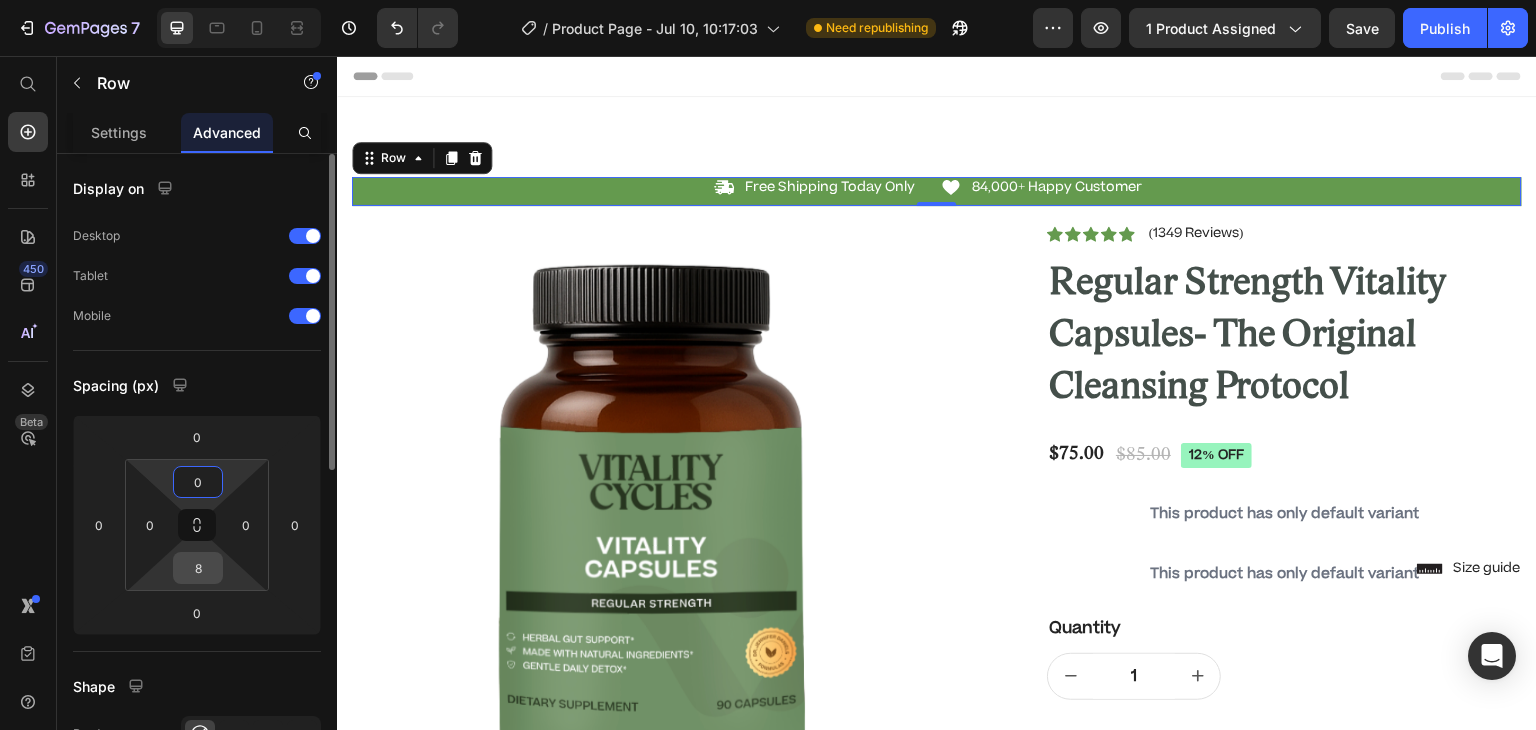 type on "0" 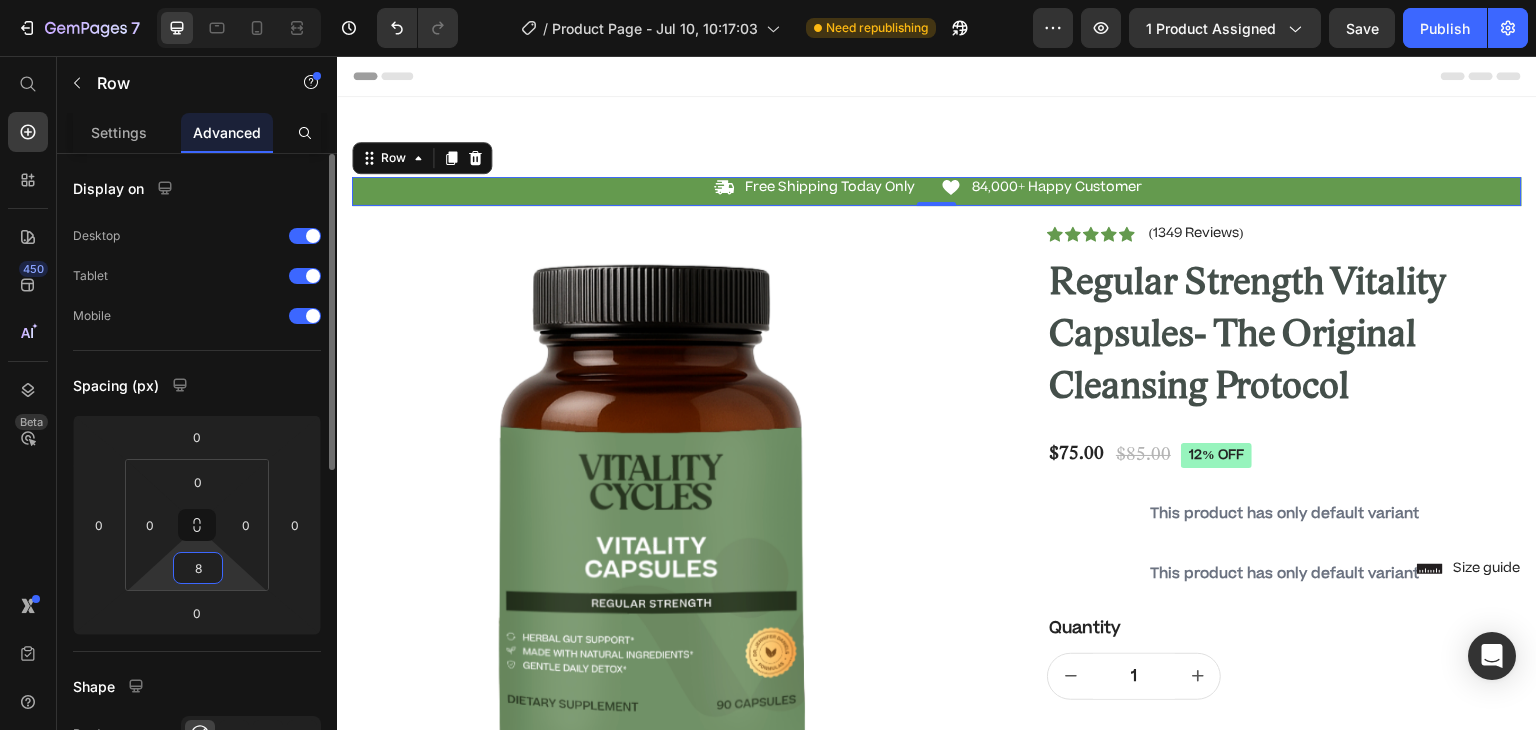 click on "8" at bounding box center (198, 568) 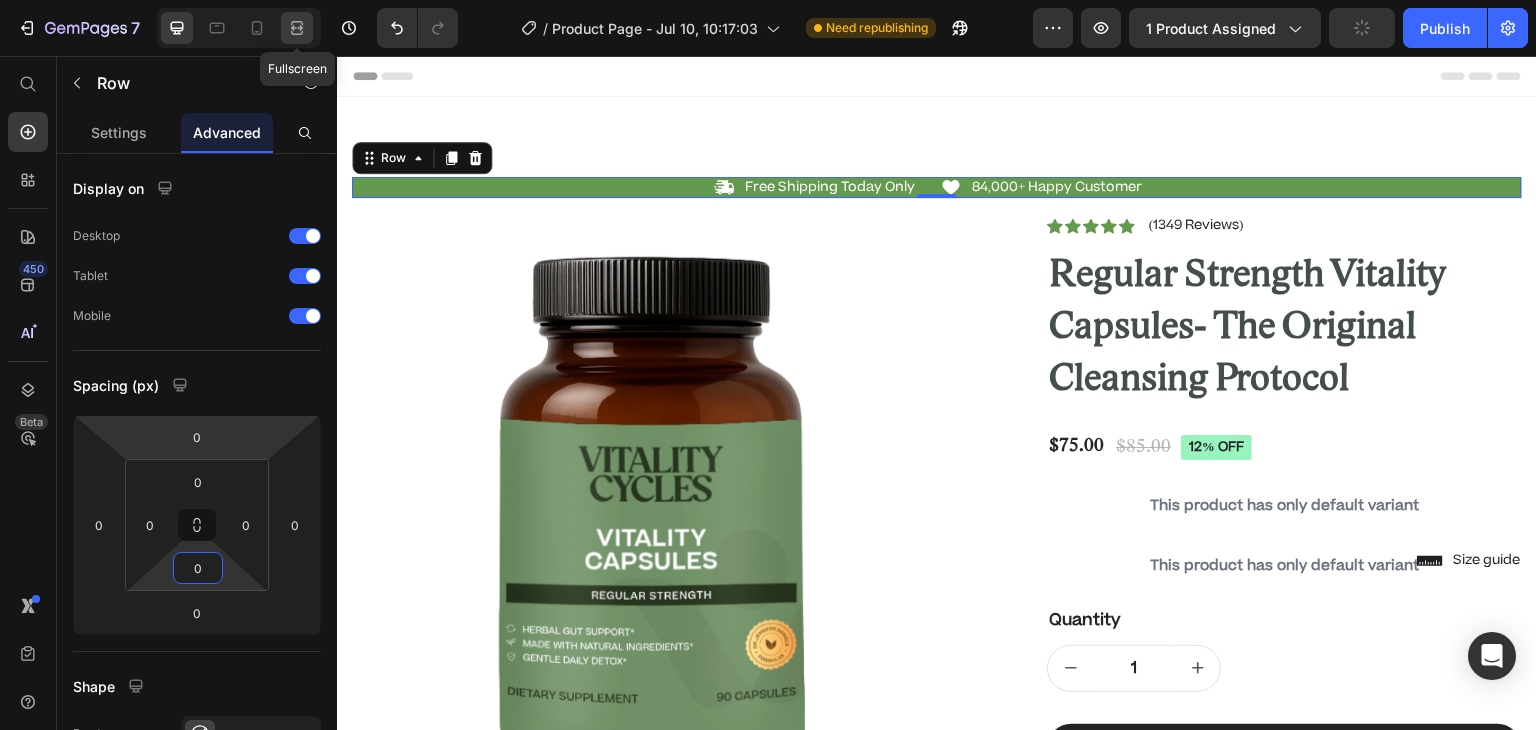 type on "0" 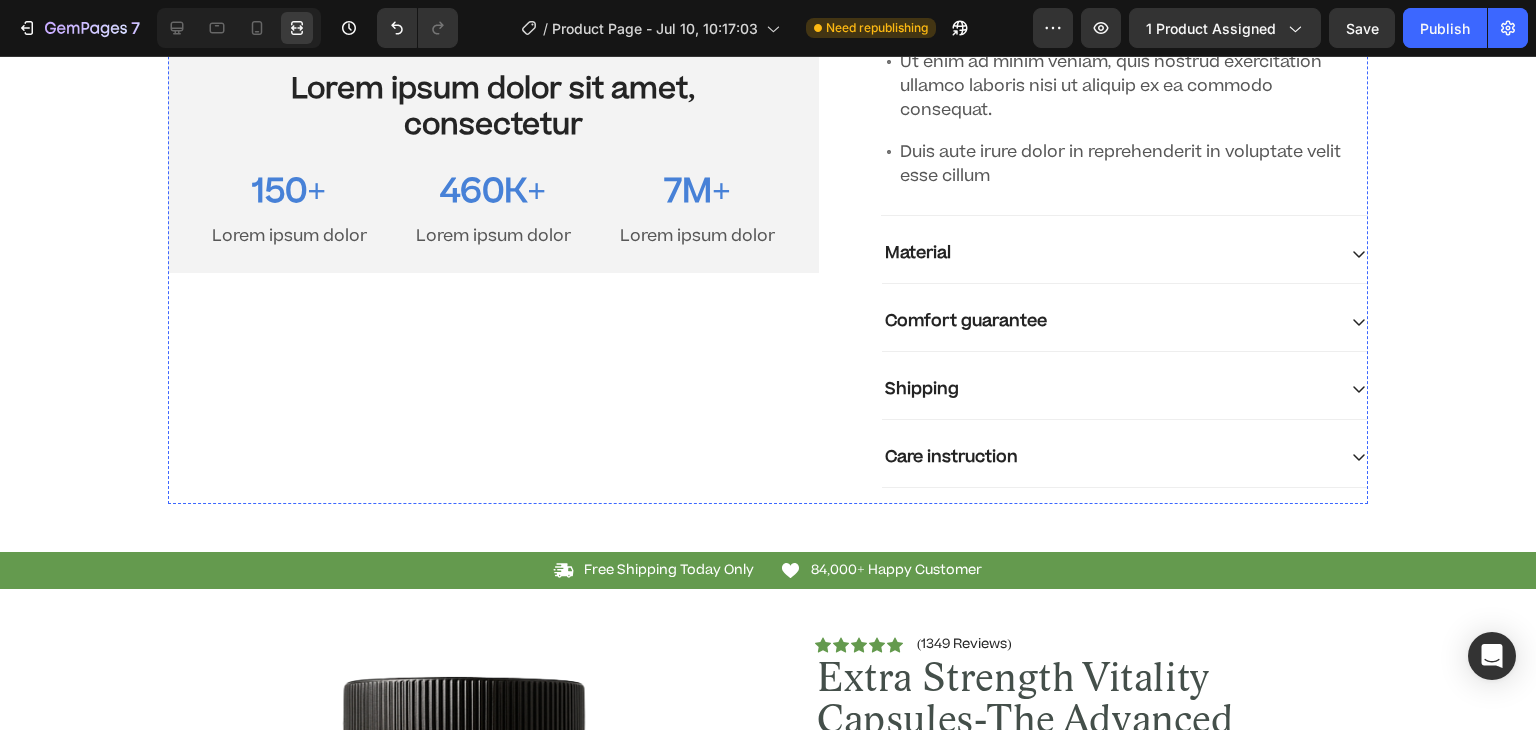 scroll, scrollTop: 1083, scrollLeft: 0, axis: vertical 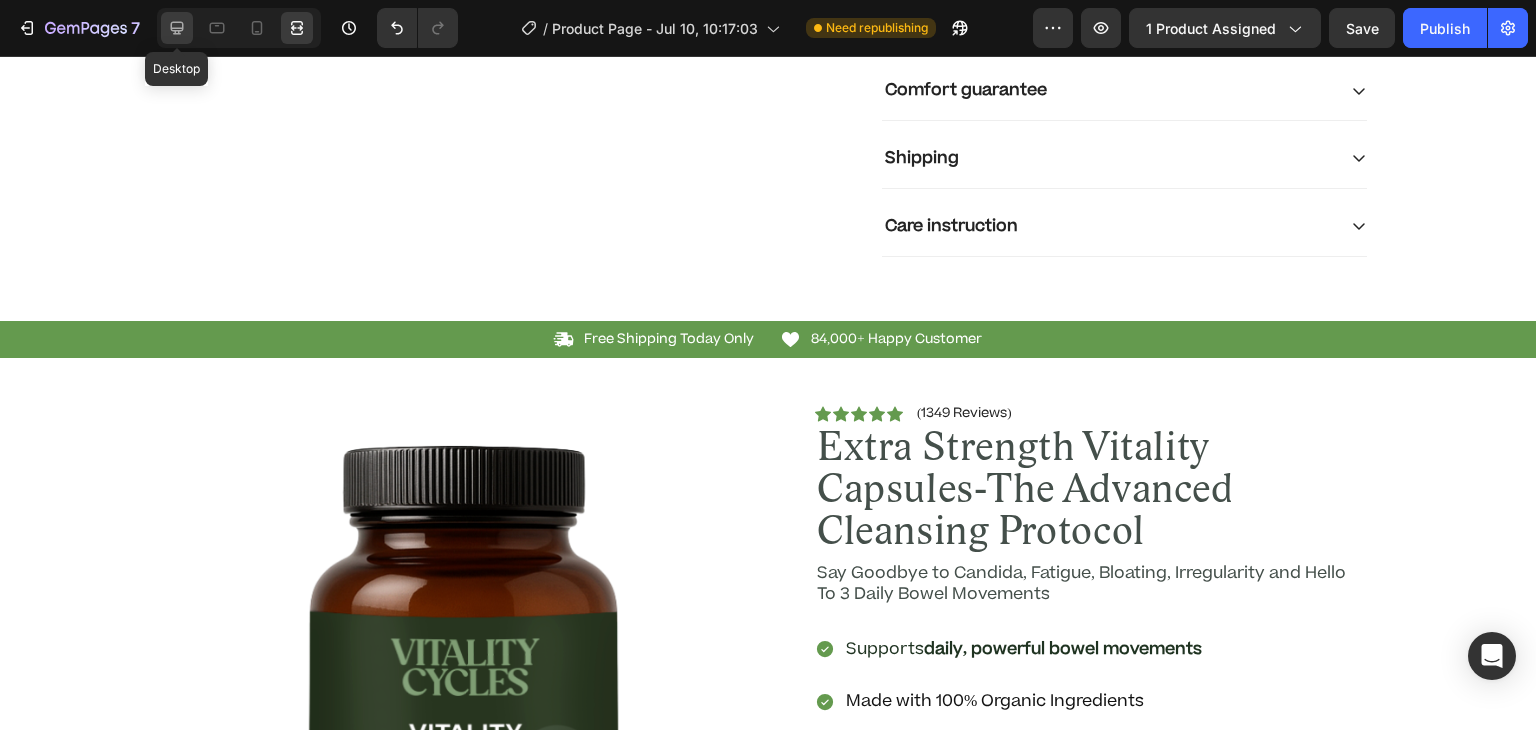 click 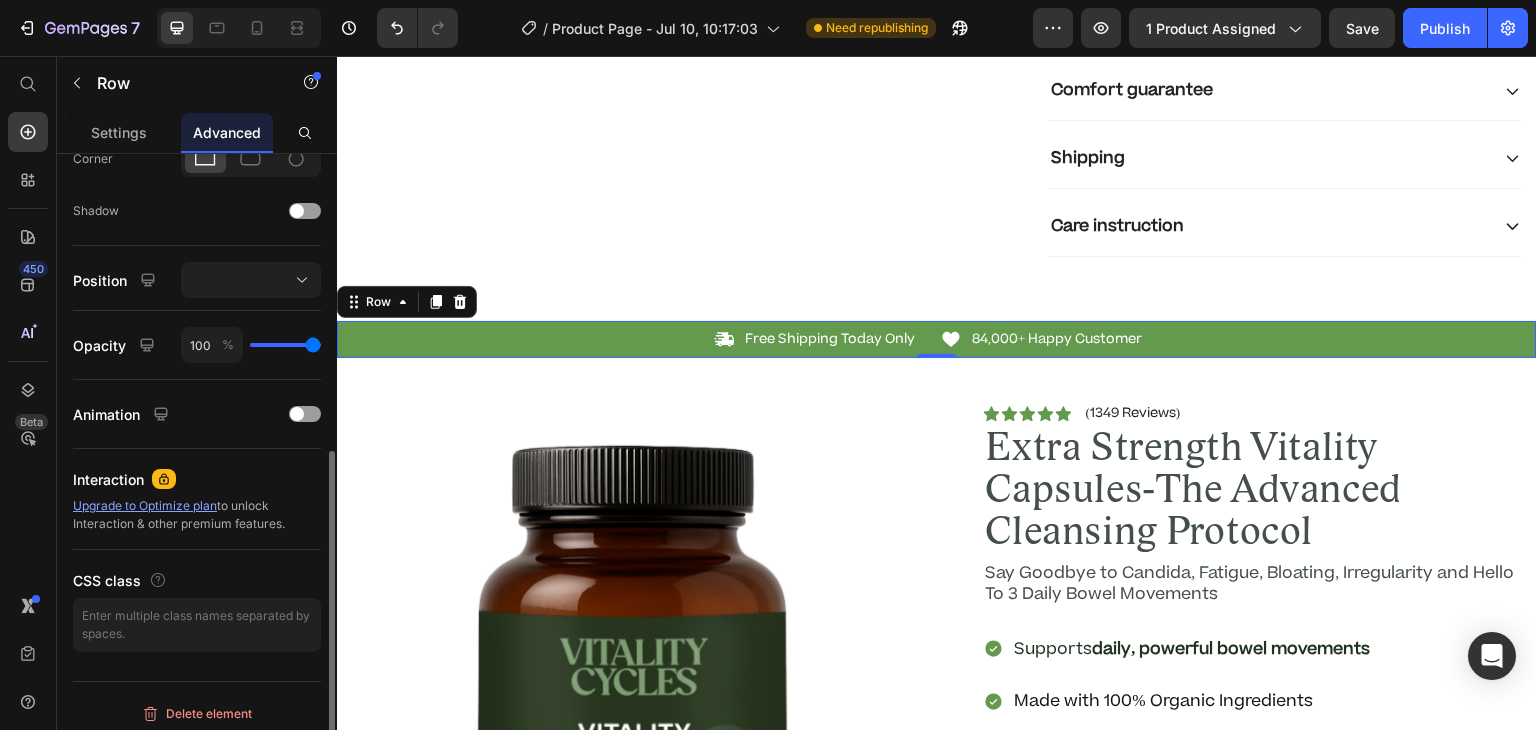scroll, scrollTop: 634, scrollLeft: 0, axis: vertical 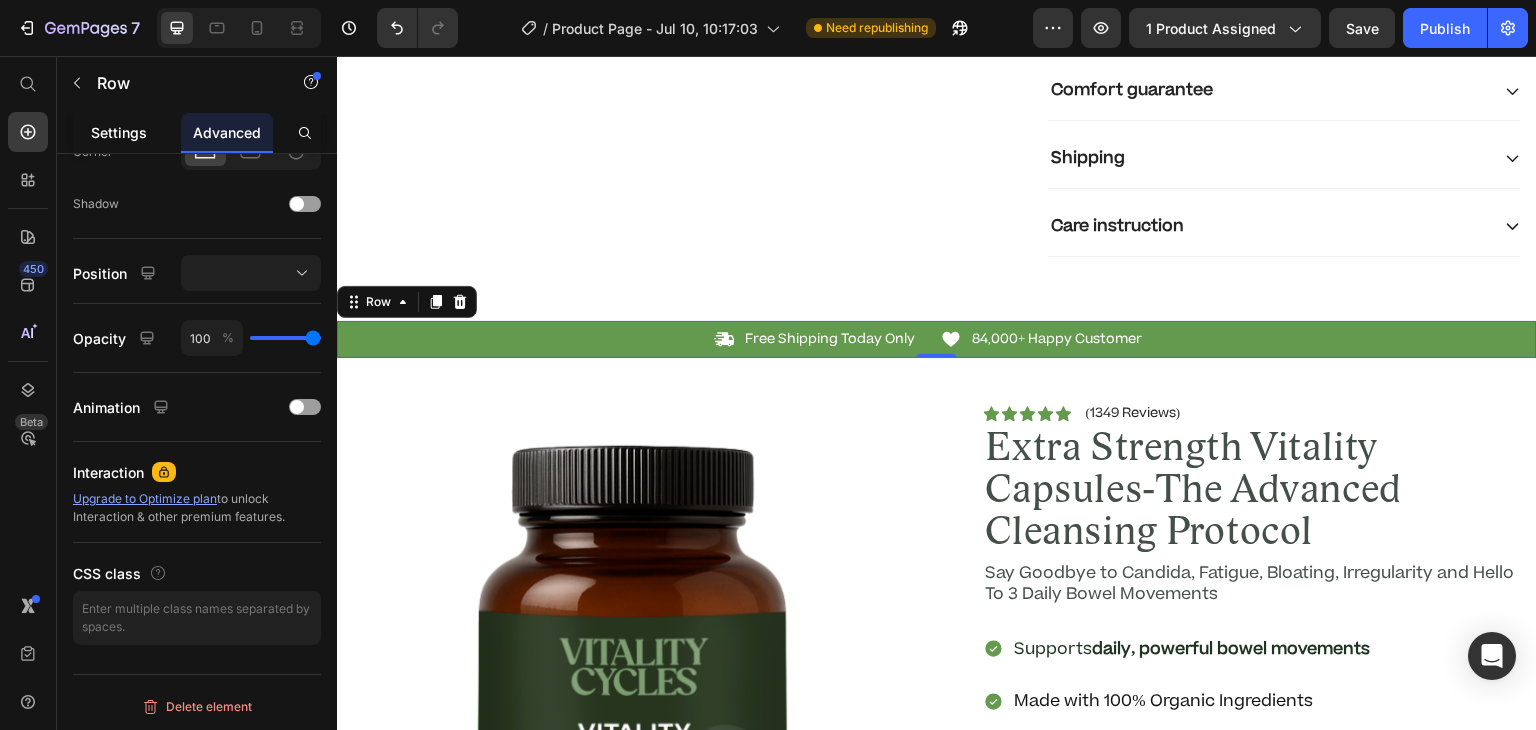 click on "Settings" at bounding box center [119, 132] 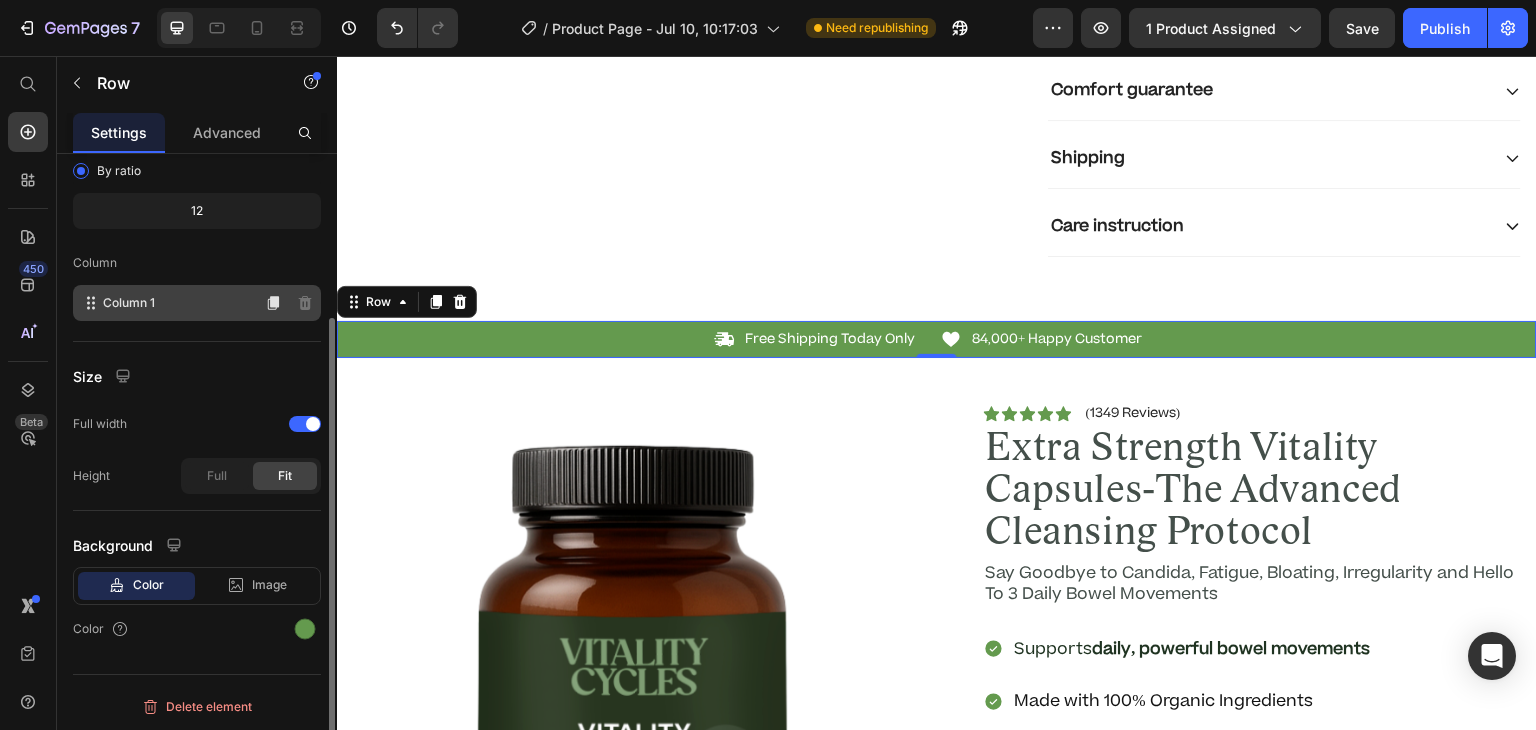 scroll, scrollTop: 224, scrollLeft: 0, axis: vertical 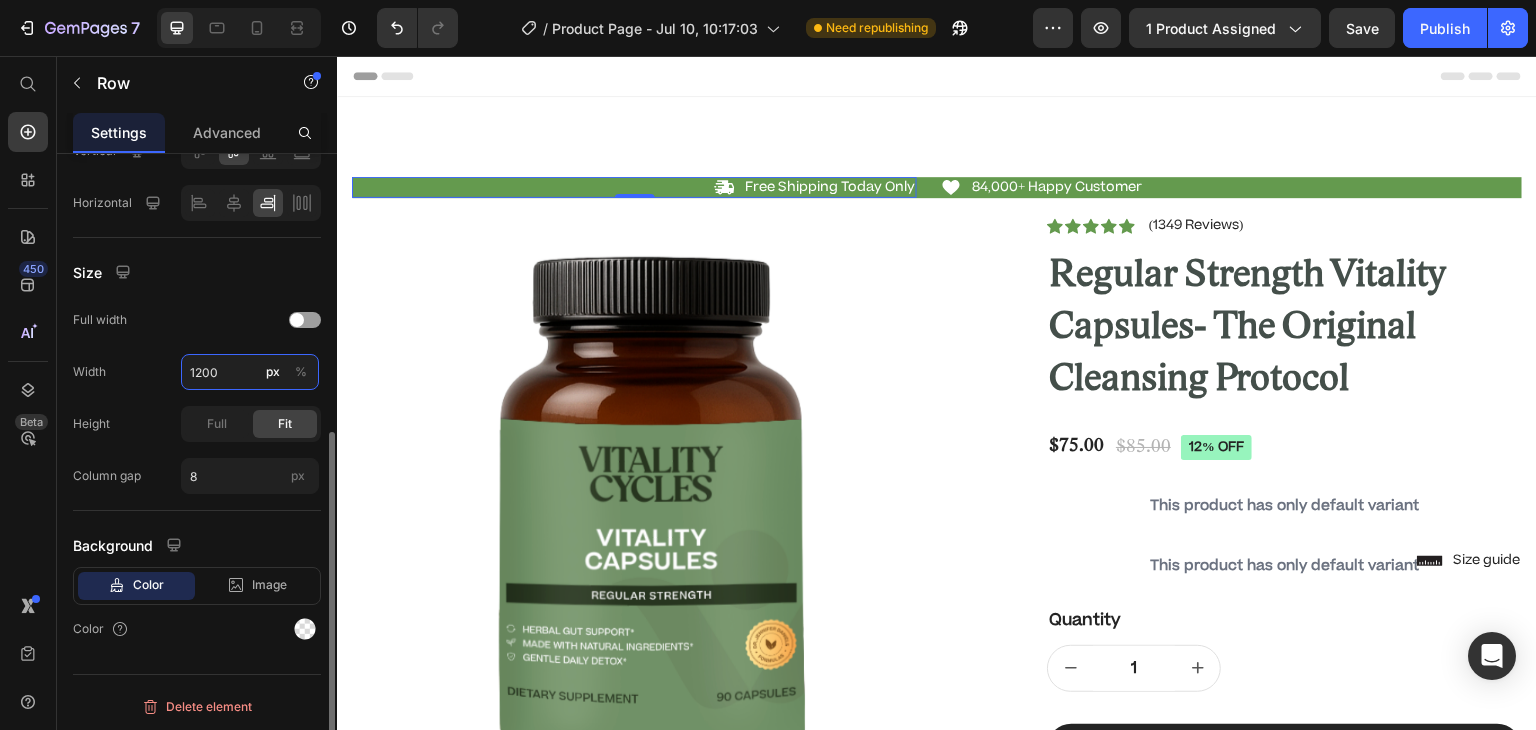 click on "1200" at bounding box center [250, 372] 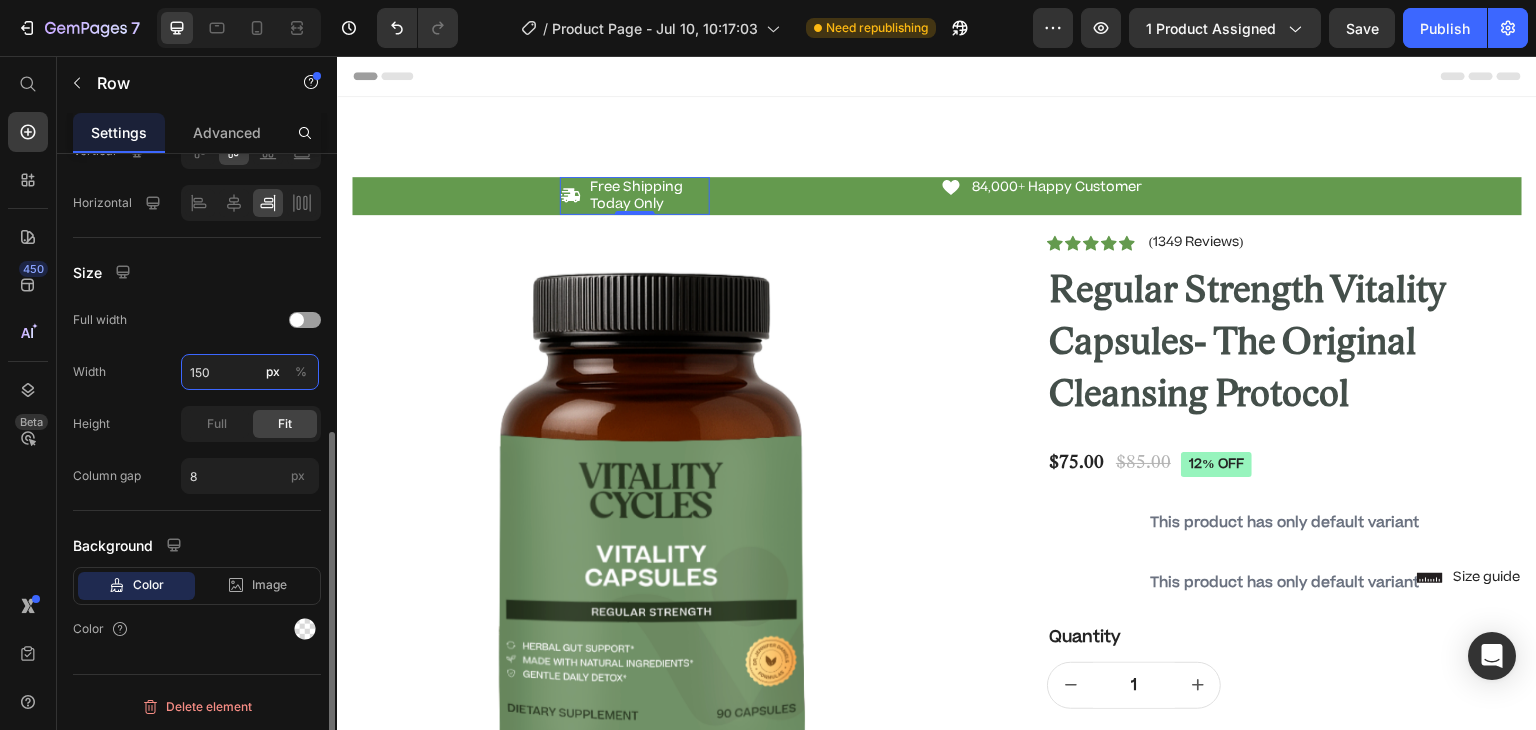 type on "1500" 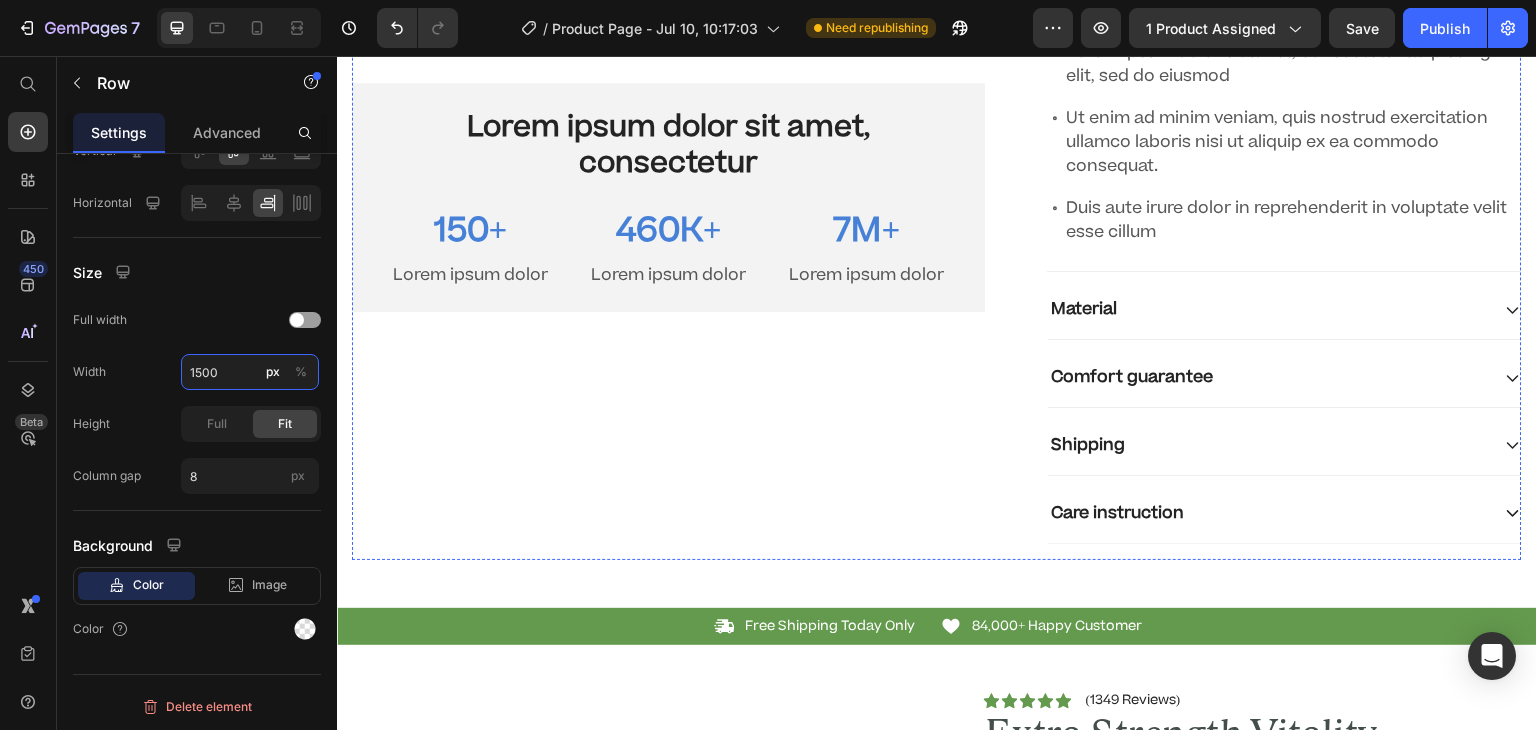 scroll, scrollTop: 1027, scrollLeft: 0, axis: vertical 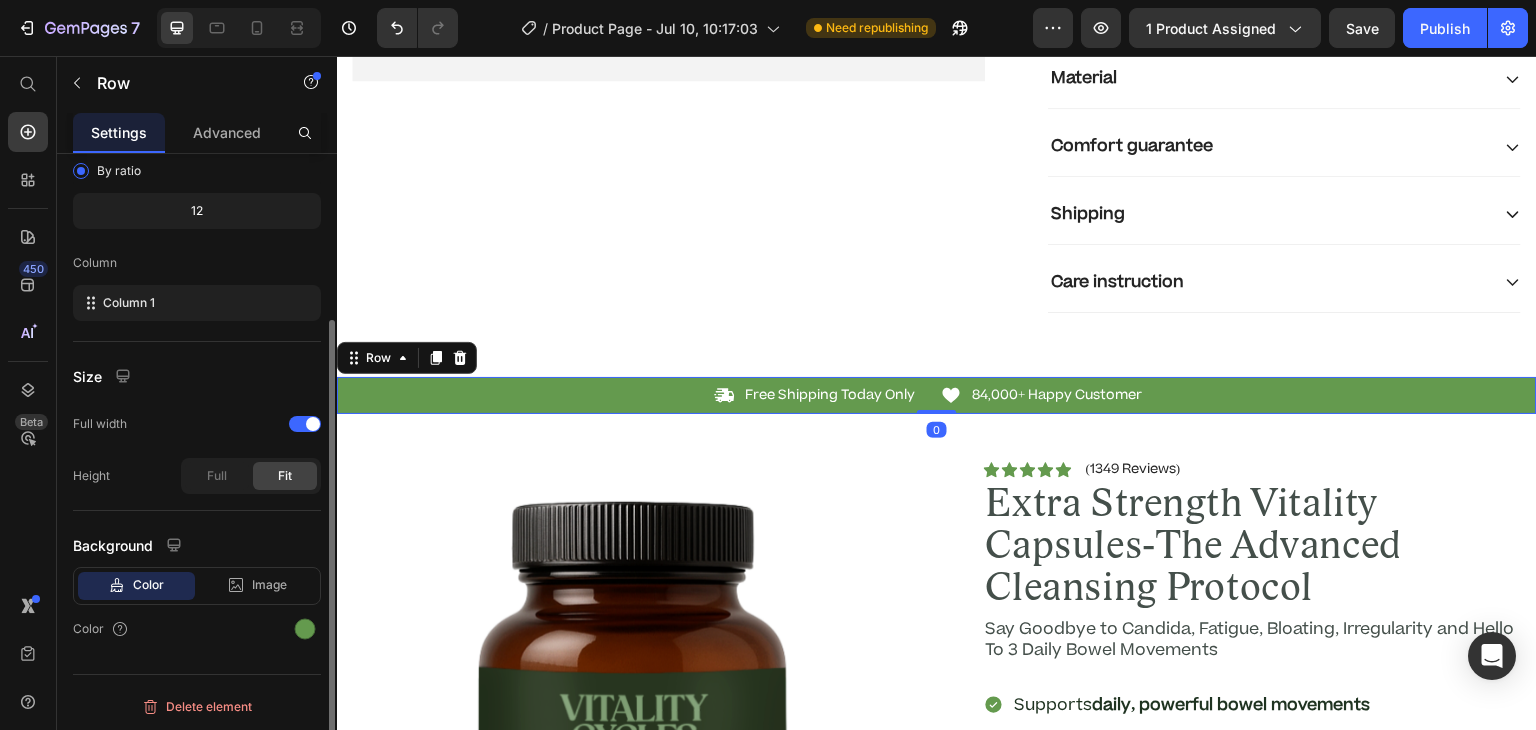 click on "Icon Free Shipping Today Only Text Block Row
Icon 84,000+ Happy Customer Text Block Row Carousel Row   0" at bounding box center (937, 395) 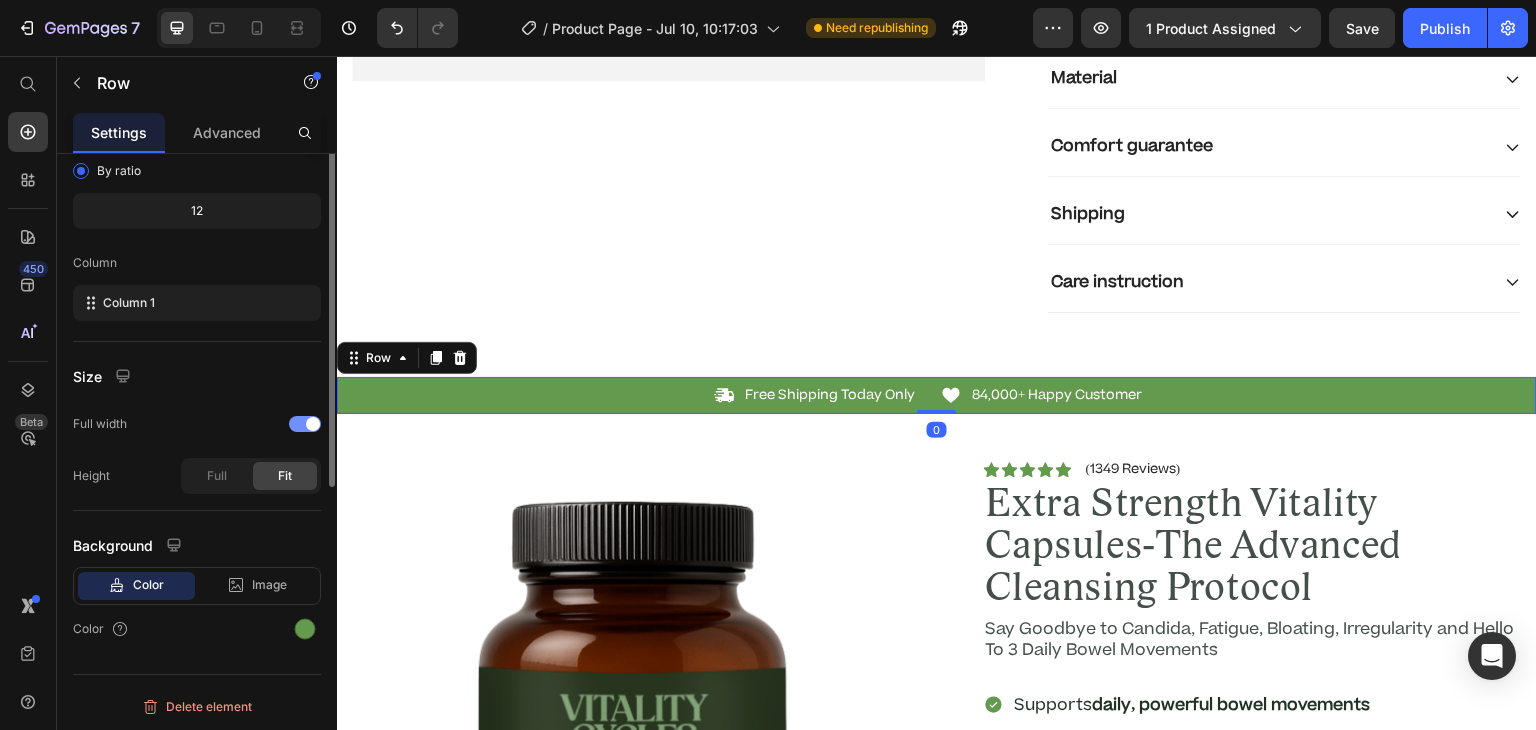 scroll, scrollTop: 0, scrollLeft: 0, axis: both 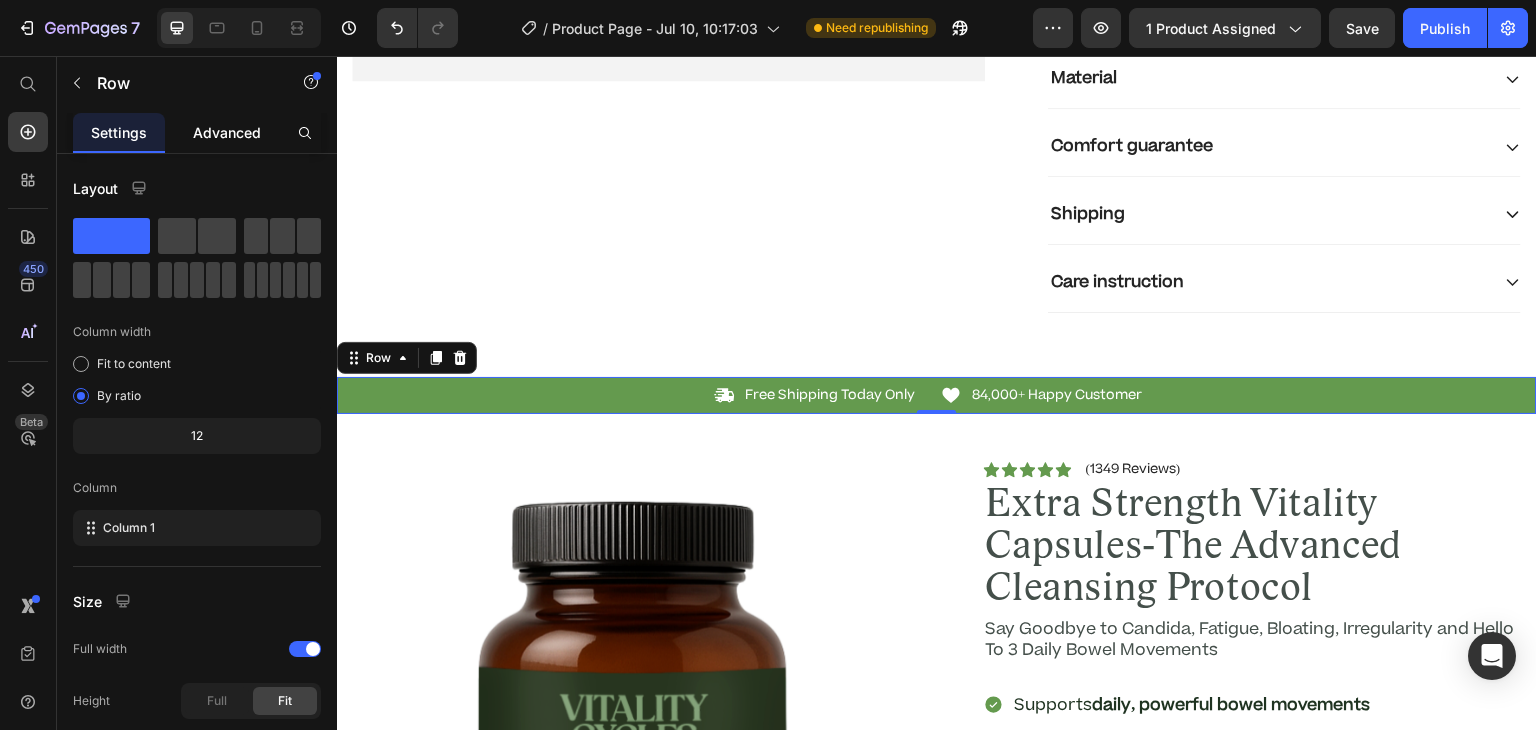 click on "Advanced" at bounding box center [227, 132] 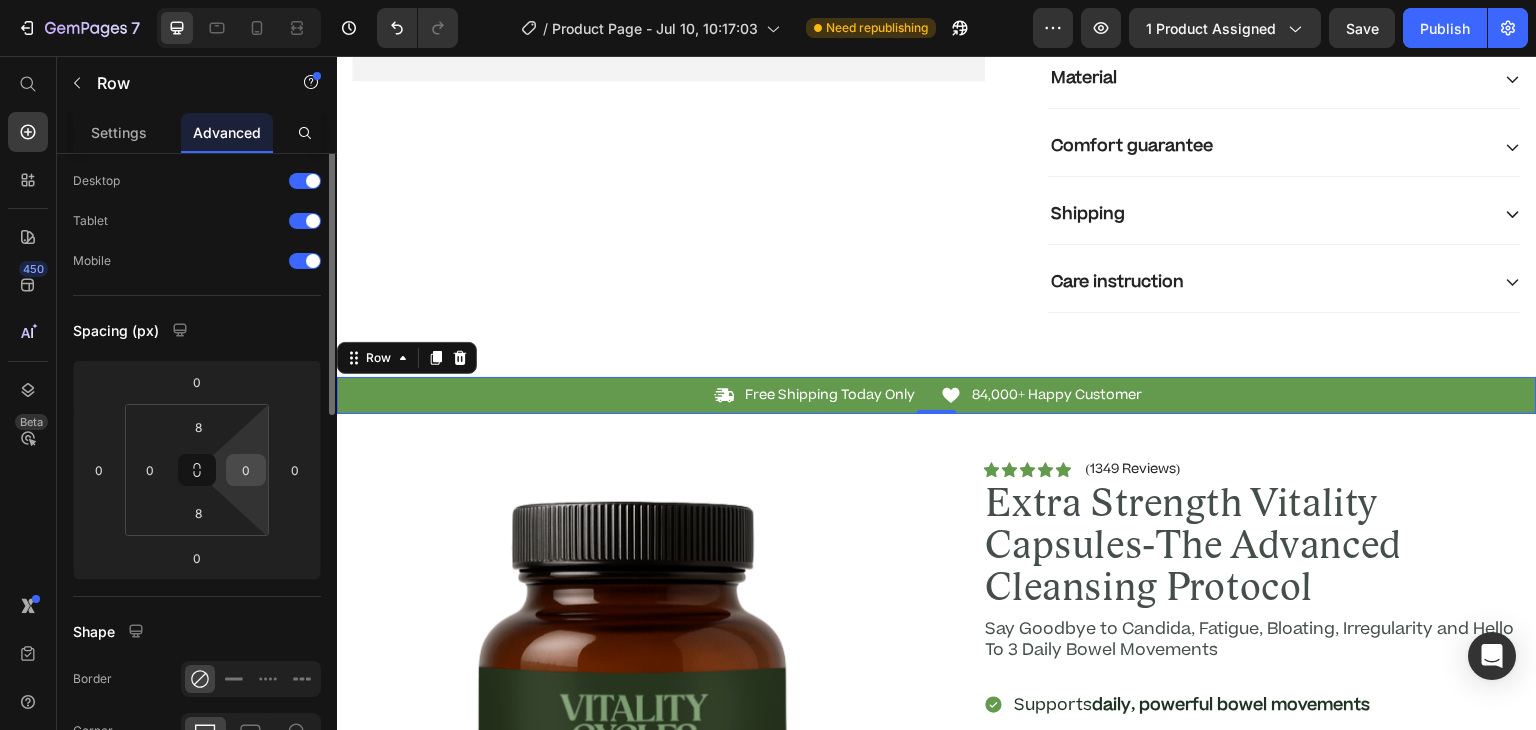 scroll, scrollTop: 0, scrollLeft: 0, axis: both 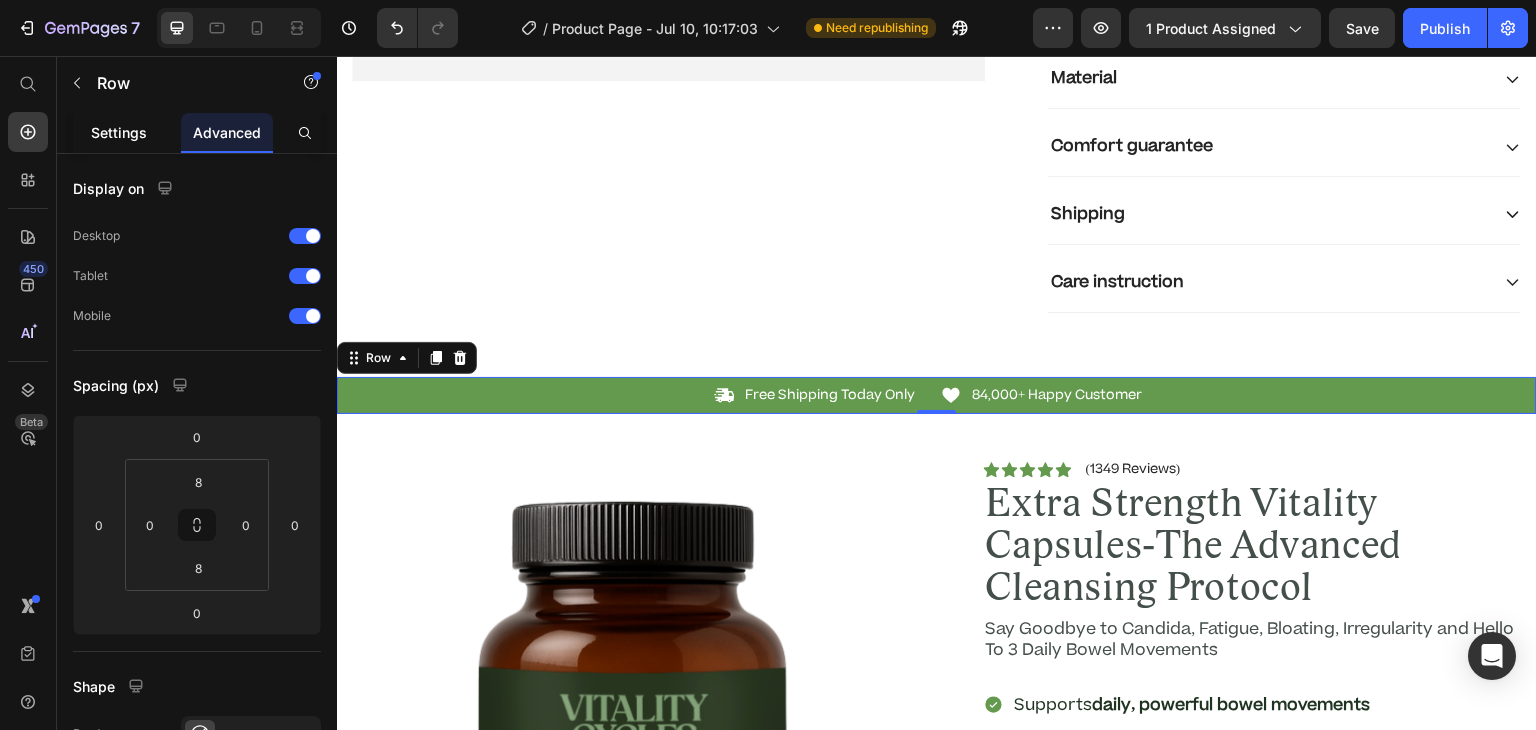click on "Settings" at bounding box center (119, 132) 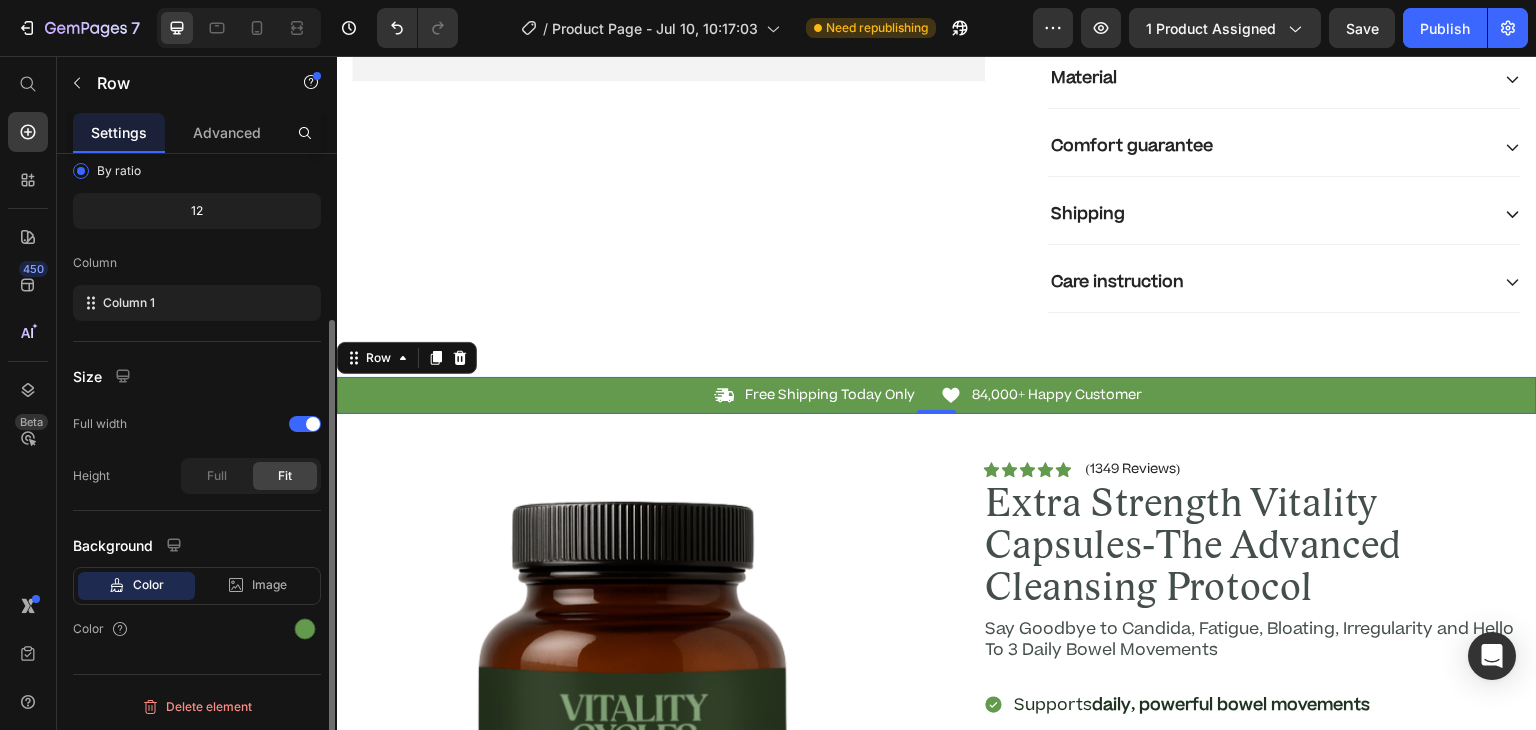 scroll, scrollTop: 0, scrollLeft: 0, axis: both 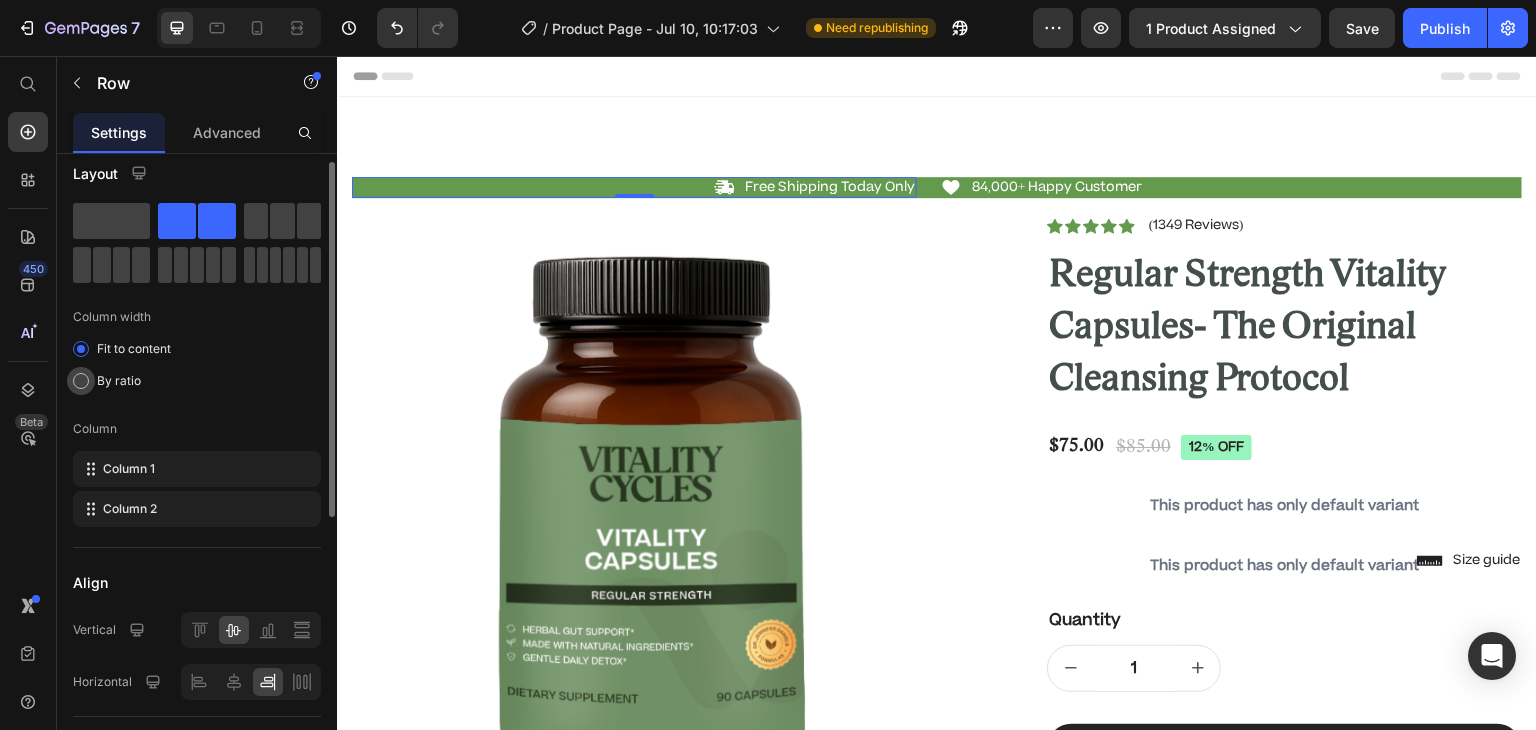 click on "By ratio" at bounding box center (119, 381) 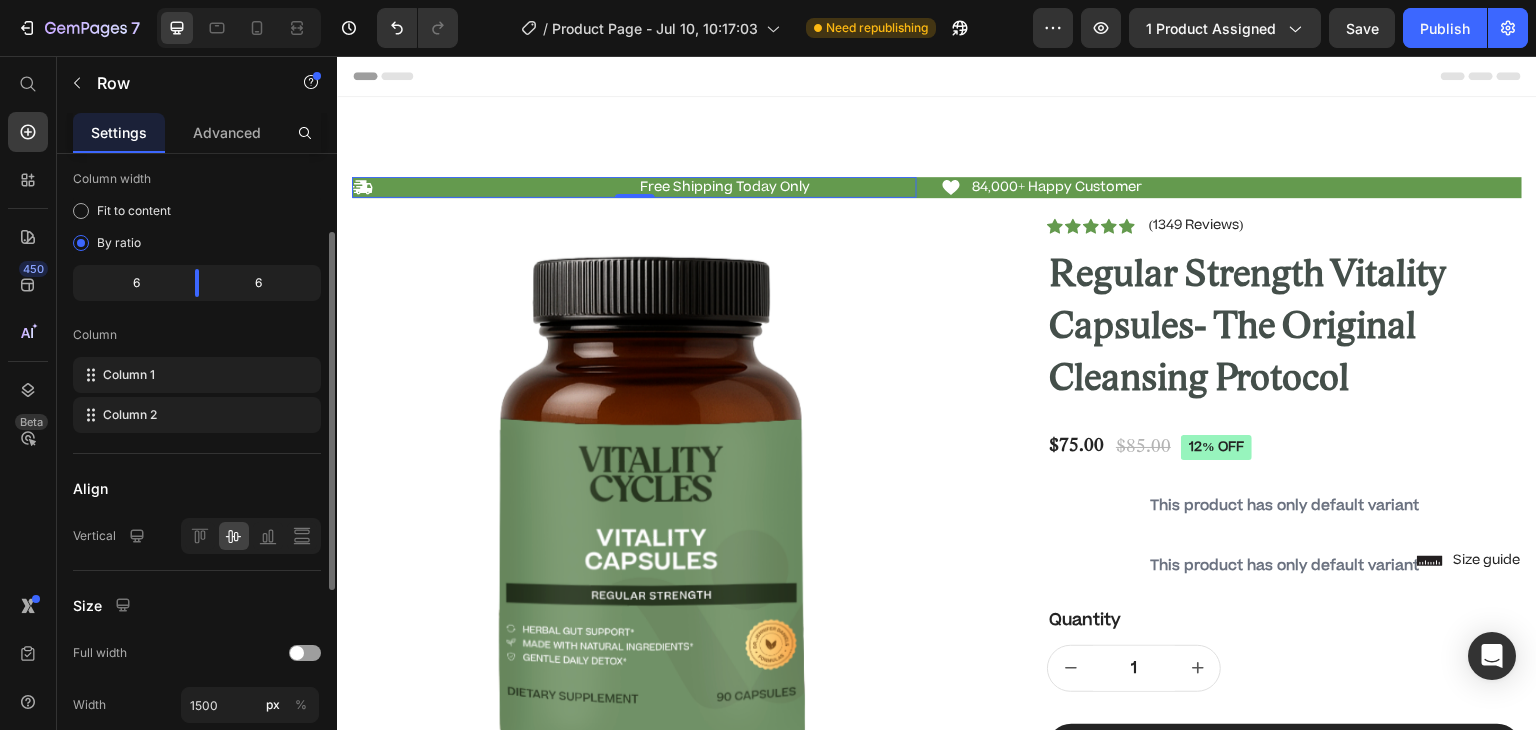 scroll, scrollTop: 139, scrollLeft: 0, axis: vertical 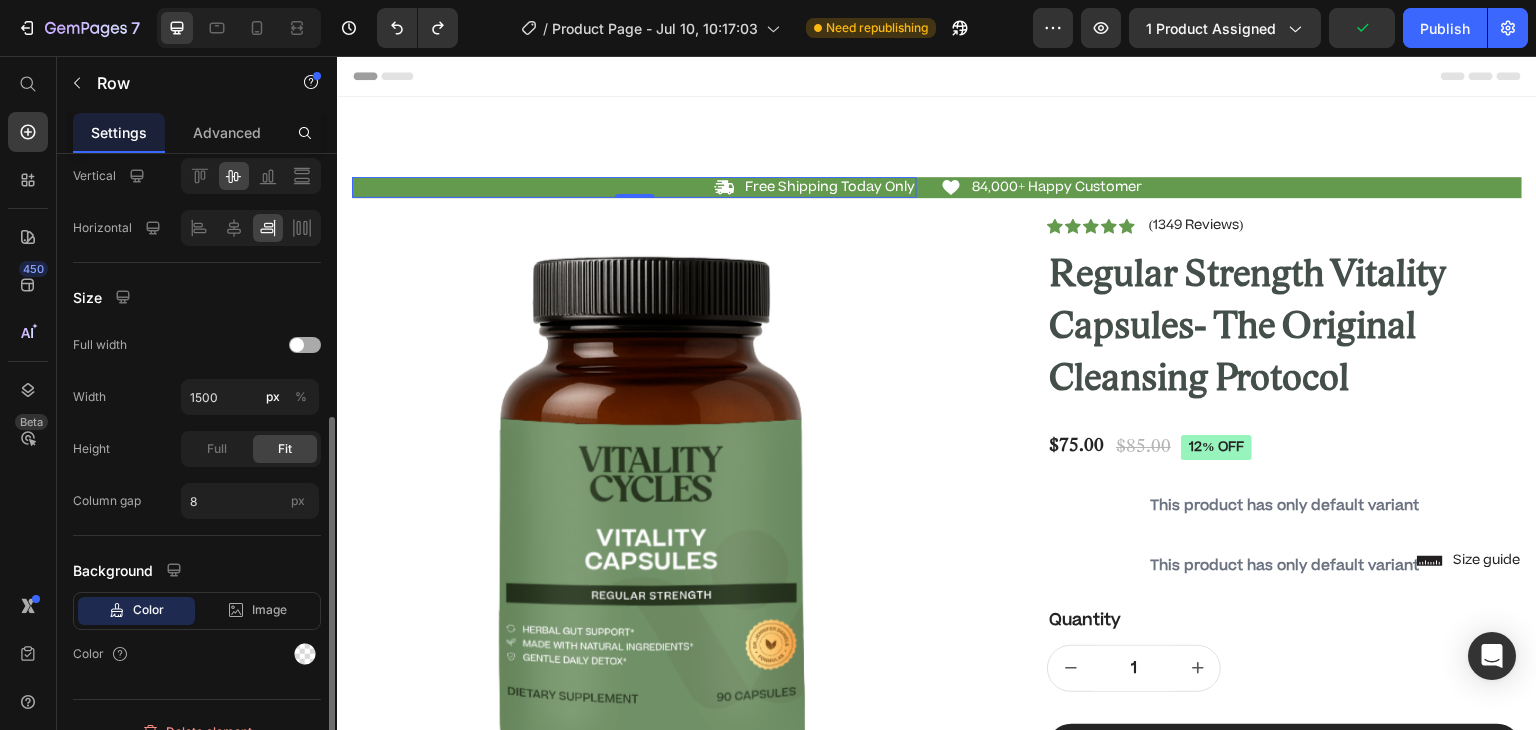 click at bounding box center [305, 345] 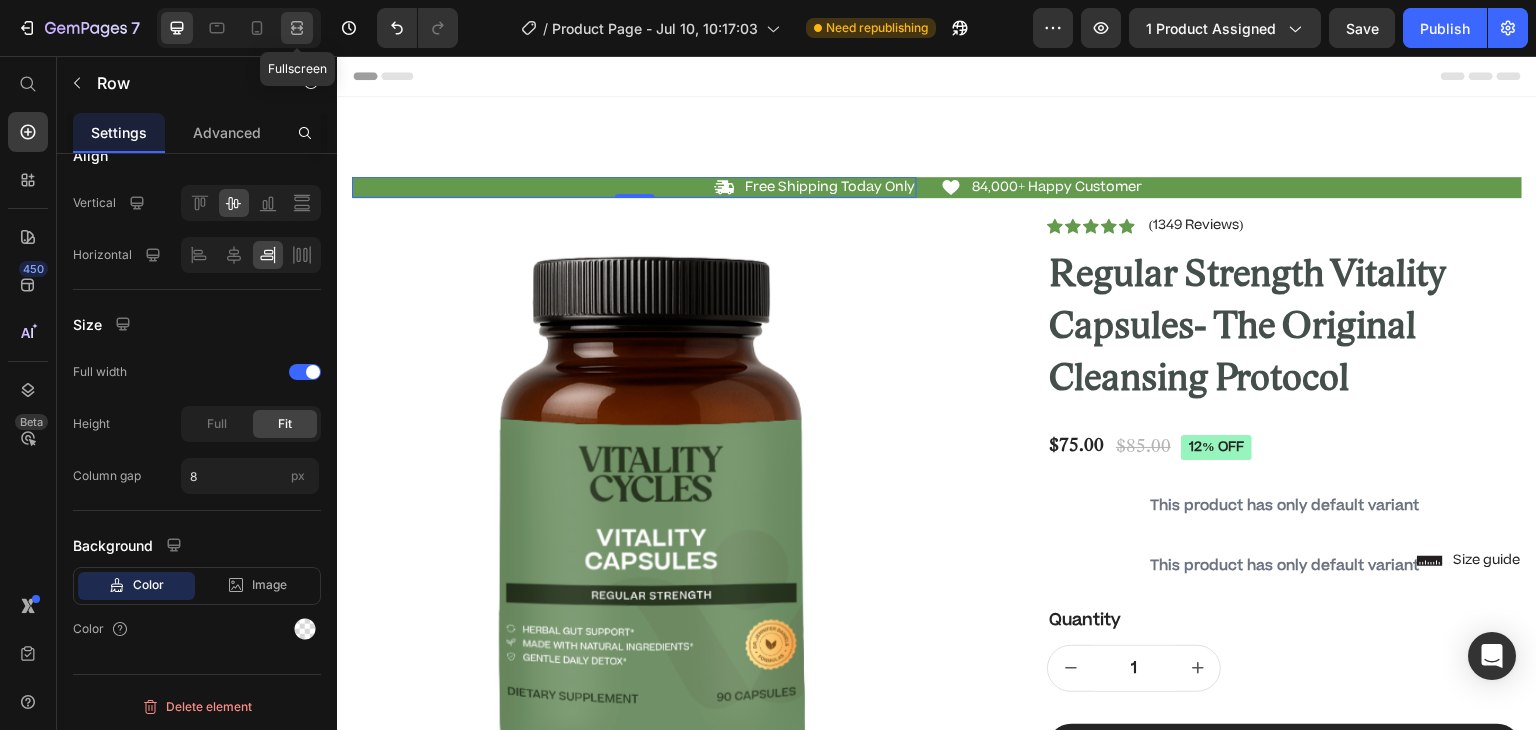 click 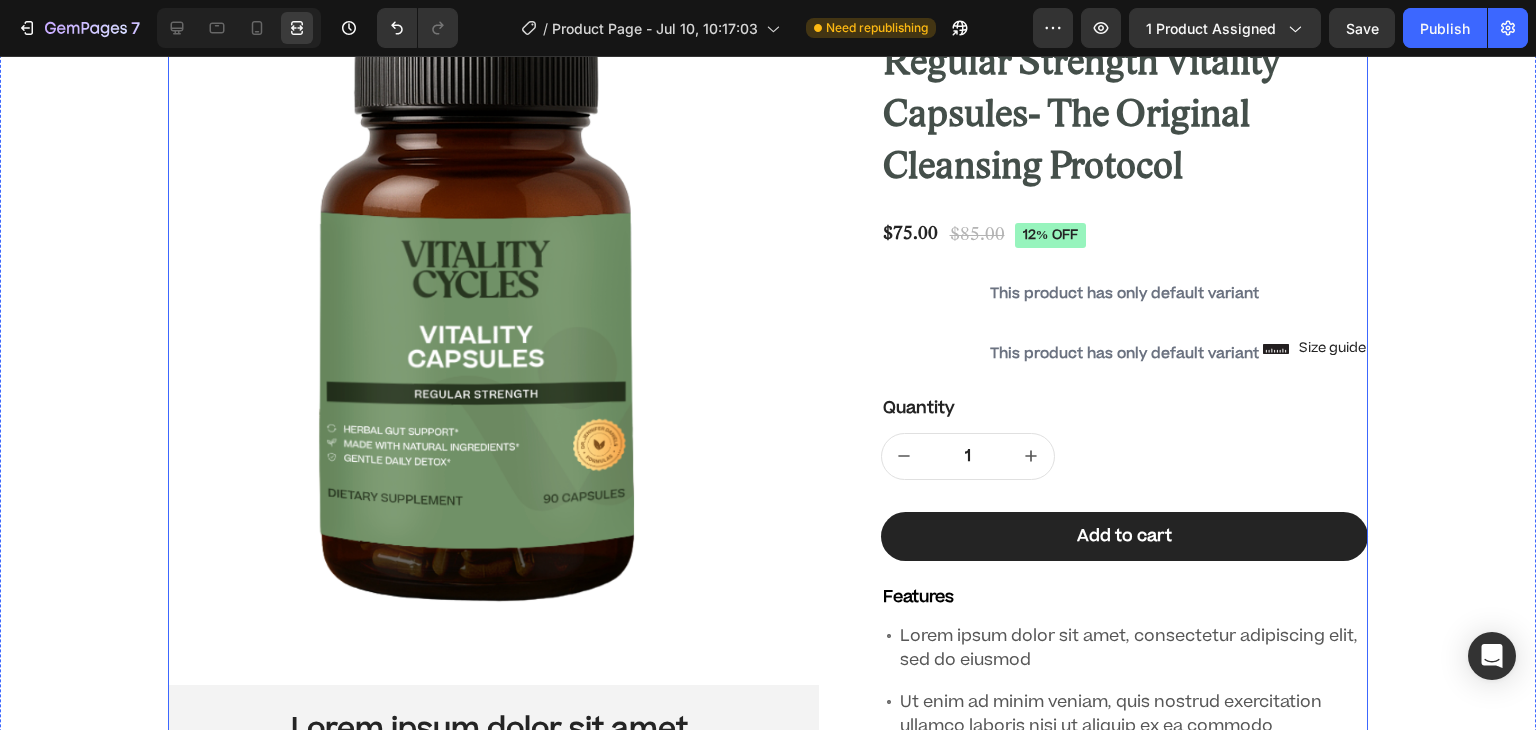 scroll, scrollTop: 0, scrollLeft: 0, axis: both 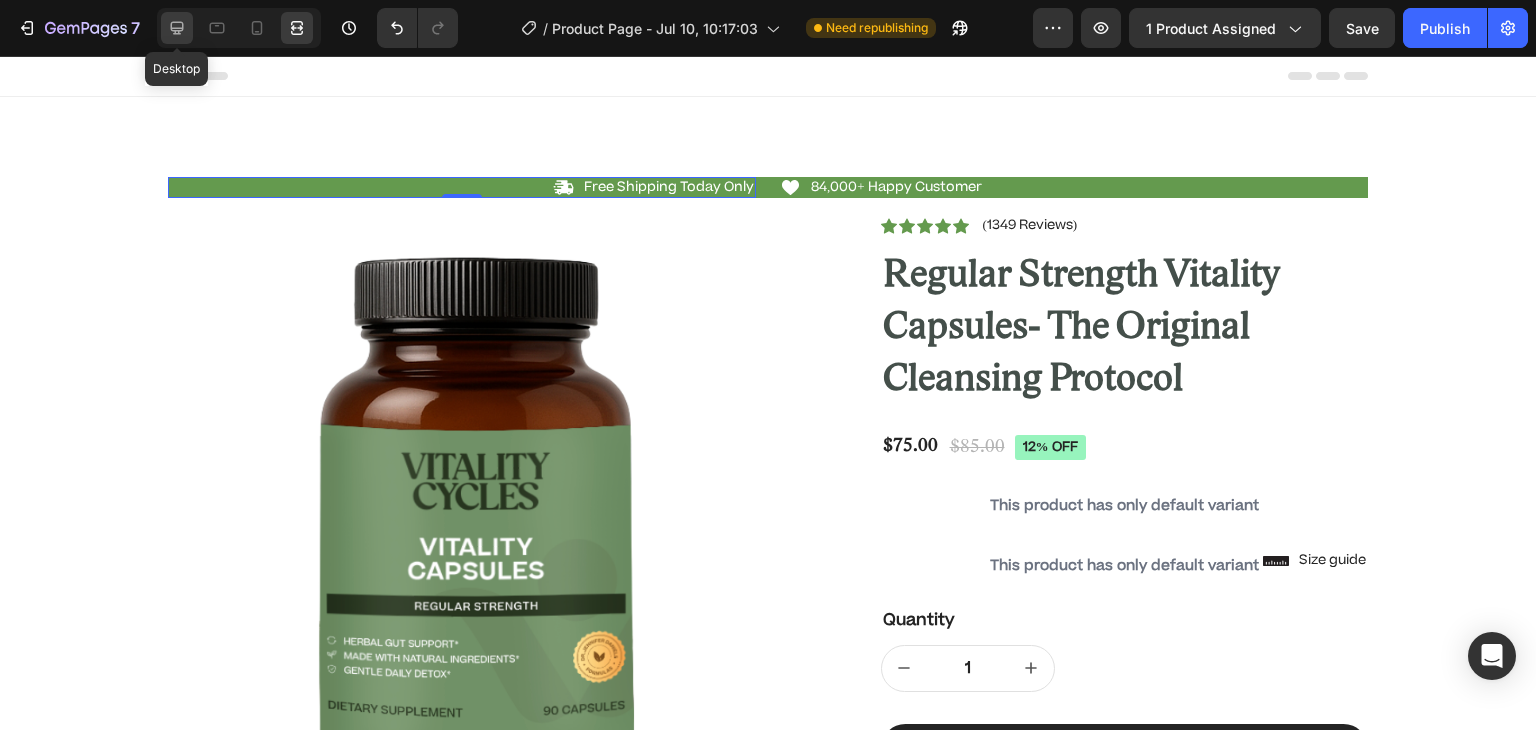 click 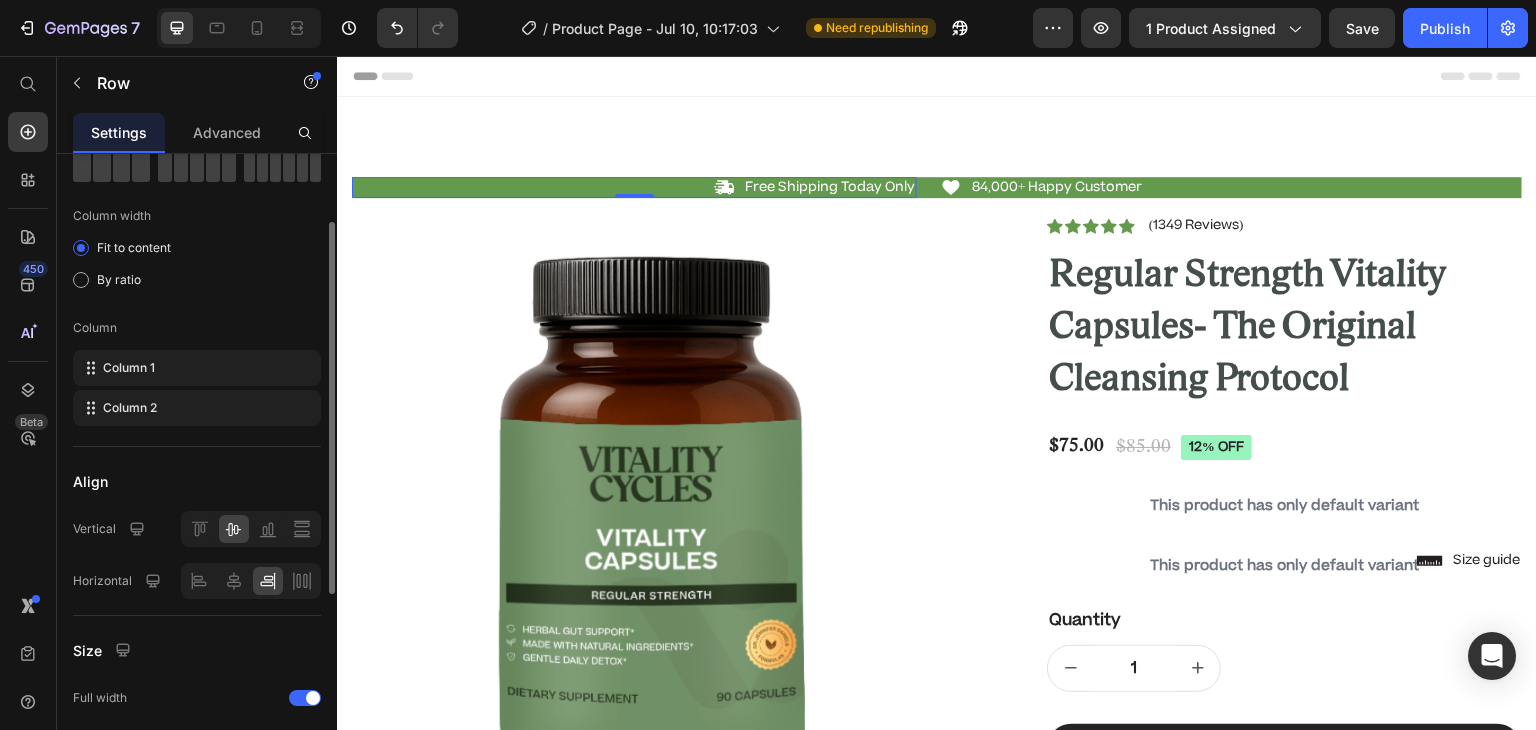 scroll, scrollTop: 0, scrollLeft: 0, axis: both 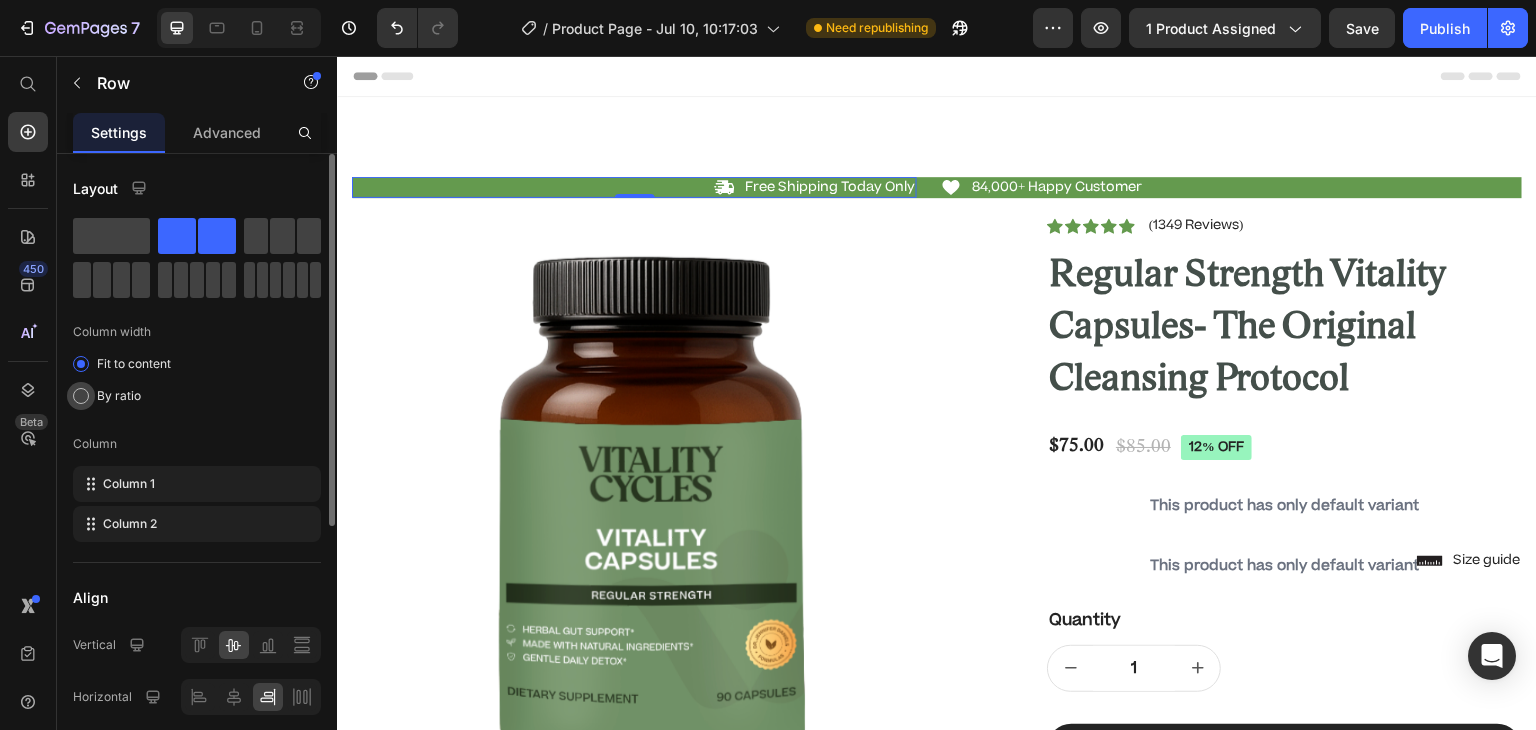 click on "By ratio" at bounding box center [119, 396] 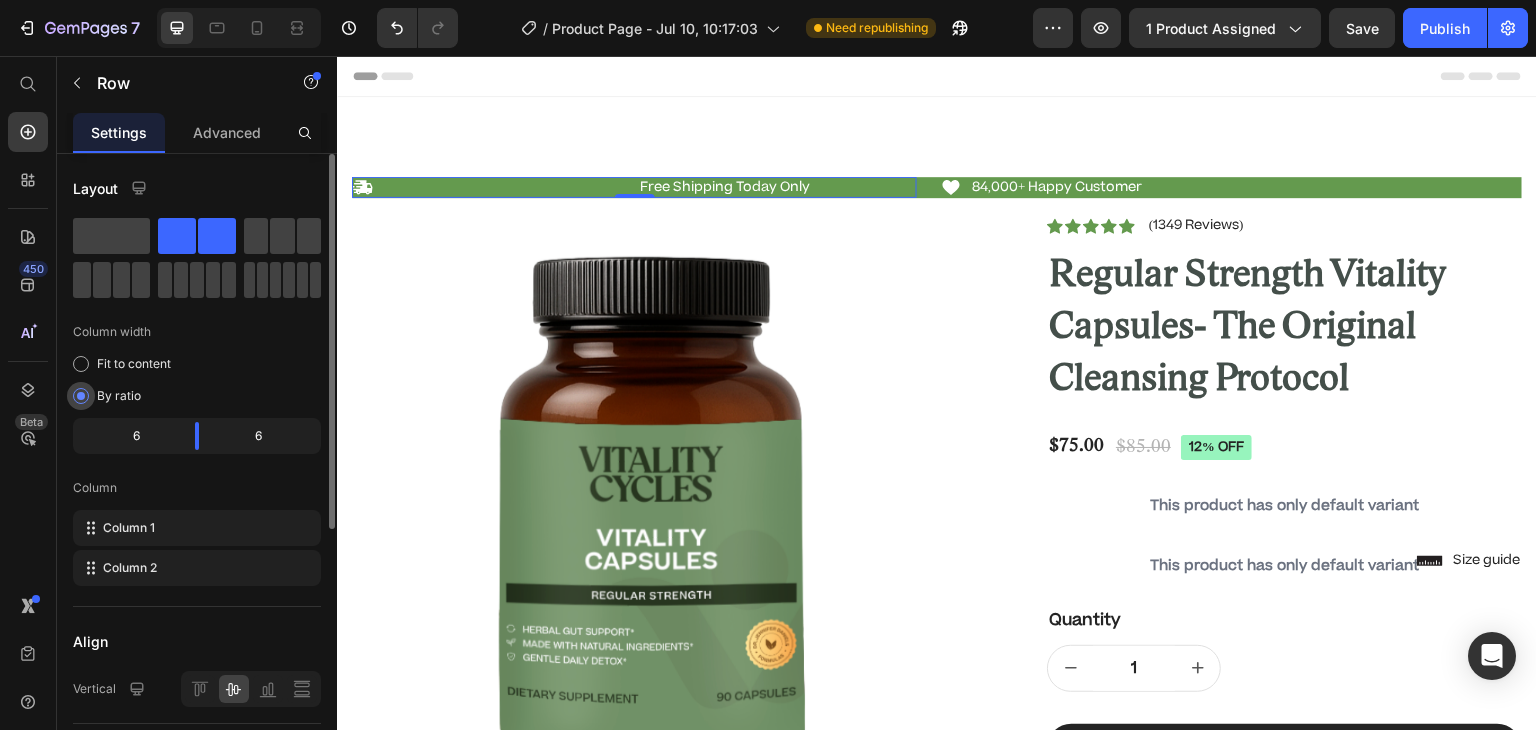 click on "By ratio" at bounding box center [119, 396] 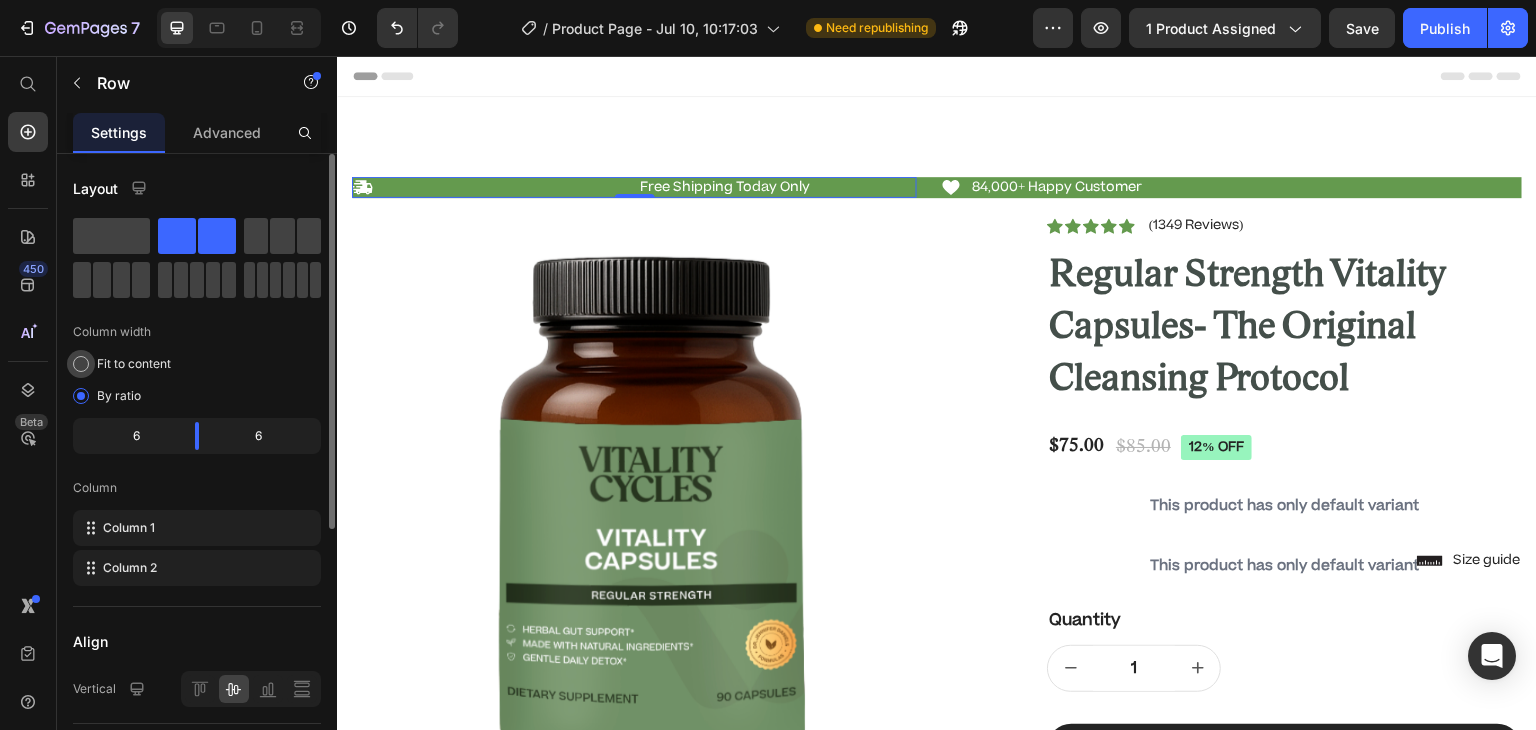 click on "Fit to content" at bounding box center (134, 364) 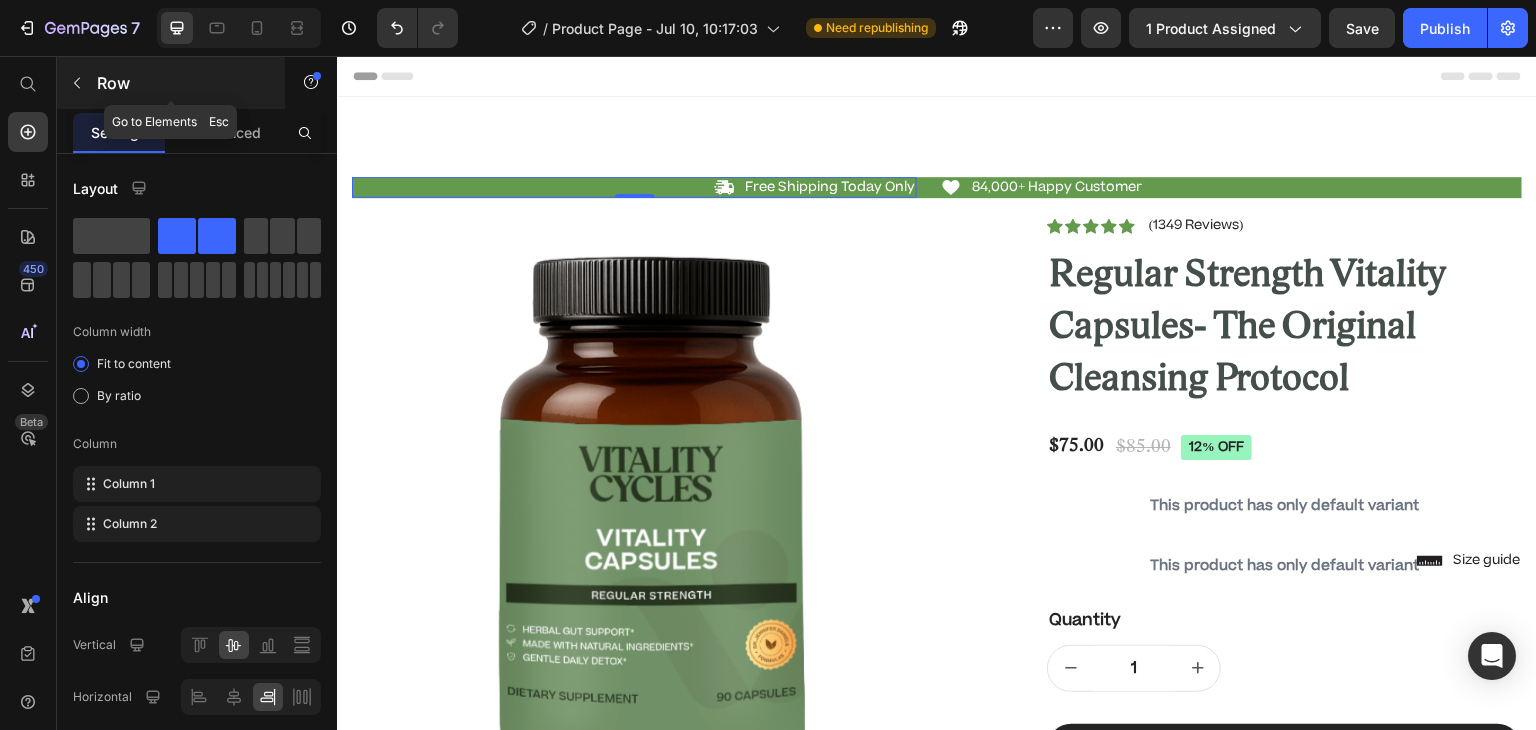 click 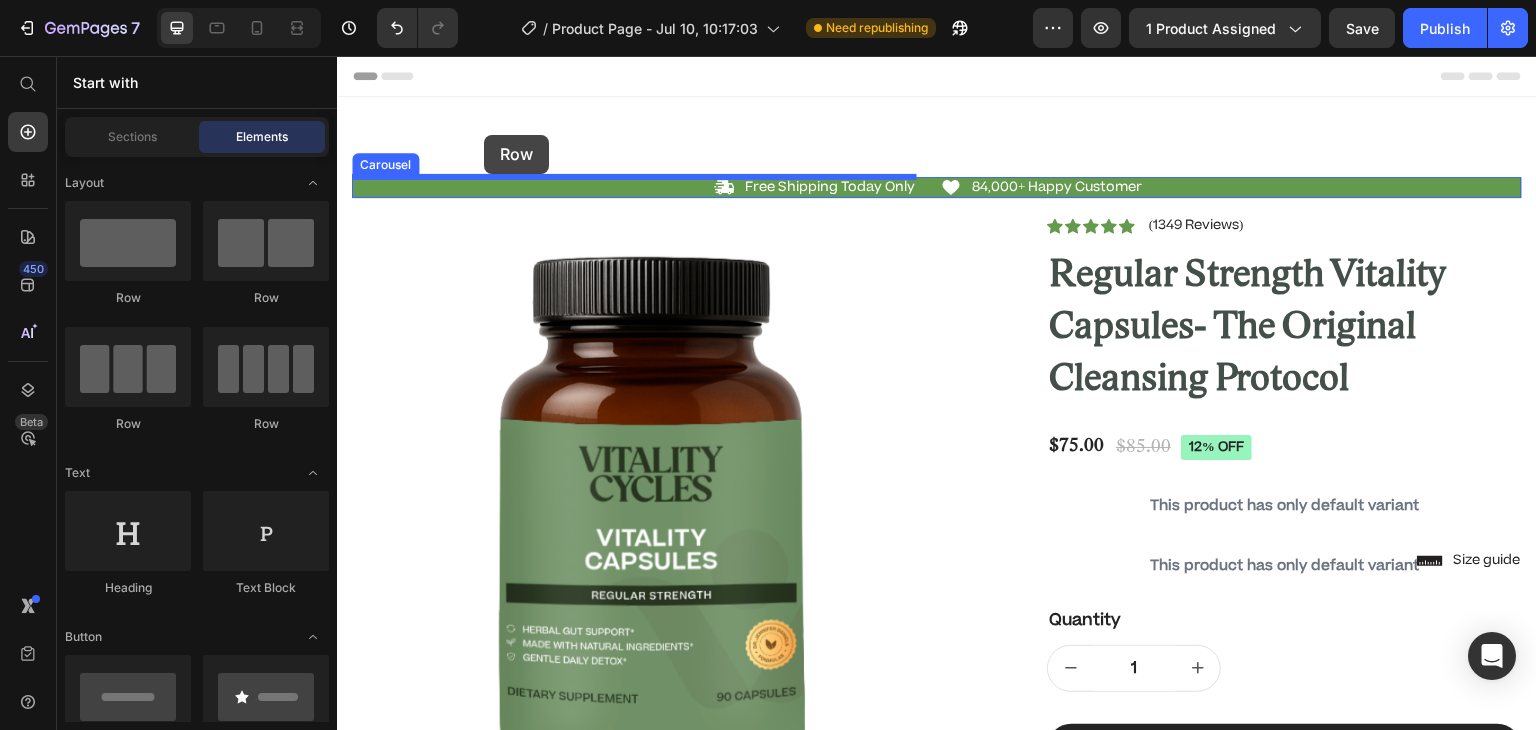 drag, startPoint x: 469, startPoint y: 306, endPoint x: 484, endPoint y: 135, distance: 171.65663 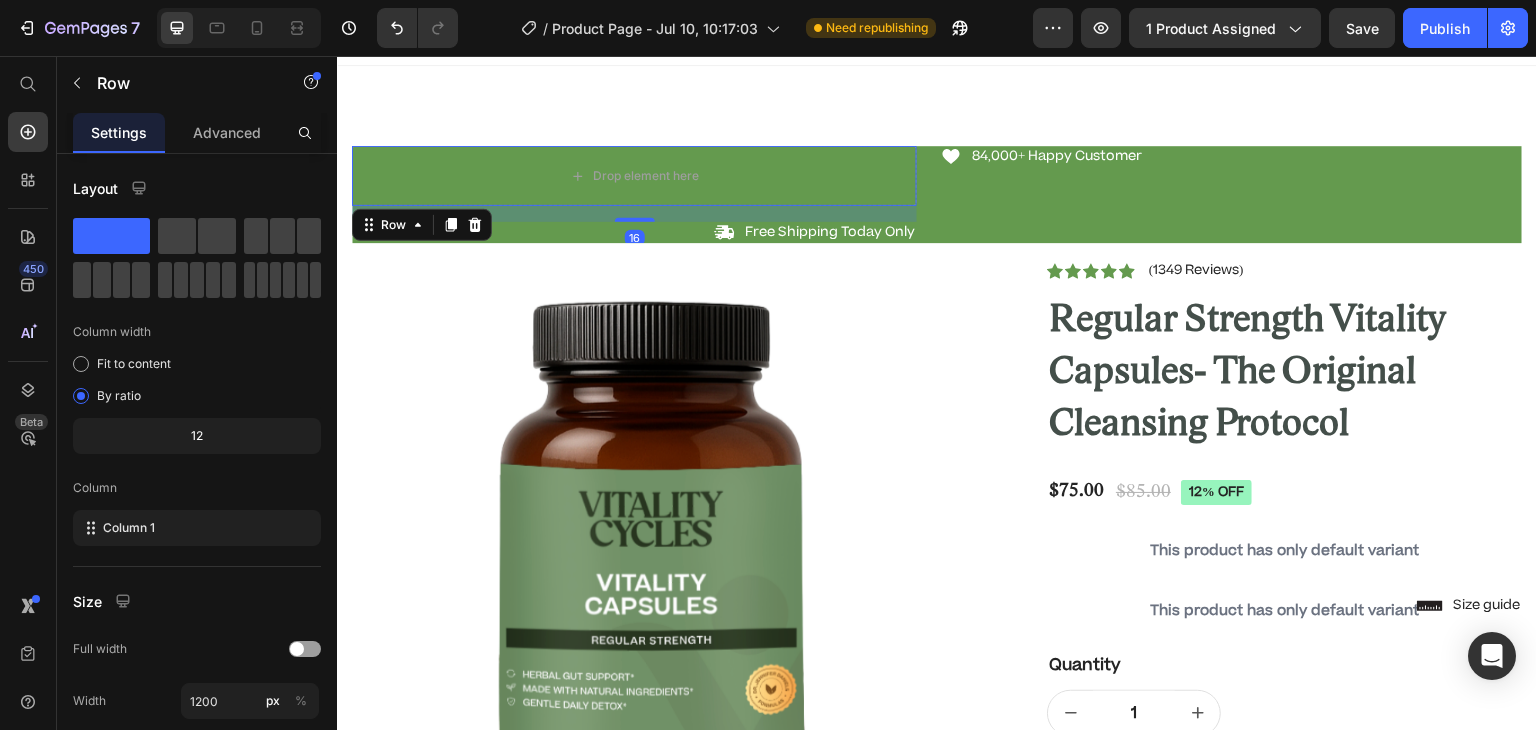 scroll, scrollTop: 32, scrollLeft: 0, axis: vertical 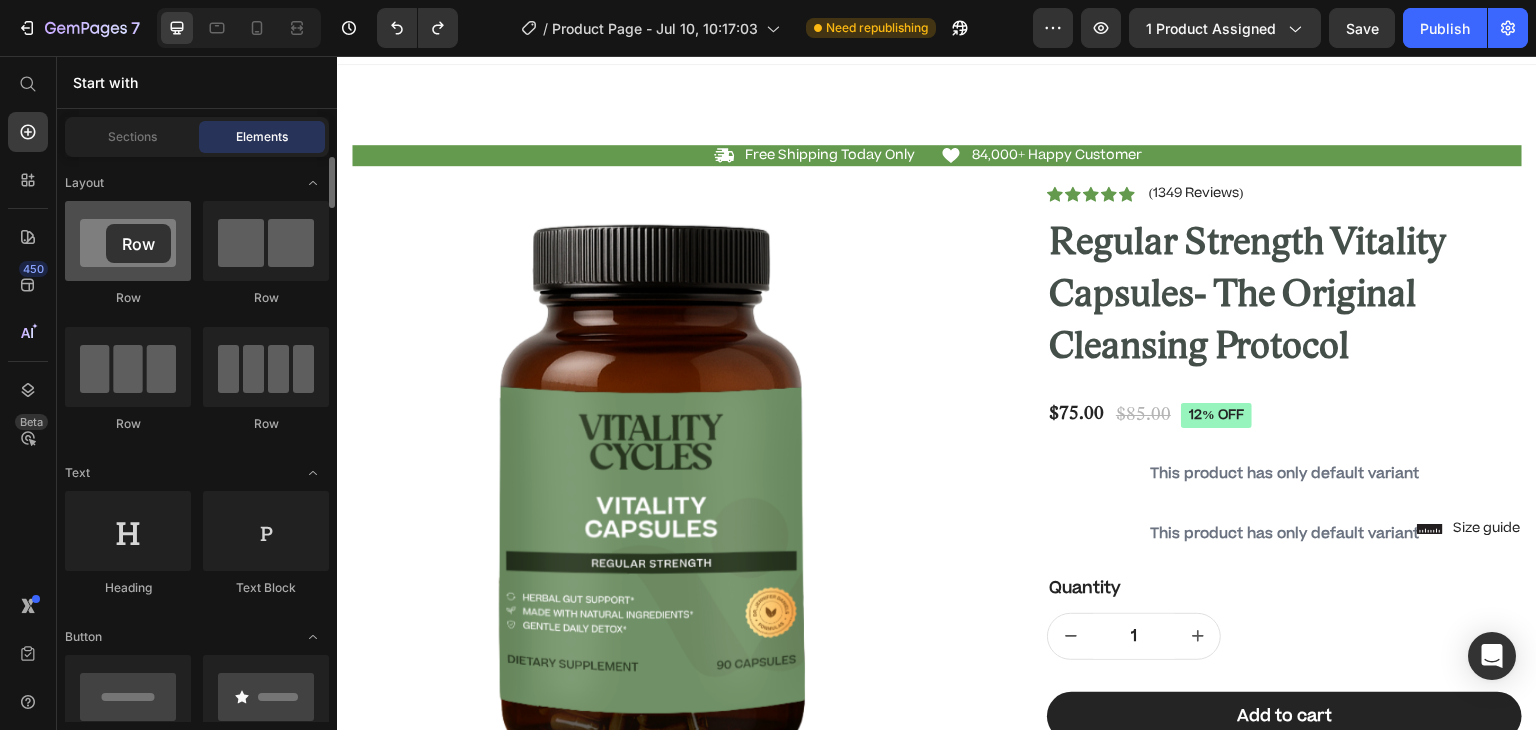 click at bounding box center (128, 241) 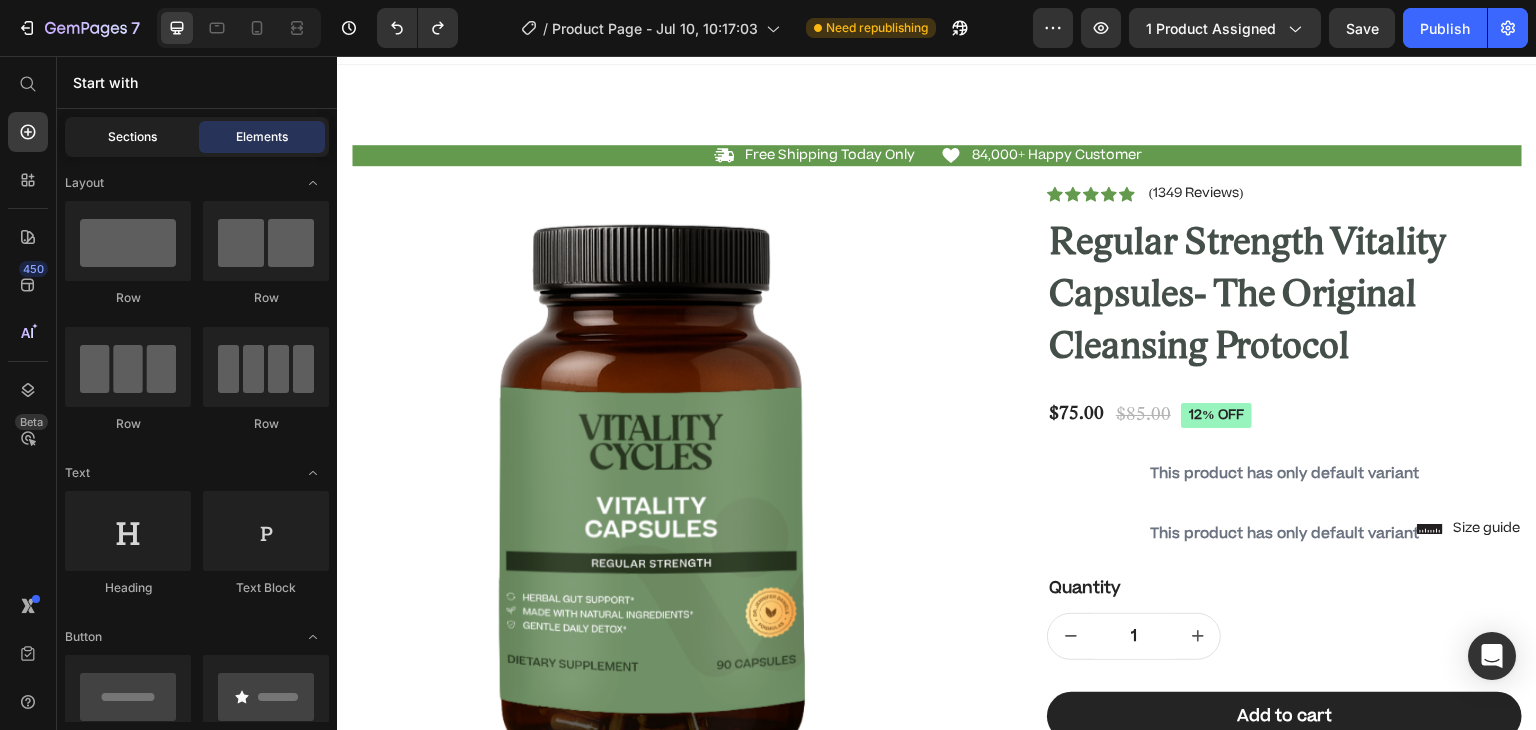 click on "Sections" 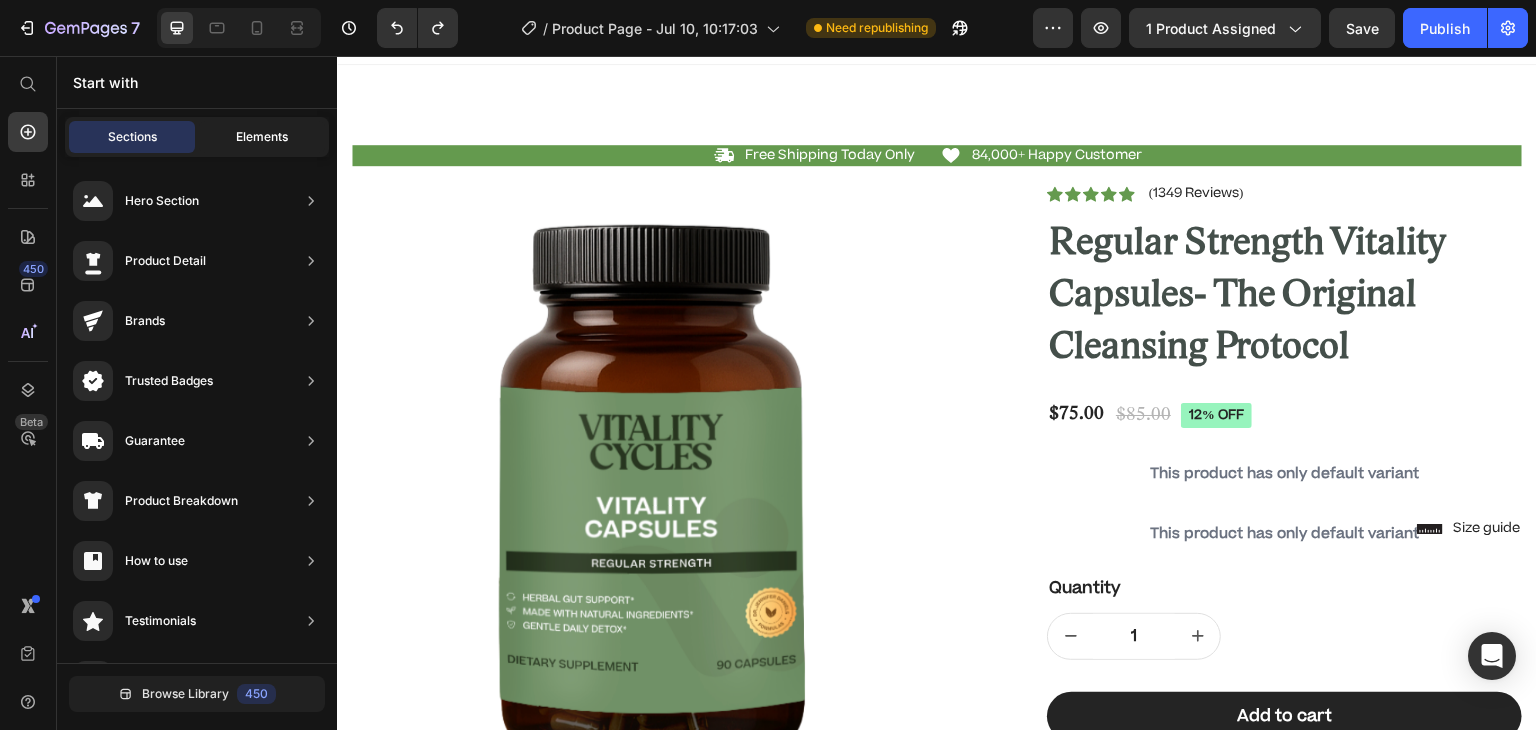 click on "Elements" at bounding box center (262, 137) 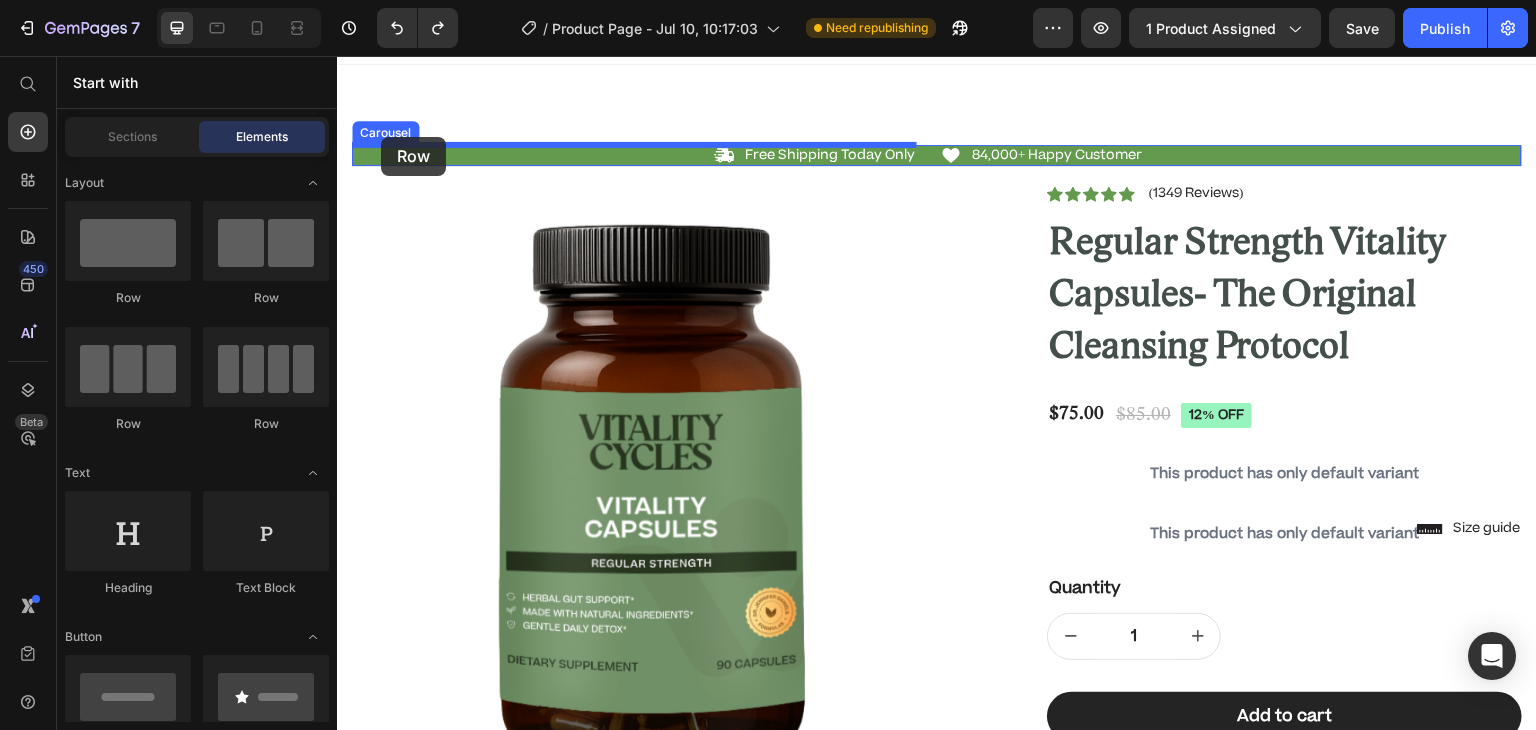scroll, scrollTop: 0, scrollLeft: 0, axis: both 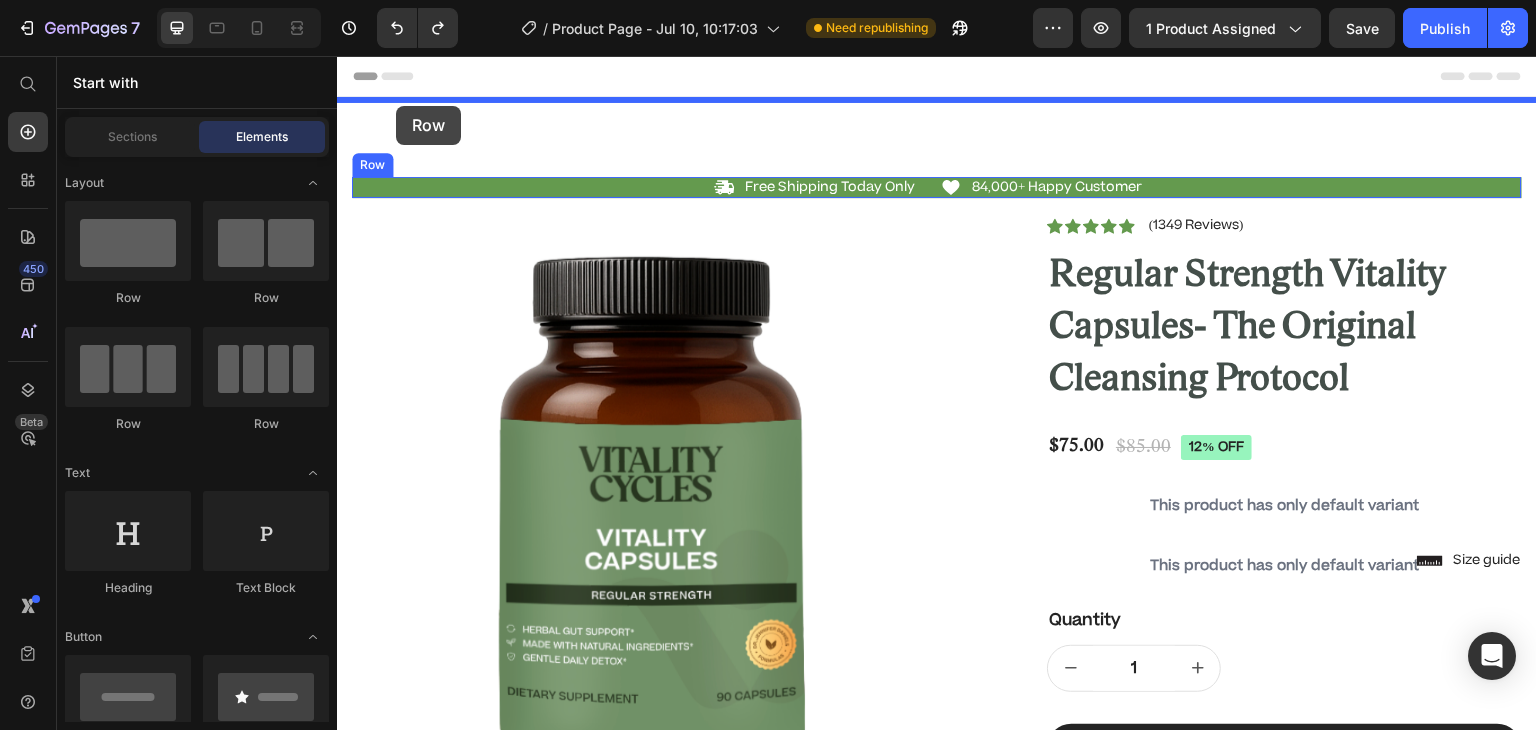 drag, startPoint x: 453, startPoint y: 312, endPoint x: 396, endPoint y: 106, distance: 213.7405 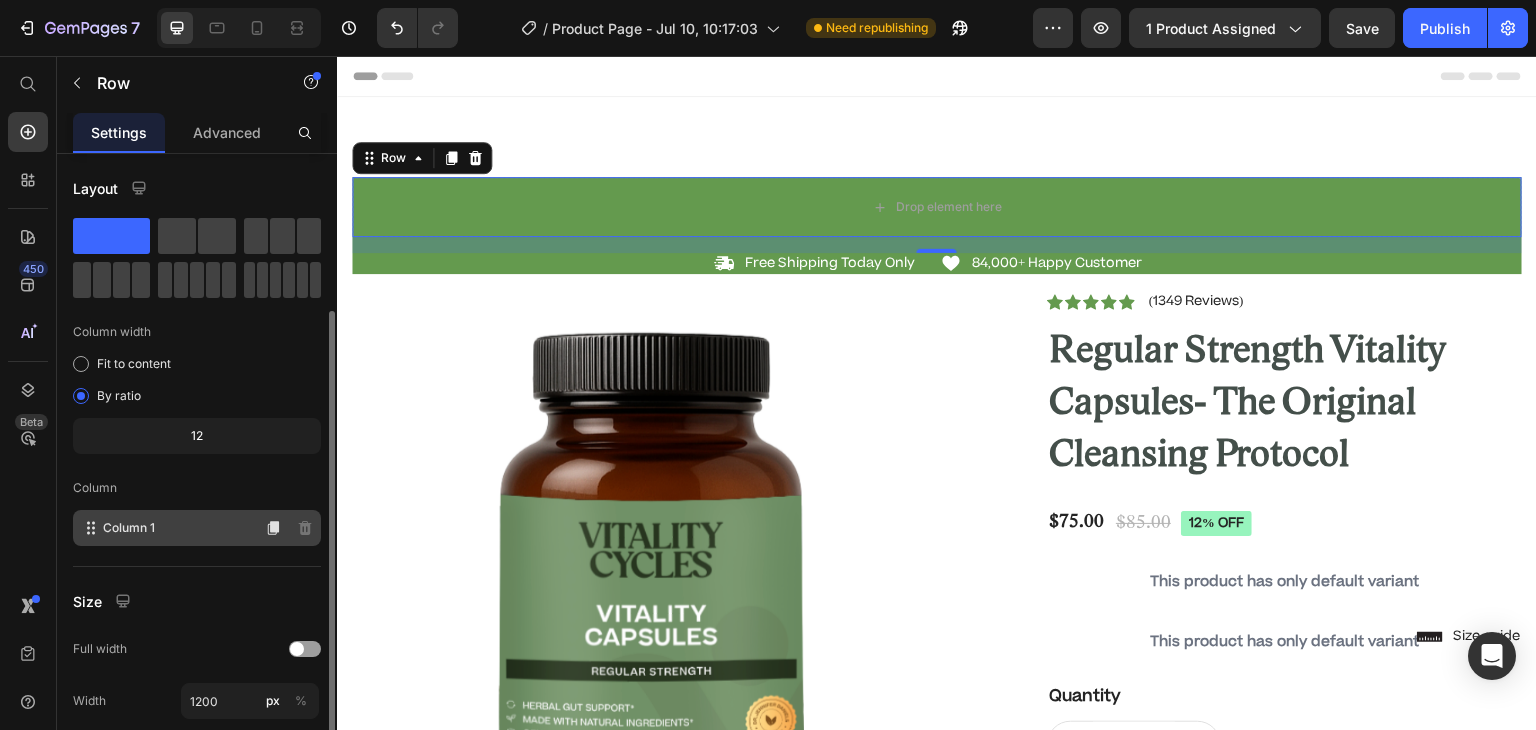 scroll, scrollTop: 93, scrollLeft: 0, axis: vertical 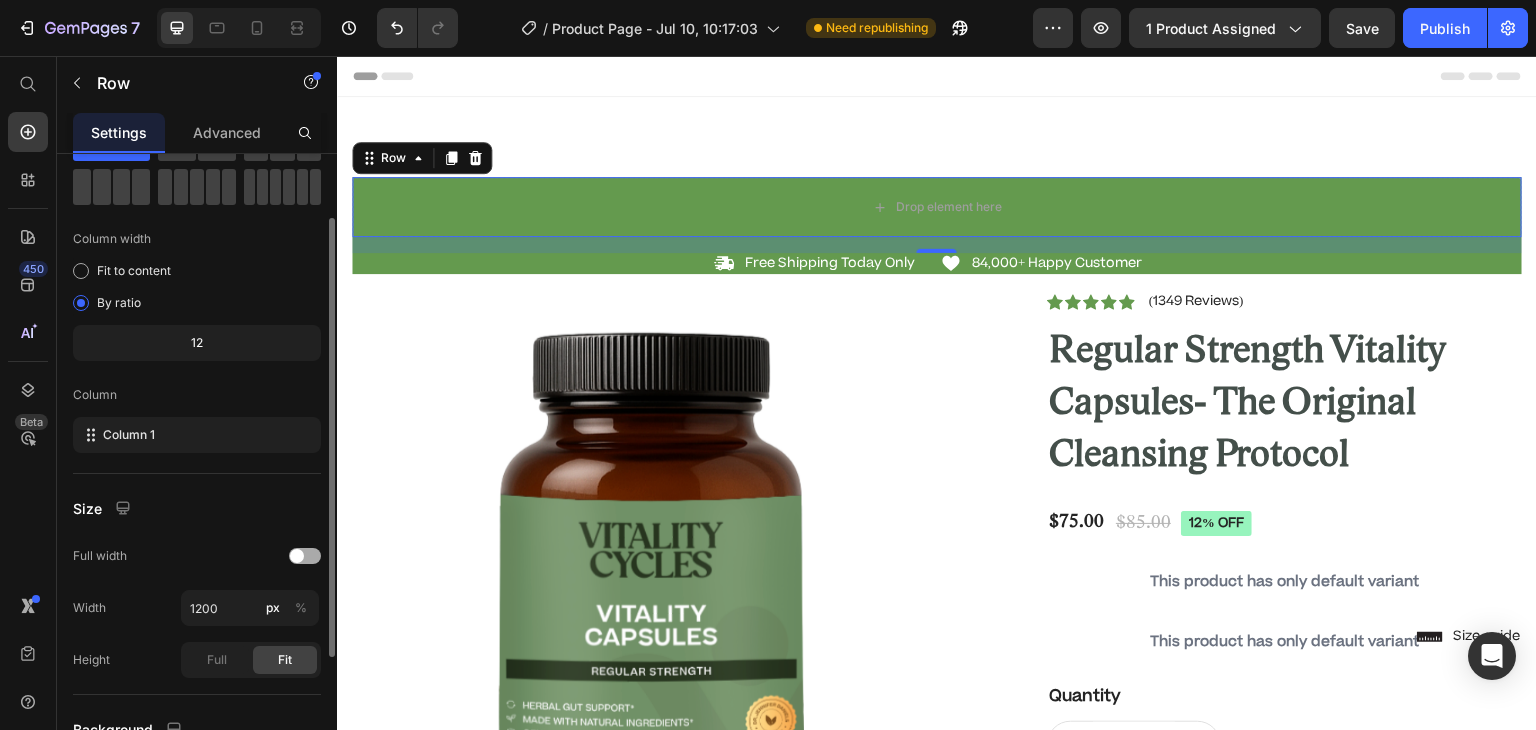 click at bounding box center (297, 556) 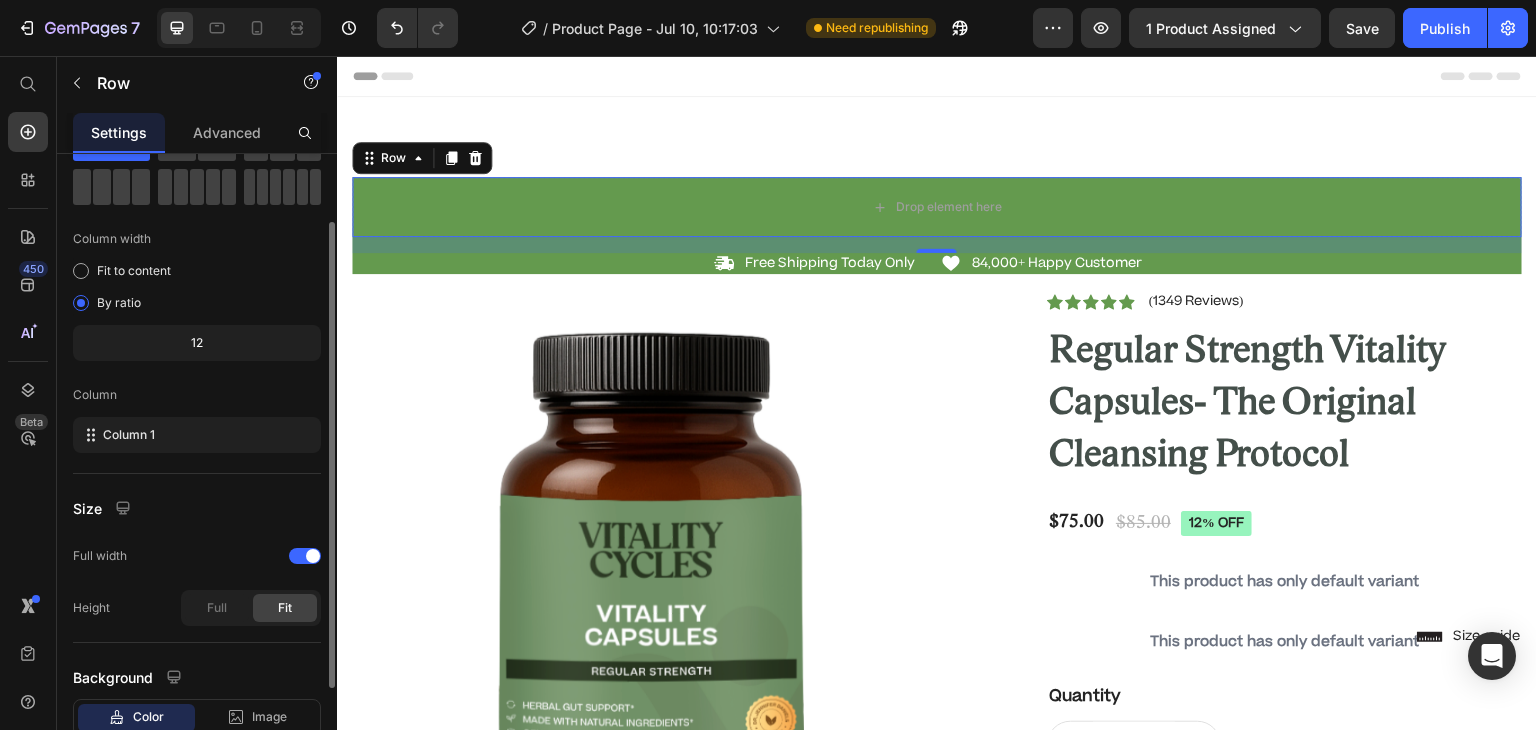 scroll, scrollTop: 225, scrollLeft: 0, axis: vertical 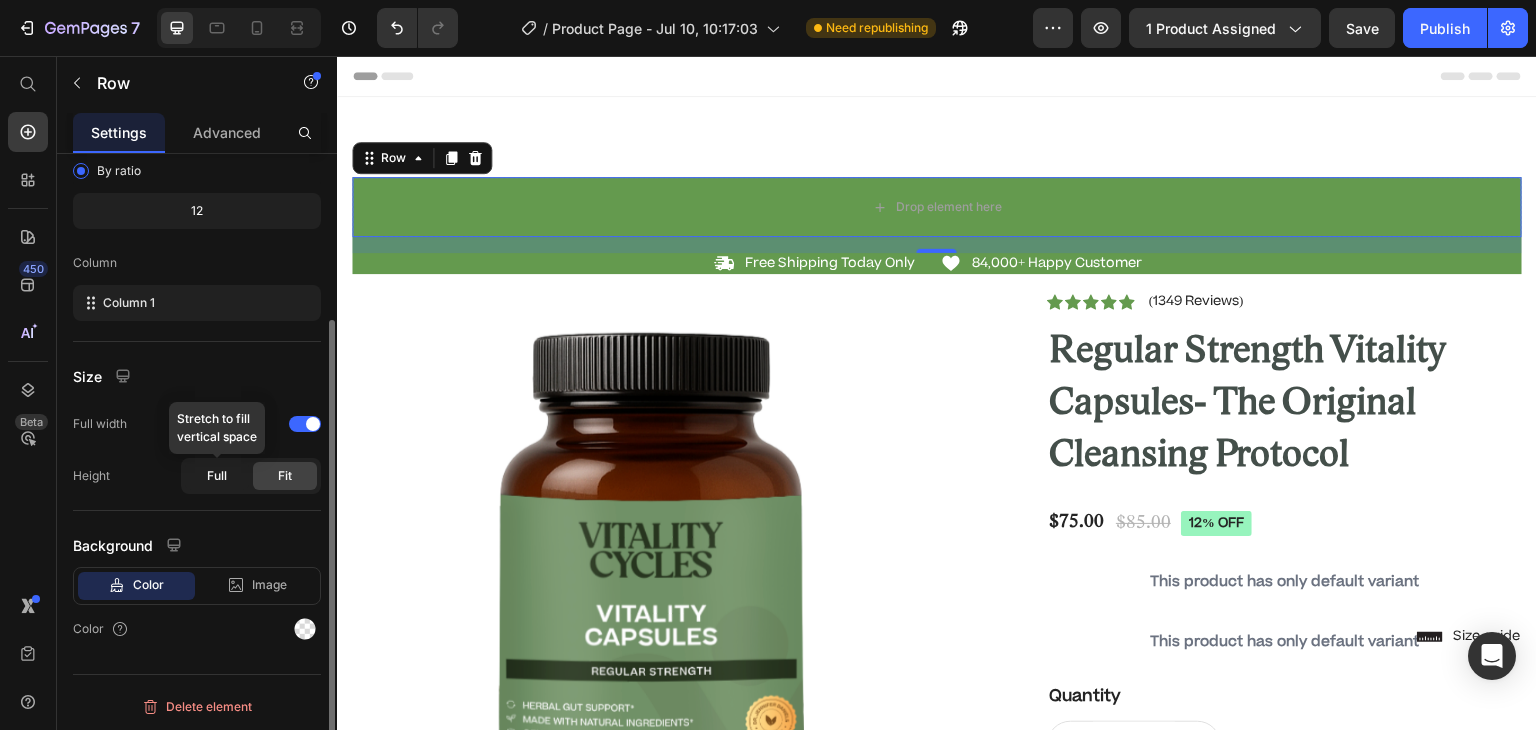 click on "Full" 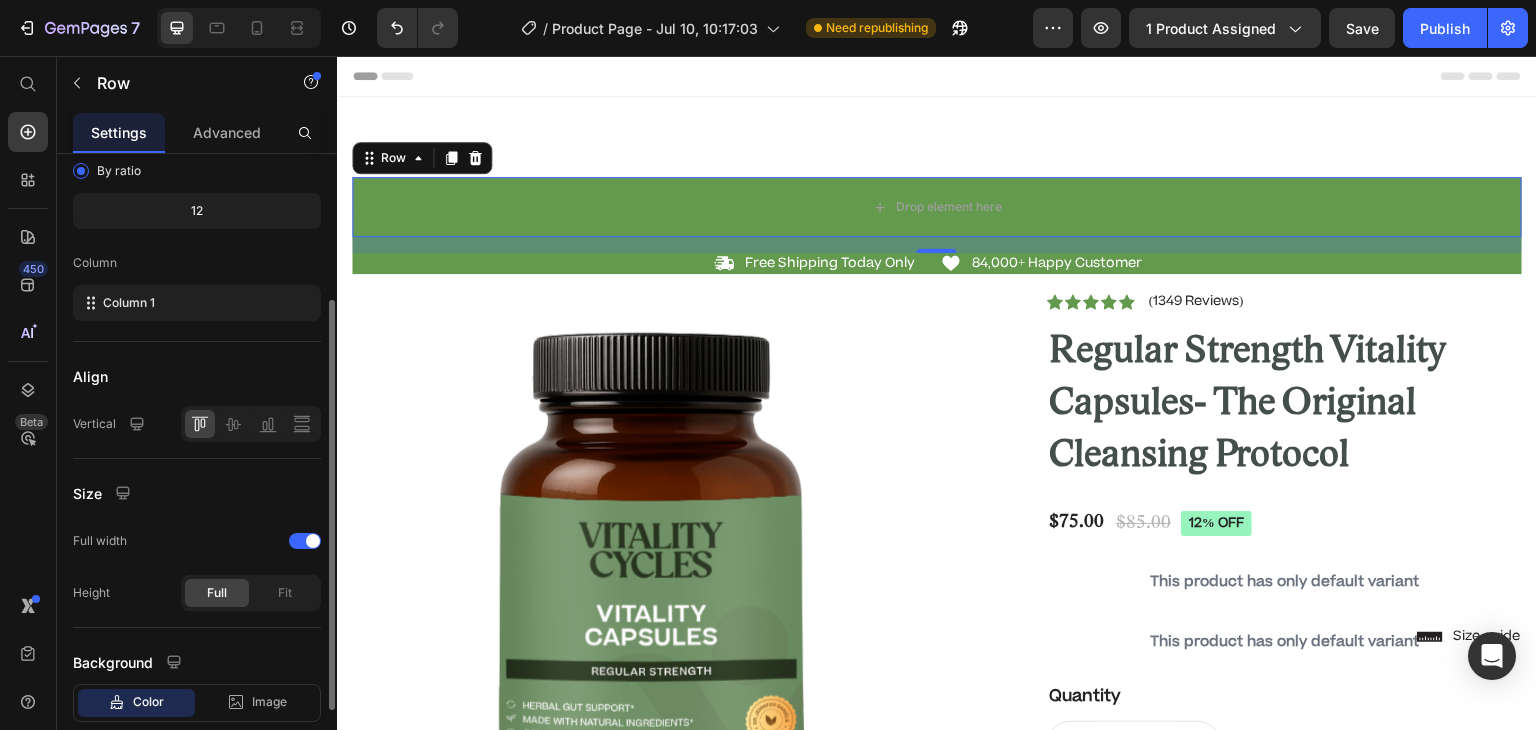 scroll, scrollTop: 0, scrollLeft: 0, axis: both 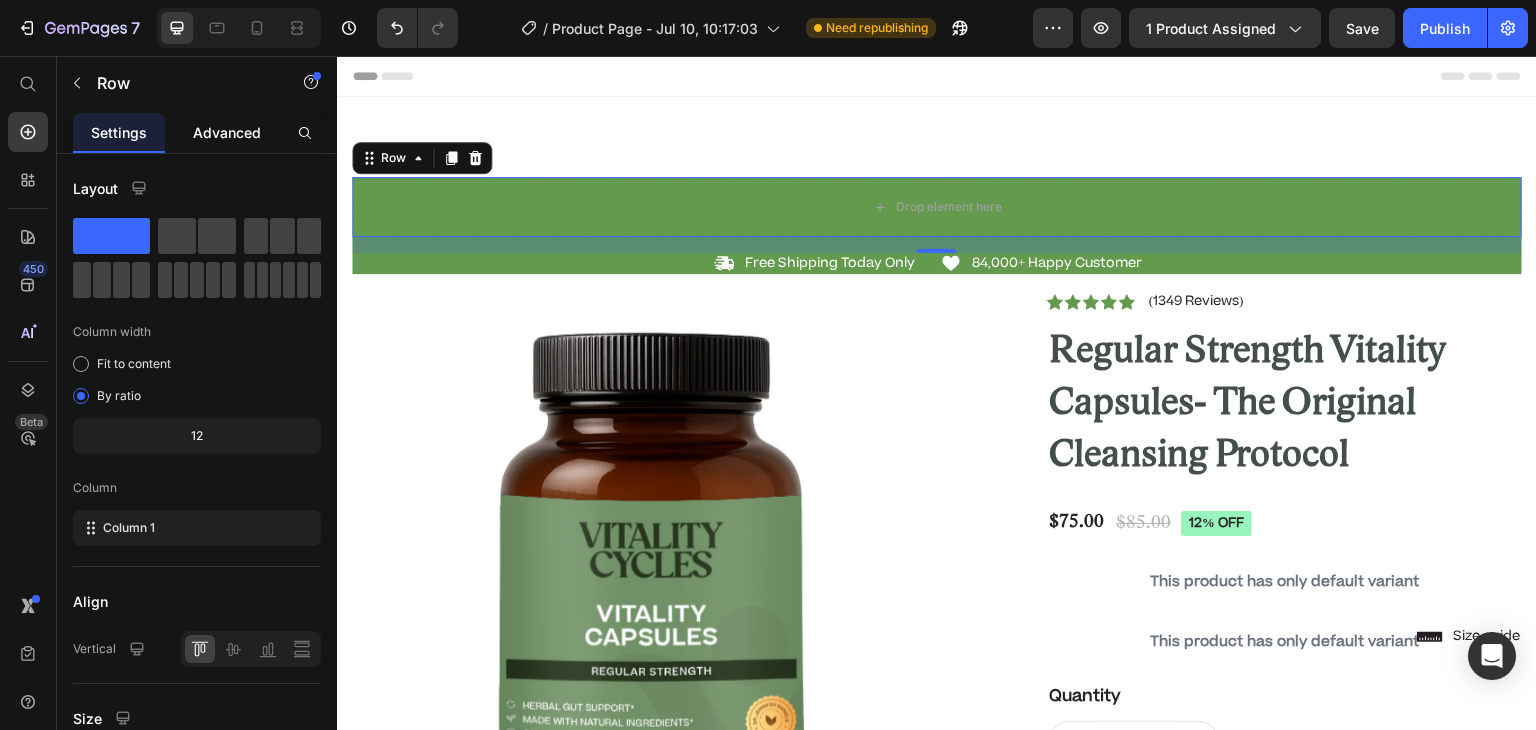 click on "Advanced" at bounding box center (227, 132) 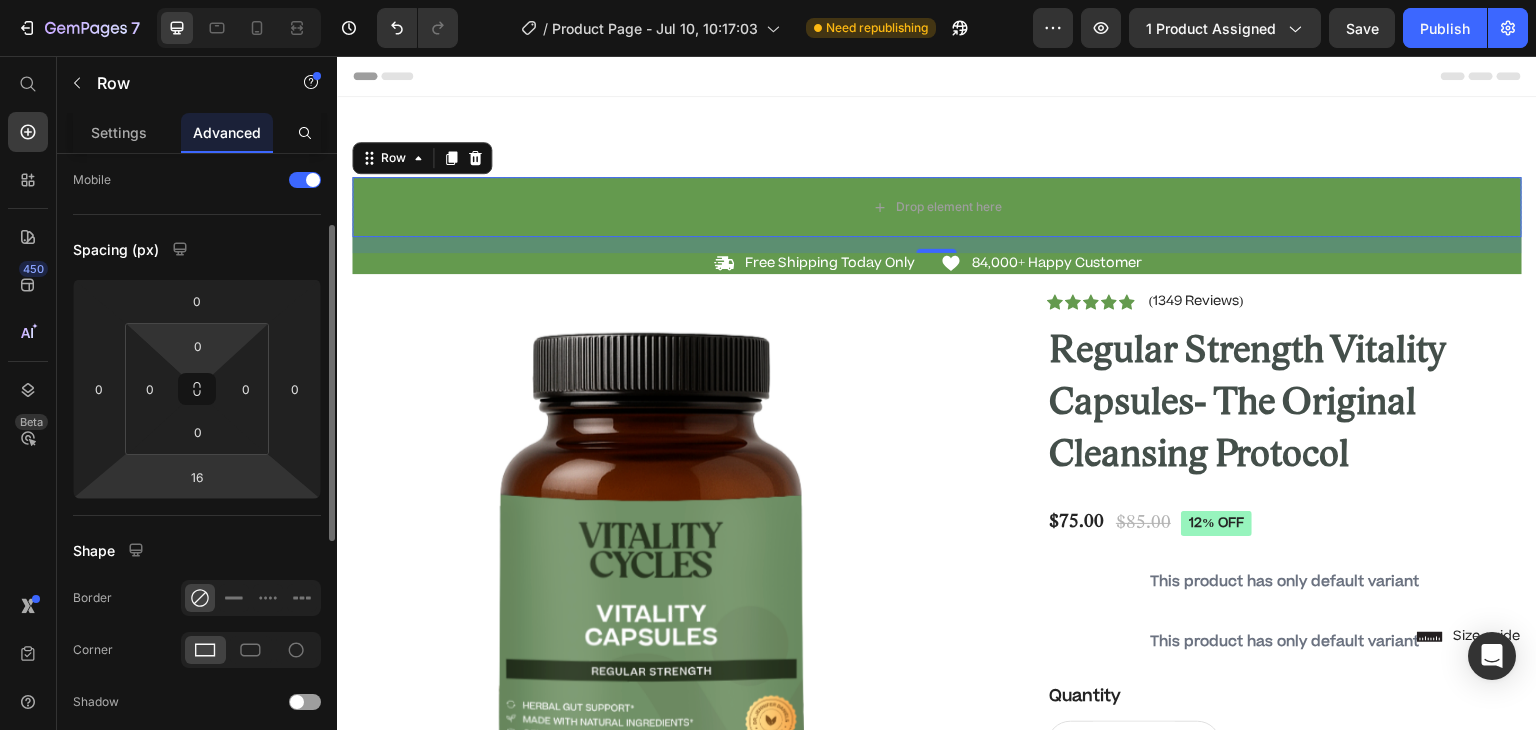 scroll, scrollTop: 138, scrollLeft: 0, axis: vertical 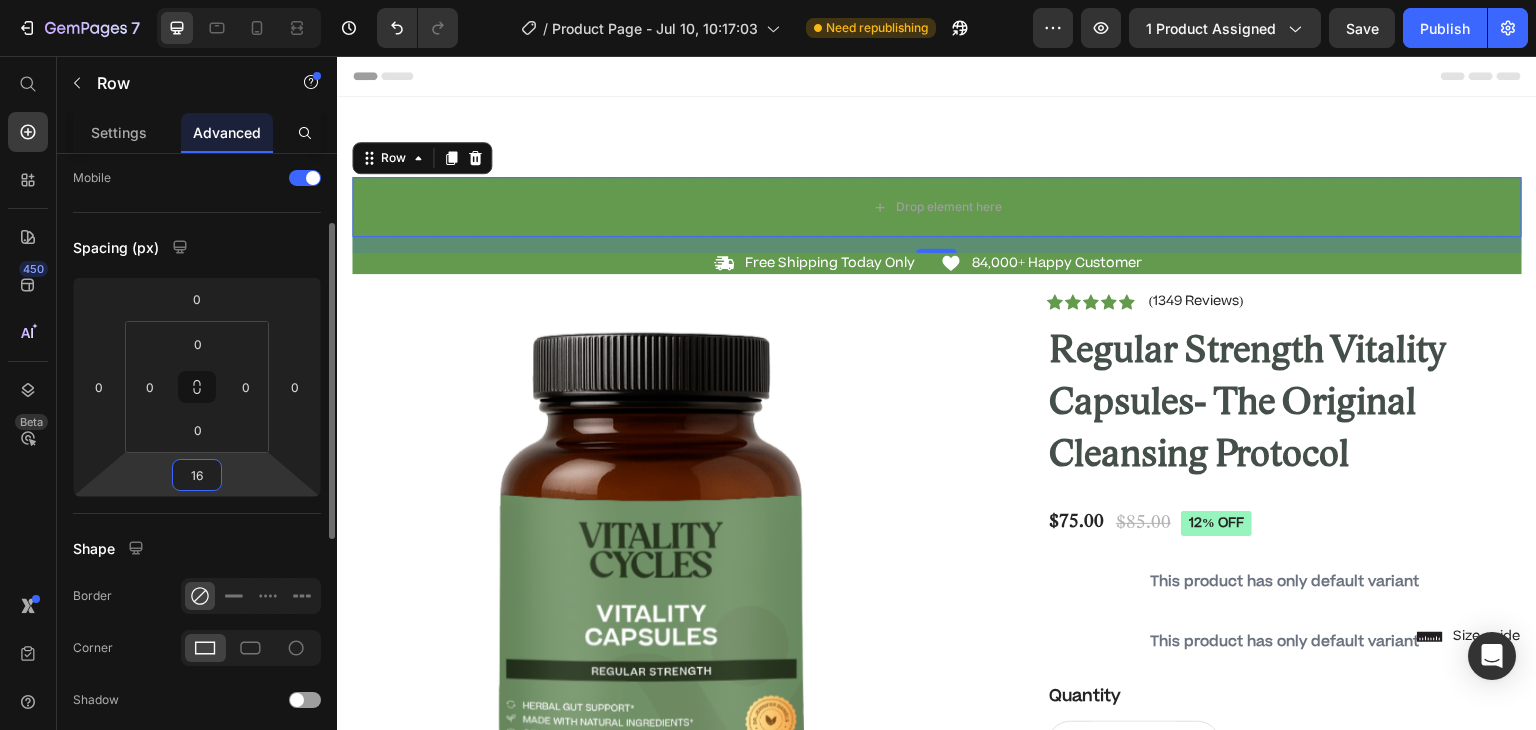 click on "16" at bounding box center [197, 475] 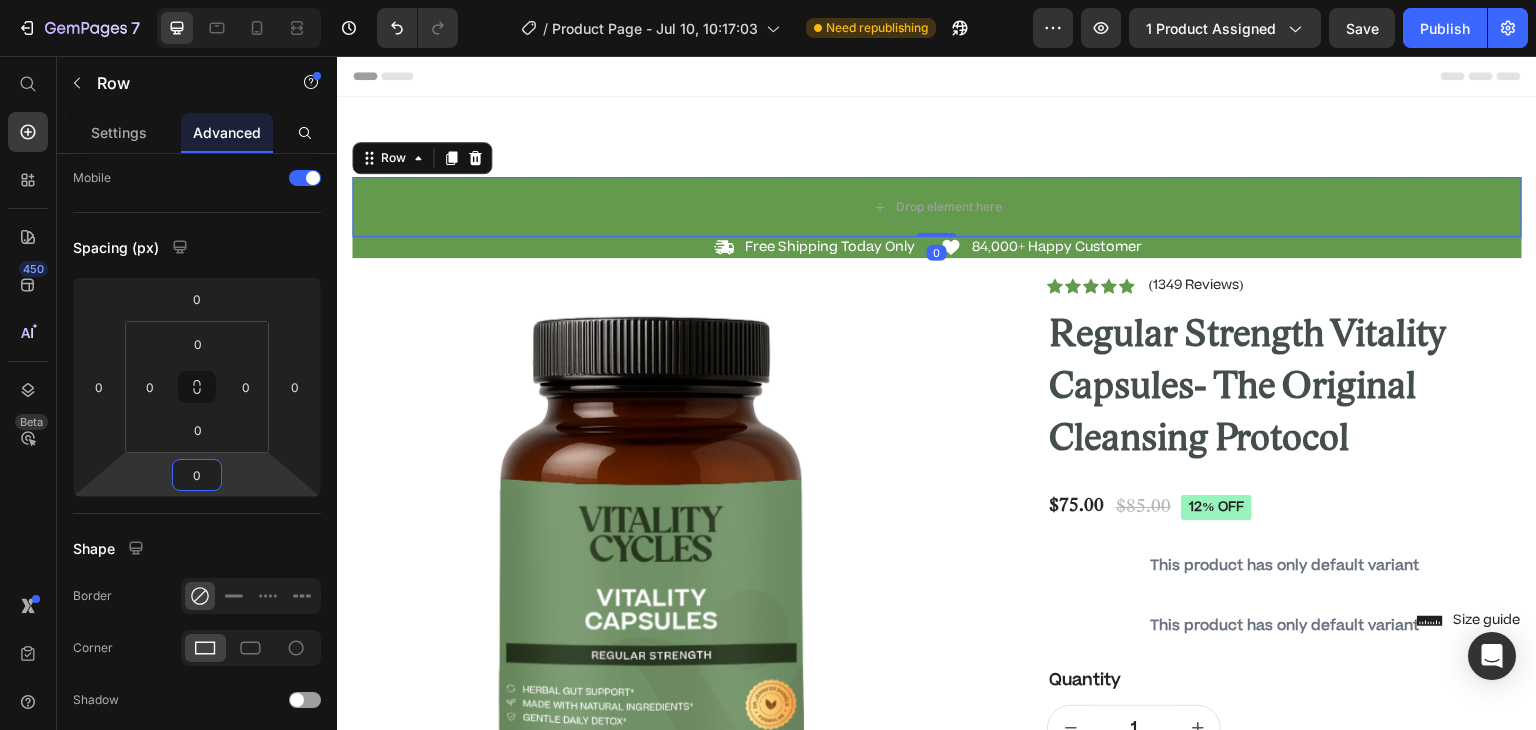 type on "0" 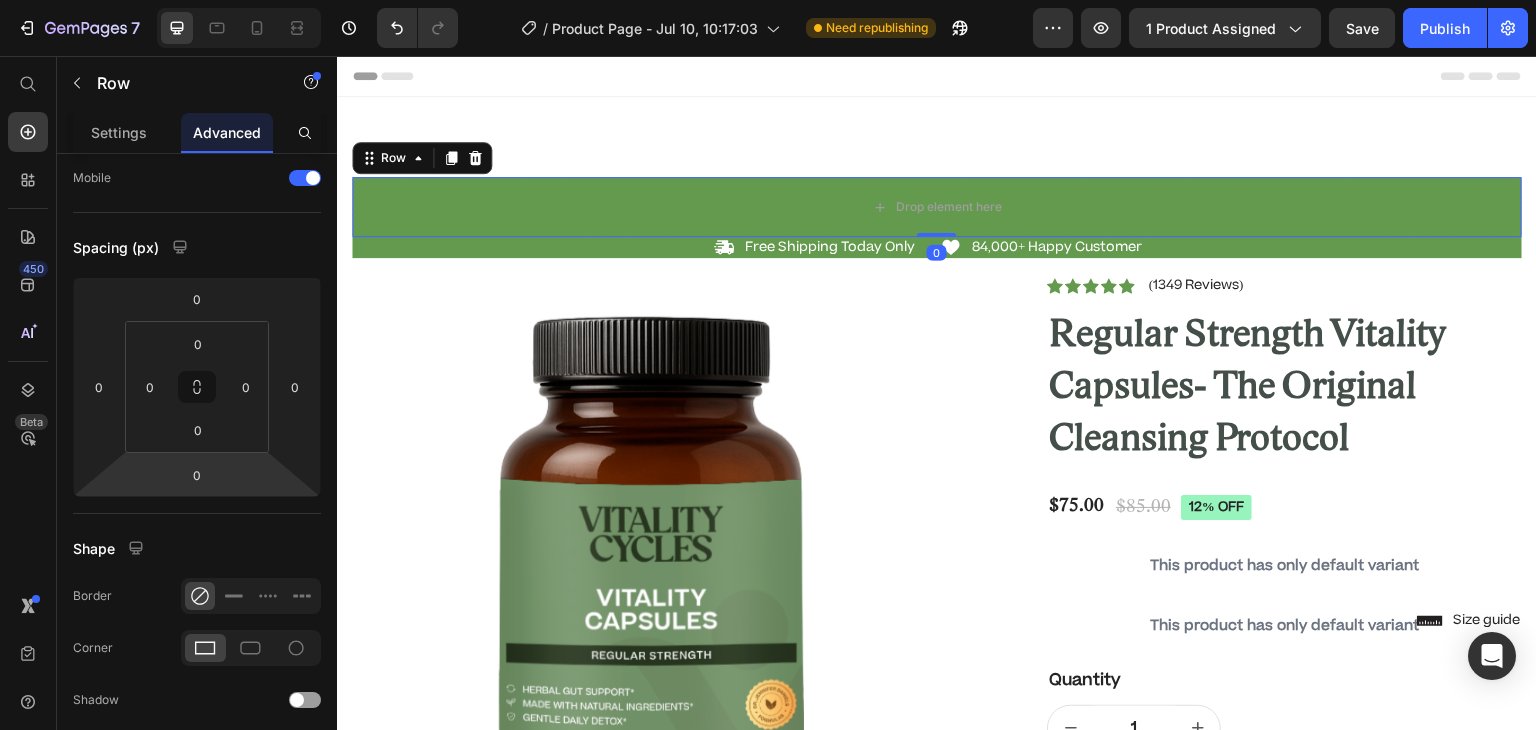 click on "450 Beta" at bounding box center (28, 325) 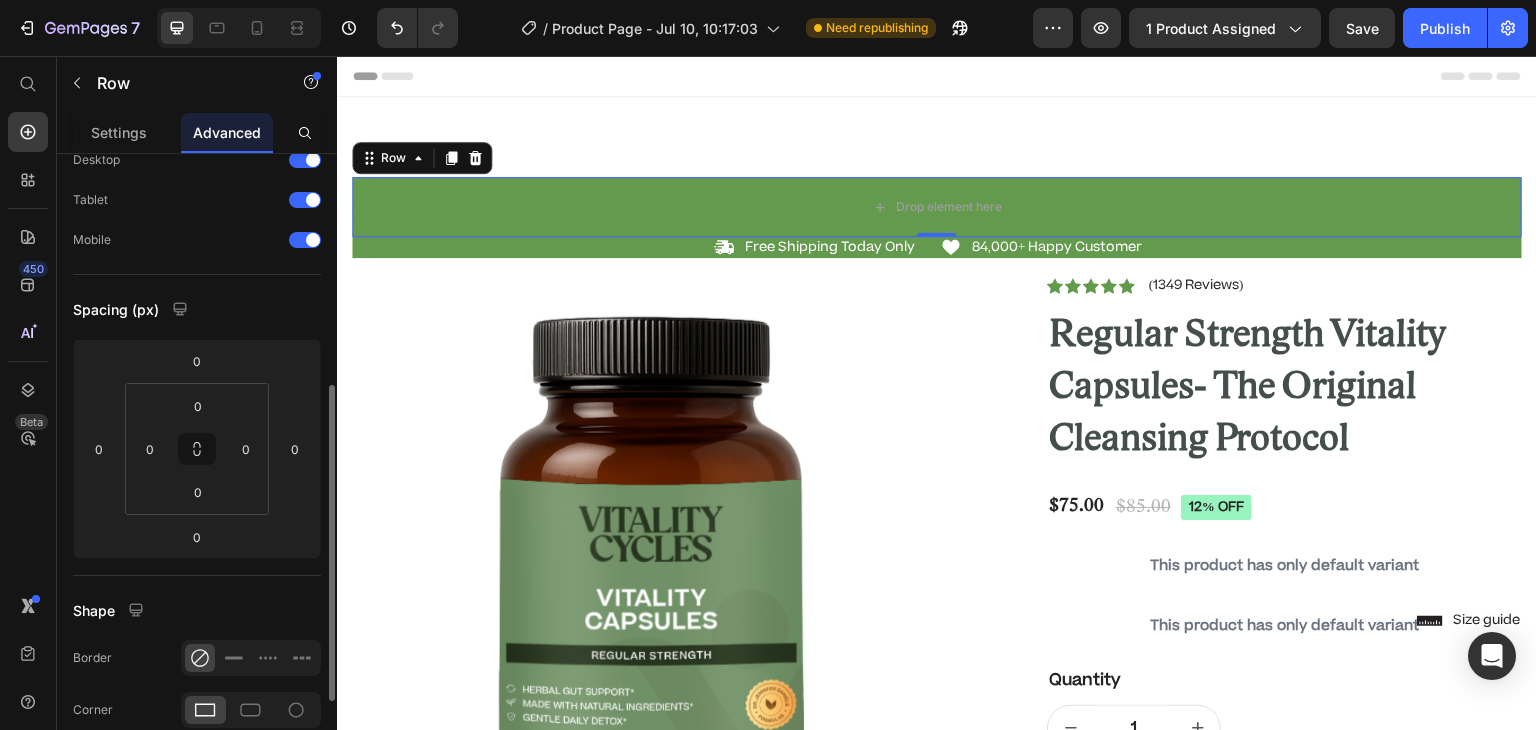 scroll, scrollTop: 0, scrollLeft: 0, axis: both 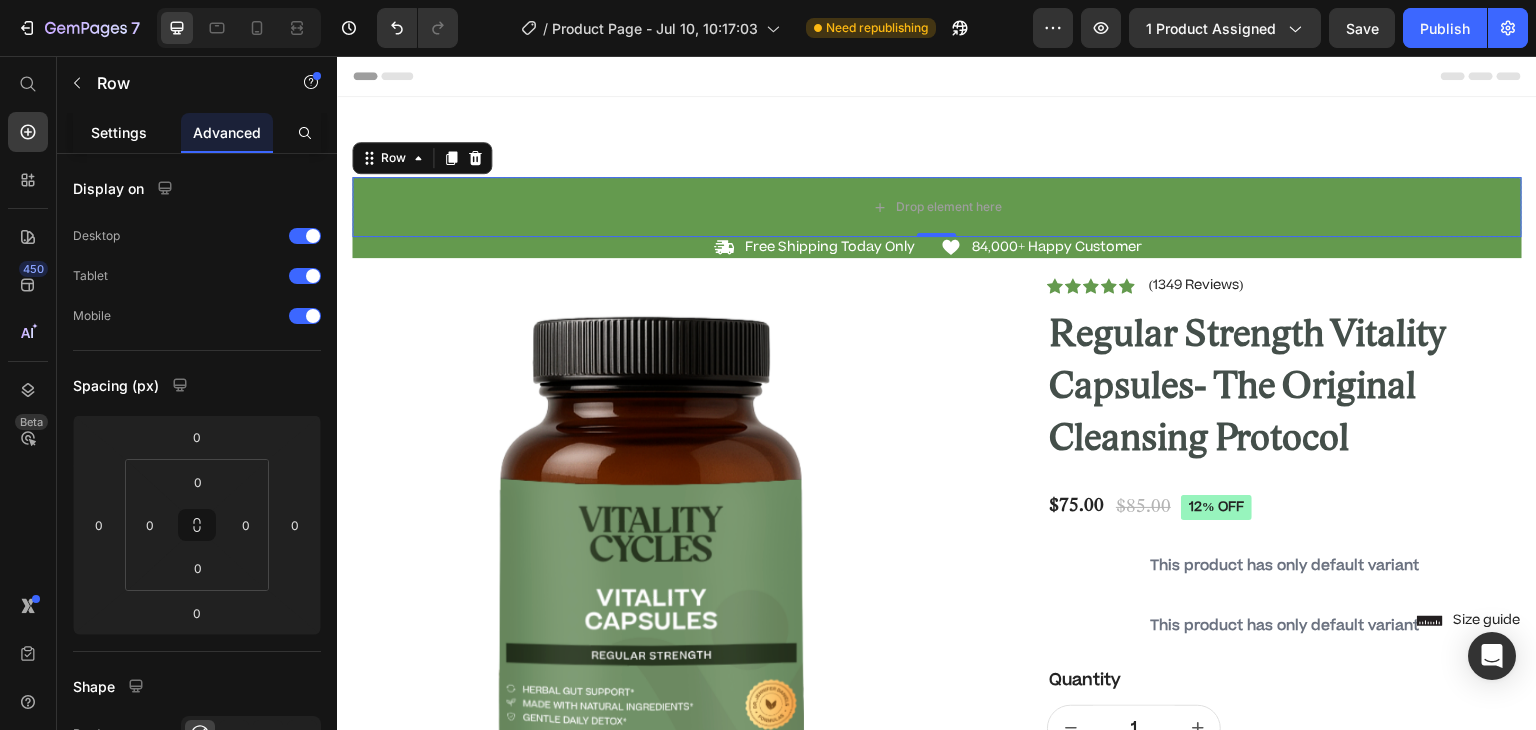 click on "Settings" at bounding box center (119, 132) 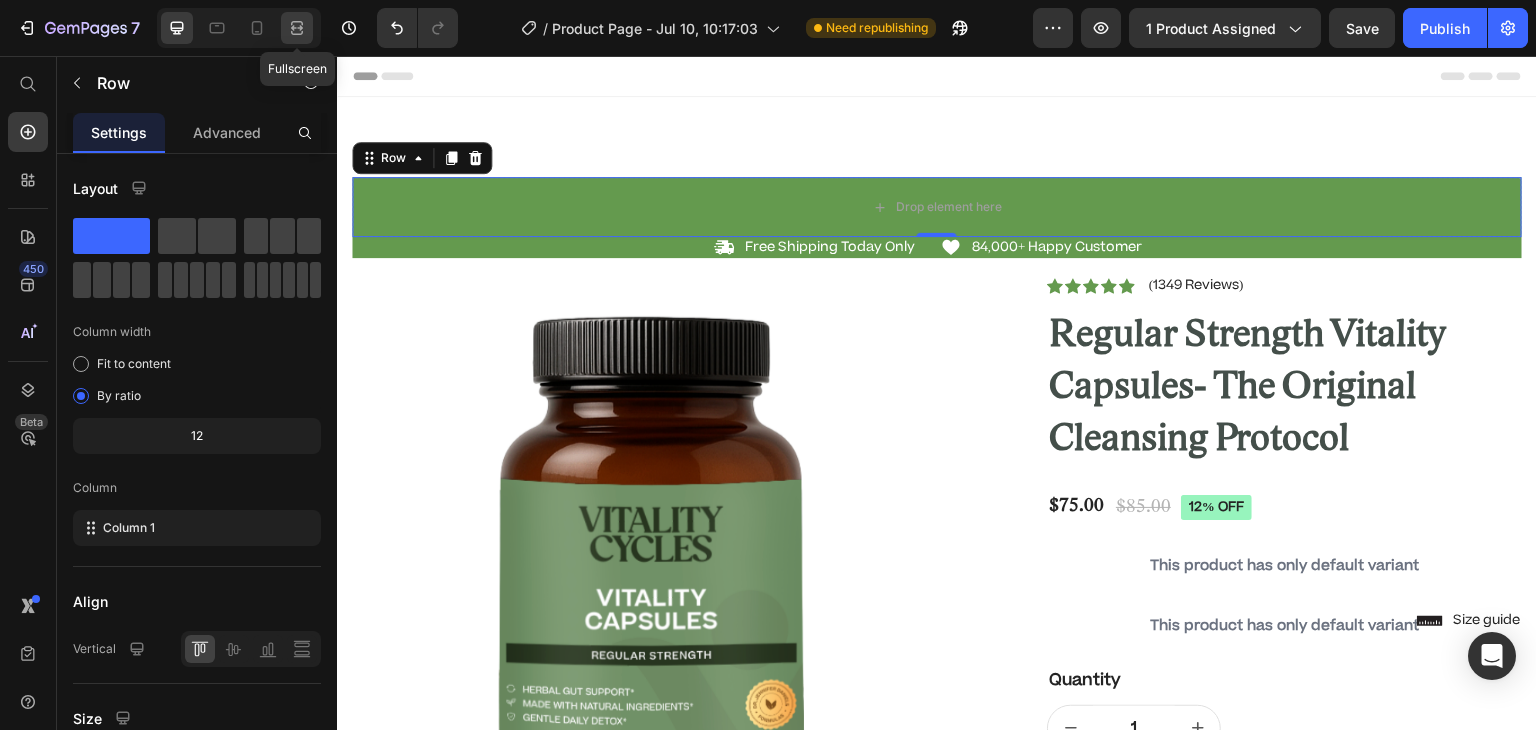 click 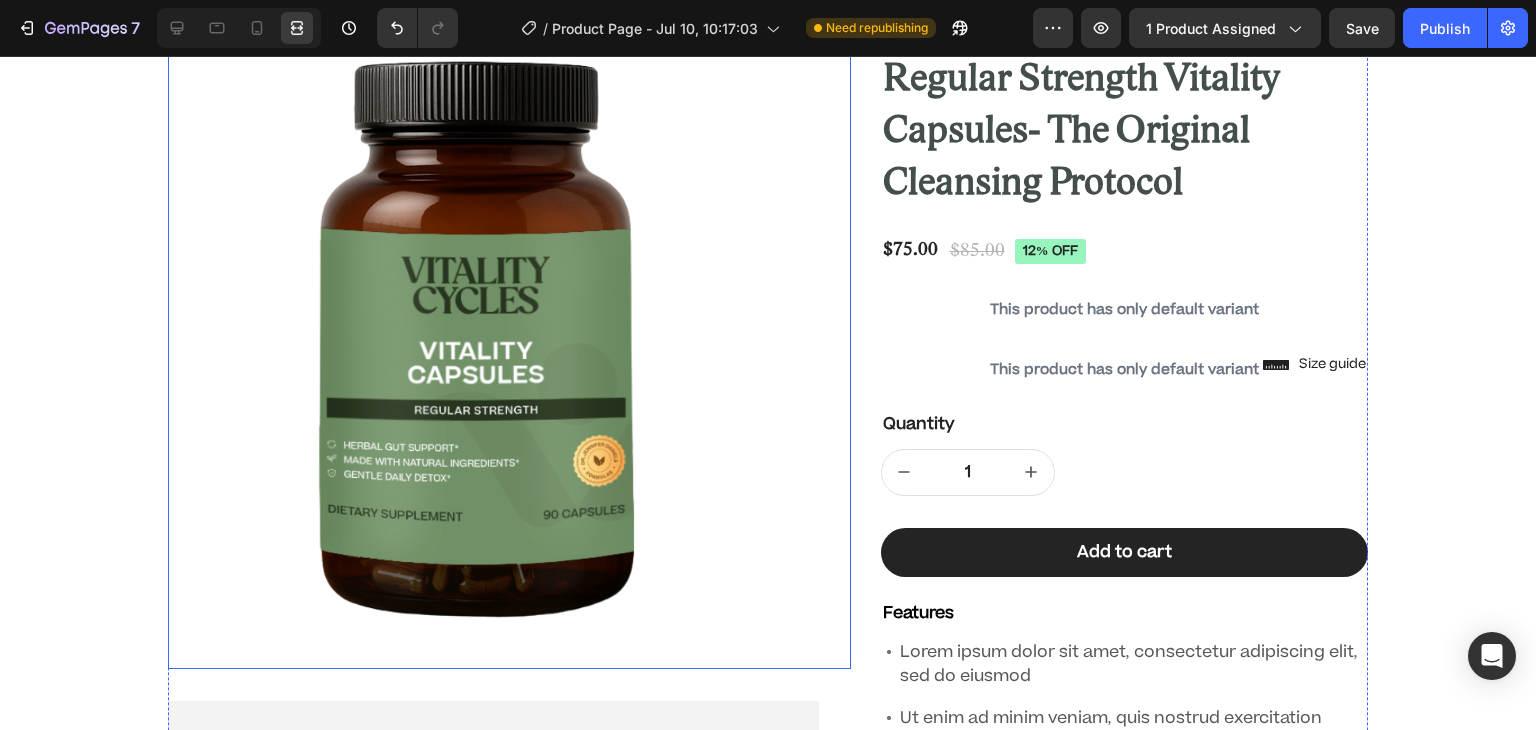 scroll, scrollTop: 0, scrollLeft: 0, axis: both 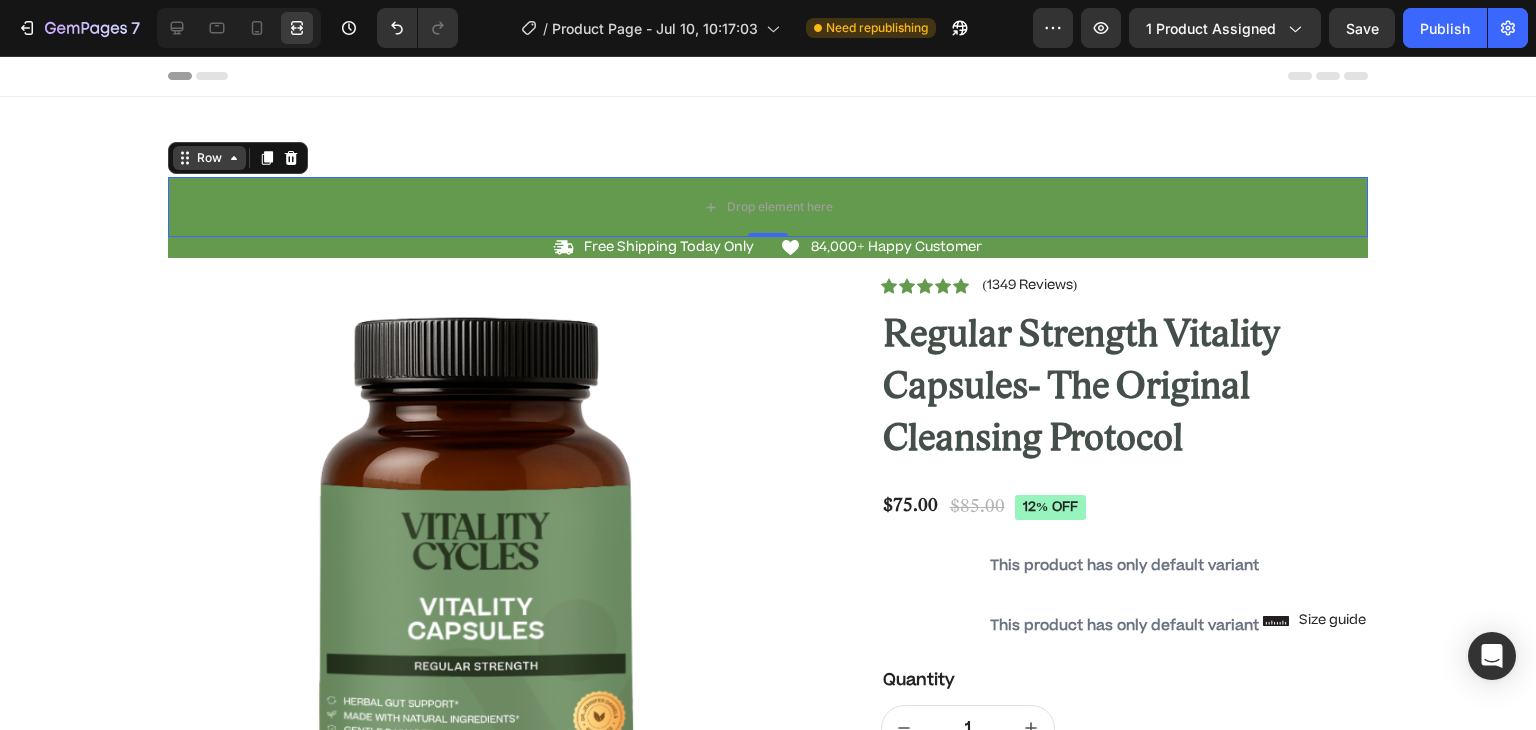 click on "Row" at bounding box center [209, 158] 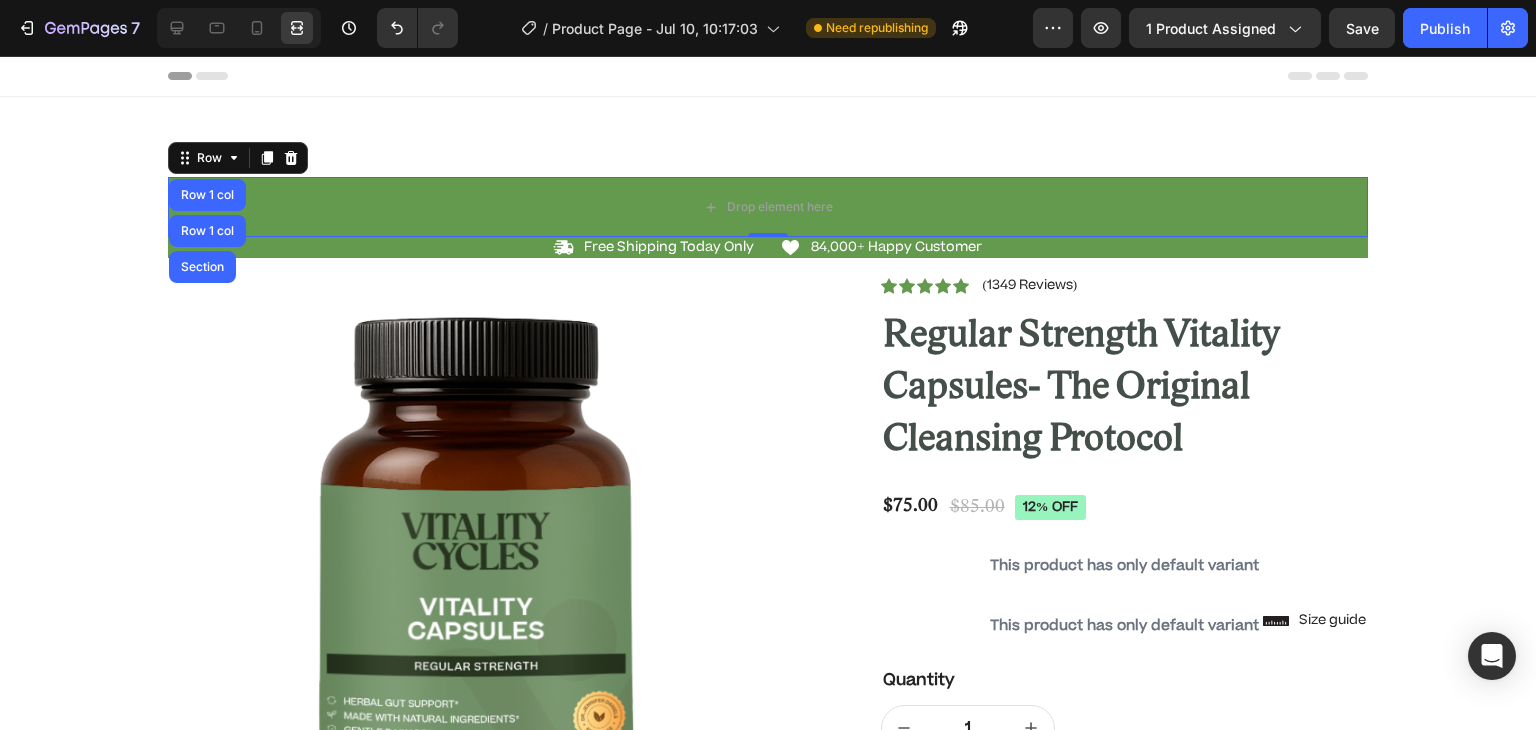 click on "Row Row 1 col Row 1 col Section" at bounding box center (238, 158) 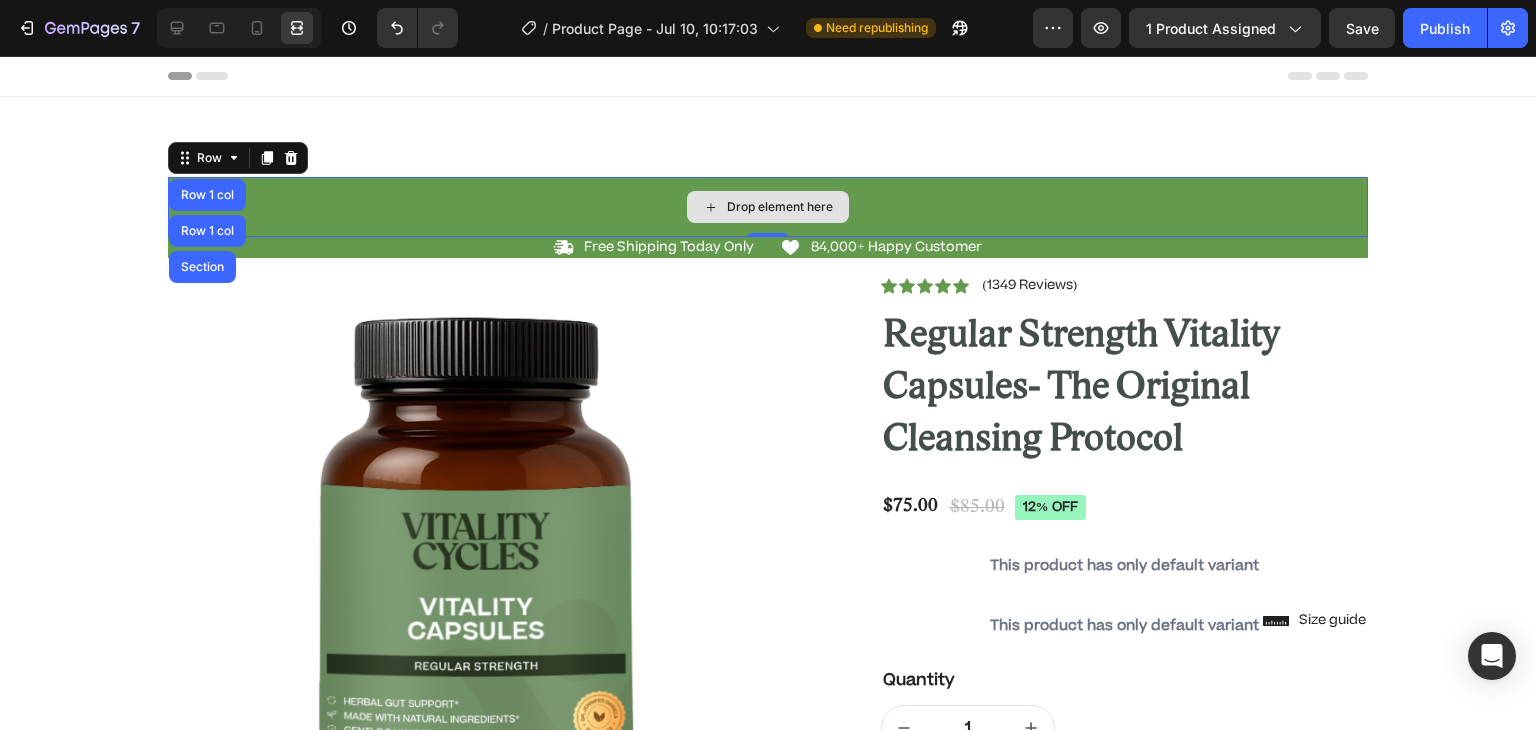 click on "Drop element here" at bounding box center (768, 207) 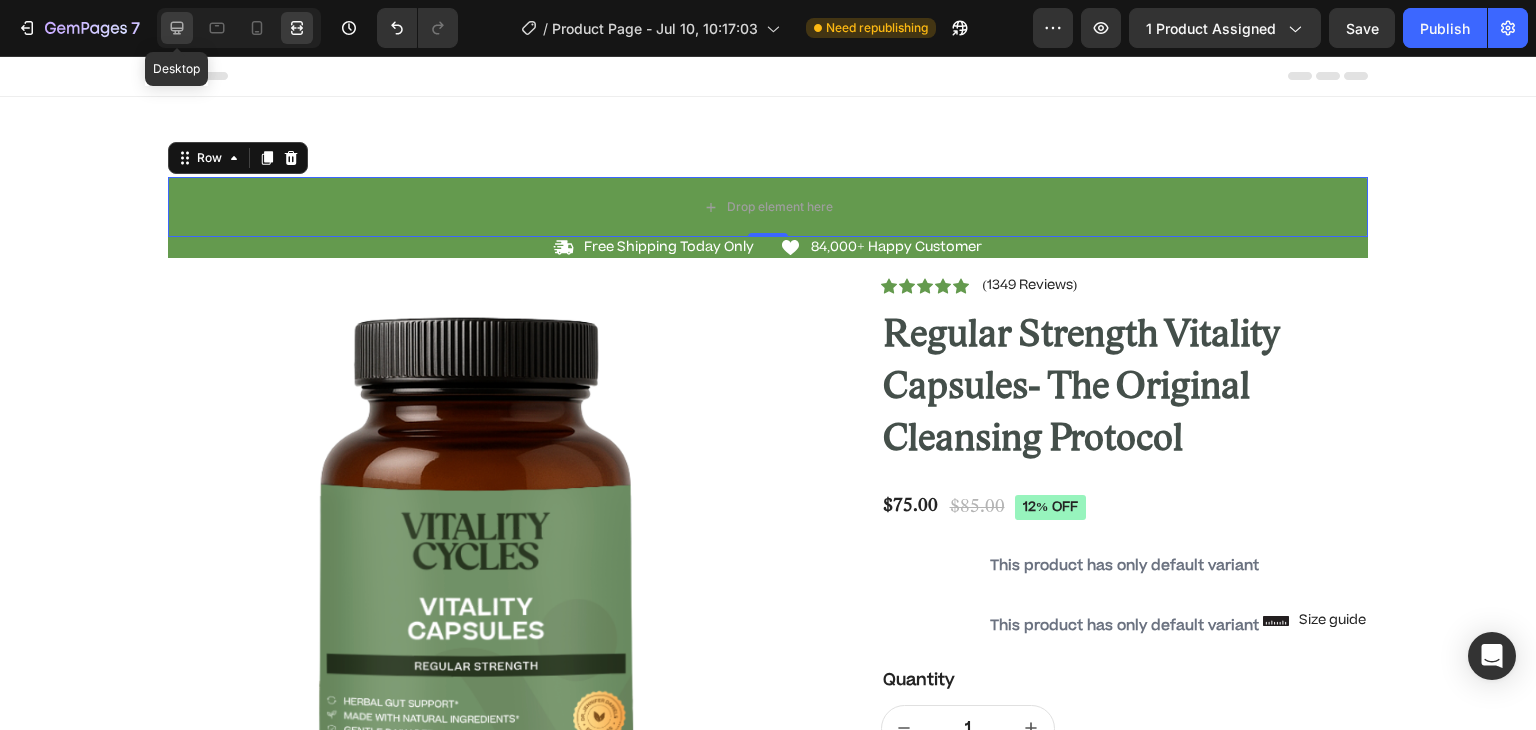click 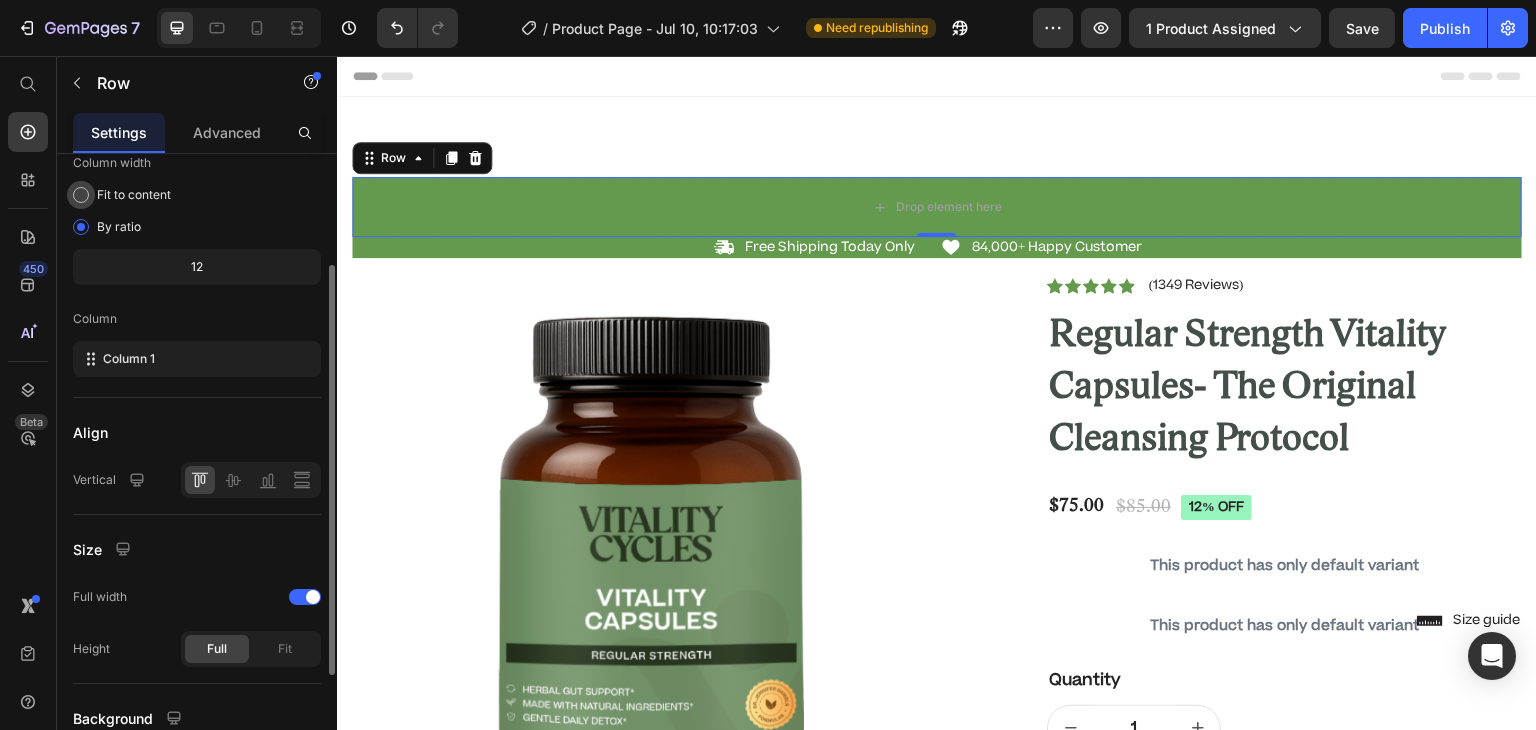 scroll, scrollTop: 170, scrollLeft: 0, axis: vertical 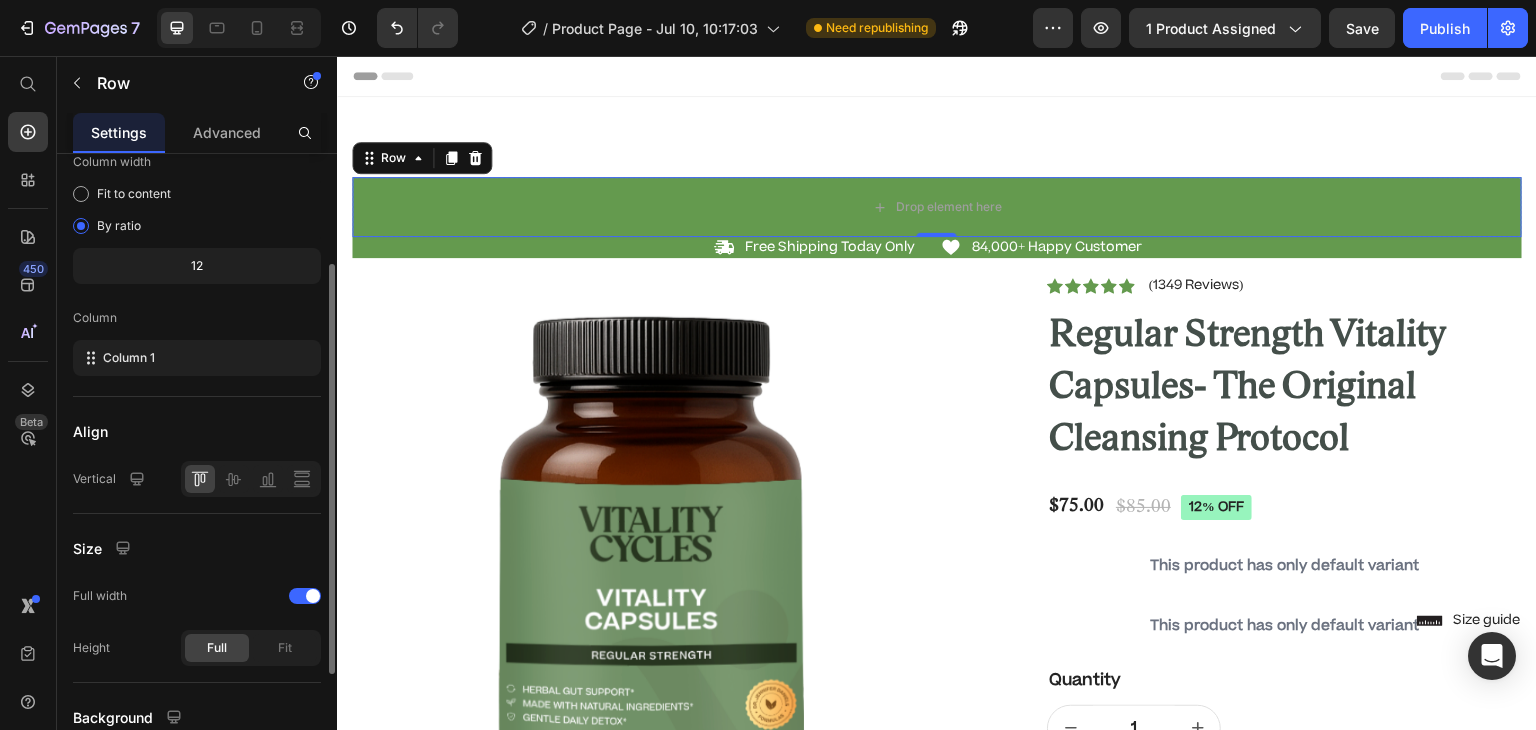 click on "12" 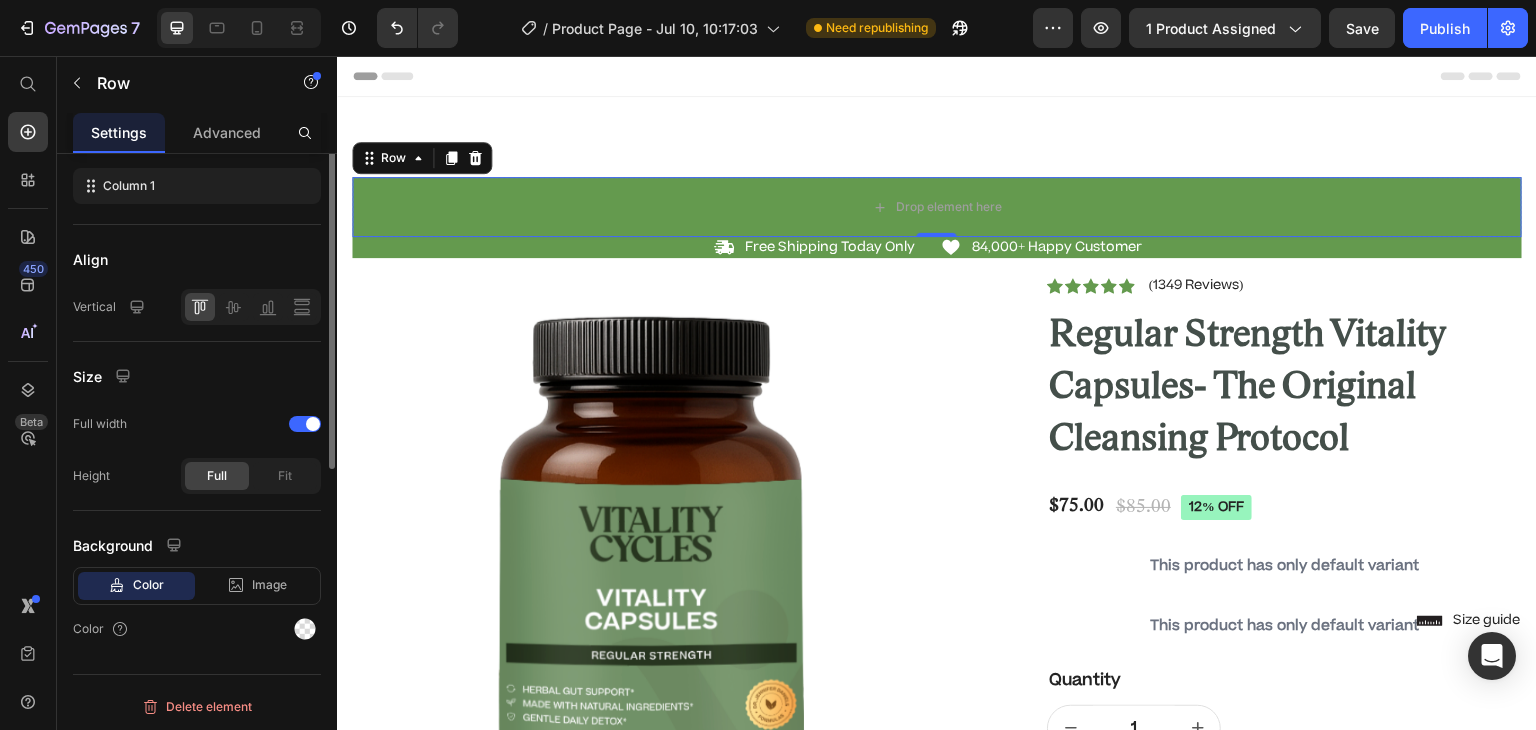 scroll, scrollTop: 0, scrollLeft: 0, axis: both 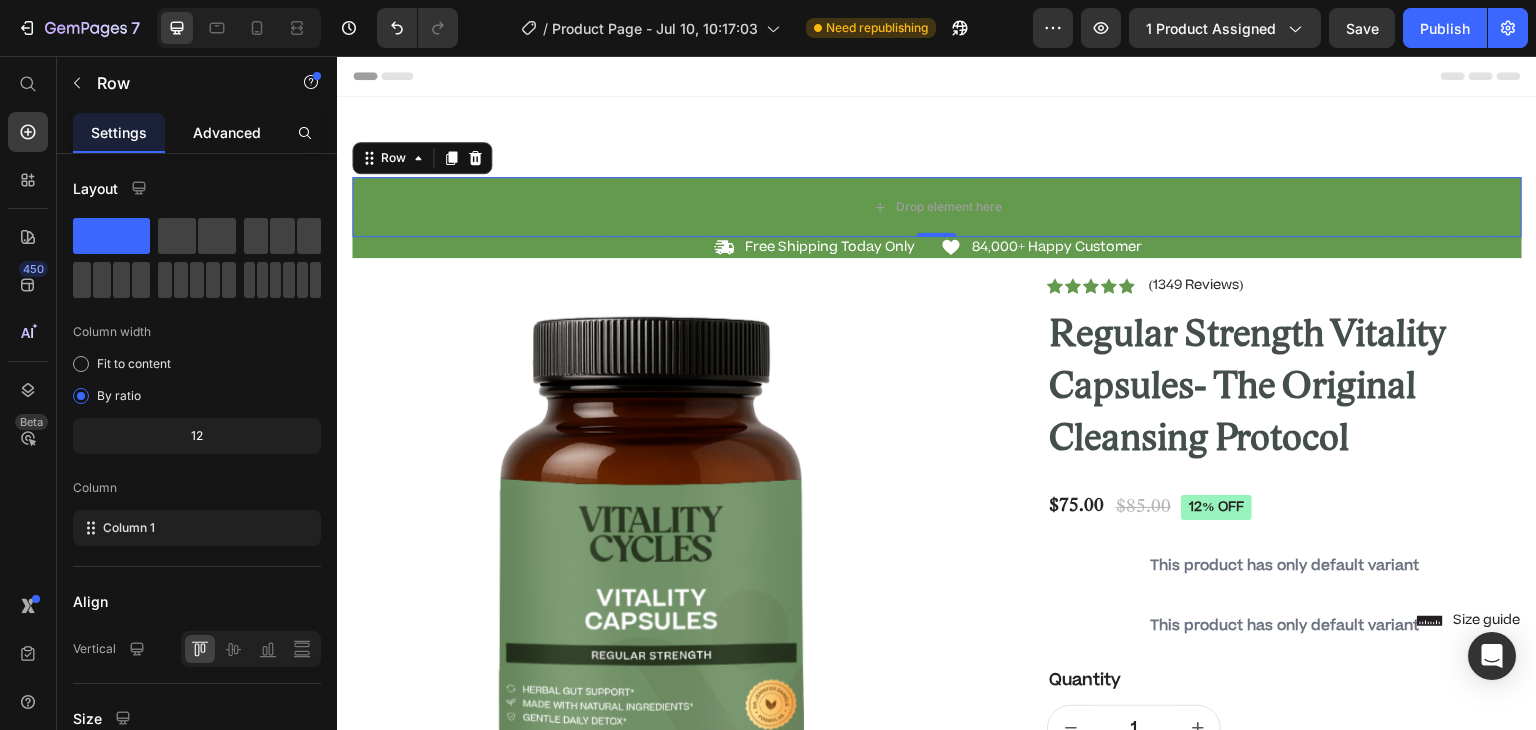 click on "Advanced" at bounding box center [227, 132] 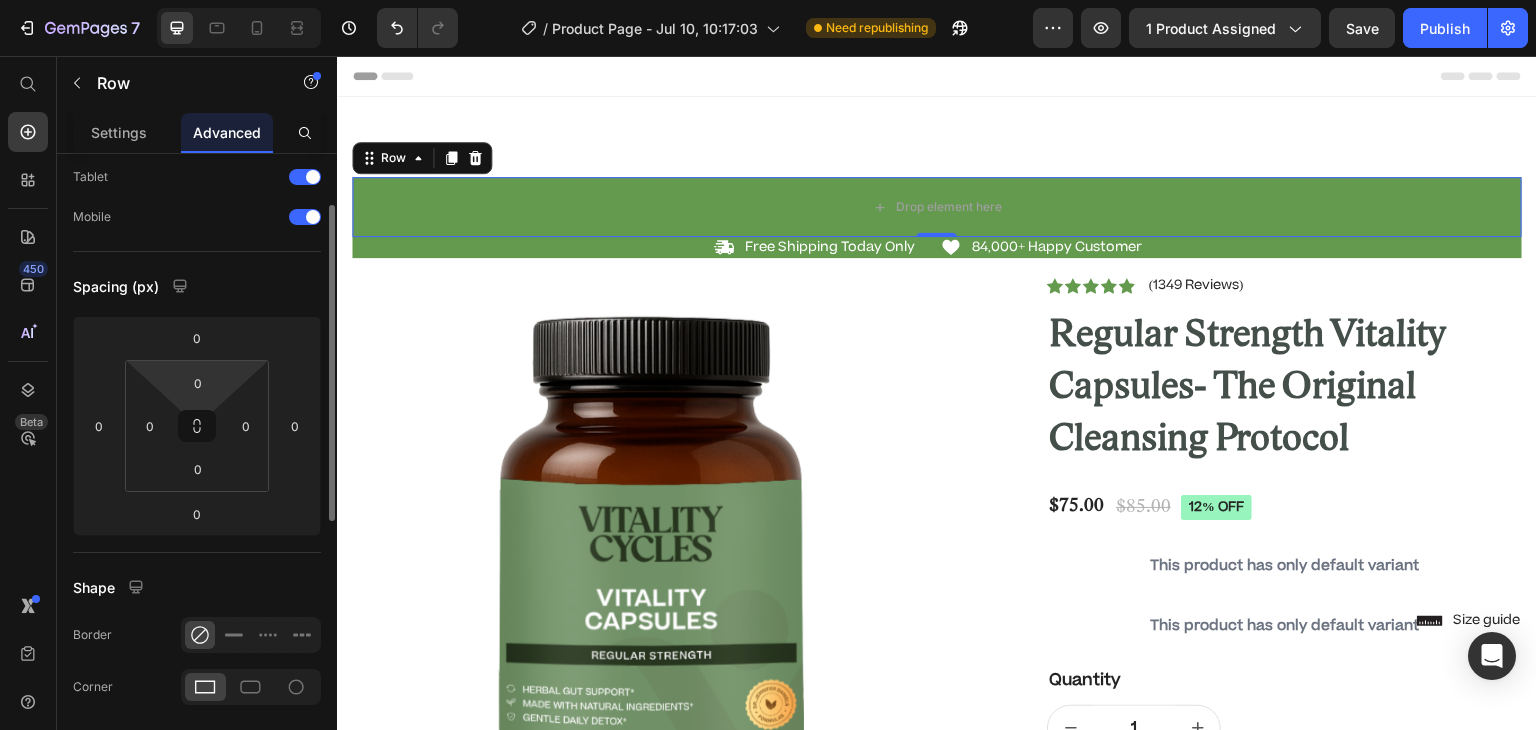 scroll, scrollTop: 100, scrollLeft: 0, axis: vertical 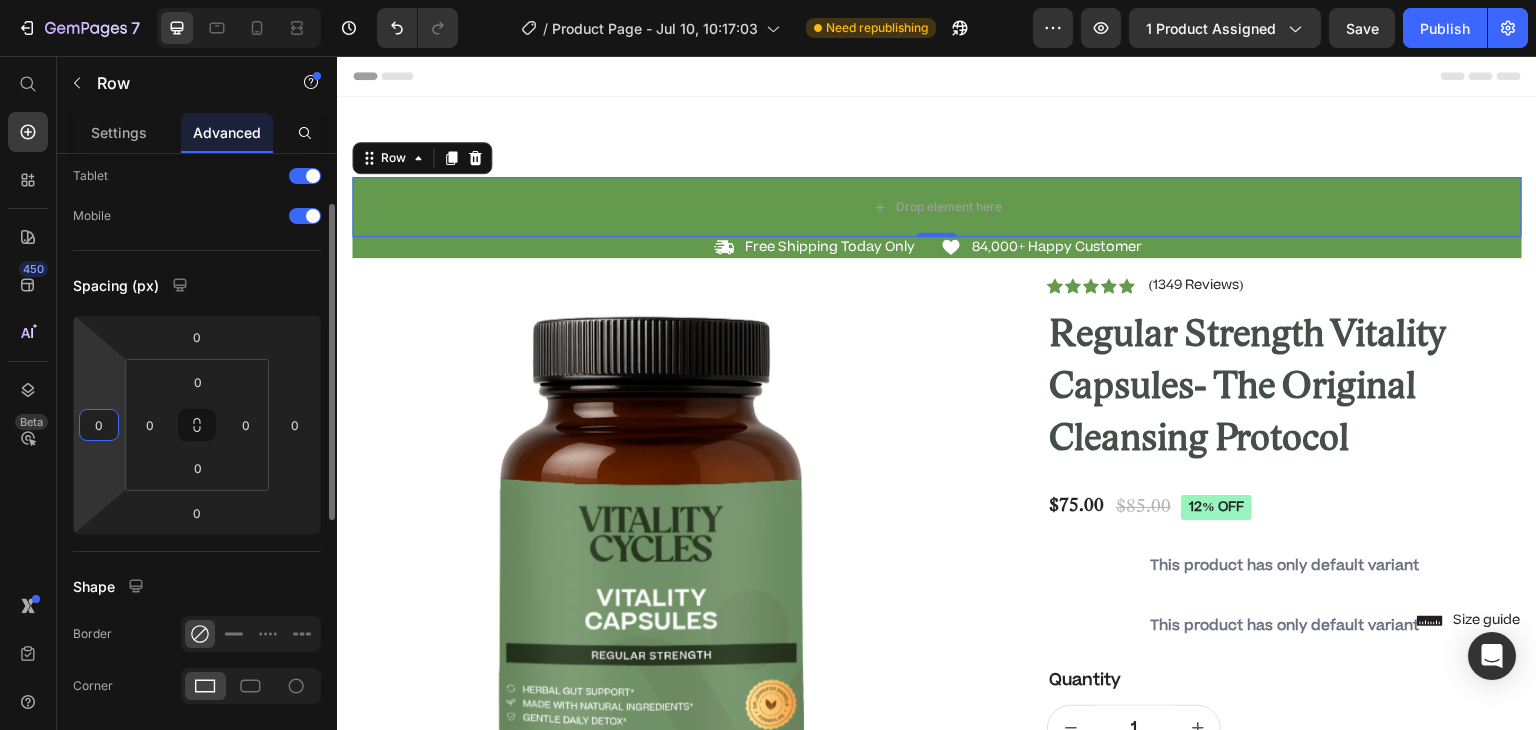 click on "0" at bounding box center [99, 425] 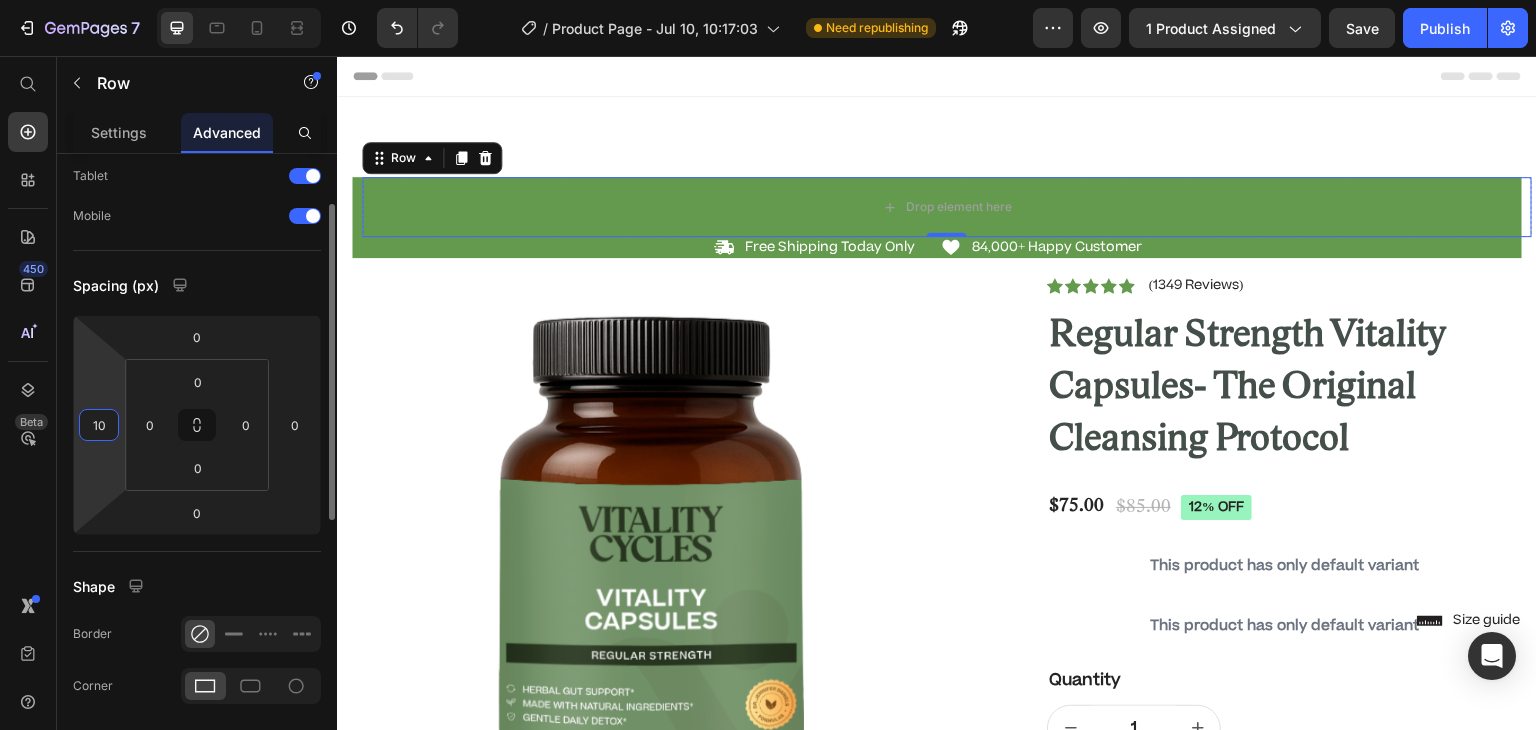 type on "1" 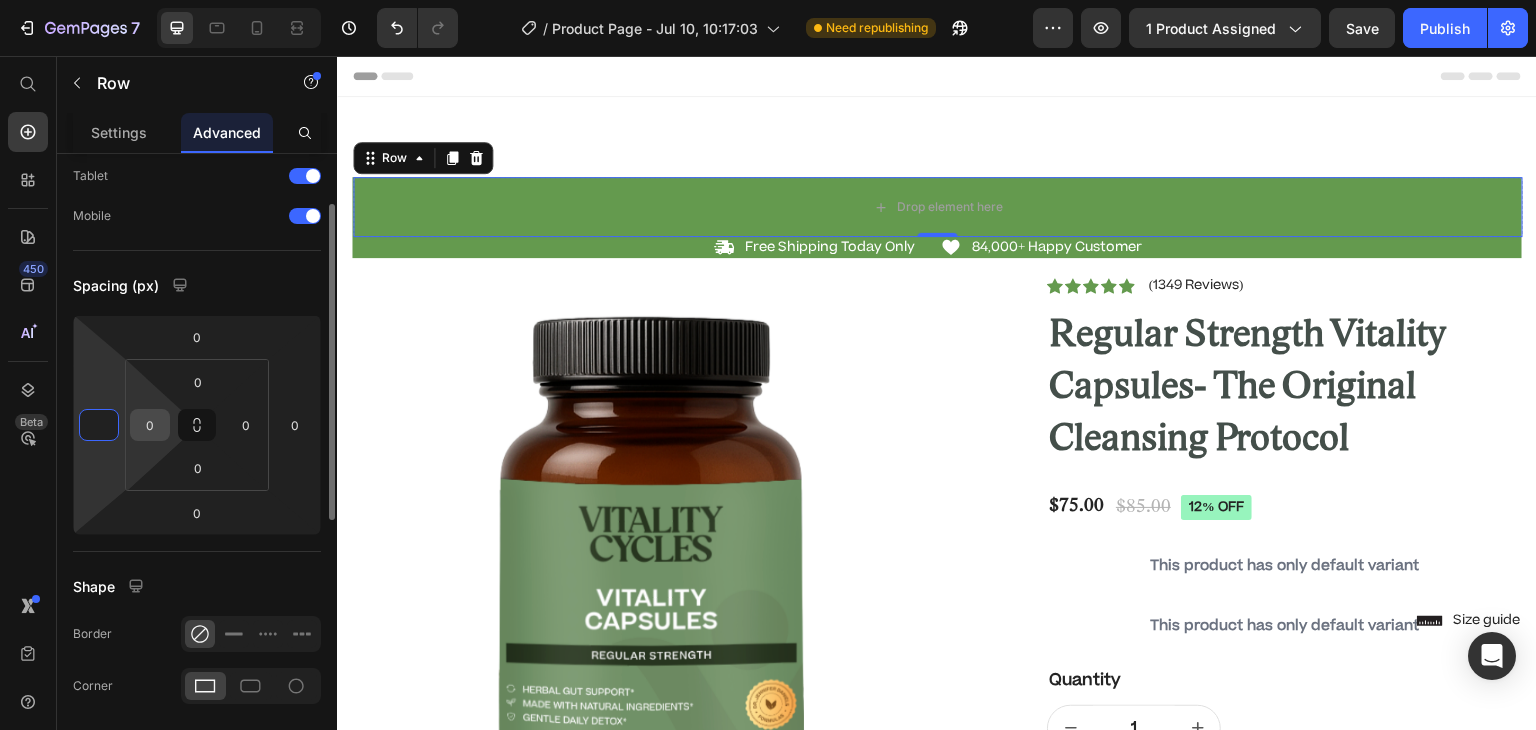 type on "0" 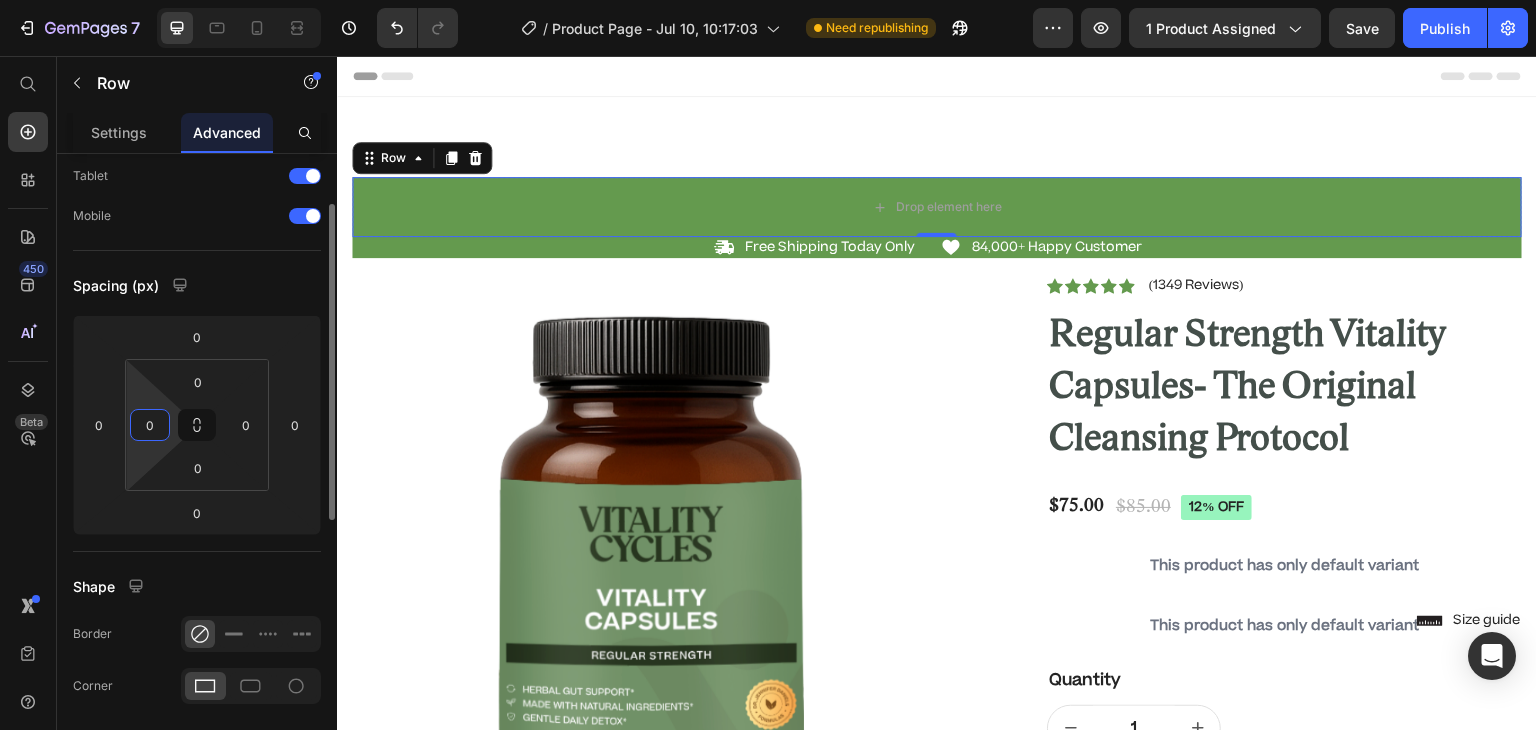 click on "0" at bounding box center [150, 425] 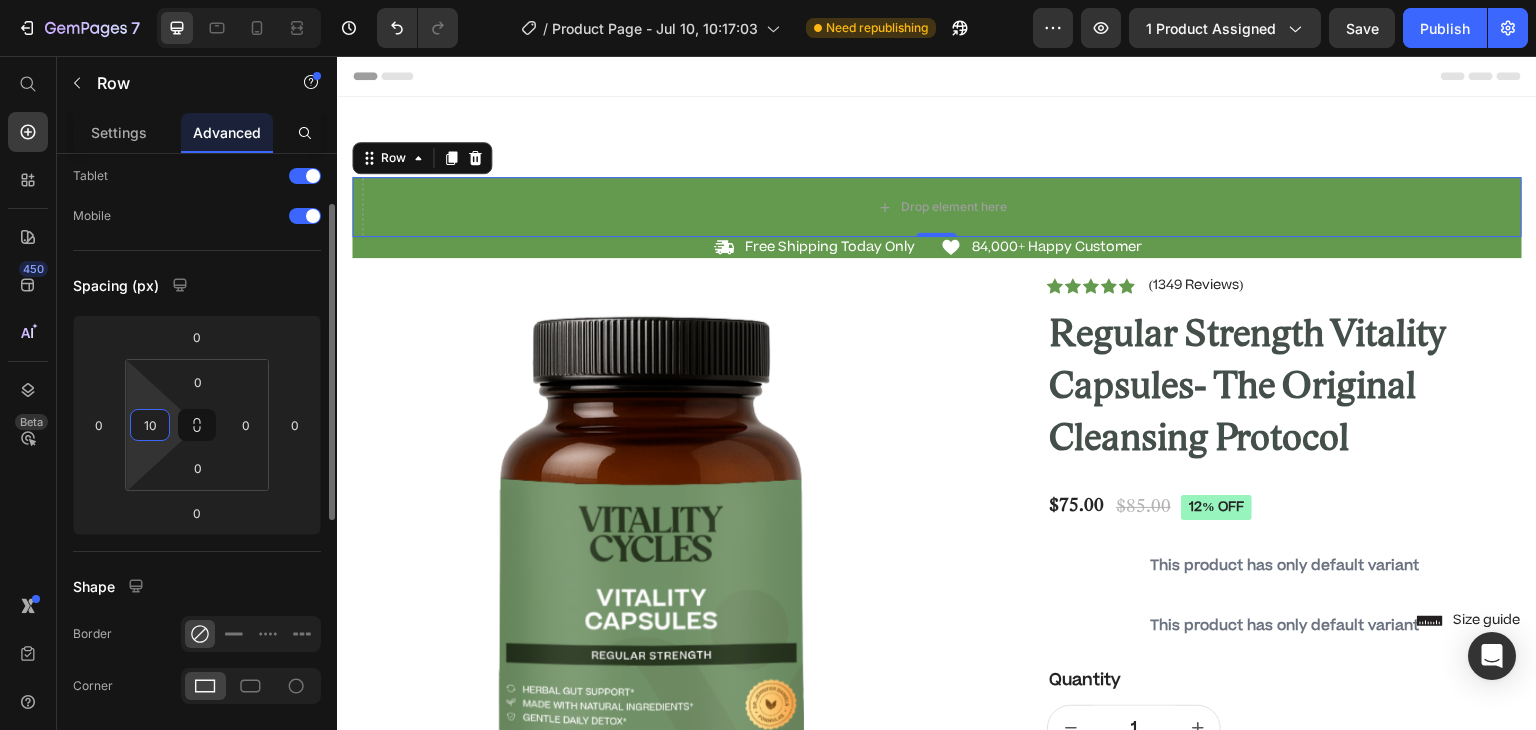 type on "1" 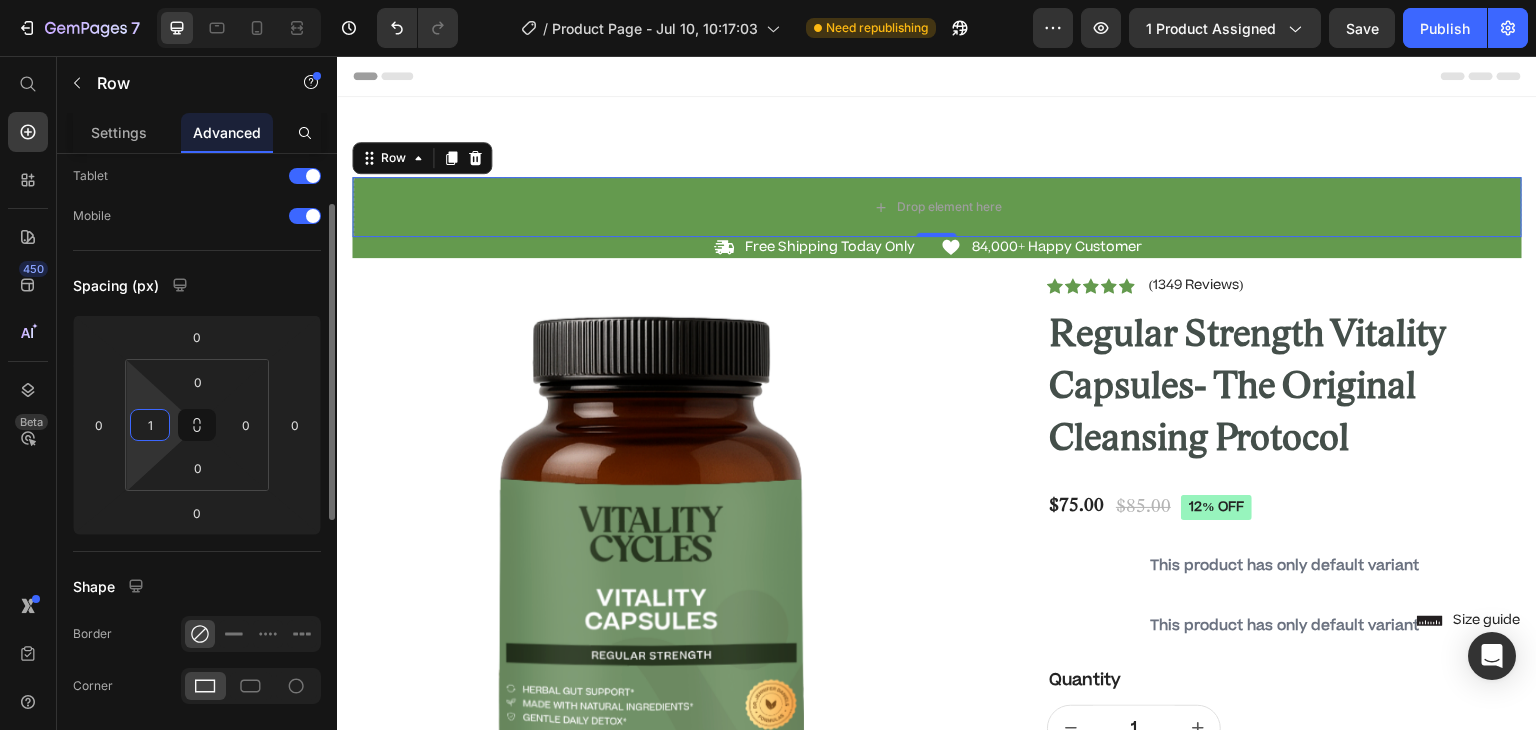 type 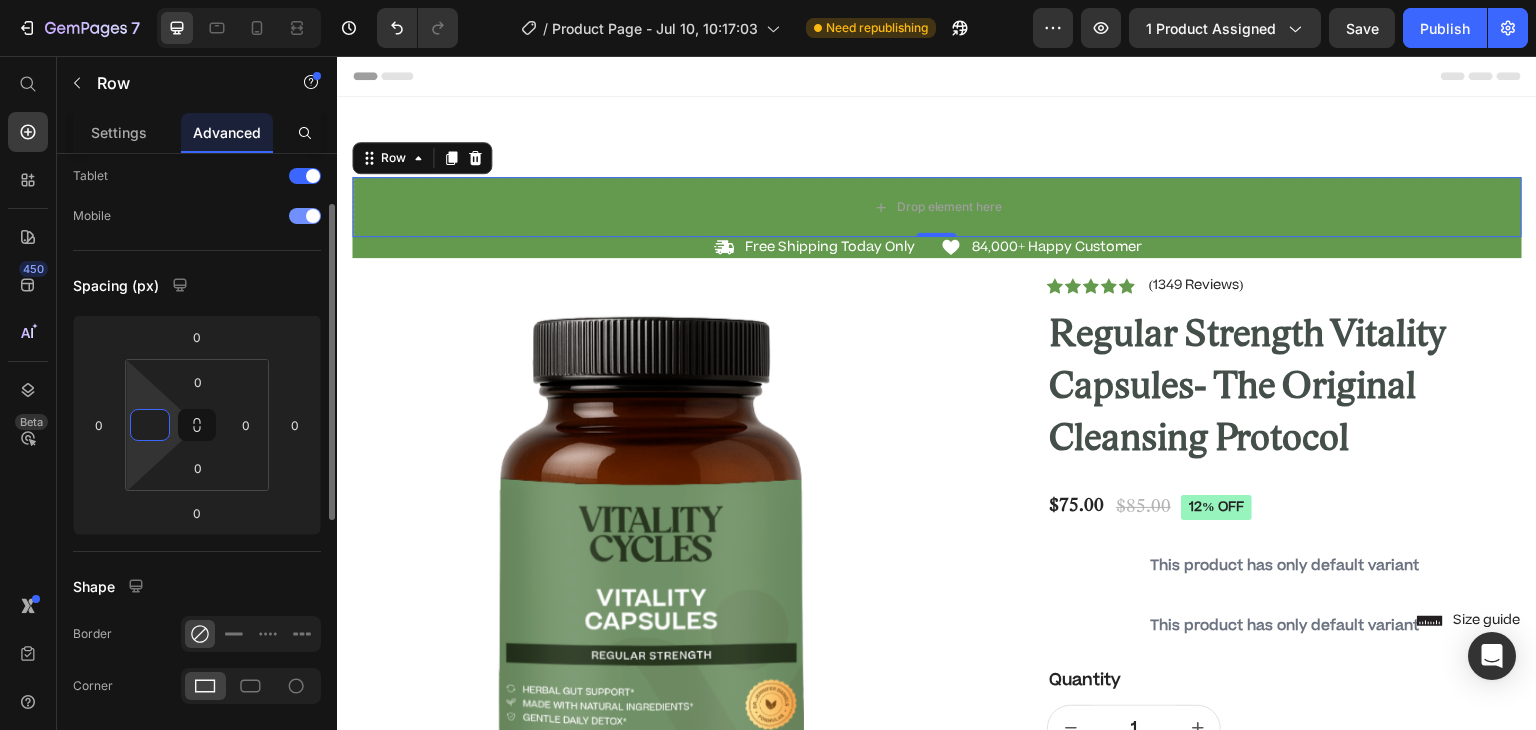 scroll, scrollTop: 0, scrollLeft: 0, axis: both 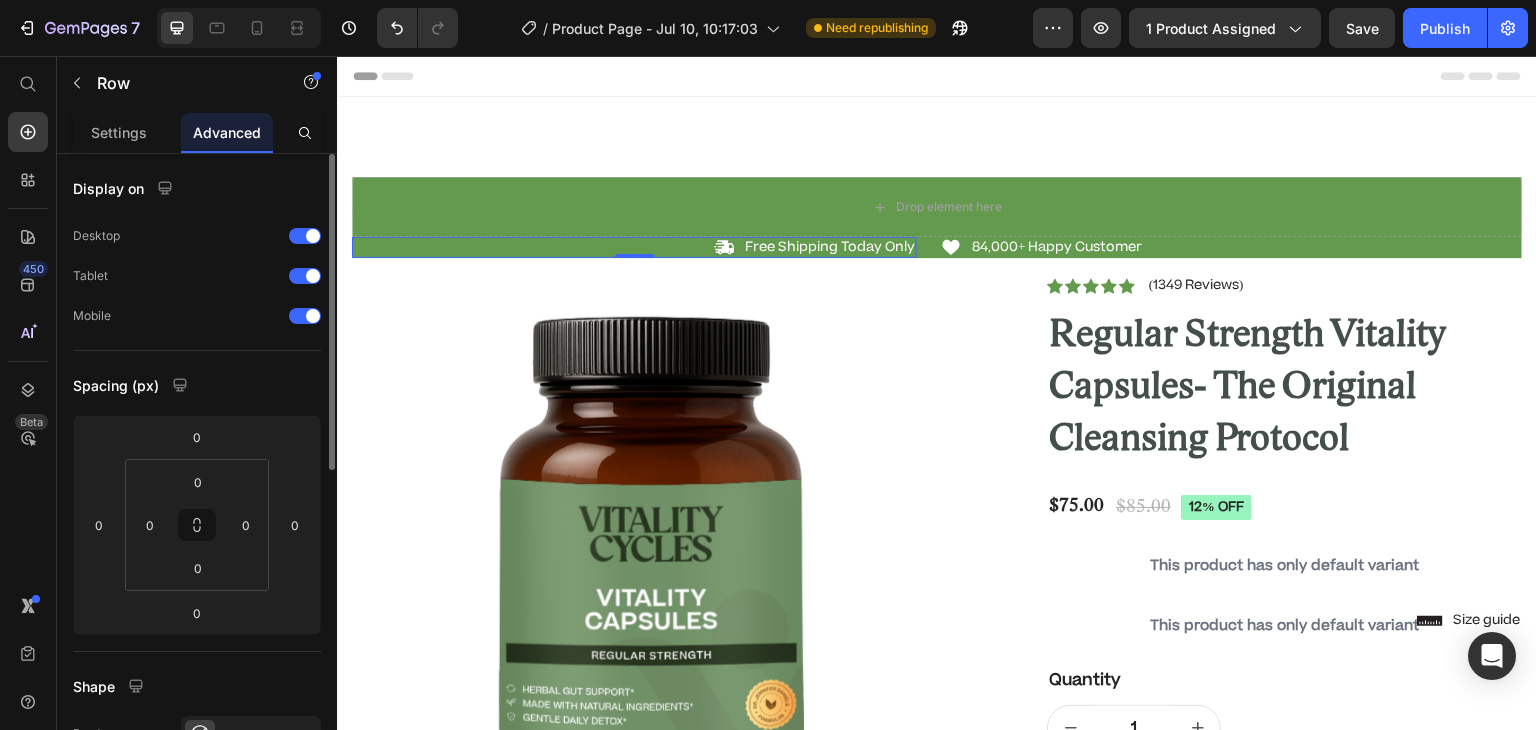 click on "Icon Free Shipping Today Only Text Block Row   0" at bounding box center (634, 247) 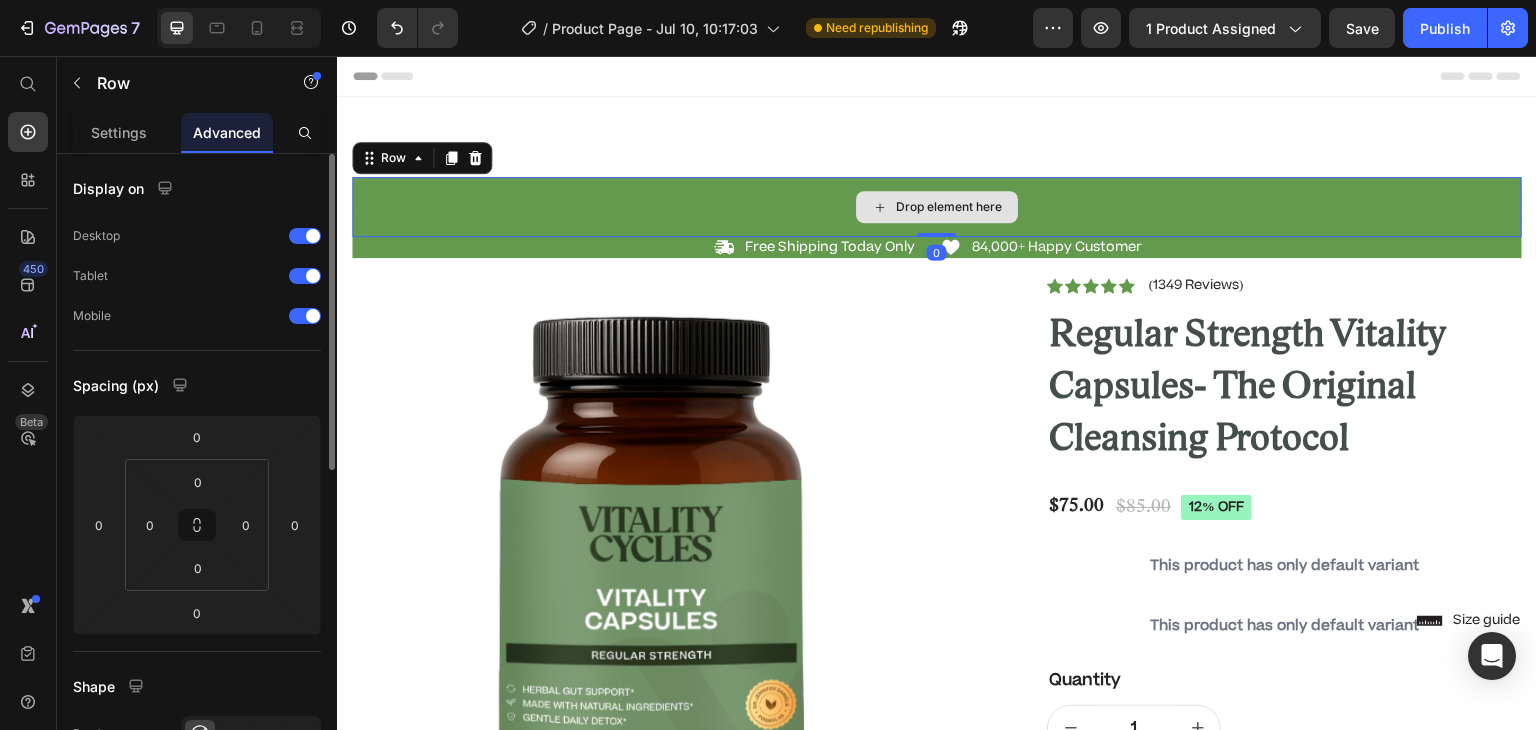 click on "Drop element here" at bounding box center [937, 207] 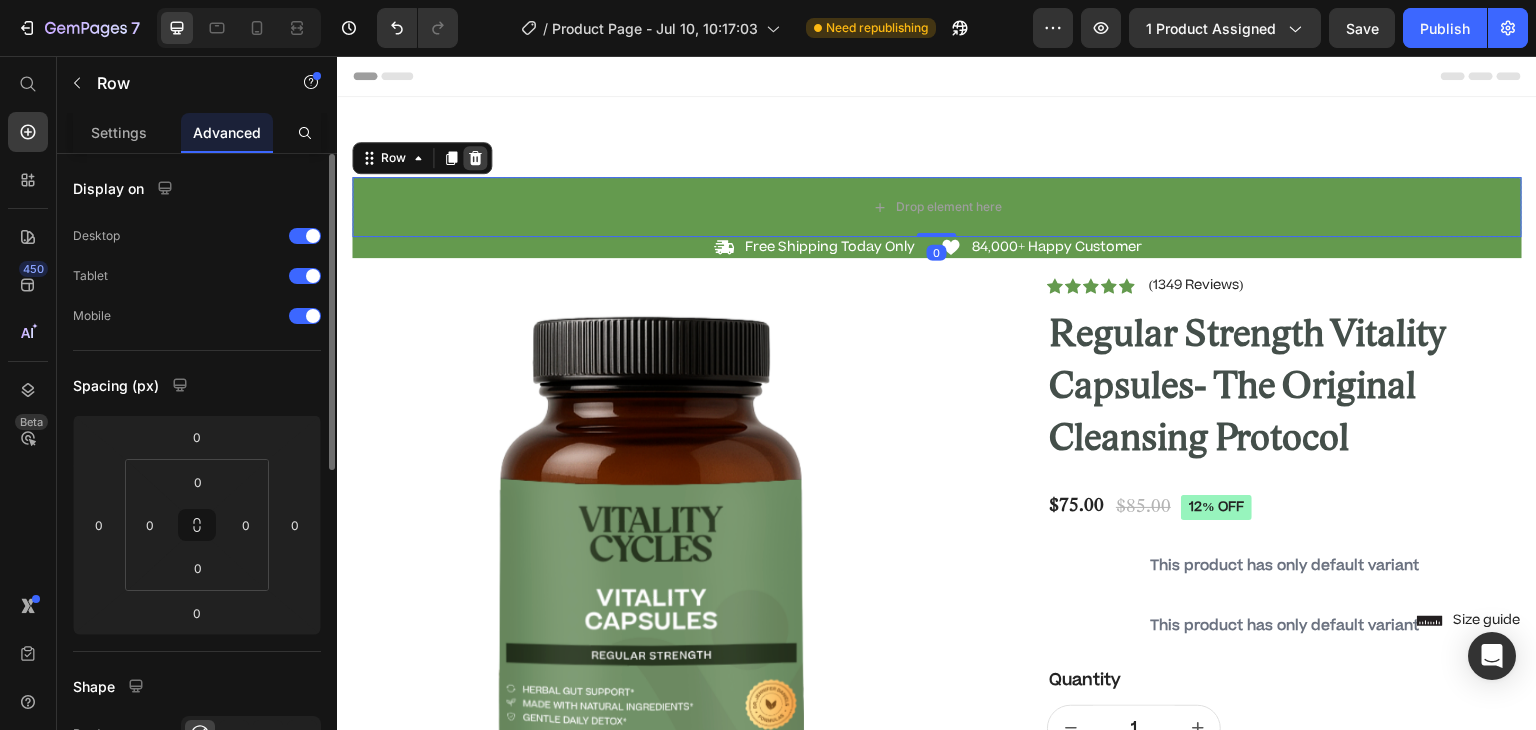 click 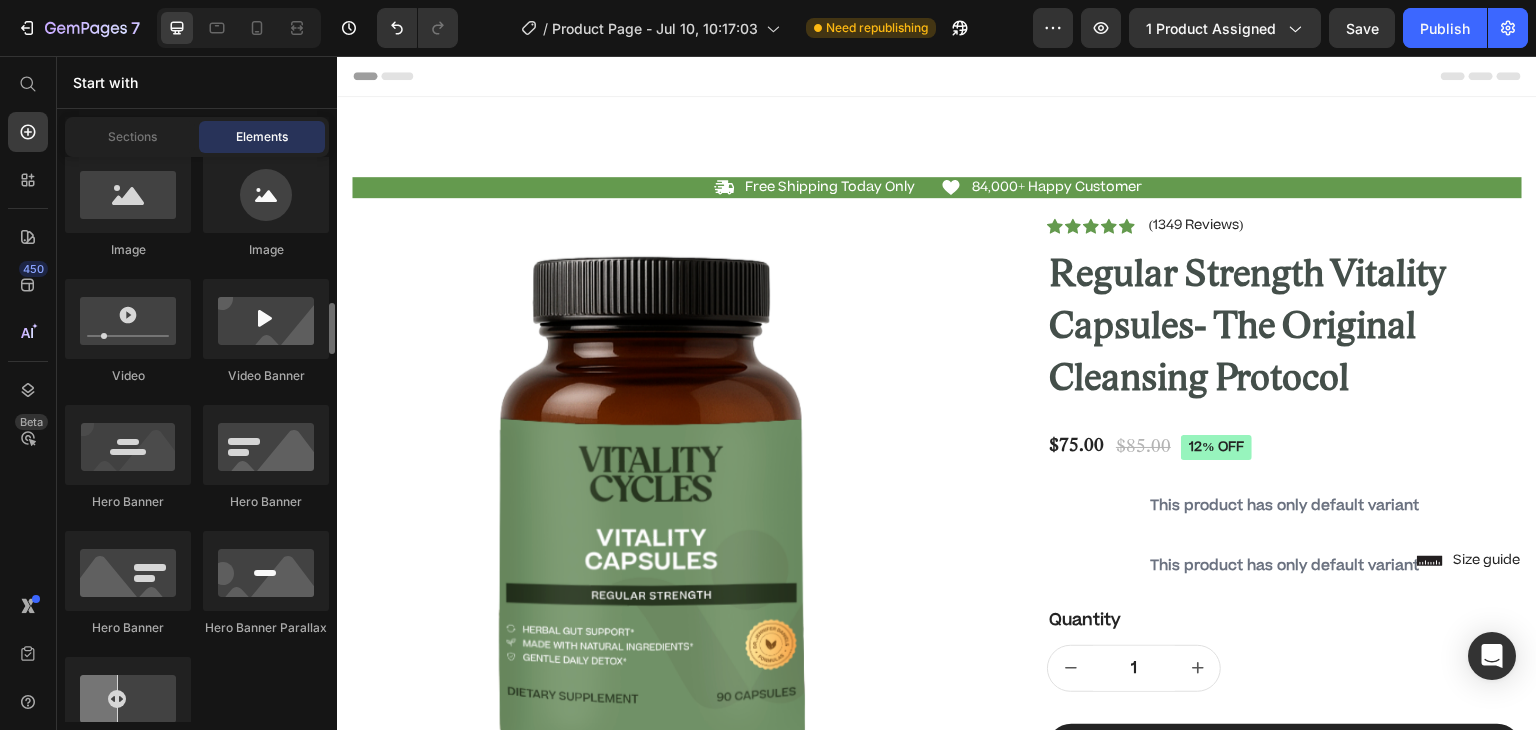scroll, scrollTop: 0, scrollLeft: 0, axis: both 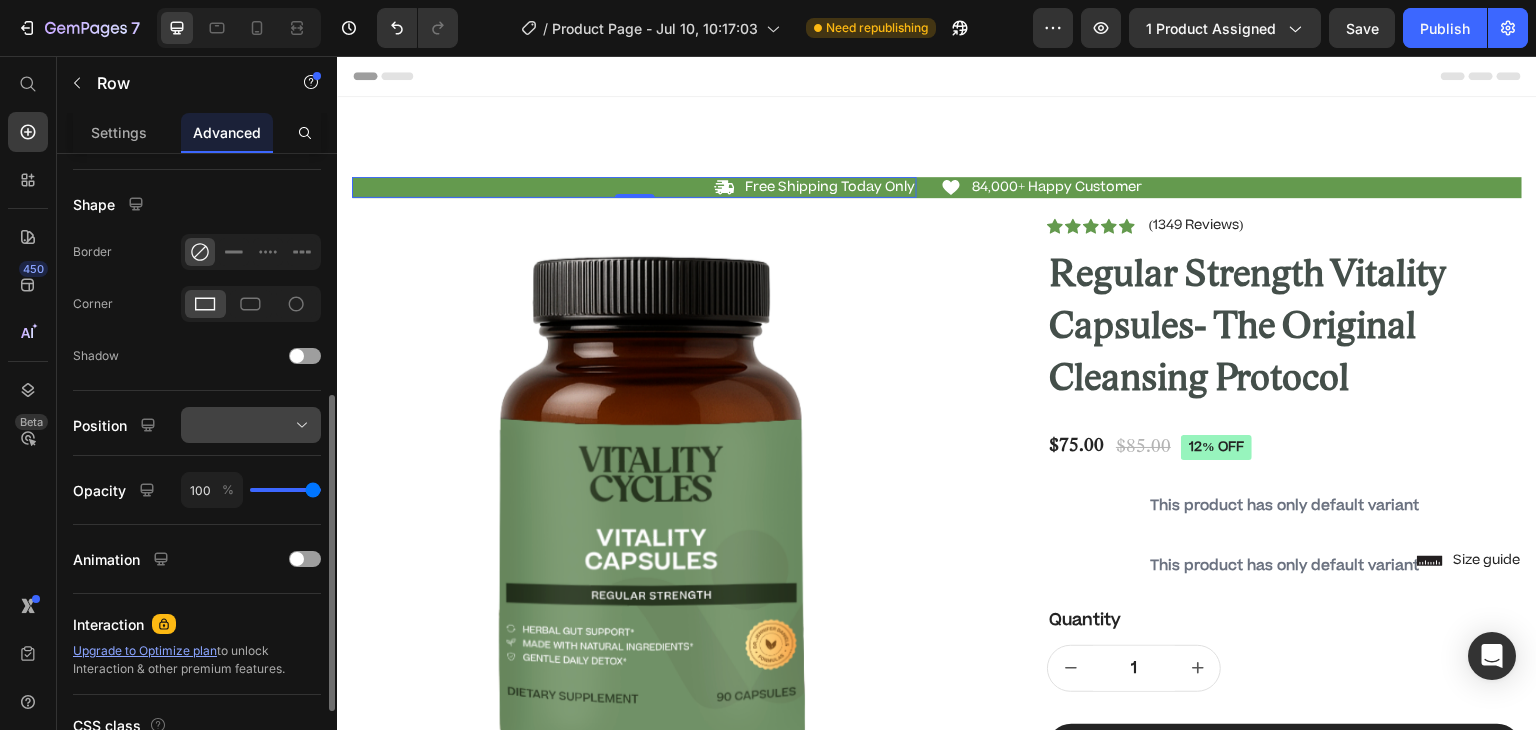 click at bounding box center [251, 425] 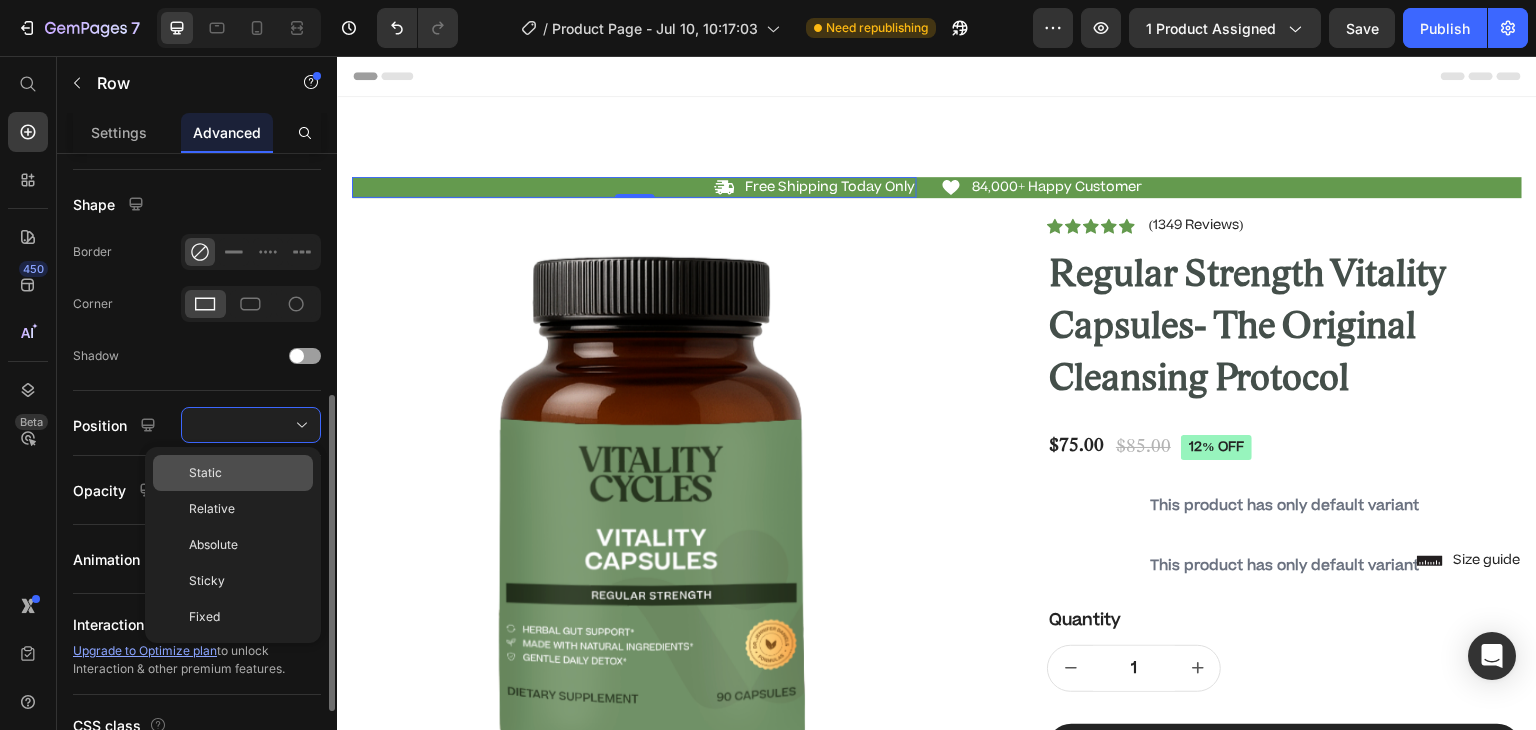 click on "Static" at bounding box center (205, 473) 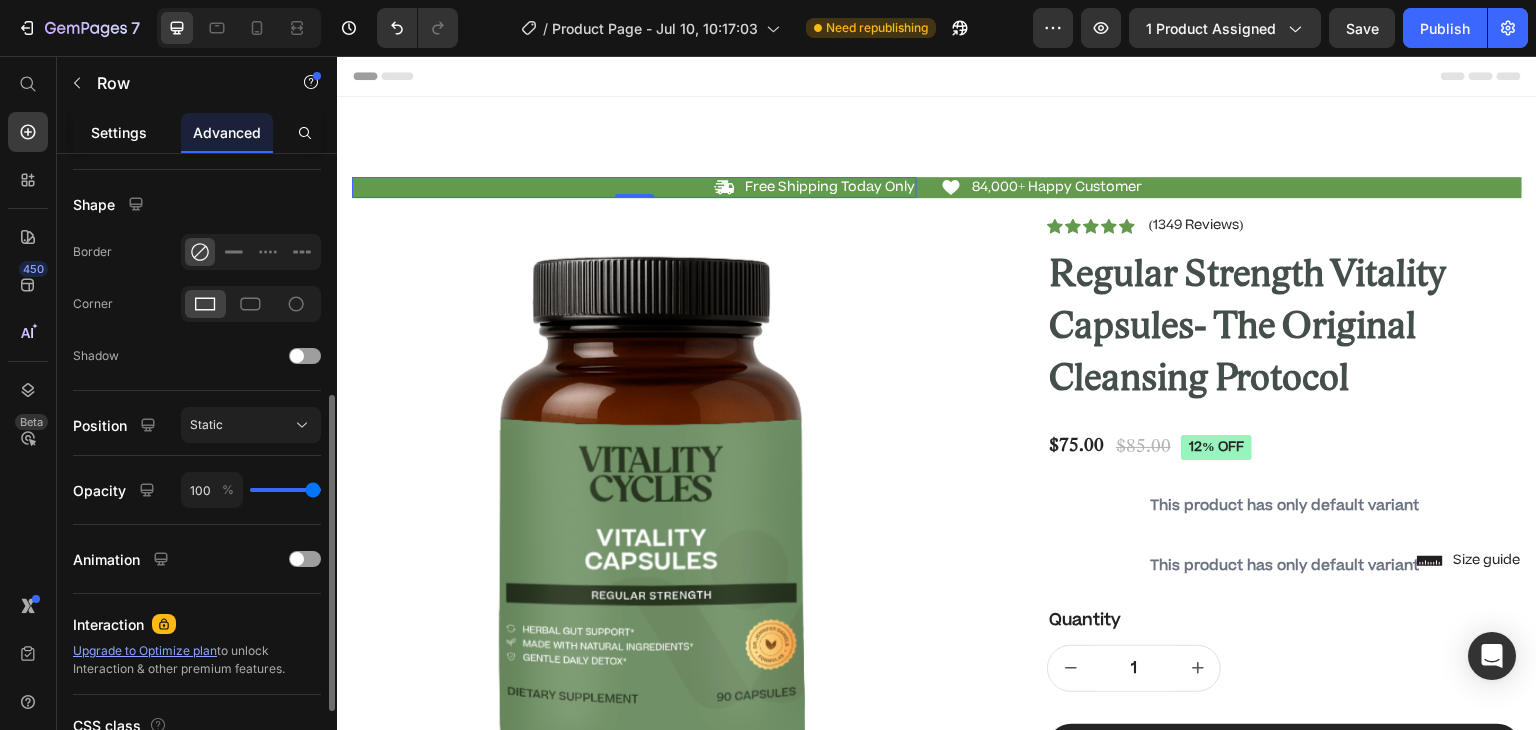 click on "Settings" at bounding box center [119, 132] 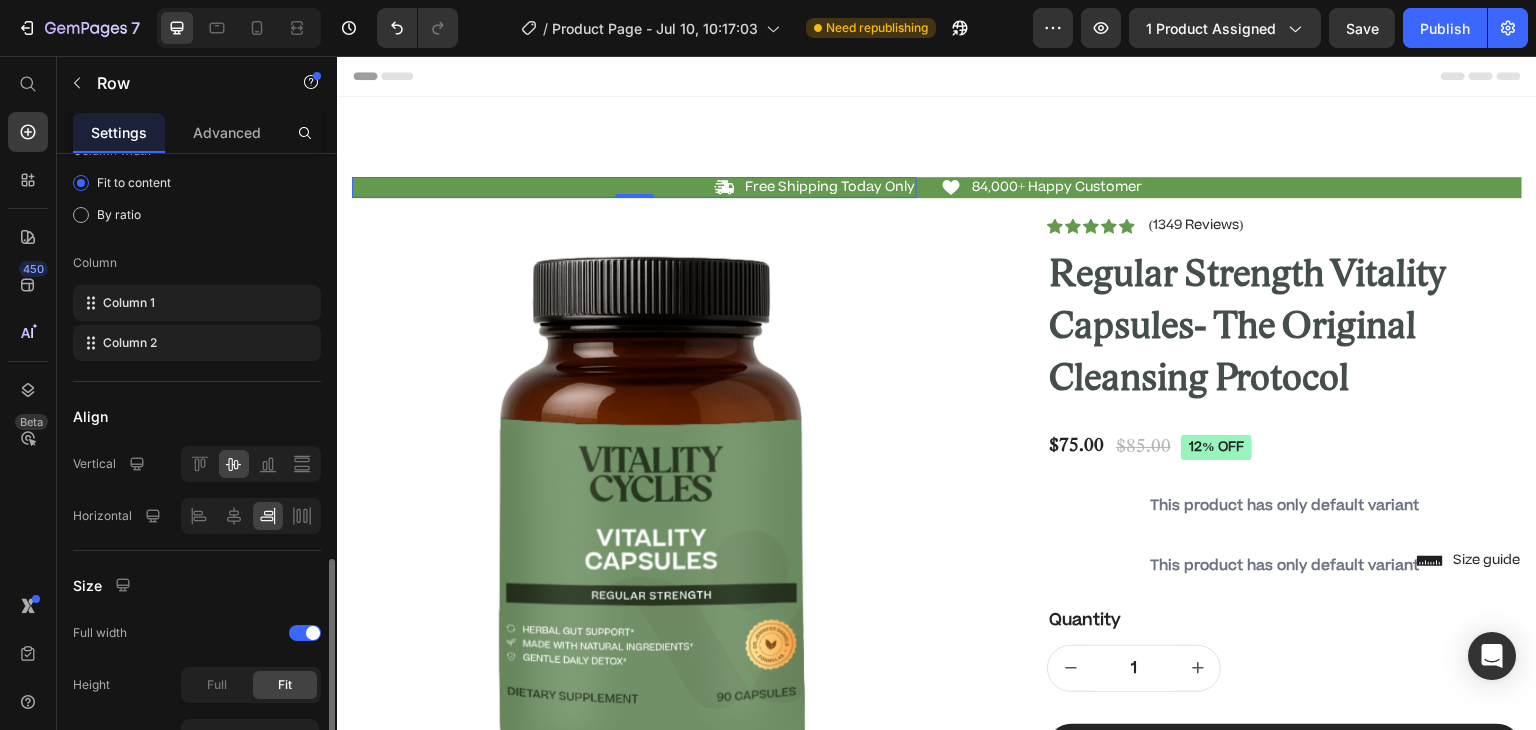 scroll, scrollTop: 0, scrollLeft: 0, axis: both 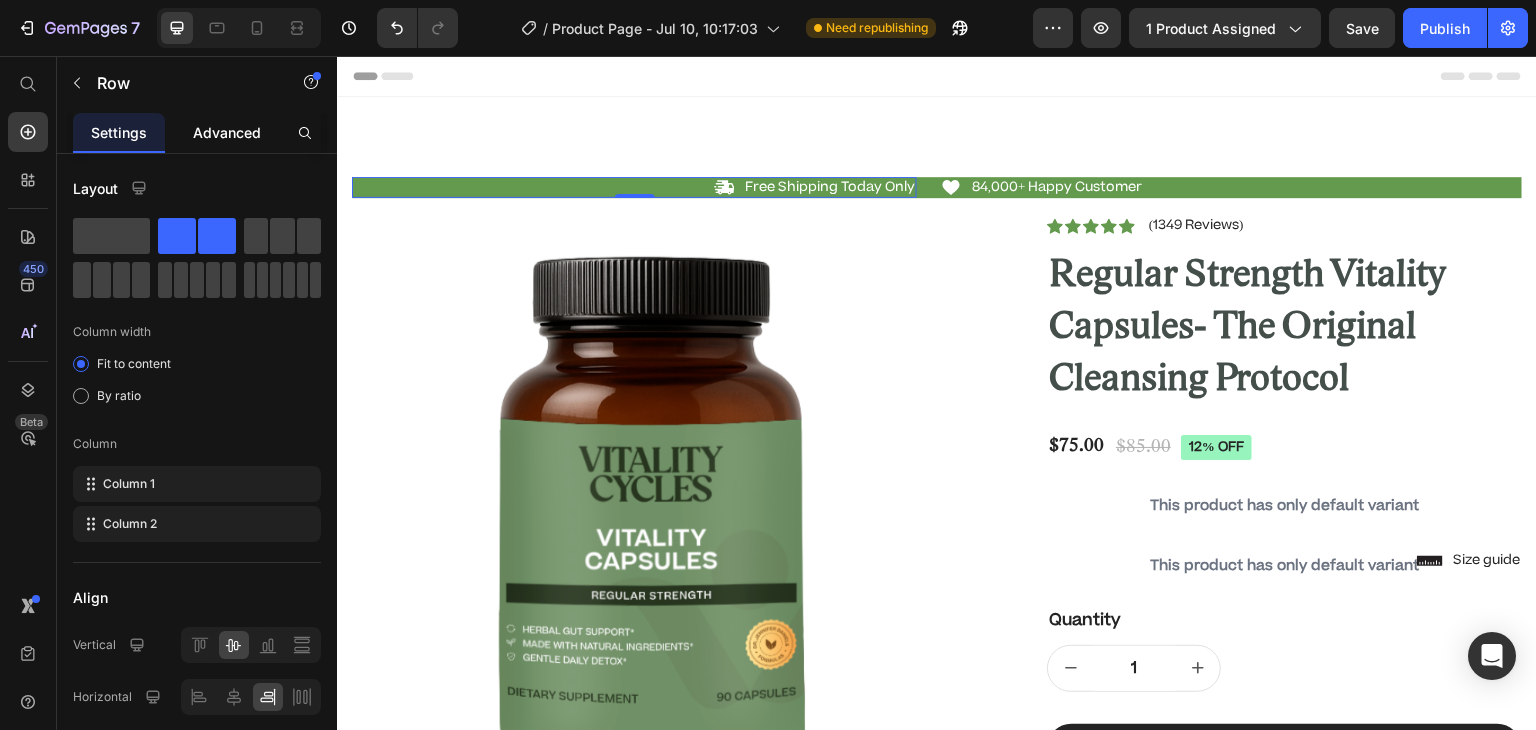click on "Advanced" at bounding box center (227, 132) 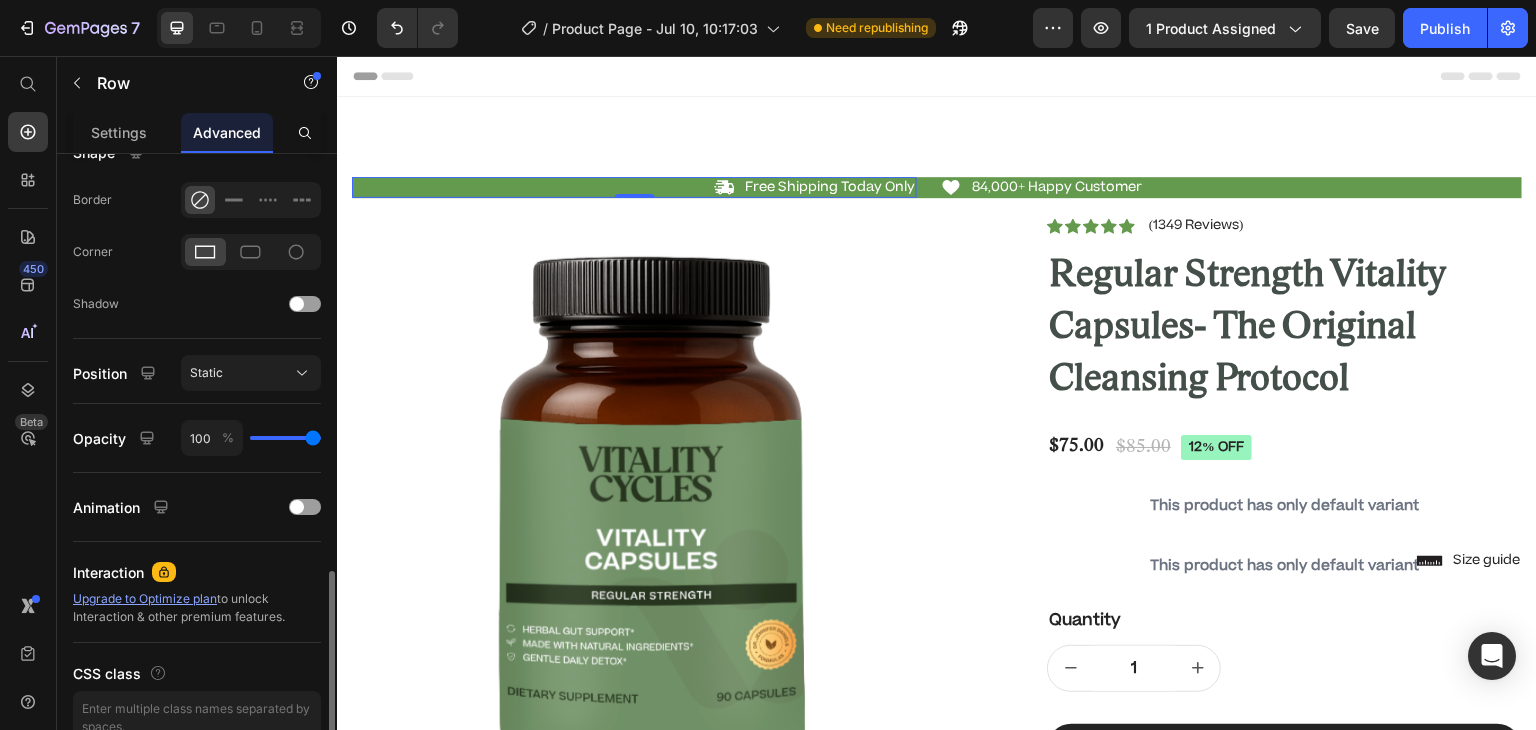 scroll, scrollTop: 634, scrollLeft: 0, axis: vertical 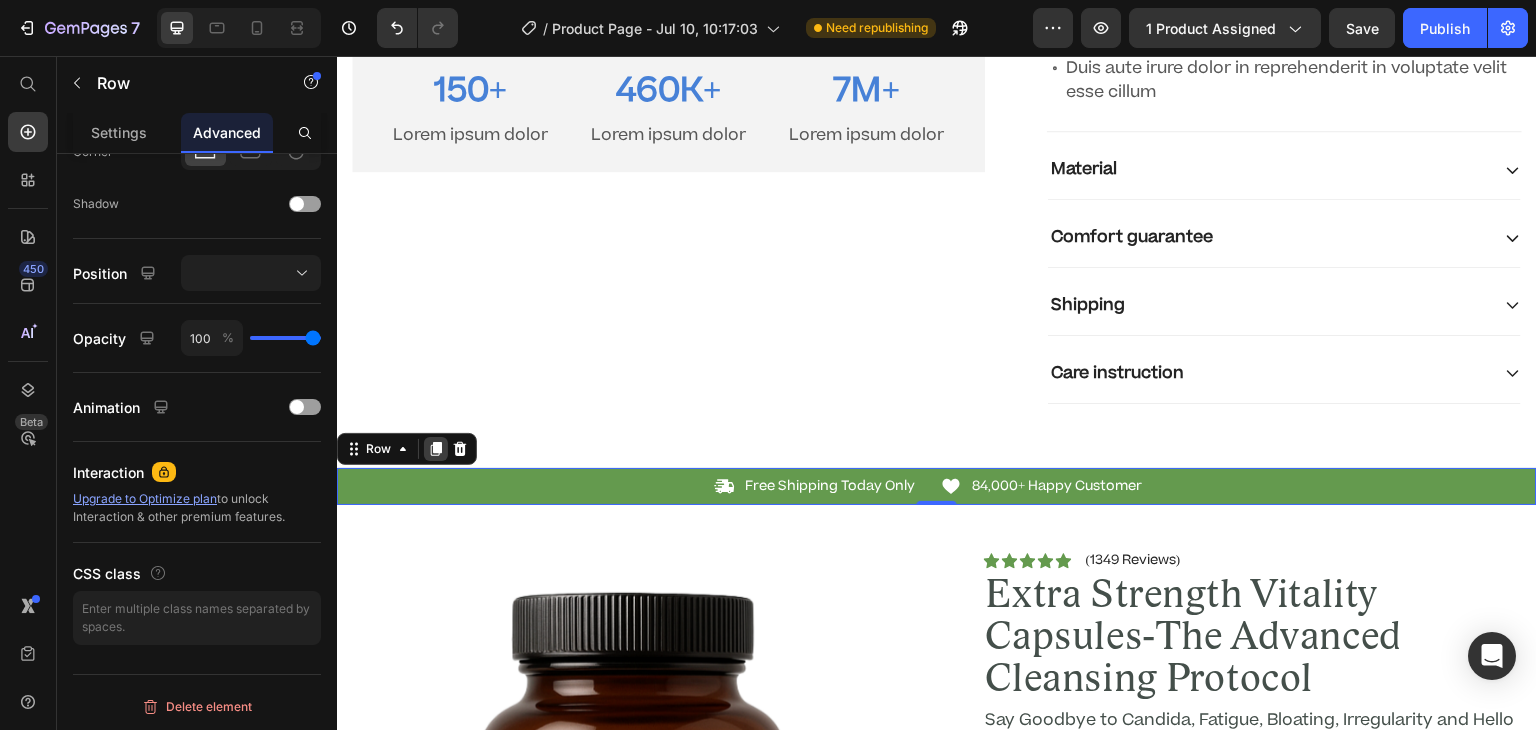 click 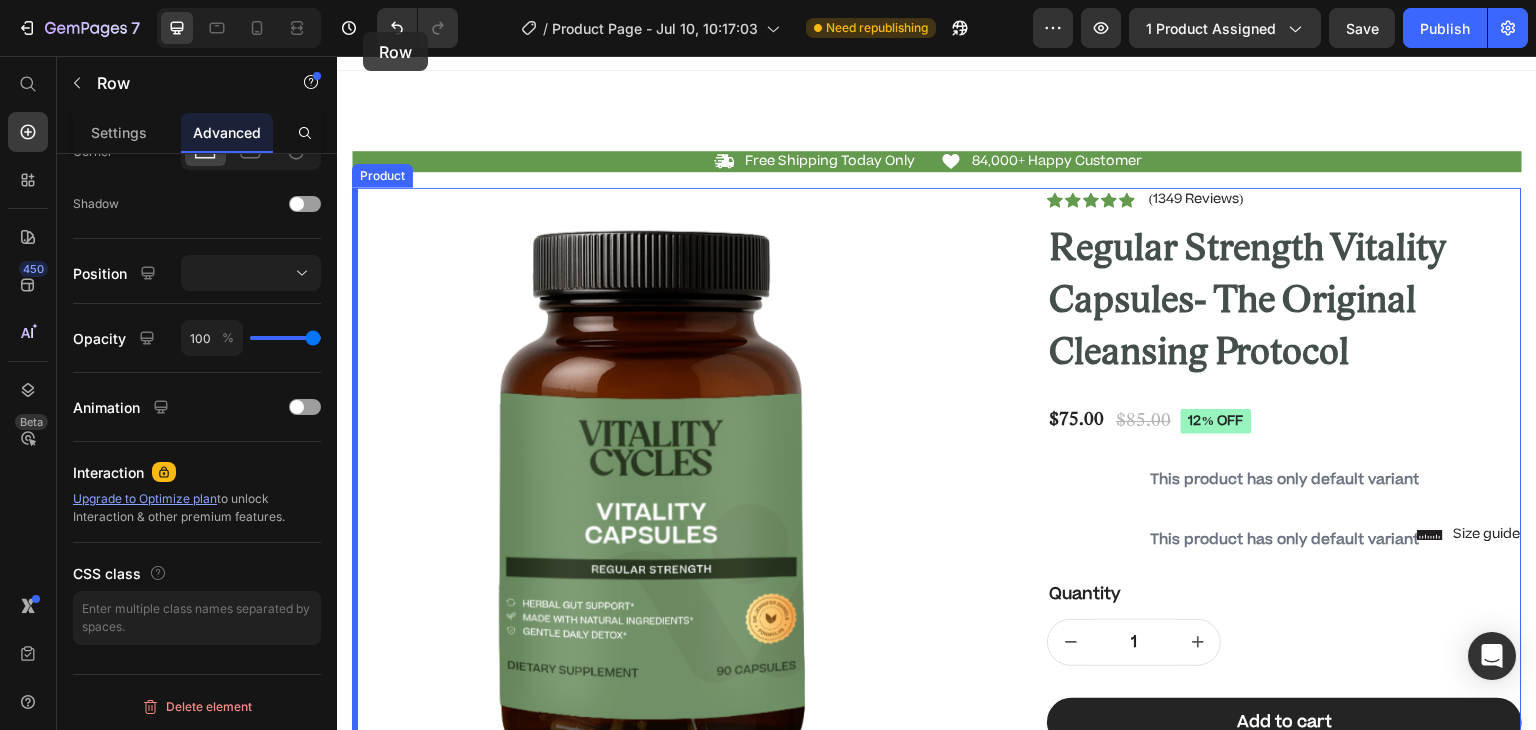scroll, scrollTop: 0, scrollLeft: 0, axis: both 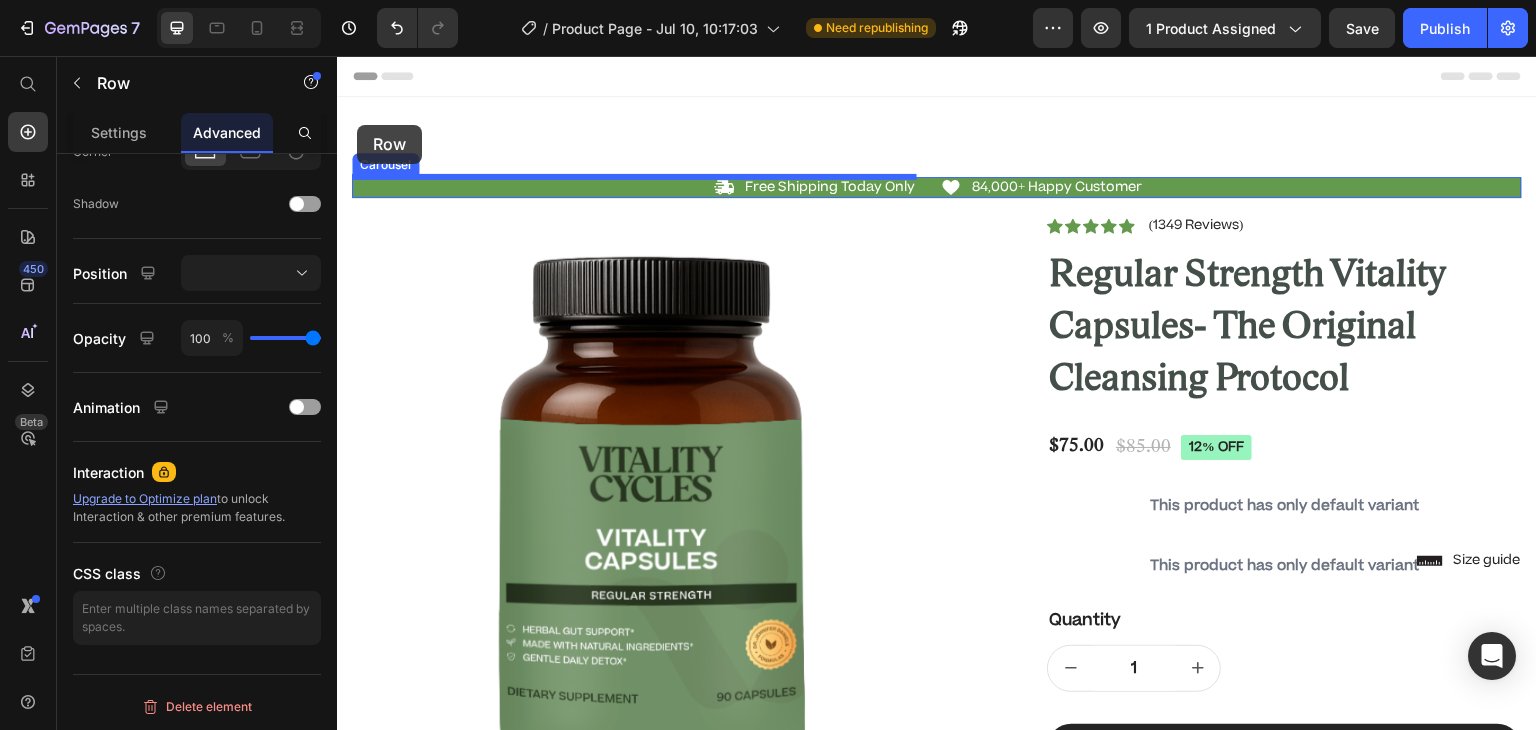 drag, startPoint x: 356, startPoint y: 486, endPoint x: 357, endPoint y: 125, distance: 361.00137 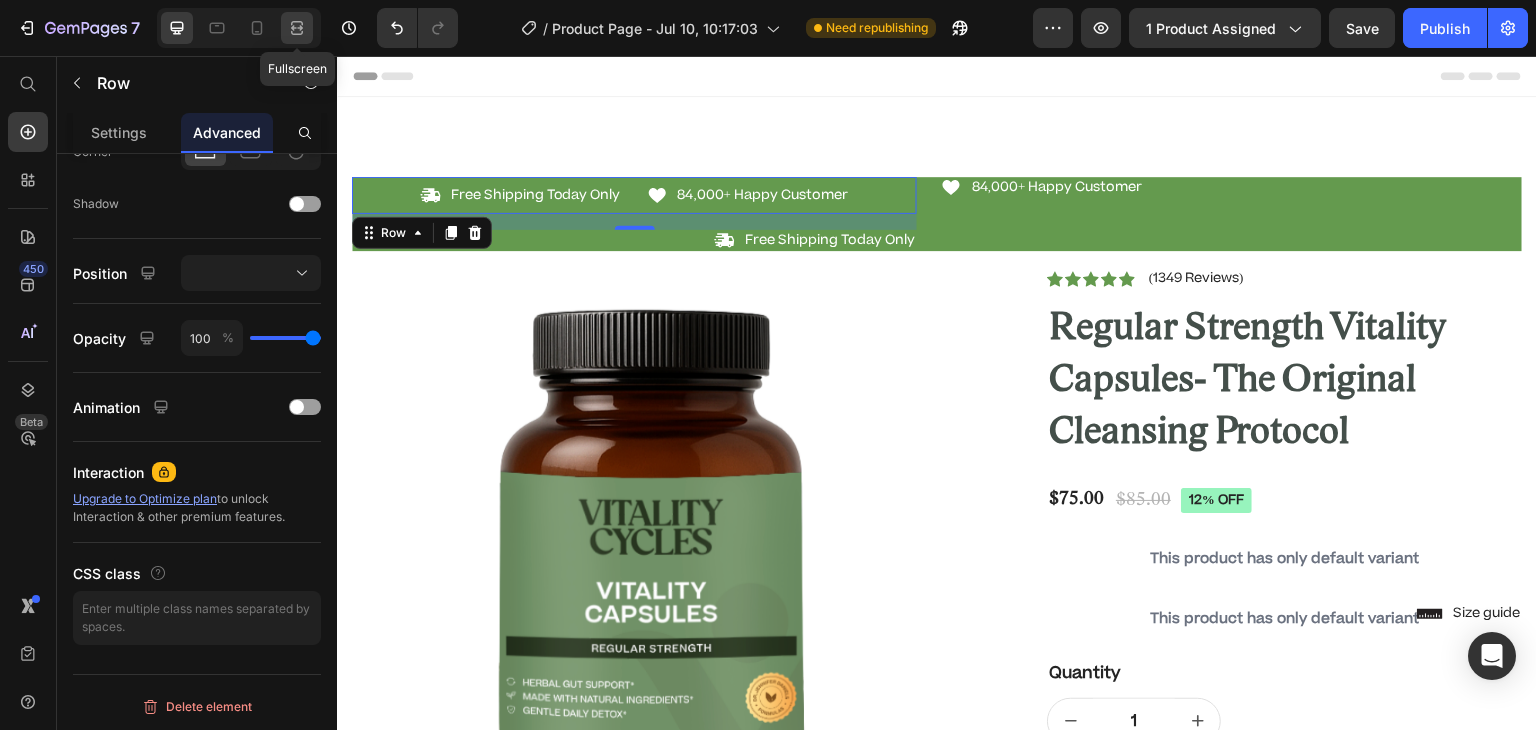 click 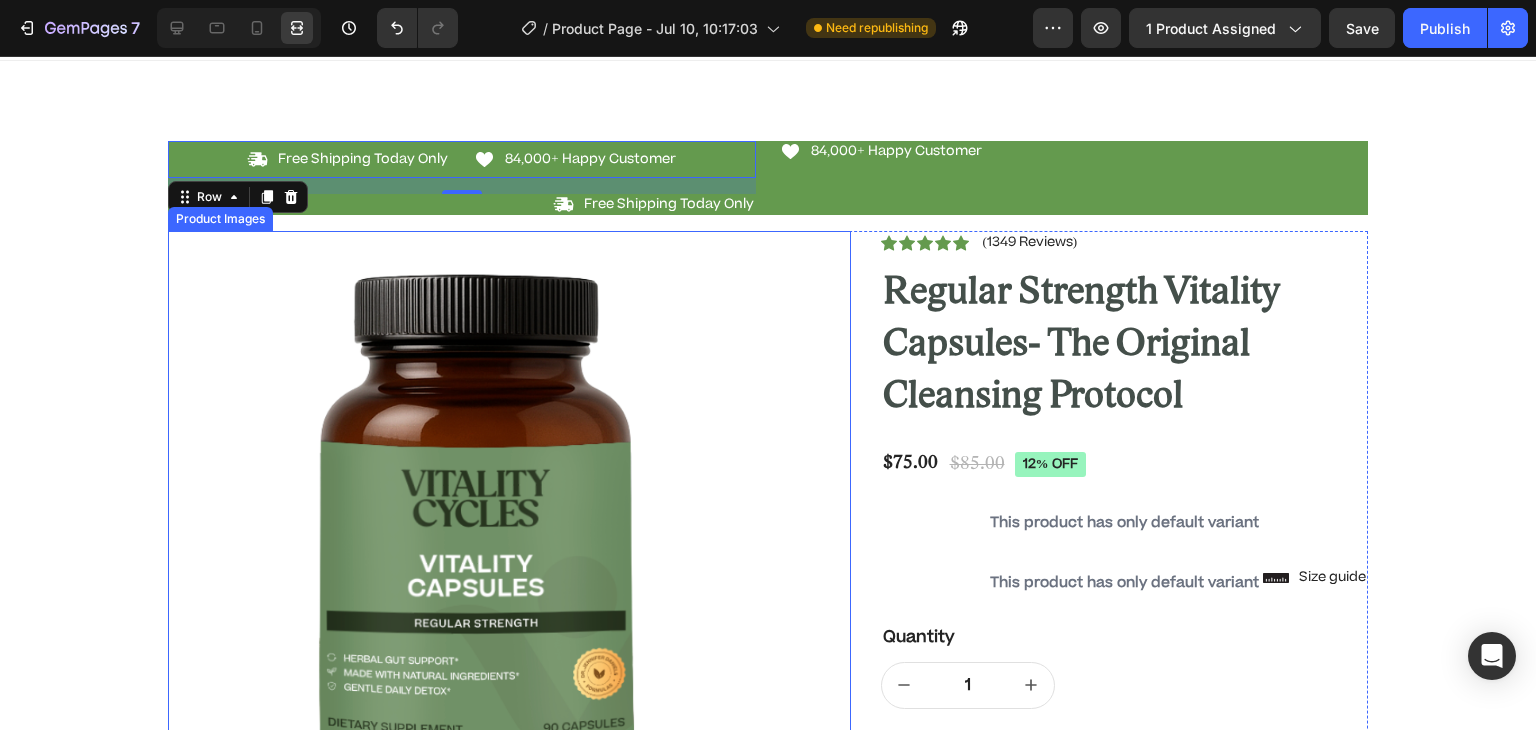 scroll, scrollTop: 0, scrollLeft: 0, axis: both 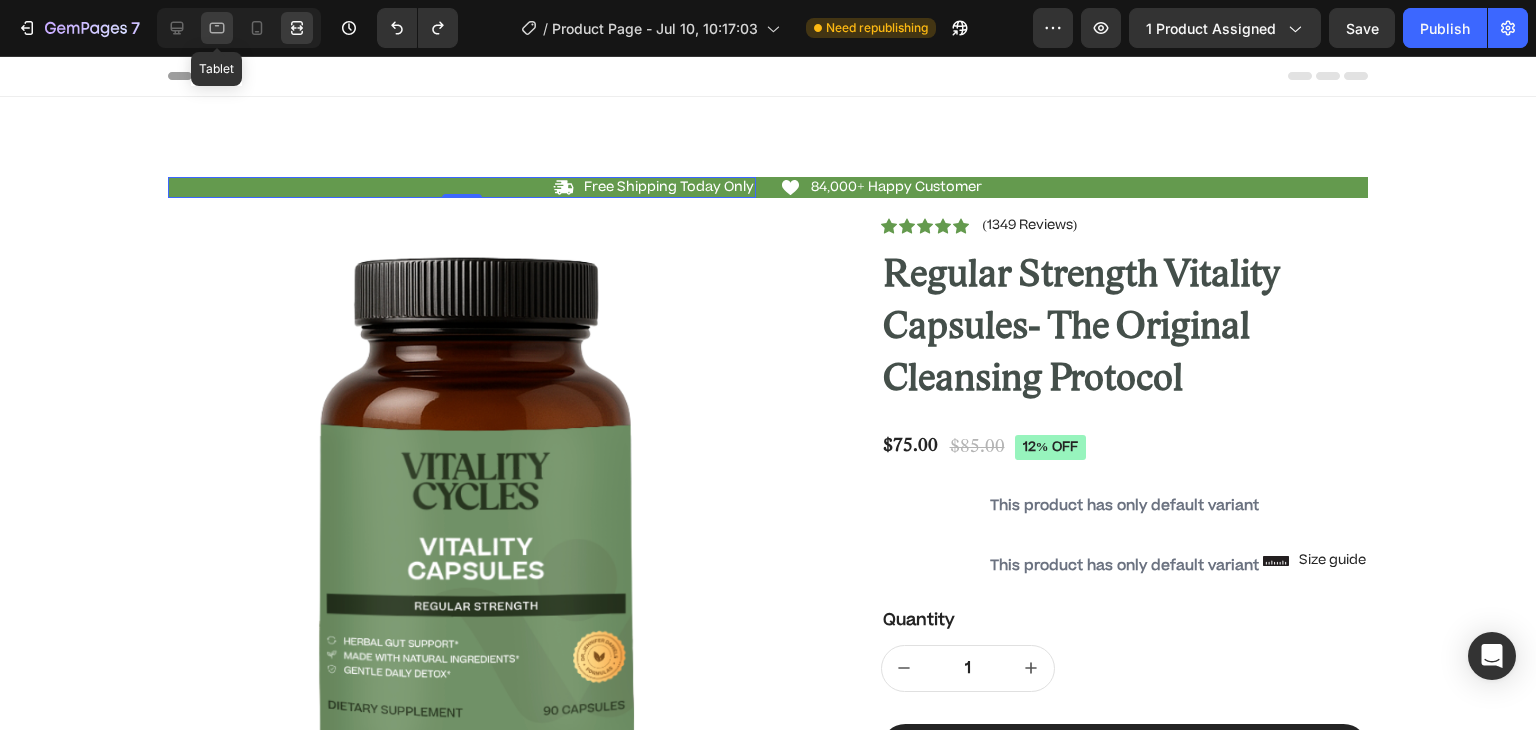 click 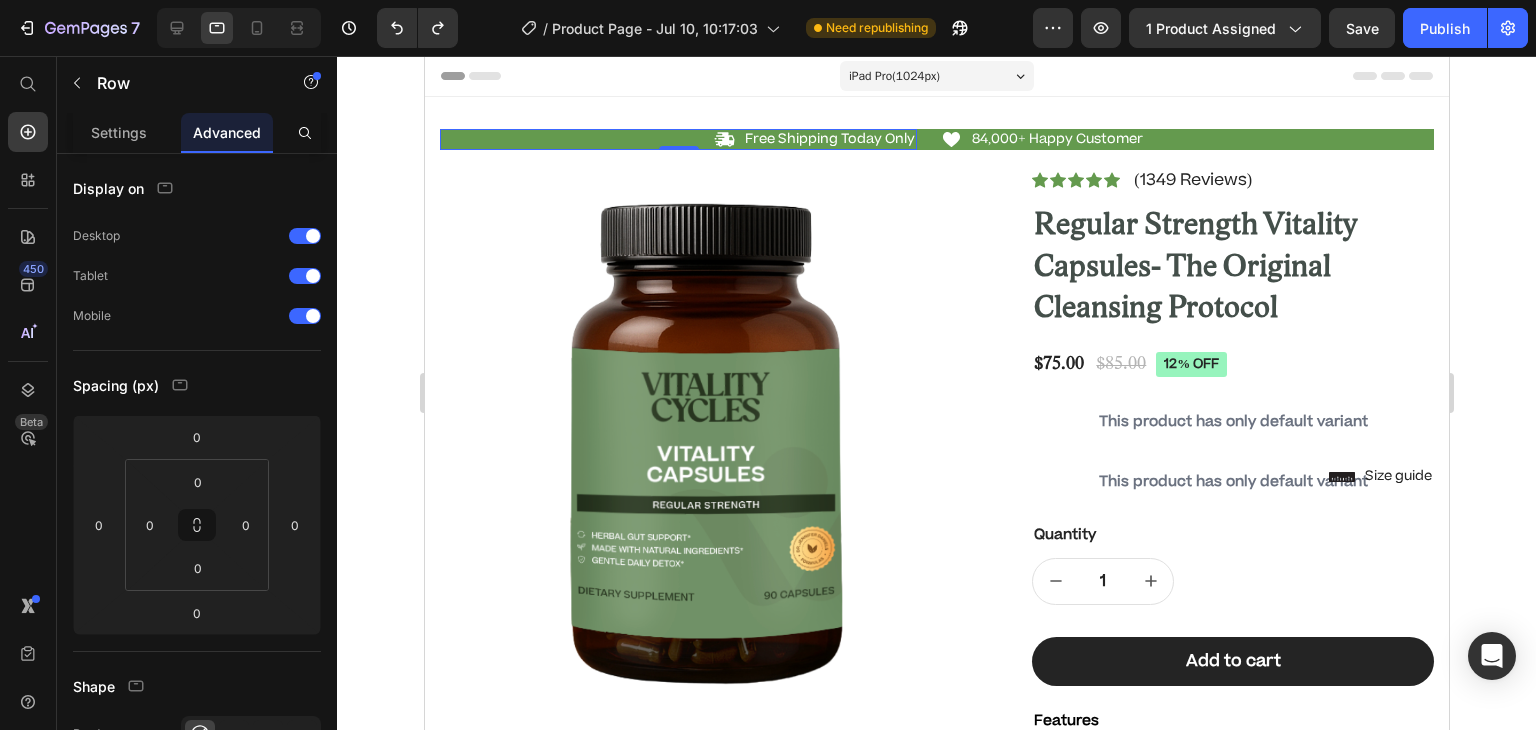 scroll, scrollTop: 3, scrollLeft: 0, axis: vertical 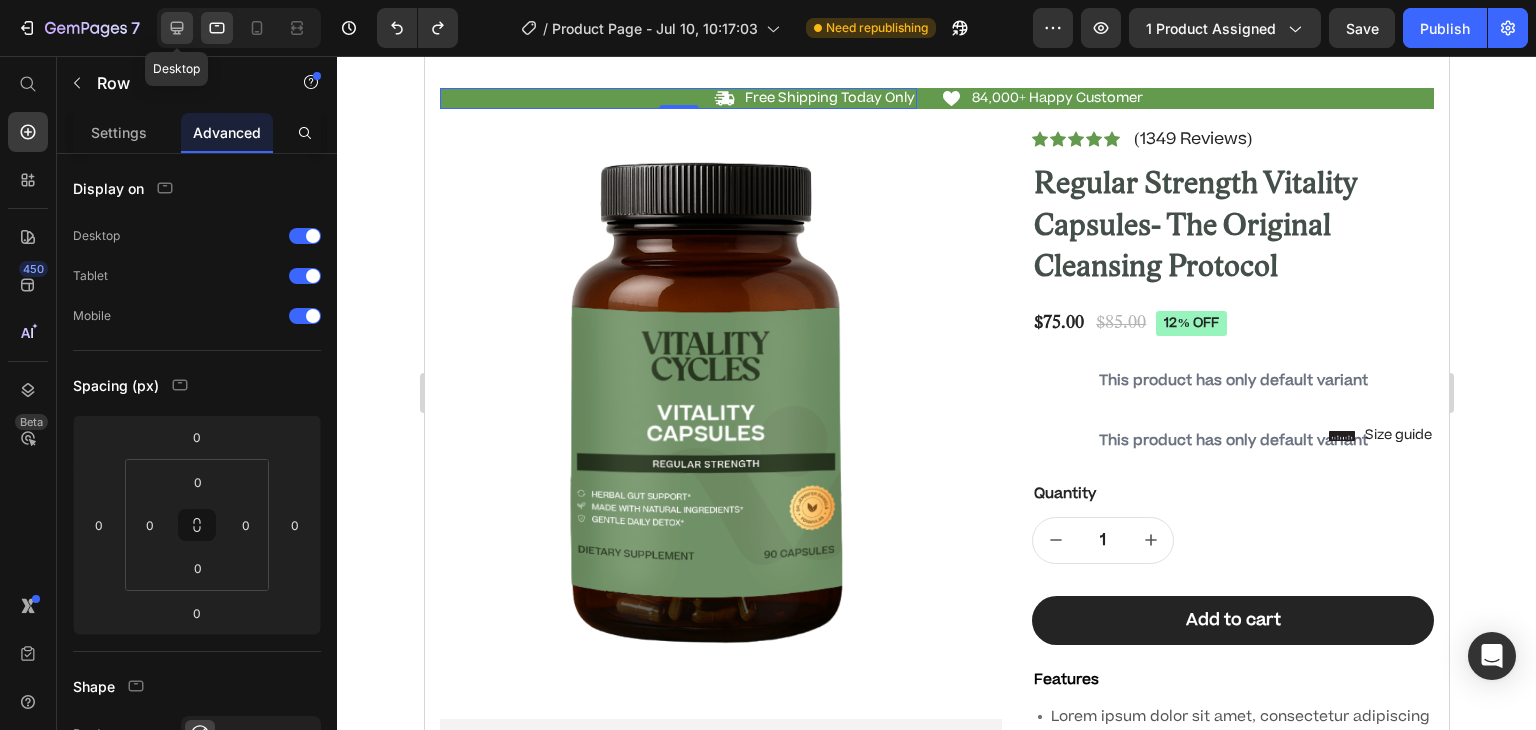 click 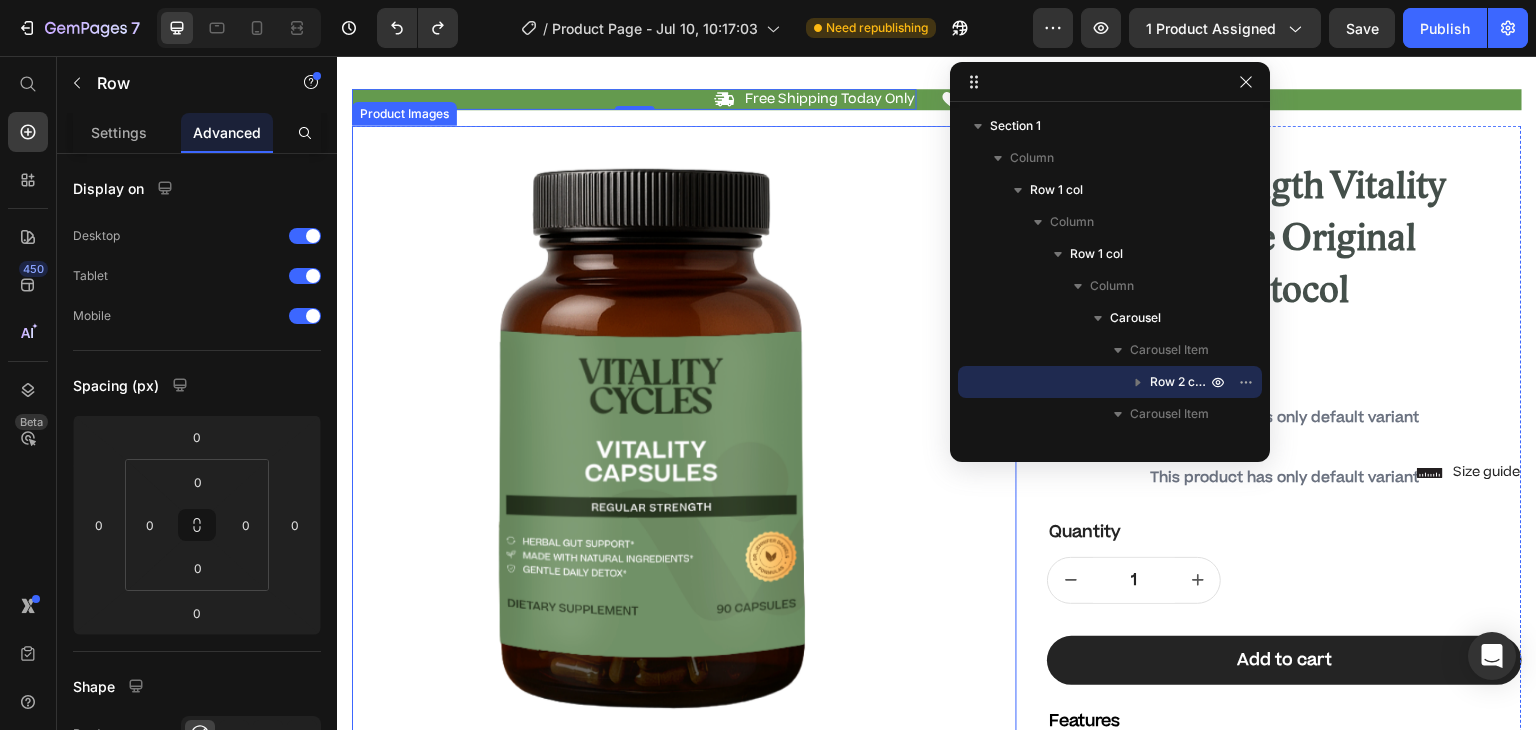 scroll, scrollTop: 0, scrollLeft: 0, axis: both 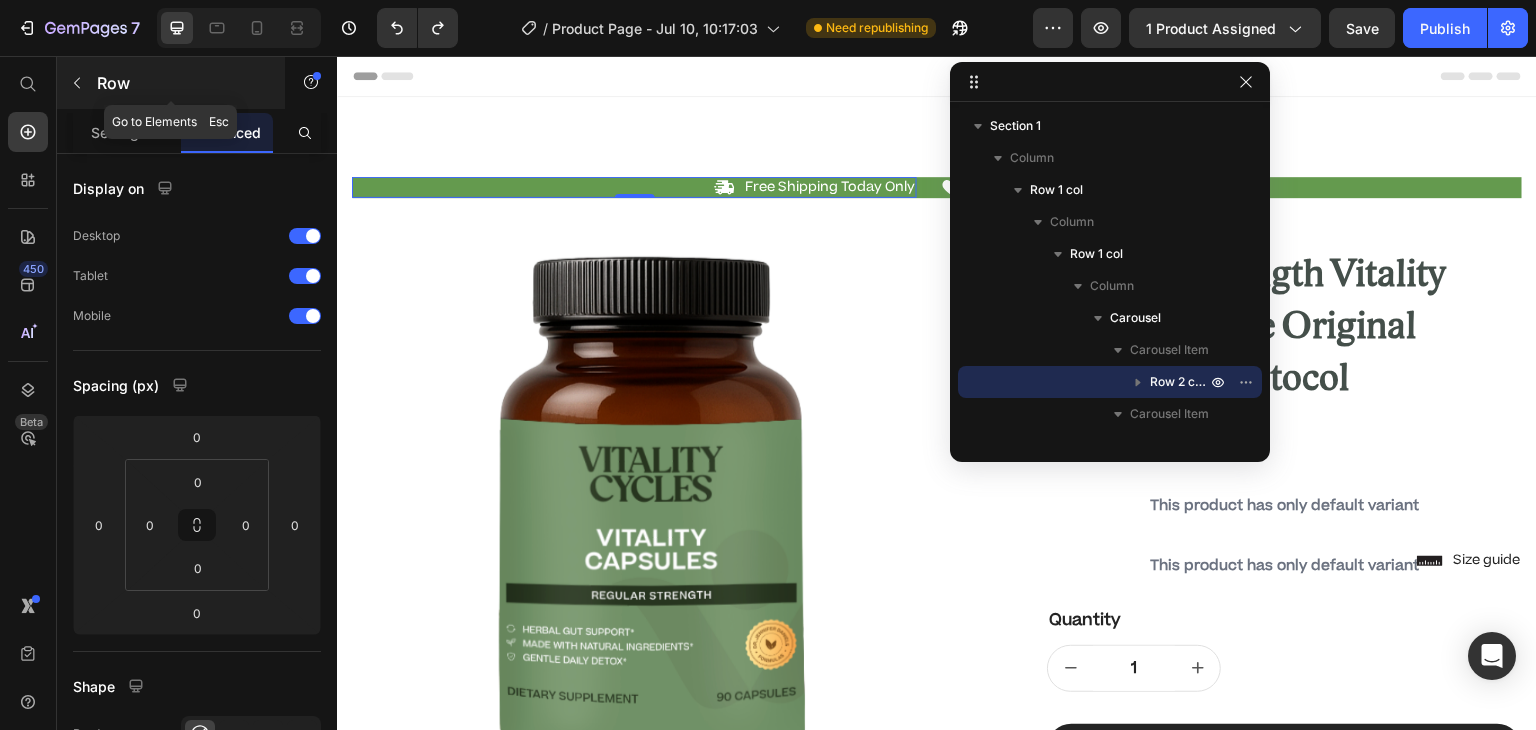 click 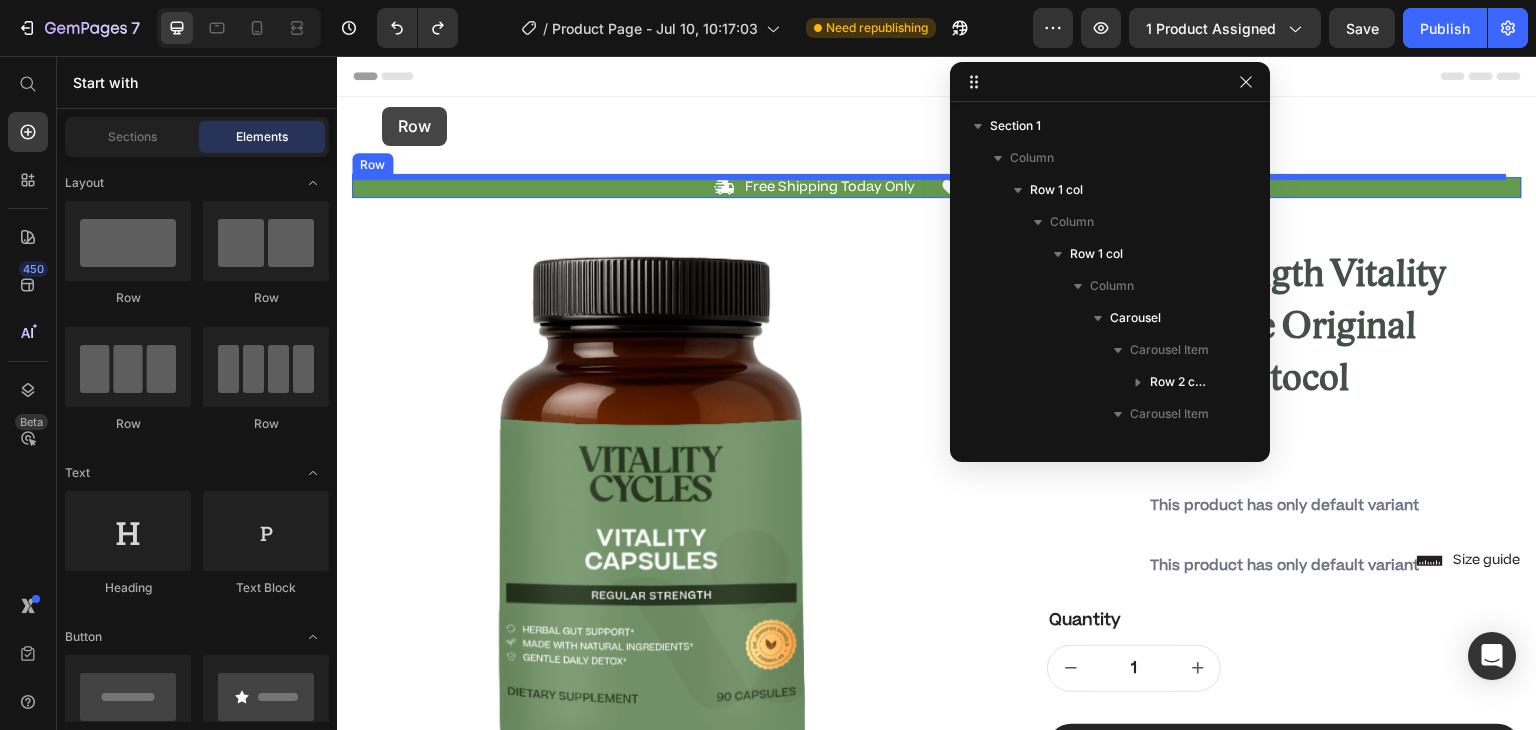 drag, startPoint x: 488, startPoint y: 322, endPoint x: 382, endPoint y: 107, distance: 239.71024 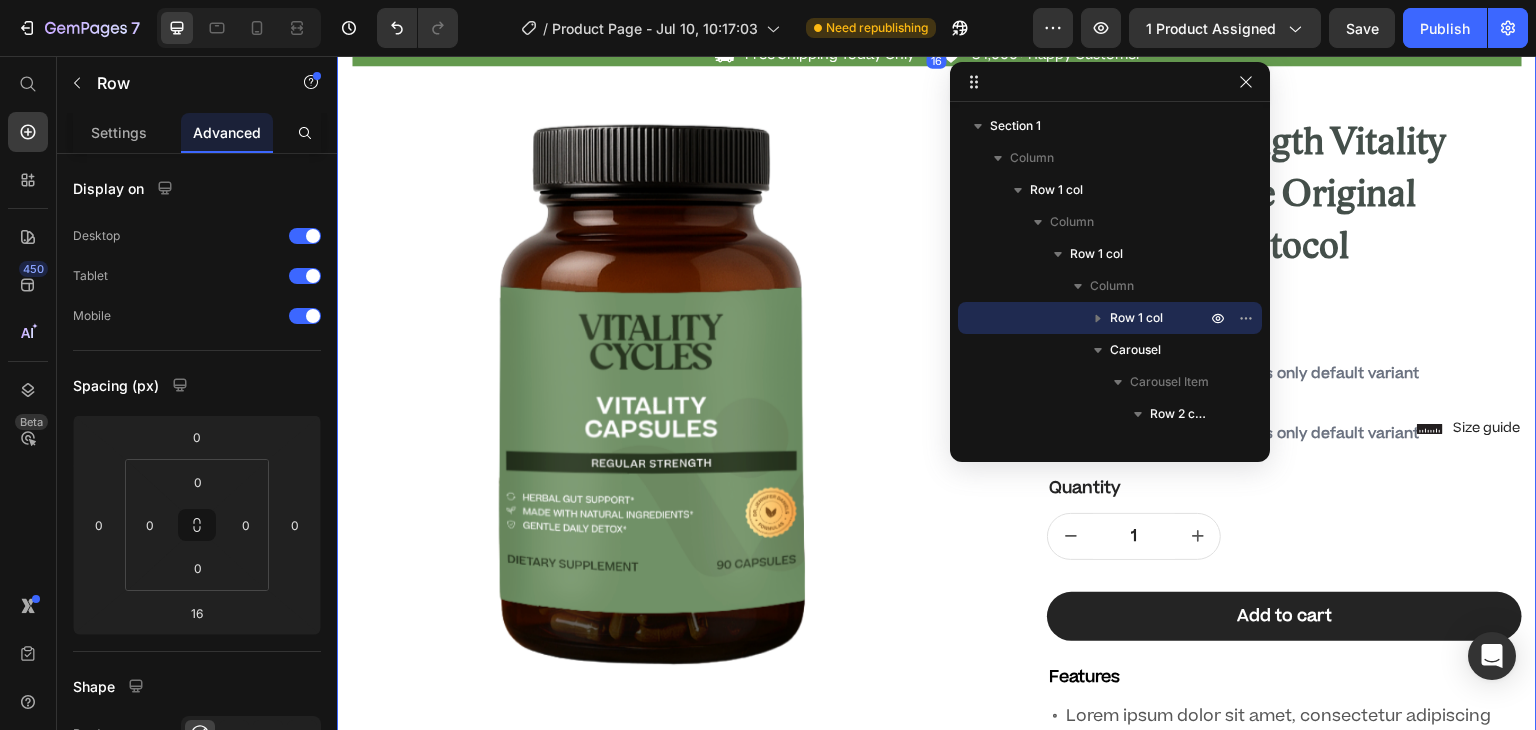 scroll, scrollTop: 0, scrollLeft: 0, axis: both 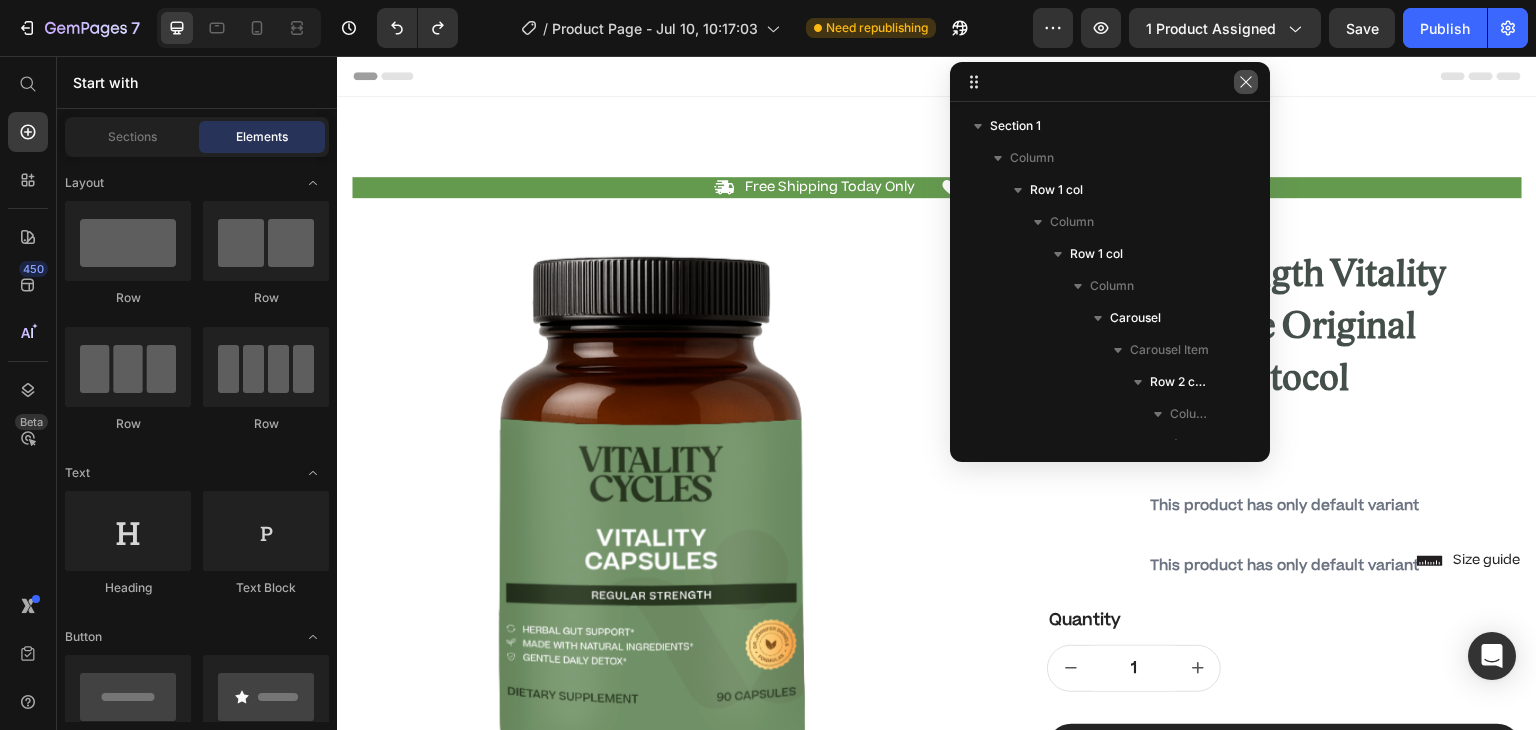click at bounding box center [1246, 82] 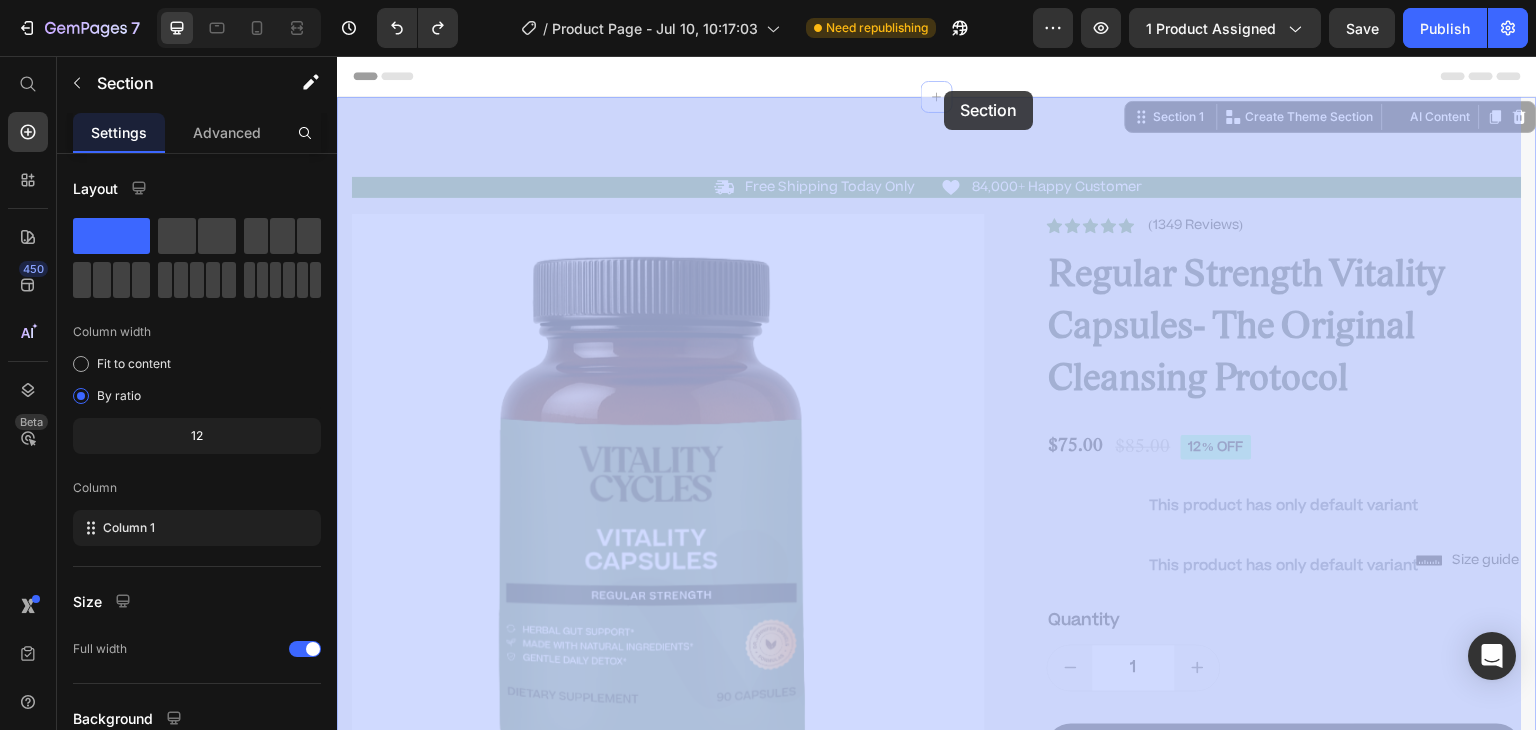 drag, startPoint x: 773, startPoint y: 141, endPoint x: 942, endPoint y: 101, distance: 173.66922 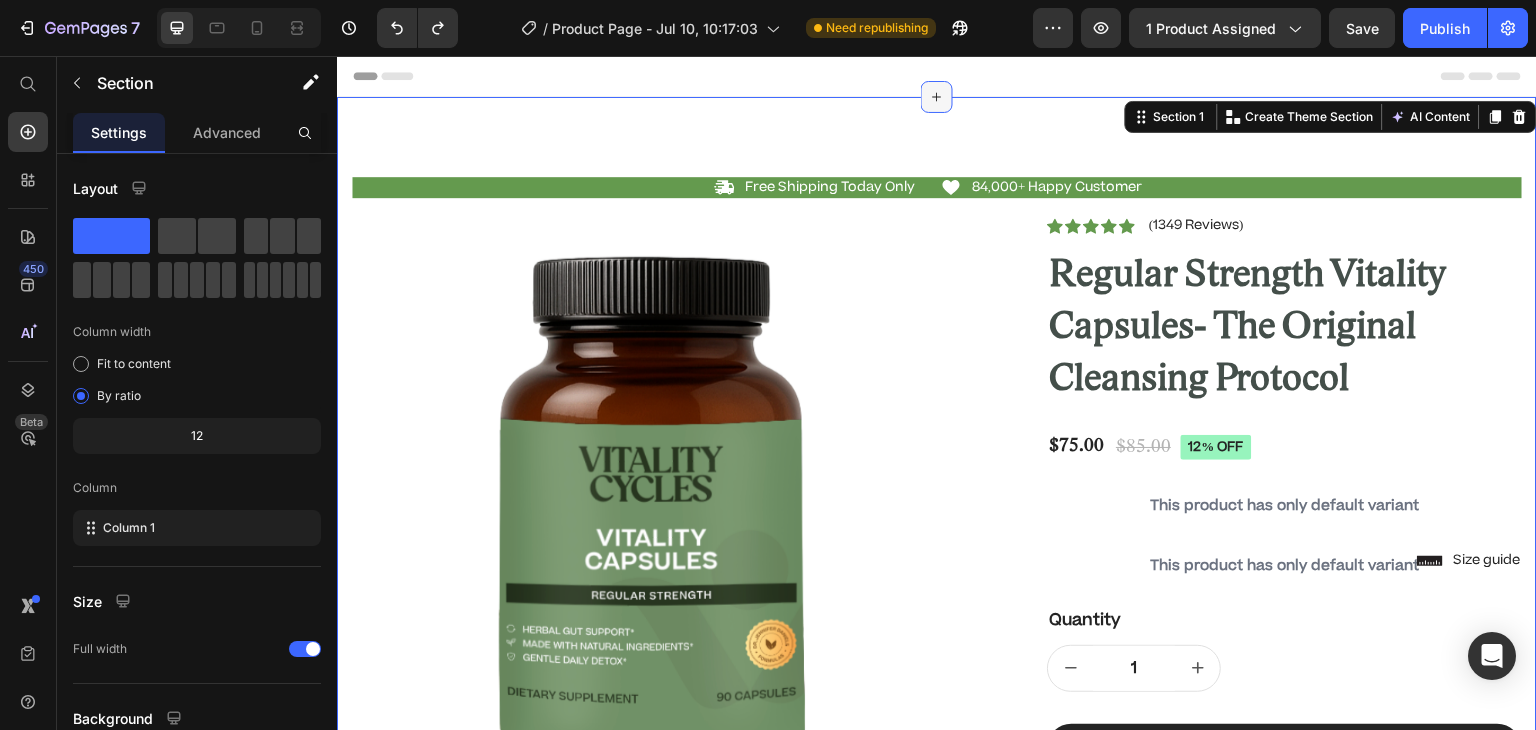 click 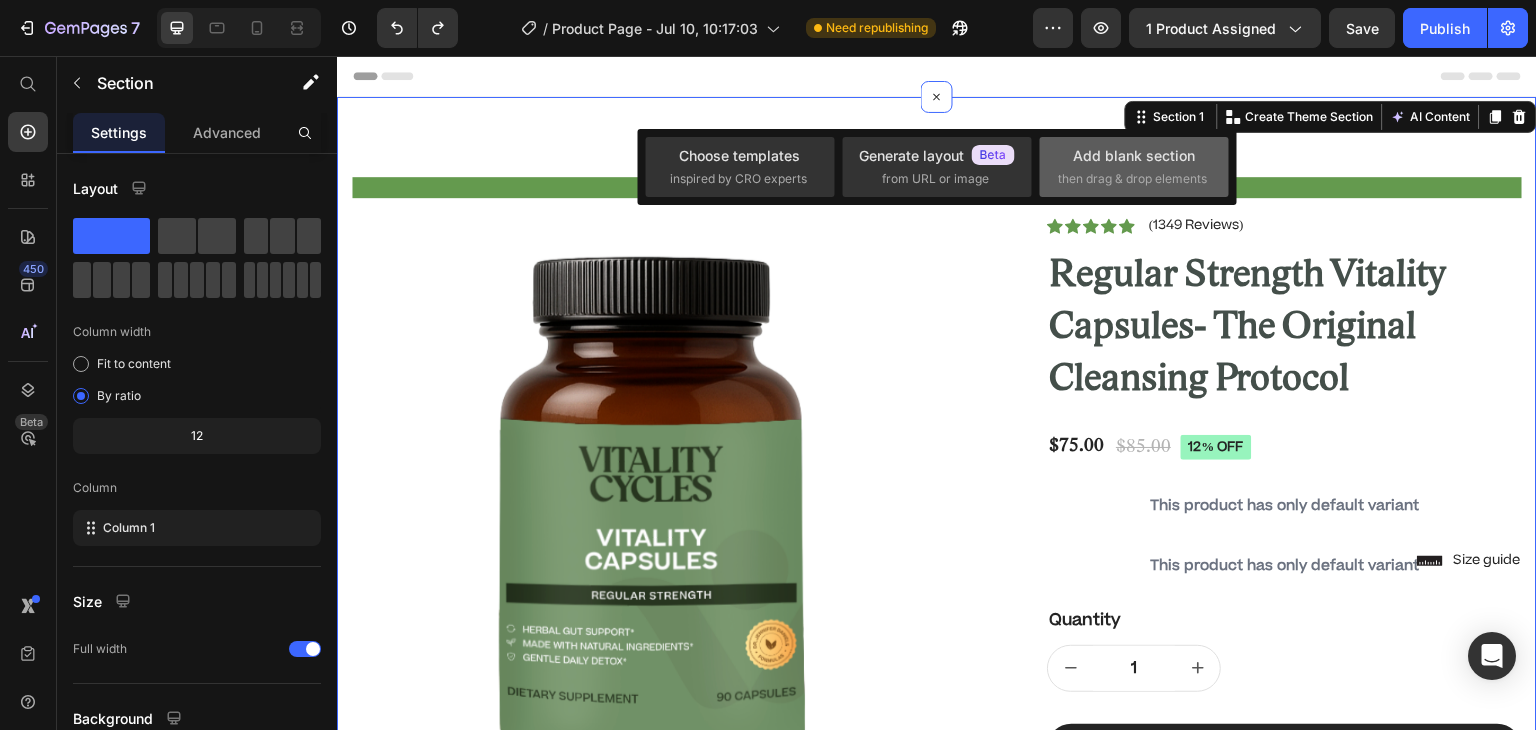 click on "Add blank section" at bounding box center [1134, 155] 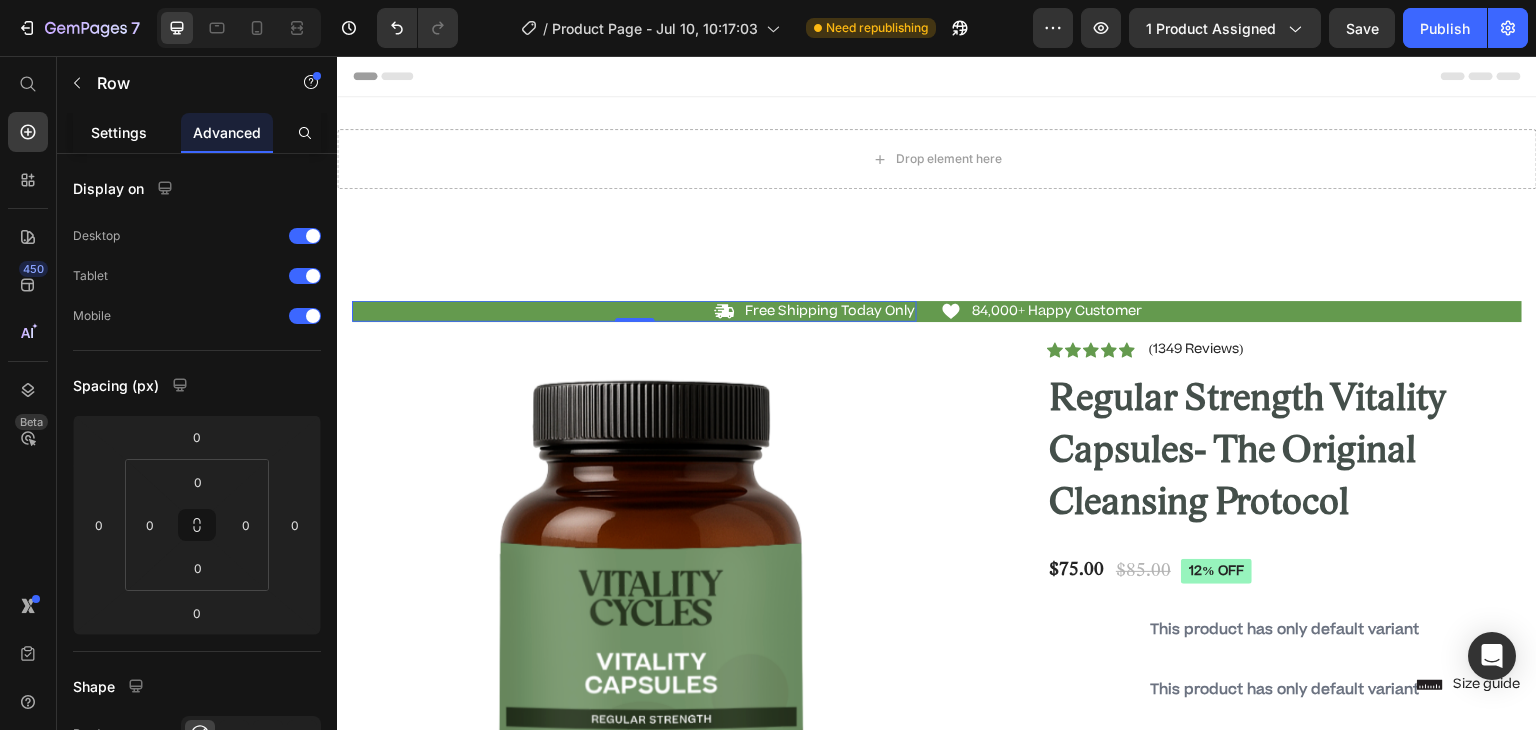 click on "Settings" at bounding box center [119, 132] 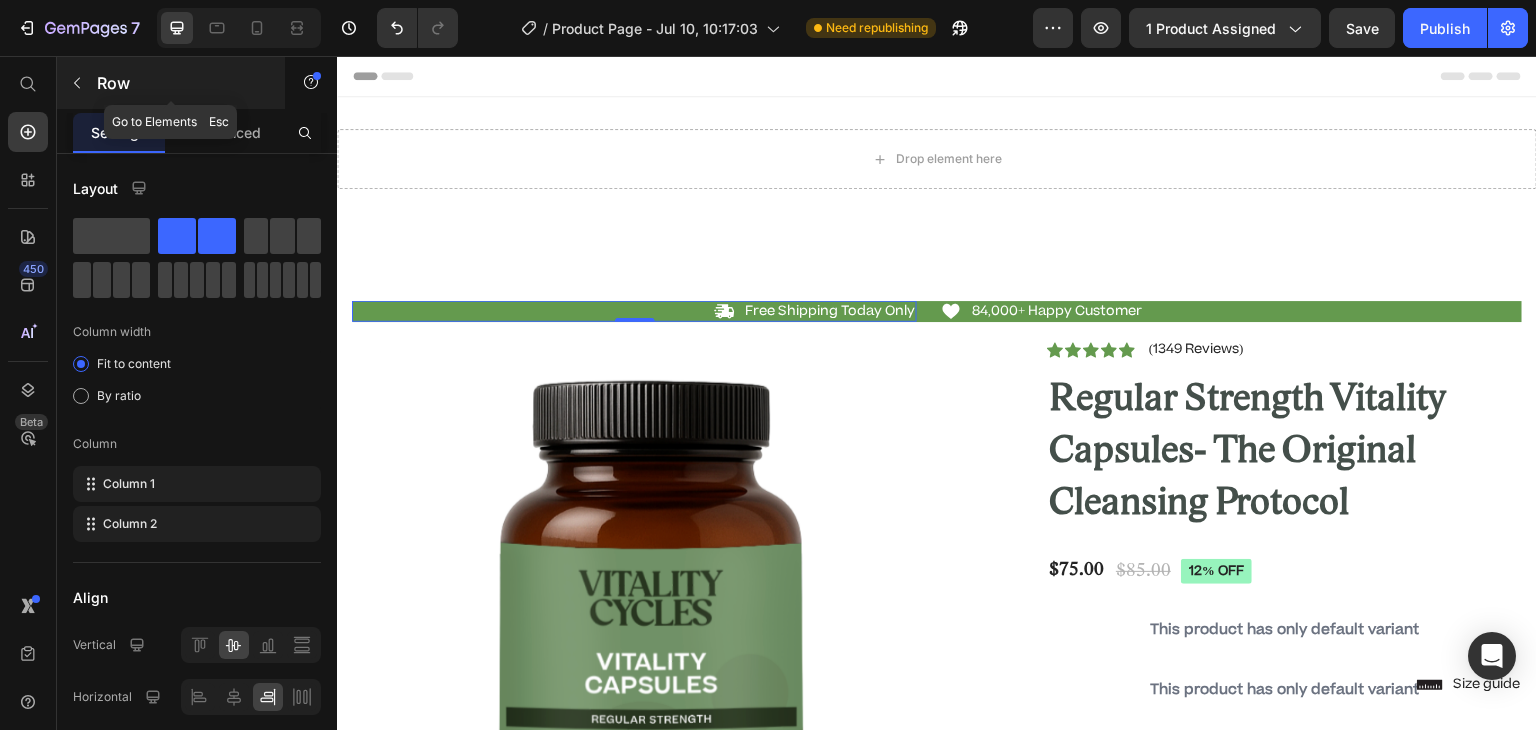 click 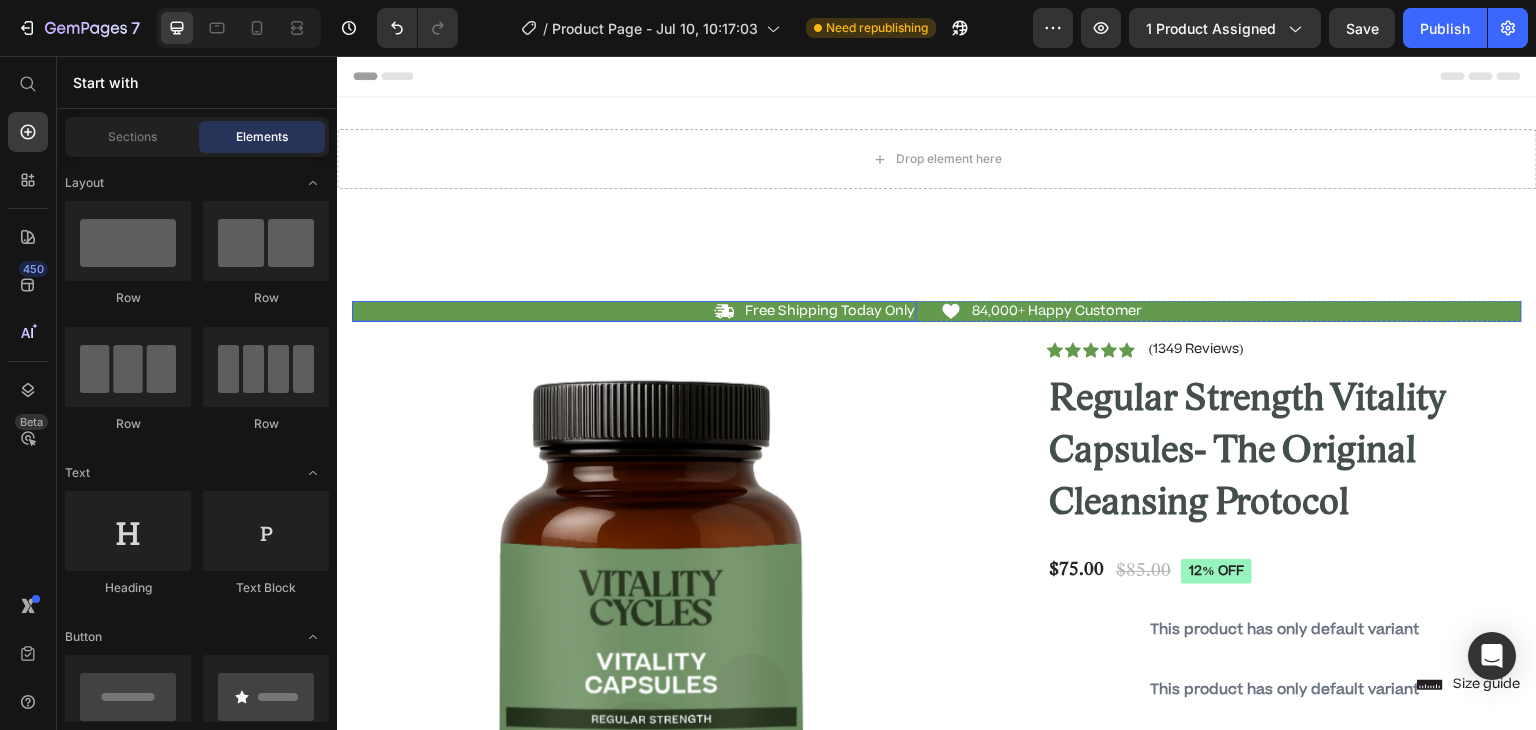click on "Icon Free Shipping Today Only Text Block Row" at bounding box center (634, 311) 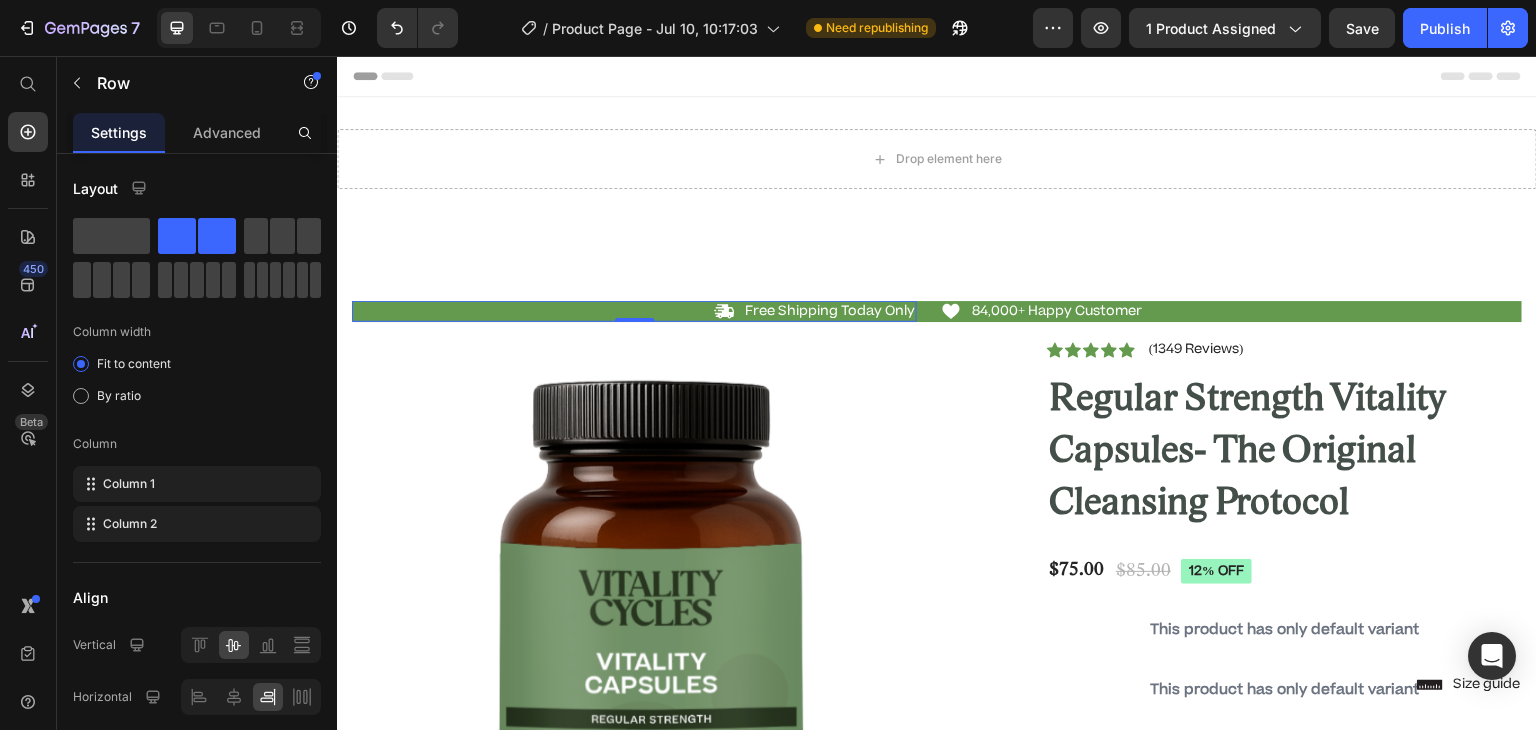 click on "Icon Free Shipping Today Only Text Block Row   0" at bounding box center [634, 311] 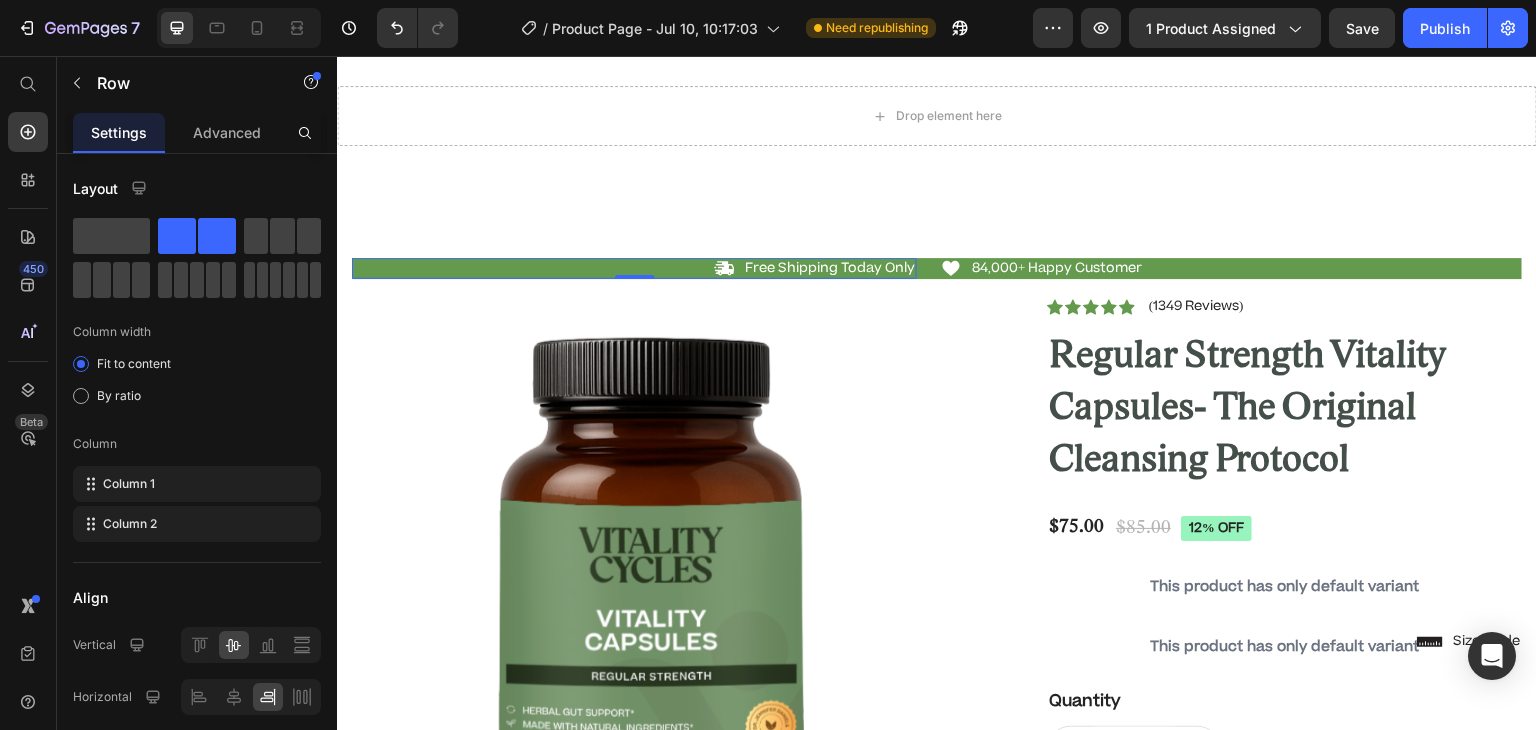 scroll, scrollTop: 0, scrollLeft: 0, axis: both 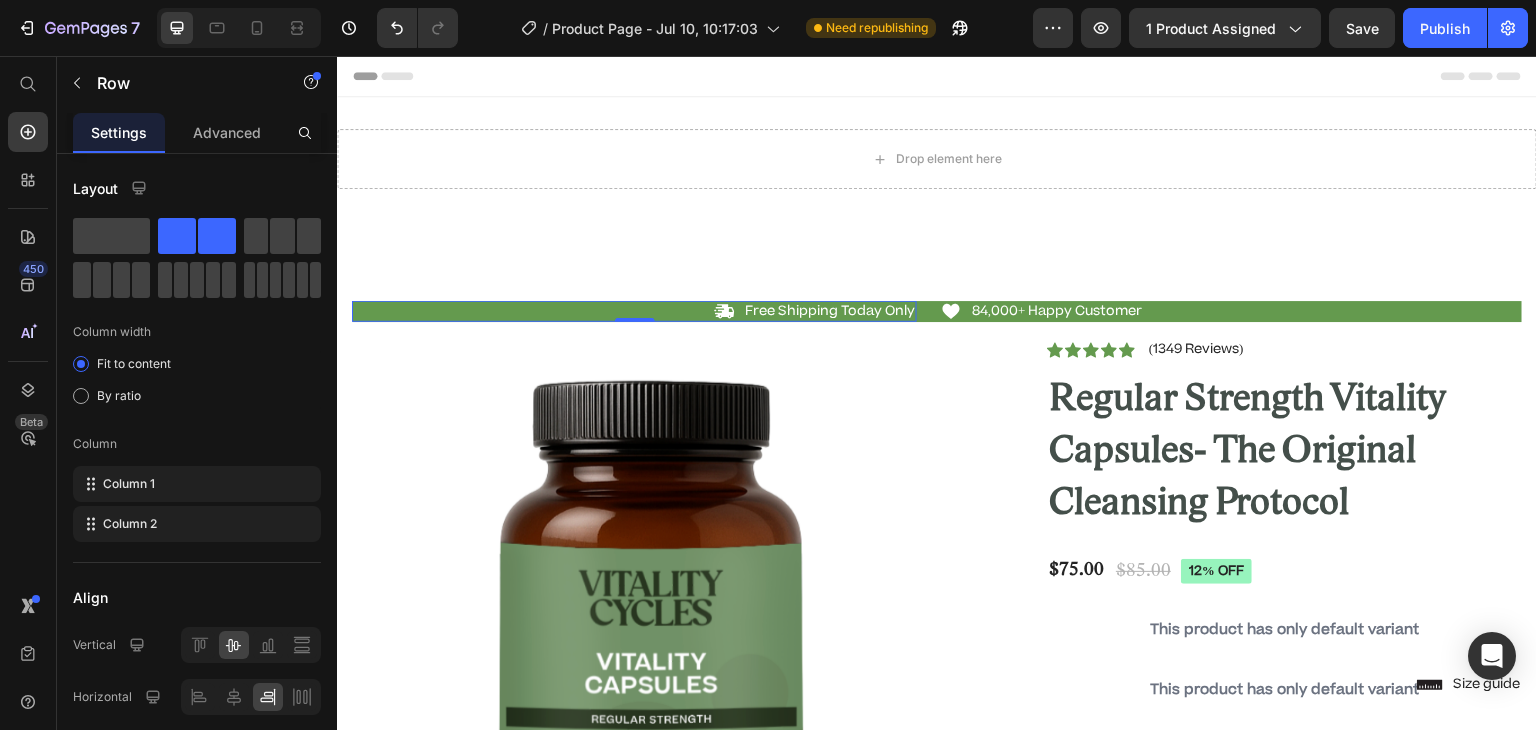 click on "Icon Free Shipping Today Only Text Block Row   0" at bounding box center (634, 311) 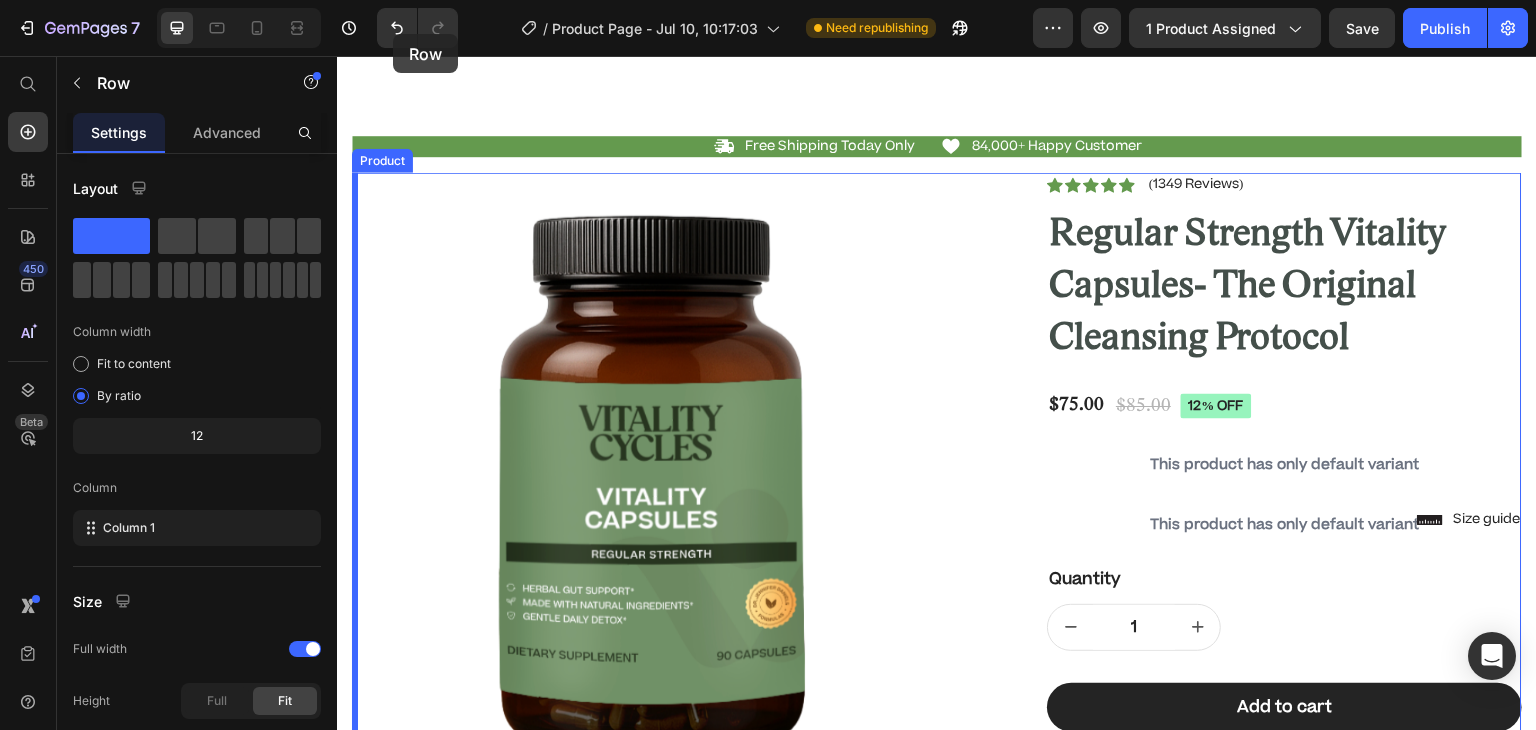 scroll, scrollTop: 0, scrollLeft: 0, axis: both 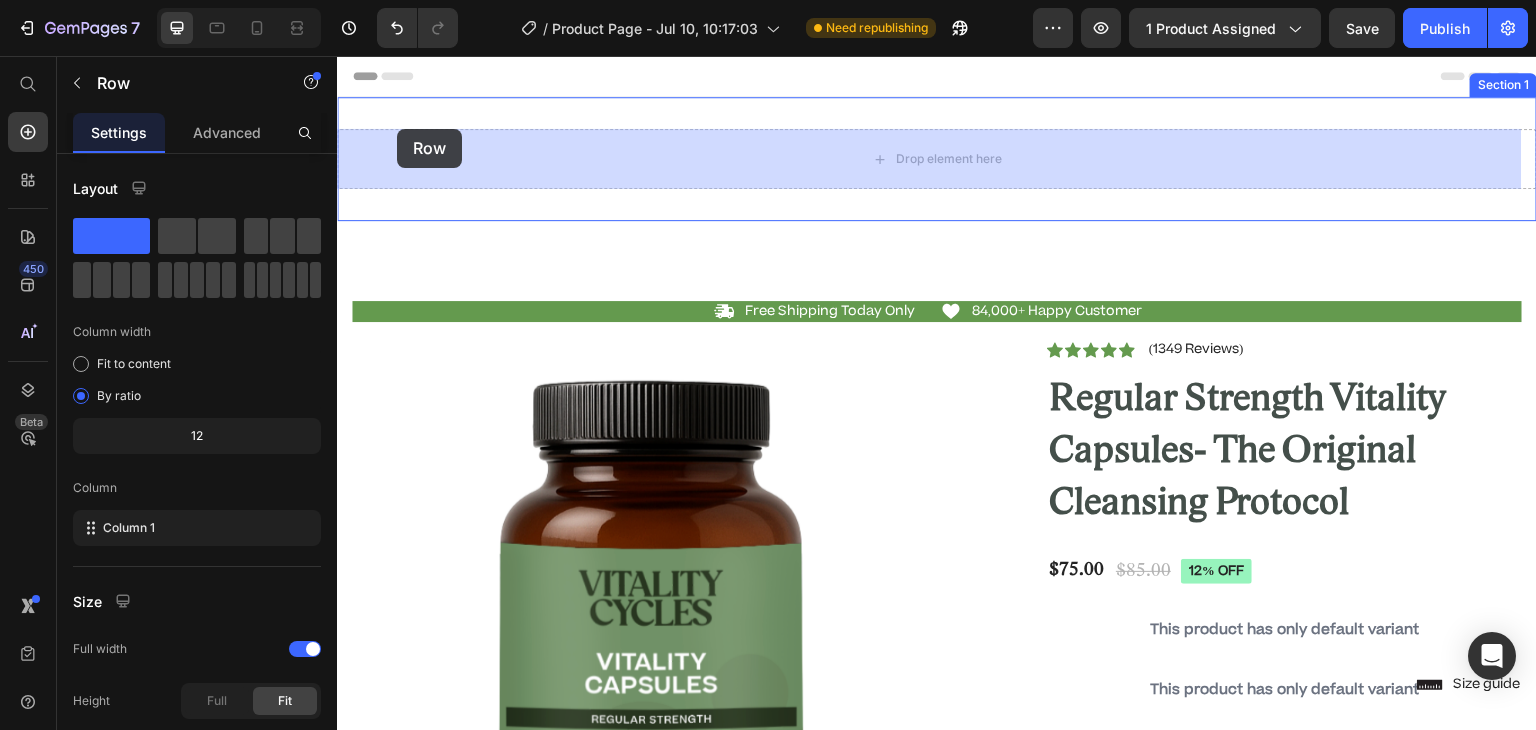 drag, startPoint x: 354, startPoint y: 502, endPoint x: 397, endPoint y: 129, distance: 375.47037 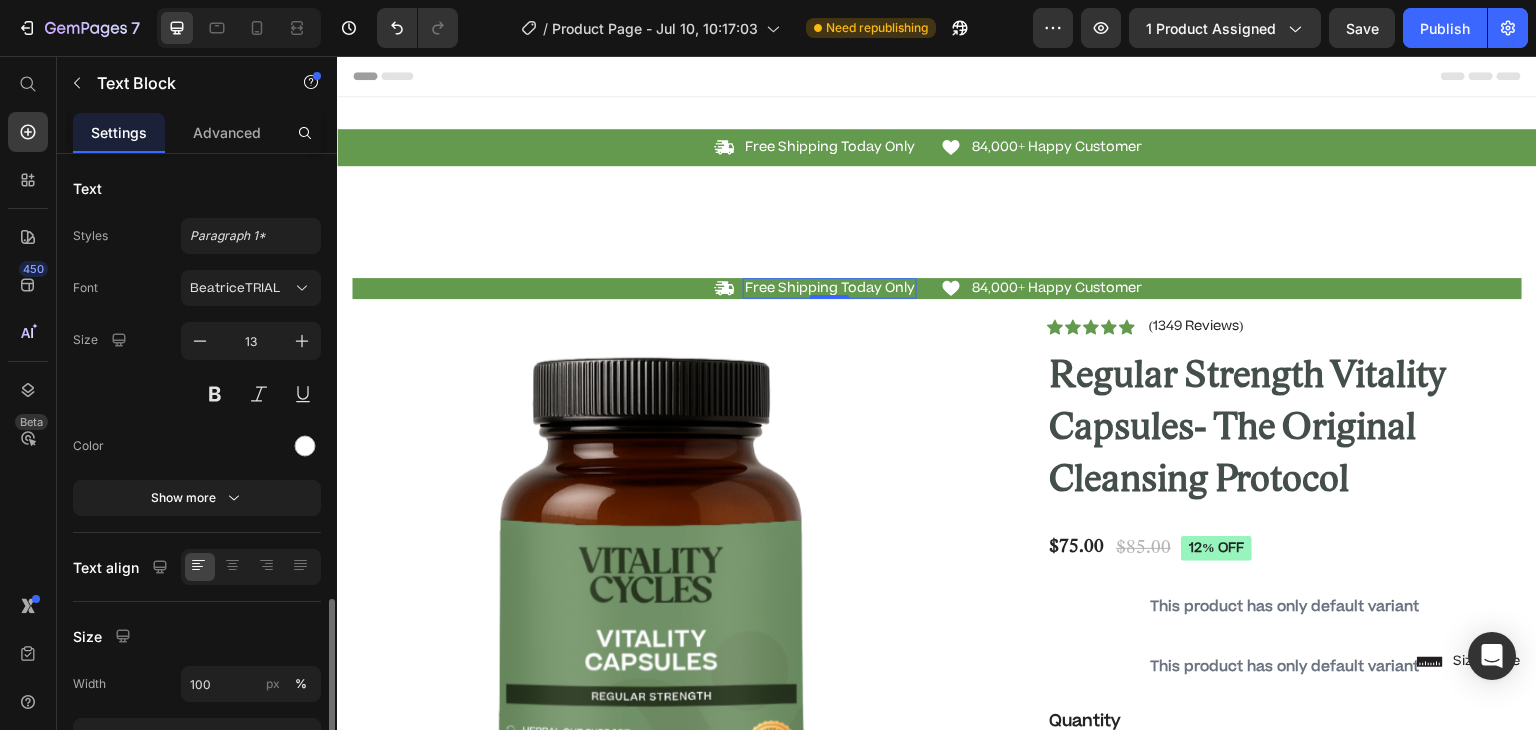 scroll, scrollTop: 260, scrollLeft: 0, axis: vertical 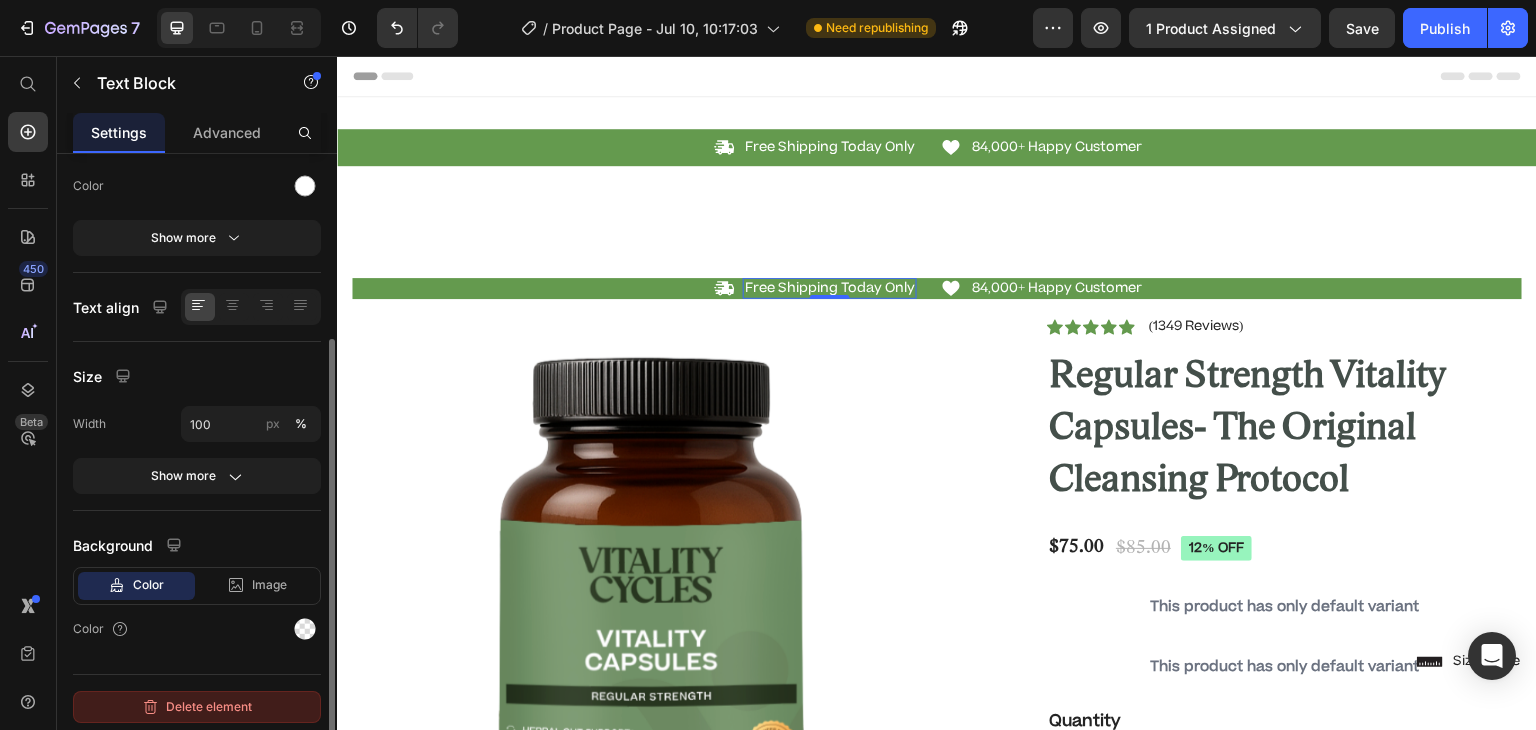 click on "Delete element" at bounding box center (197, 707) 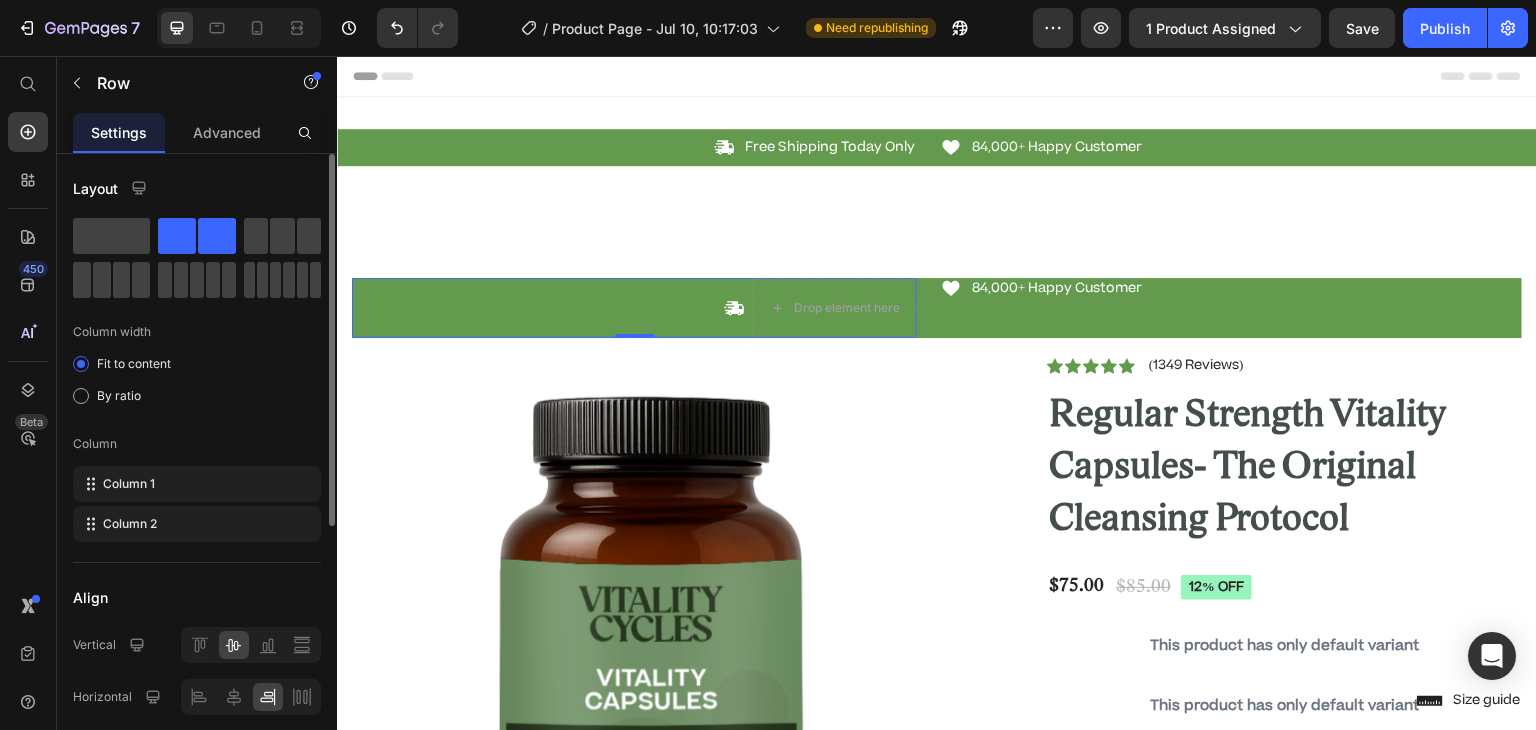 scroll, scrollTop: 442, scrollLeft: 0, axis: vertical 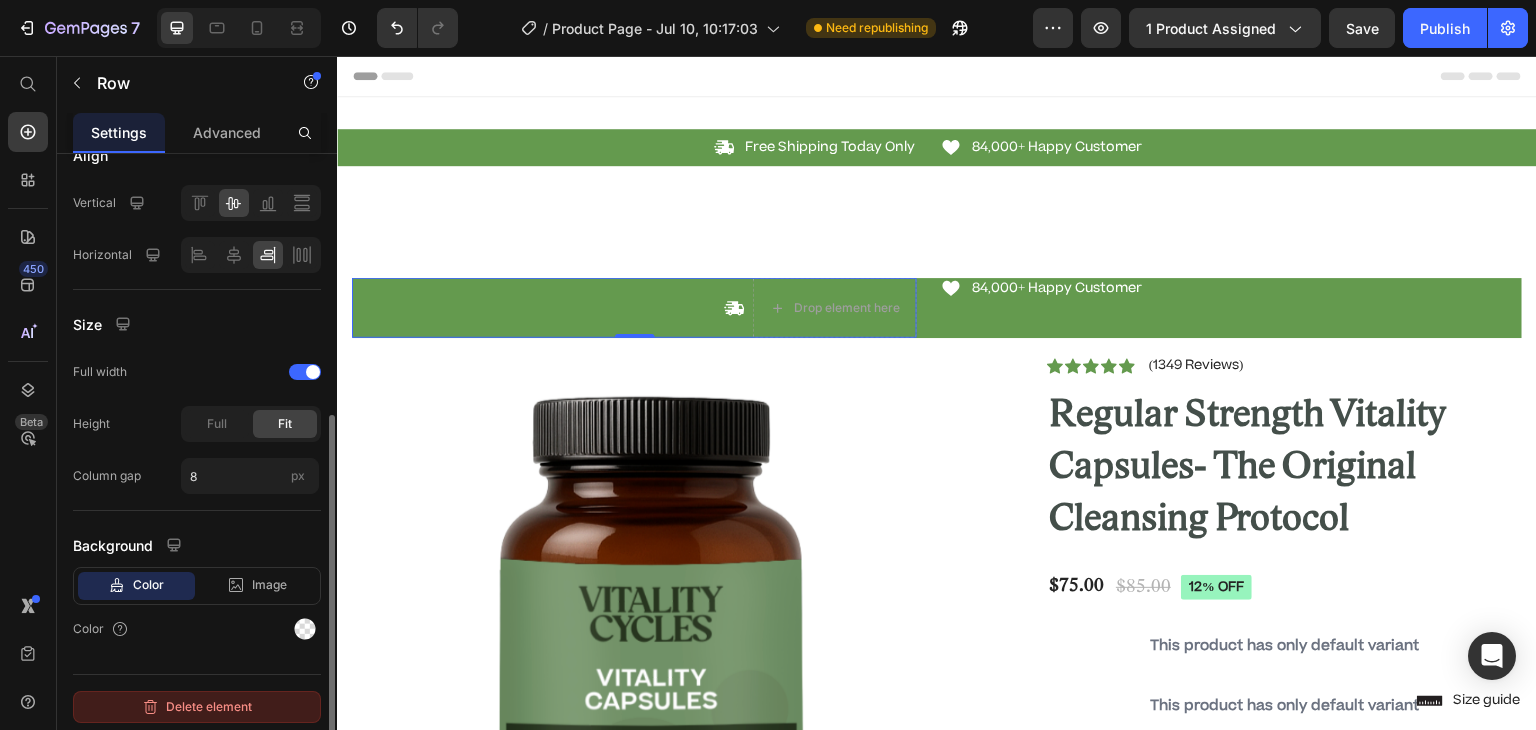 click on "Delete element" at bounding box center [197, 707] 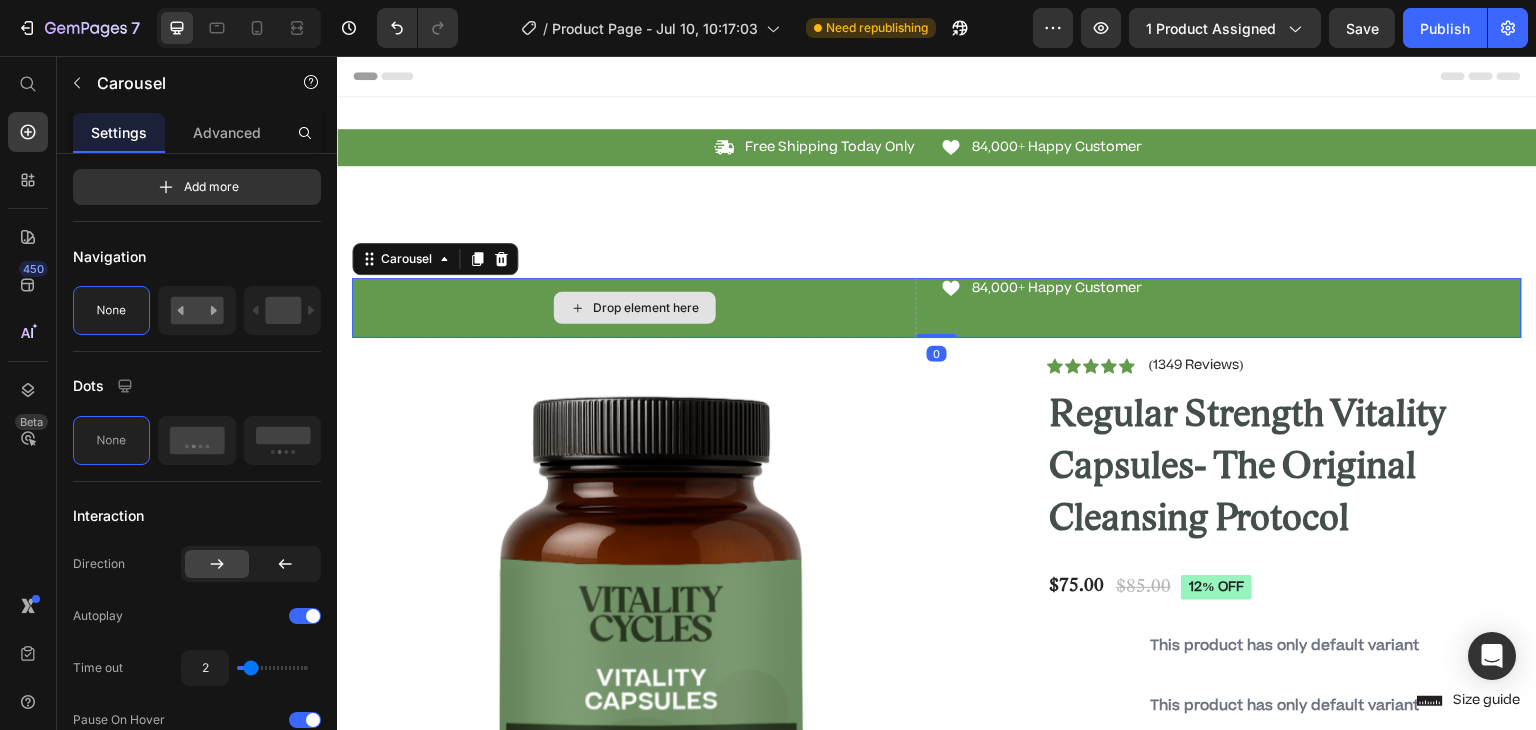 scroll, scrollTop: 0, scrollLeft: 0, axis: both 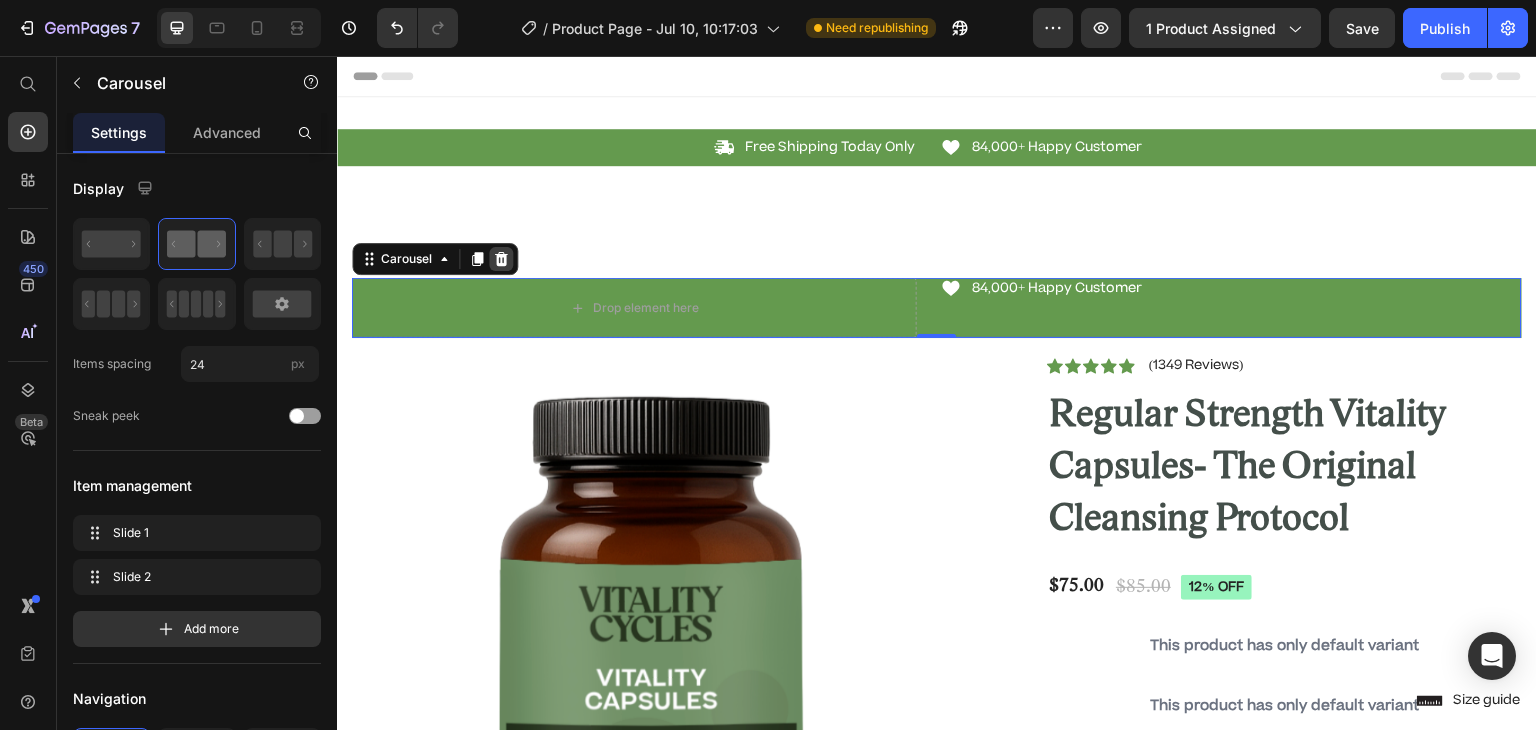 click 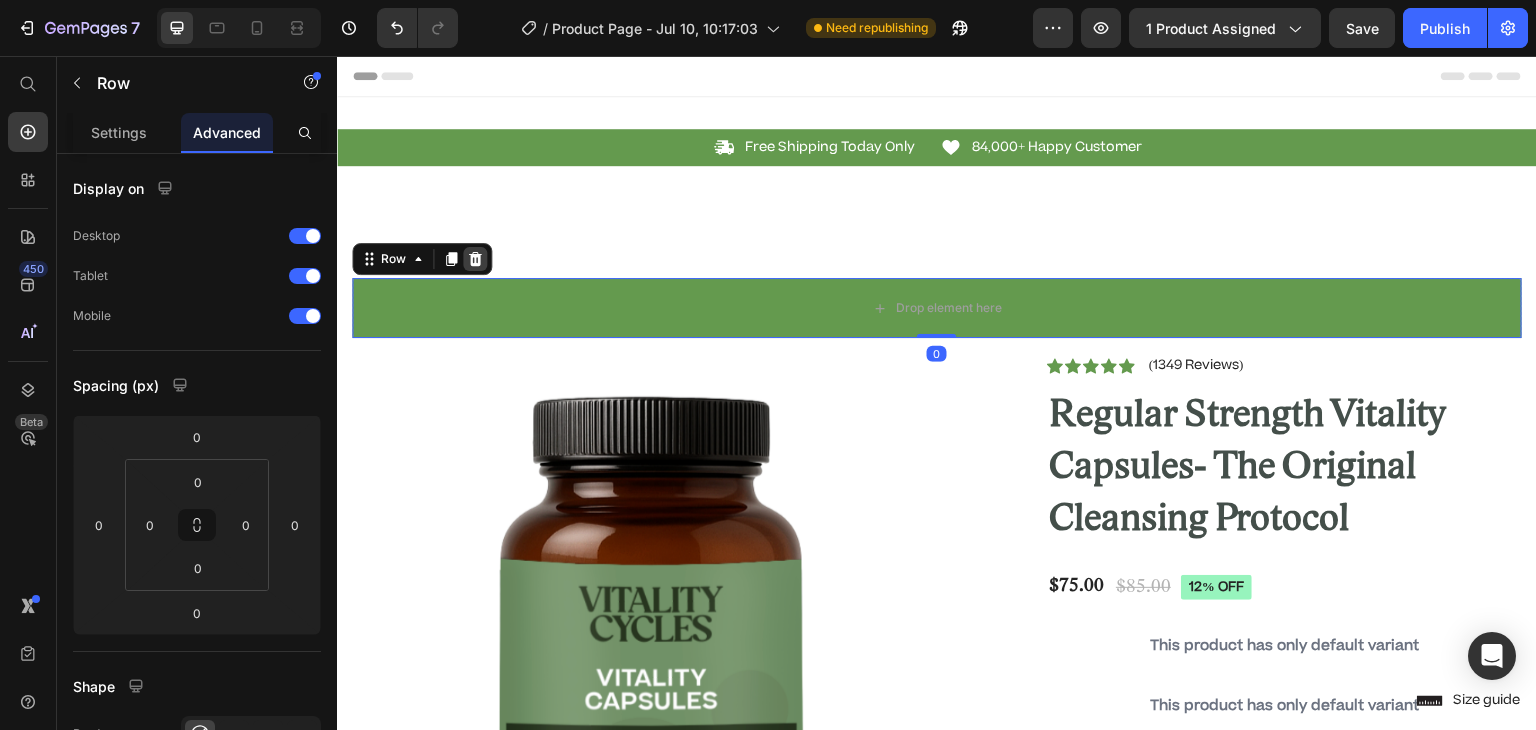 click 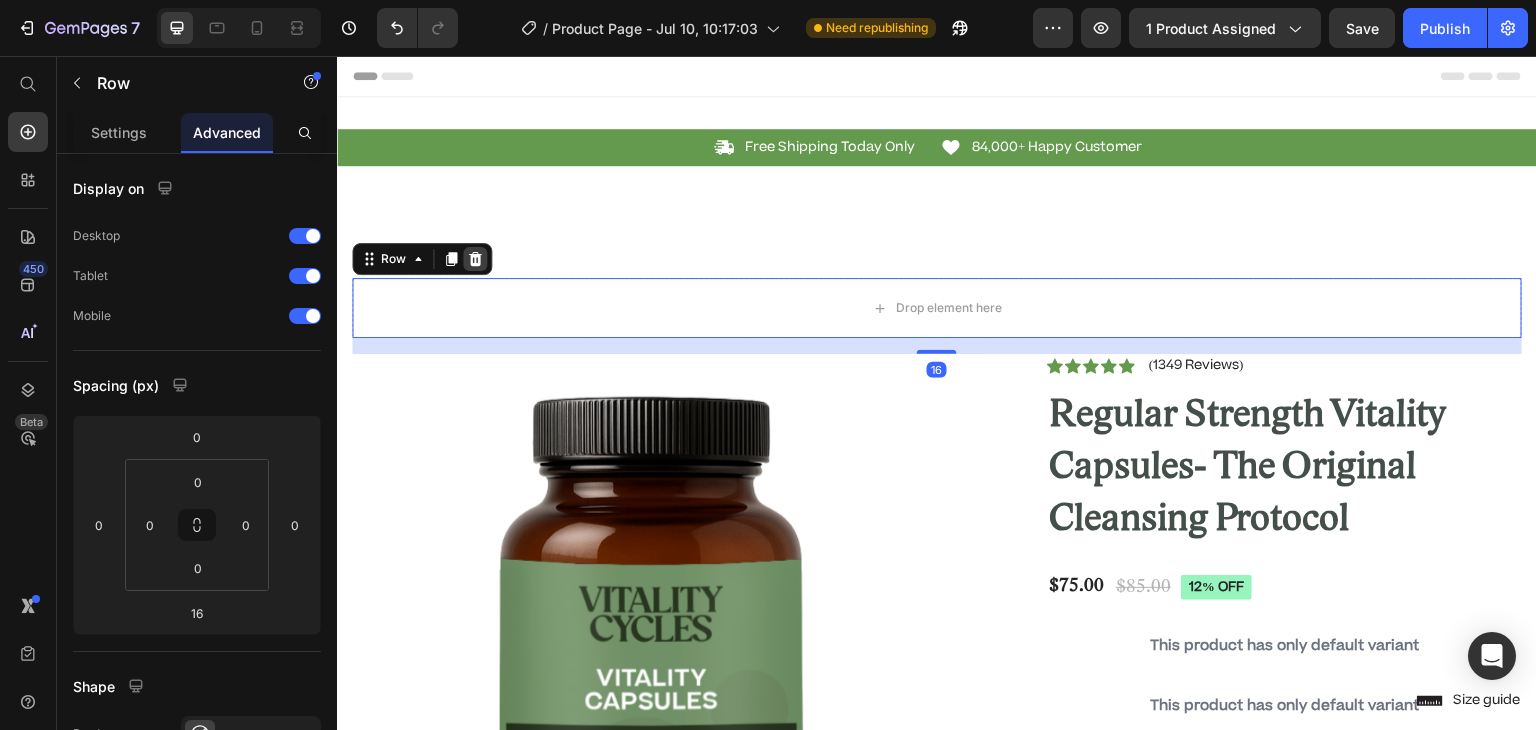 click 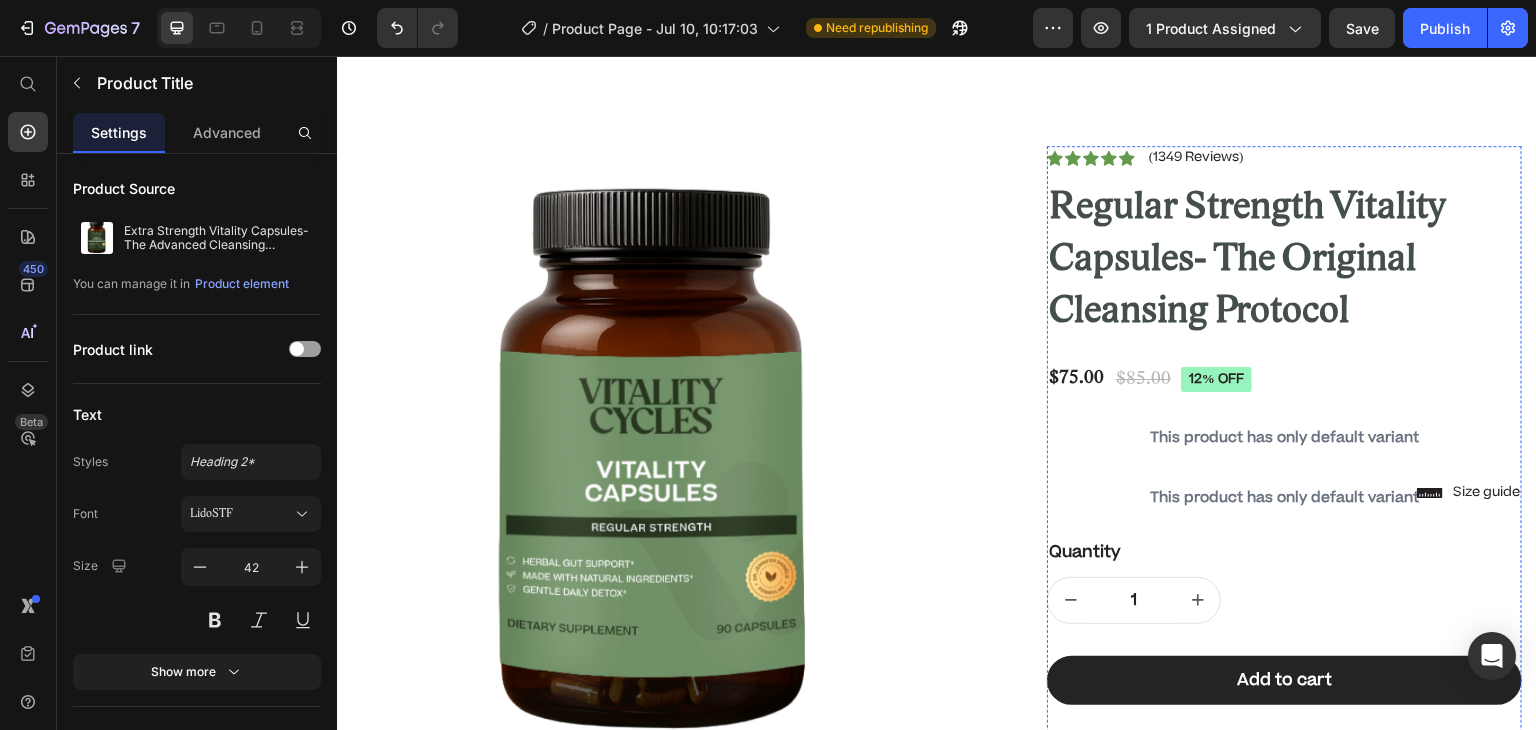 scroll, scrollTop: 127, scrollLeft: 0, axis: vertical 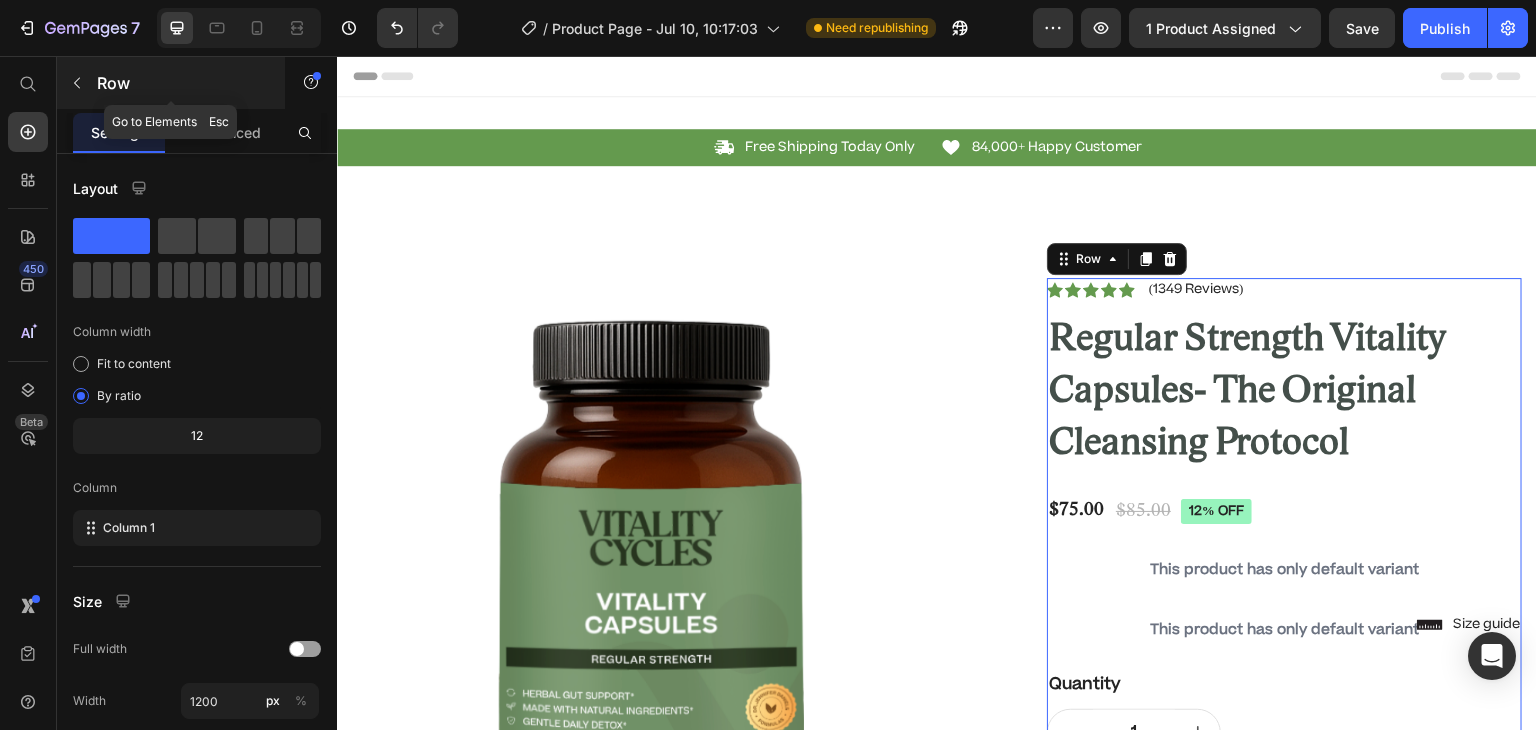 click 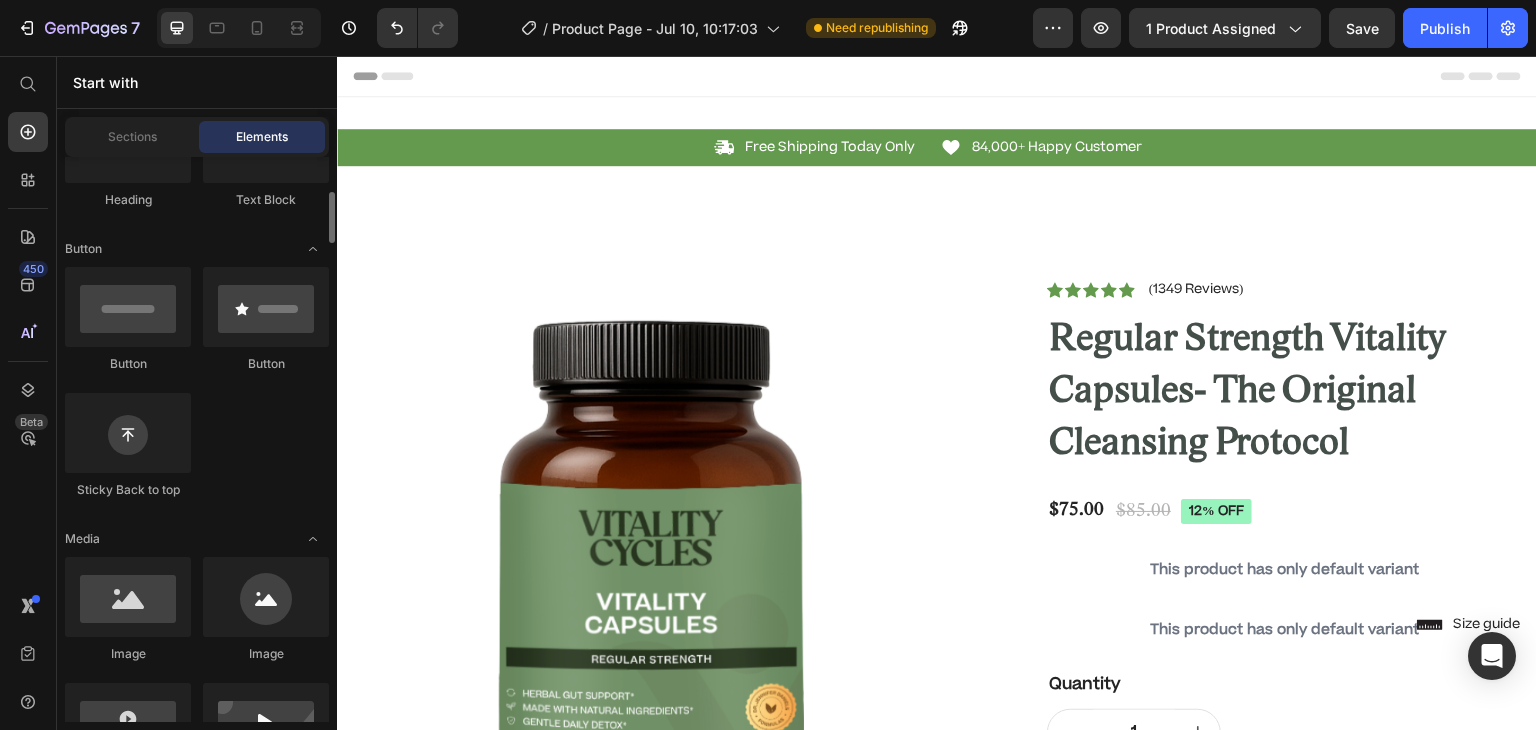 scroll, scrollTop: 0, scrollLeft: 0, axis: both 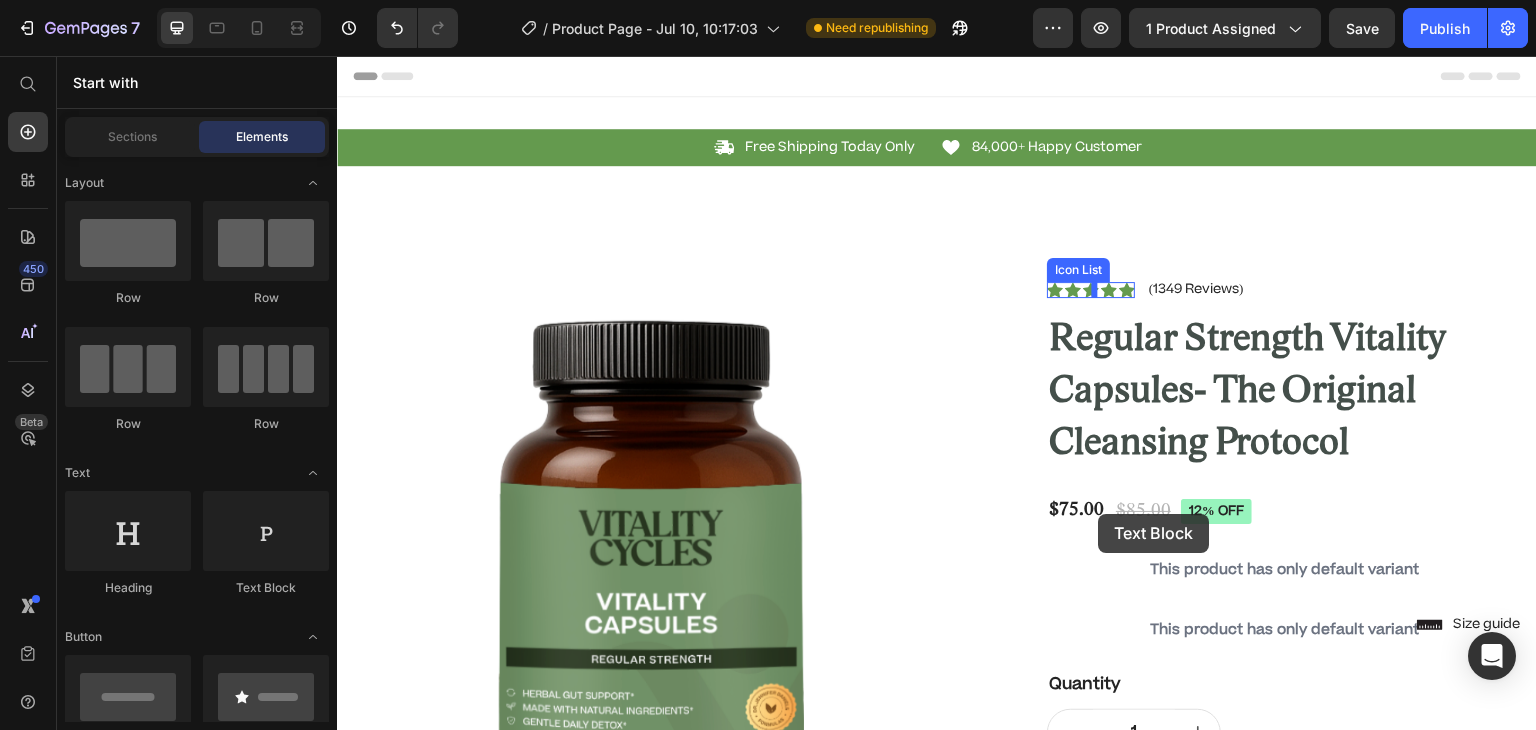 drag, startPoint x: 597, startPoint y: 605, endPoint x: 1099, endPoint y: 514, distance: 510.18134 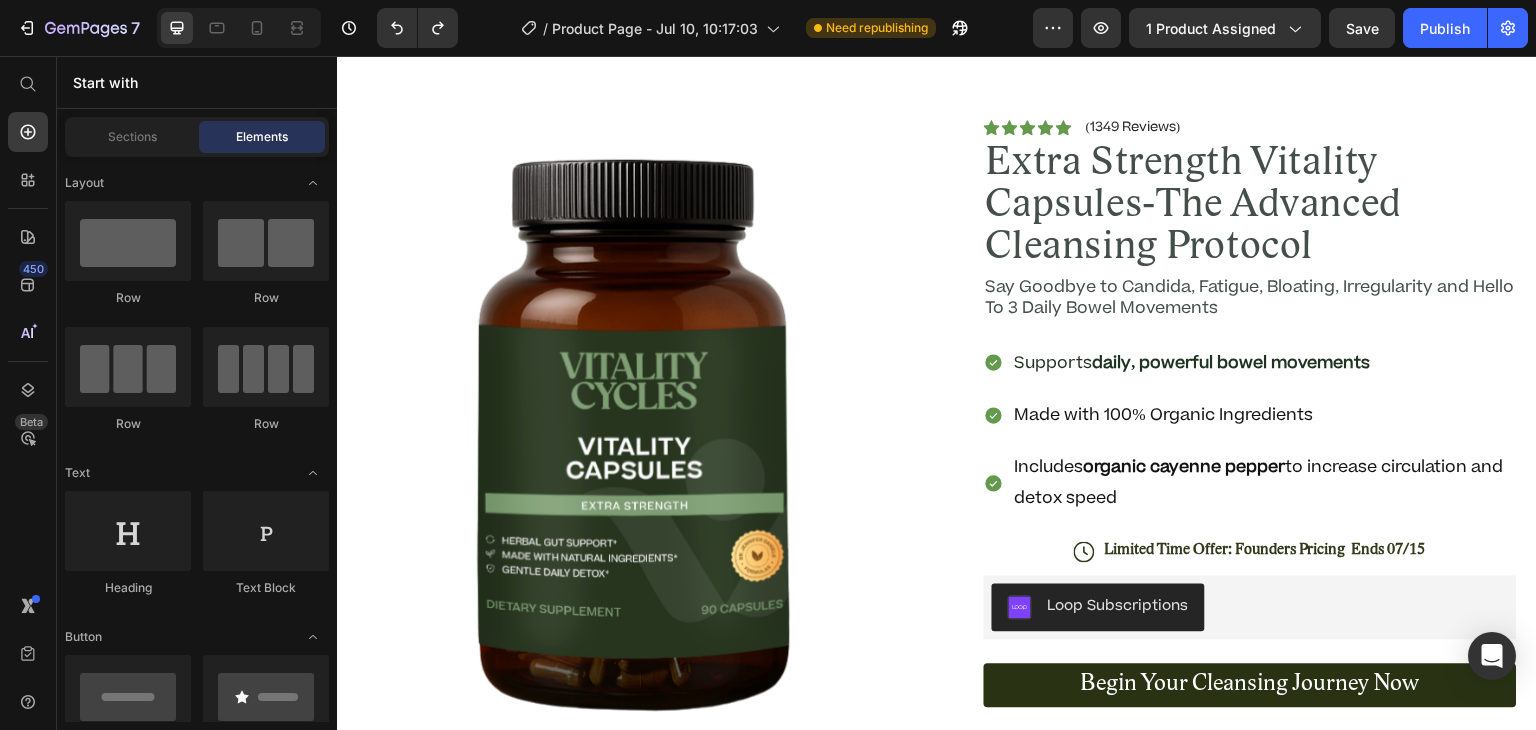 scroll, scrollTop: 1396, scrollLeft: 0, axis: vertical 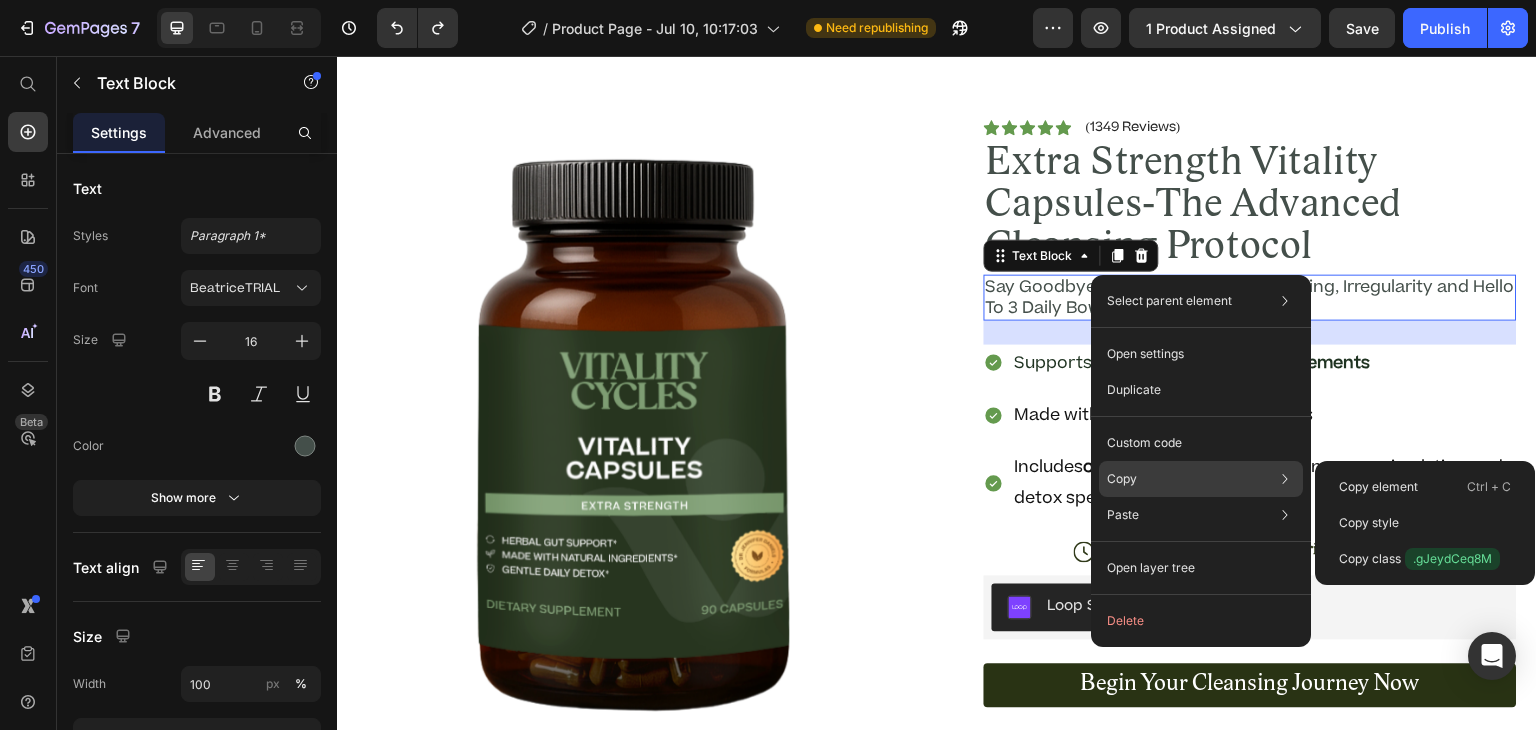 click on "Copy" at bounding box center (1122, 479) 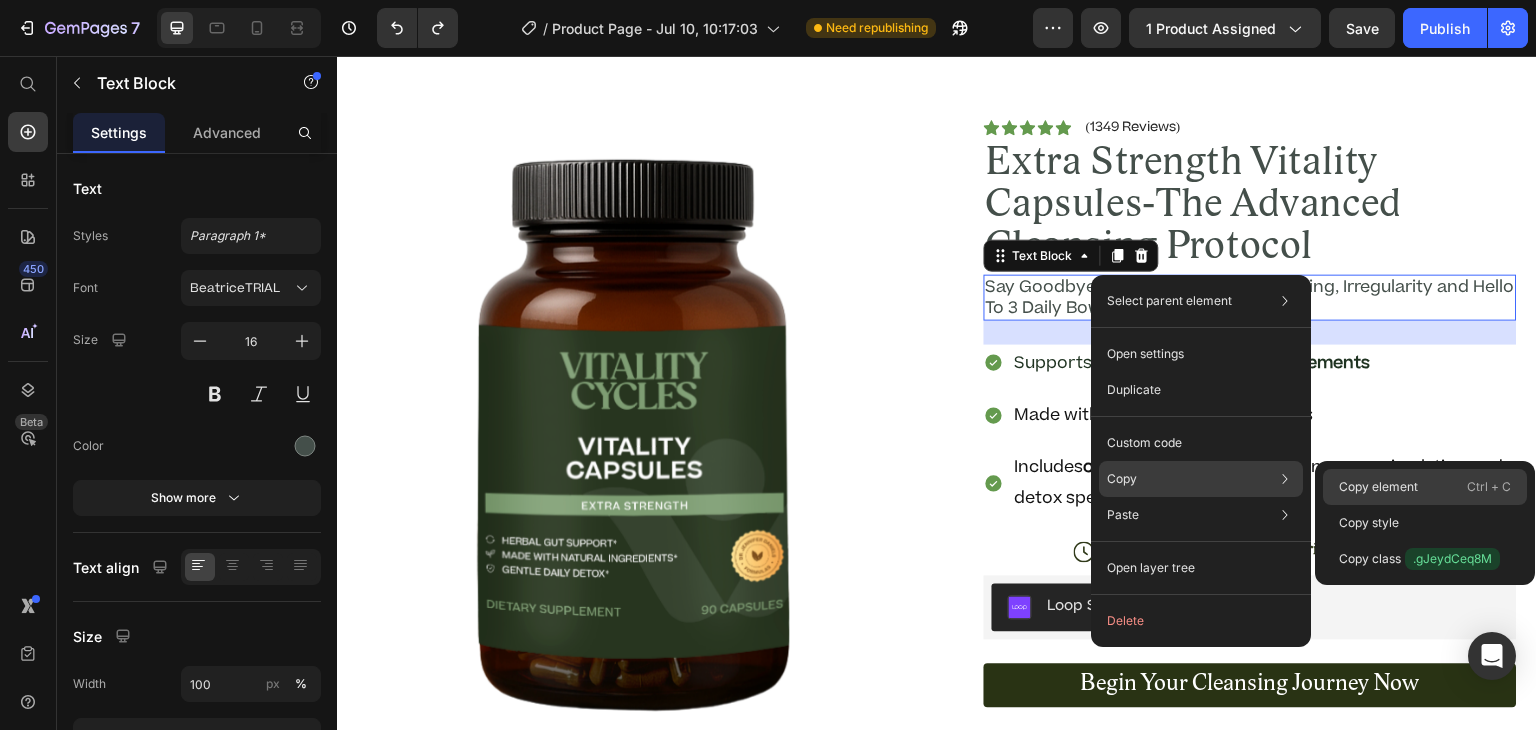 click on "Copy element  Ctrl + C" 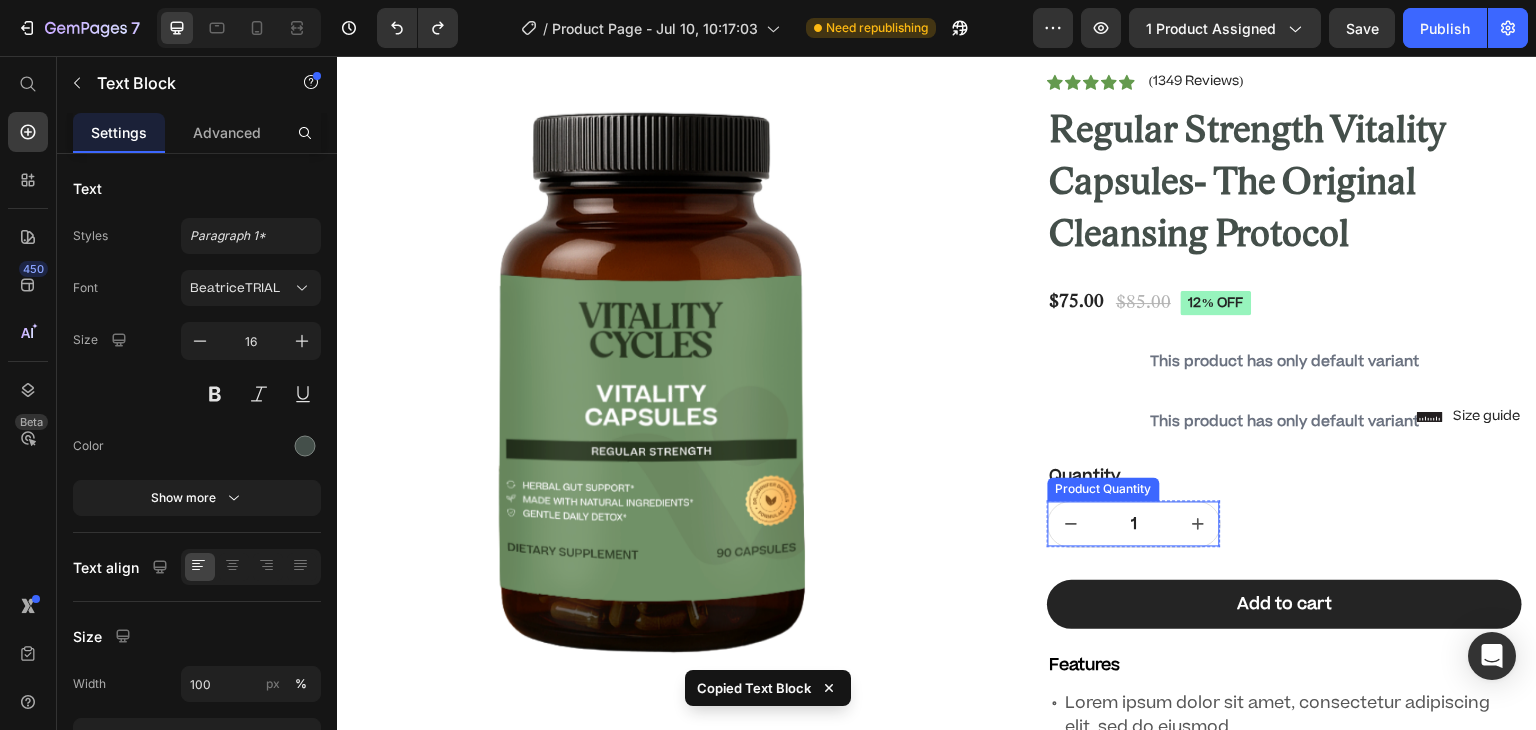 scroll, scrollTop: 194, scrollLeft: 0, axis: vertical 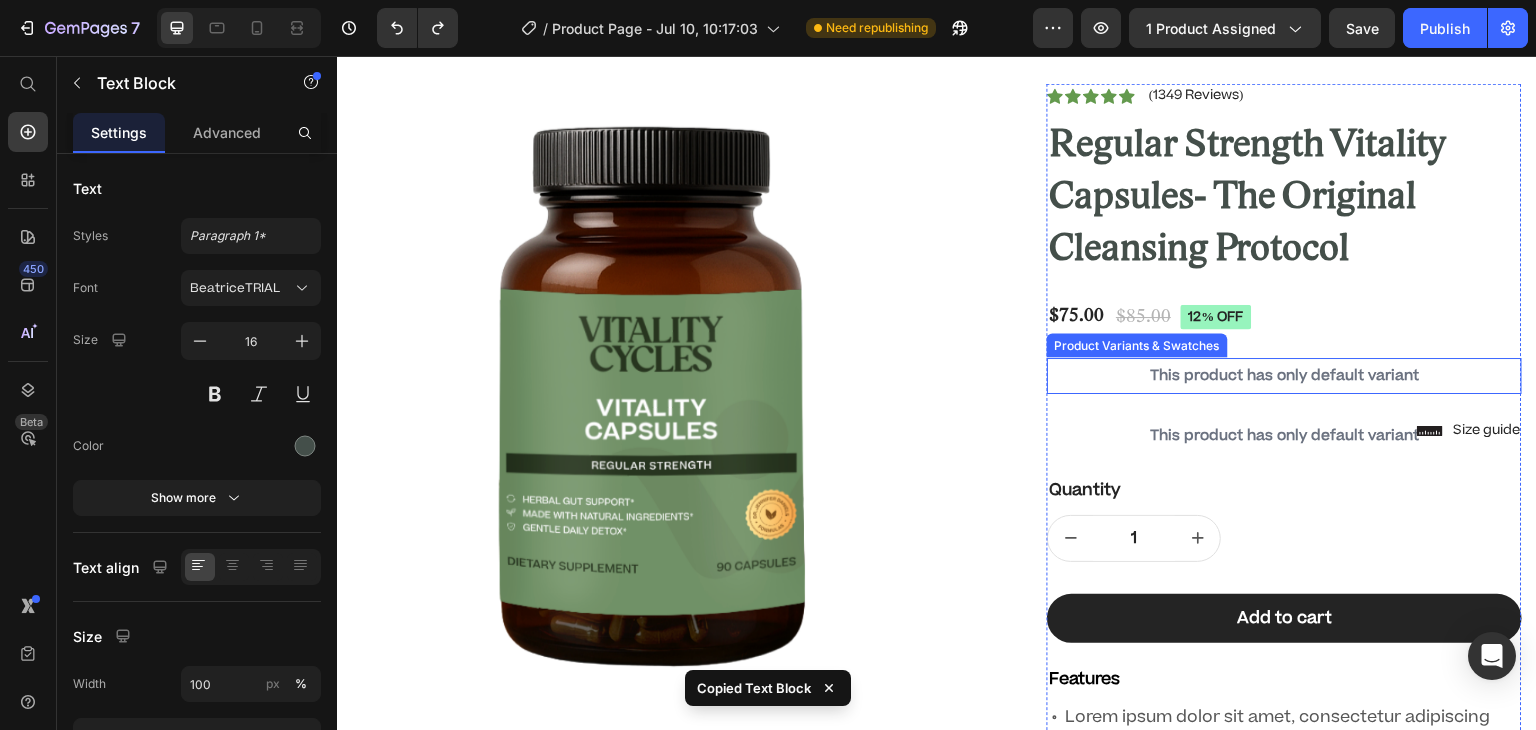 click on "This product has only default variant" at bounding box center [1284, 376] 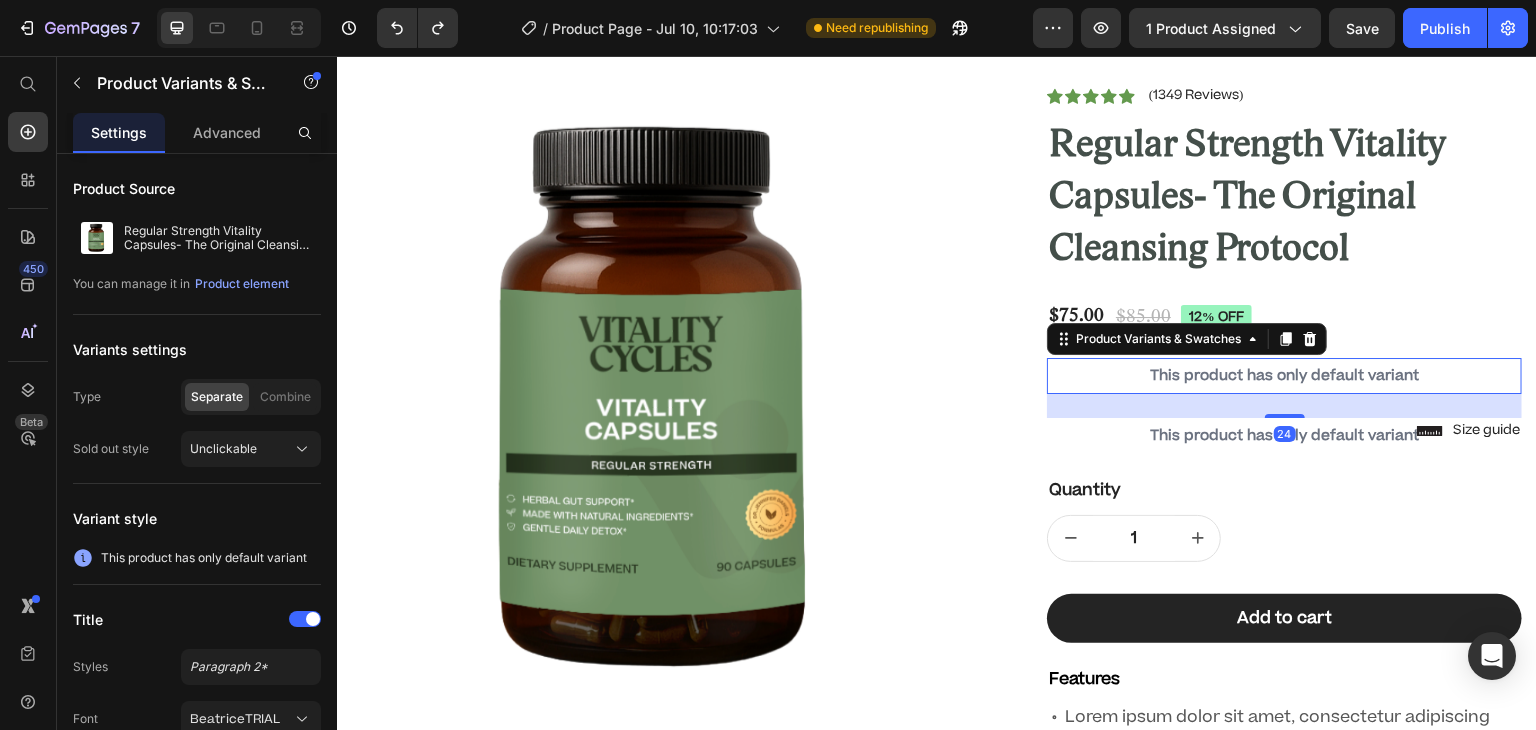 click on "This product has only default variant" at bounding box center [1284, 376] 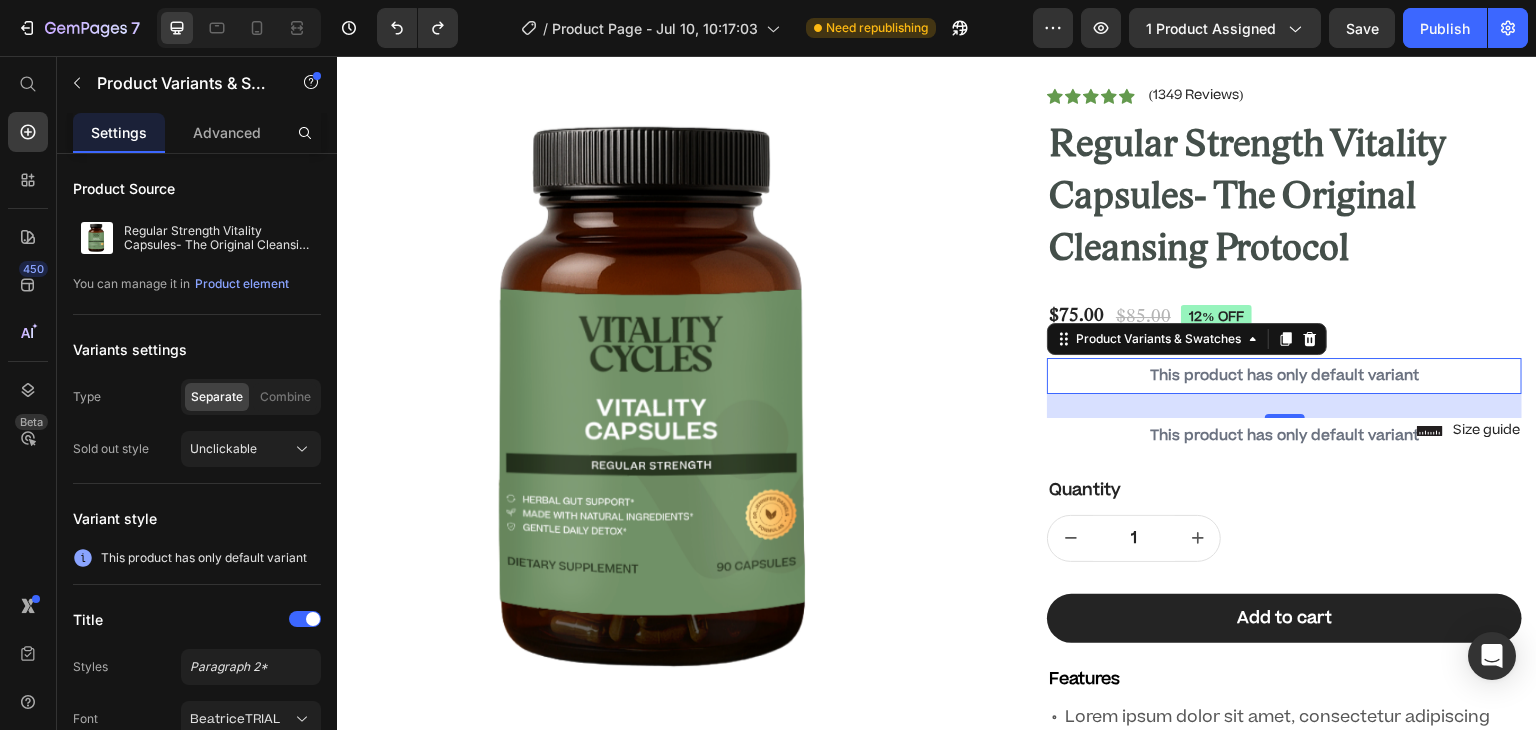 click on "This product has only default variant" at bounding box center [1284, 376] 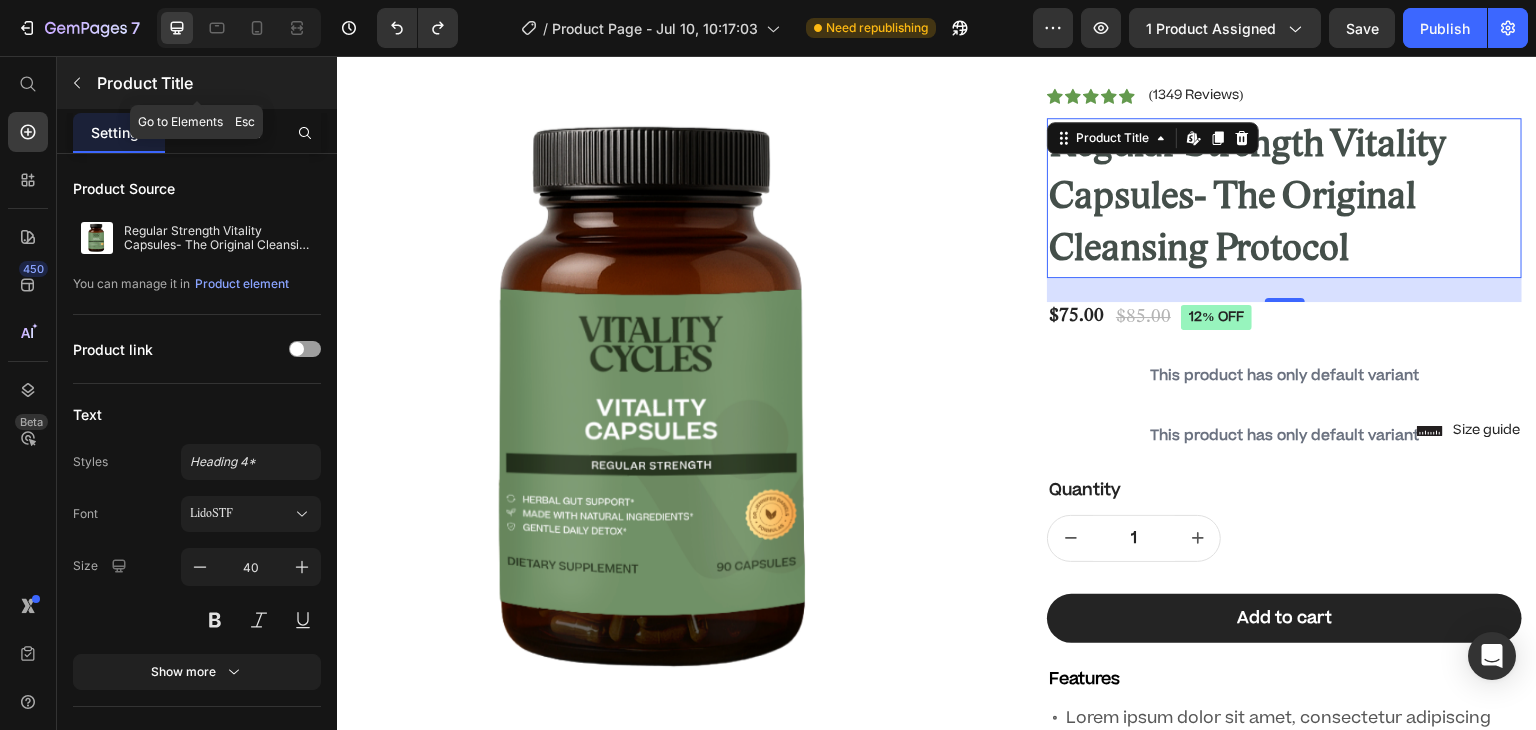 click at bounding box center (77, 83) 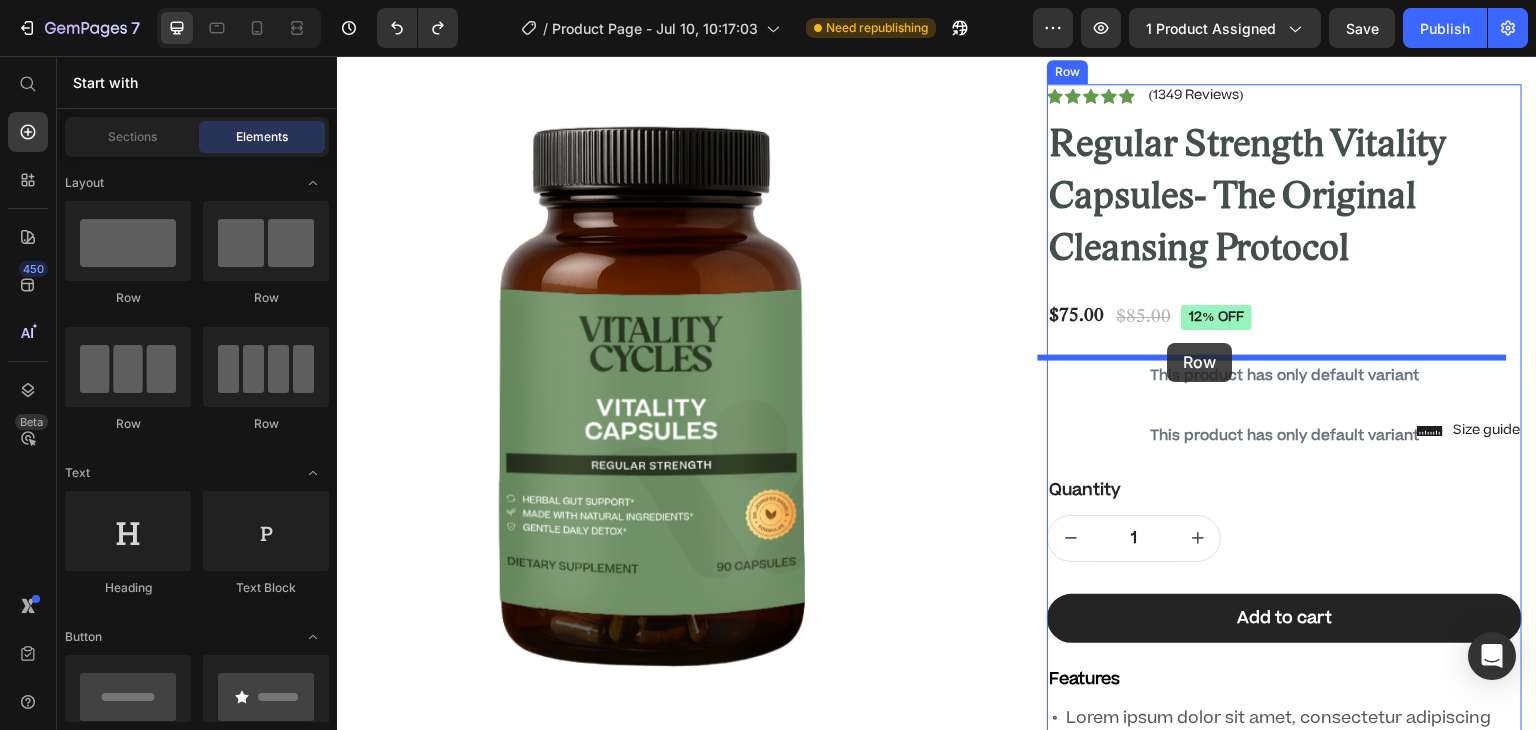 drag, startPoint x: 471, startPoint y: 317, endPoint x: 1168, endPoint y: 343, distance: 697.48474 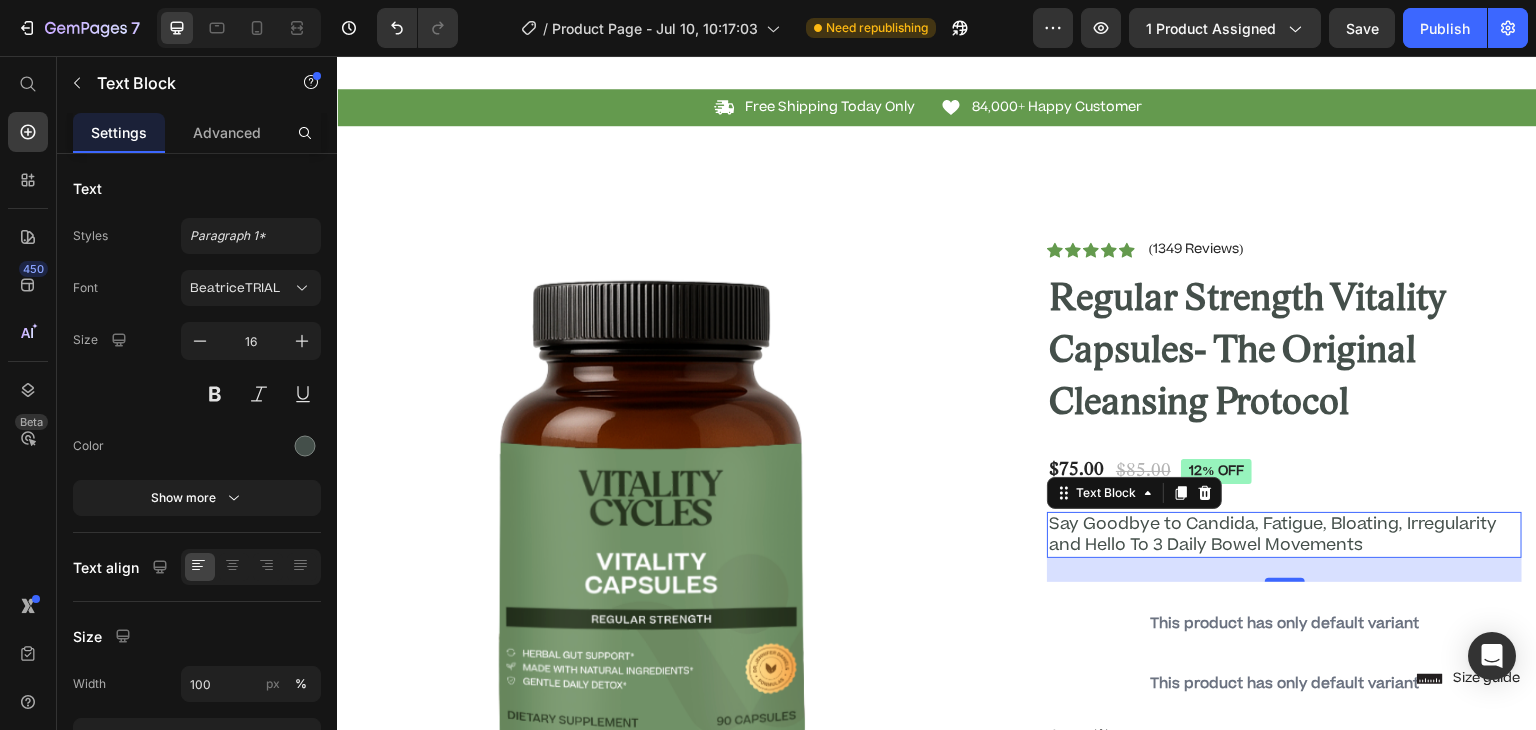 scroll, scrollTop: 40, scrollLeft: 0, axis: vertical 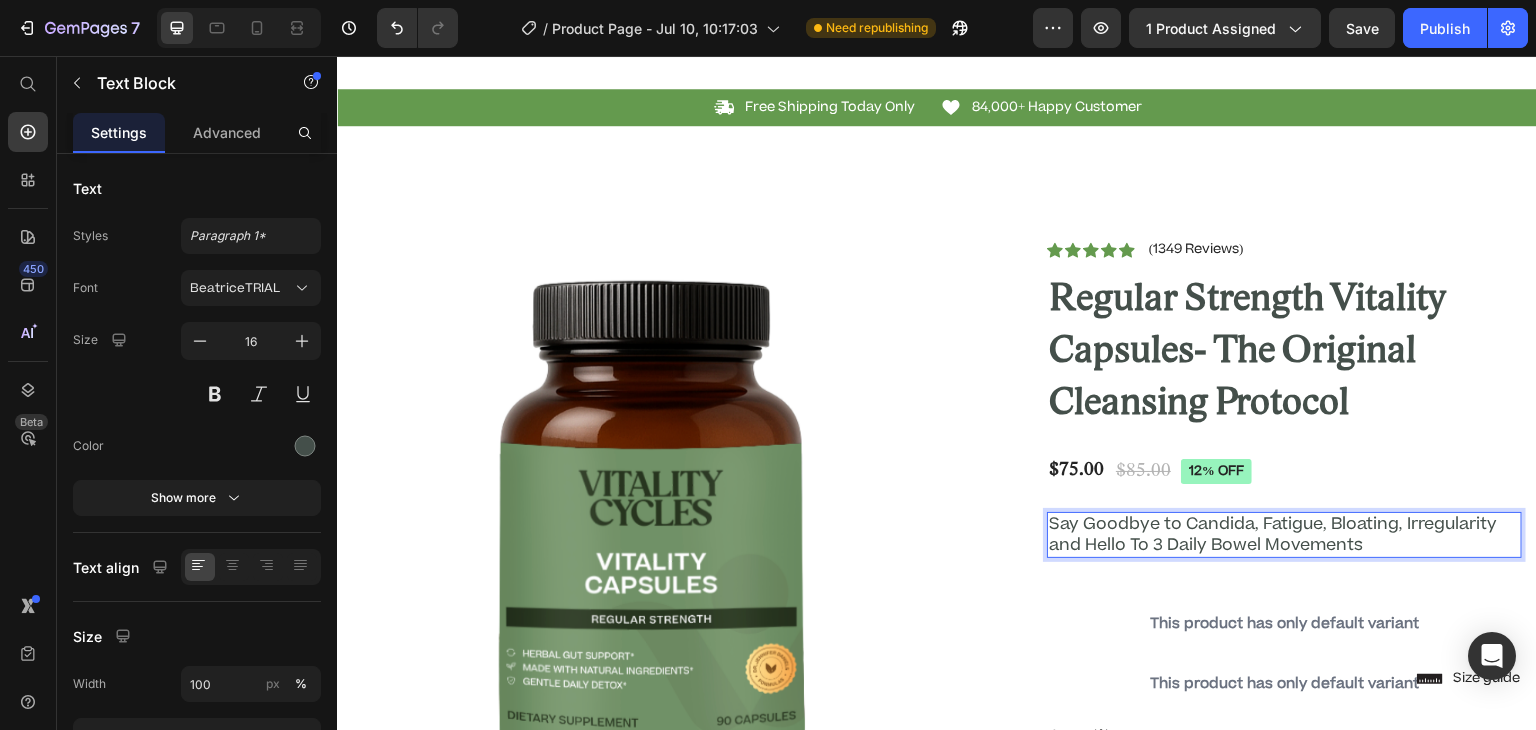 click on "Say Goodbye to Candida, Fatigue, Bloating, Irregularity and Hello To 3 Daily Bowel Movements" at bounding box center [1284, 535] 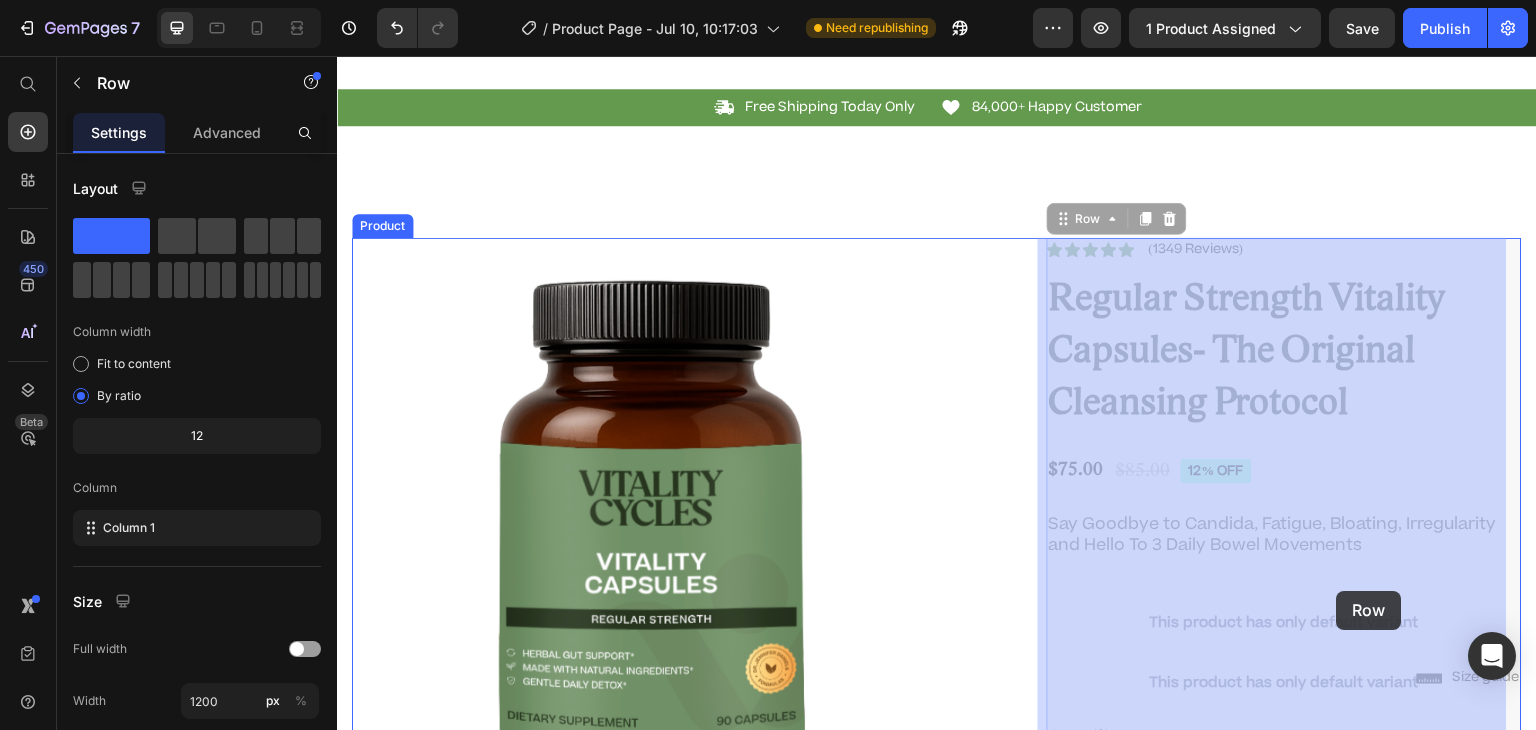 drag, startPoint x: 1336, startPoint y: 591, endPoint x: 1368, endPoint y: 541, distance: 59.36329 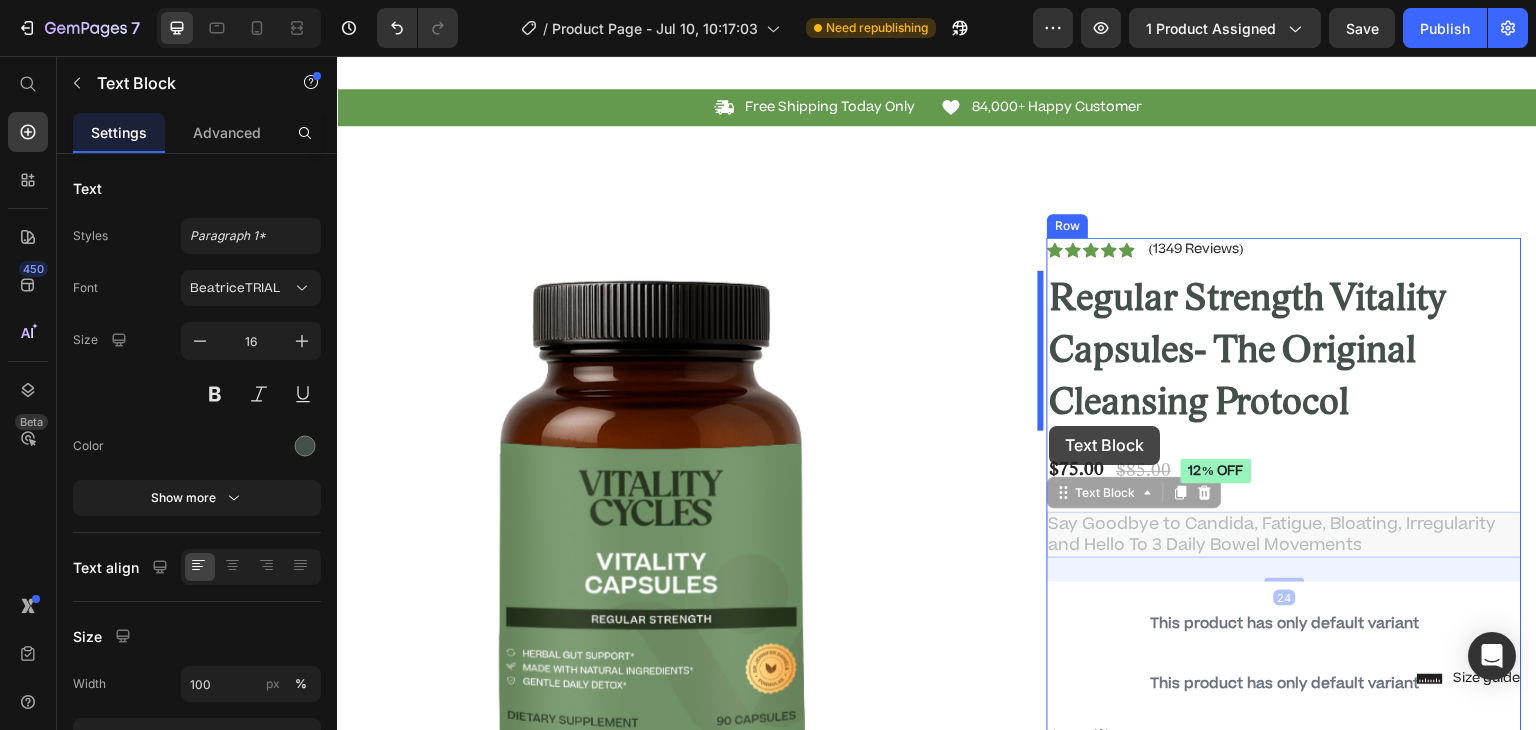 drag, startPoint x: 1059, startPoint y: 498, endPoint x: 1050, endPoint y: 426, distance: 72.56032 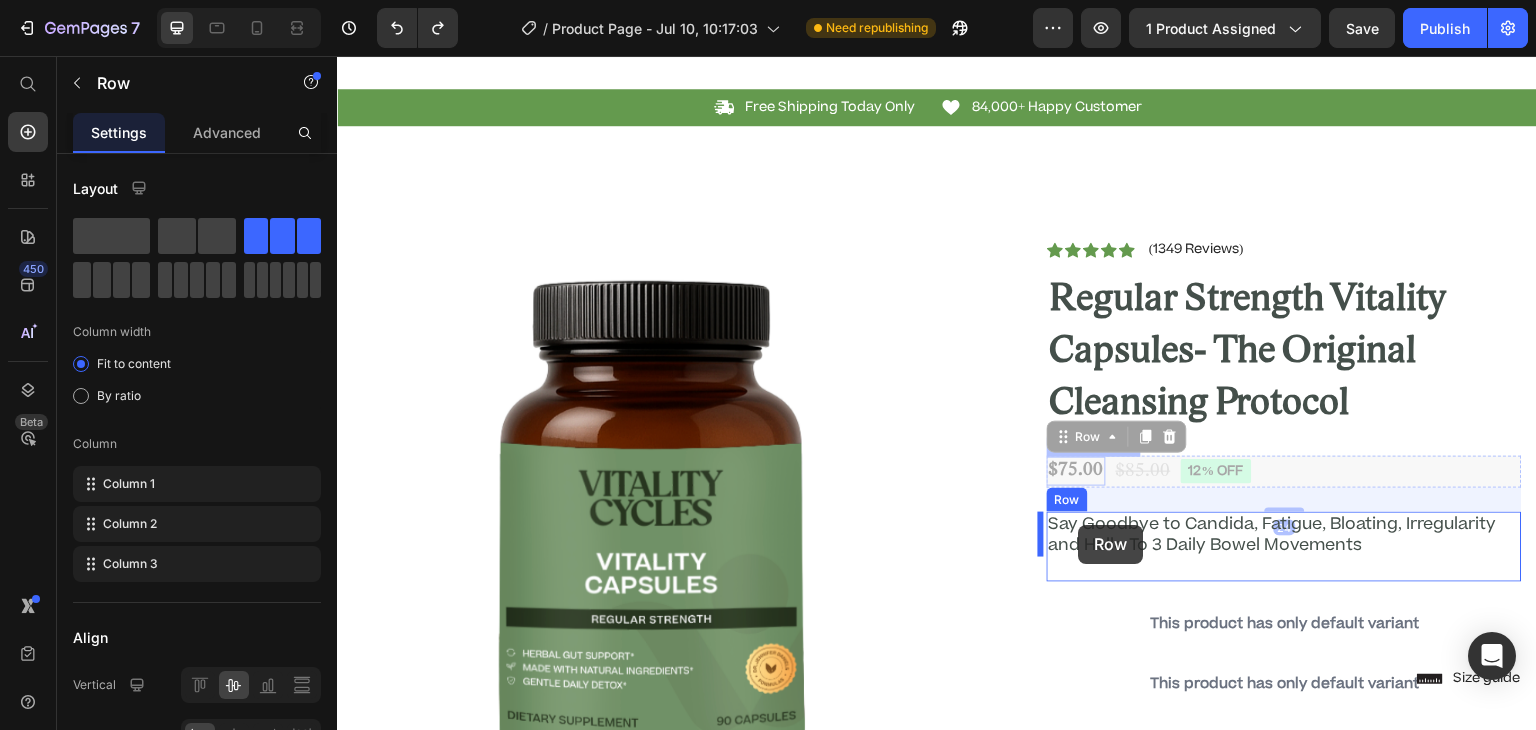 drag, startPoint x: 1054, startPoint y: 436, endPoint x: 1079, endPoint y: 525, distance: 92.44458 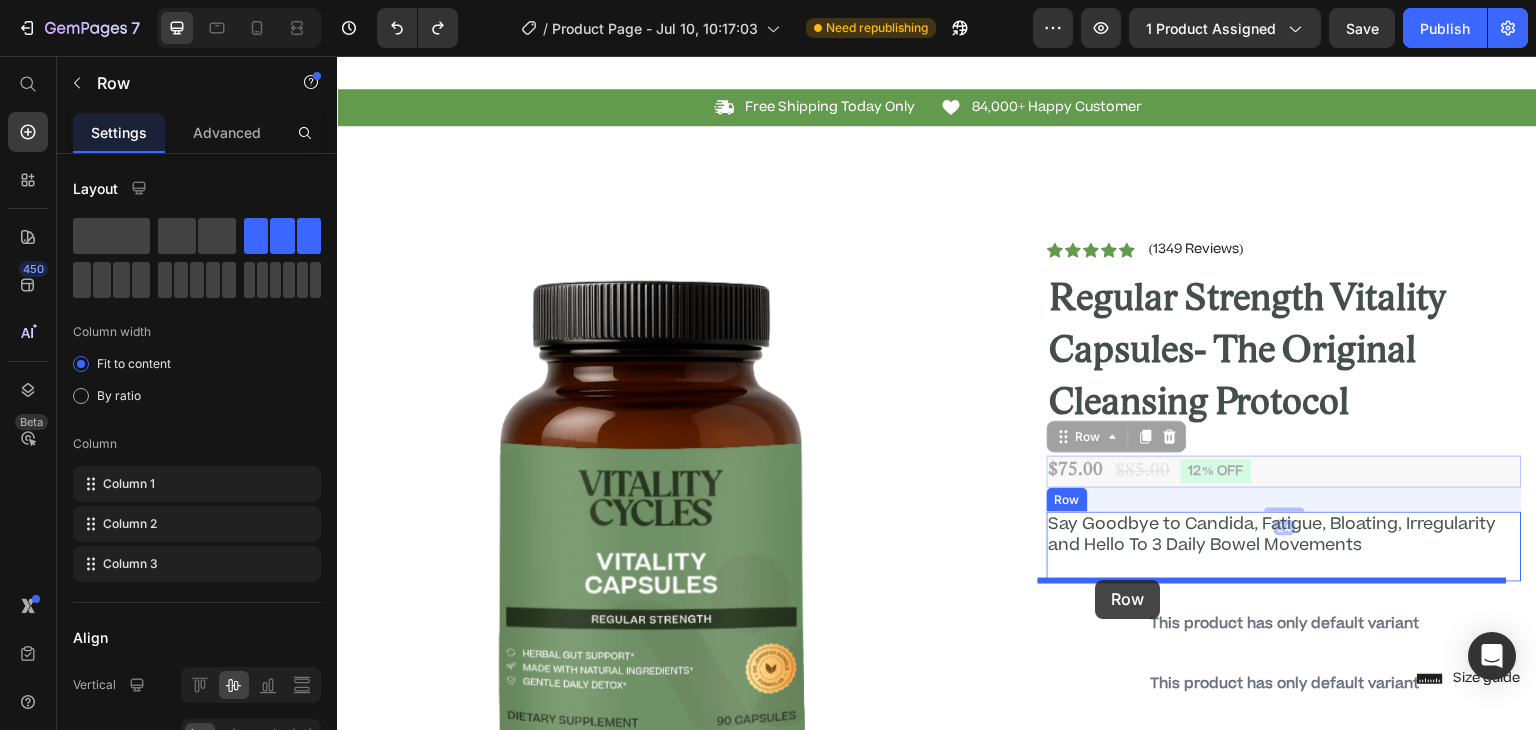 drag, startPoint x: 1055, startPoint y: 440, endPoint x: 1096, endPoint y: 580, distance: 145.88008 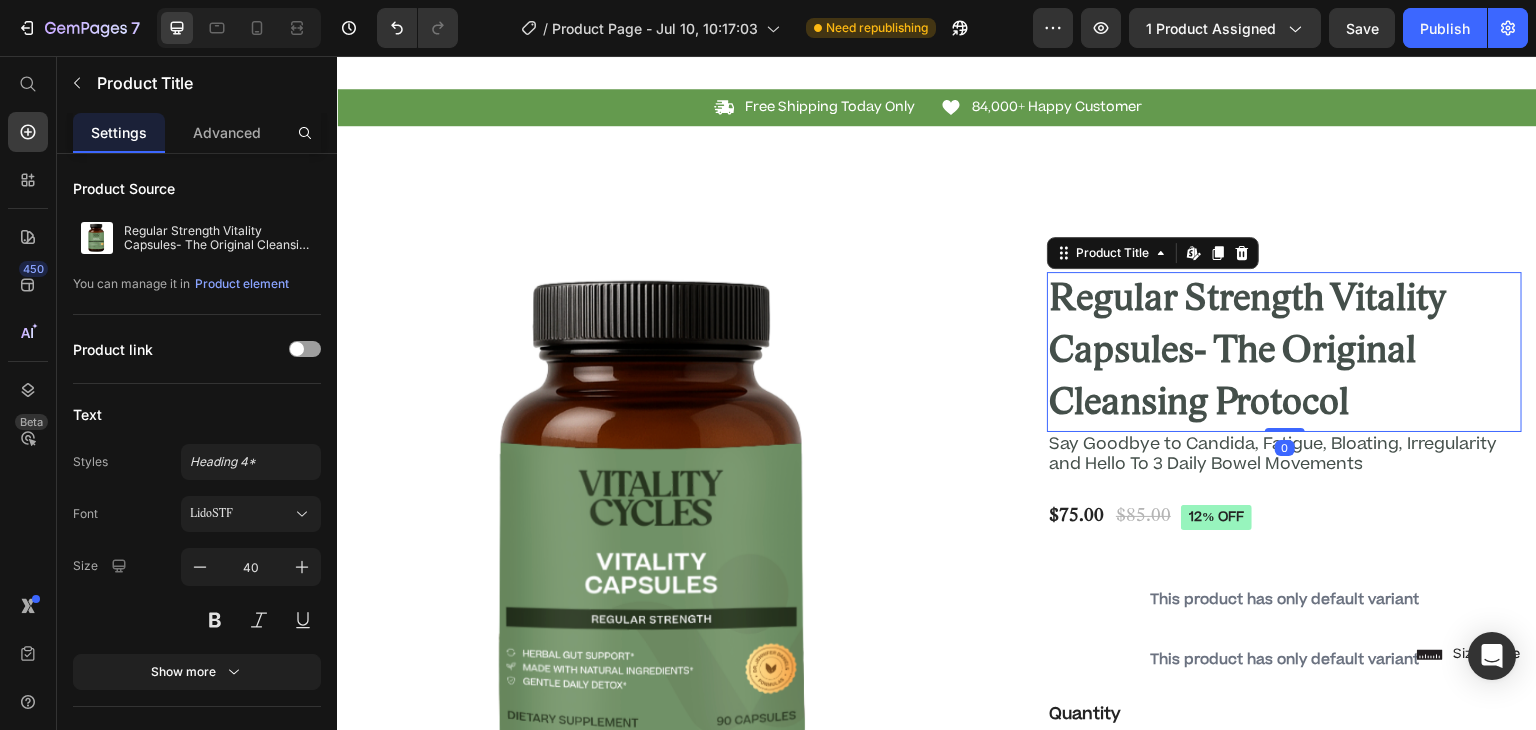 drag, startPoint x: 1269, startPoint y: 449, endPoint x: 1267, endPoint y: 424, distance: 25.079872 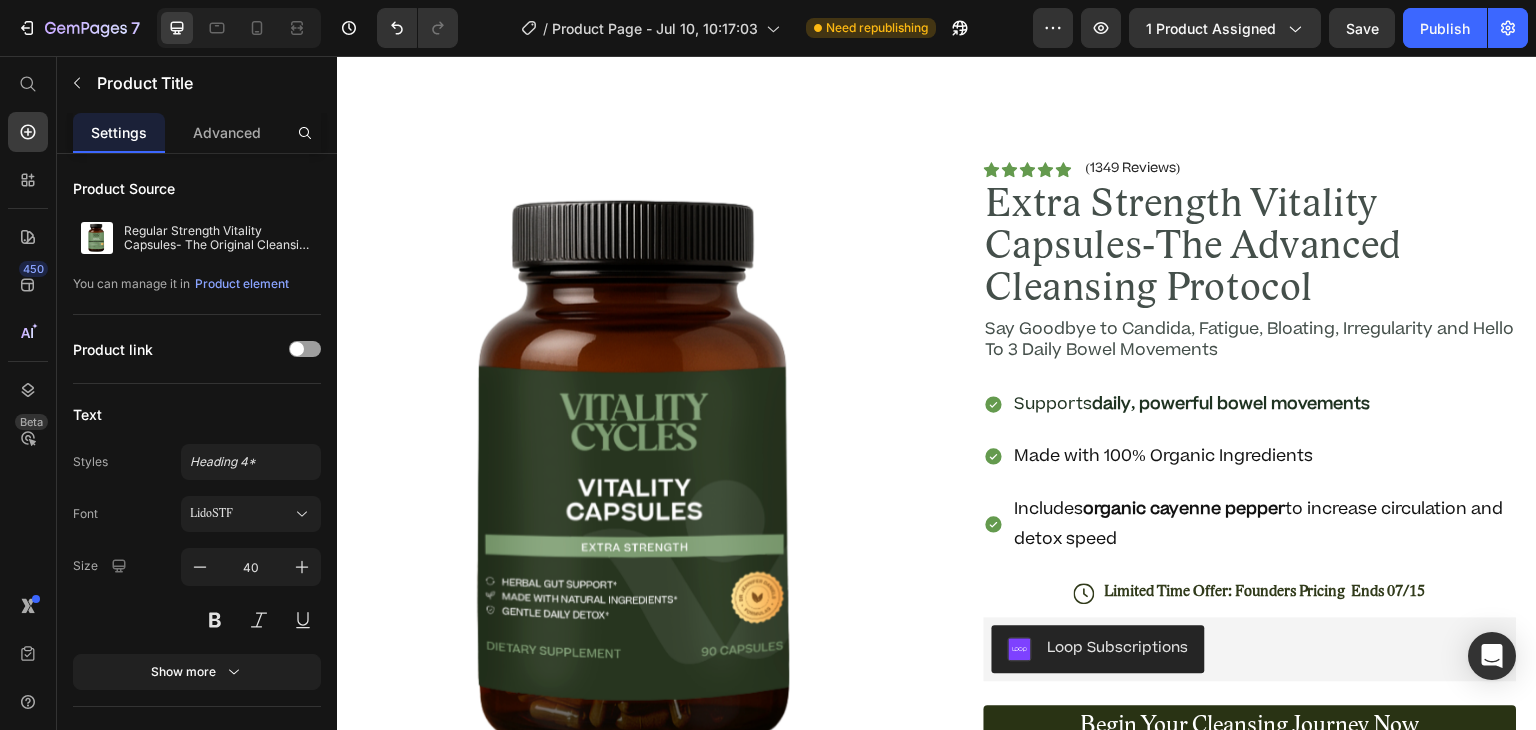 scroll, scrollTop: 1422, scrollLeft: 0, axis: vertical 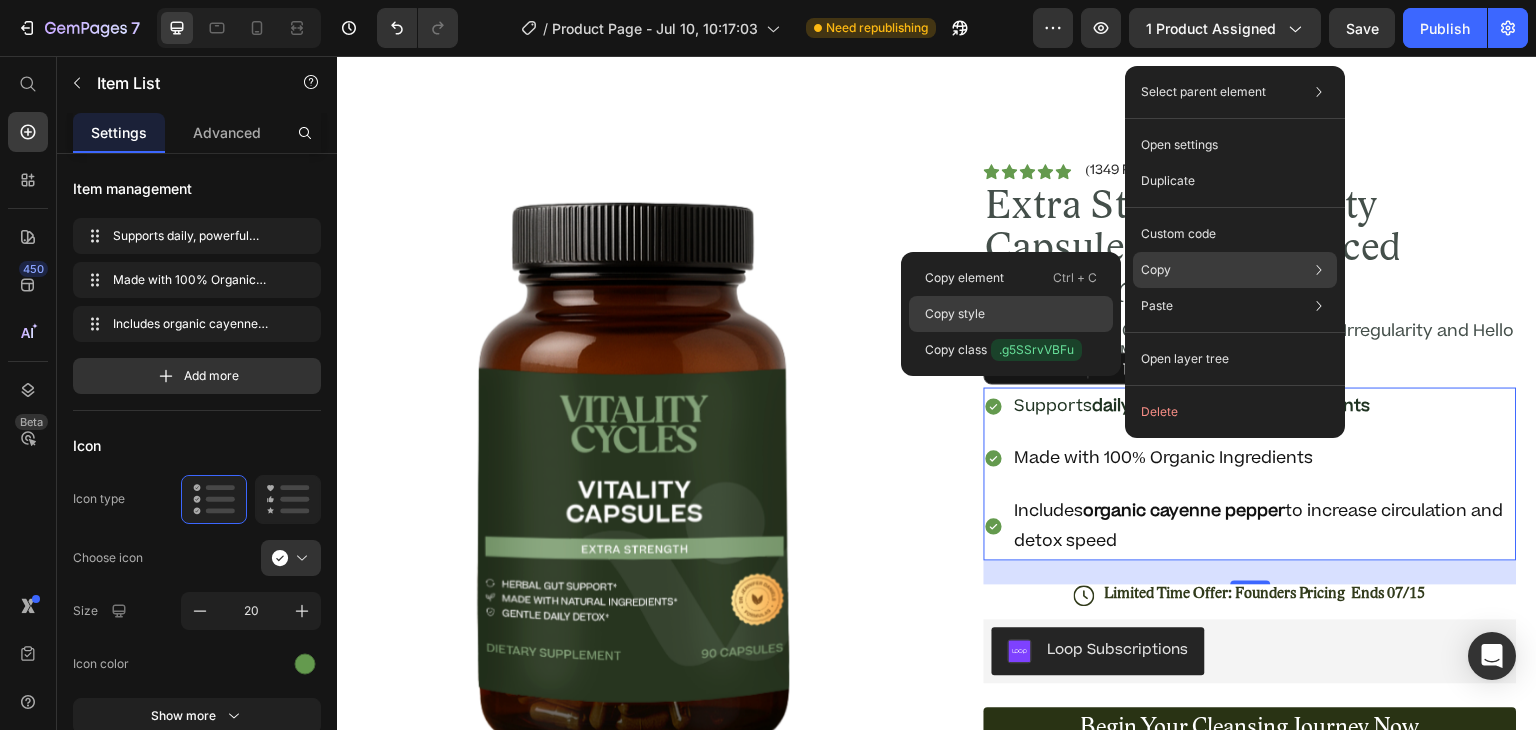 click on "Copy style" at bounding box center [955, 314] 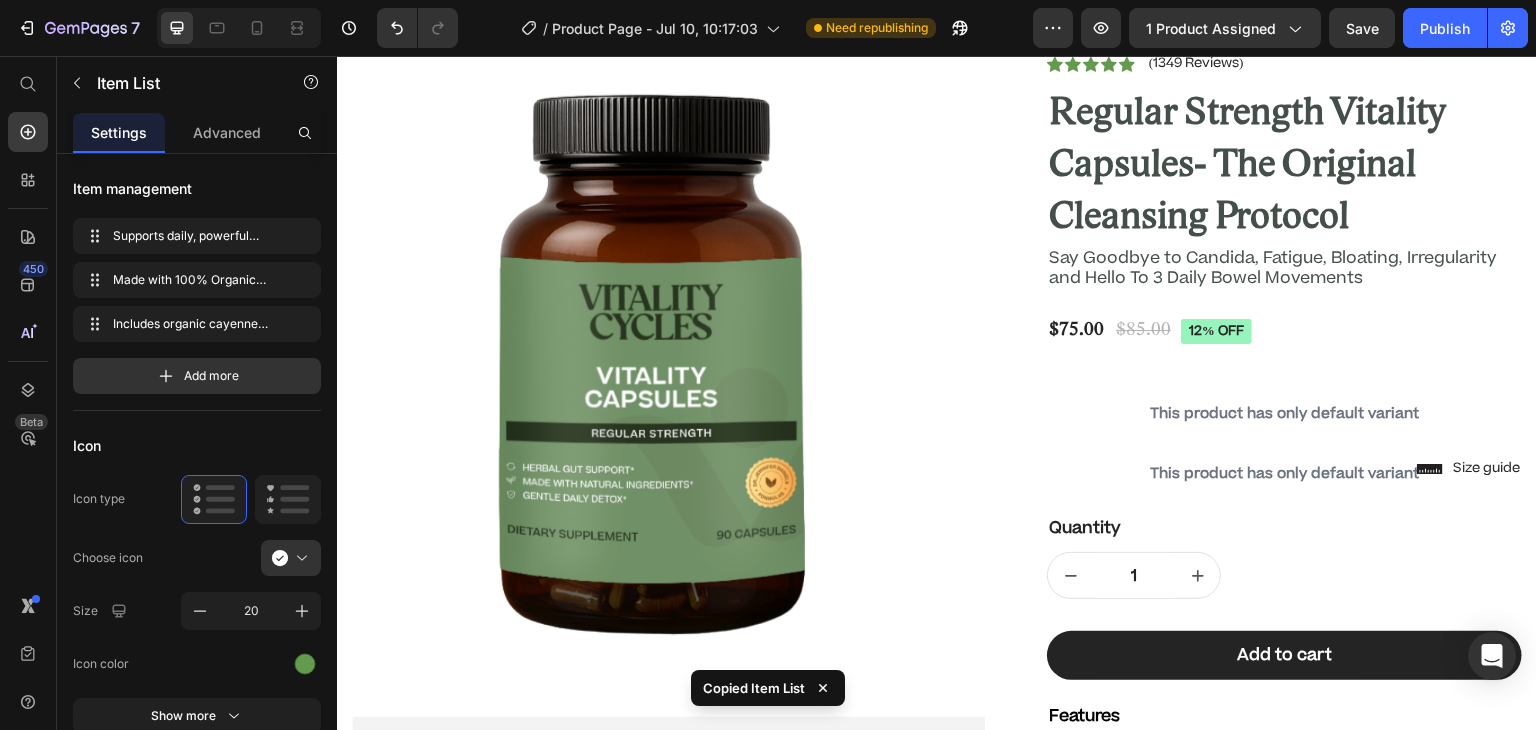 scroll, scrollTop: 178, scrollLeft: 0, axis: vertical 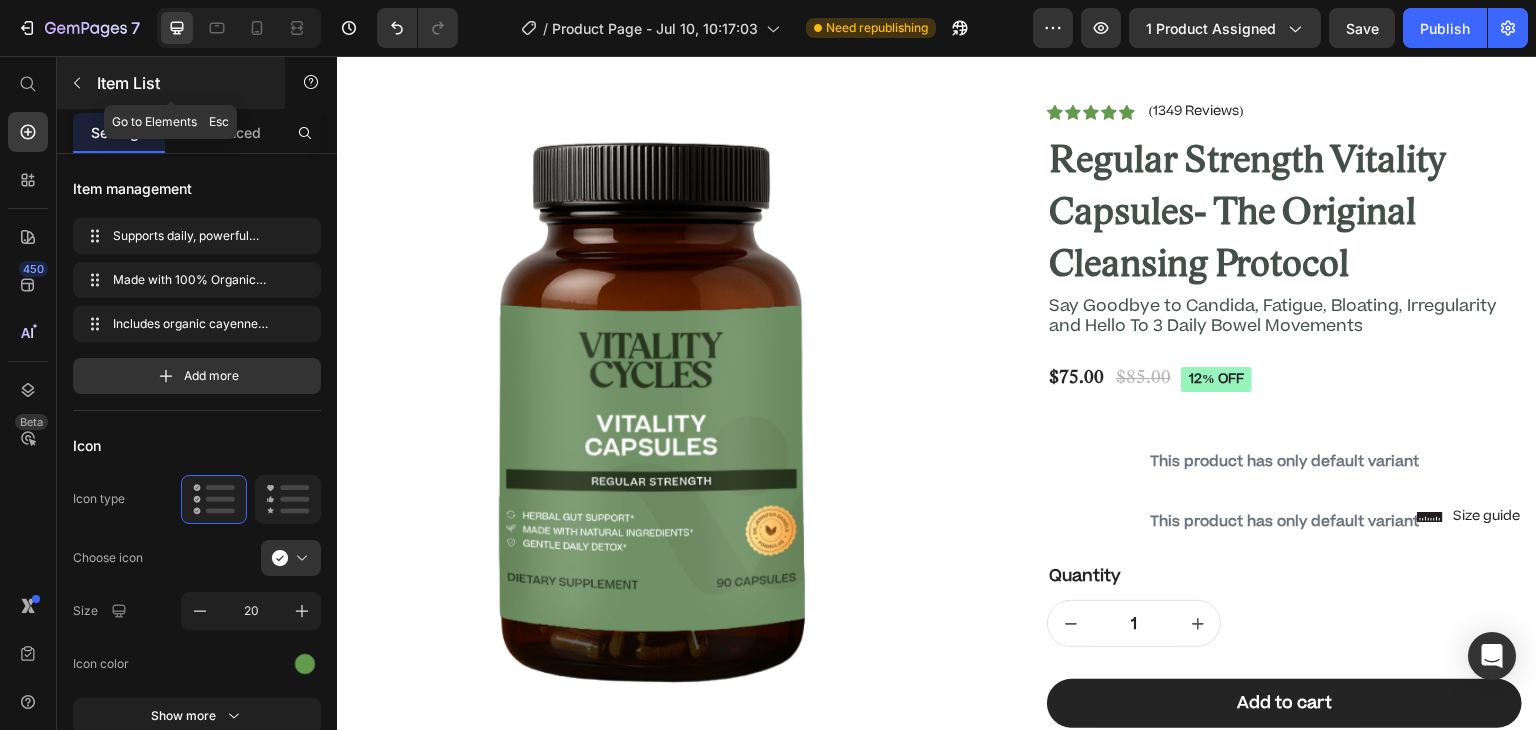 click 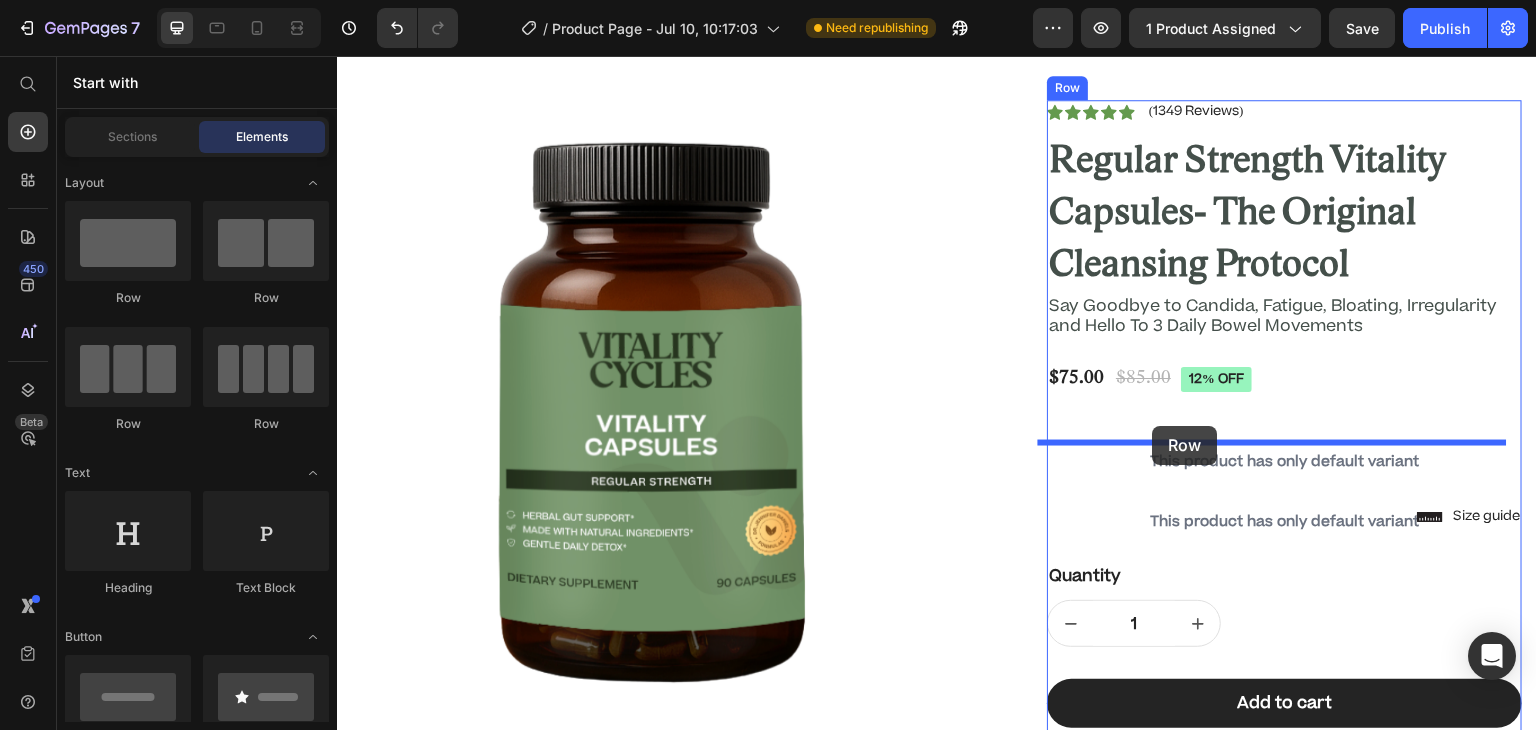 drag, startPoint x: 463, startPoint y: 305, endPoint x: 1153, endPoint y: 426, distance: 700.5291 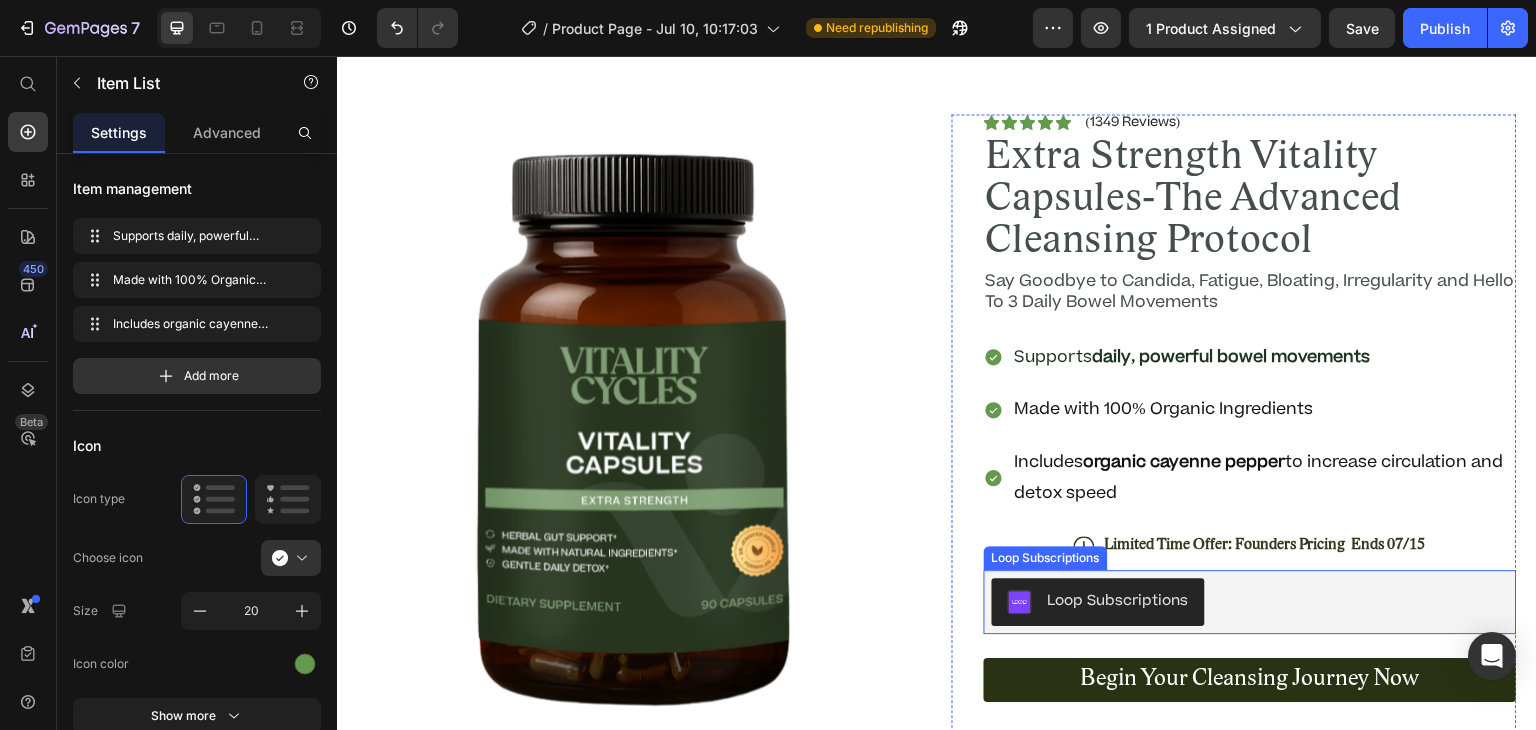 scroll, scrollTop: 1692, scrollLeft: 0, axis: vertical 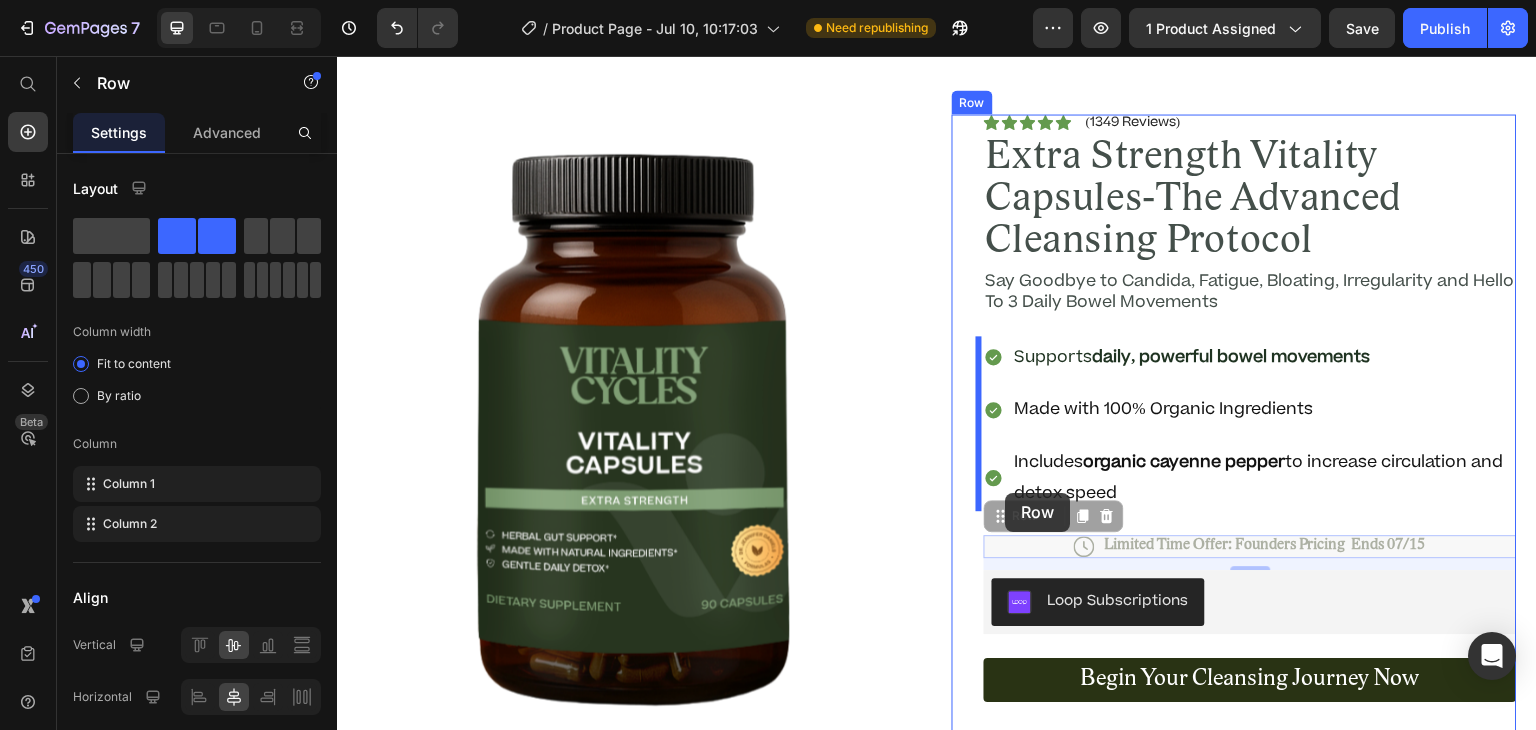 drag, startPoint x: 992, startPoint y: 518, endPoint x: 1009, endPoint y: 521, distance: 17.262676 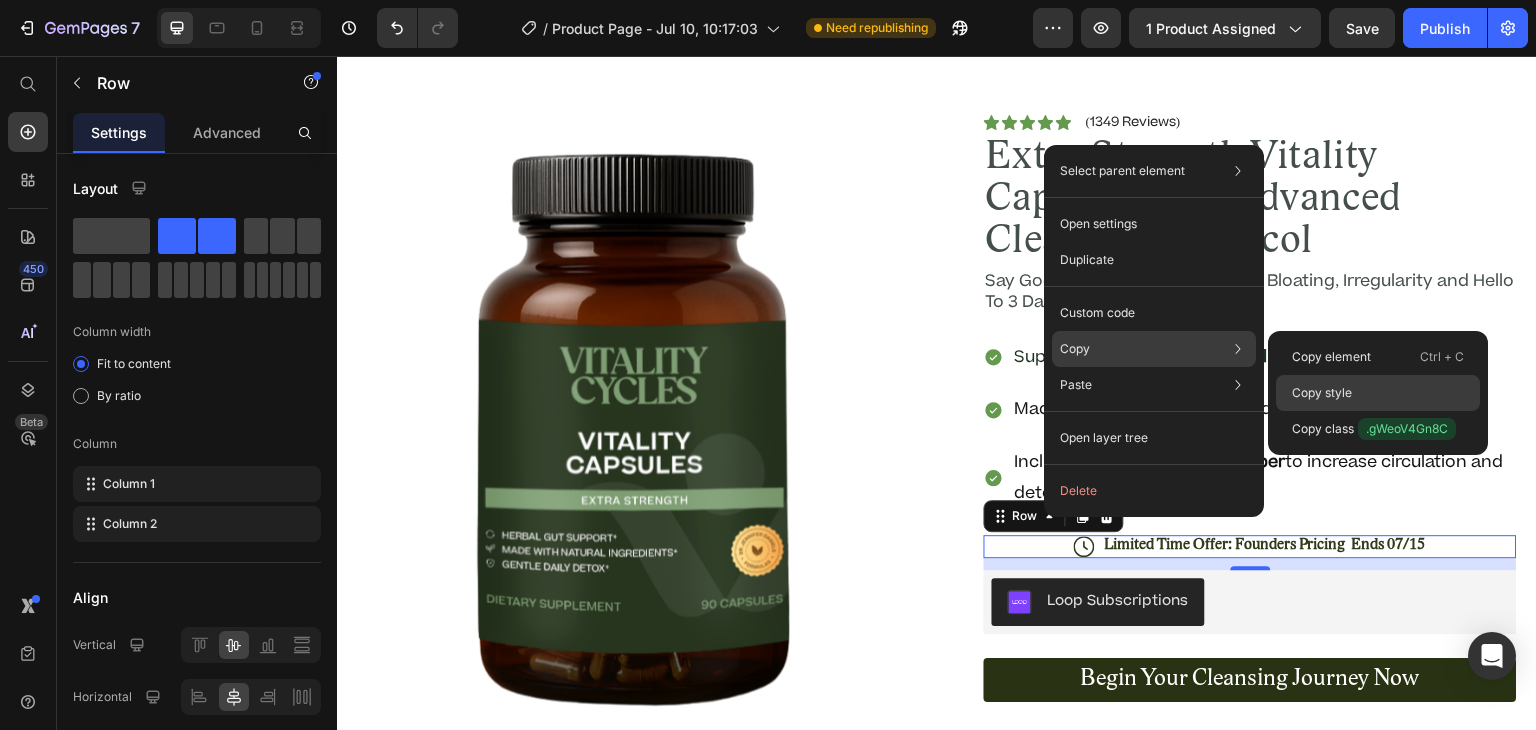click on "Copy style" at bounding box center [1322, 393] 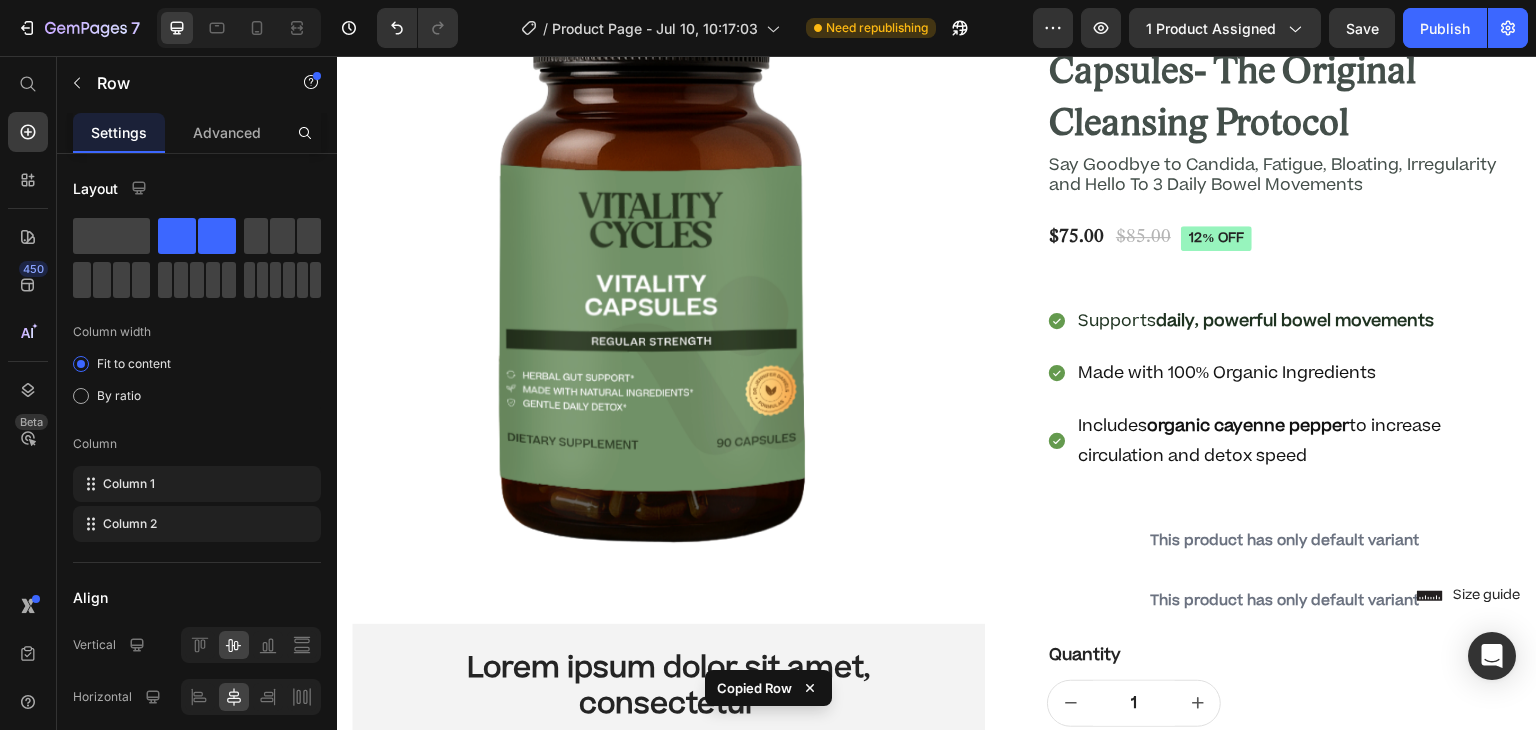 scroll, scrollTop: 328, scrollLeft: 0, axis: vertical 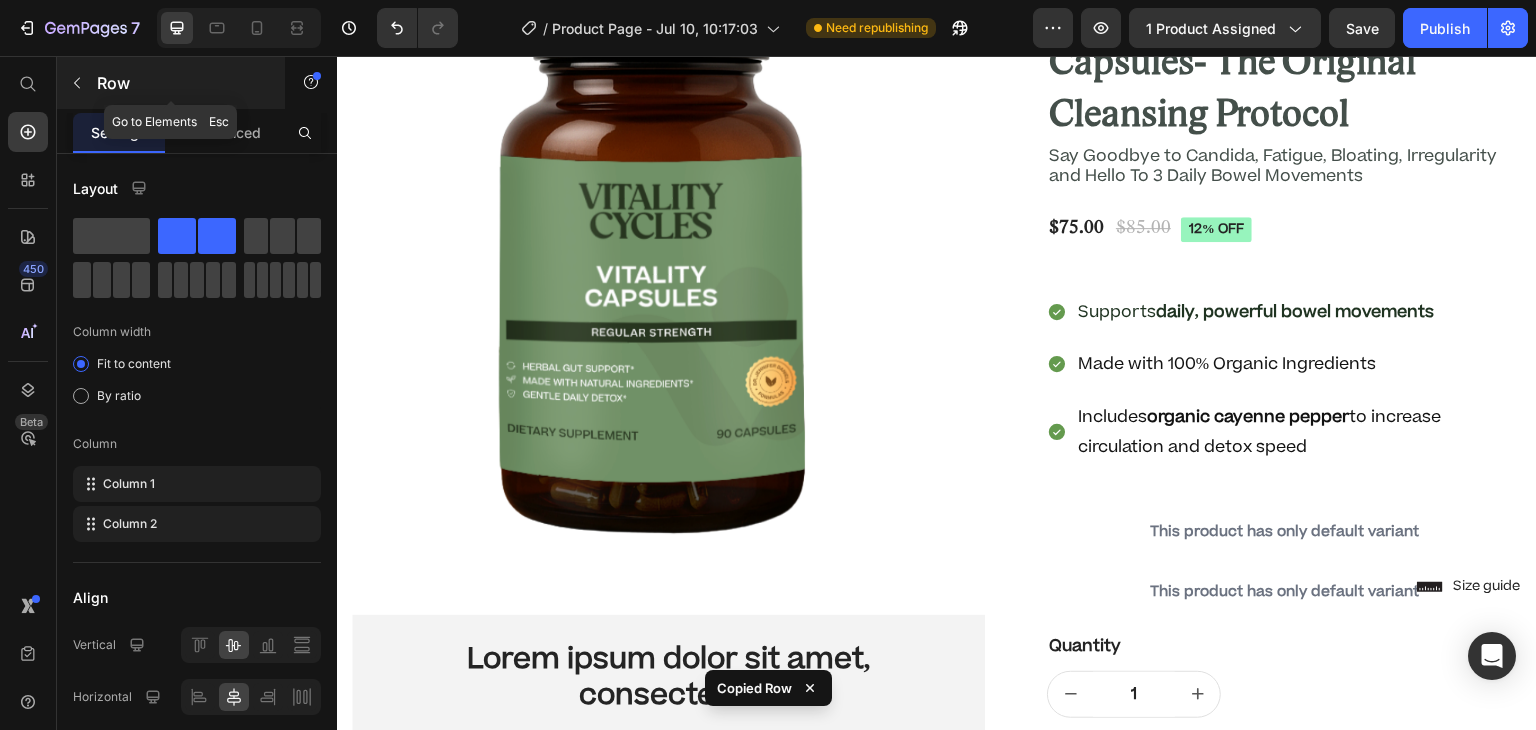 click 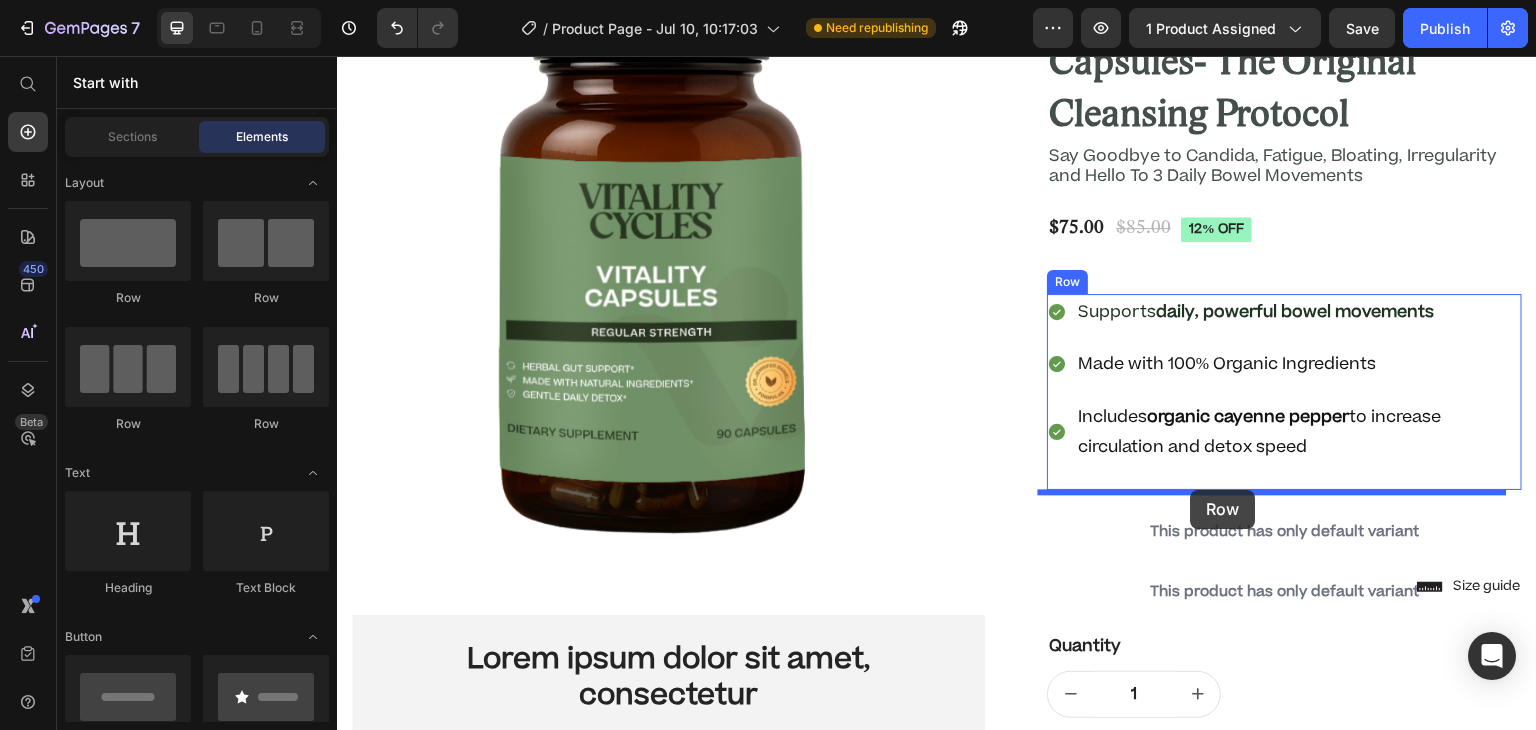 drag, startPoint x: 481, startPoint y: 305, endPoint x: 1191, endPoint y: 490, distance: 733.70636 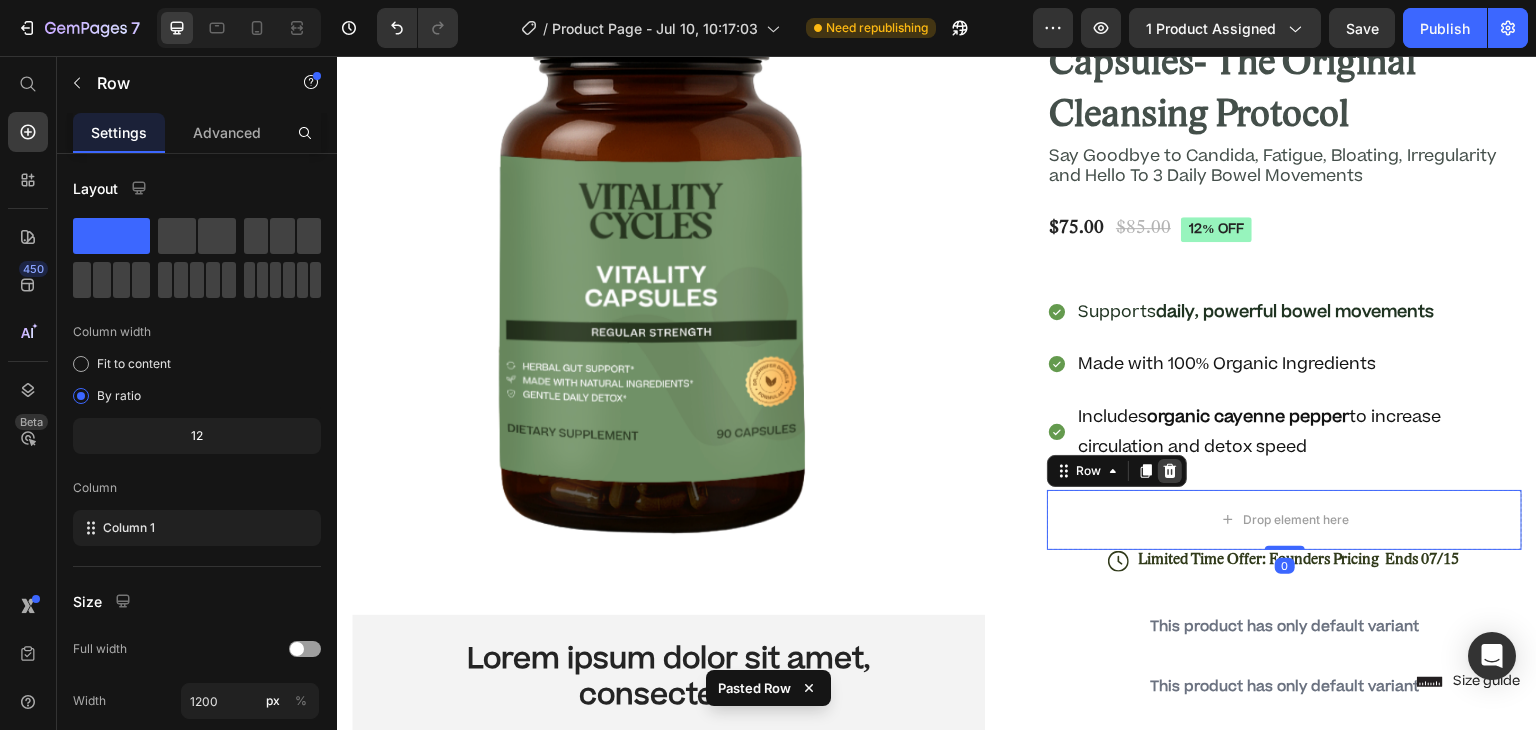 click 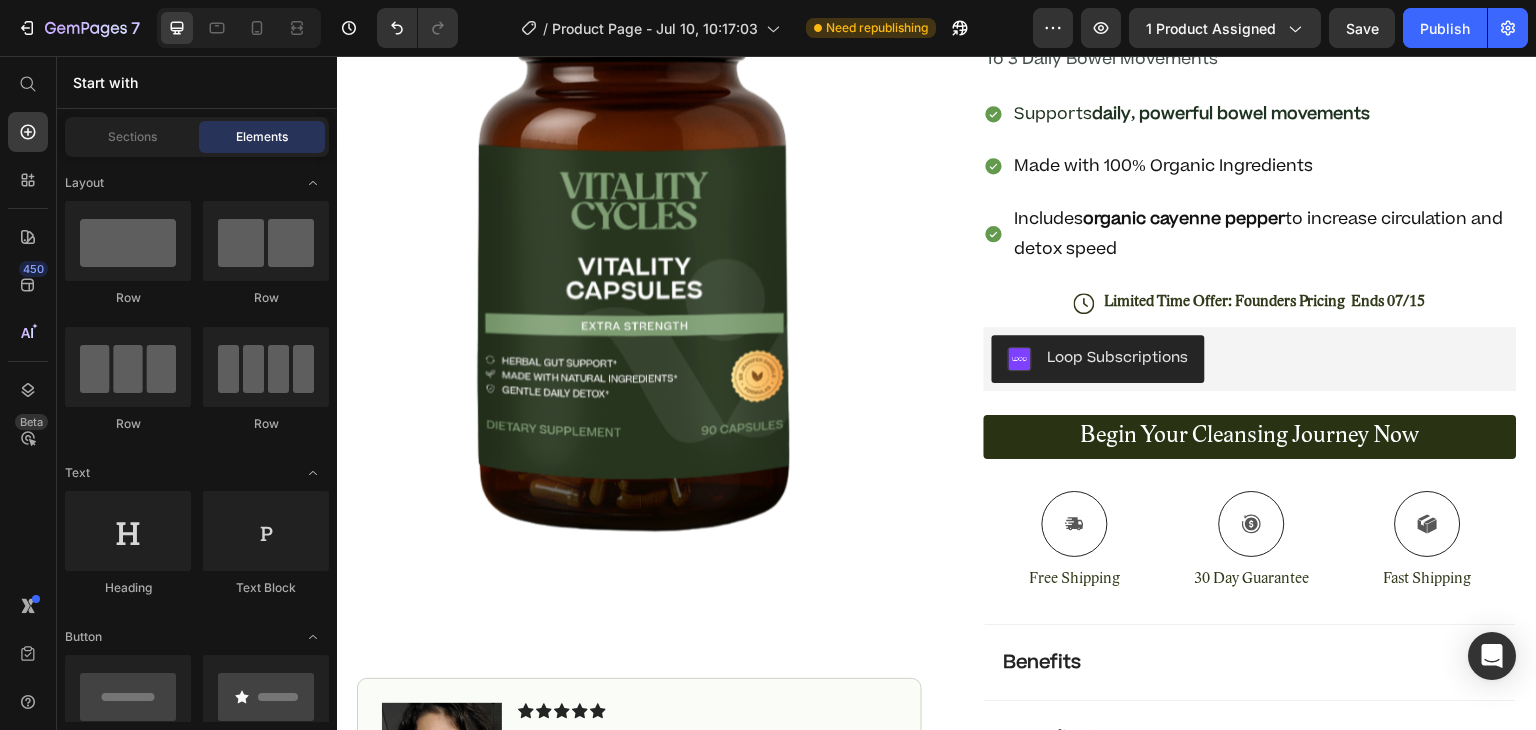 scroll, scrollTop: 2014, scrollLeft: 0, axis: vertical 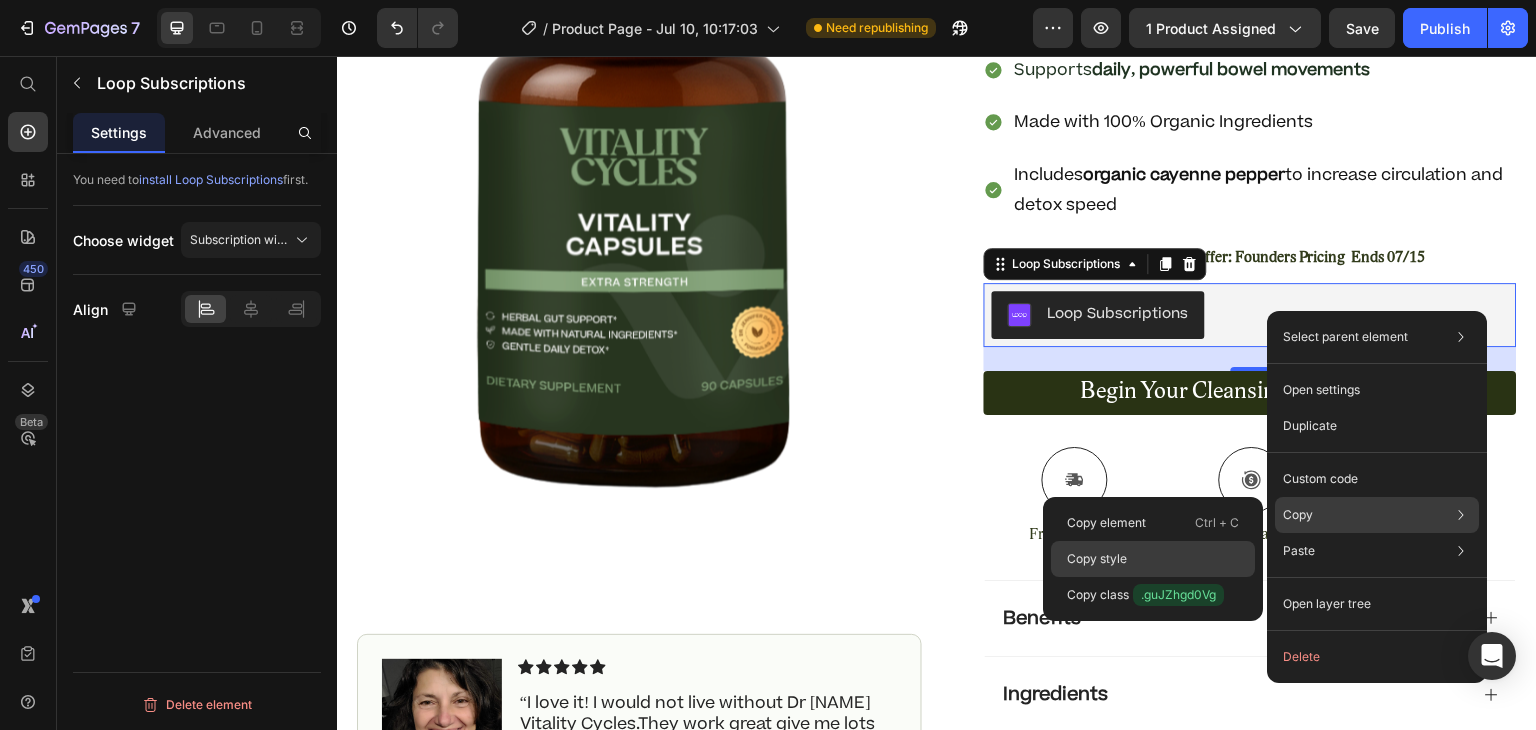 click on "Copy style" at bounding box center (1097, 559) 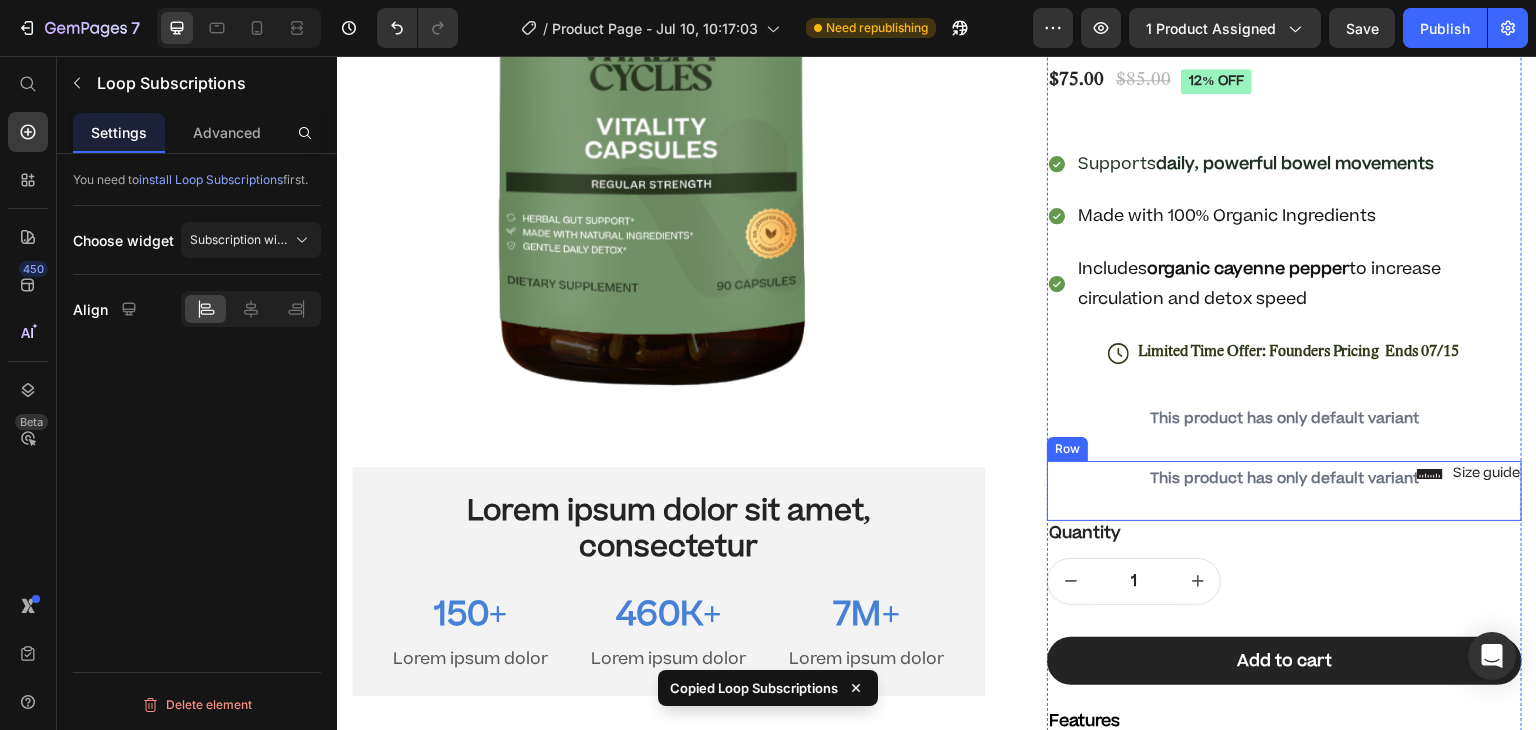 scroll, scrollTop: 466, scrollLeft: 0, axis: vertical 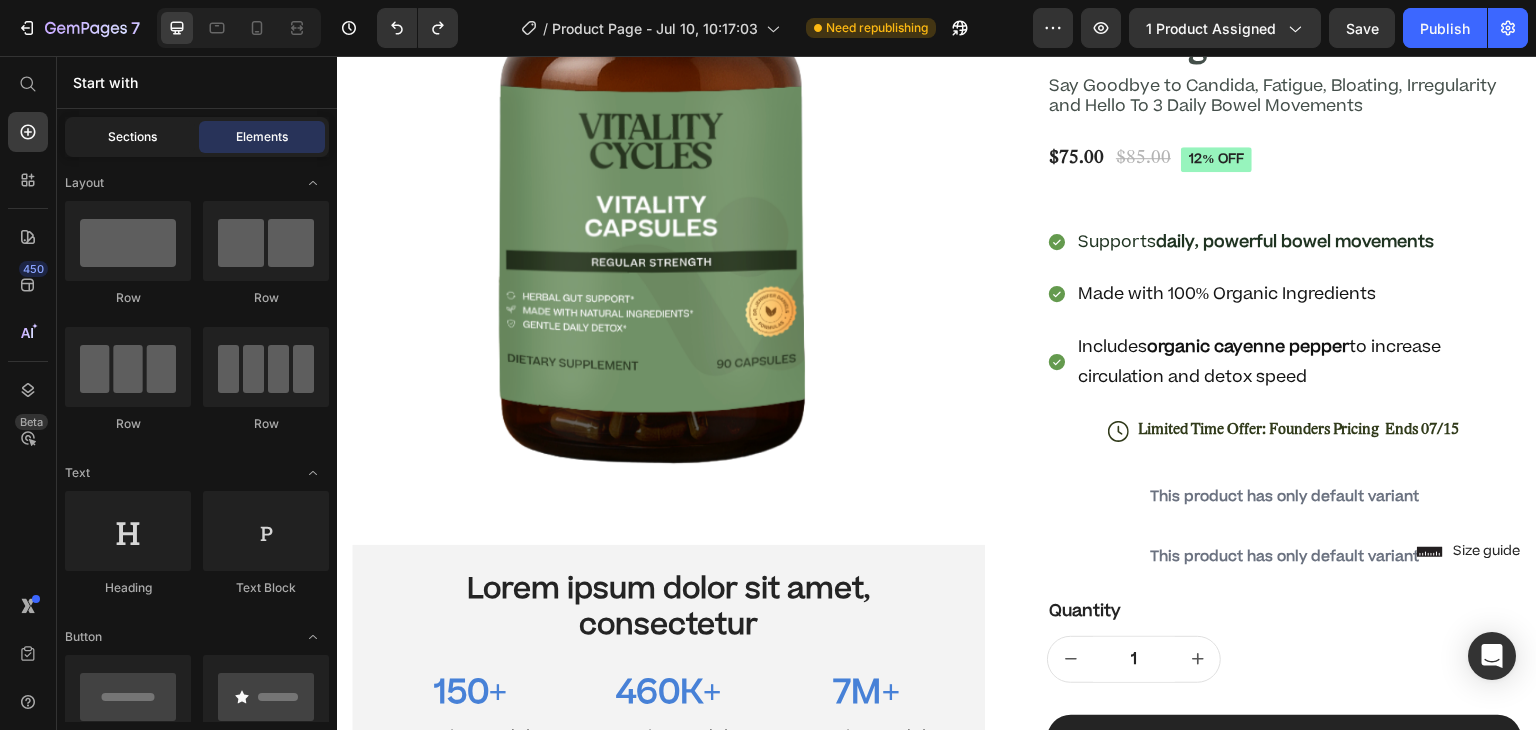 click on "Sections" at bounding box center (132, 137) 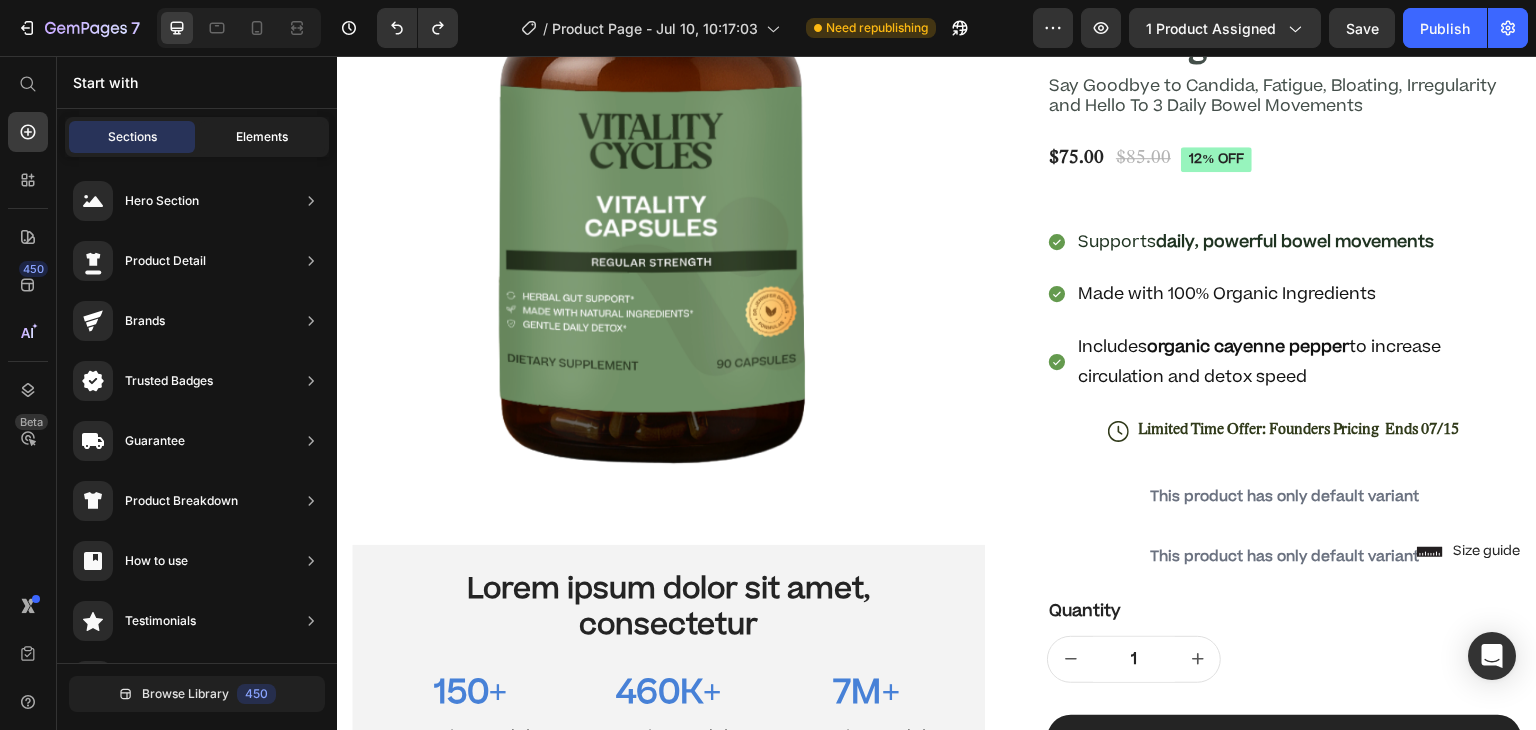click on "Elements" at bounding box center [262, 137] 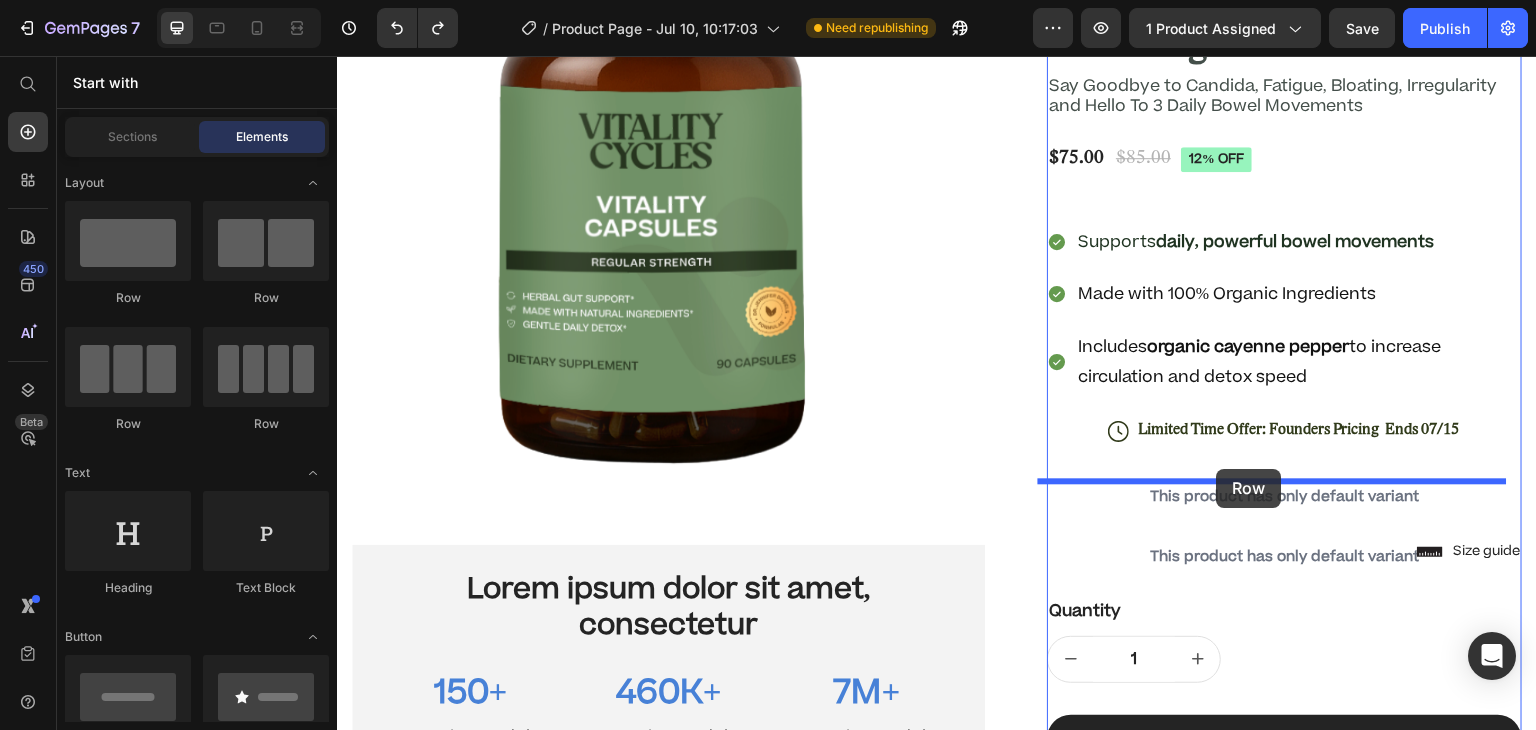 drag, startPoint x: 477, startPoint y: 312, endPoint x: 1217, endPoint y: 469, distance: 756.47144 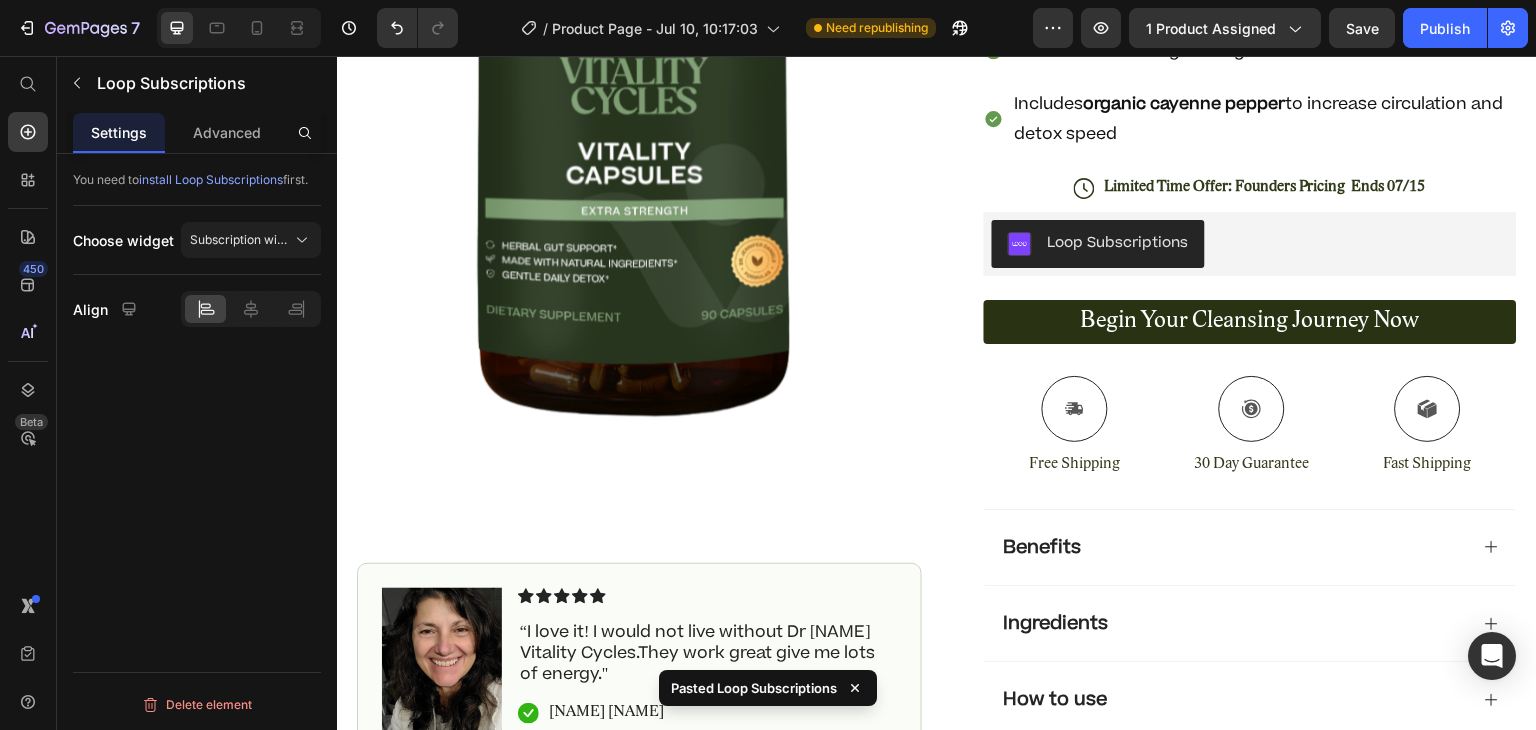 scroll, scrollTop: 2196, scrollLeft: 0, axis: vertical 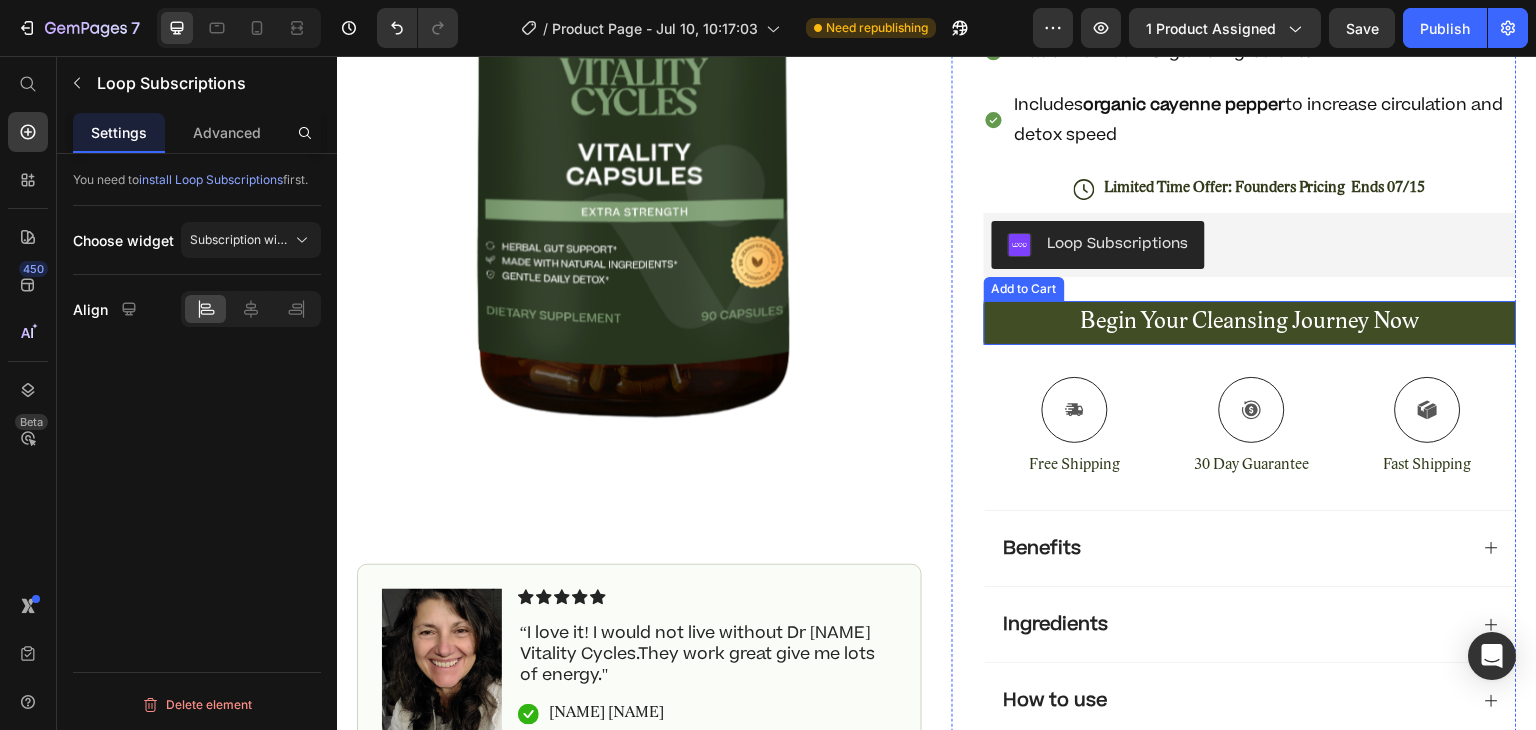 click on "begin your cleansing journey now" at bounding box center [1250, 323] 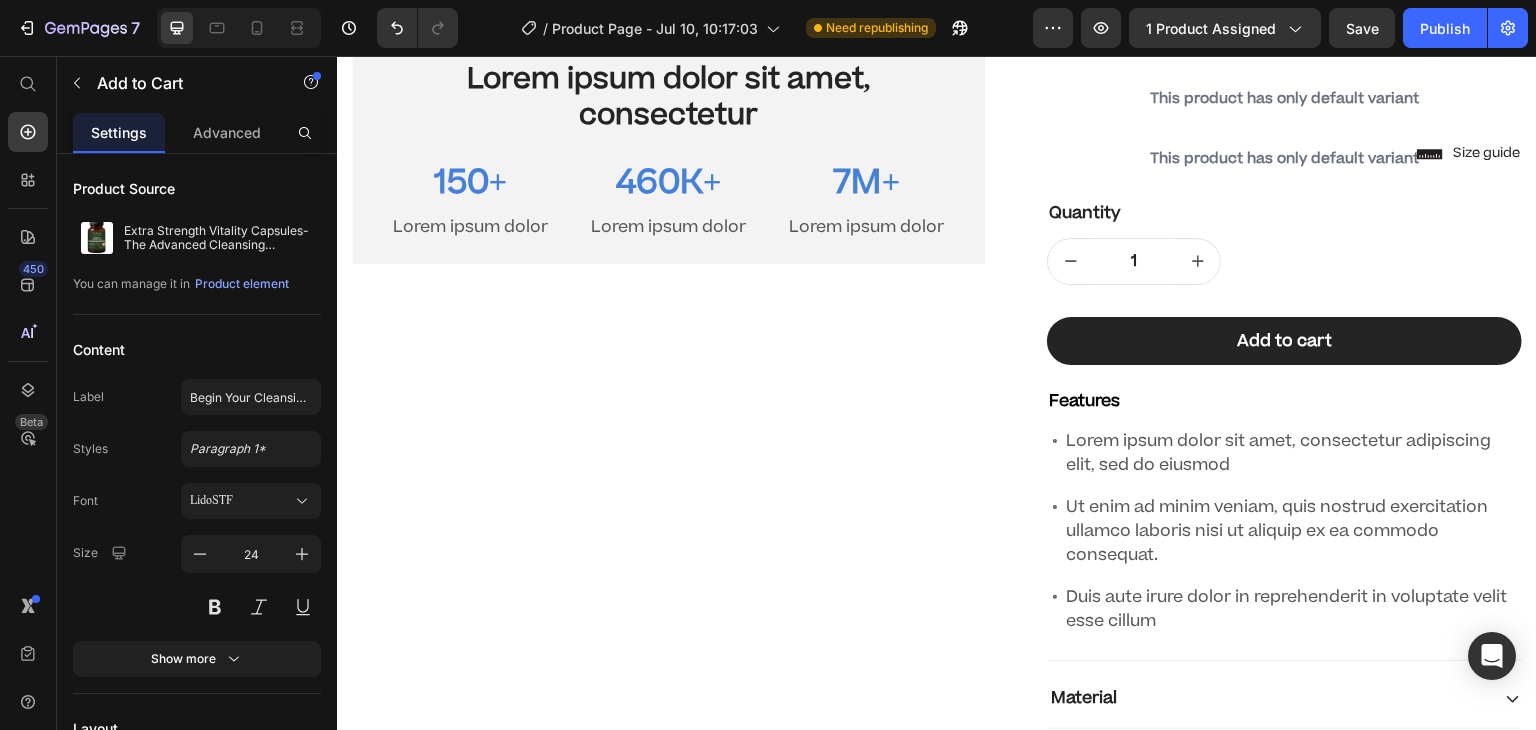 scroll, scrollTop: 792, scrollLeft: 0, axis: vertical 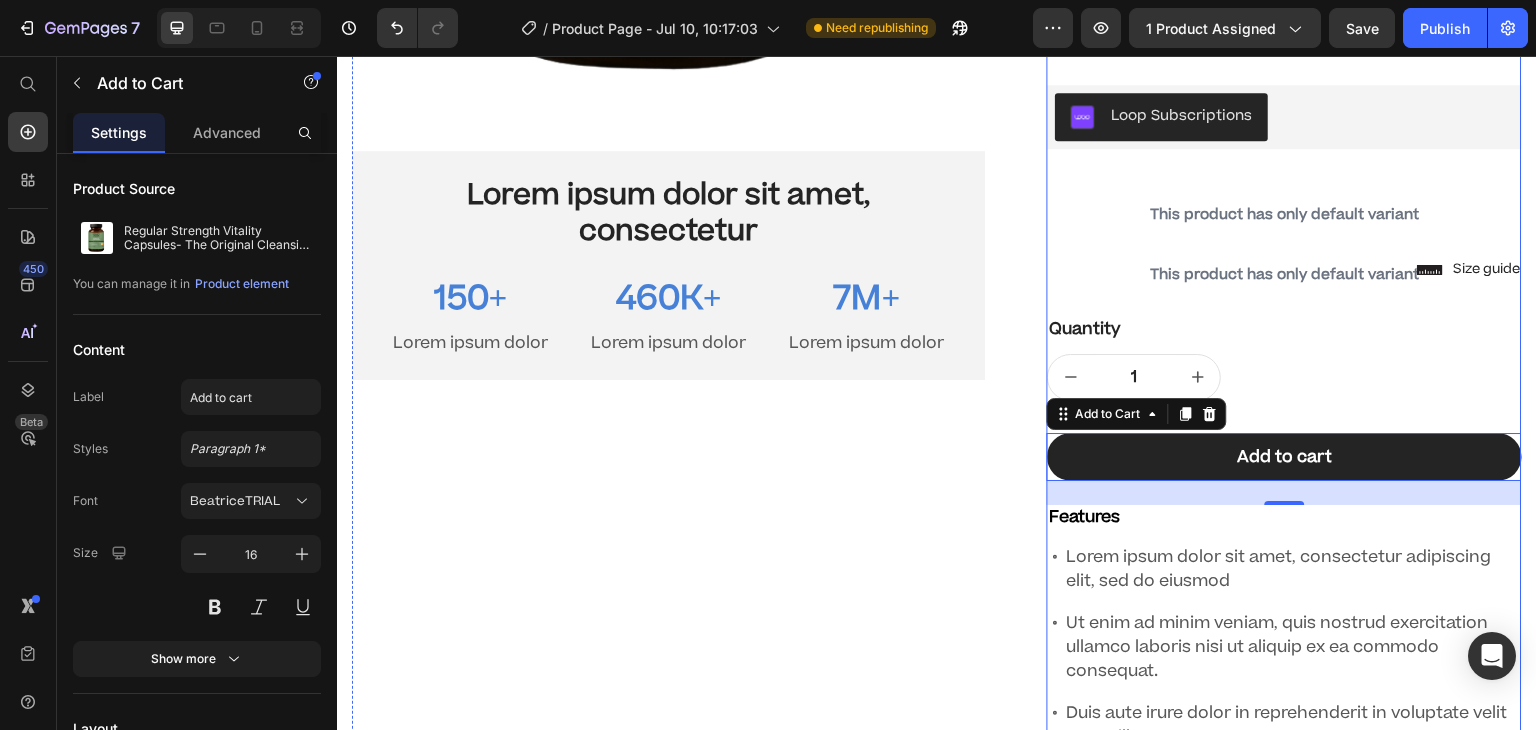 drag, startPoint x: 1055, startPoint y: 418, endPoint x: 1064, endPoint y: 177, distance: 241.16798 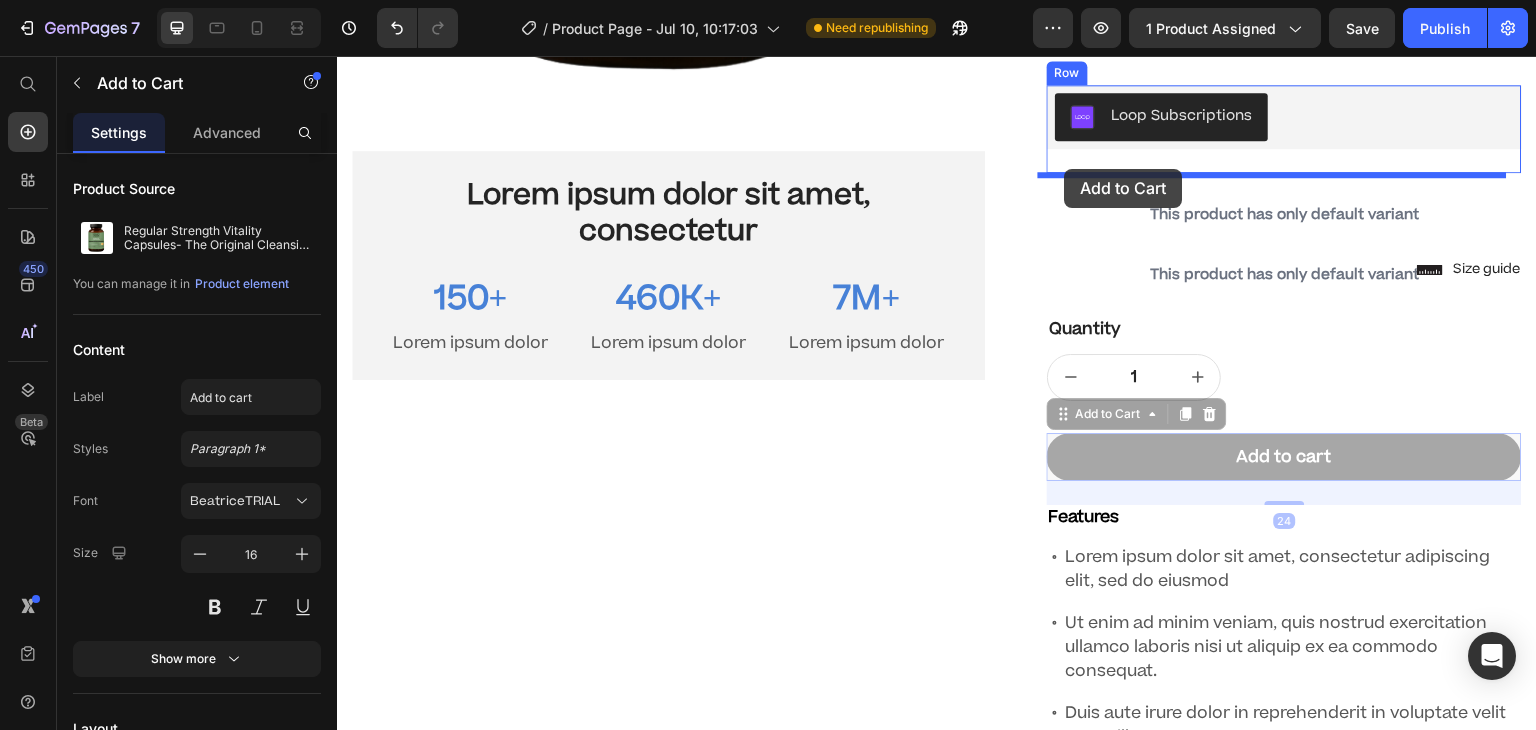drag, startPoint x: 1053, startPoint y: 415, endPoint x: 1065, endPoint y: 169, distance: 246.29251 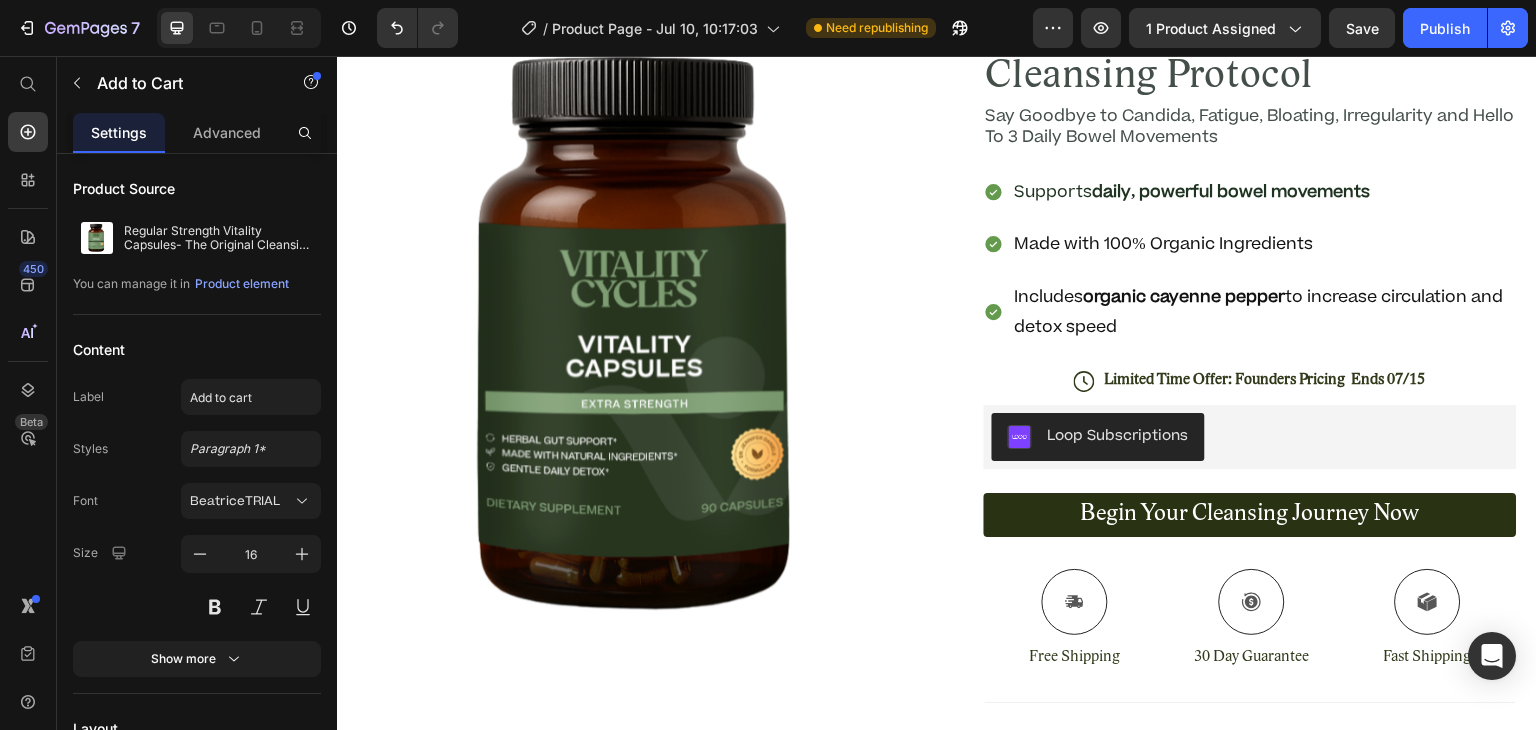 scroll, scrollTop: 1968, scrollLeft: 0, axis: vertical 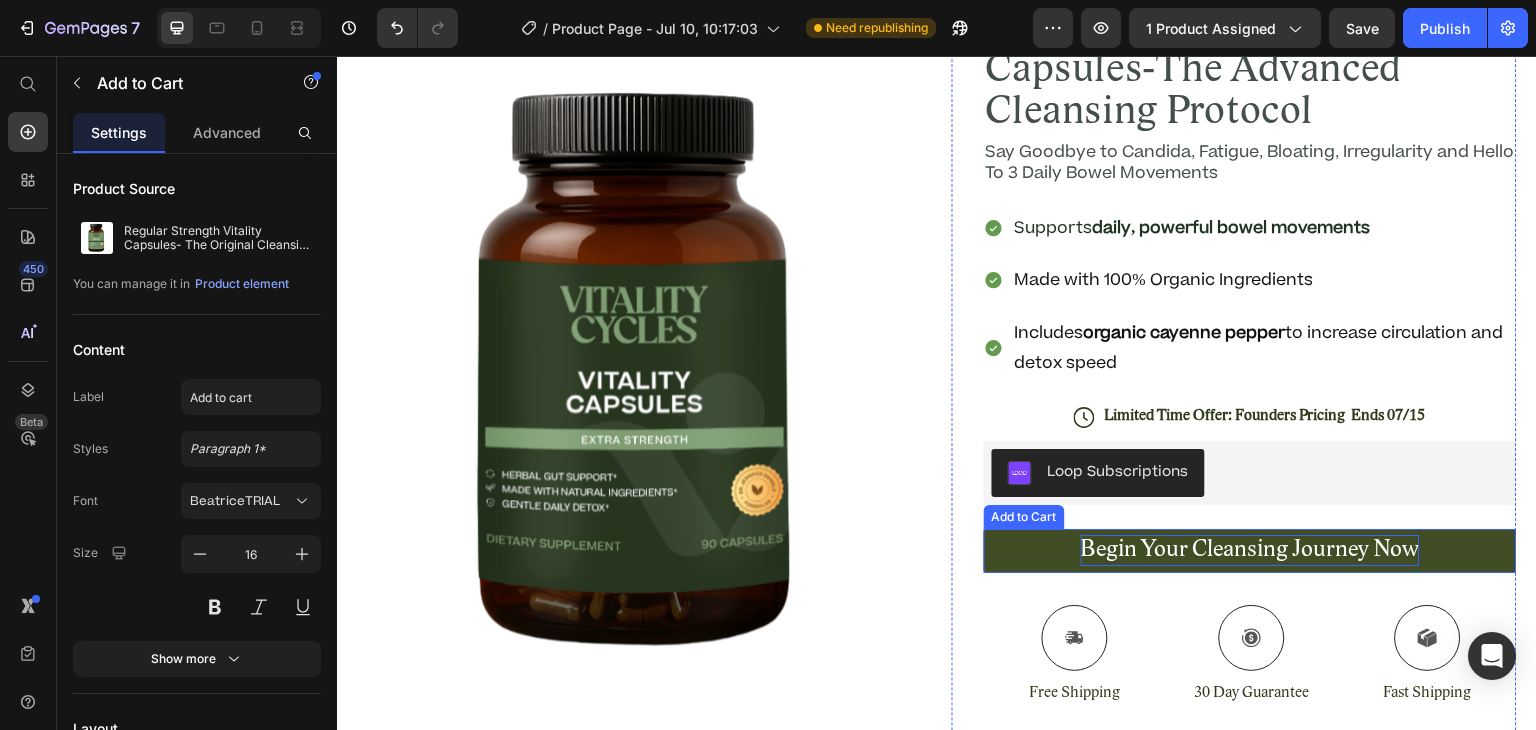 click on "begin your cleansing journey now" at bounding box center (1250, 550) 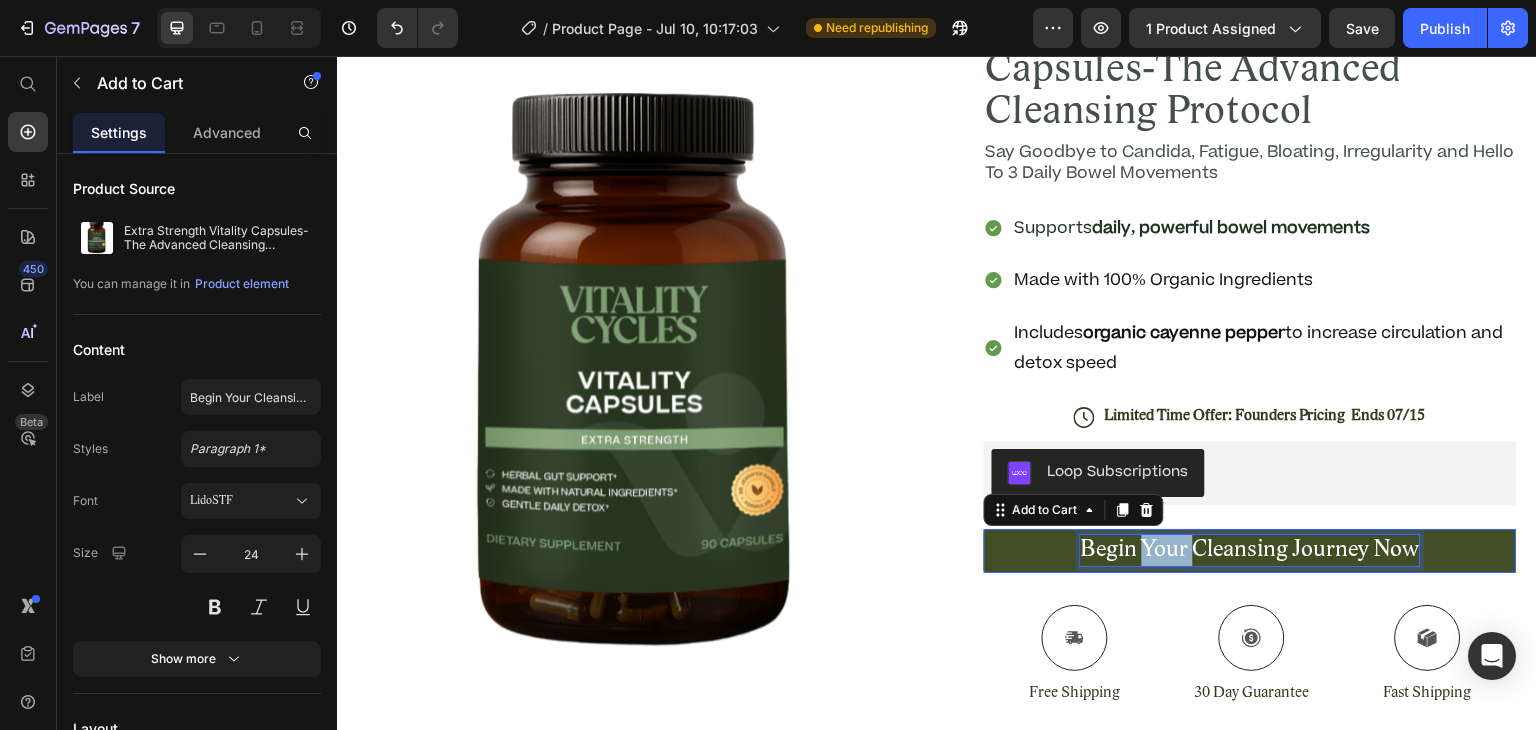 click on "begin your cleansing journey now" at bounding box center [1250, 550] 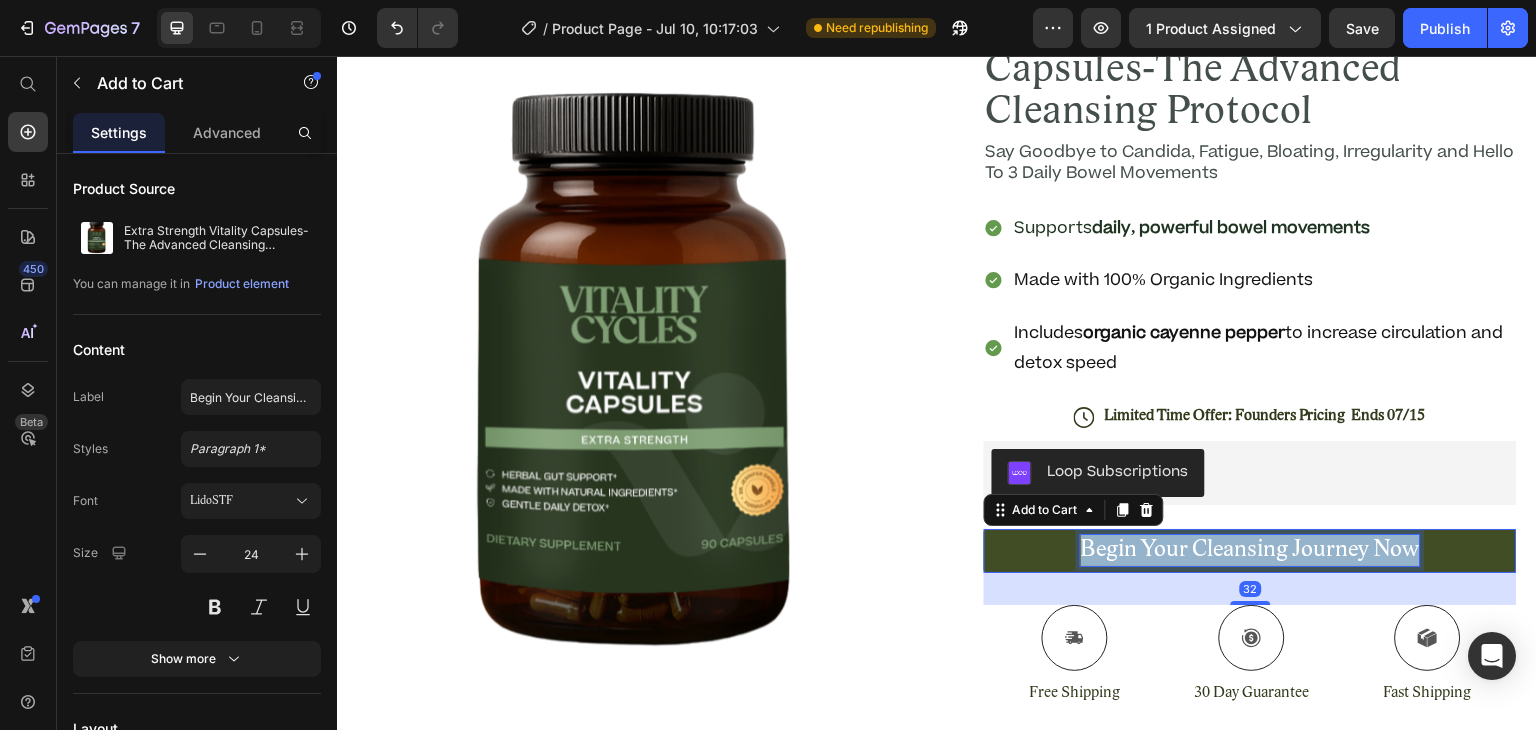 click on "begin your cleansing journey now" at bounding box center (1250, 550) 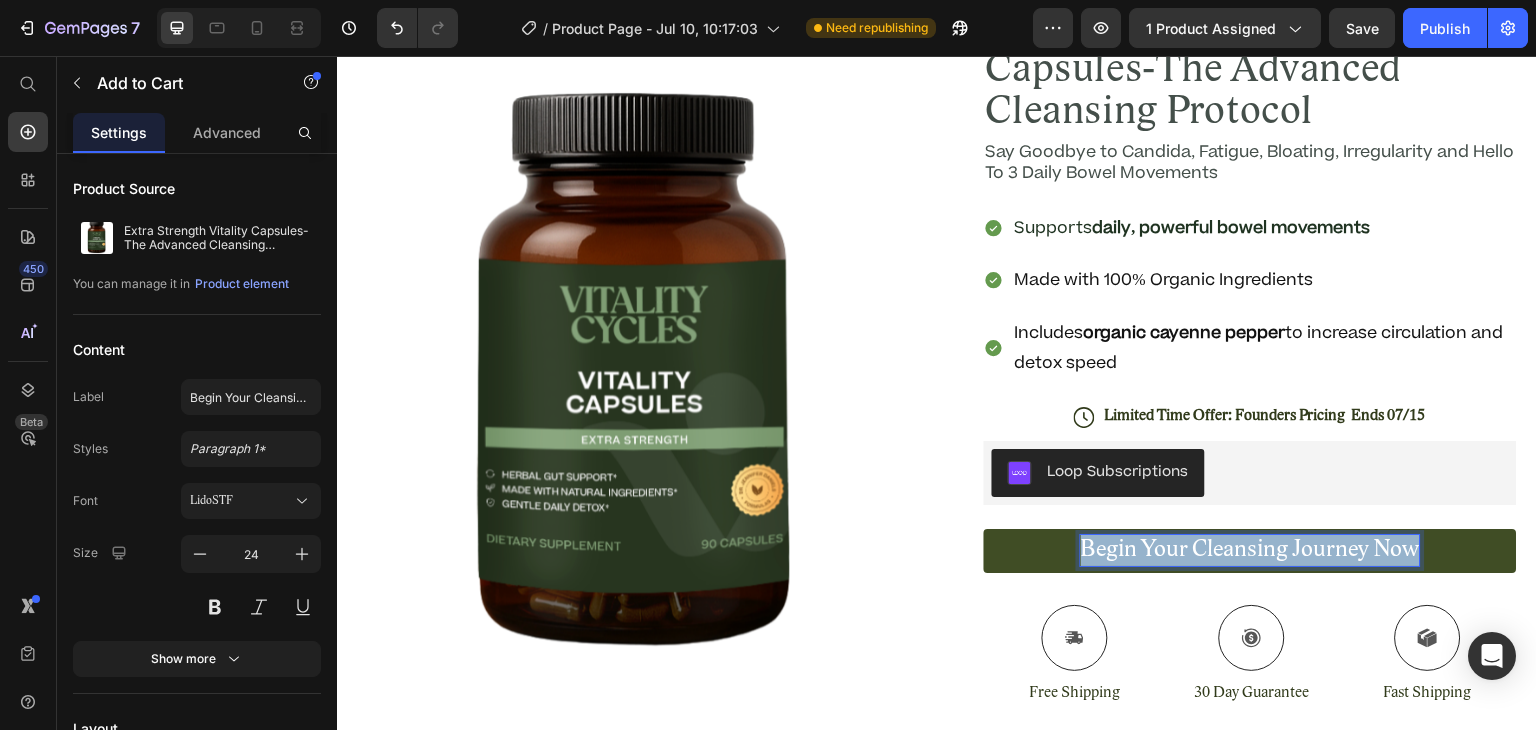 copy on "begin your cleansing journey now" 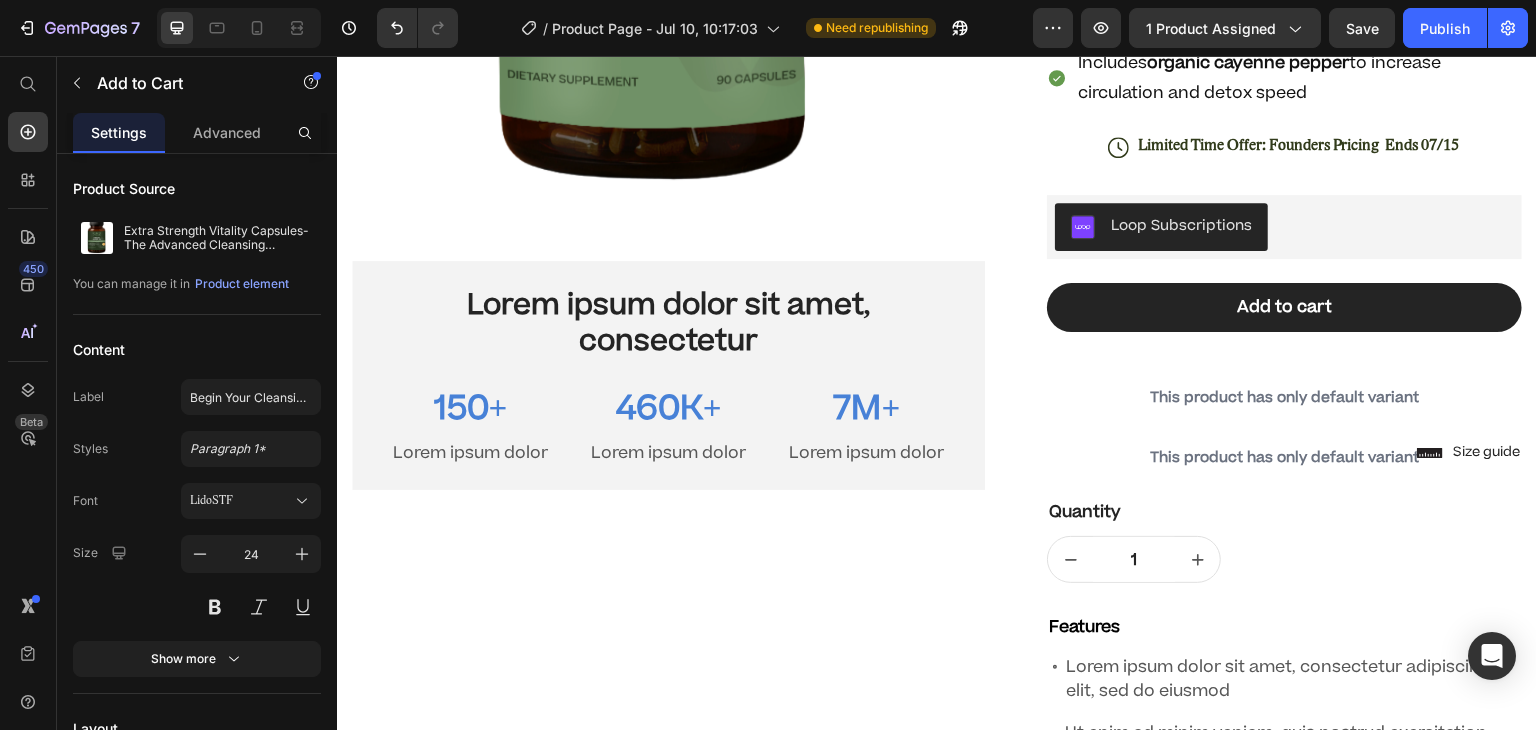 scroll, scrollTop: 580, scrollLeft: 0, axis: vertical 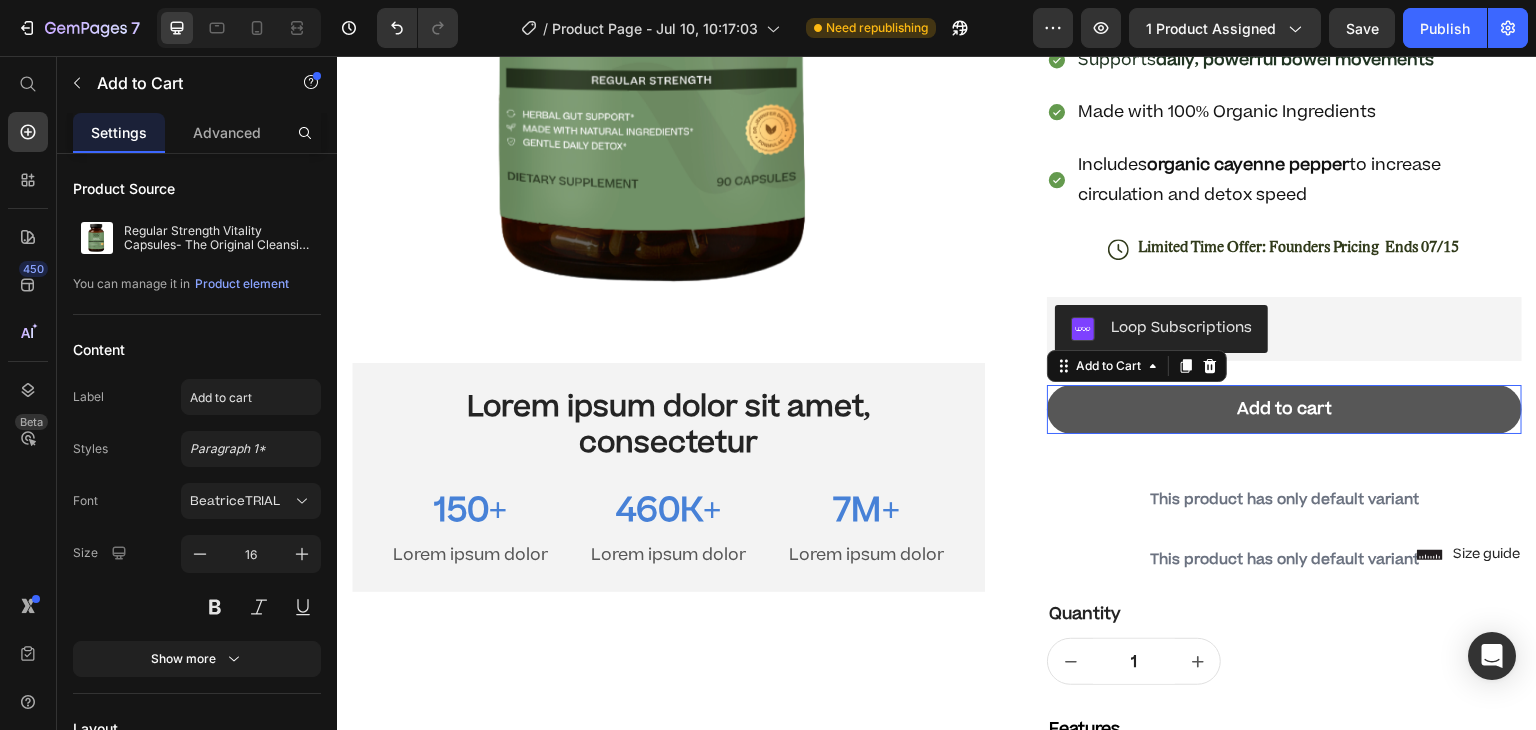 click on "Add to cart" at bounding box center [1284, 409] 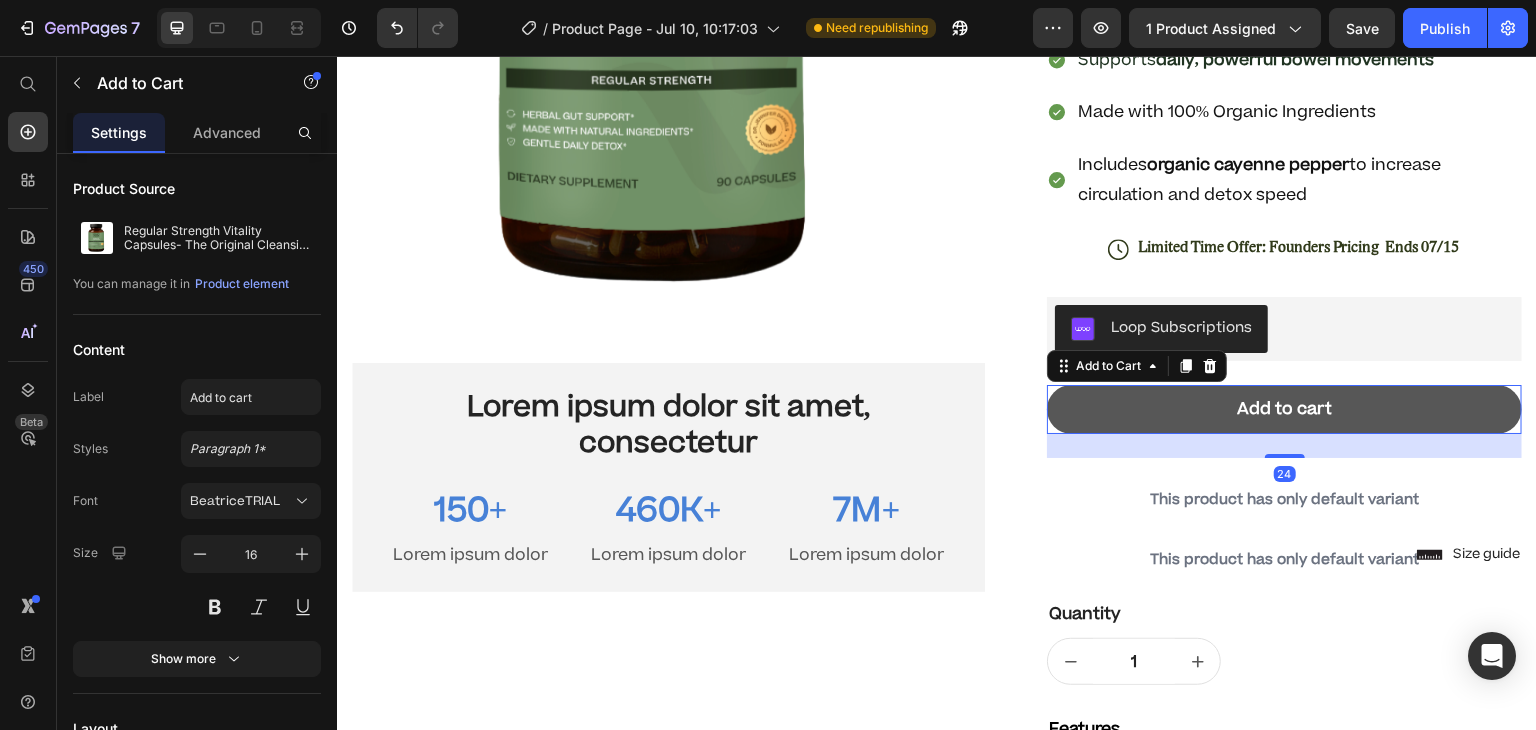 click on "Add to cart" at bounding box center [1284, 409] 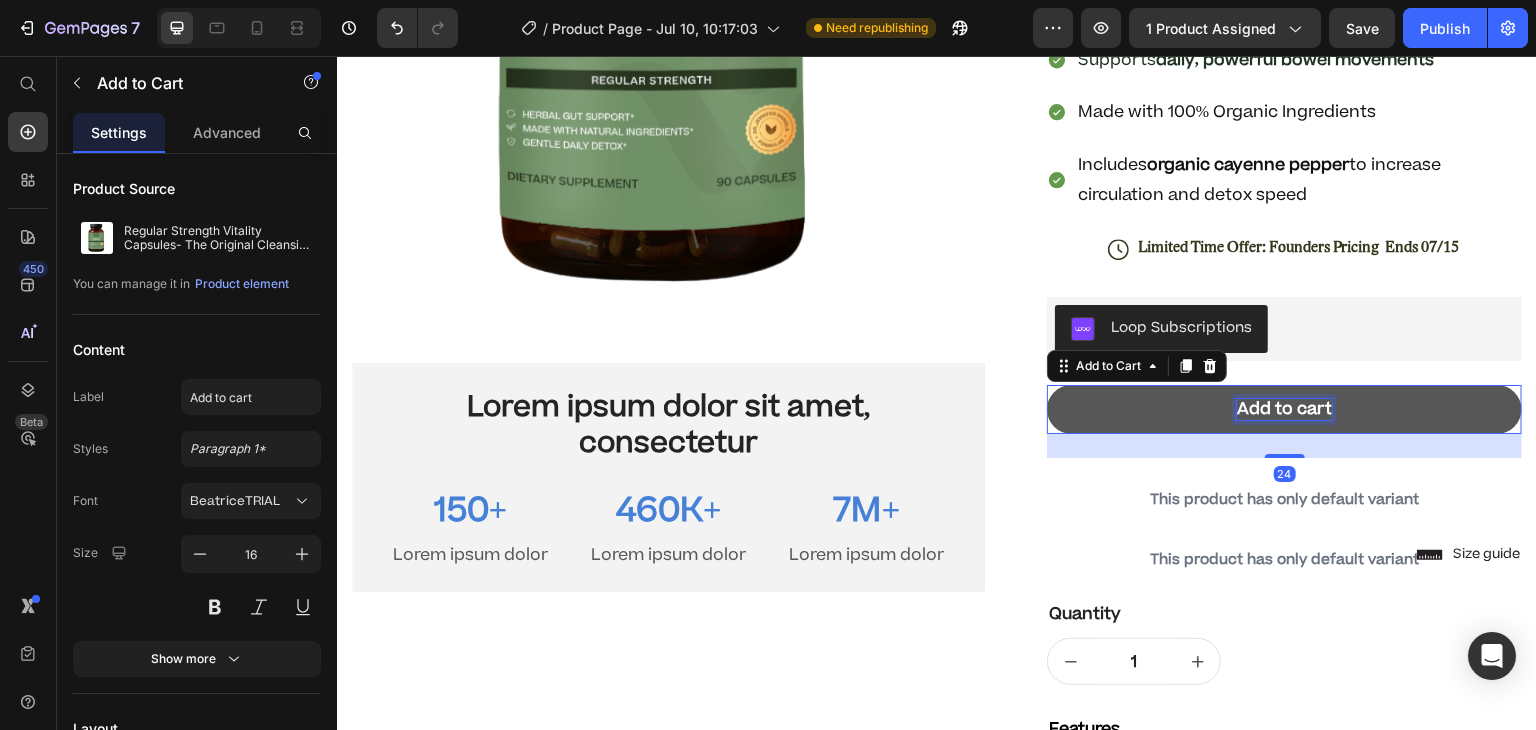 click on "Add to cart" at bounding box center [1284, 409] 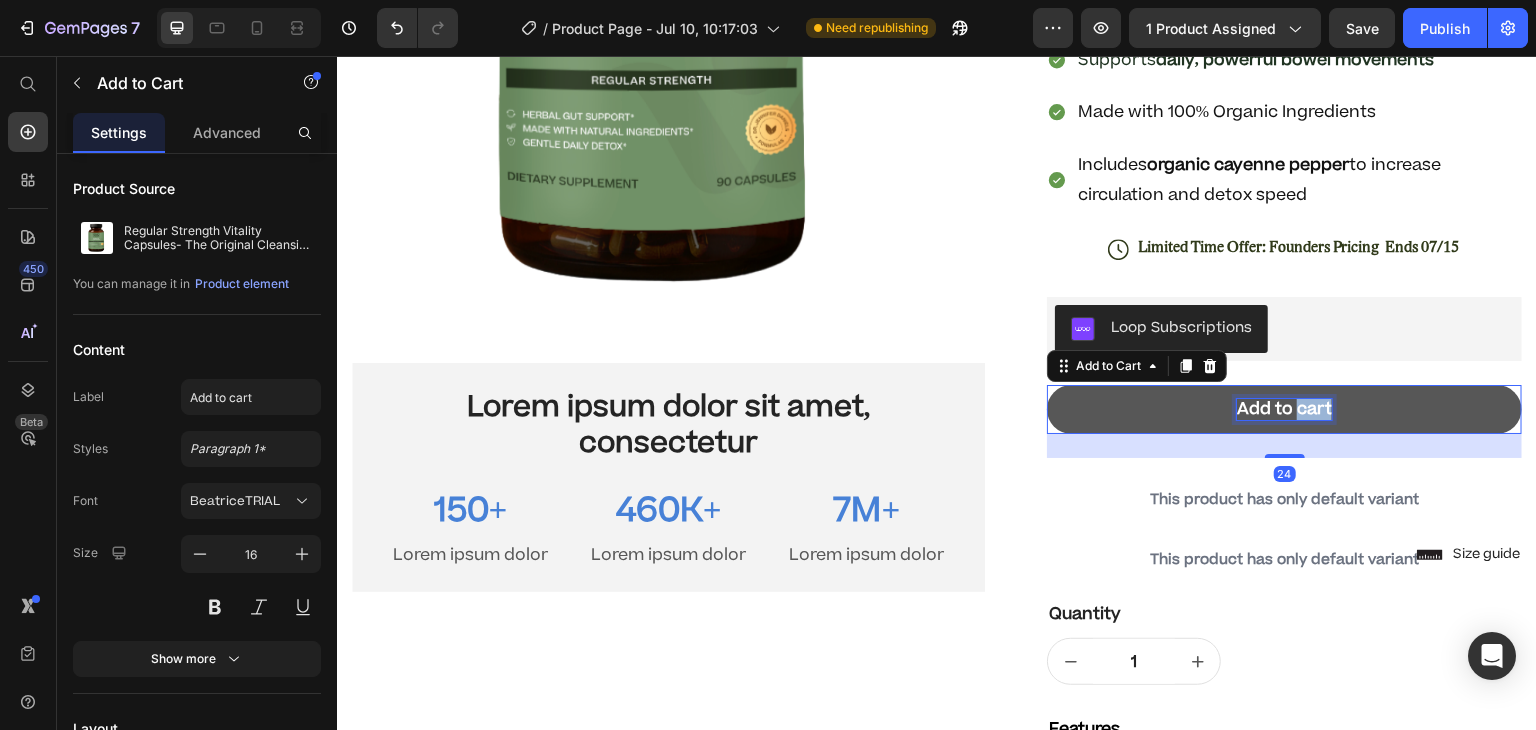 click on "Add to cart" at bounding box center [1284, 409] 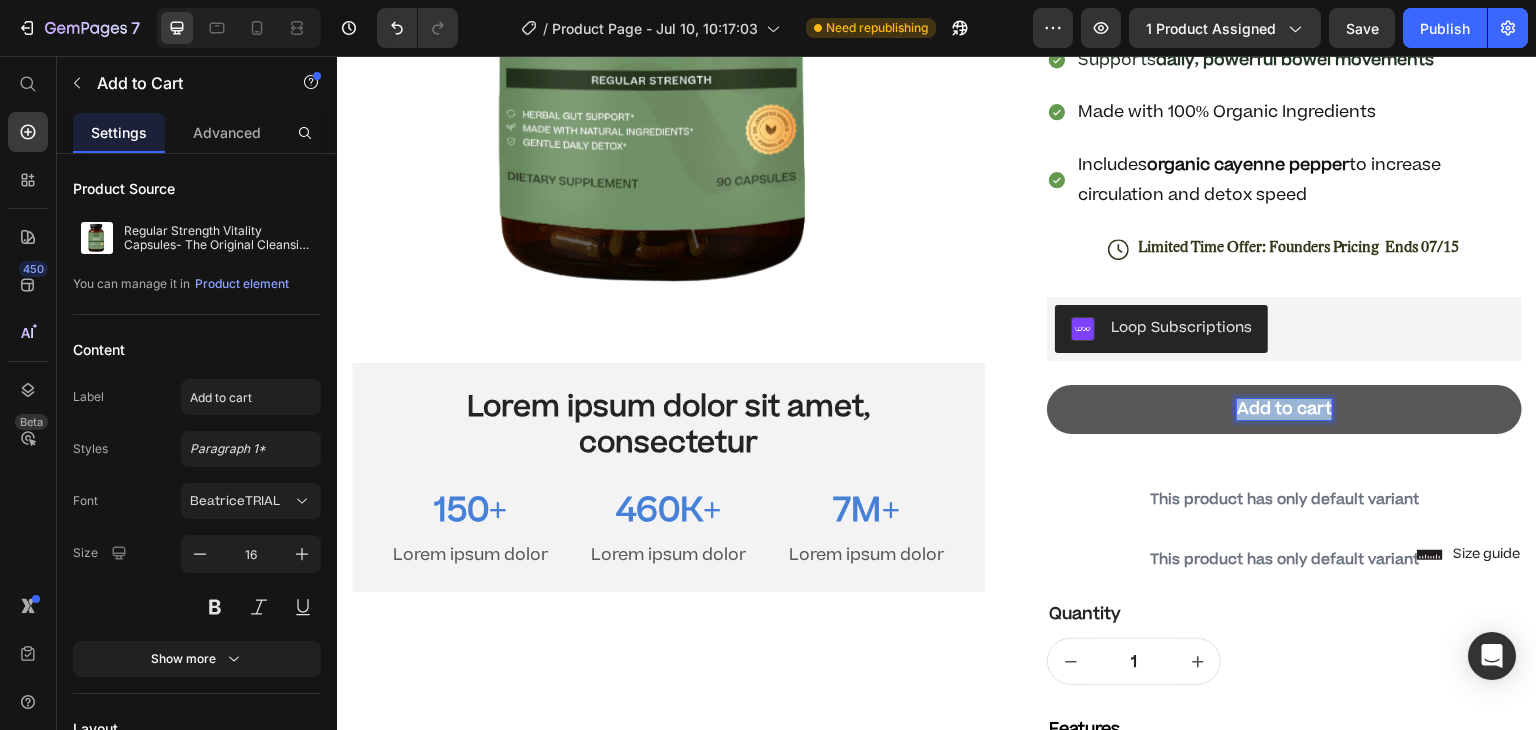 click on "Add to cart" at bounding box center [1284, 409] 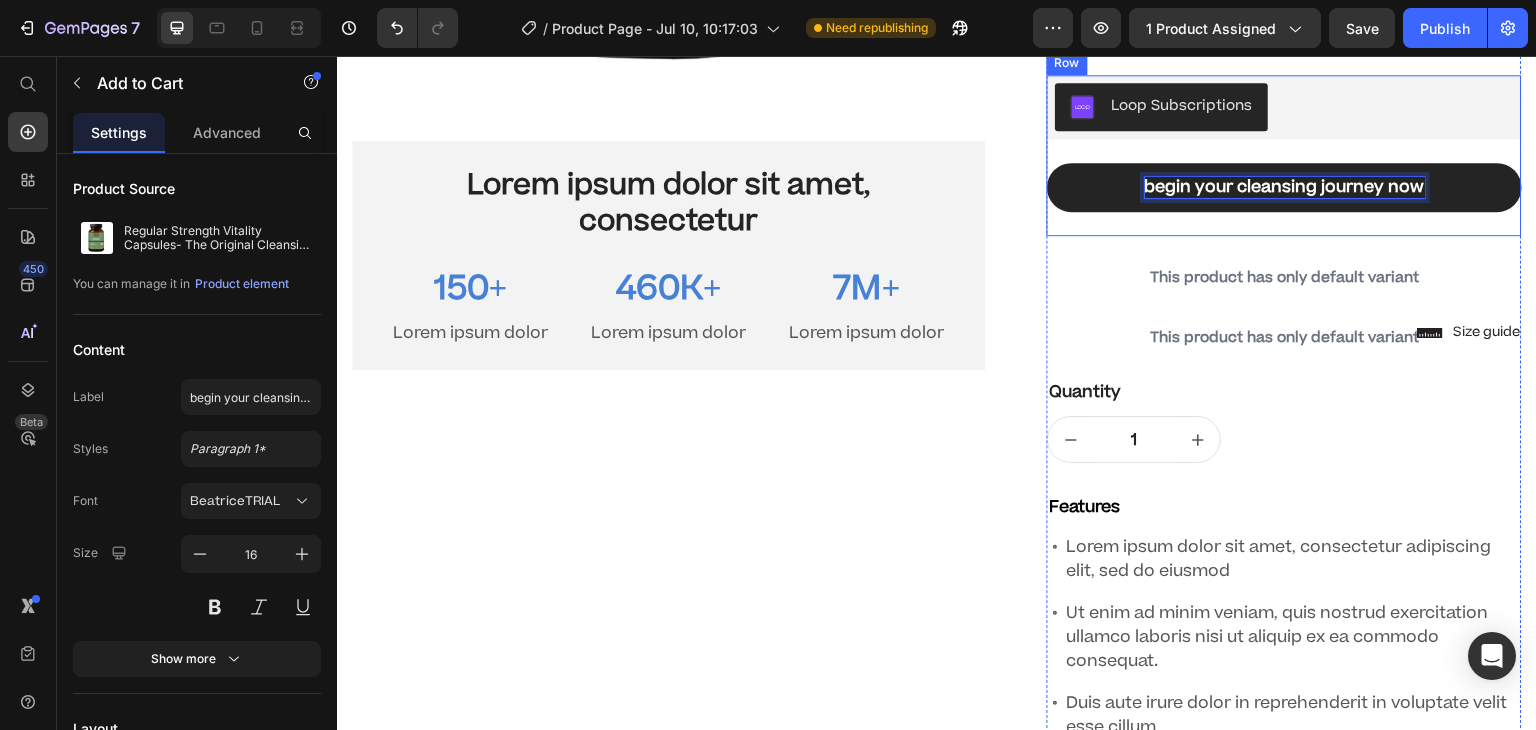 scroll, scrollTop: 796, scrollLeft: 0, axis: vertical 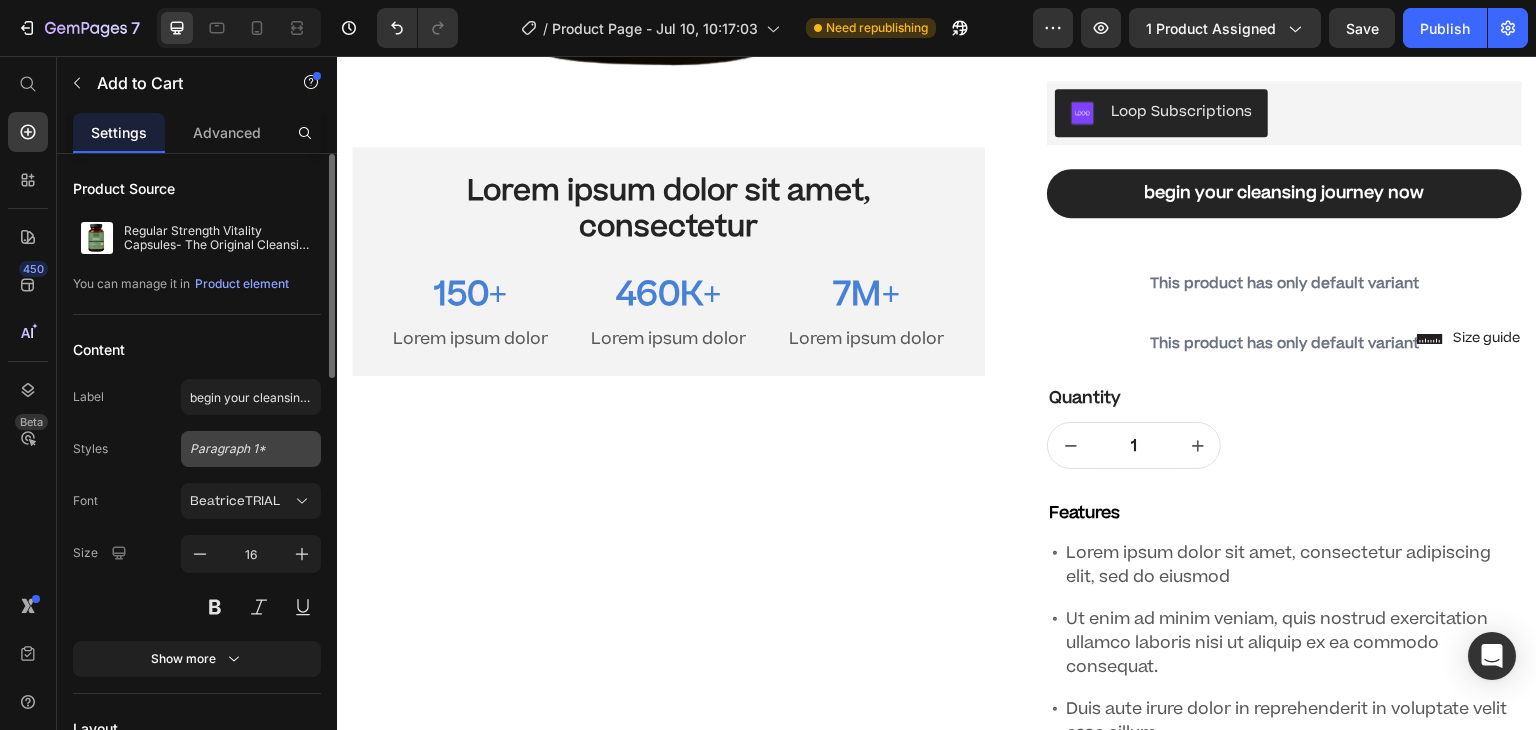 click on "Paragraph 1*" 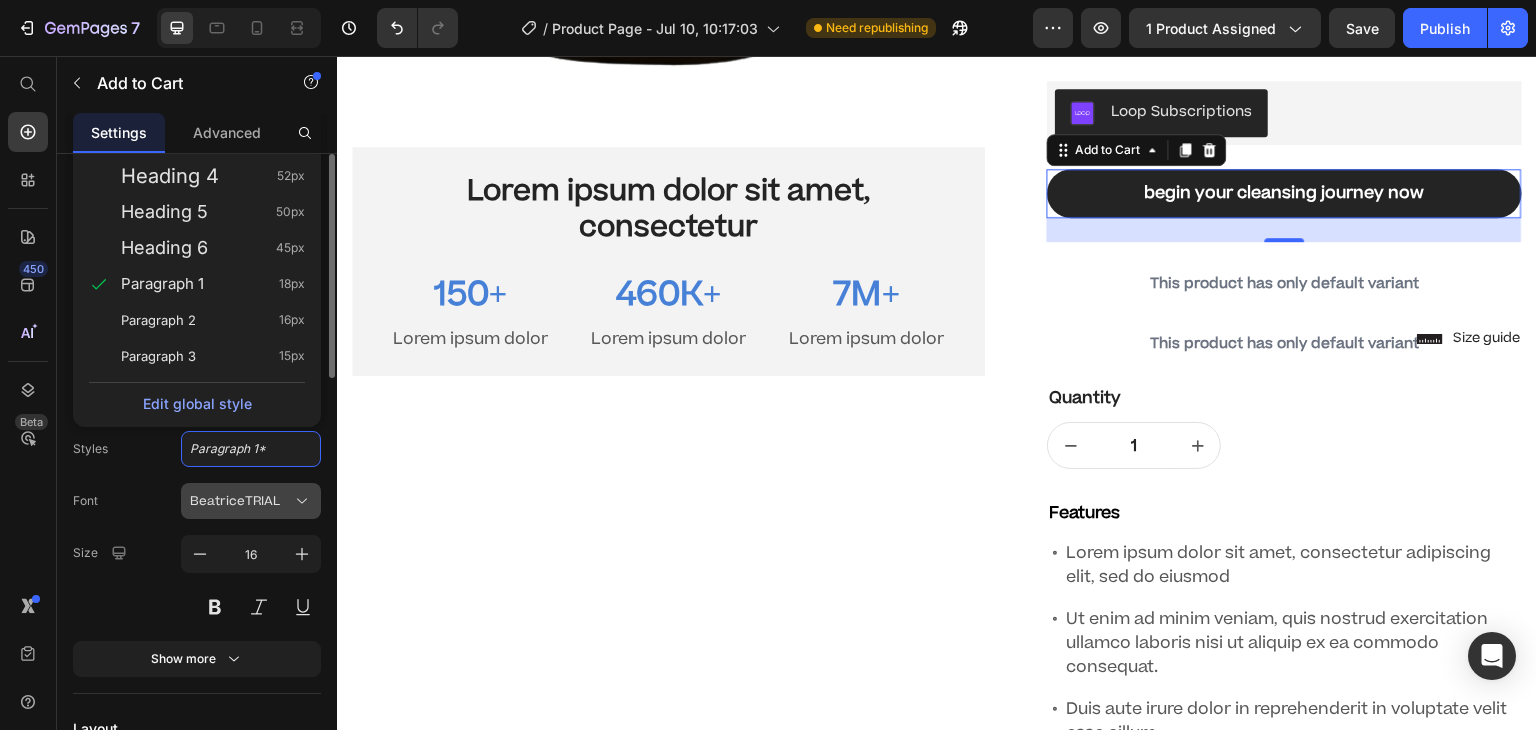 click on "BeatriceTRIAL" at bounding box center [241, 501] 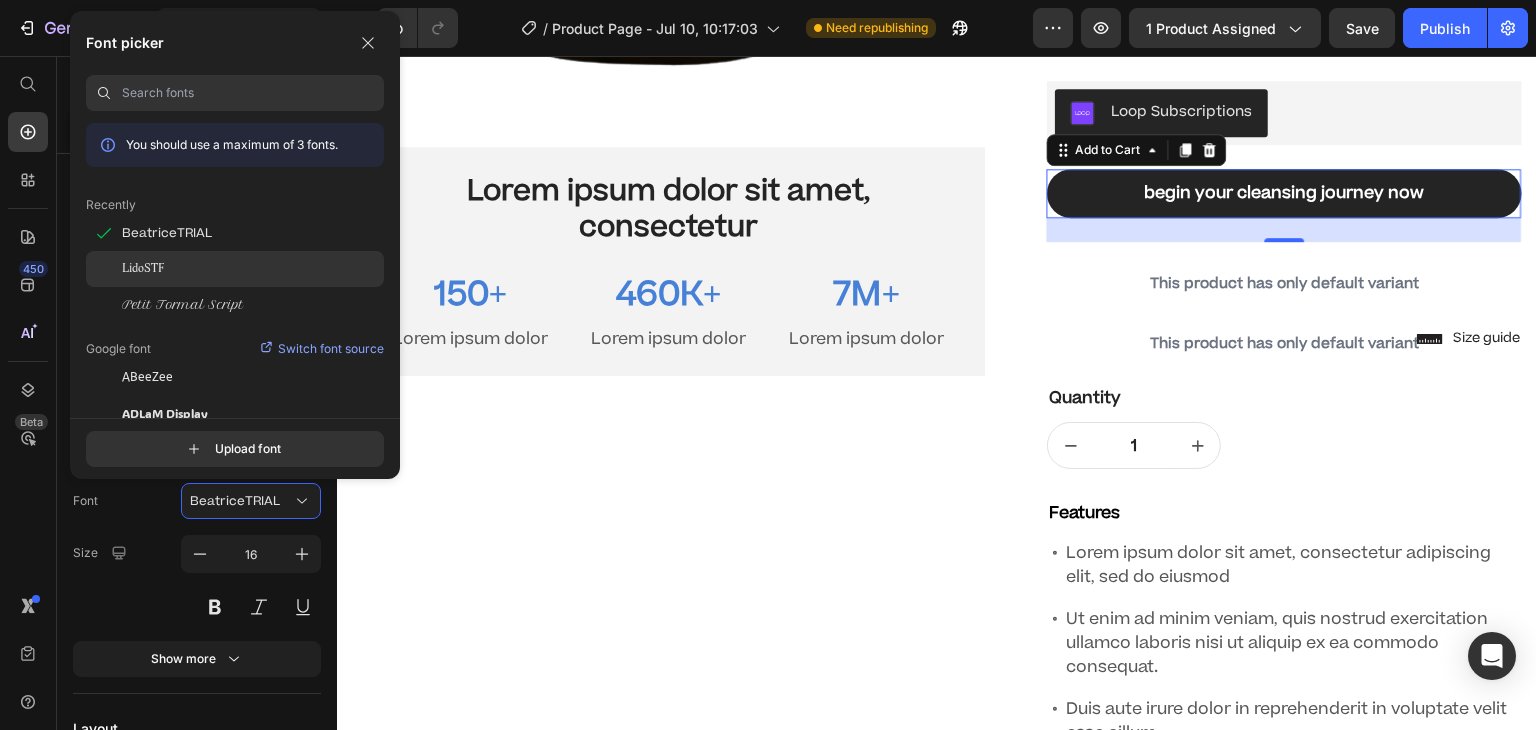 click on "LidoSTF" at bounding box center (143, 269) 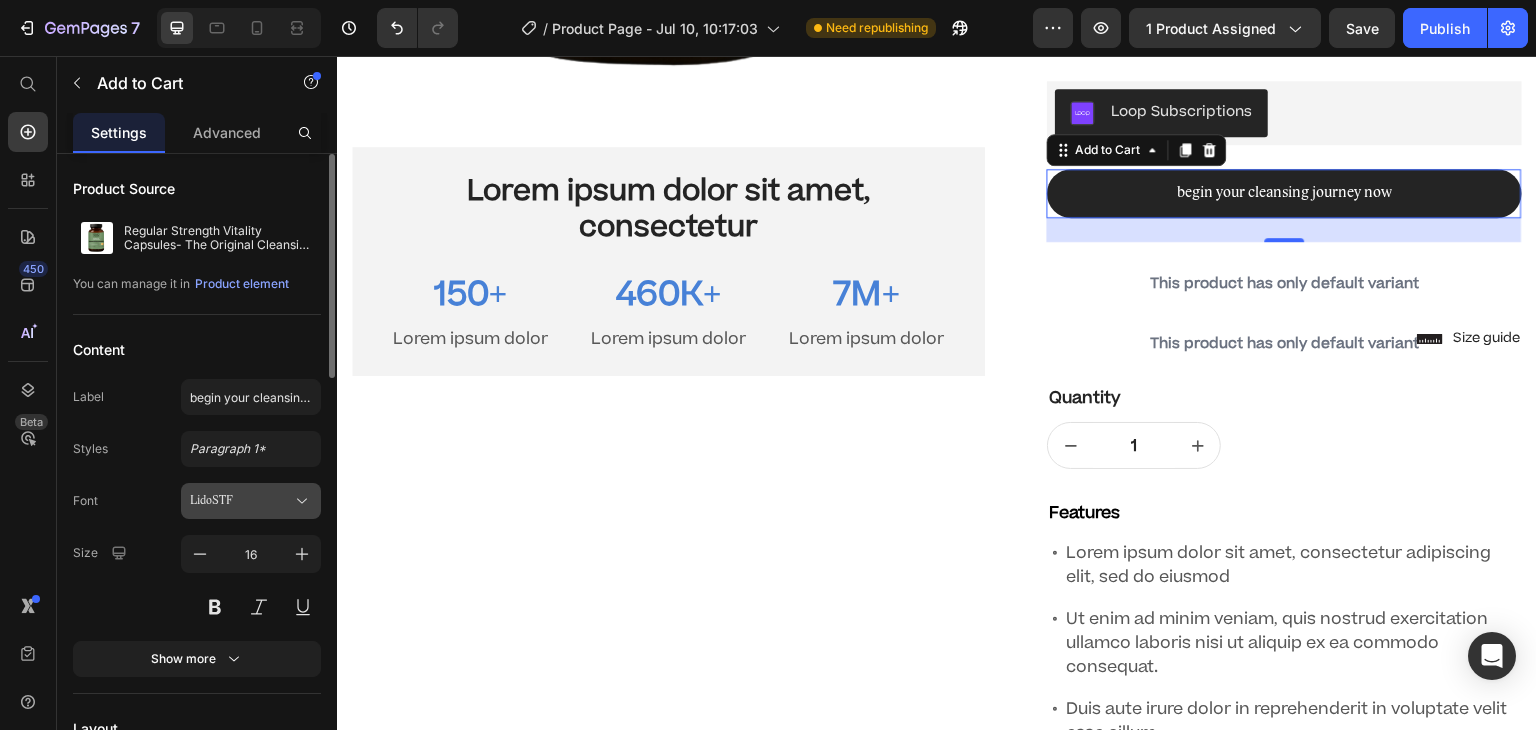 click on "LidoSTF" at bounding box center [251, 501] 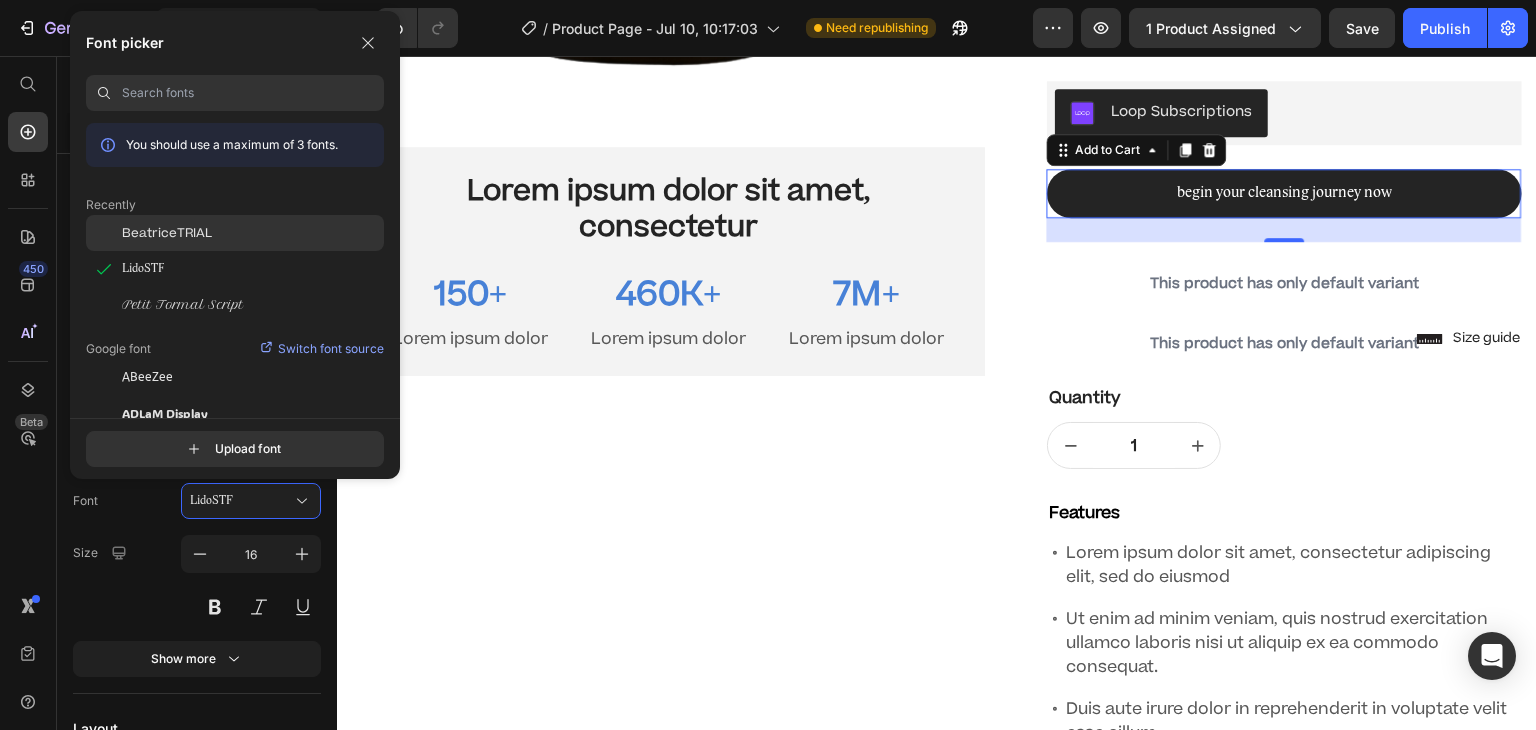 click on "BeatriceTRIAL" at bounding box center (167, 233) 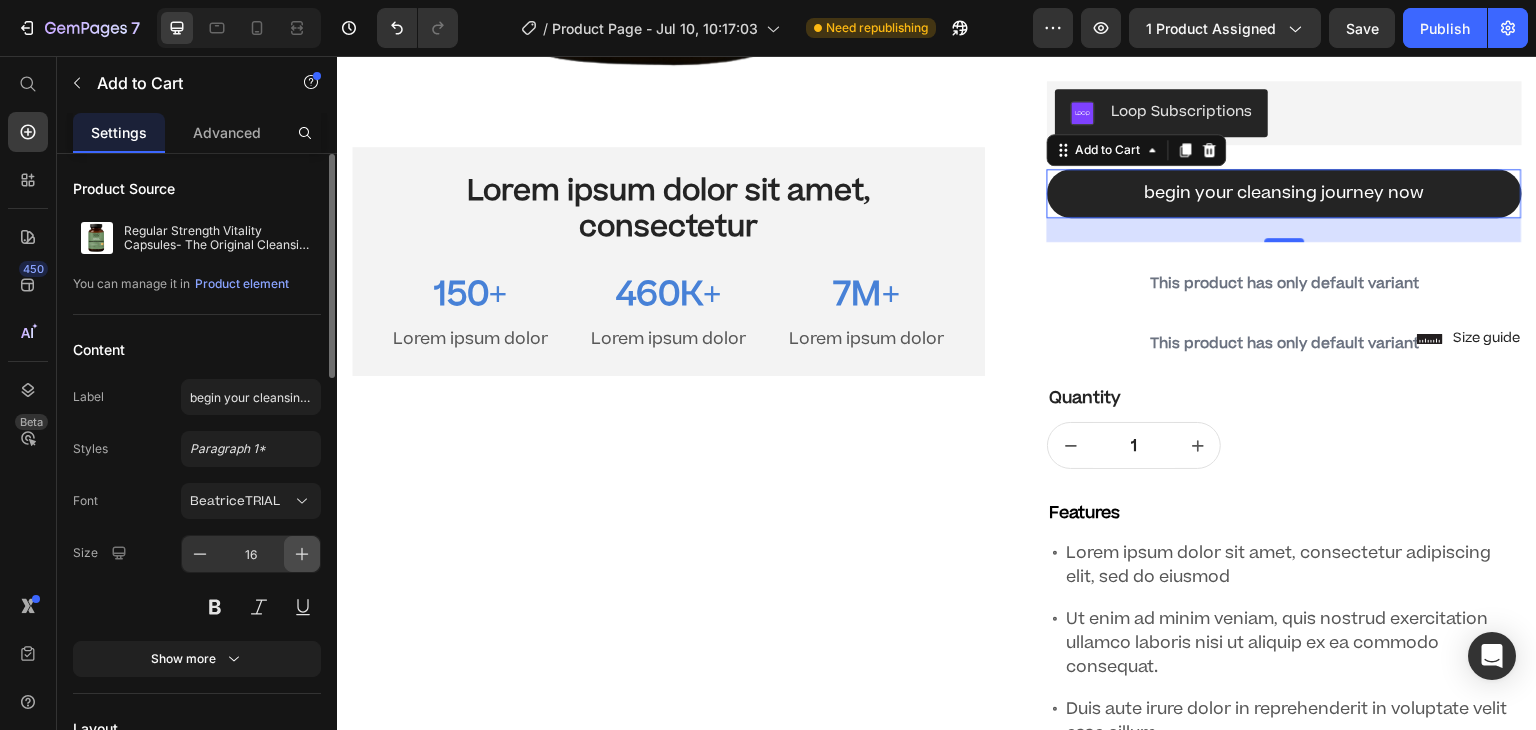 click 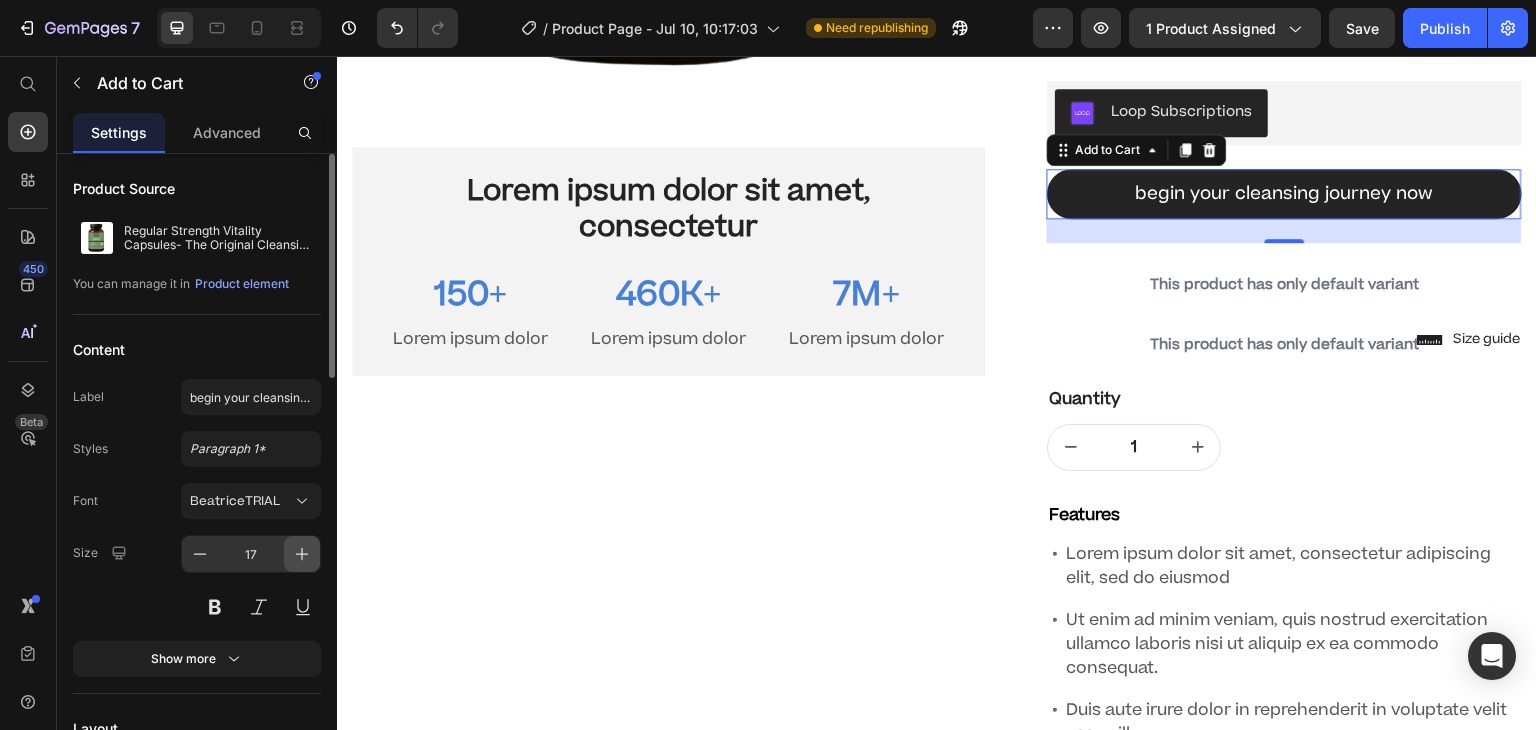 click 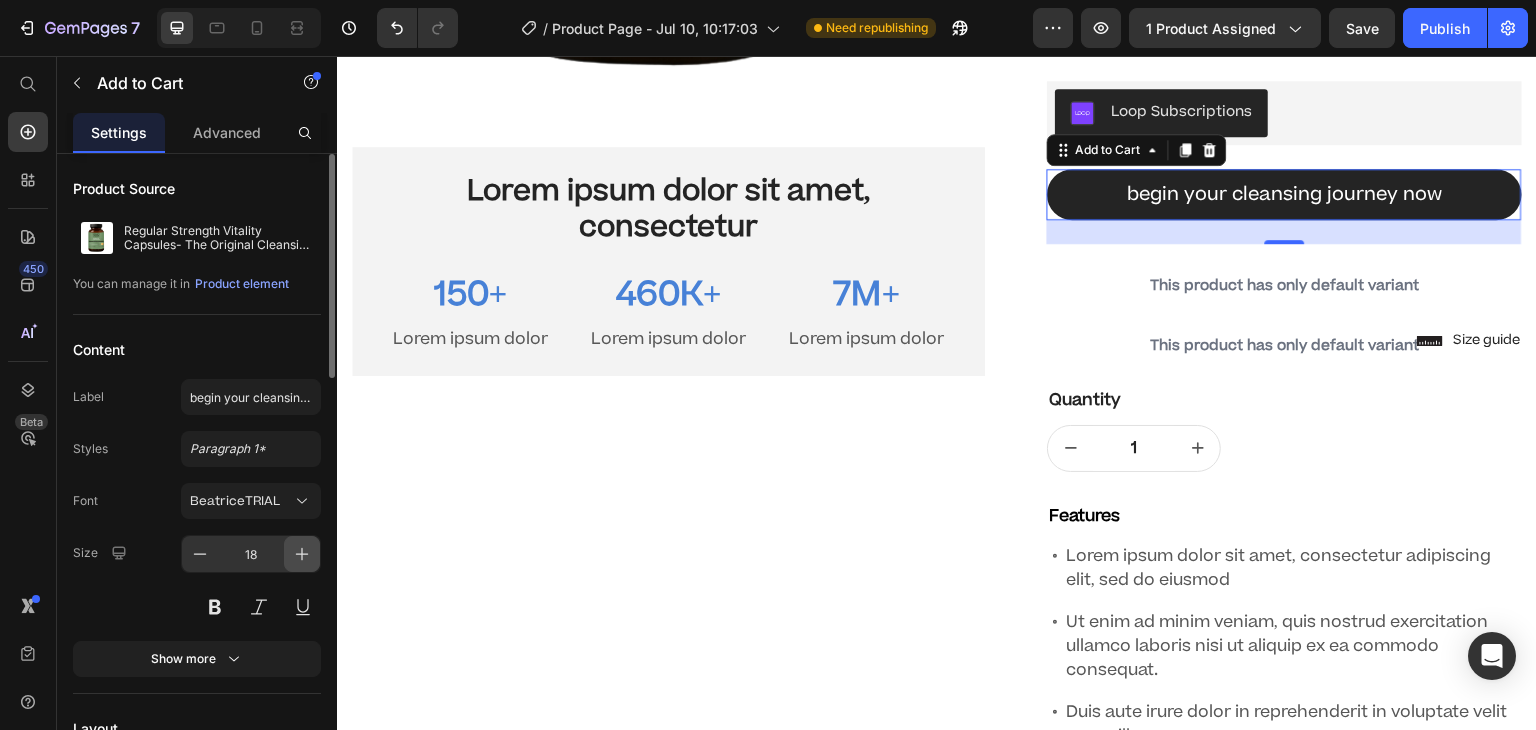 click 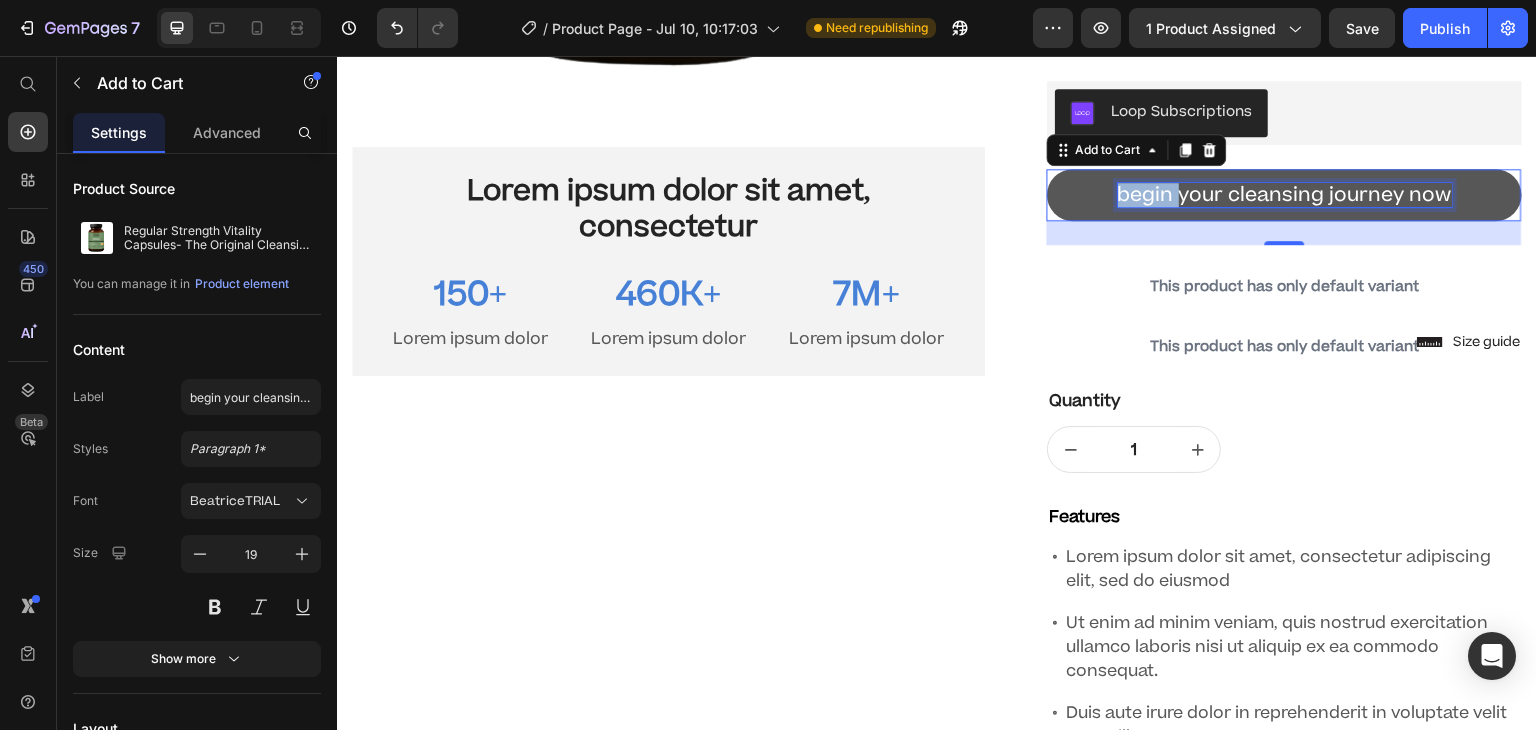 click on "begin your cleansing journey now" at bounding box center (1285, 195) 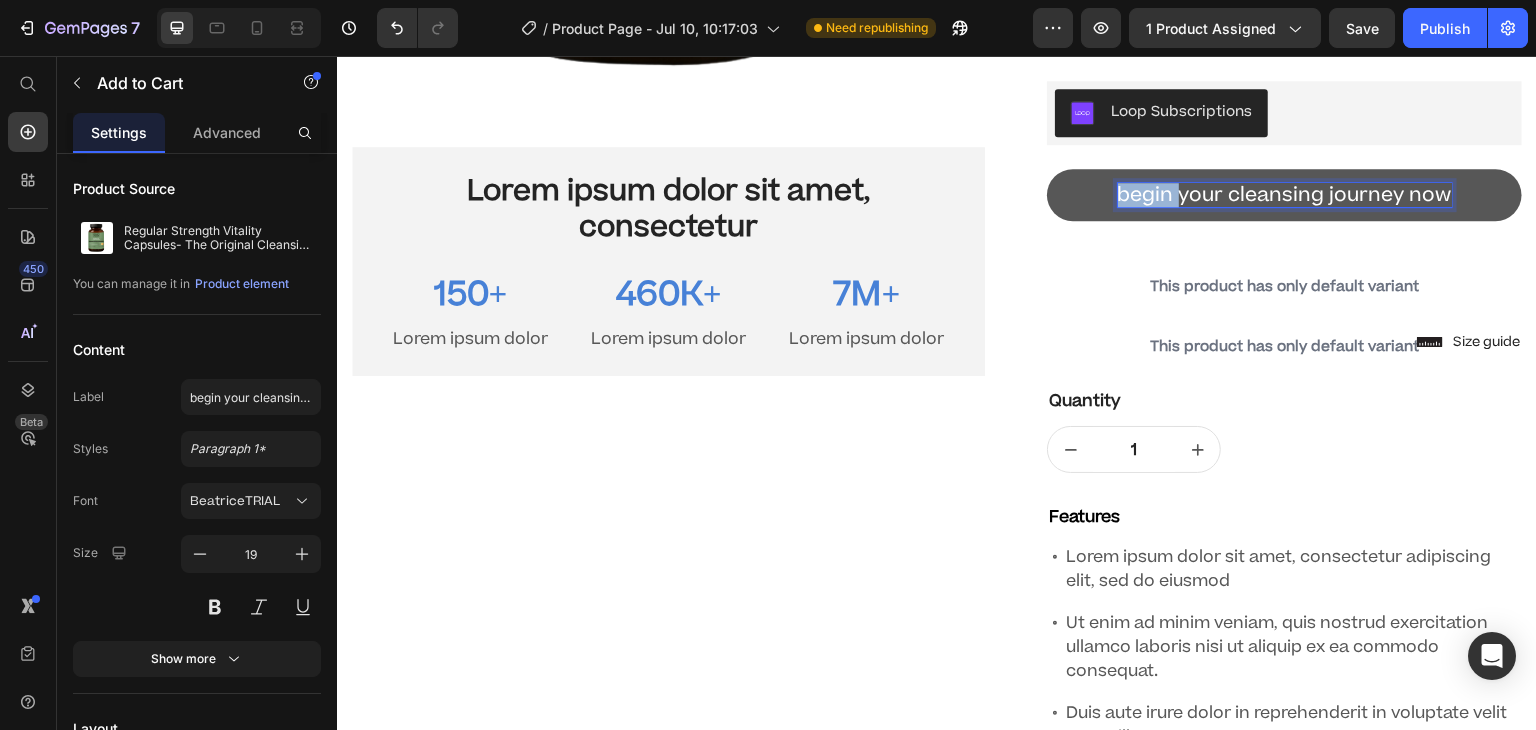 click on "begin your cleansing journey now" at bounding box center [1285, 195] 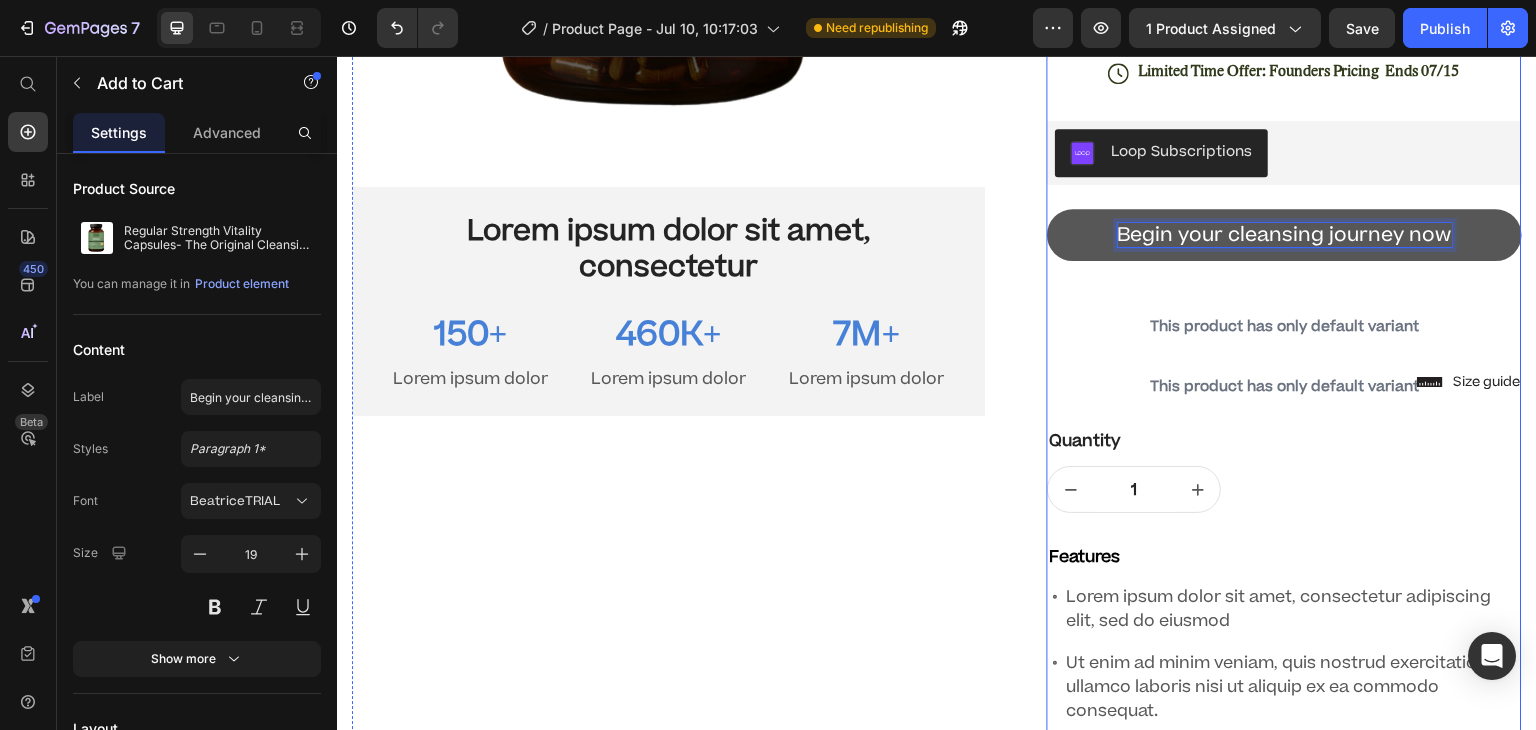 scroll, scrollTop: 754, scrollLeft: 0, axis: vertical 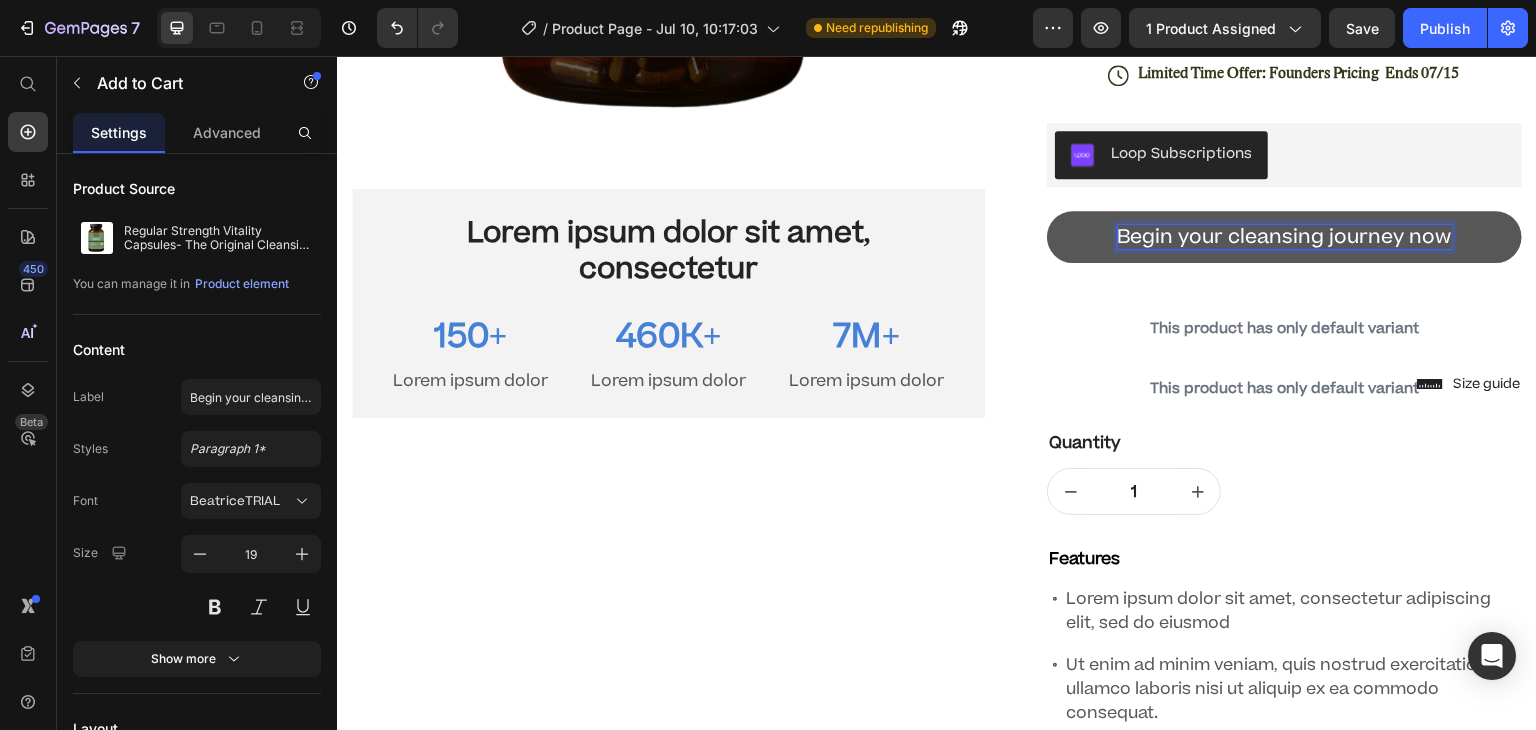 click on "Begin your cleansing journey now" at bounding box center [1285, 237] 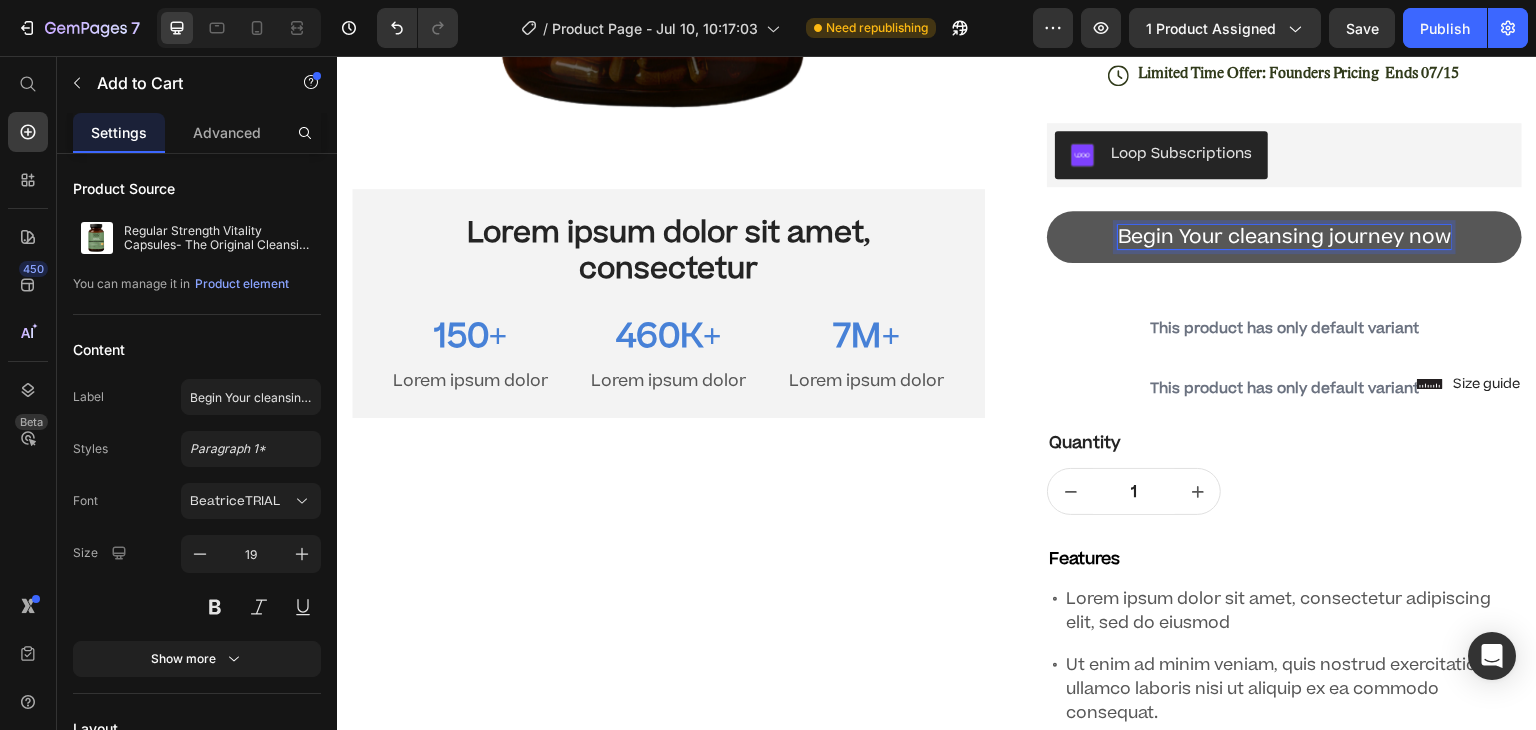 click on "Begin Your cleansing journey now" at bounding box center [1284, 237] 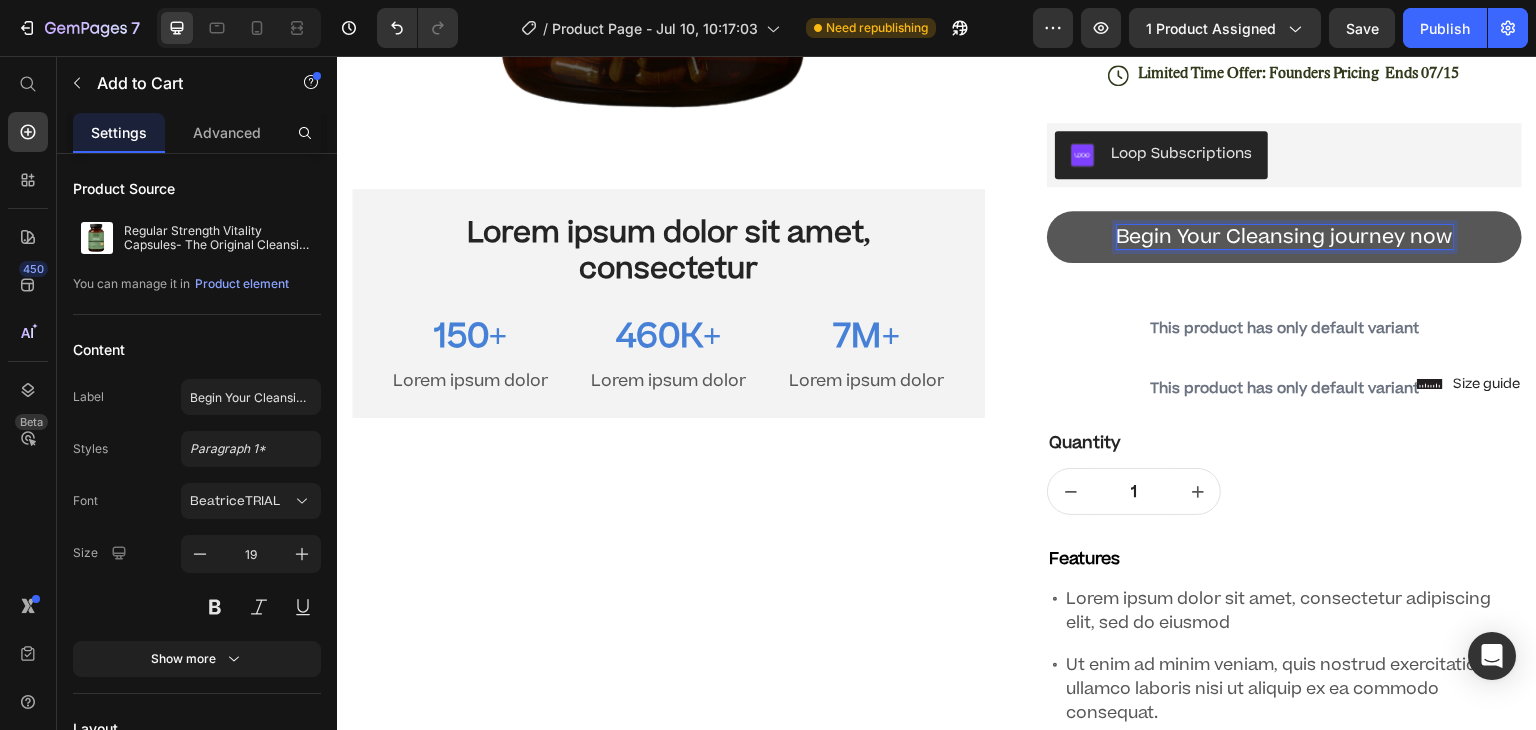 click on "Begin Your Cleansing journey now" at bounding box center (1285, 237) 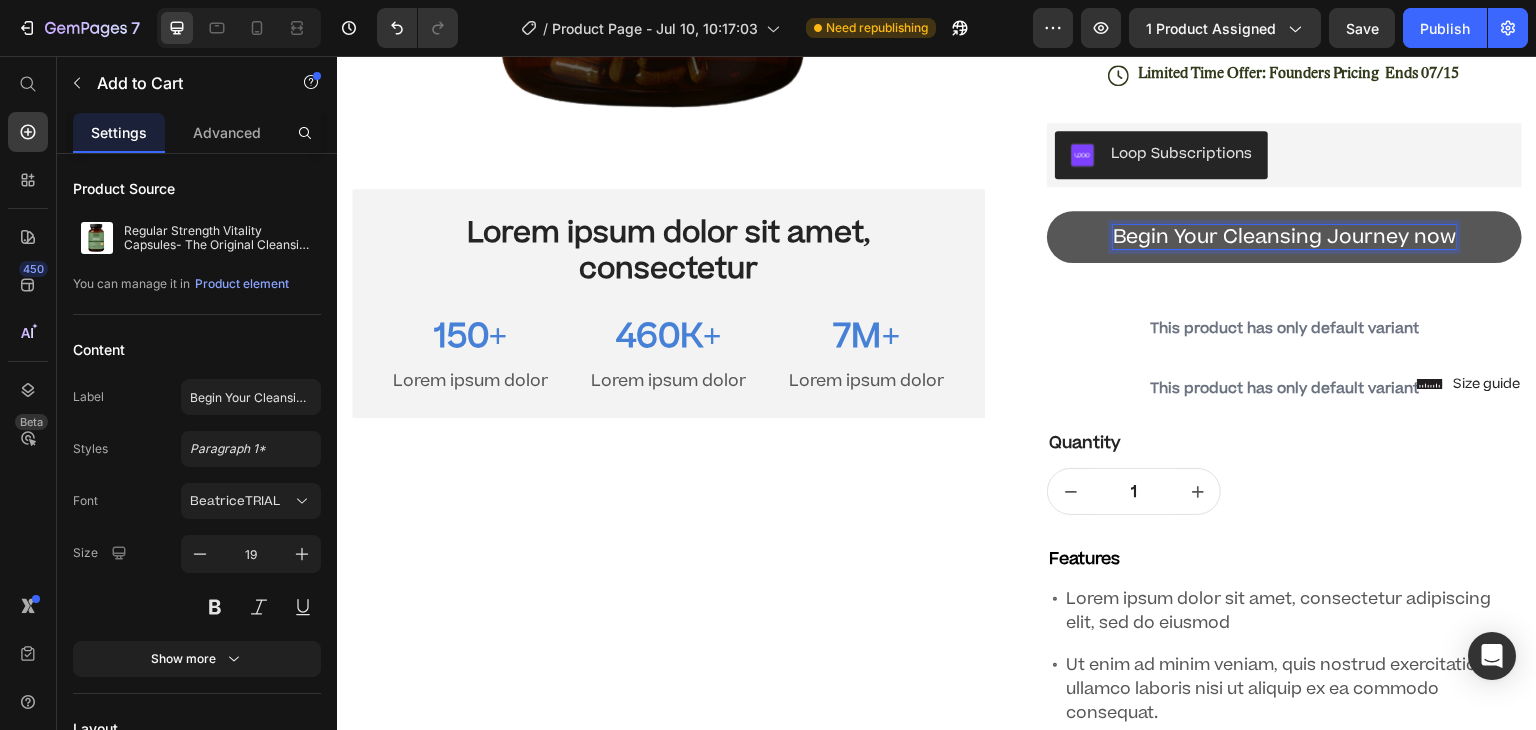click on "Begin Your Cleansing Journey now" at bounding box center (1284, 237) 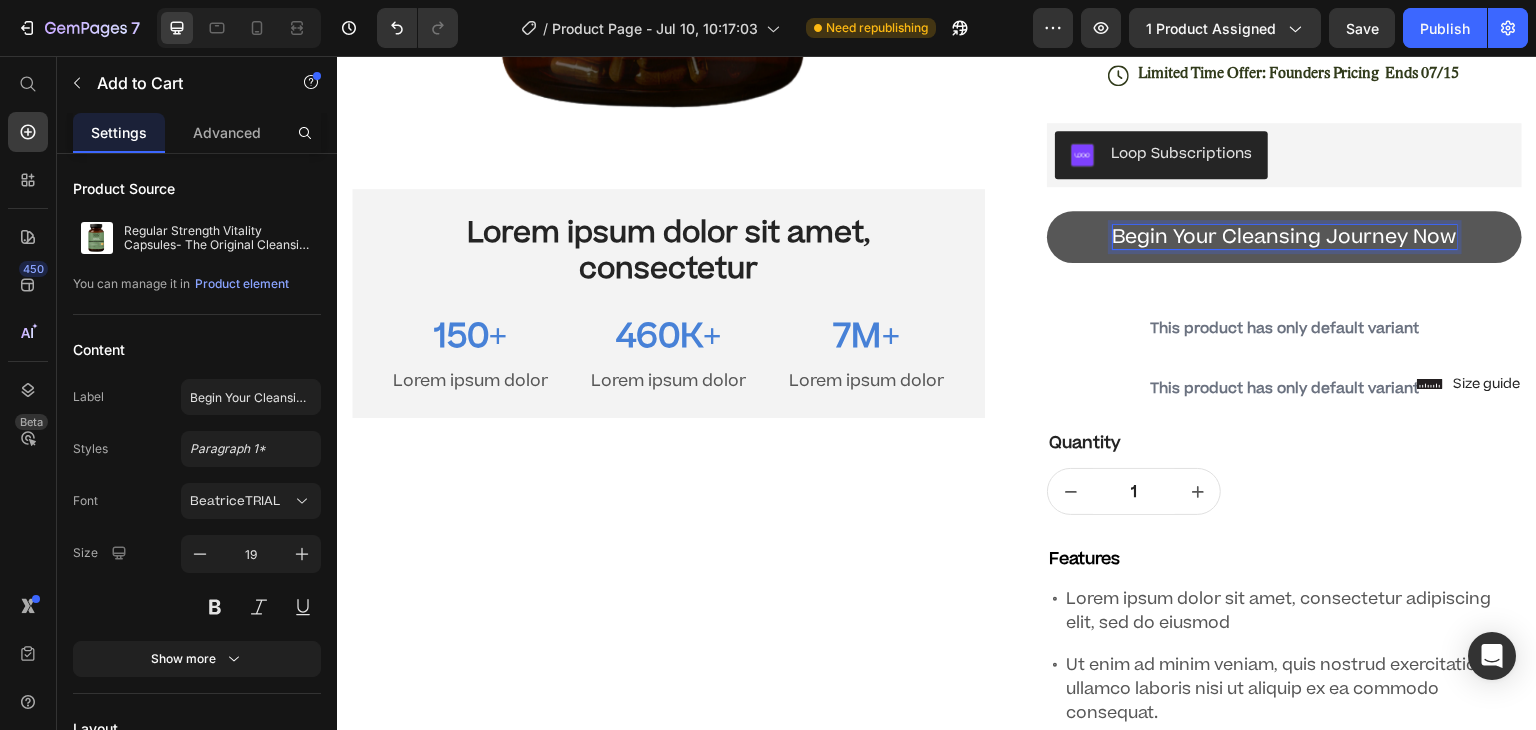 click on "Begin Your Cleansing Journey Now" at bounding box center [1285, 237] 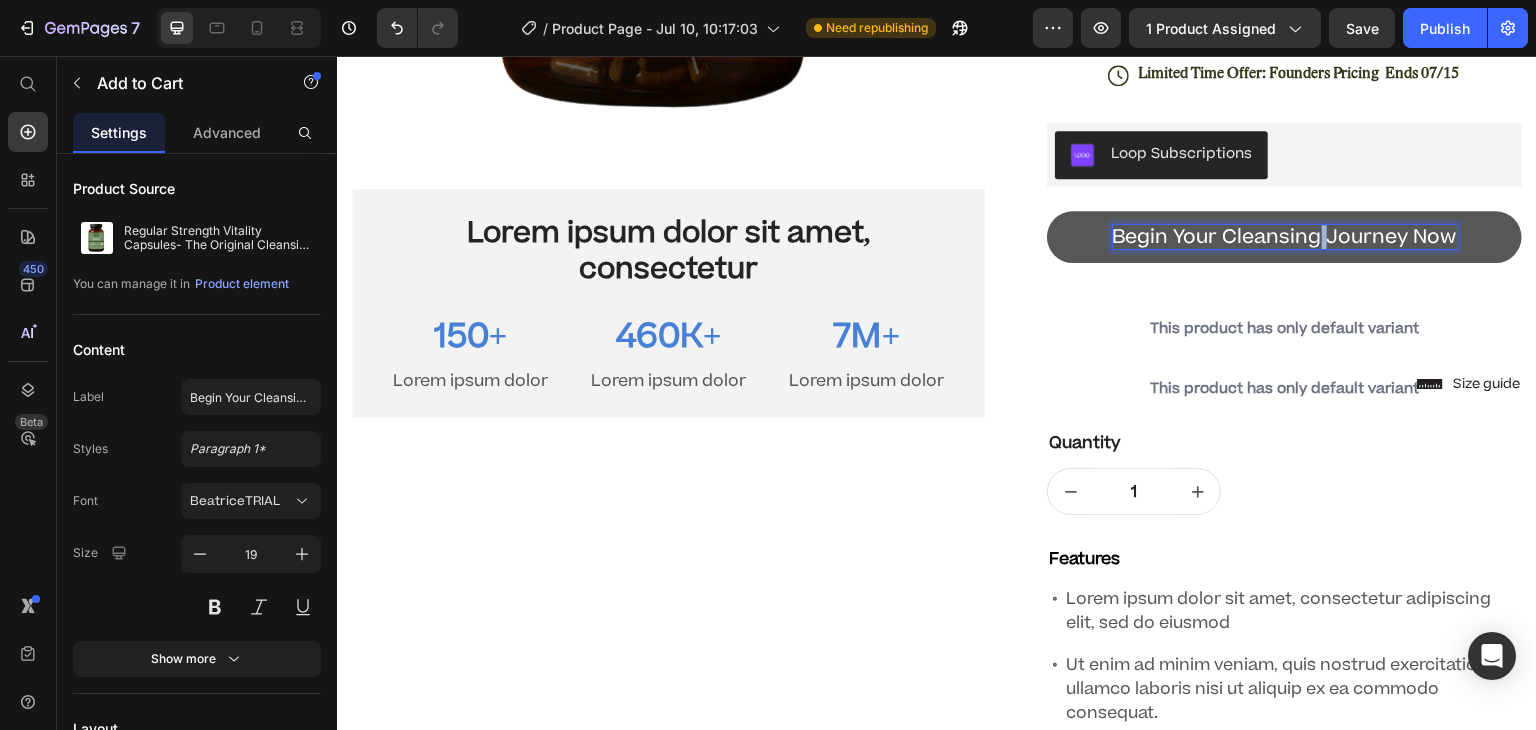 click on "Begin Your Cleansing Journey Now" at bounding box center [1285, 237] 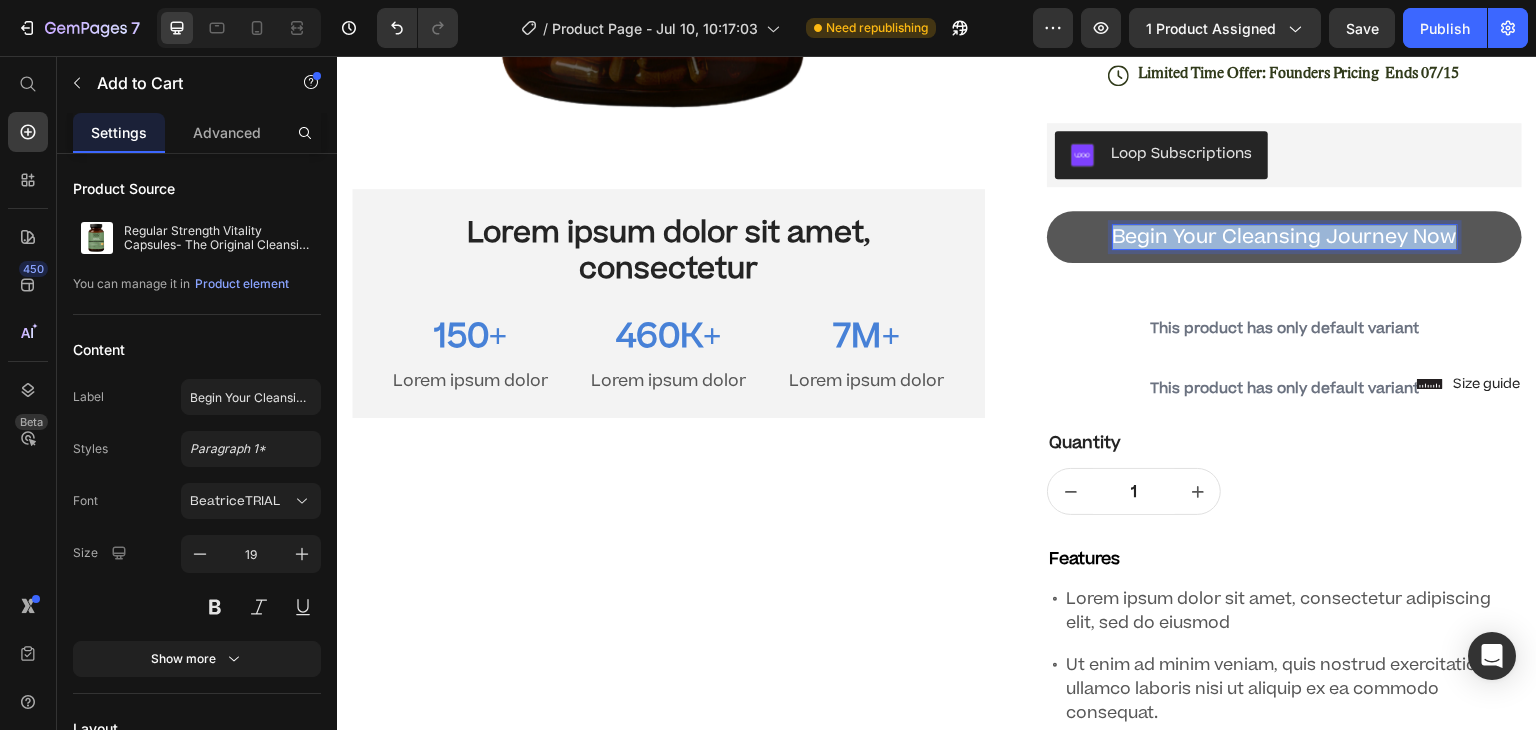 click on "Begin Your Cleansing Journey Now" at bounding box center [1285, 237] 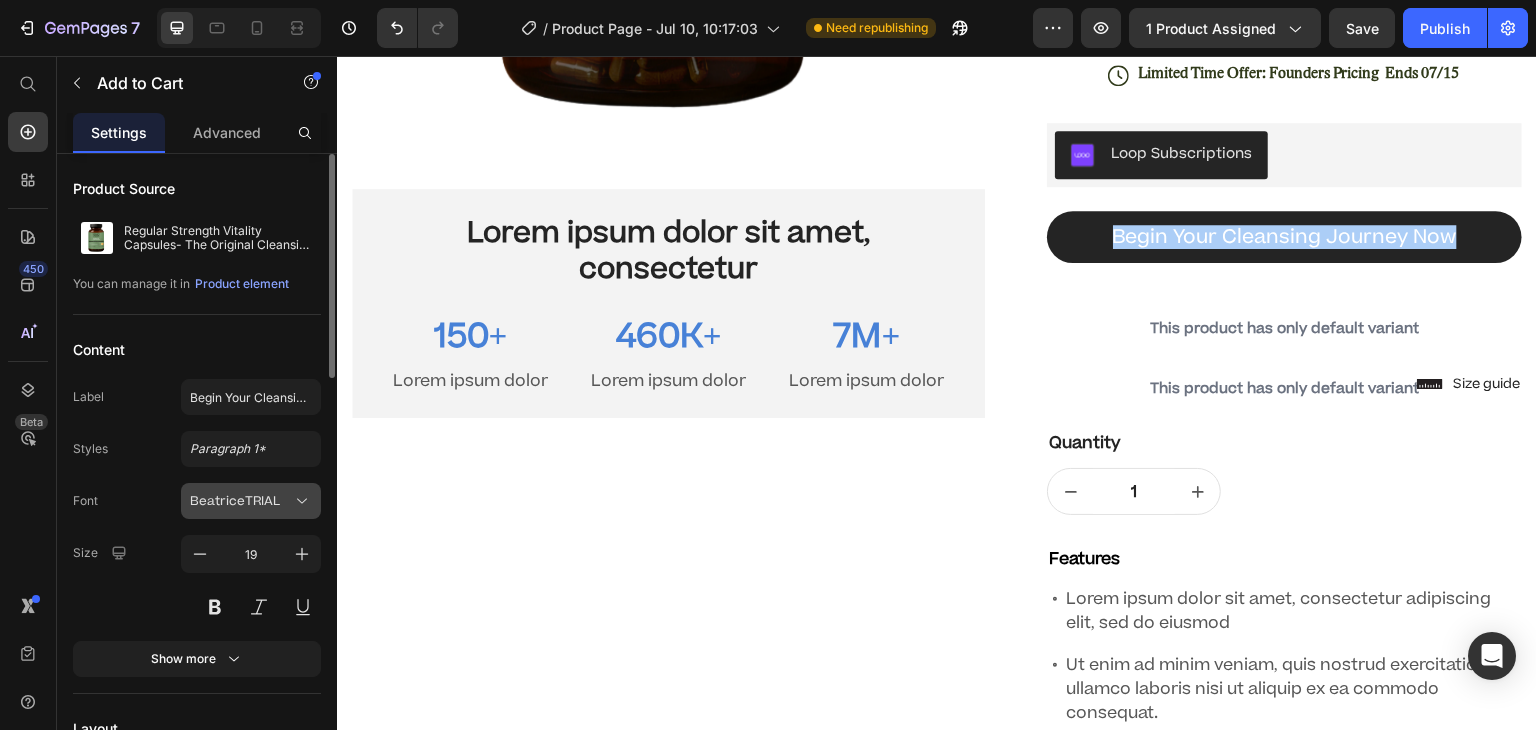 click on "BeatriceTRIAL" at bounding box center (241, 501) 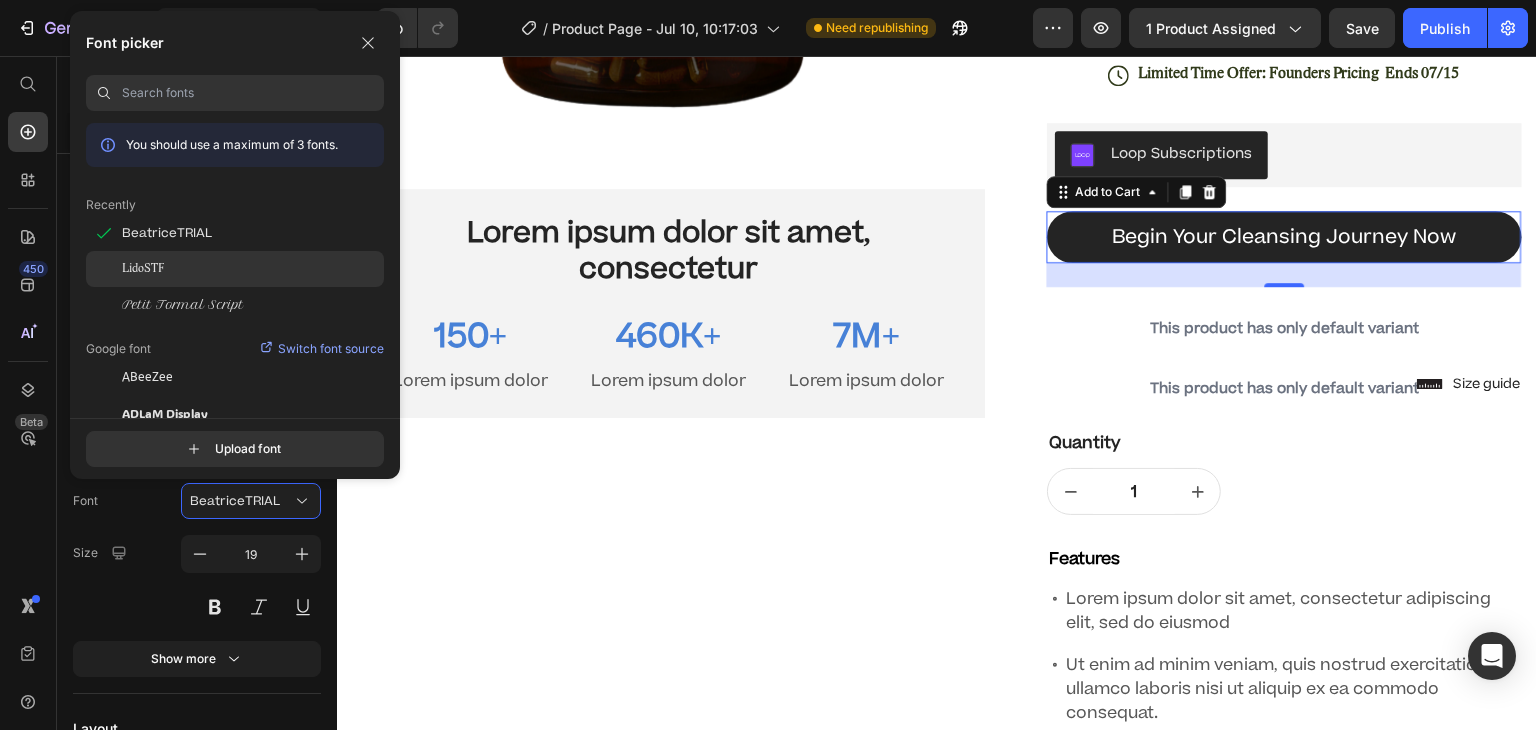 click on "LidoSTF" at bounding box center (143, 269) 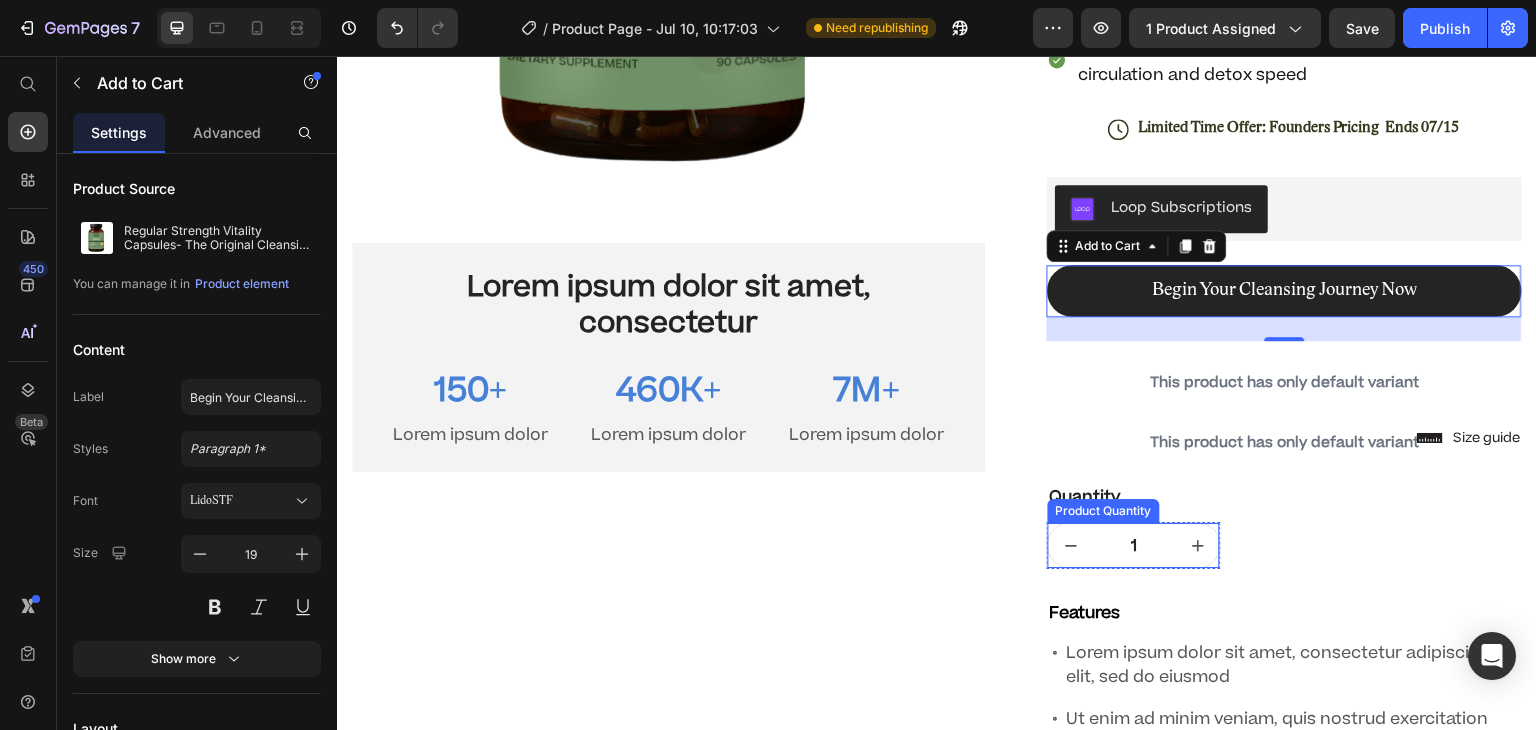 scroll, scrollTop: 700, scrollLeft: 0, axis: vertical 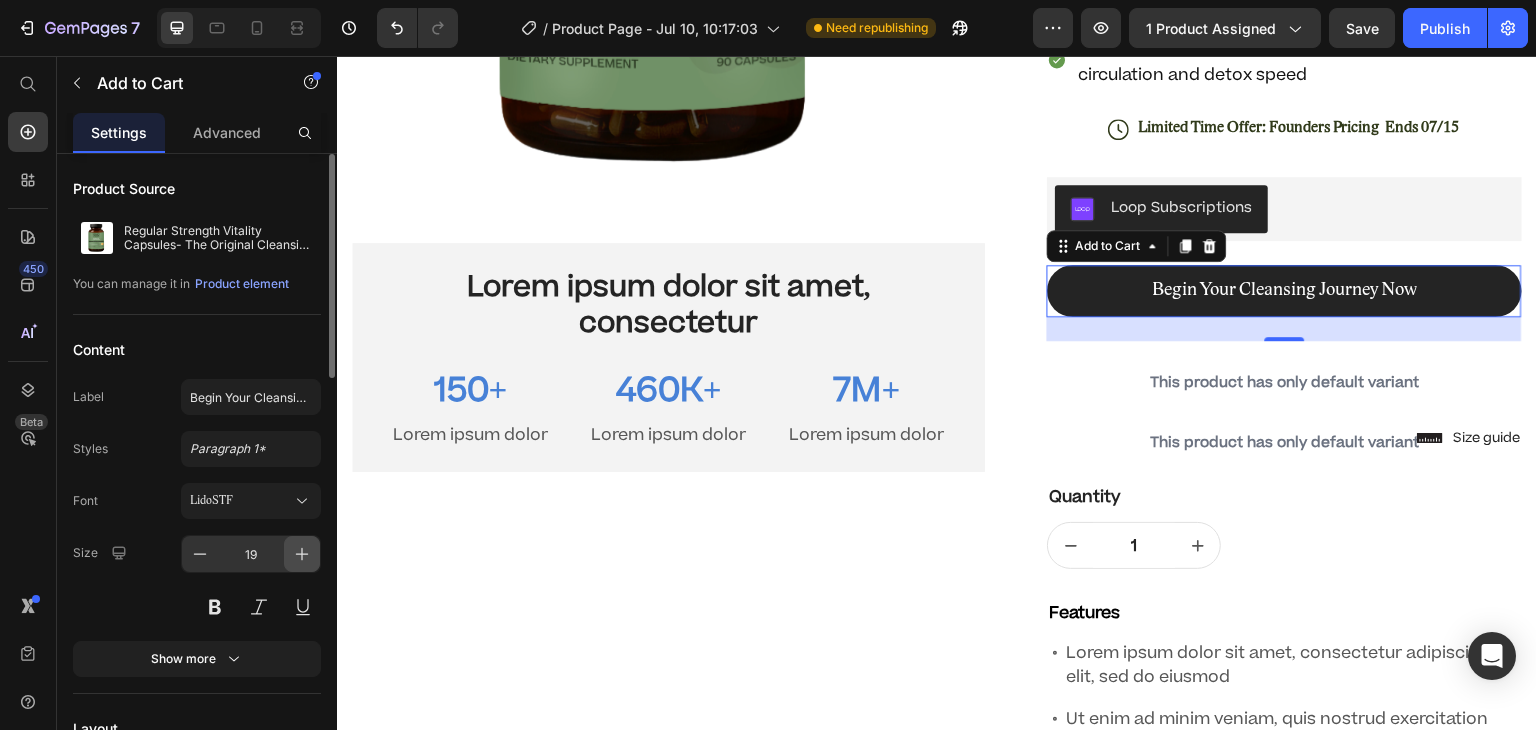 drag, startPoint x: 313, startPoint y: 549, endPoint x: 304, endPoint y: 554, distance: 10.29563 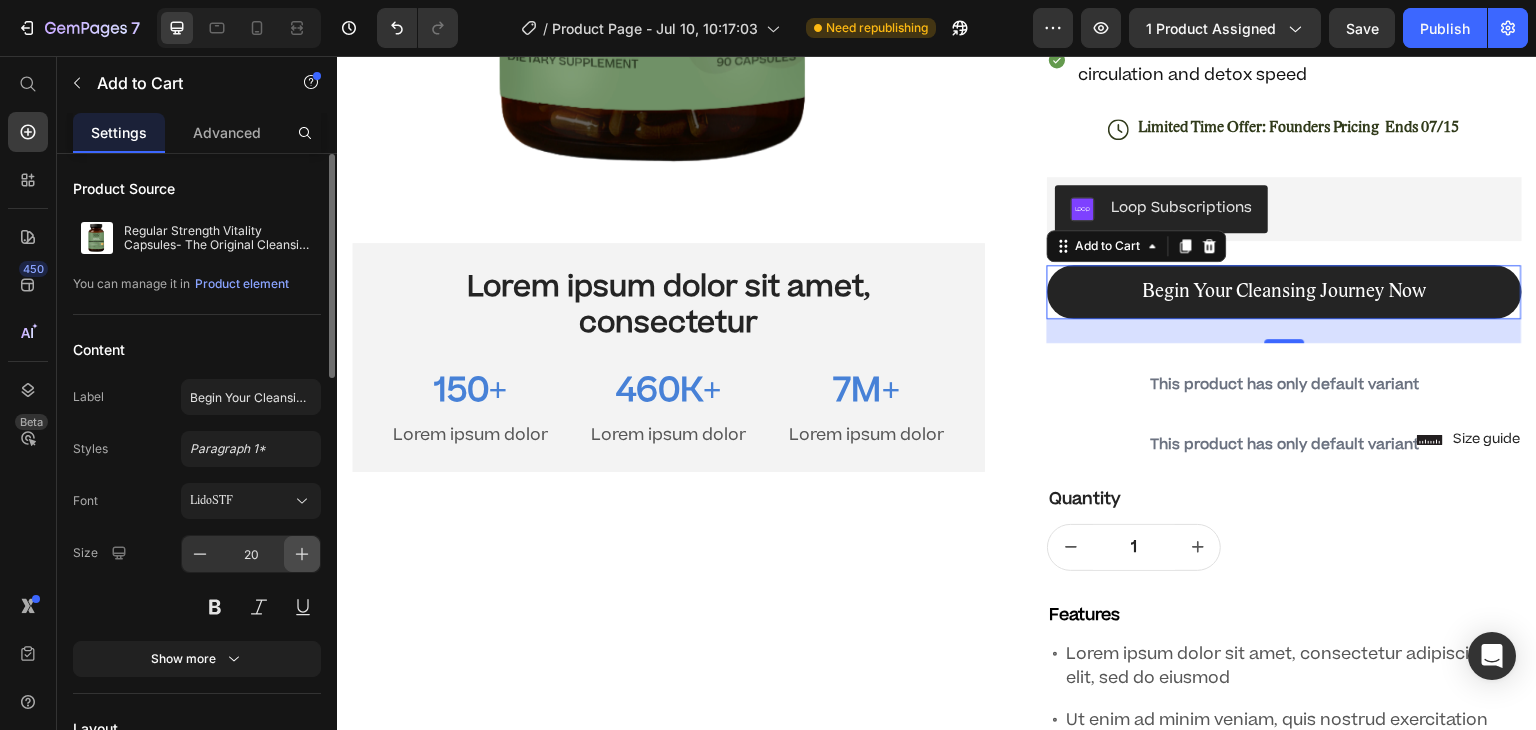 click 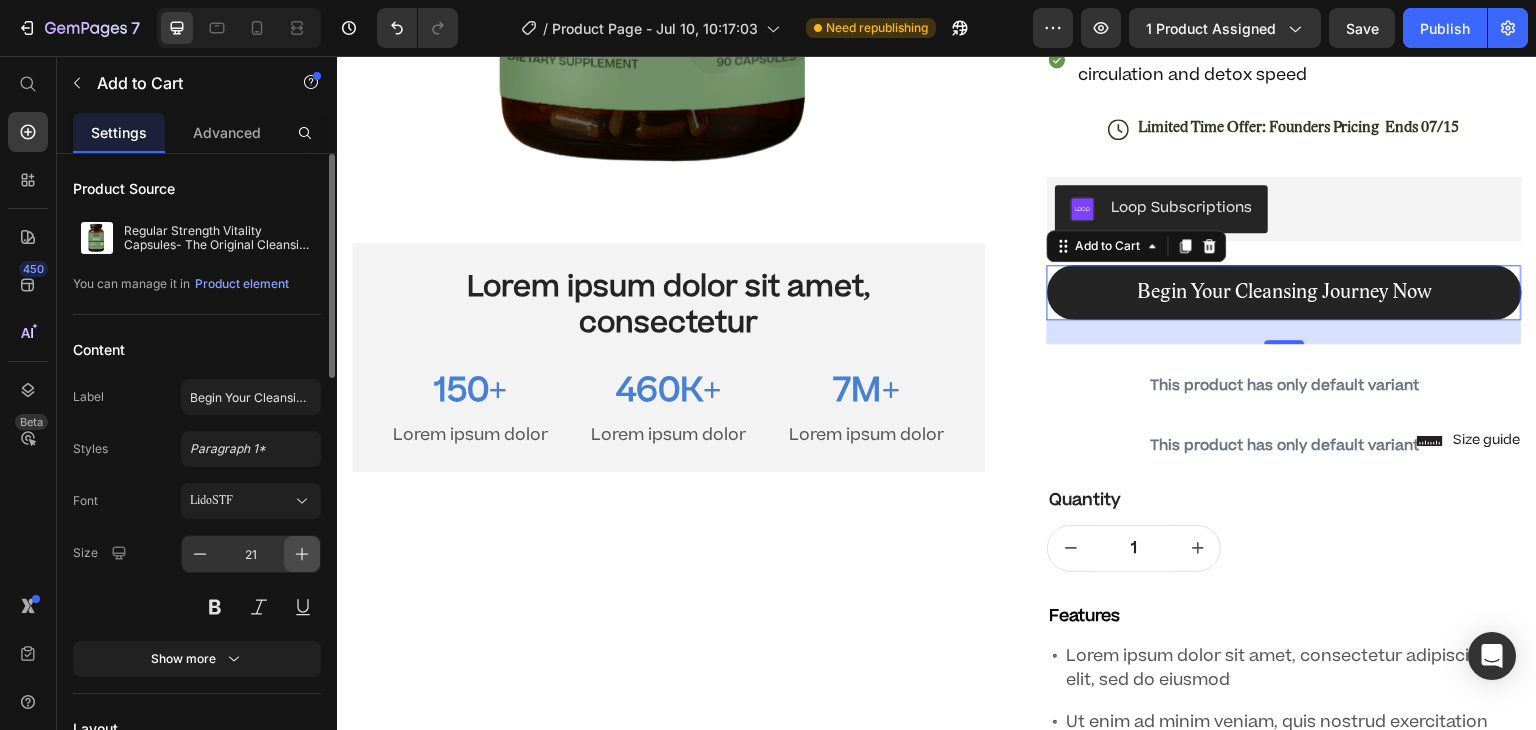 click 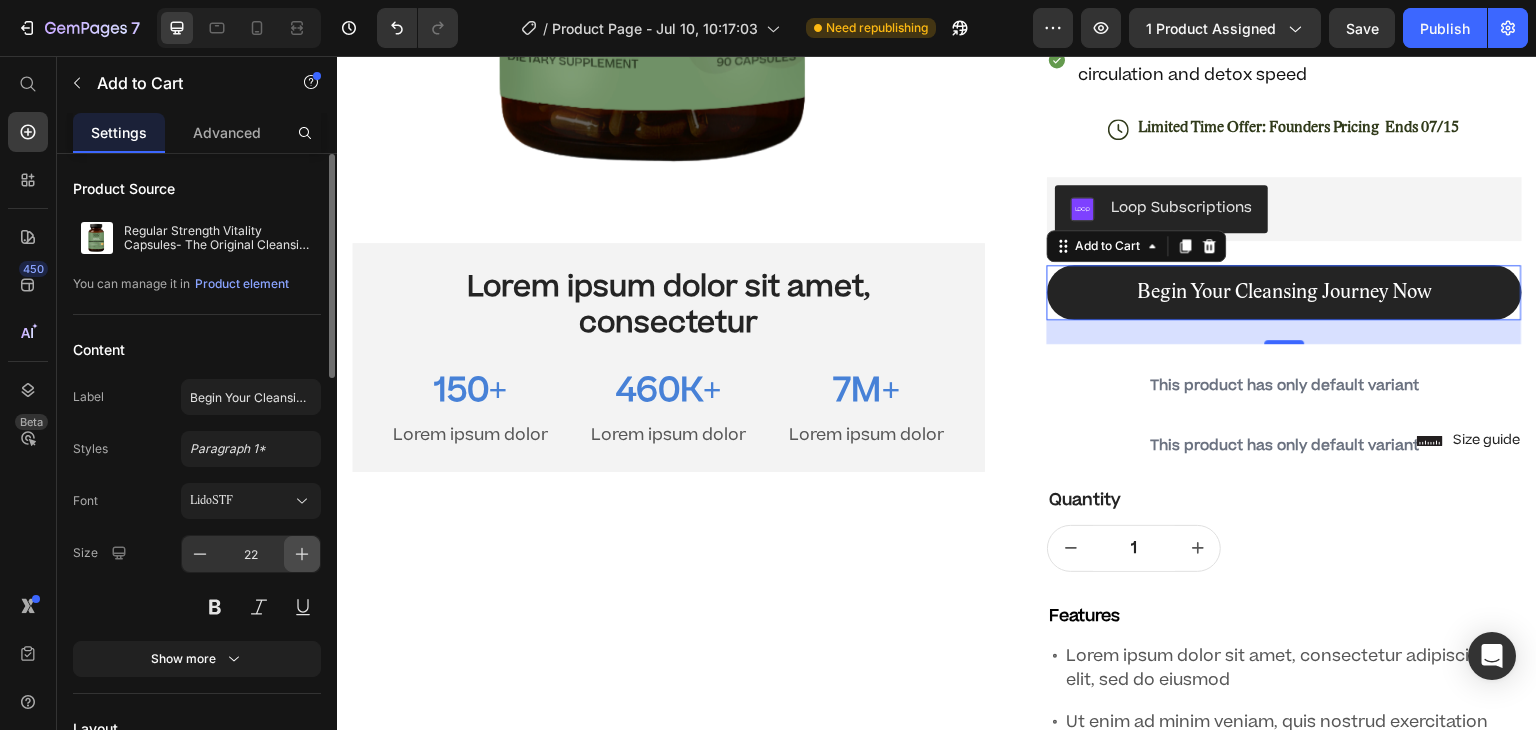 click 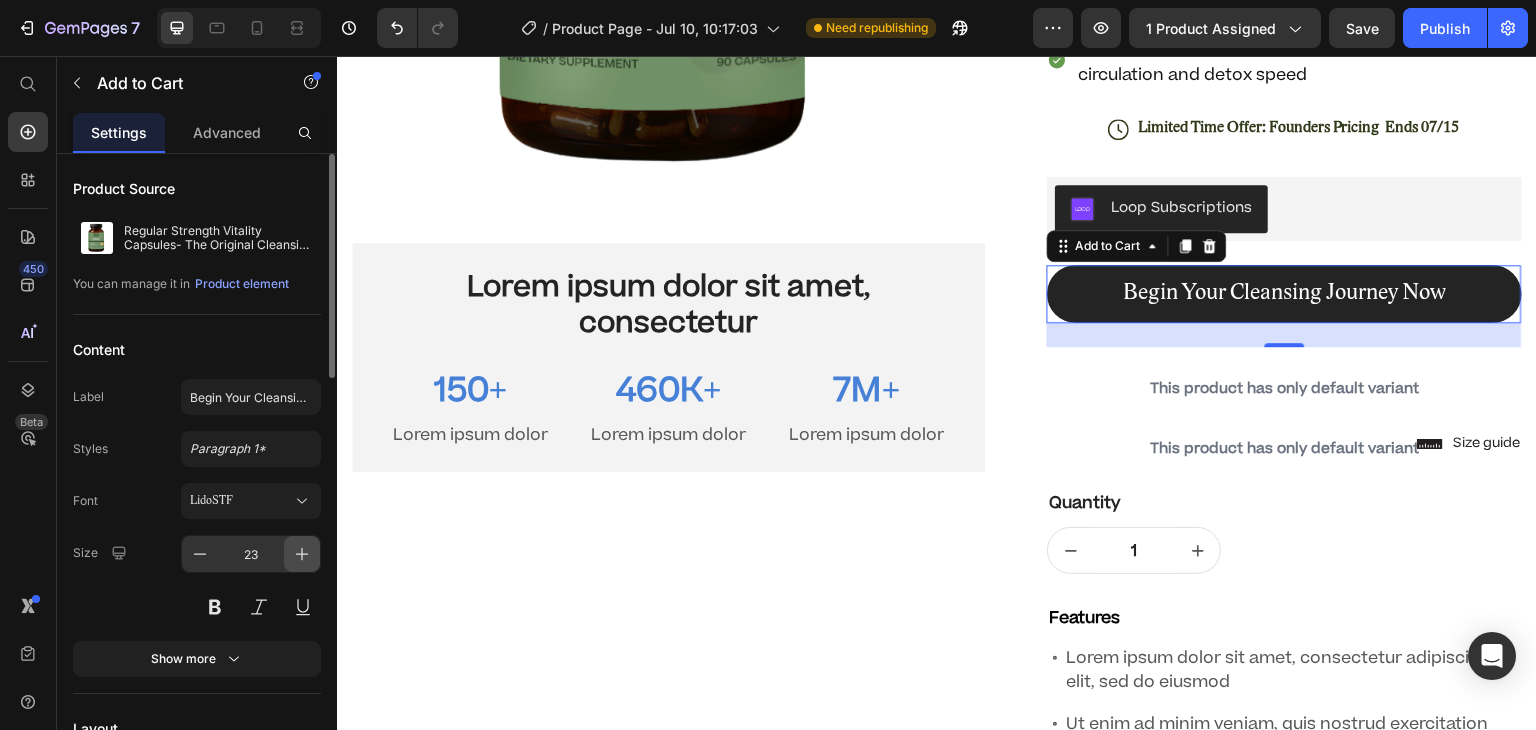 click 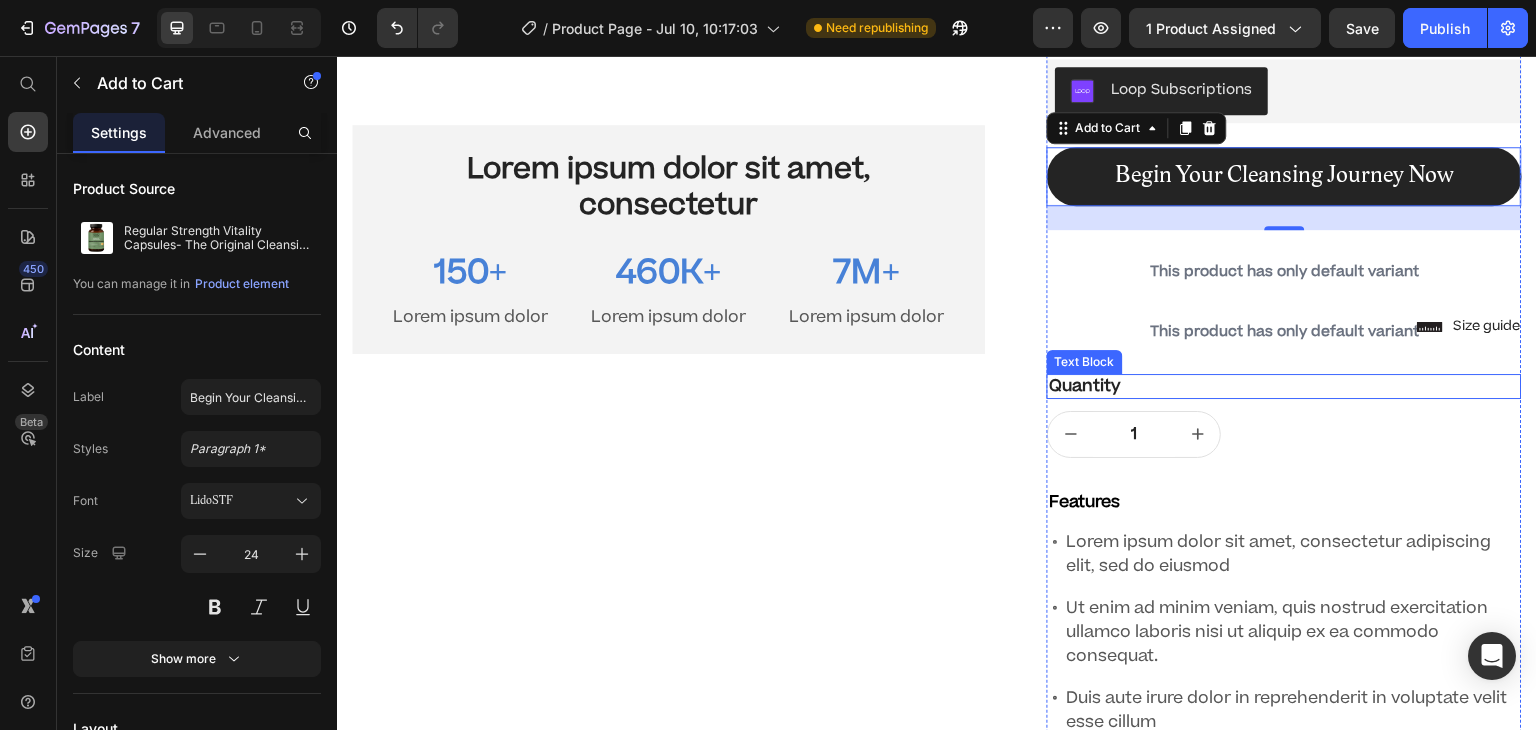 scroll, scrollTop: 816, scrollLeft: 0, axis: vertical 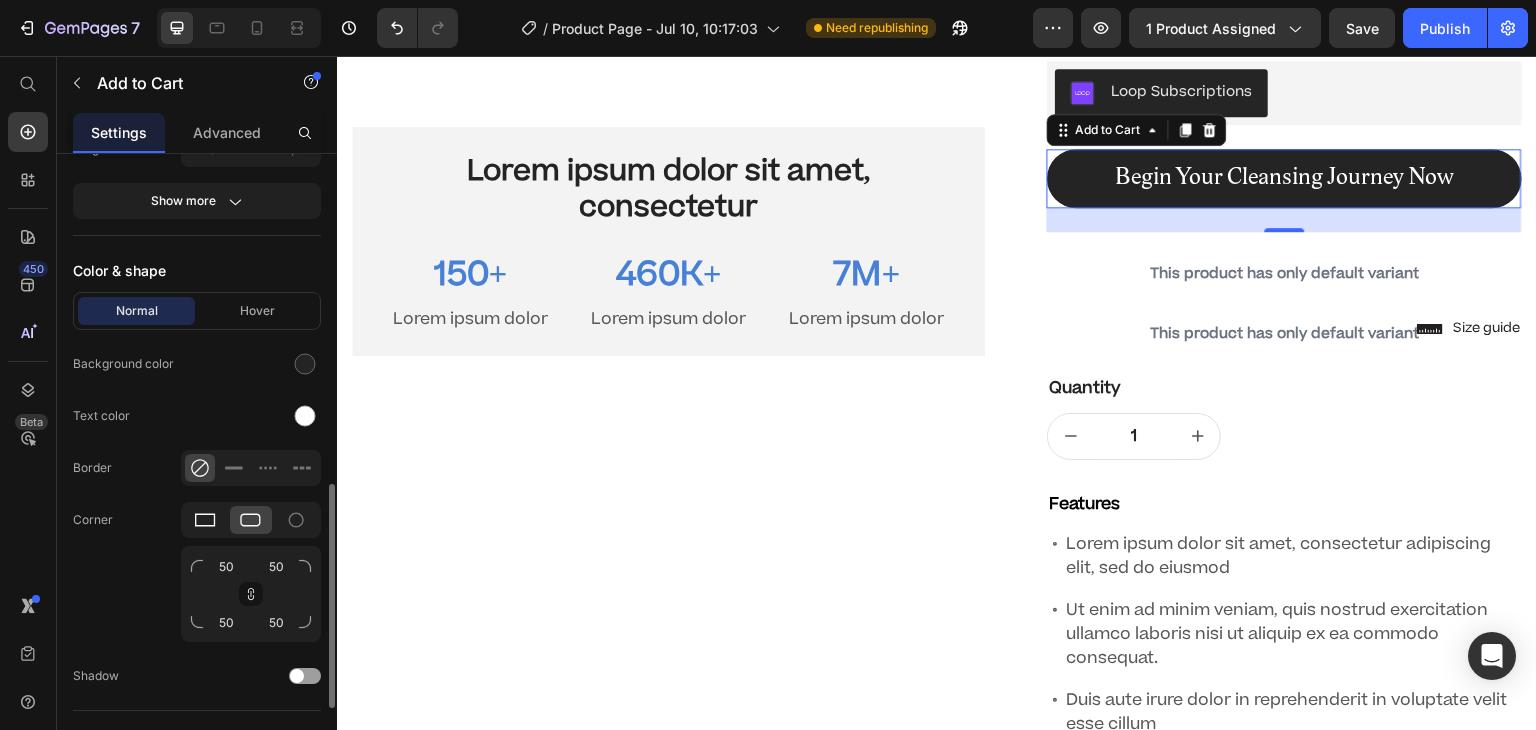 click 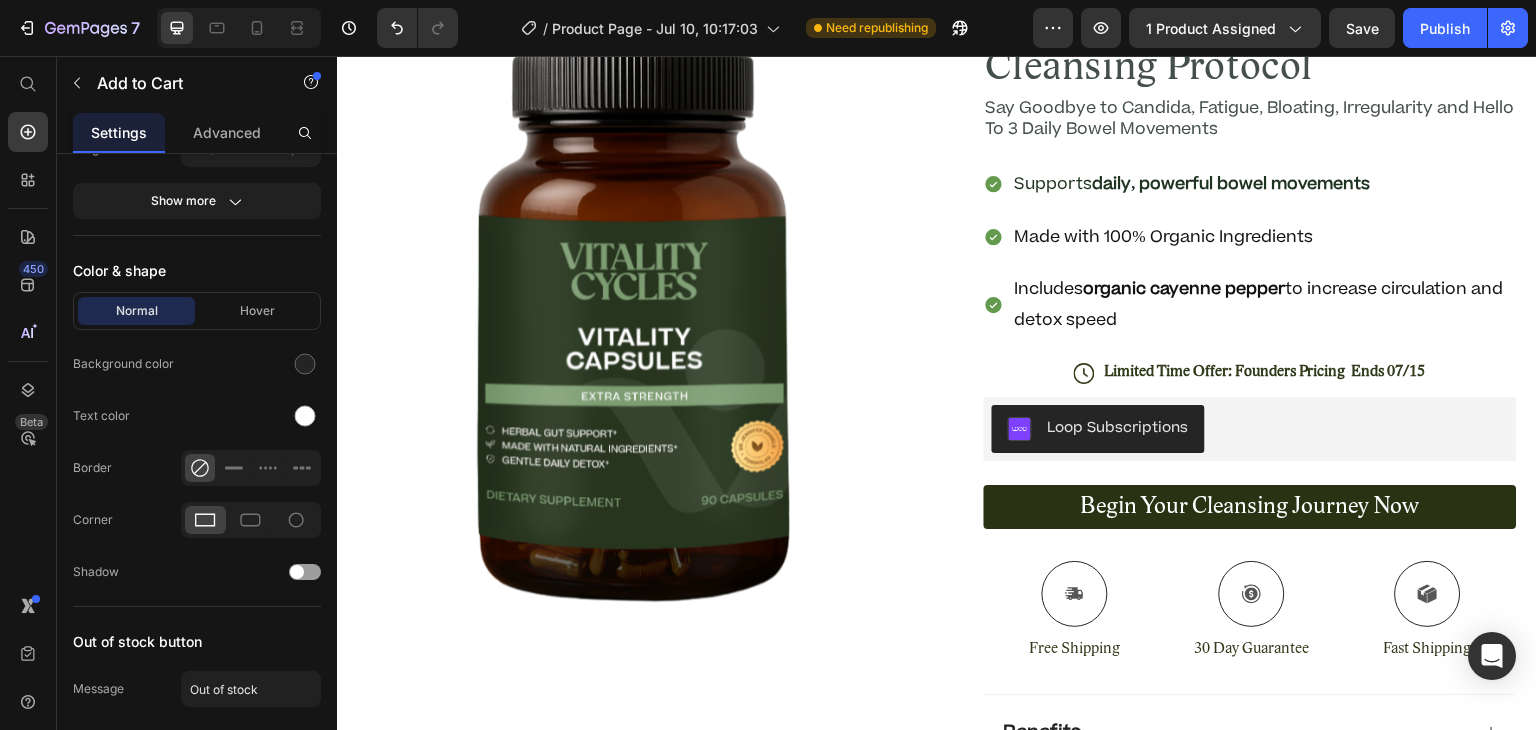 scroll, scrollTop: 2018, scrollLeft: 0, axis: vertical 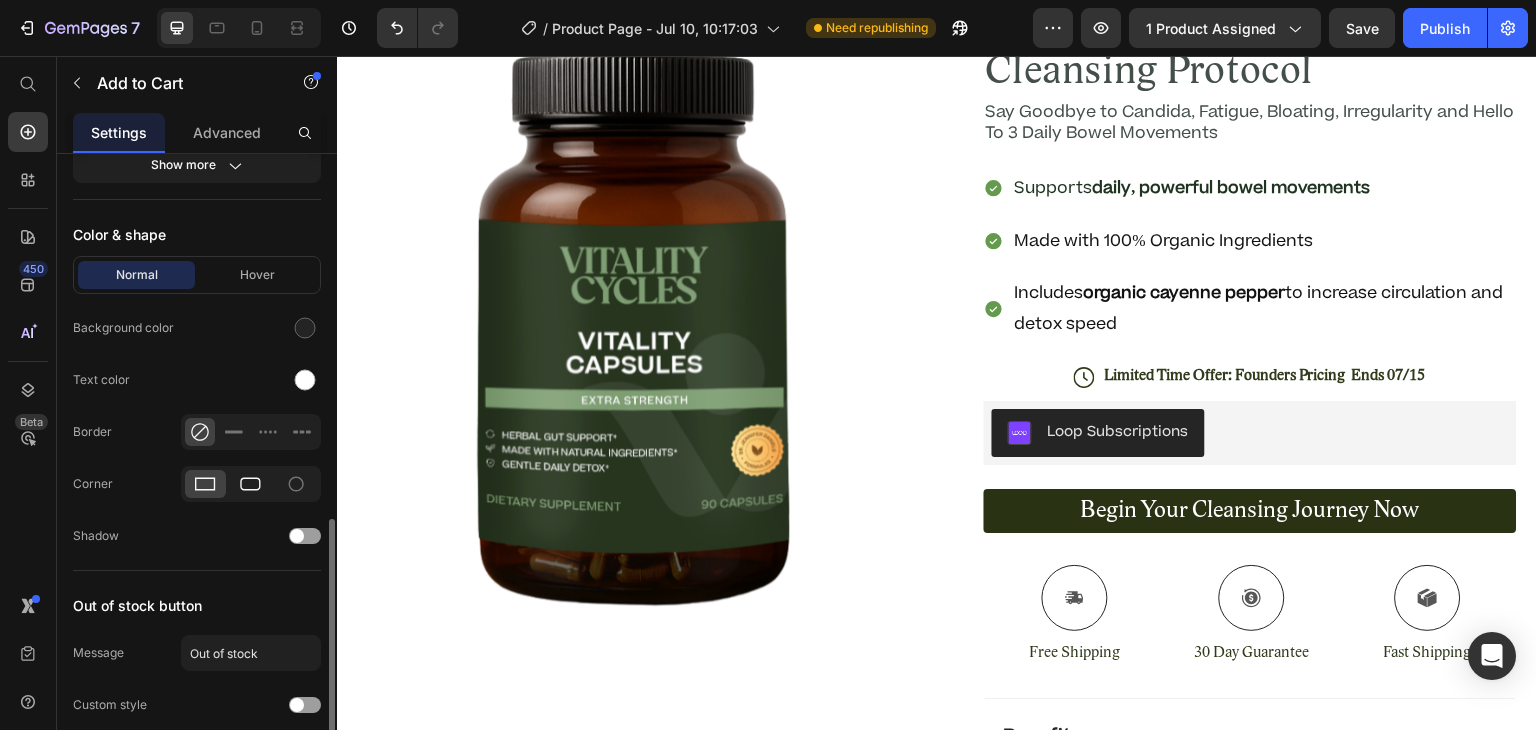 click 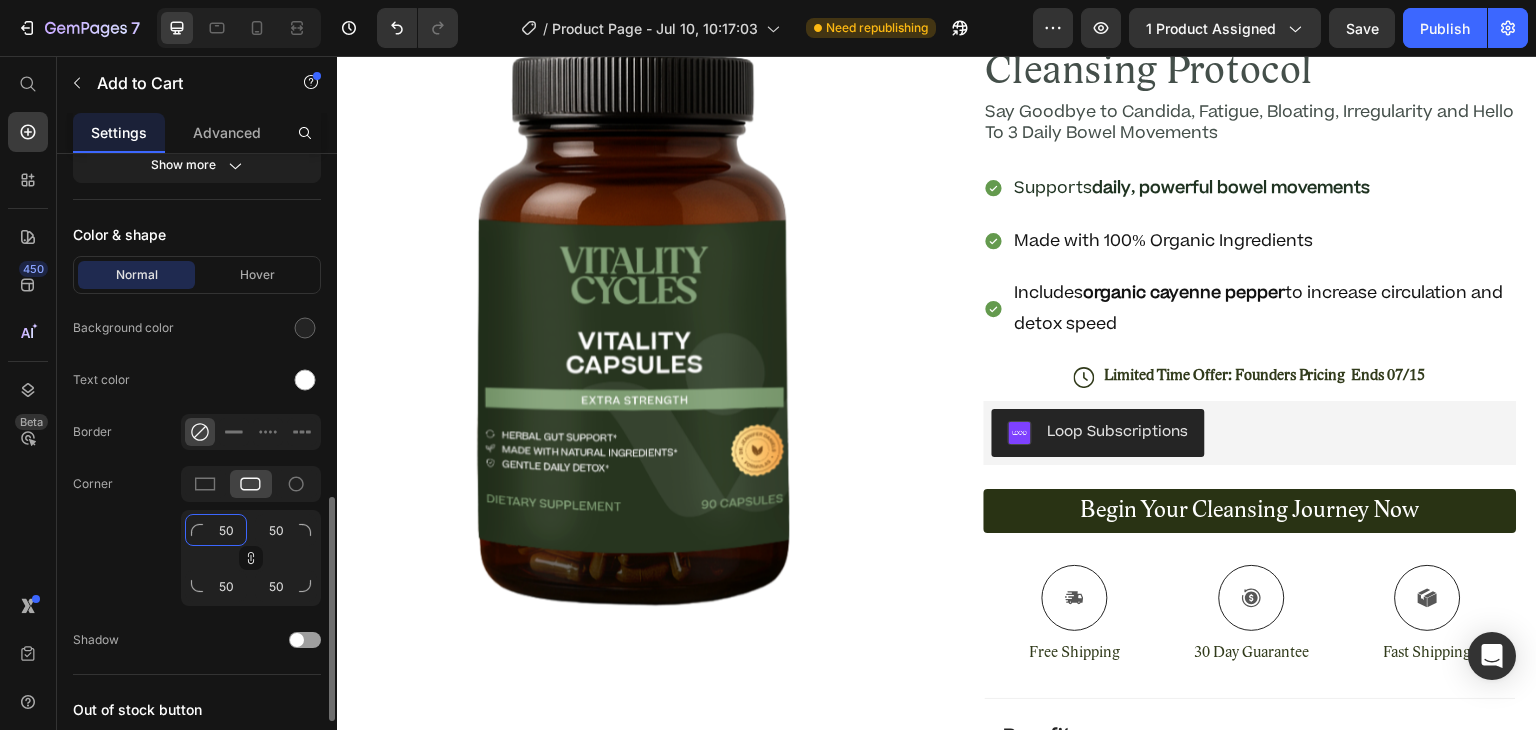 click on "50" 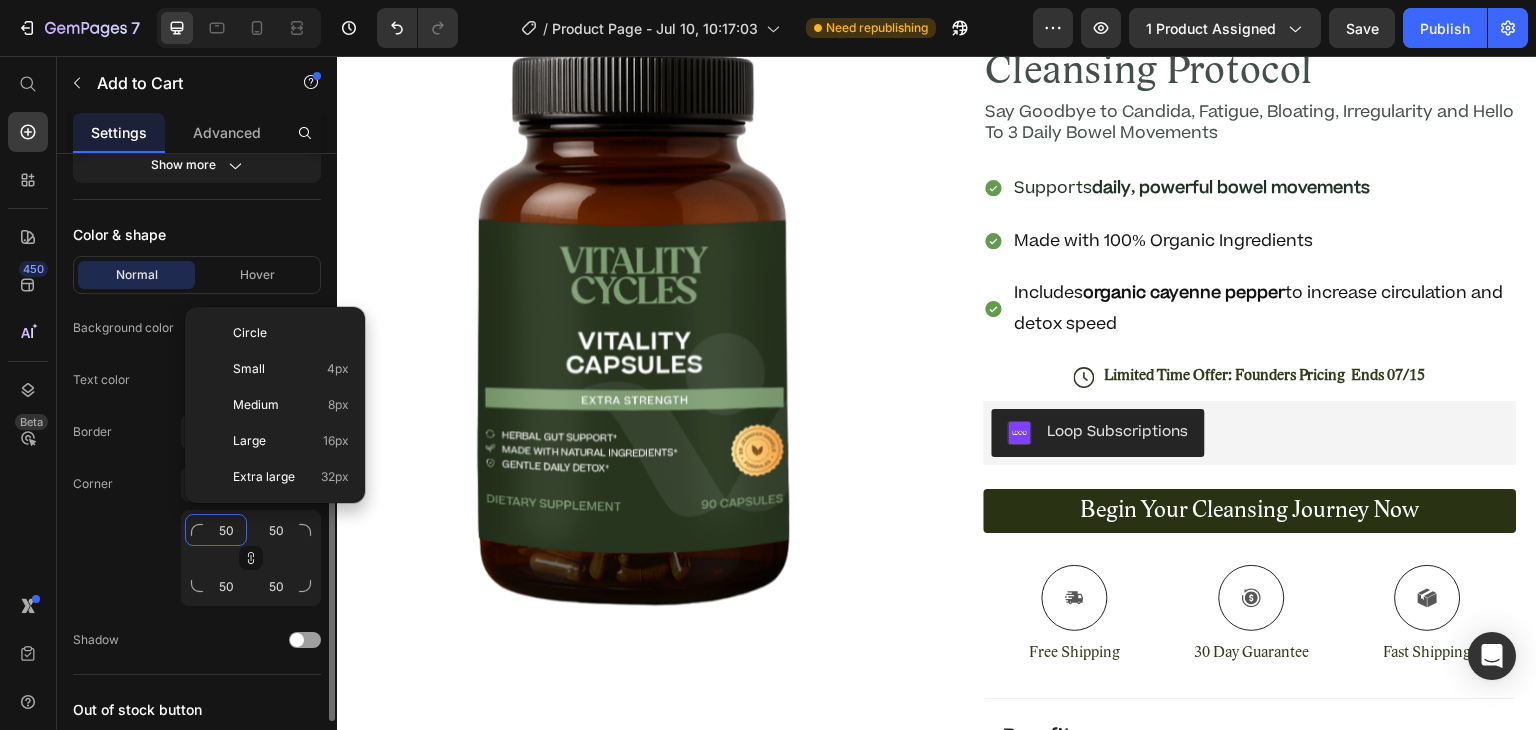type on "2" 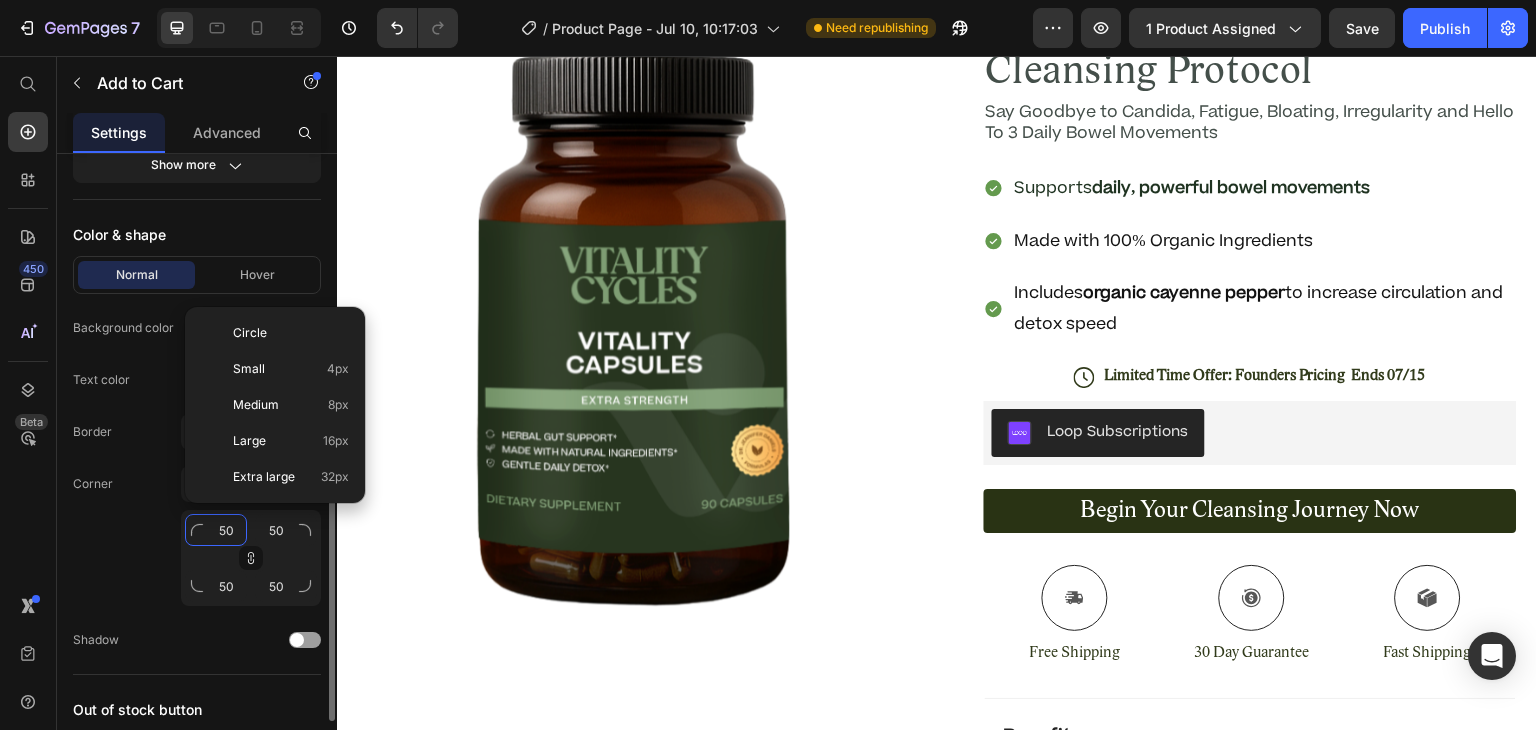 type on "2" 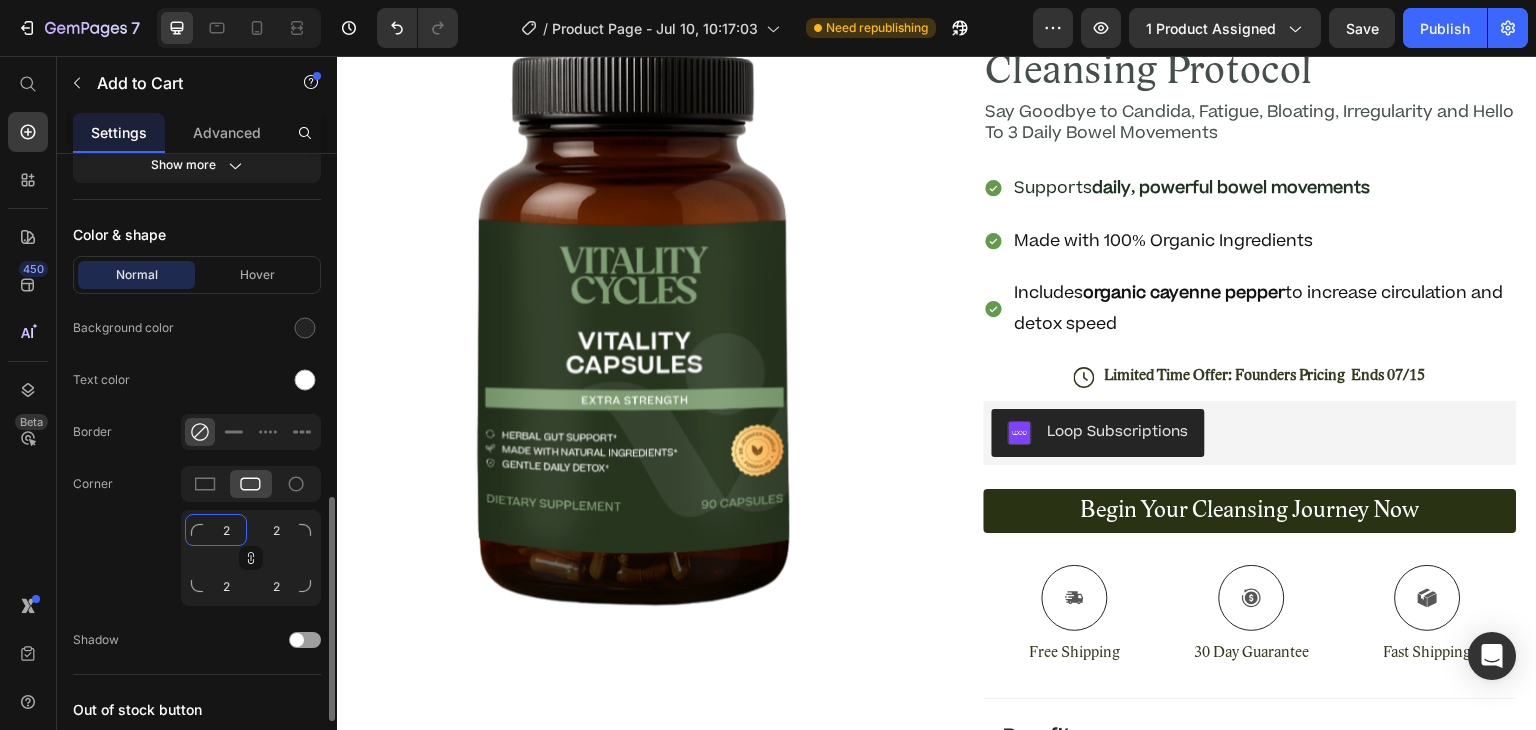 type on "20" 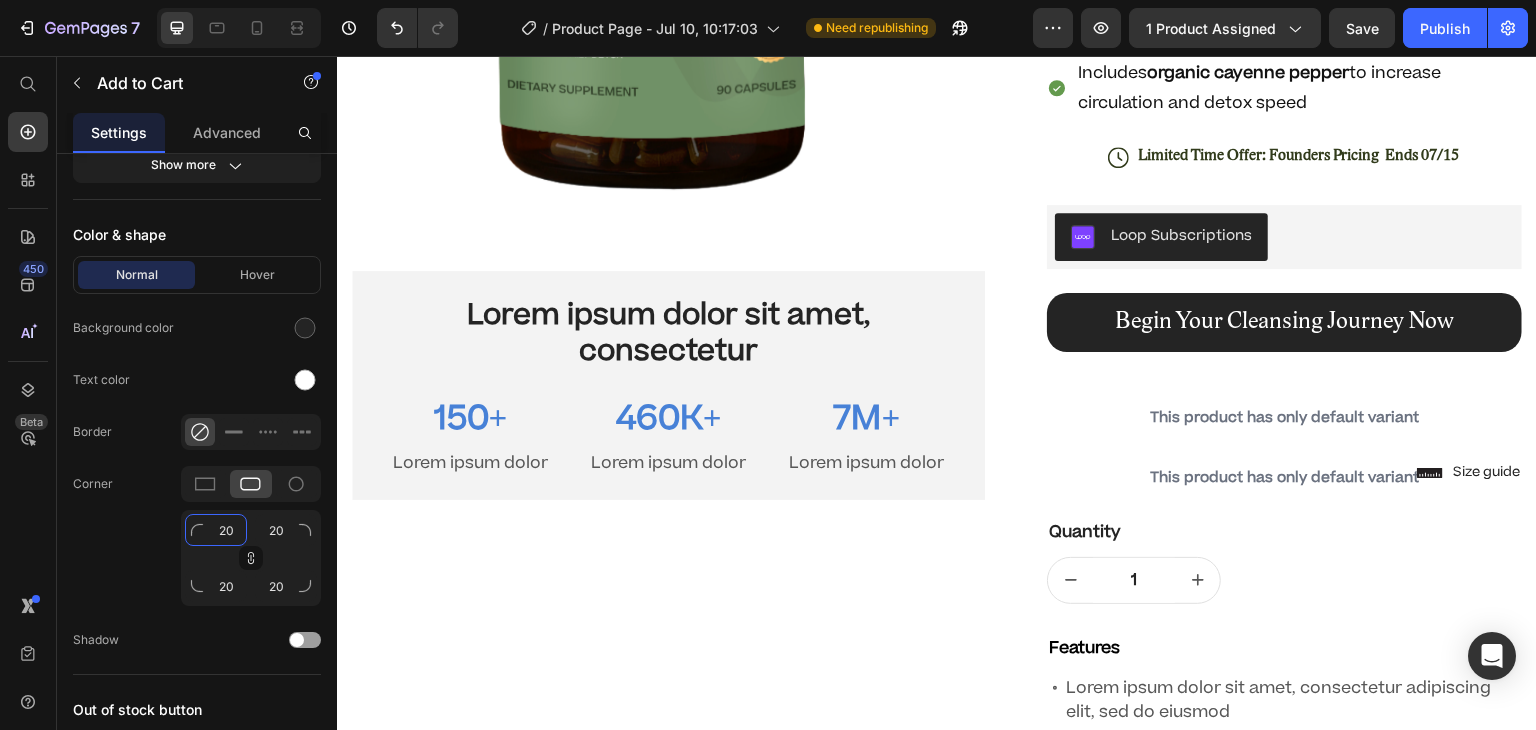 scroll, scrollTop: 674, scrollLeft: 0, axis: vertical 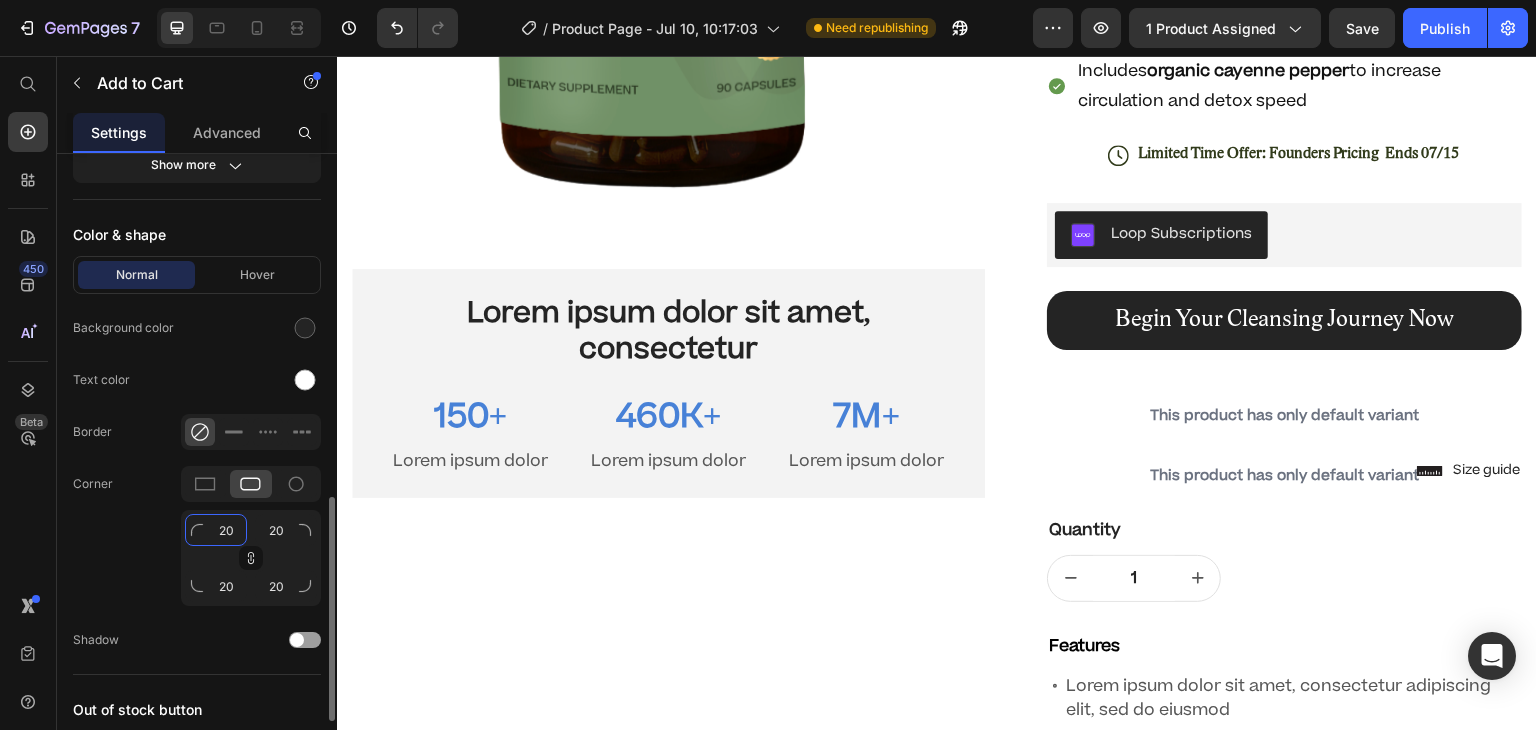 type on "2" 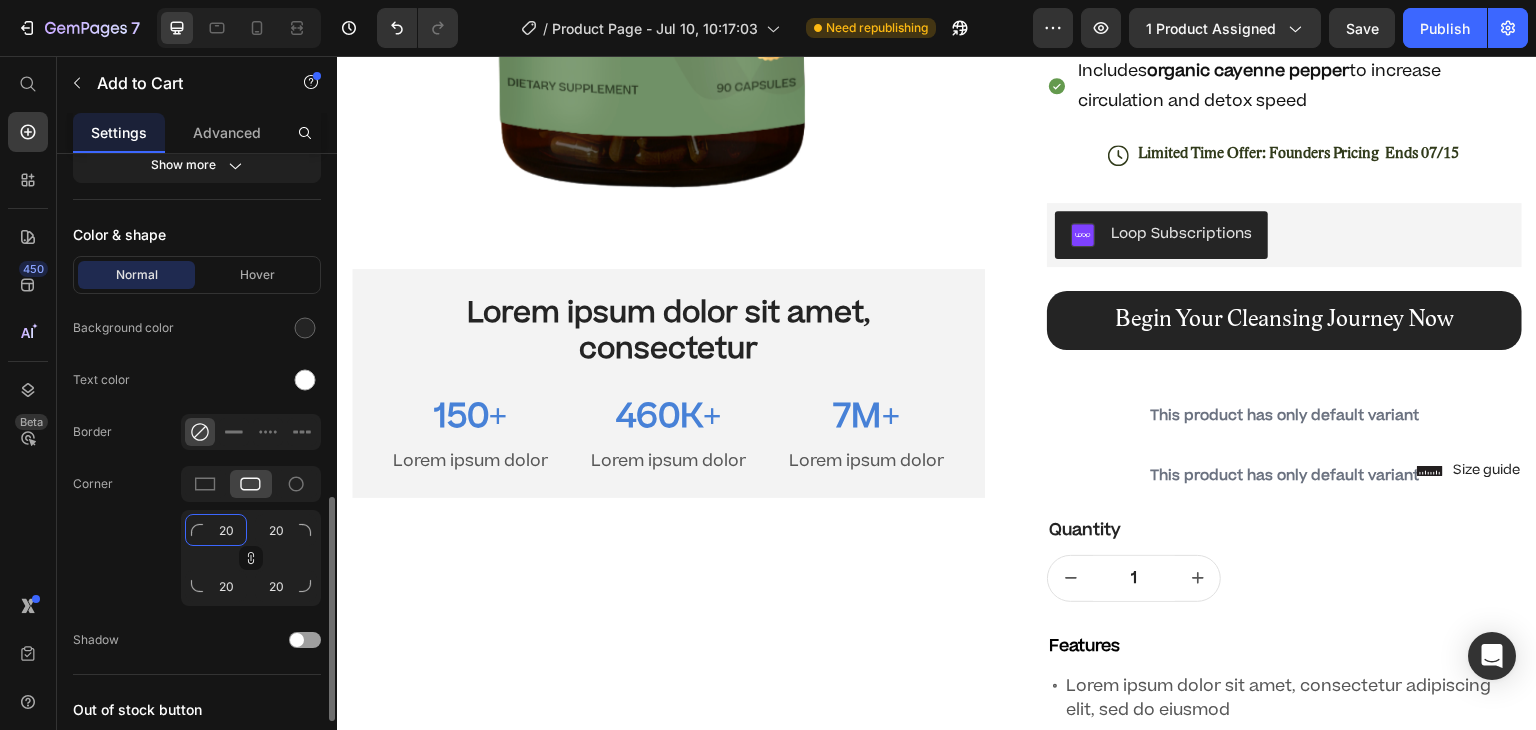 type on "2" 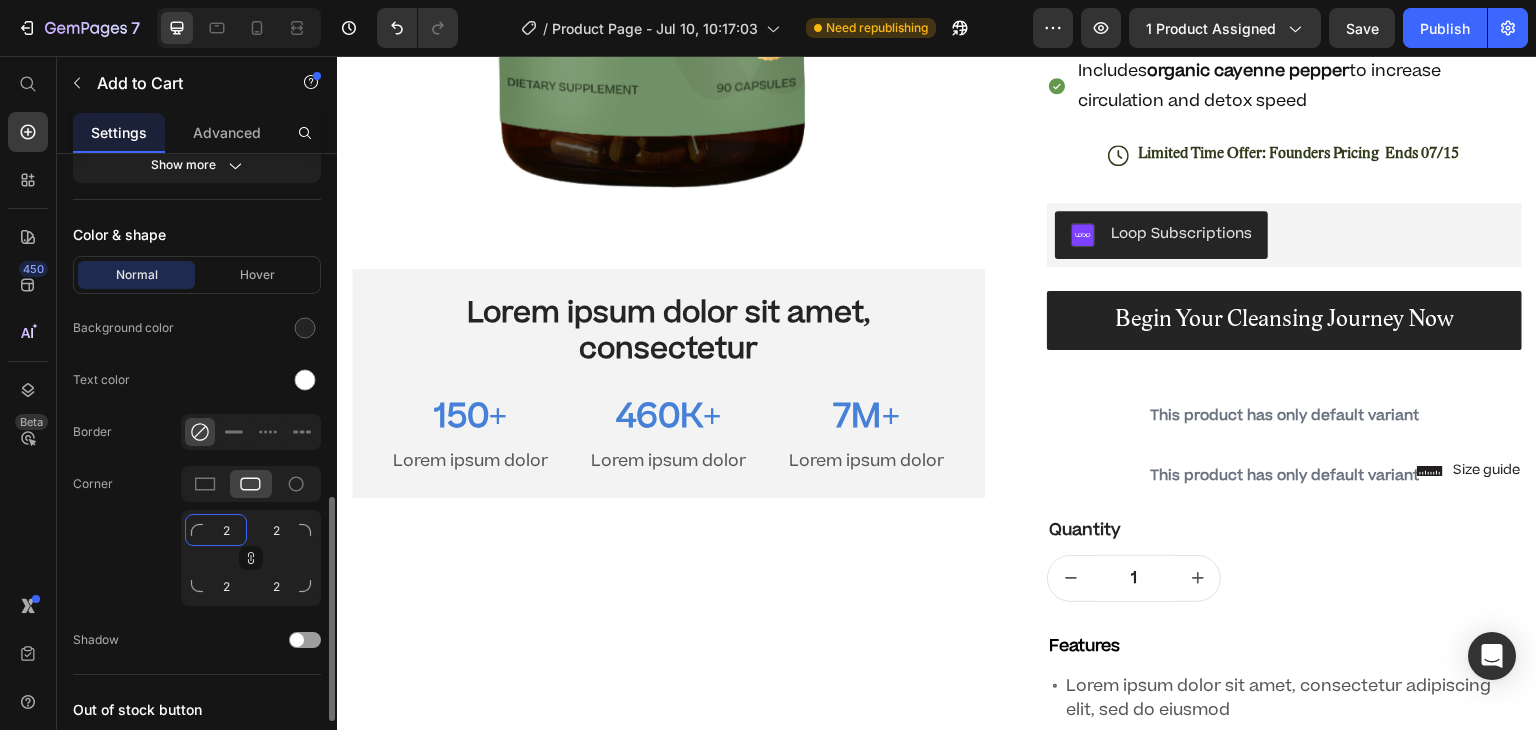 type 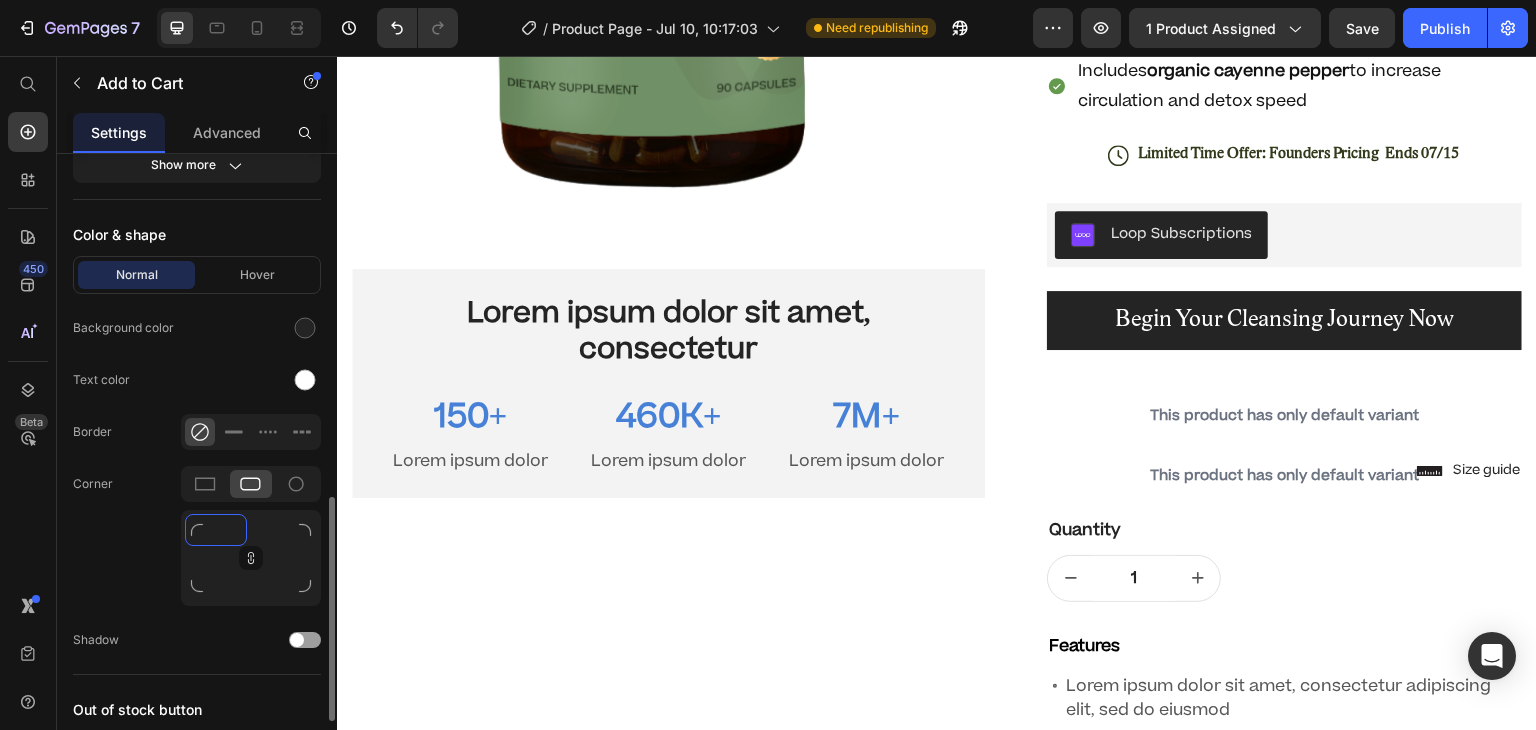 type on "1" 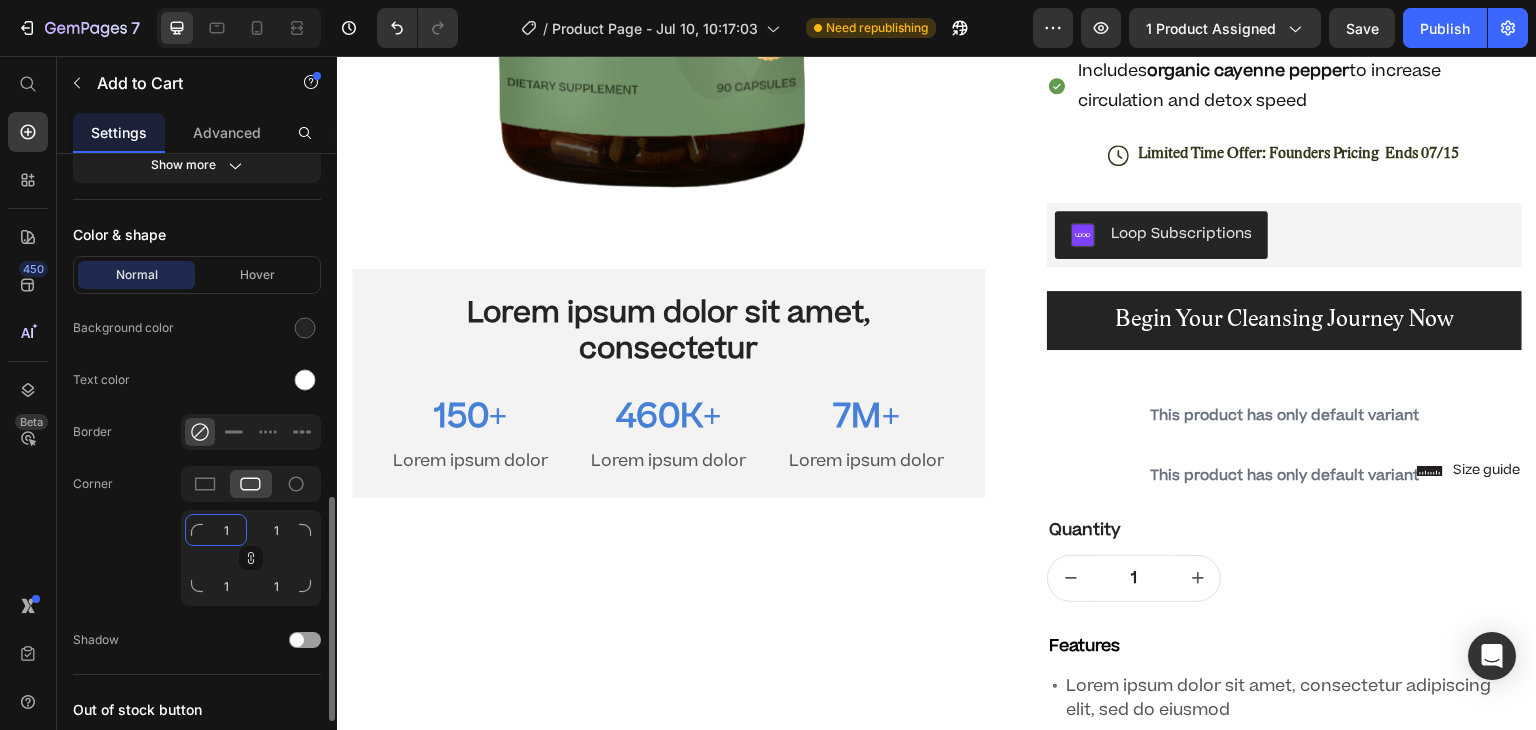 type on "10" 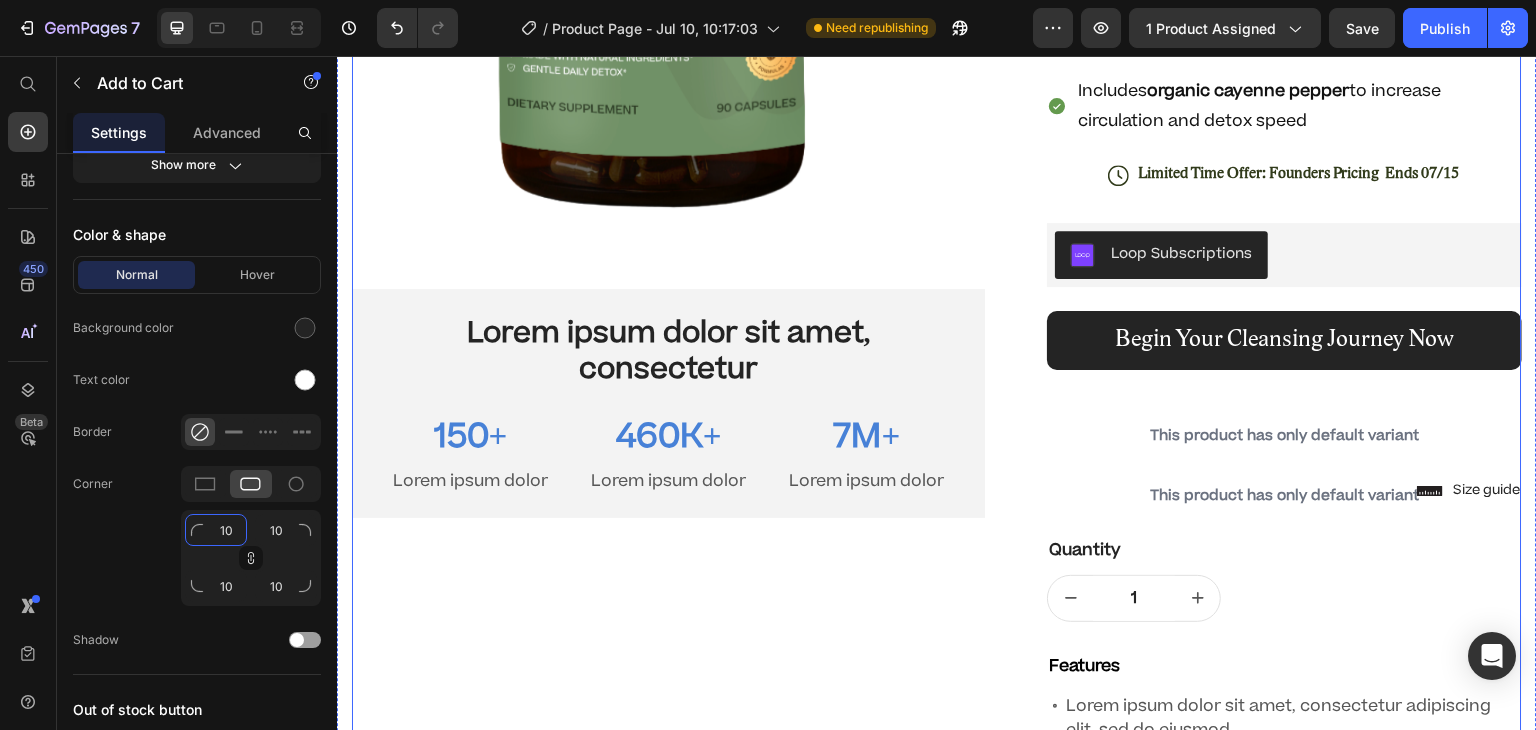 scroll, scrollTop: 653, scrollLeft: 0, axis: vertical 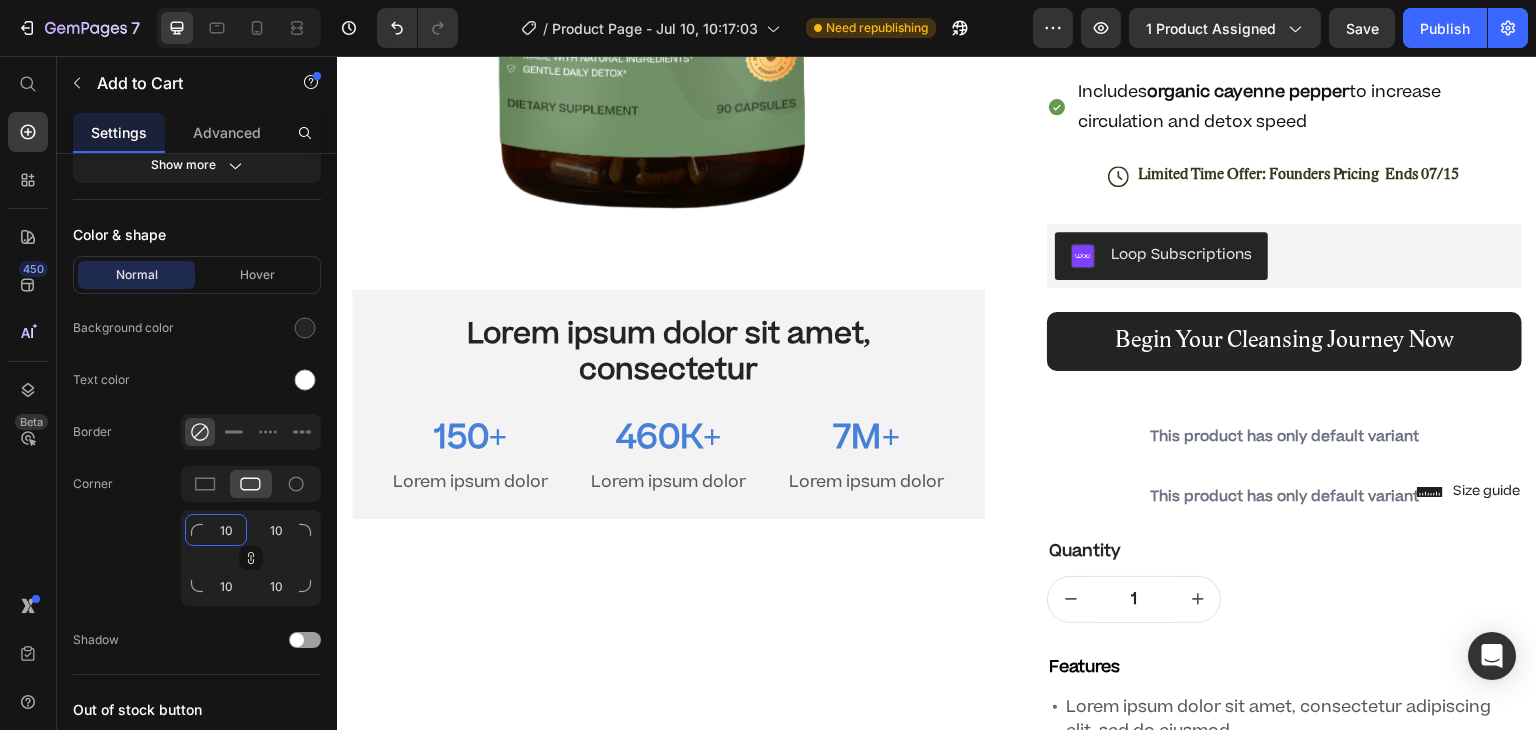 type on "10" 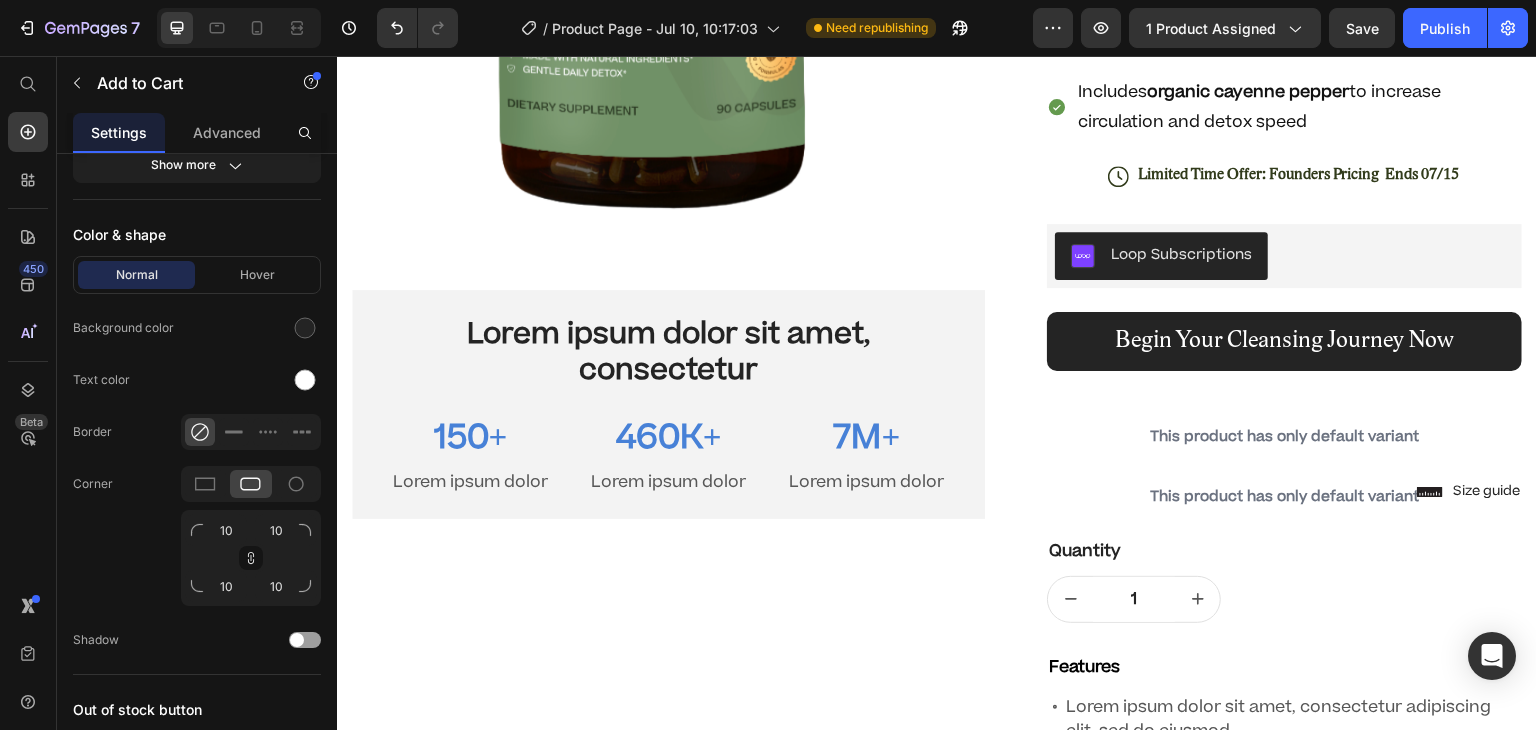 click on "450 Beta" at bounding box center [28, 325] 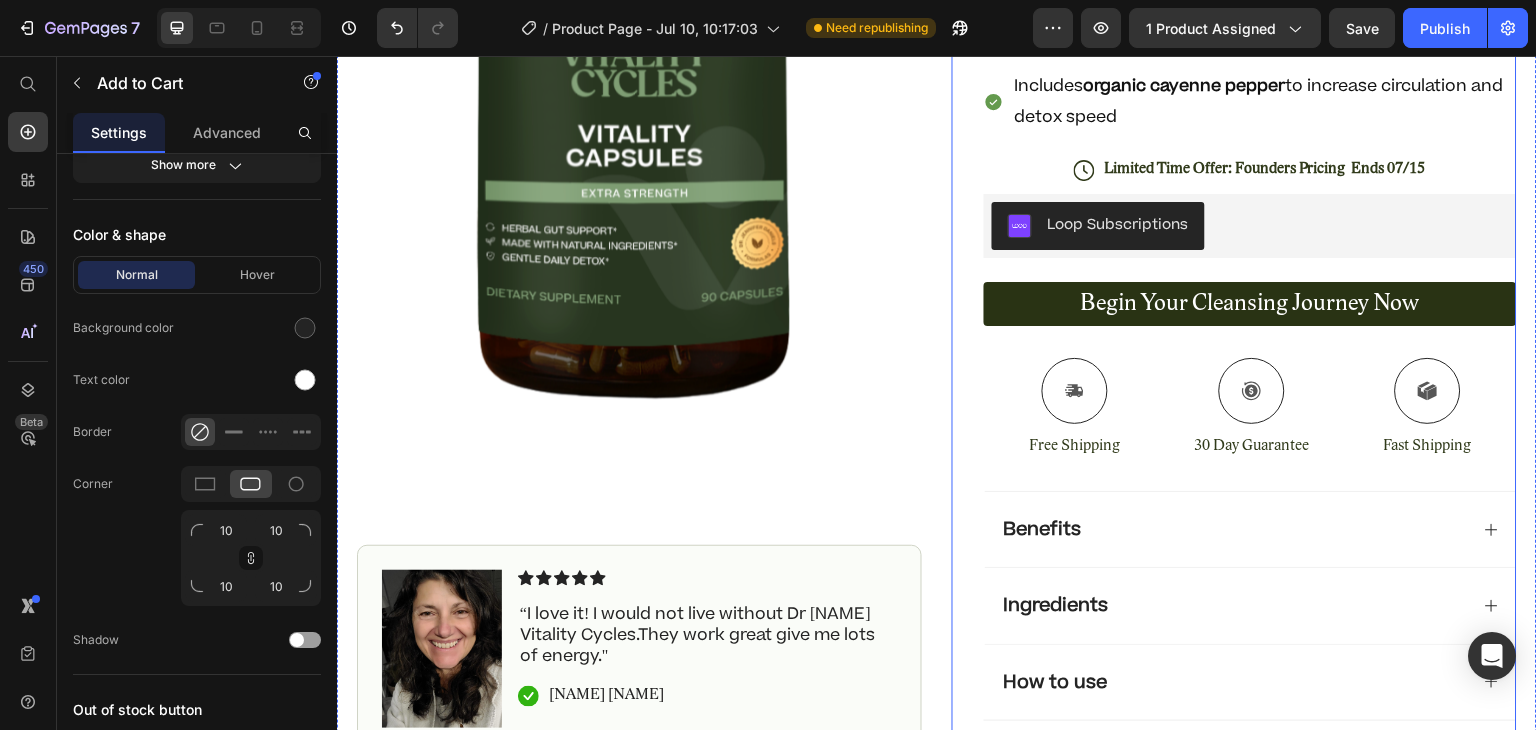 scroll, scrollTop: 2224, scrollLeft: 0, axis: vertical 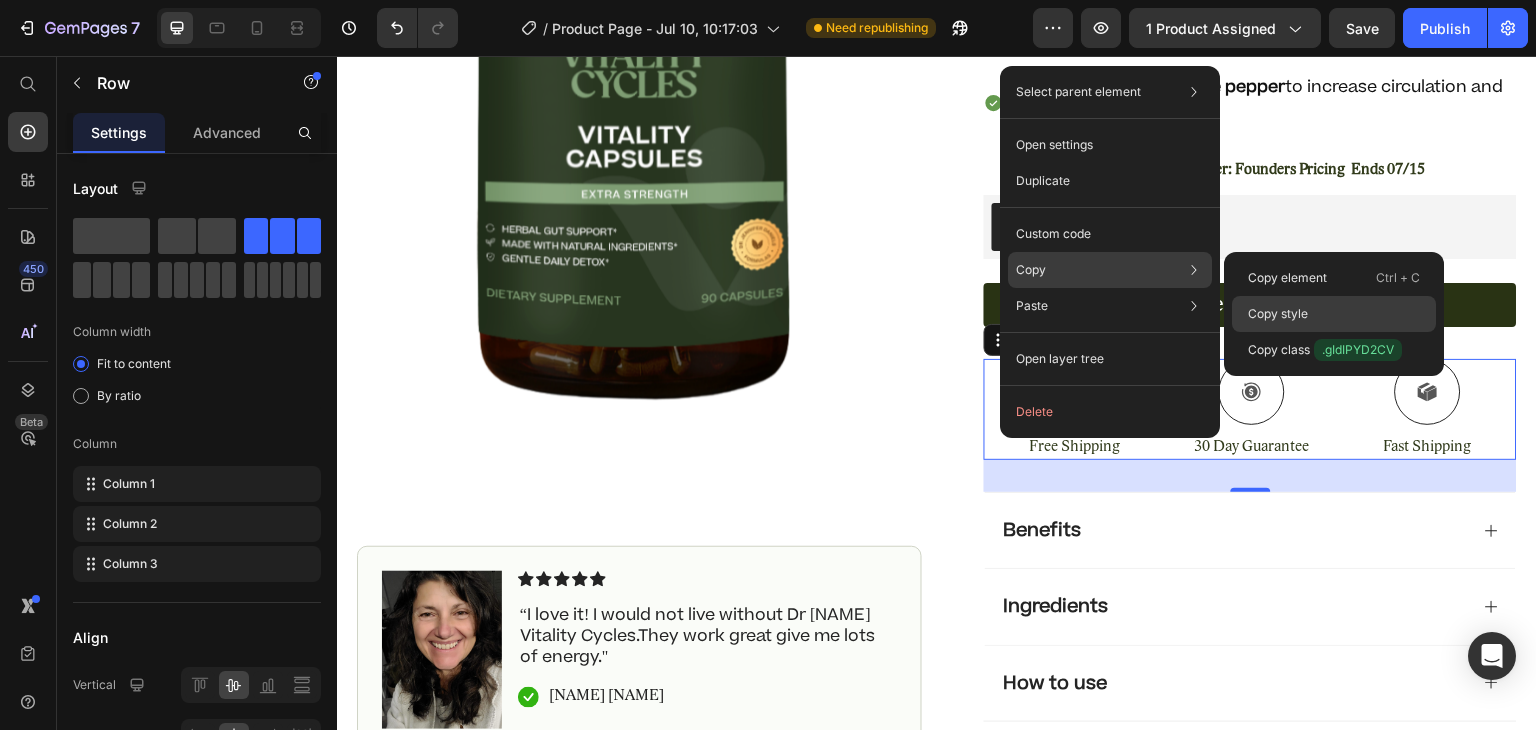 click on "Copy style" at bounding box center [1278, 314] 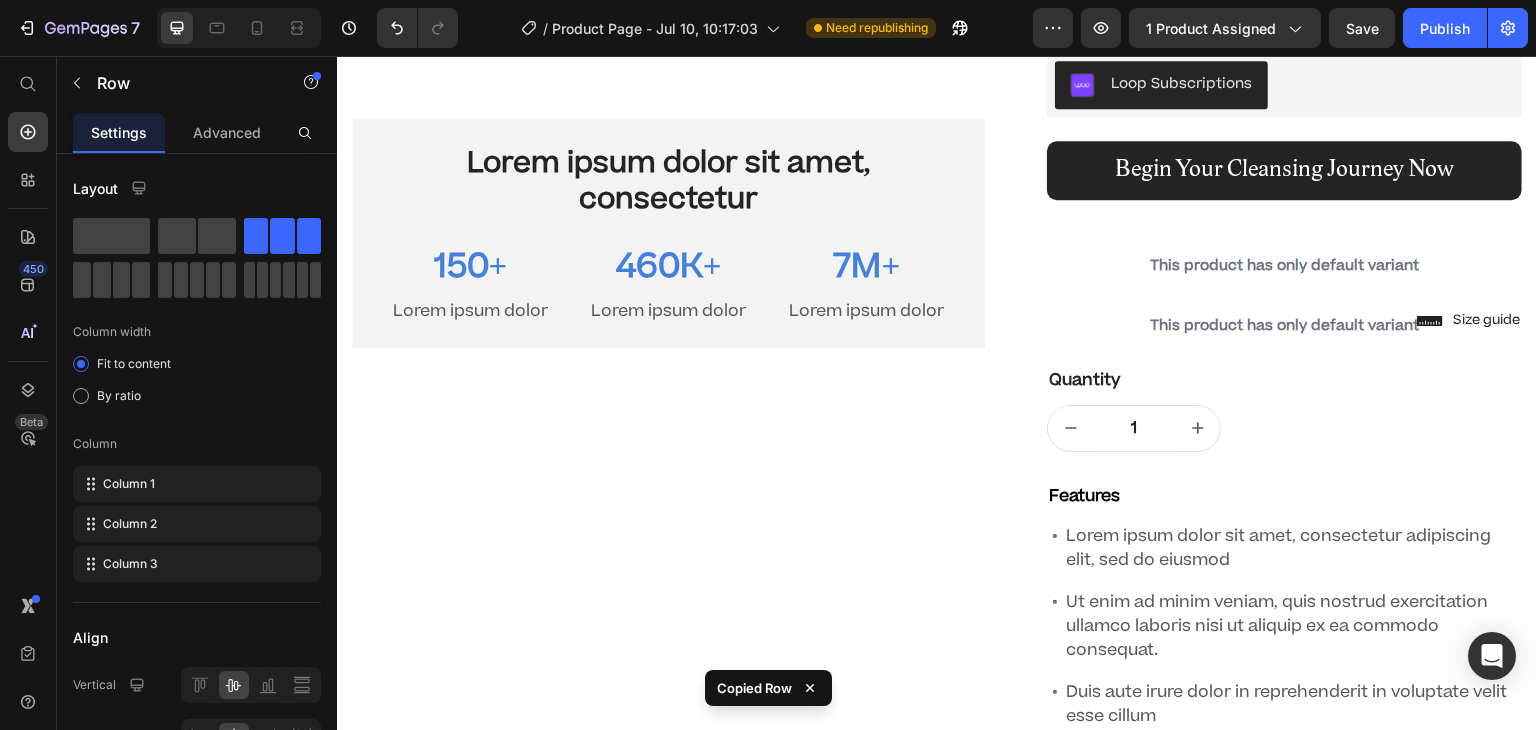scroll, scrollTop: 825, scrollLeft: 0, axis: vertical 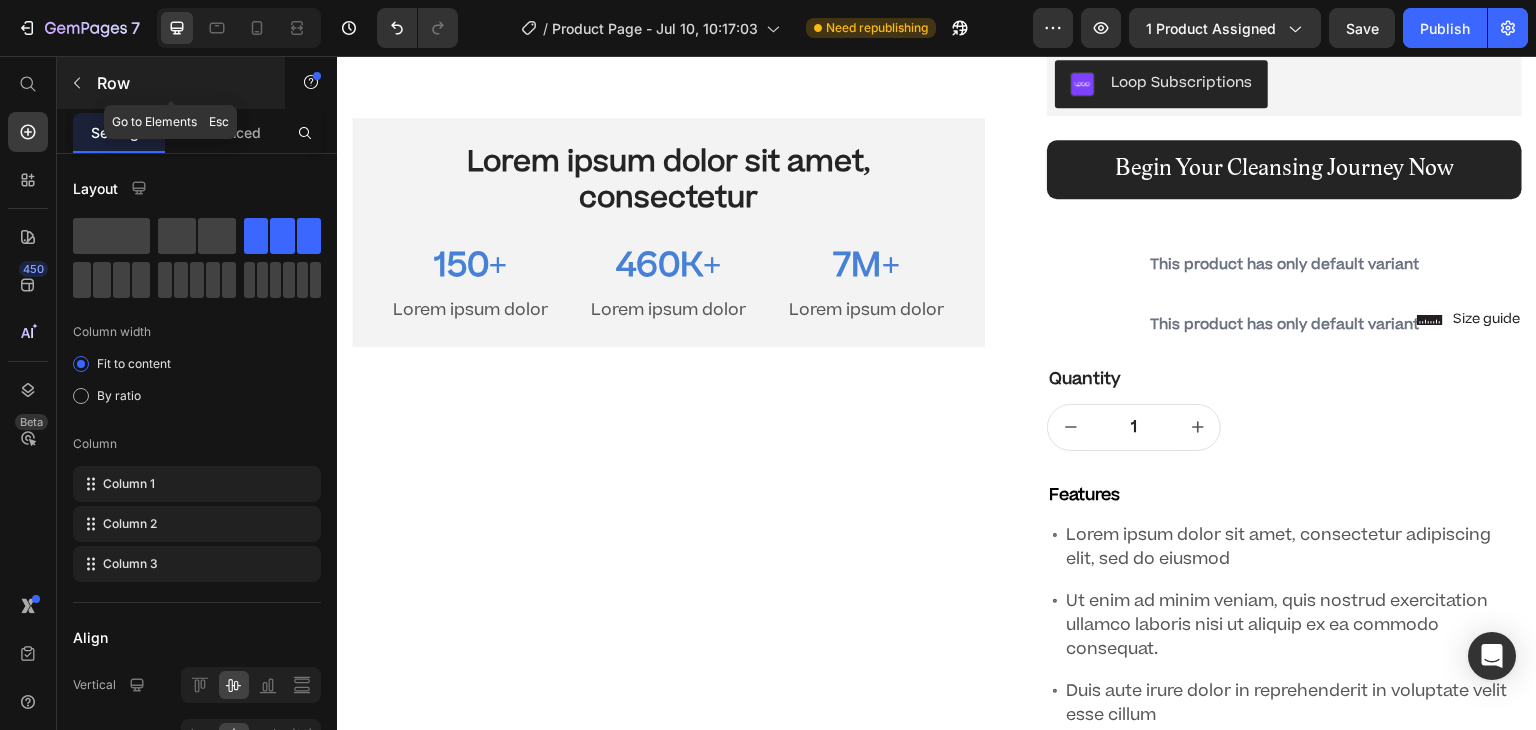 click 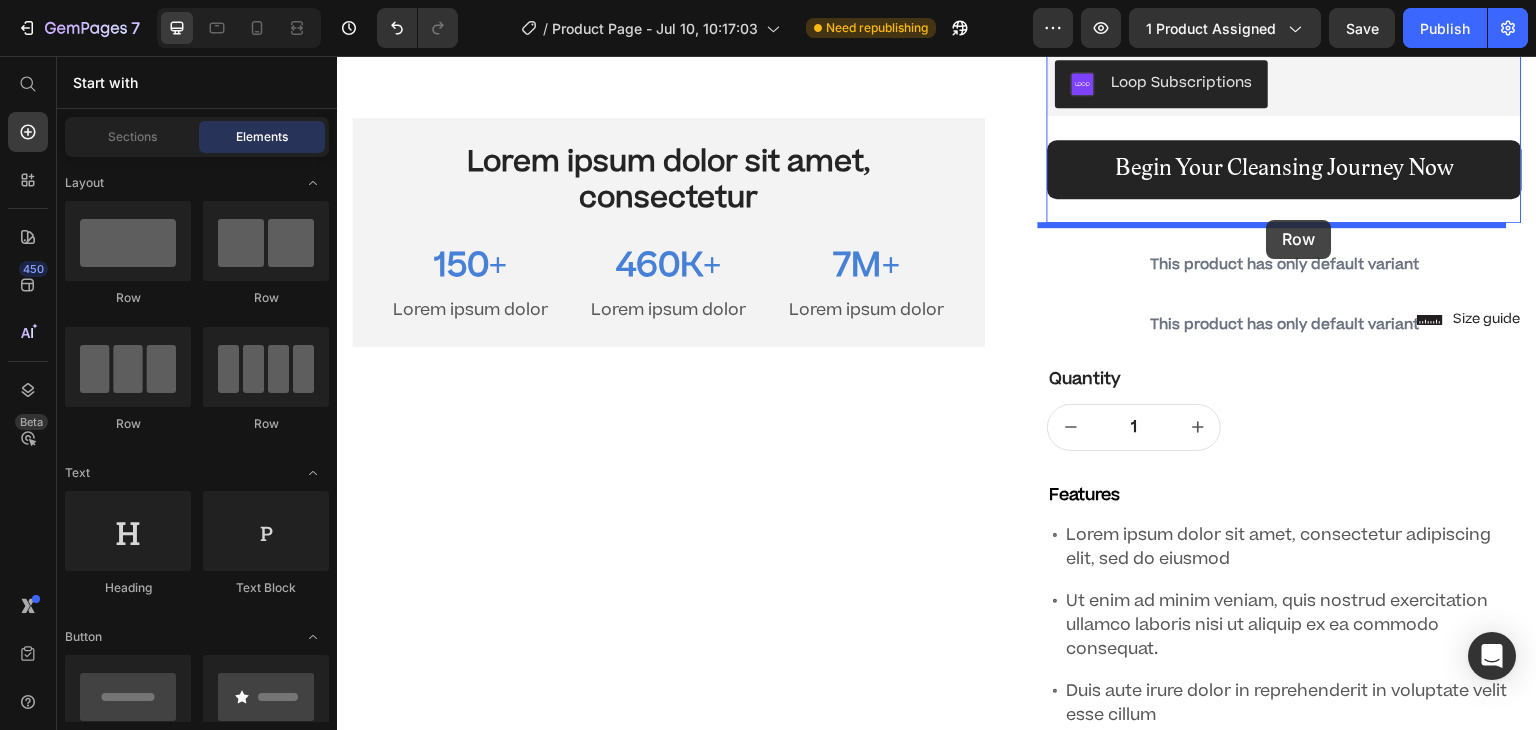 drag, startPoint x: 464, startPoint y: 312, endPoint x: 1267, endPoint y: 220, distance: 808.25305 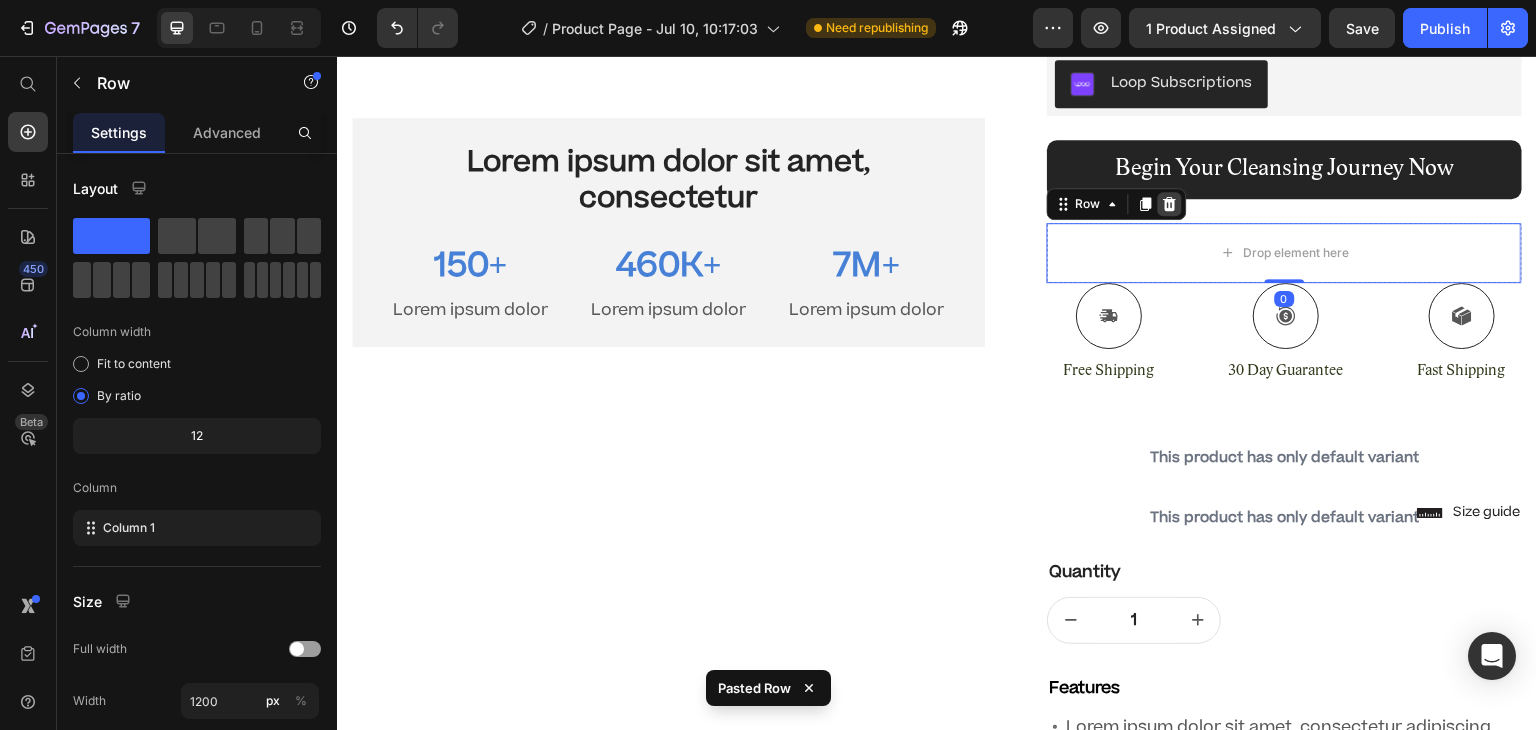 click 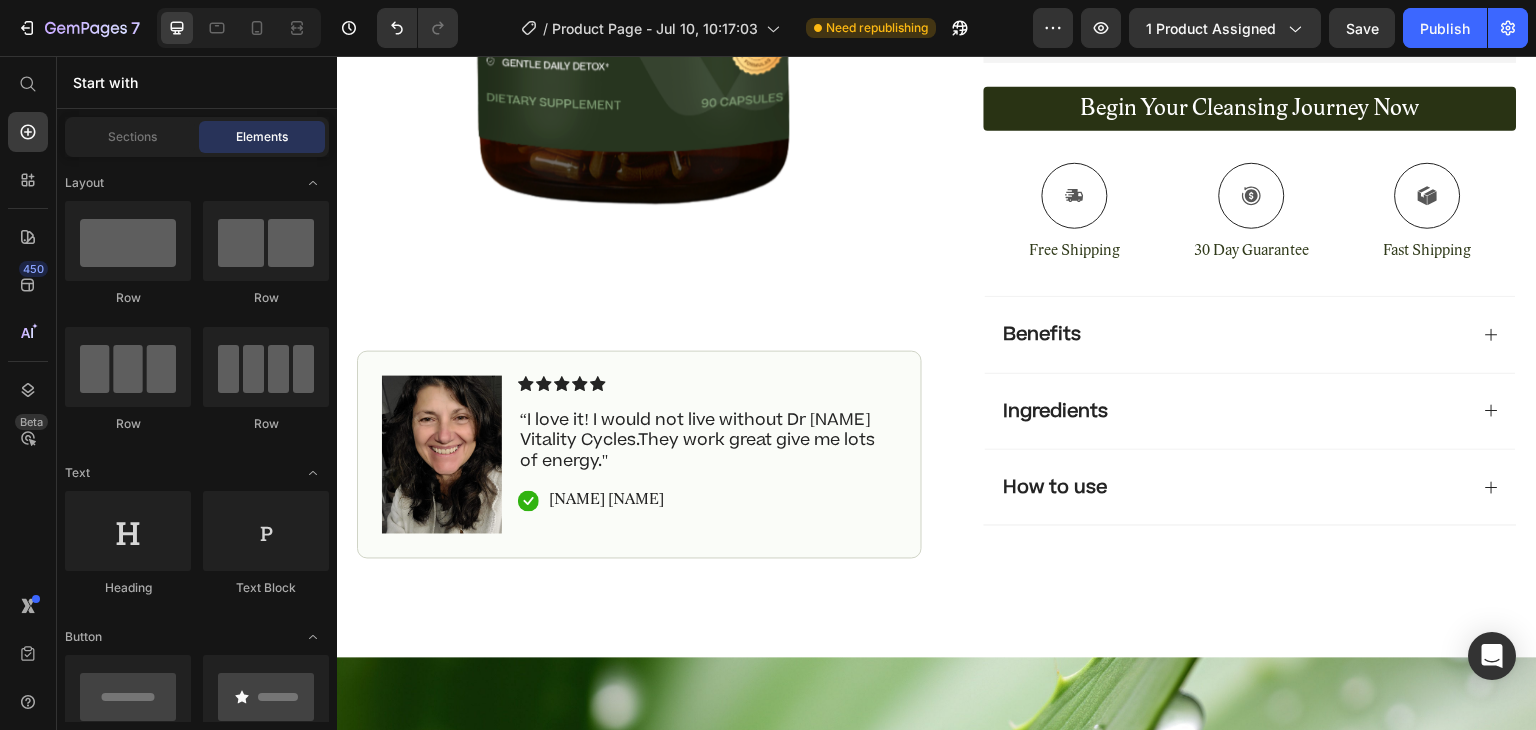 scroll, scrollTop: 2452, scrollLeft: 0, axis: vertical 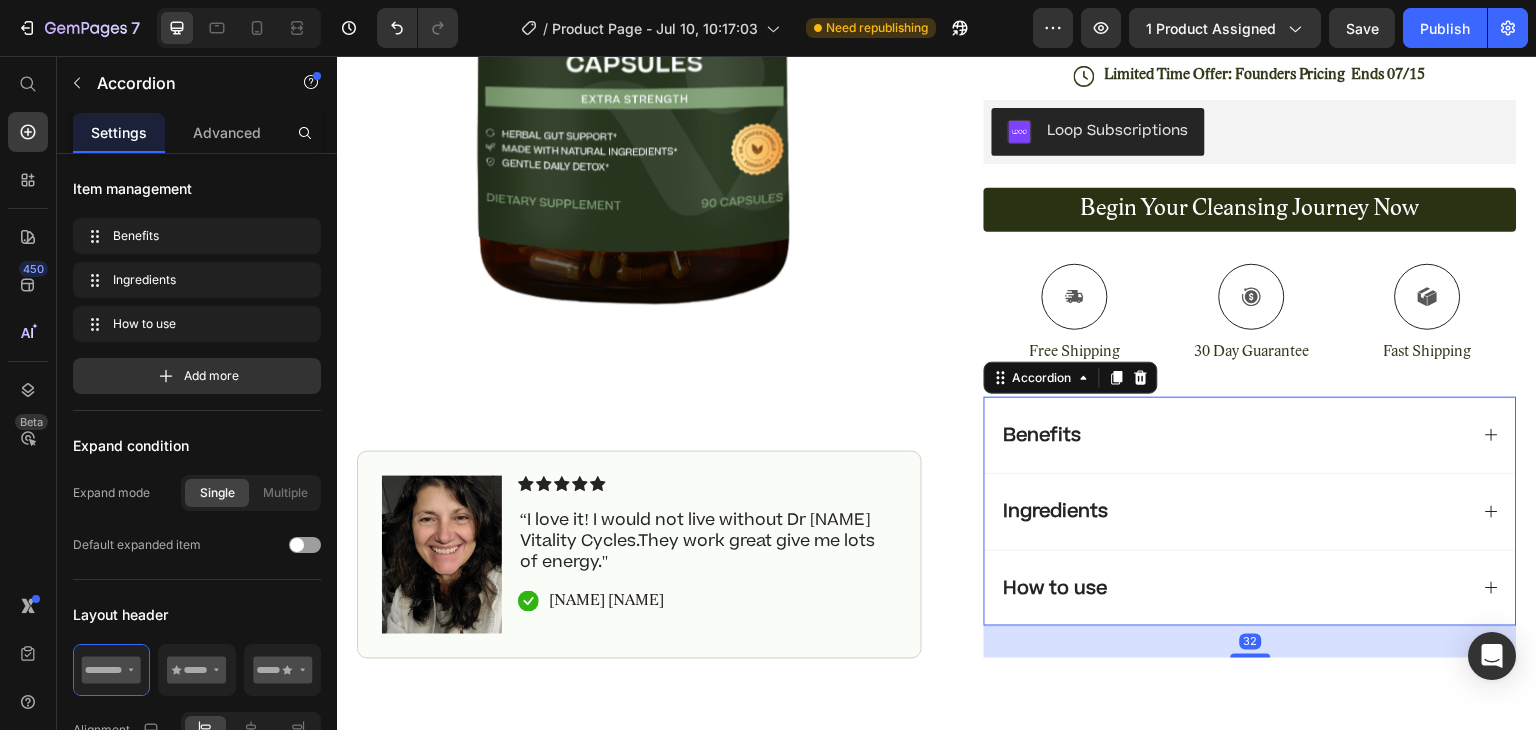 click on "Benefits" at bounding box center [1250, 435] 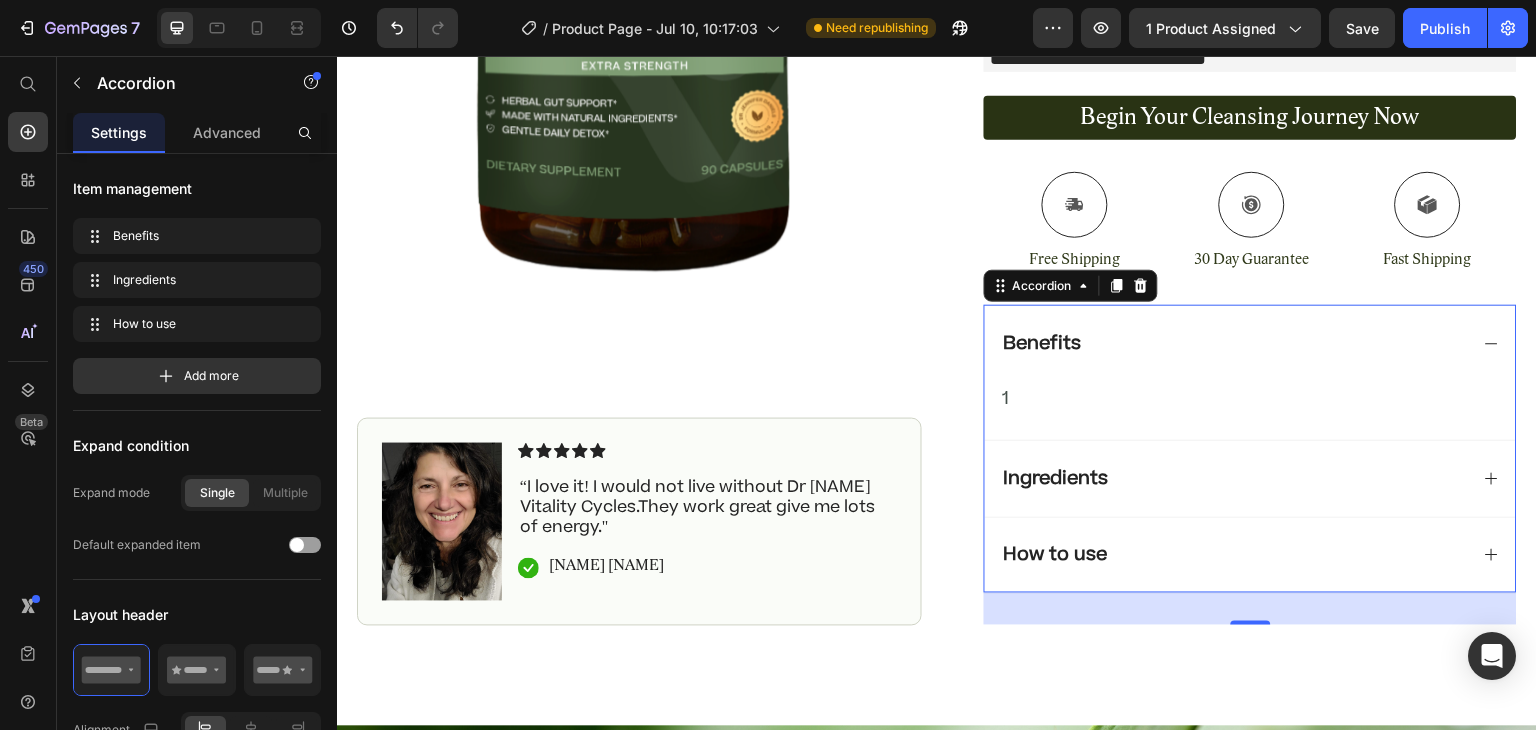scroll, scrollTop: 2544, scrollLeft: 0, axis: vertical 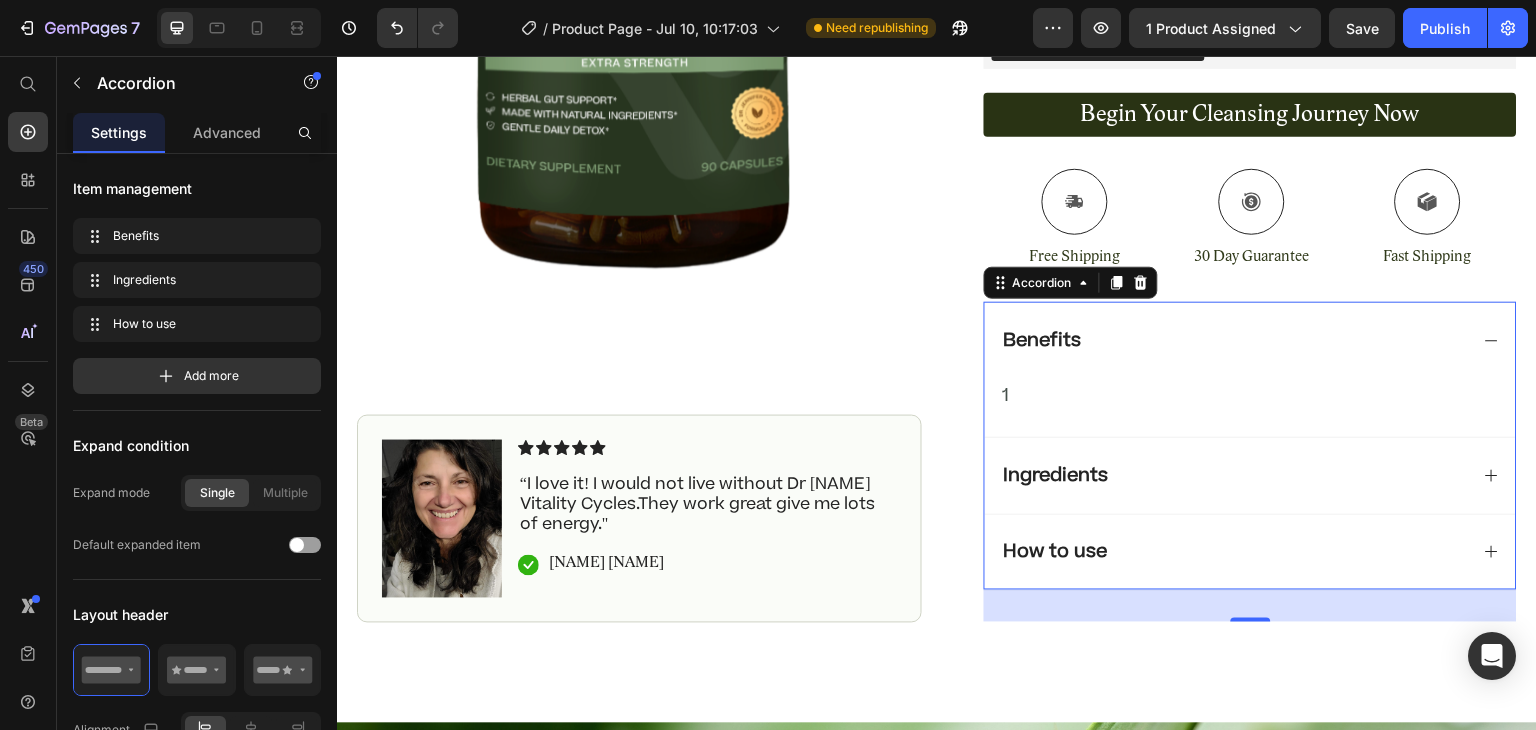 click 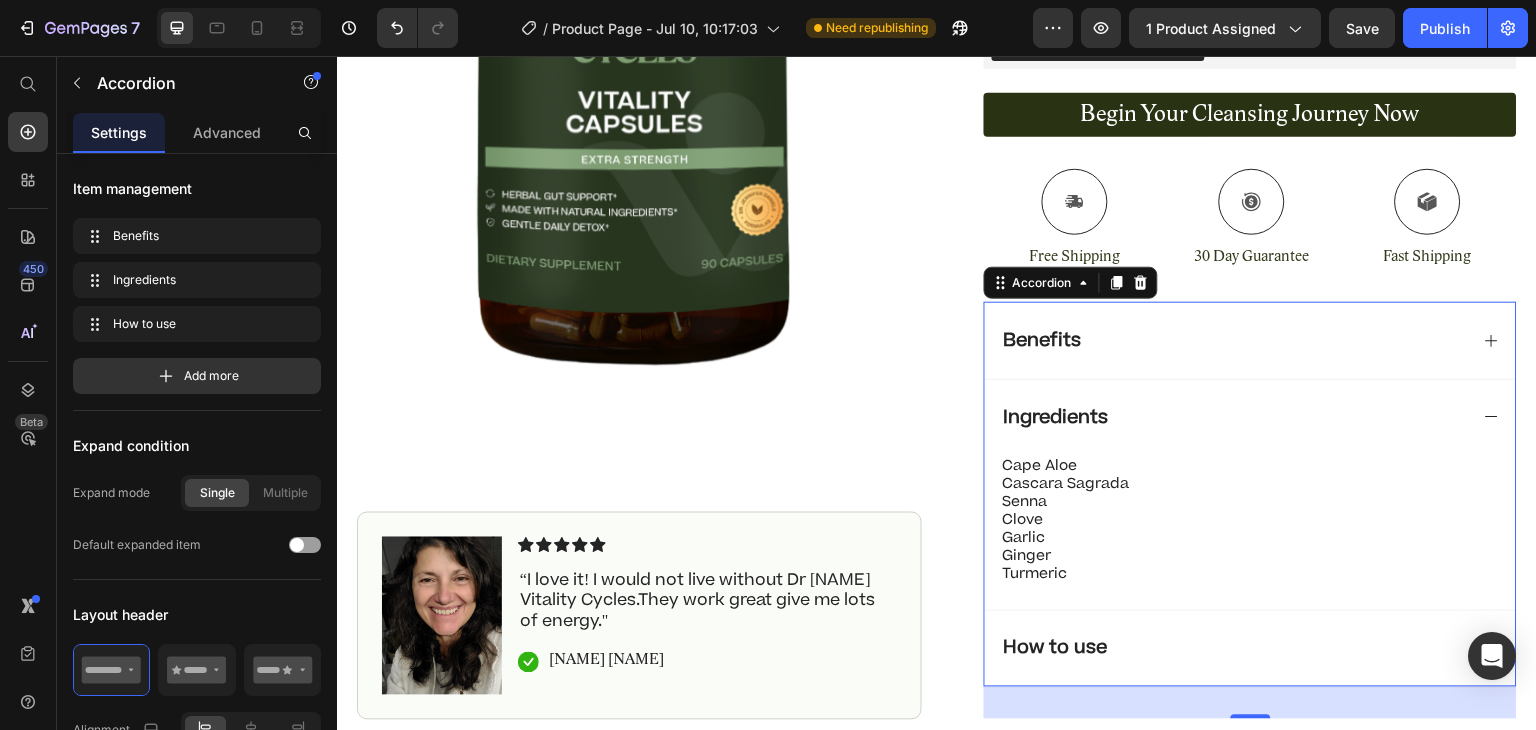click on "Ingredients Cape Aloe Cascara Sagrada senna Clove  Garlic Ginger Turmeric Text Block" at bounding box center [1250, 495] 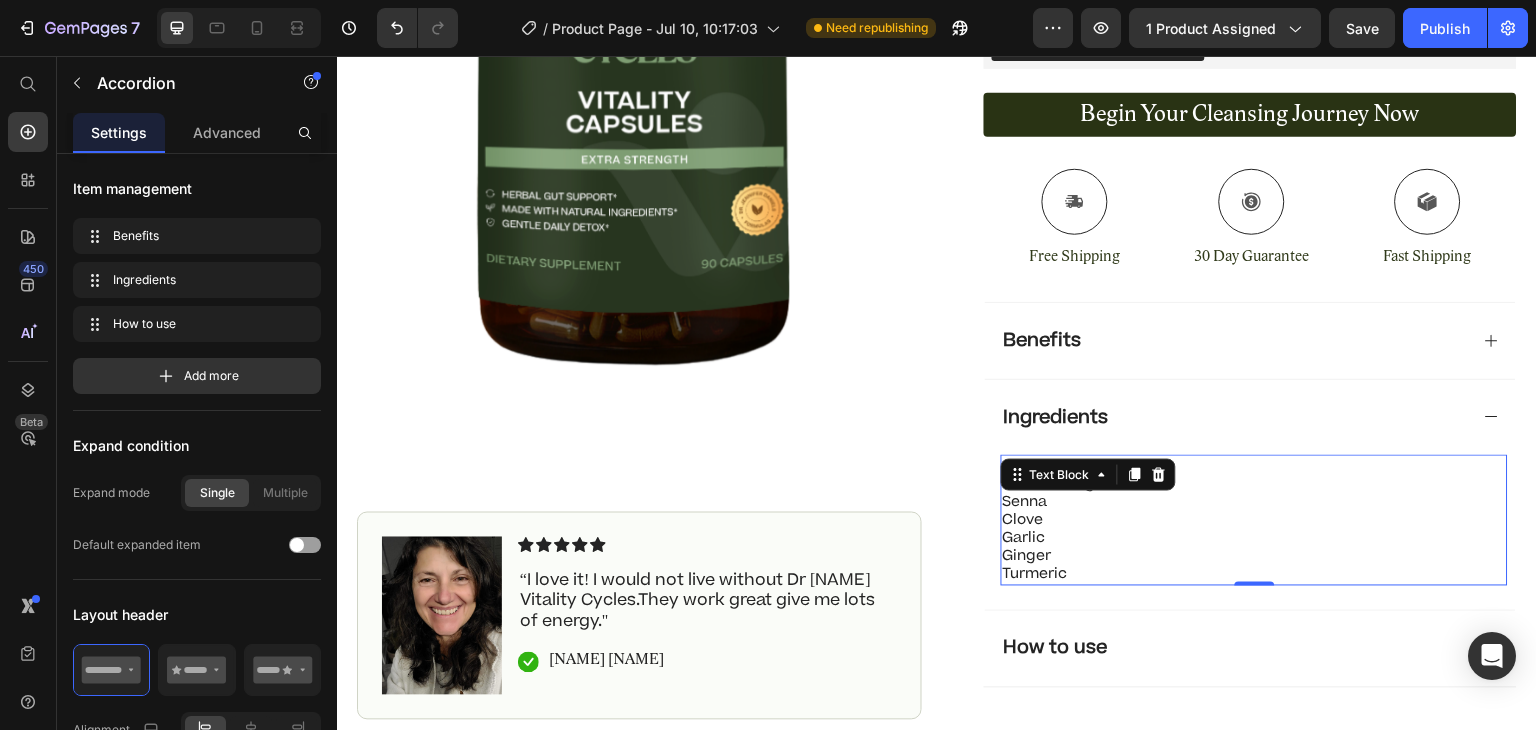 click on "Cape Aloe Cascara Sagrada senna Clove  Garlic Ginger Turmeric" at bounding box center [1254, 520] 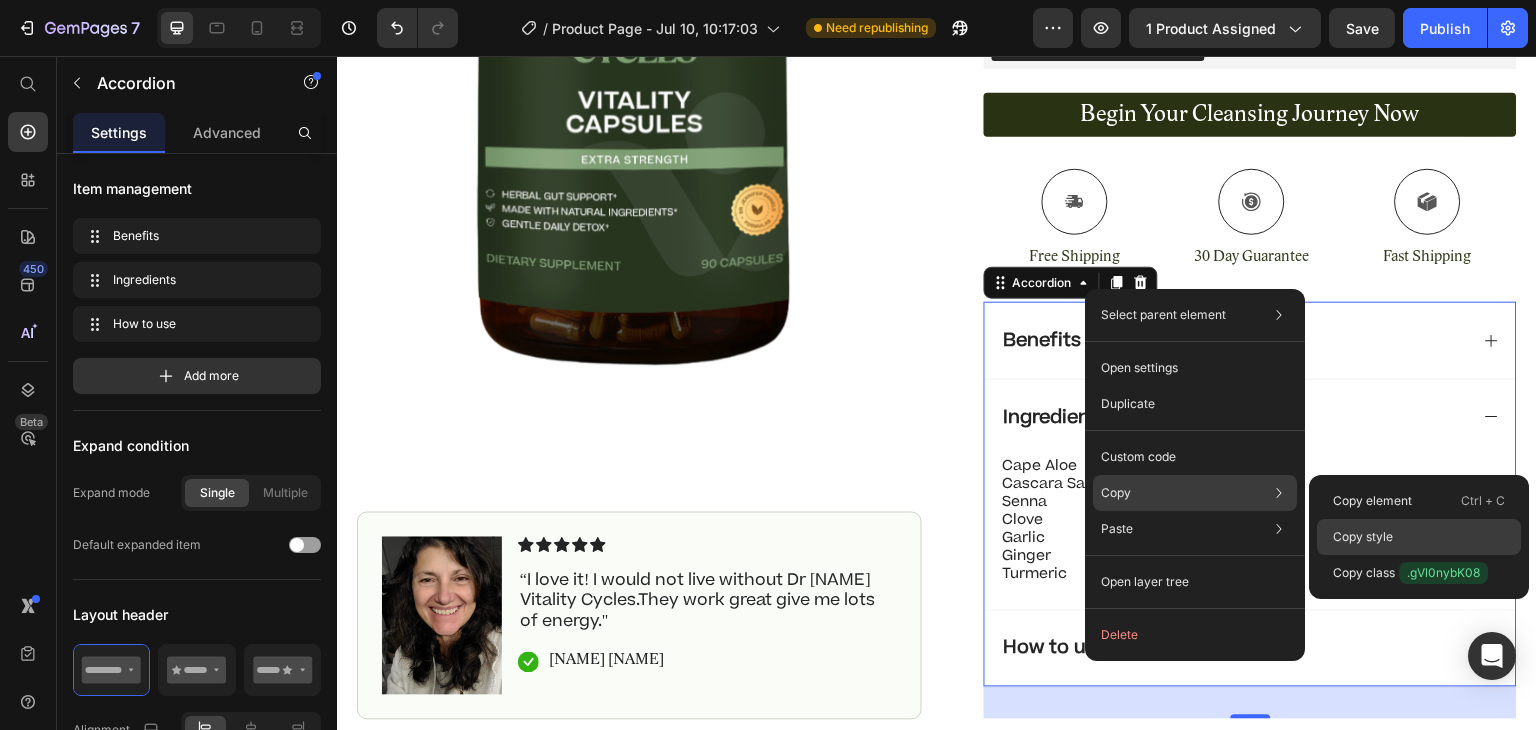 click on "Copy style" at bounding box center [1363, 537] 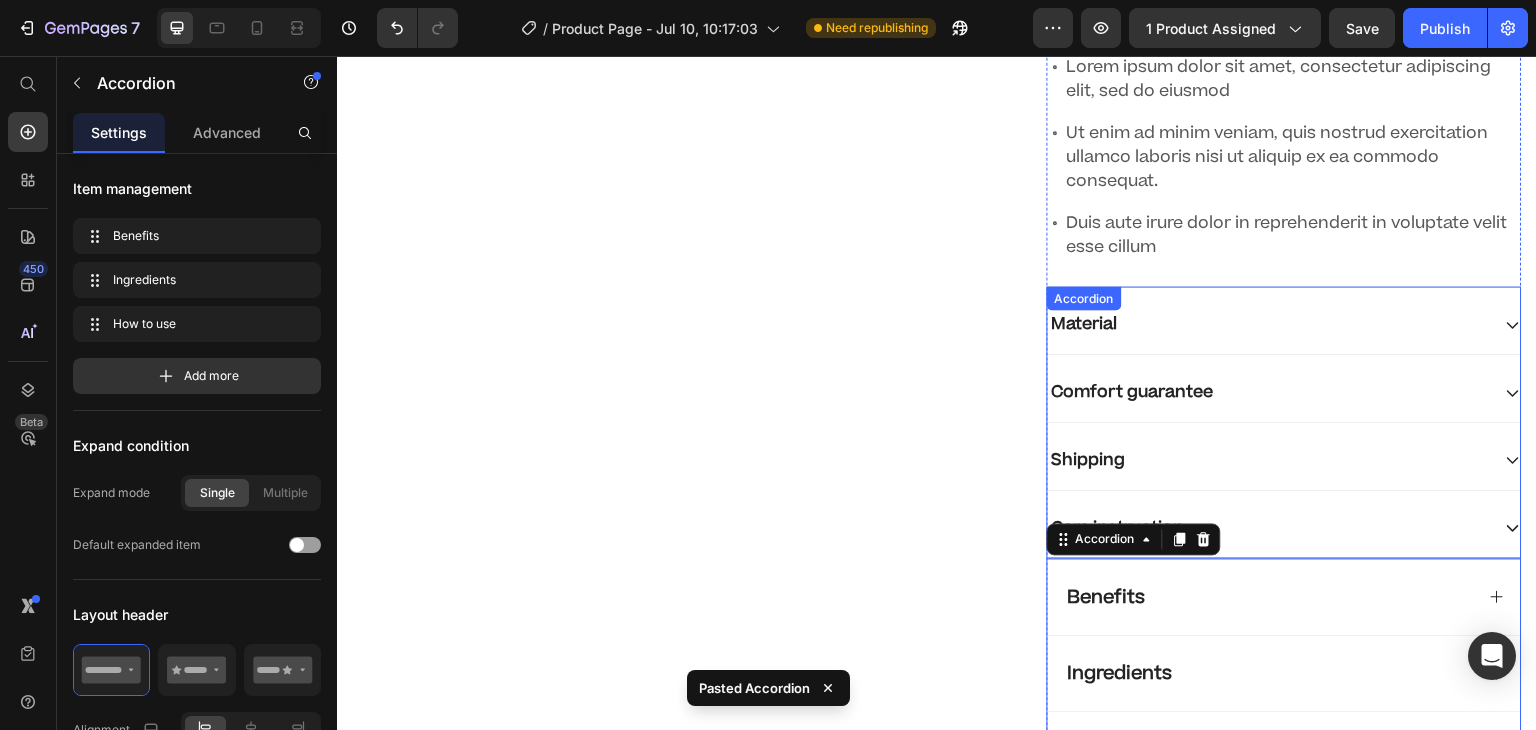 scroll, scrollTop: 1423, scrollLeft: 0, axis: vertical 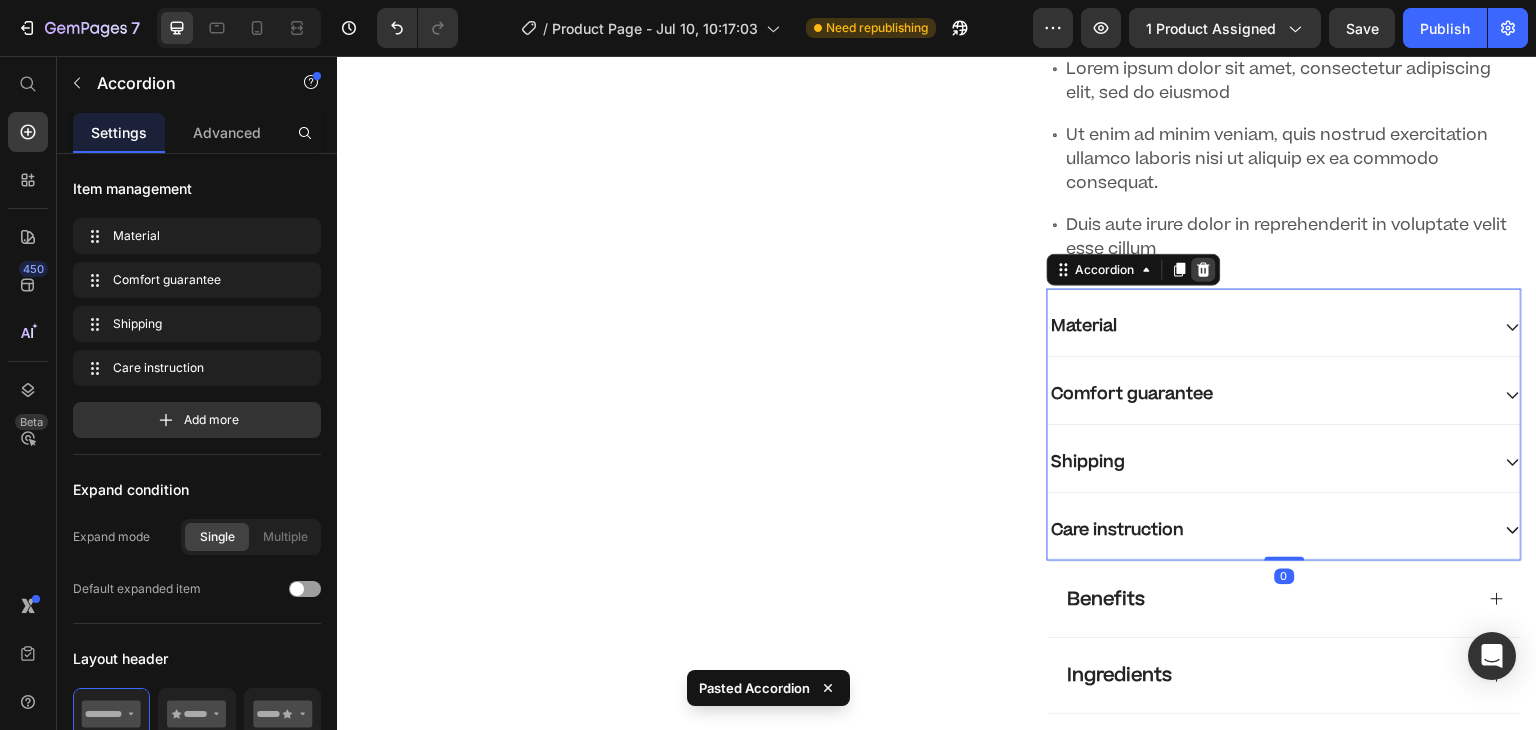click 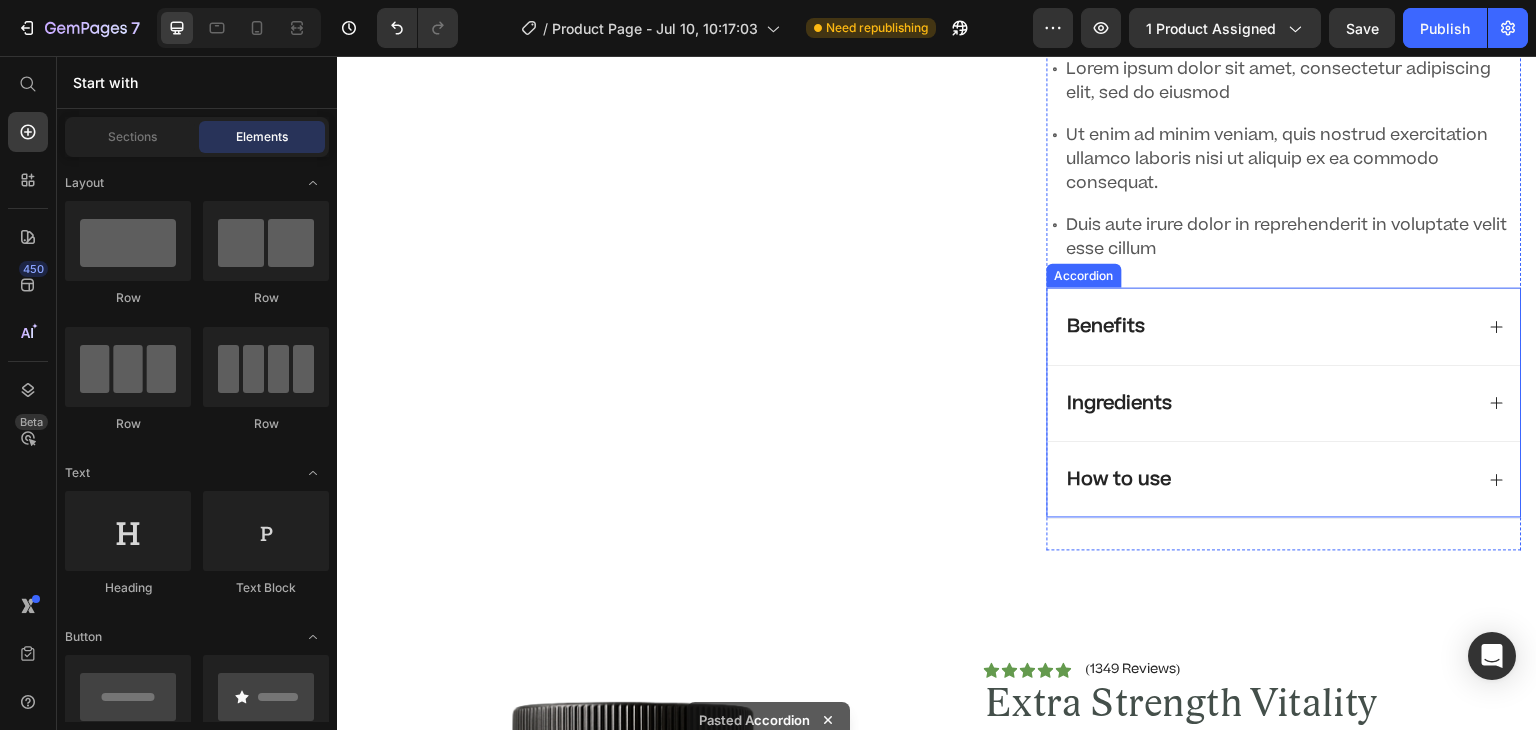 scroll, scrollTop: 1151, scrollLeft: 0, axis: vertical 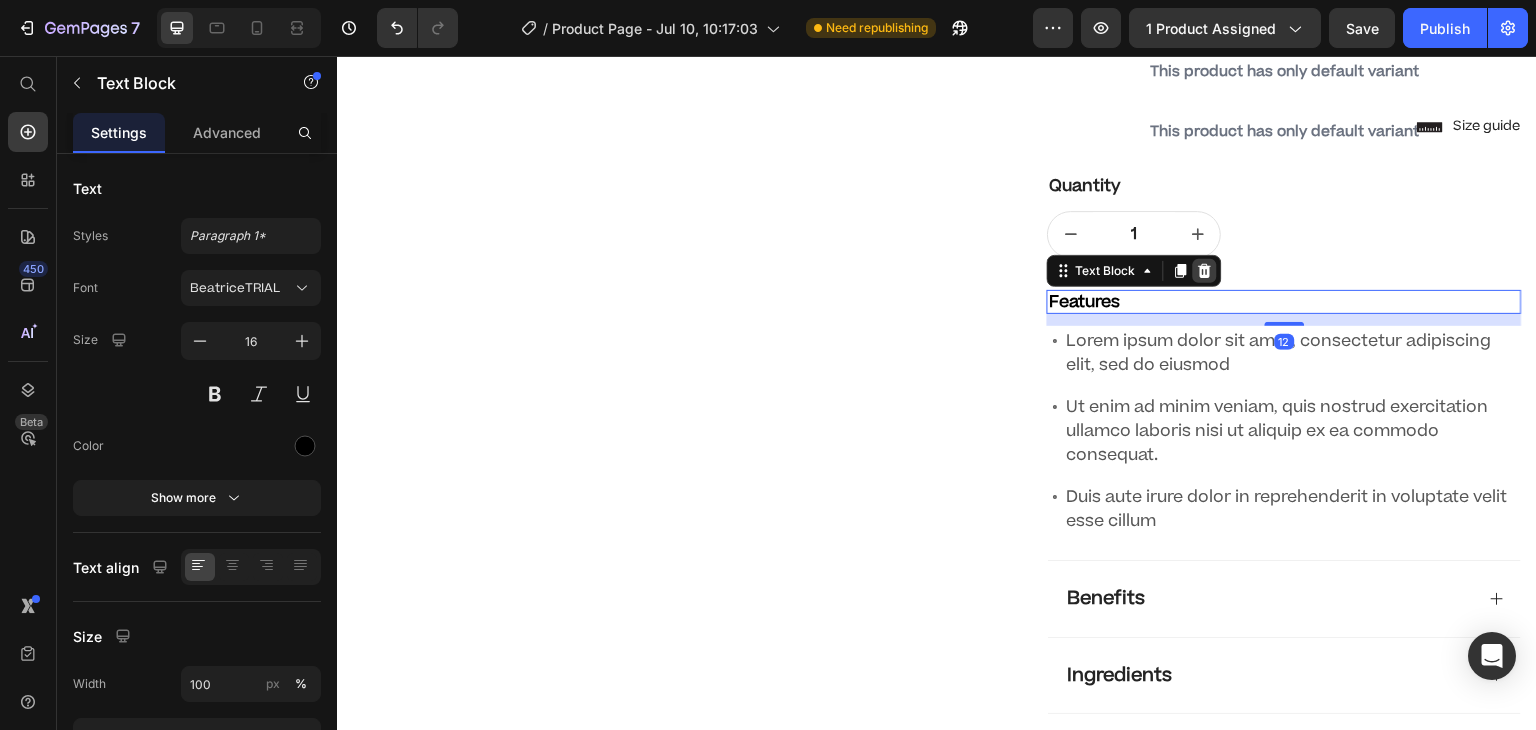 click 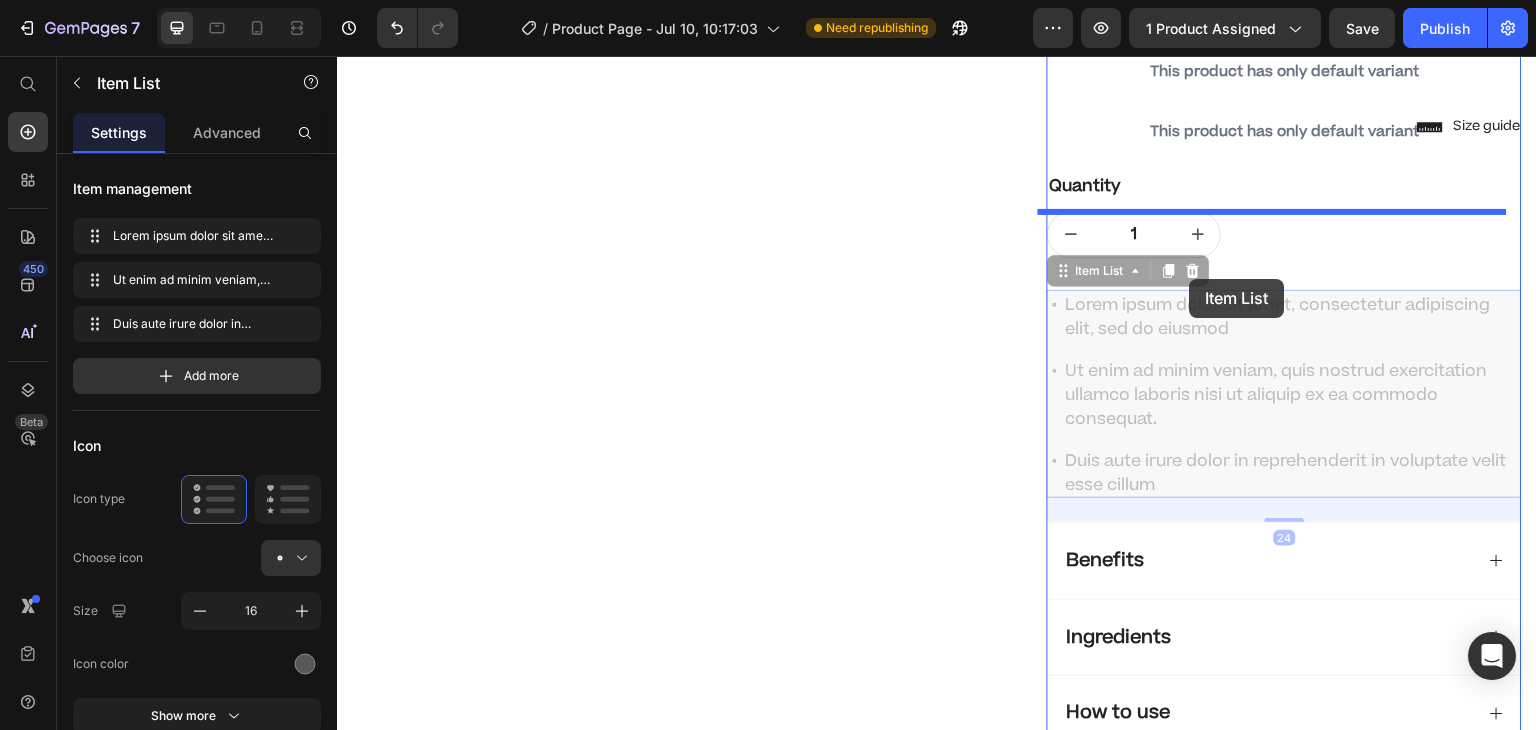 click on "Header Product Images Lorem ipsum dolor sit amet, consectetur  Text Block 150+ Text Block Lorem ipsum dolor Text Block 460K+ Text Block Lorem ipsum dolor Text Block 7M+ Text Block Lorem ipsum dolor Text Block Row Row Row Icon Icon Icon Icon Icon Icon List (1349 Reviews) Text Block Row Regular Strength Vitality Capsules- The Original Cleansing Protocol Product Title Say Goodbye to Candida, Fatigue, Bloating, Irregularity and Hello To 3 Daily Bowel Movements Text Block $75.00 Product Price $85.00 Product Price 12% off Product Badge Row Row Supports  daily, powerful bowel movements Made with 100% Organic Ingredients Includes  organic cayenne pepper  to increase circulation and detox speed Item List
Icon Limited Time Offer: Founders Pricing  Ends 07/15   Text Block Row Row Loop Subscriptions Loop Subscriptions Begin Your Cleansing Journey Now Add to Cart
Icon Free Shipping Text Block
Icon 30 Day Guarantee Text Block
Icon Fast Shipping  Row" at bounding box center (937, 2486) 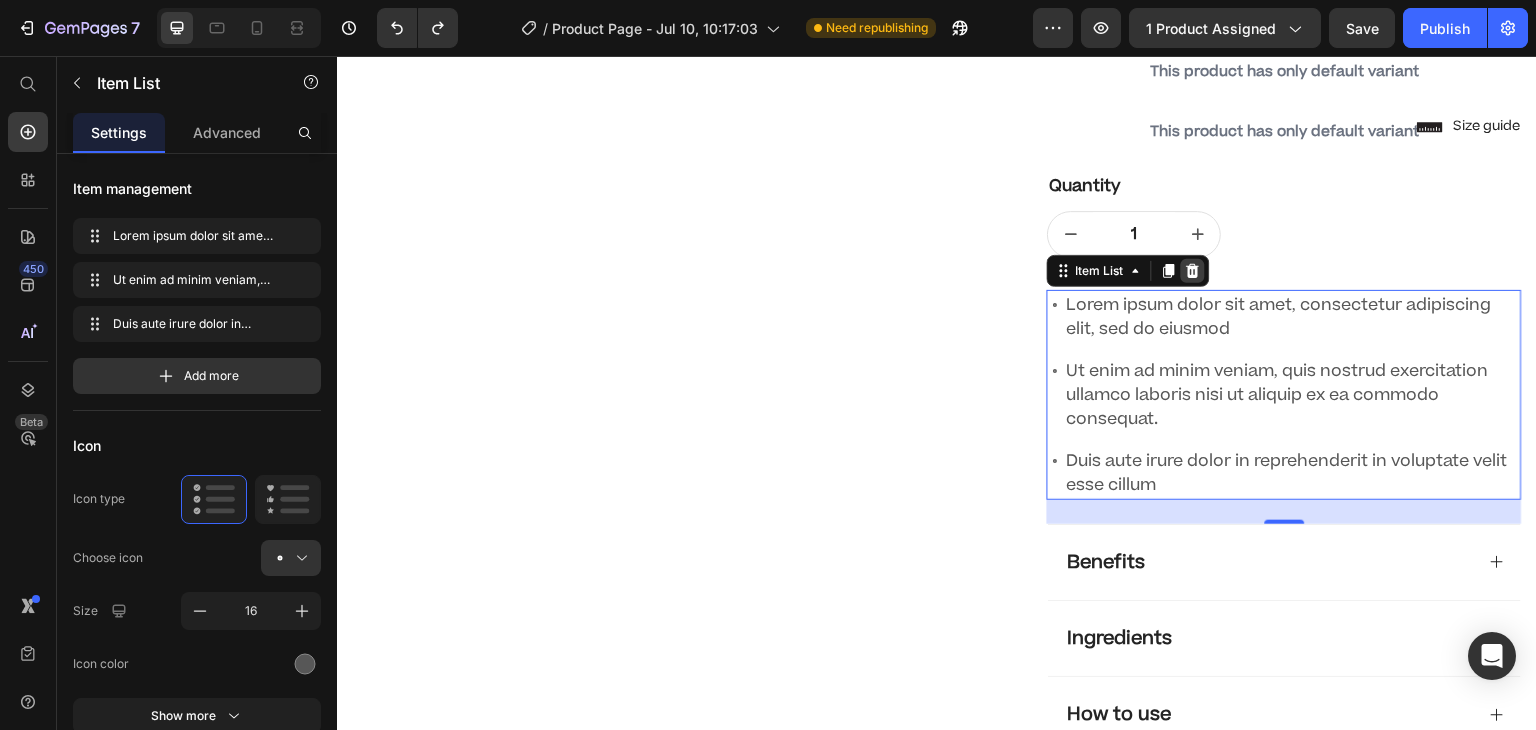 click 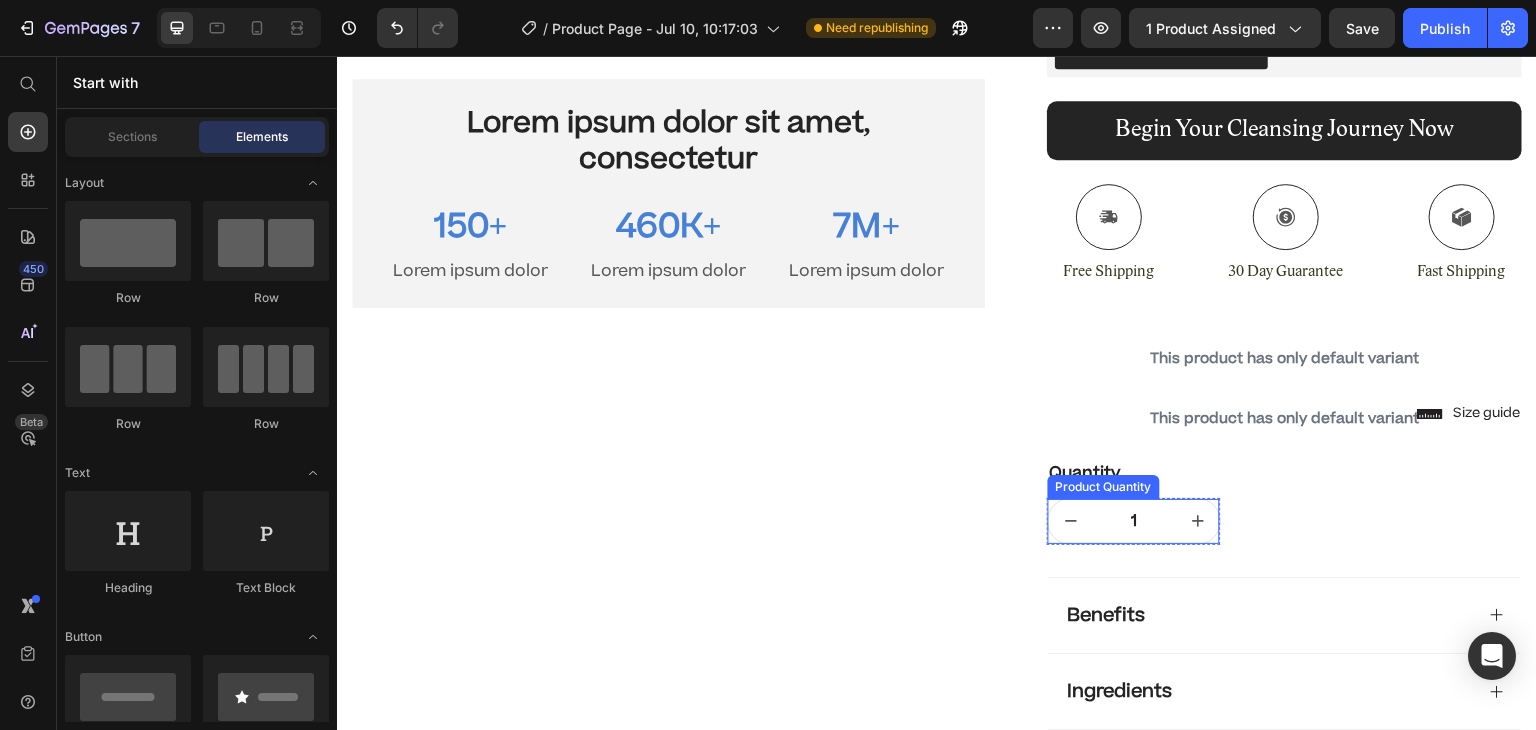 scroll, scrollTop: 853, scrollLeft: 0, axis: vertical 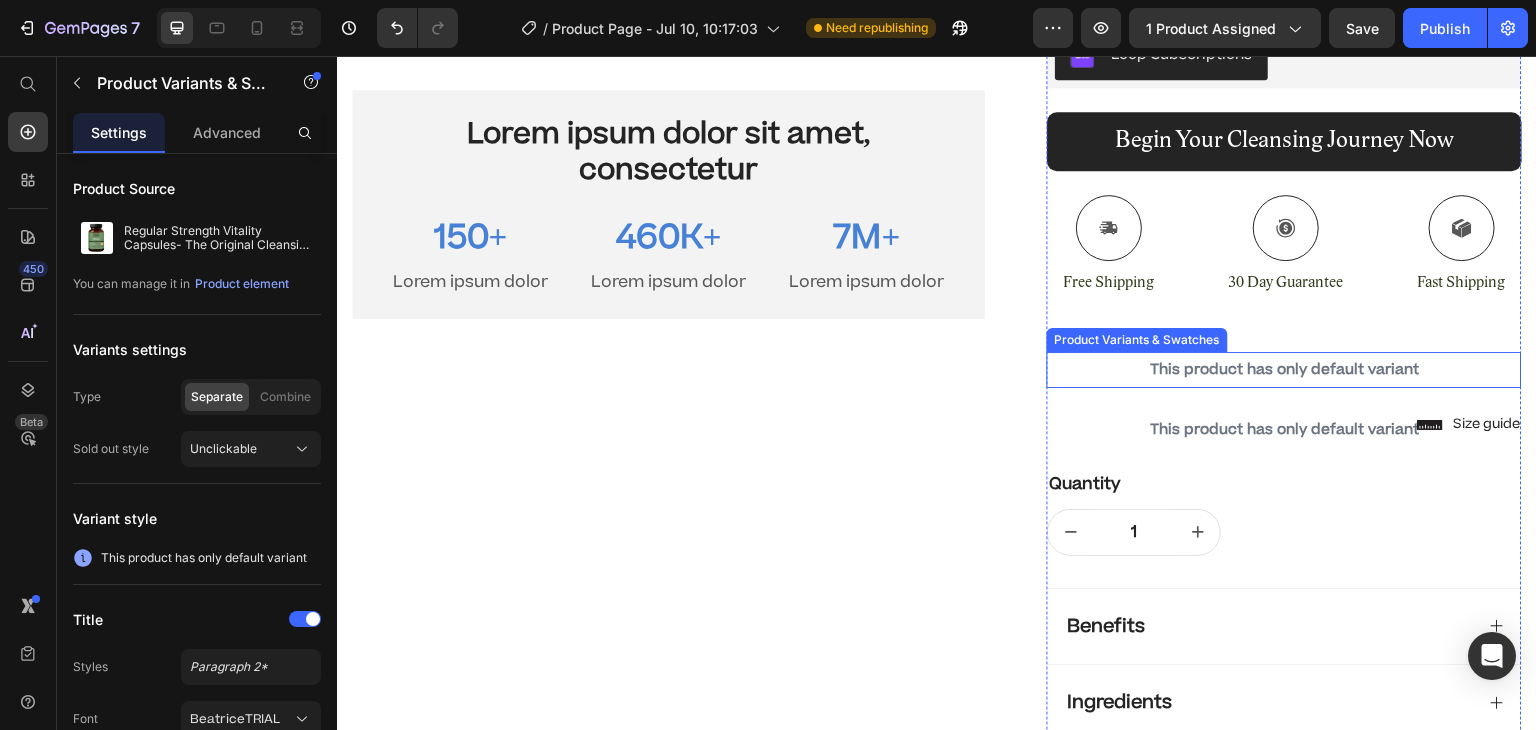 click on "This product has only default variant" at bounding box center [1284, 370] 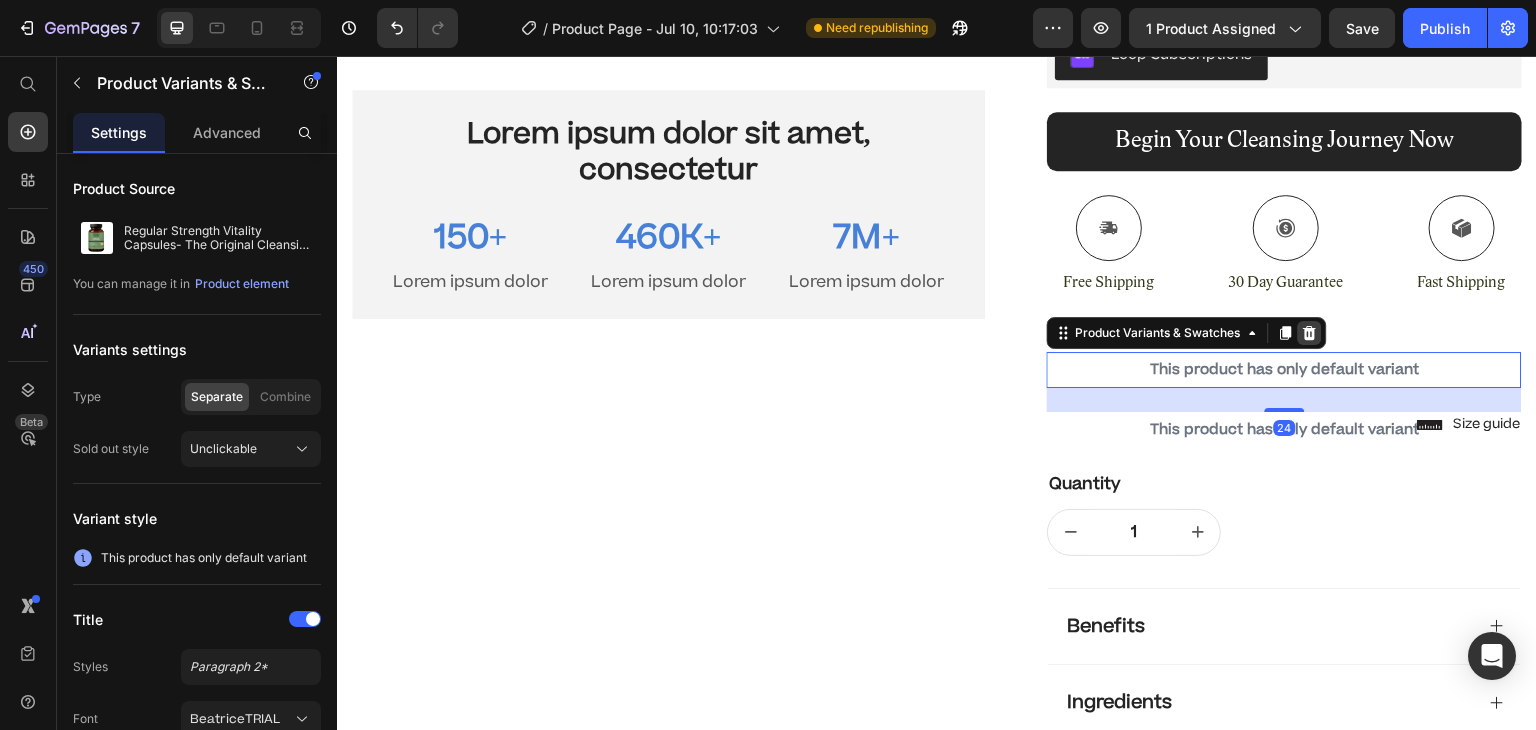 click 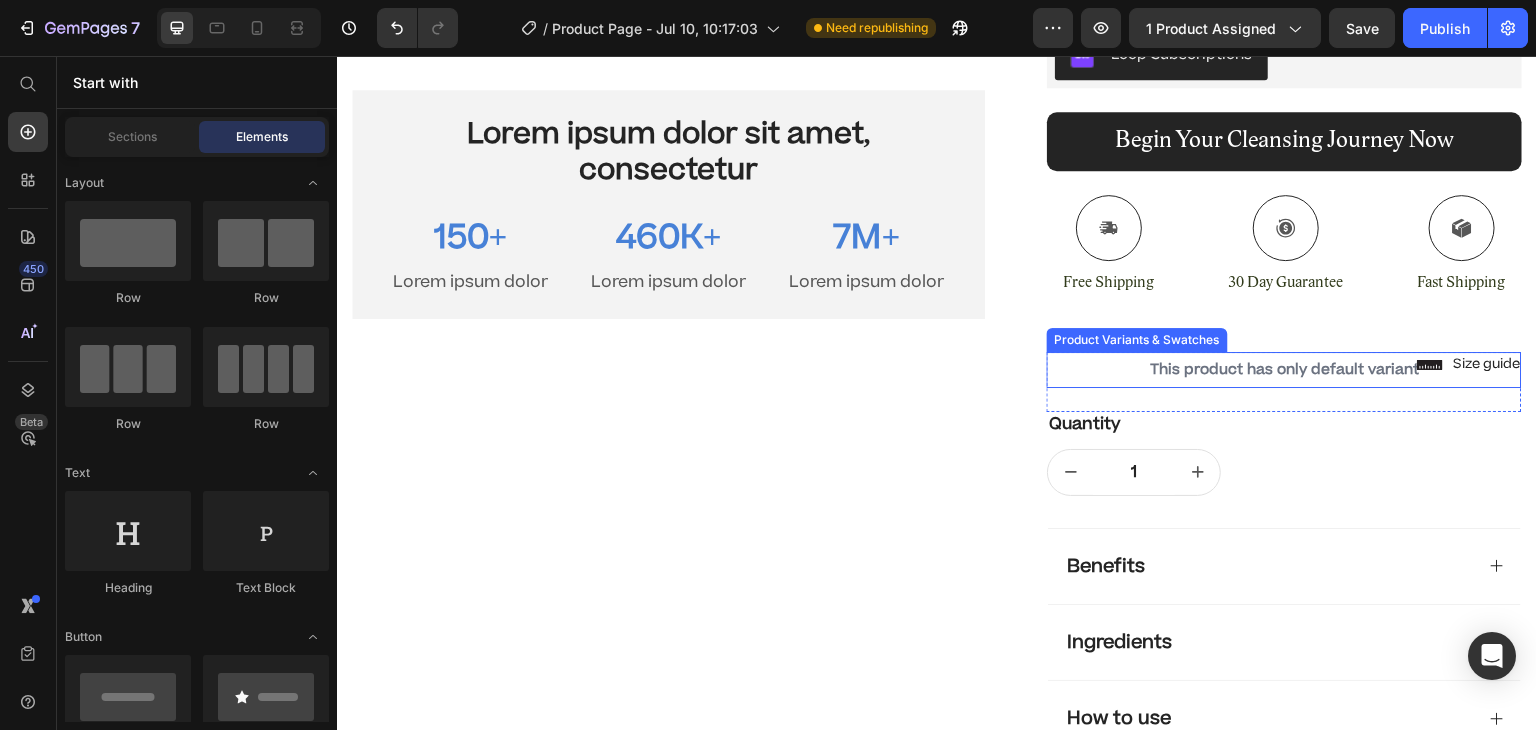 click on "This product has only default variant" at bounding box center (1284, 370) 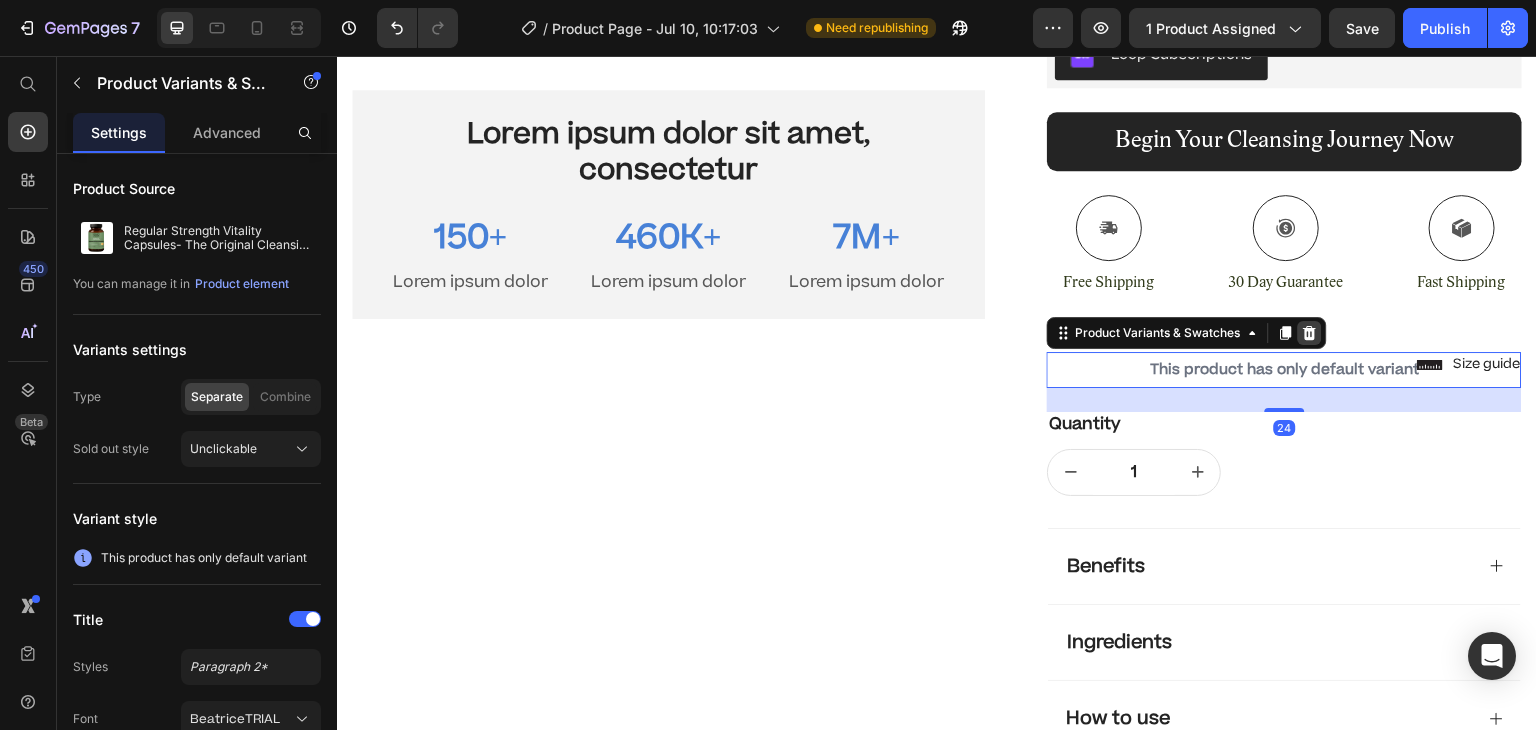 click 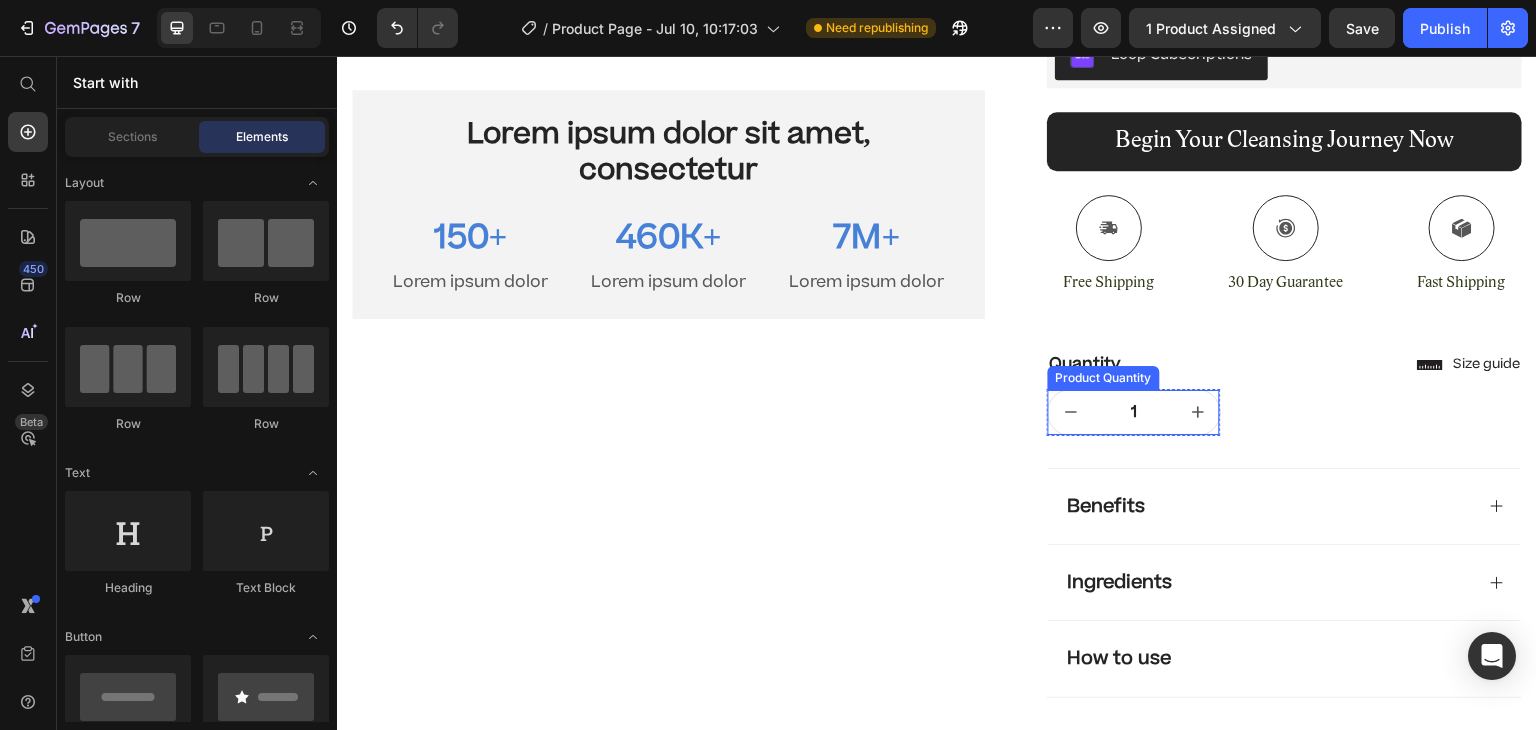 scroll, scrollTop: 1020, scrollLeft: 0, axis: vertical 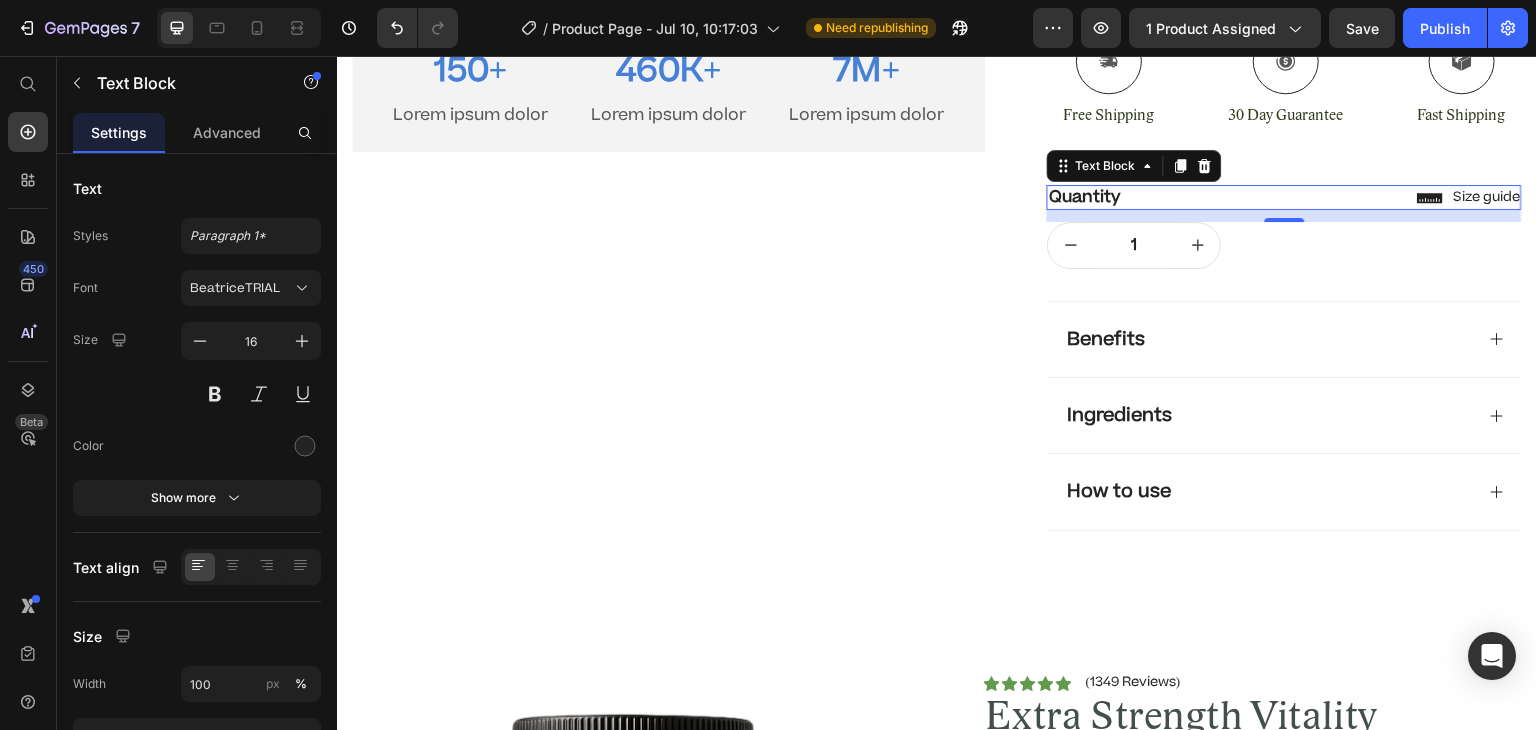 click on "Quantity" at bounding box center (1284, 197) 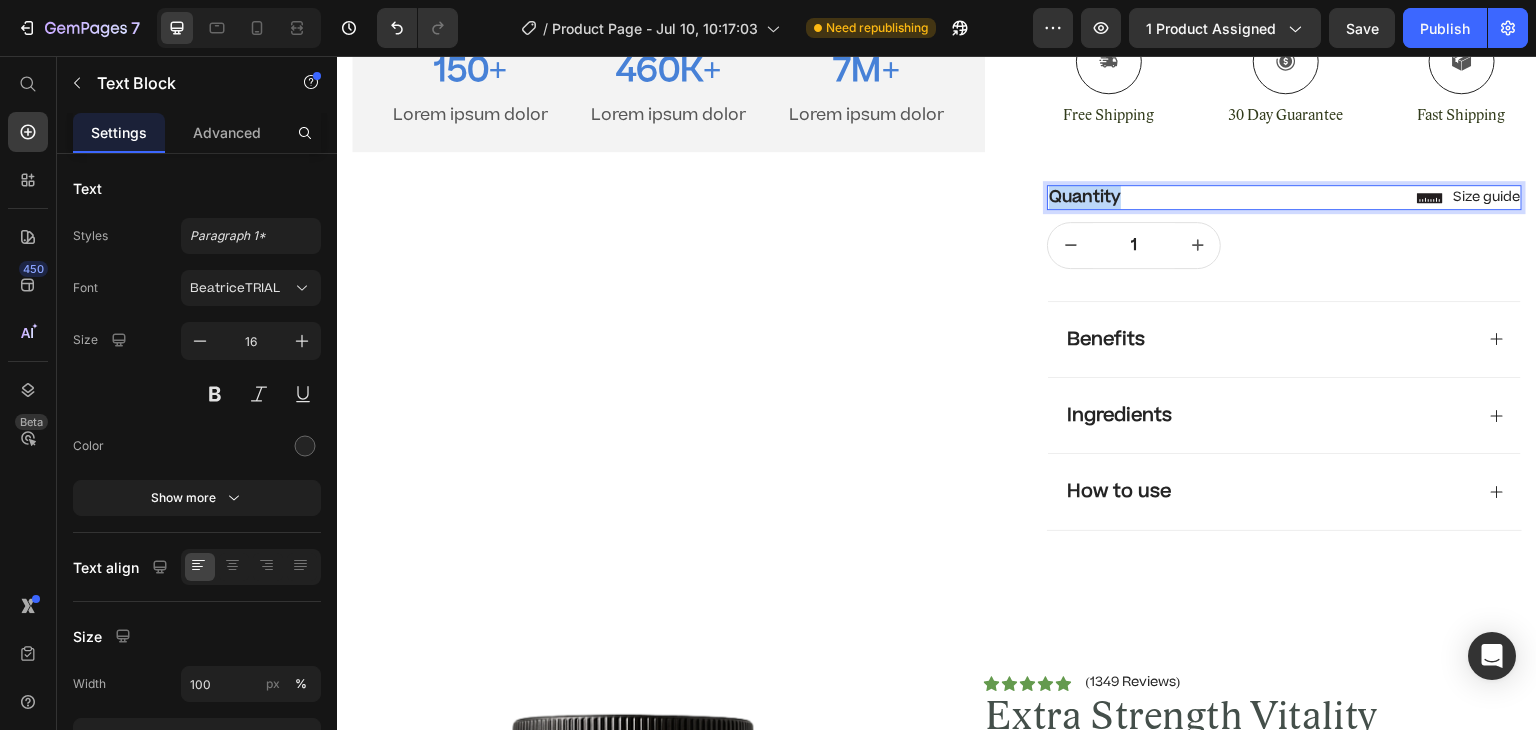 click on "Quantity" at bounding box center [1284, 197] 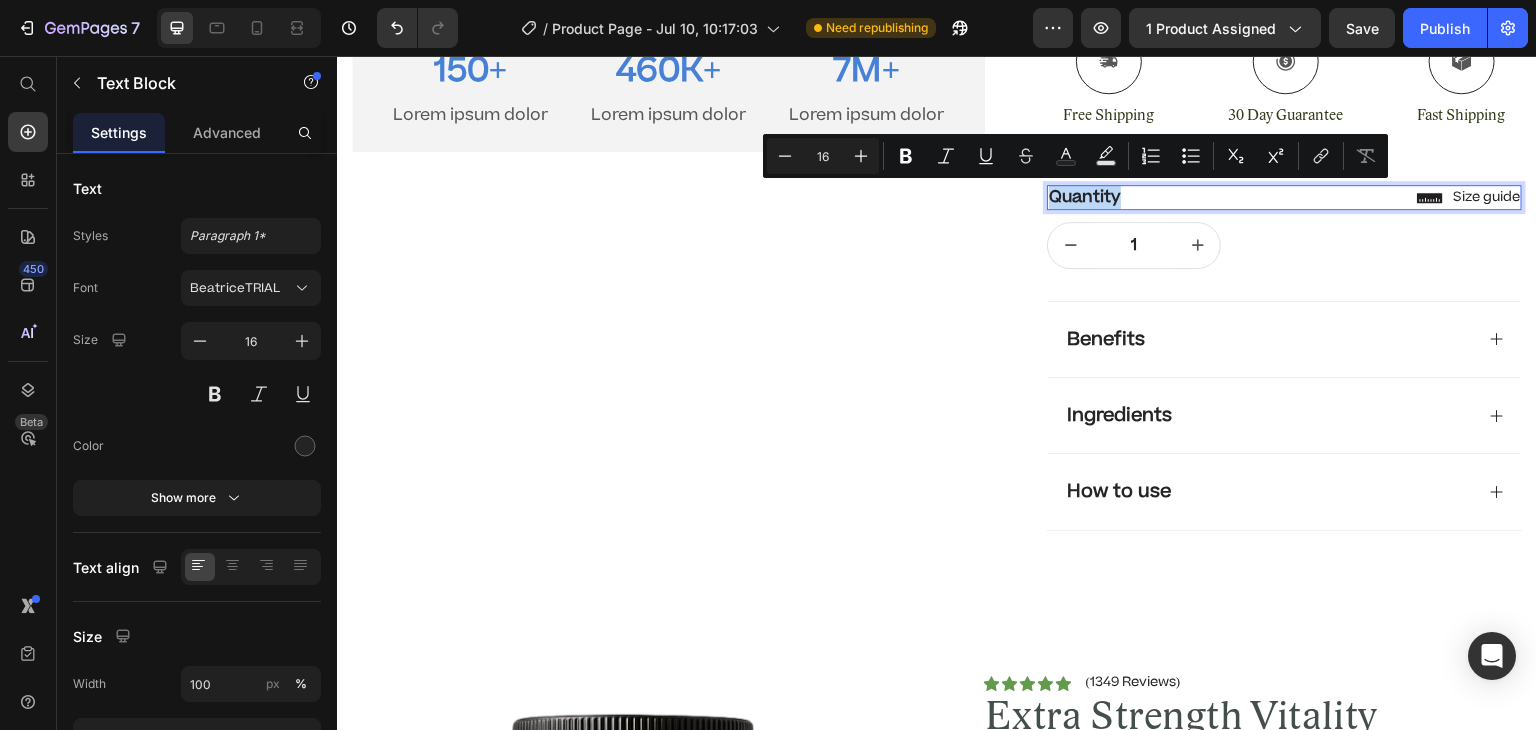 click on "Quantity" at bounding box center [1284, 197] 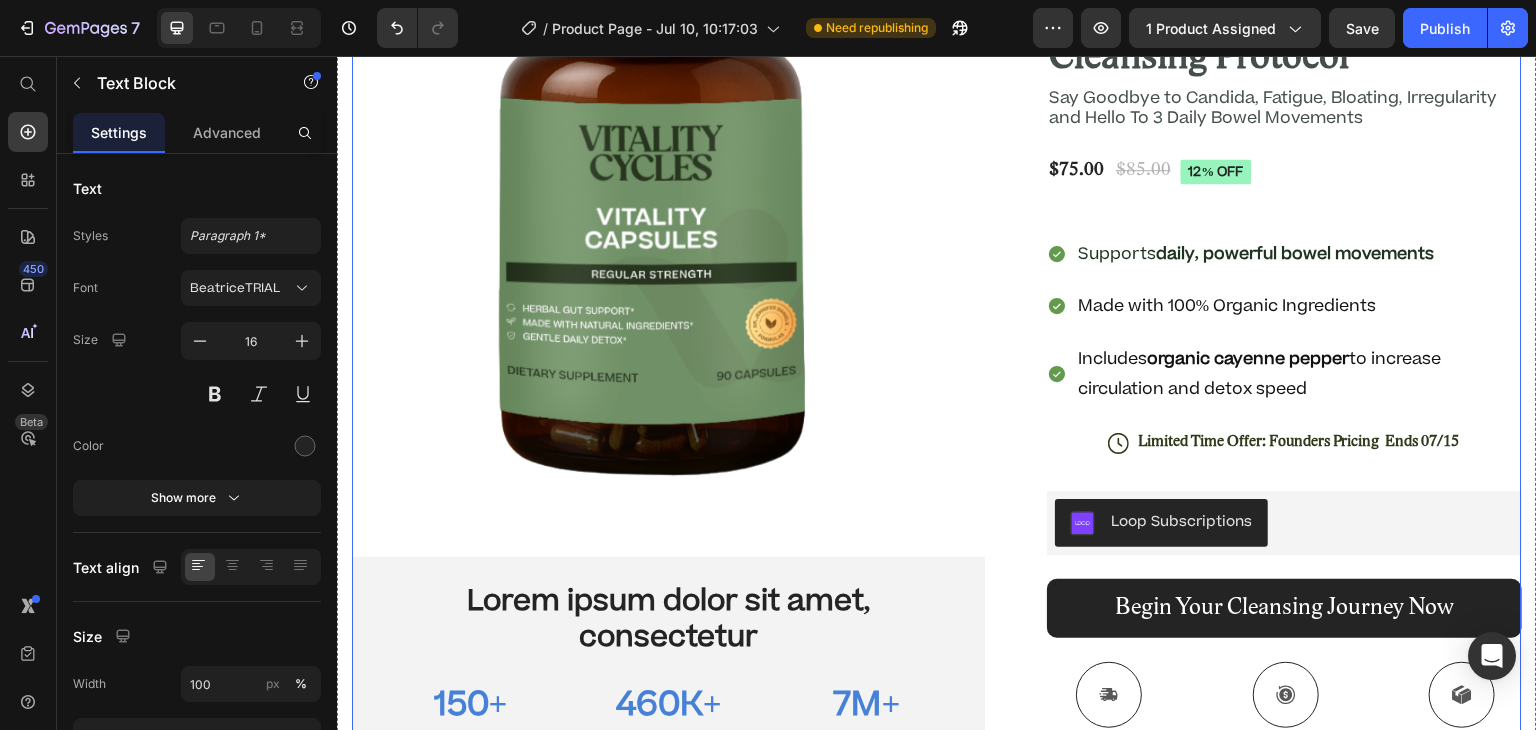 scroll, scrollTop: 875, scrollLeft: 0, axis: vertical 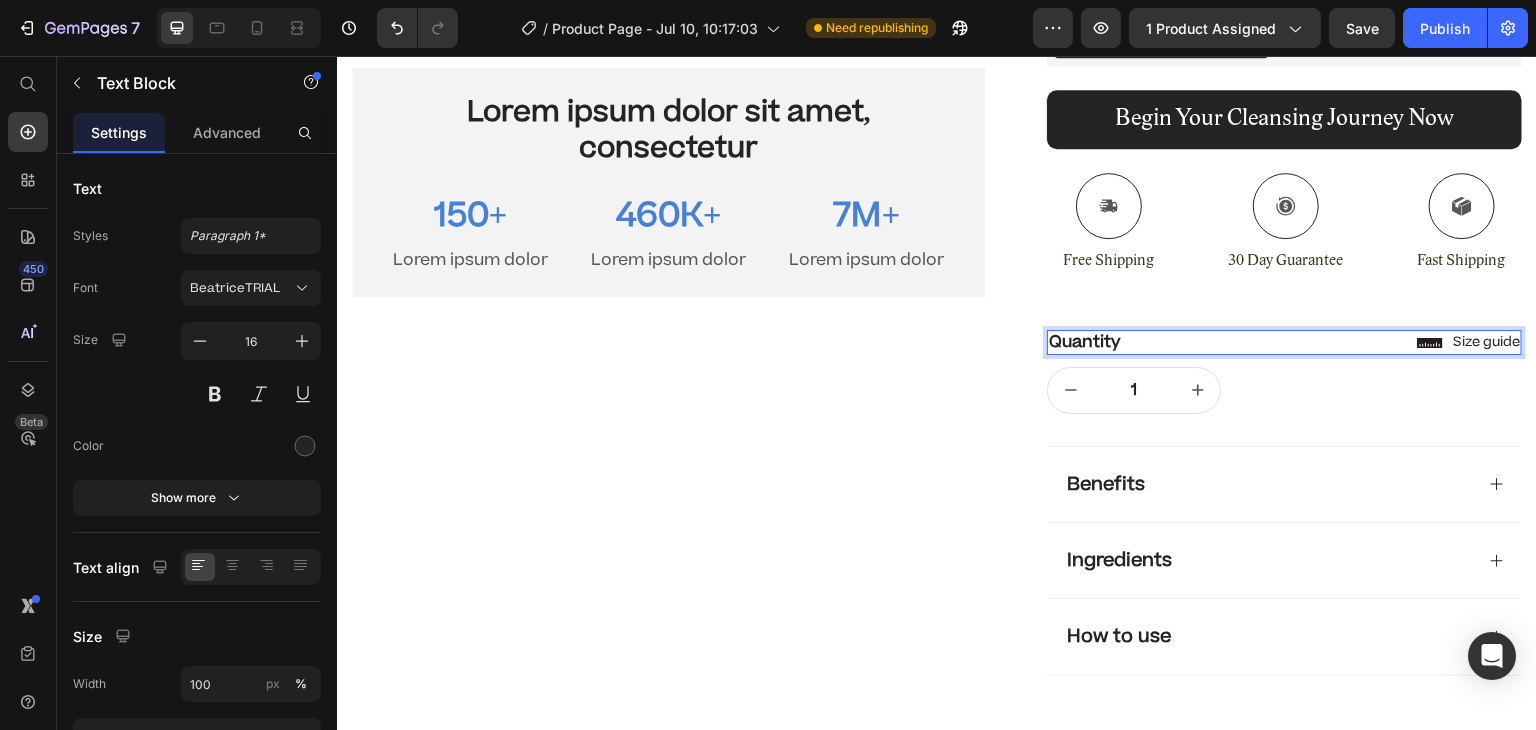 click on "Quantity" at bounding box center [1284, 342] 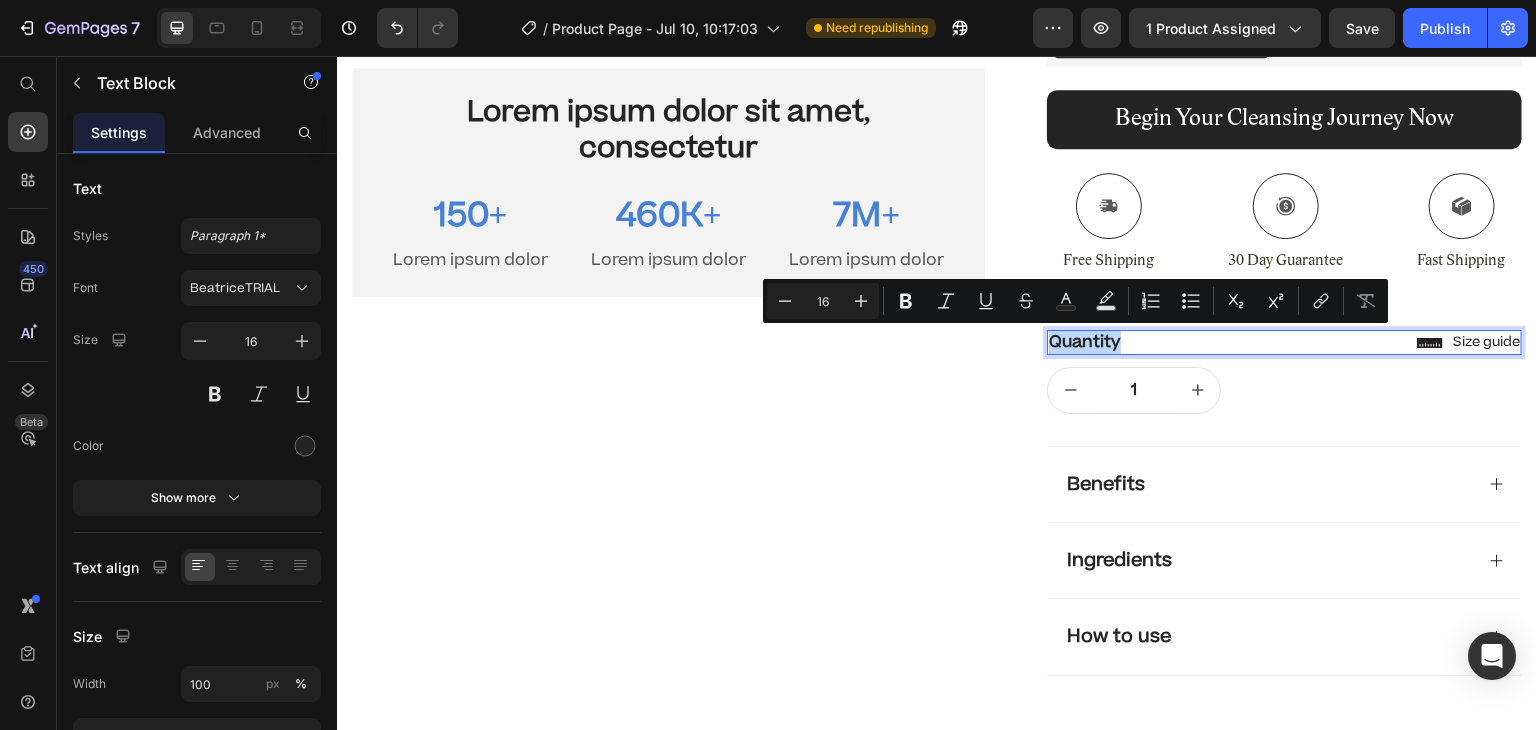 drag, startPoint x: 1431, startPoint y: 339, endPoint x: 1408, endPoint y: 346, distance: 24.04163 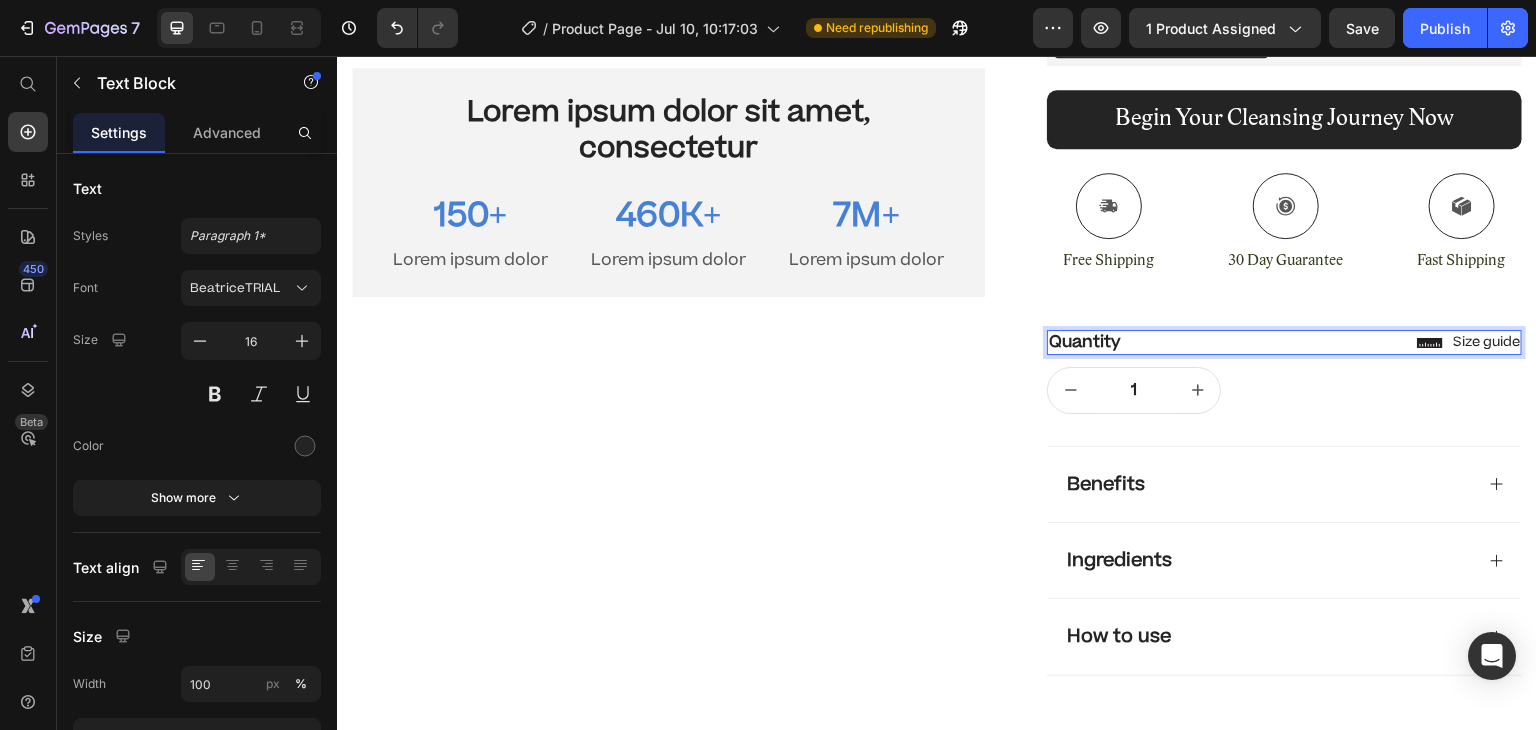 click on "Quantity" at bounding box center (1284, 342) 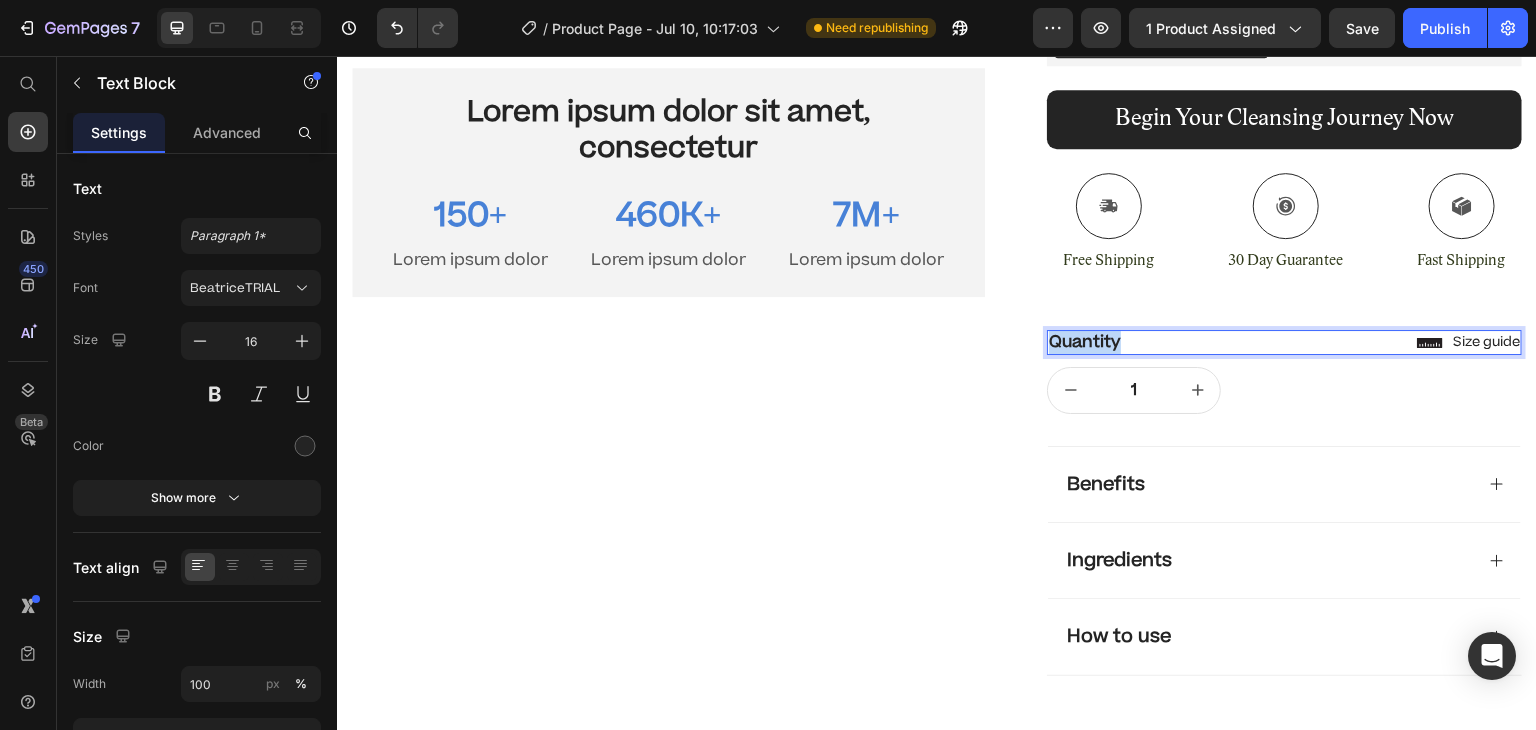 click on "Quantity" at bounding box center (1284, 342) 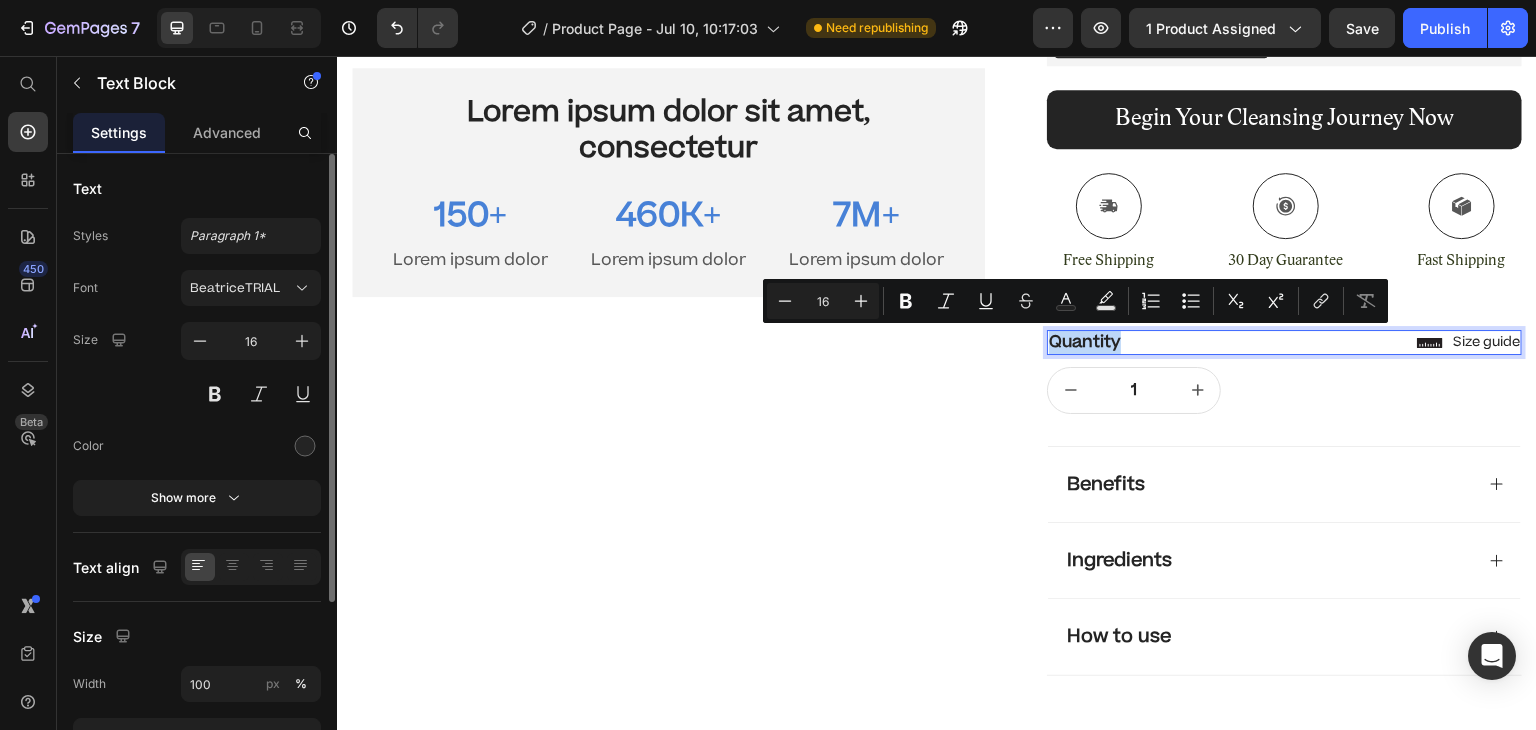 scroll, scrollTop: 0, scrollLeft: 0, axis: both 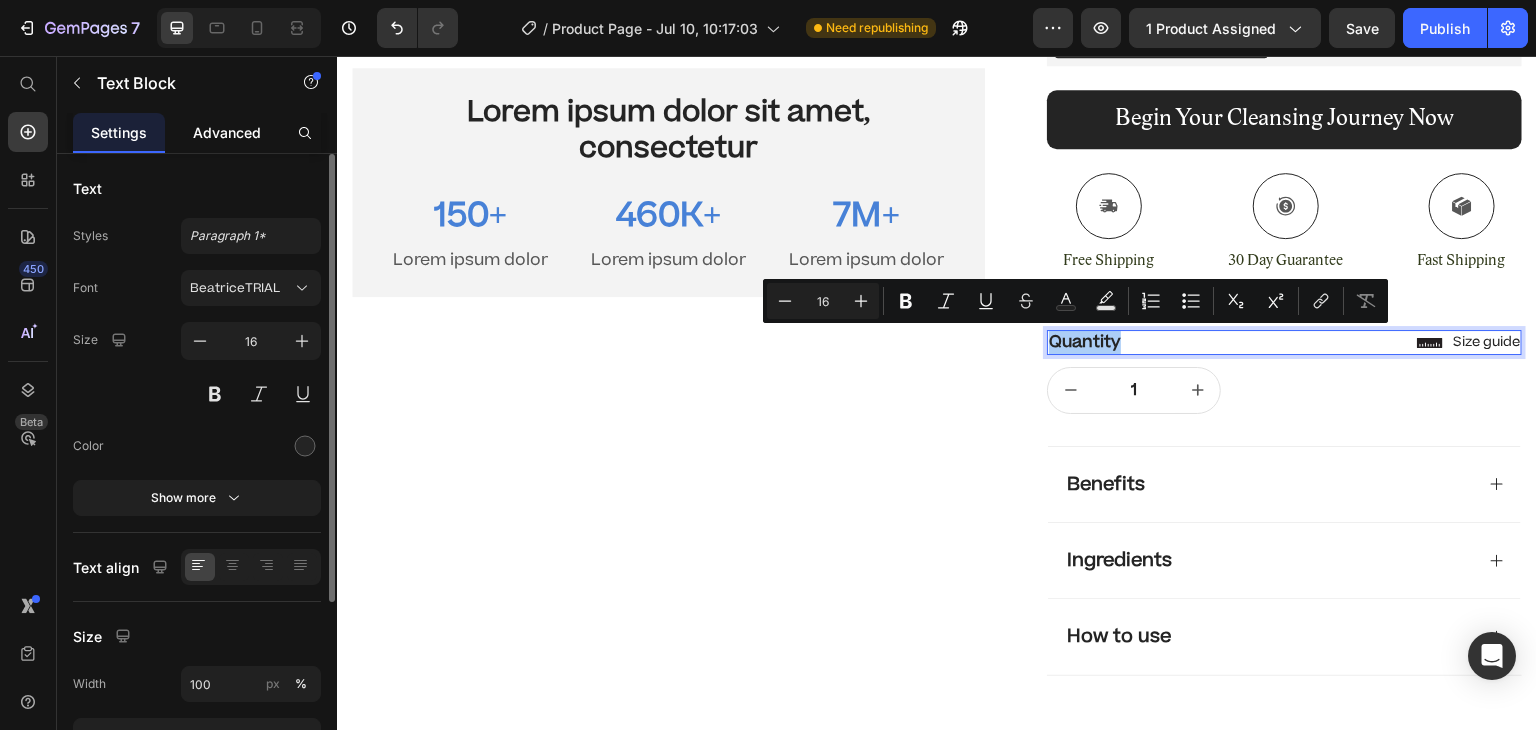 click on "Advanced" at bounding box center [227, 132] 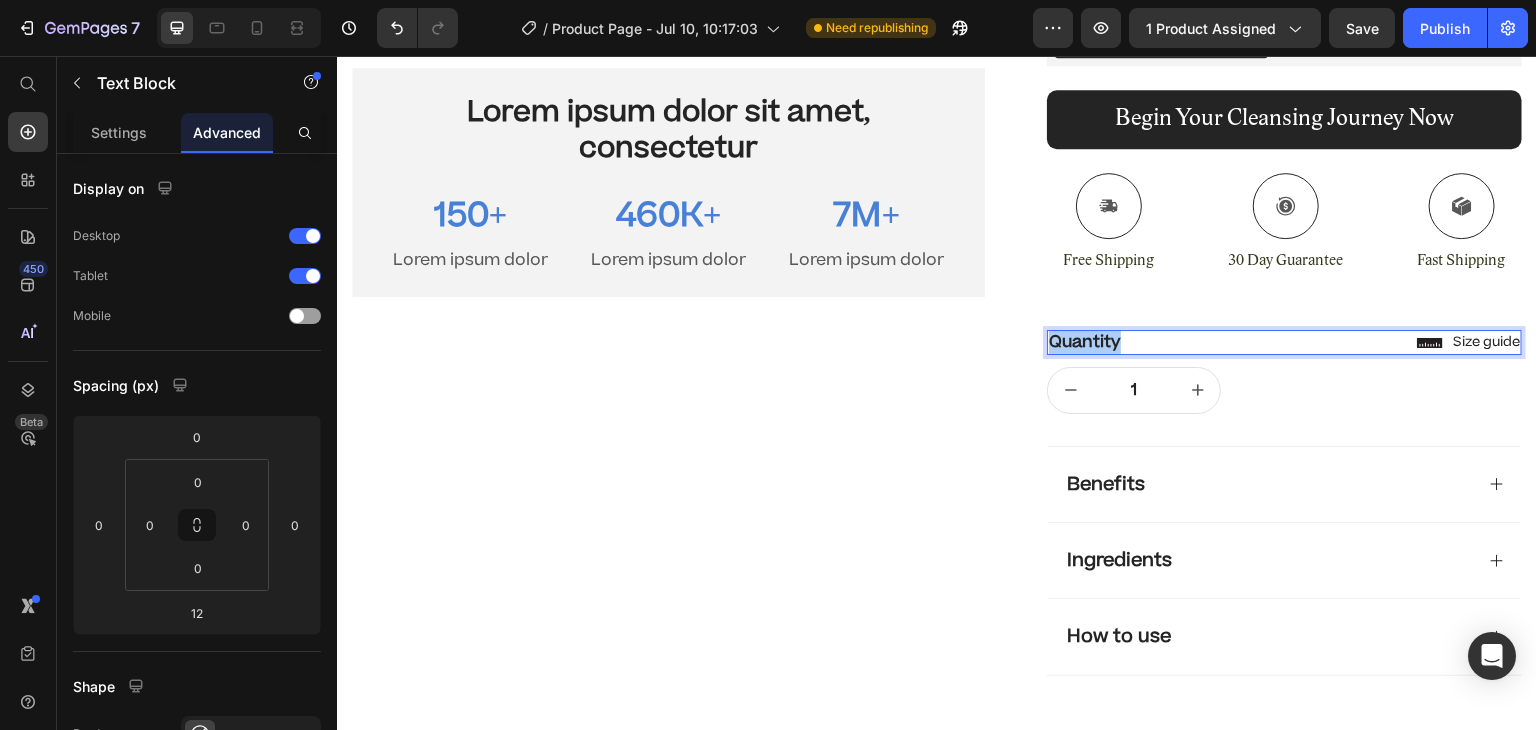 scroll, scrollTop: 0, scrollLeft: 0, axis: both 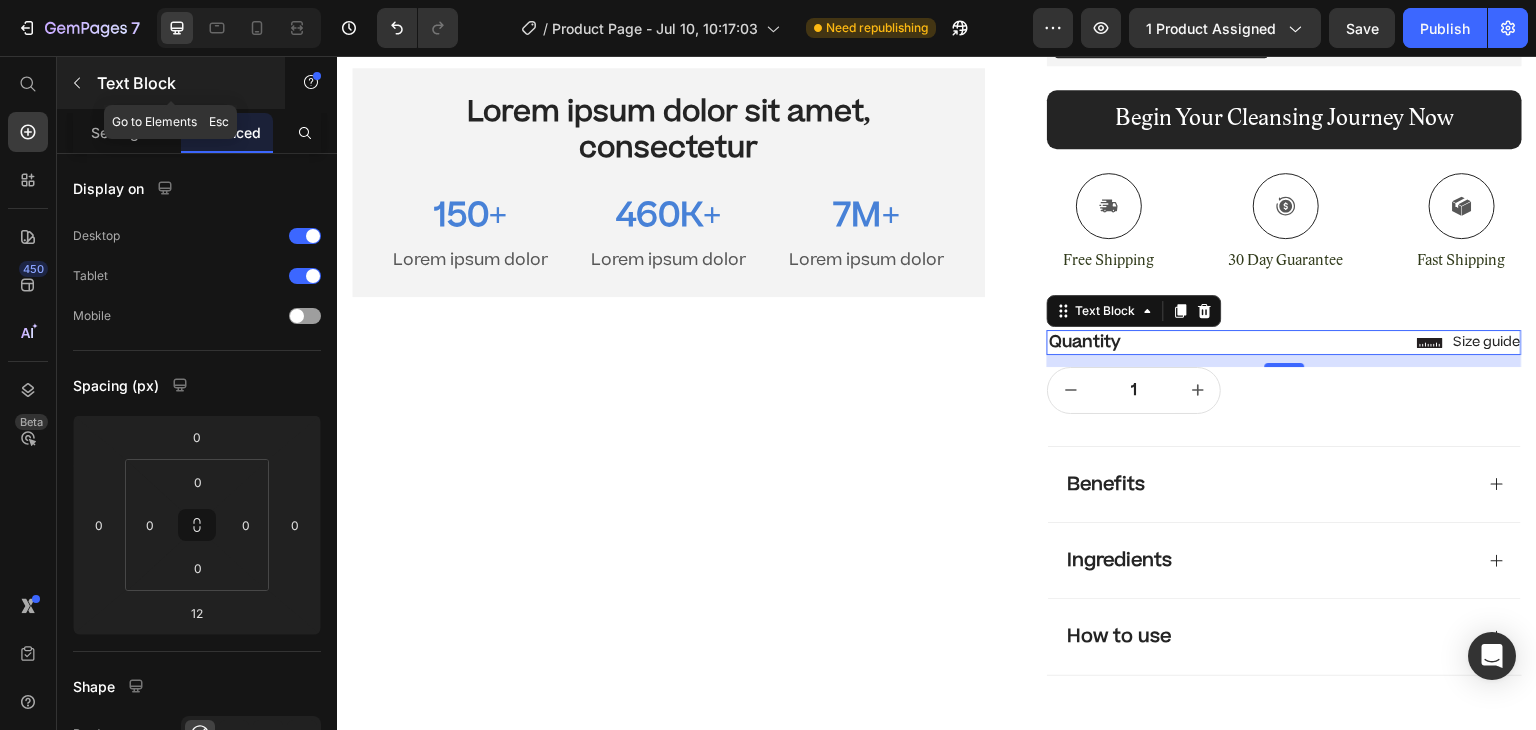 click 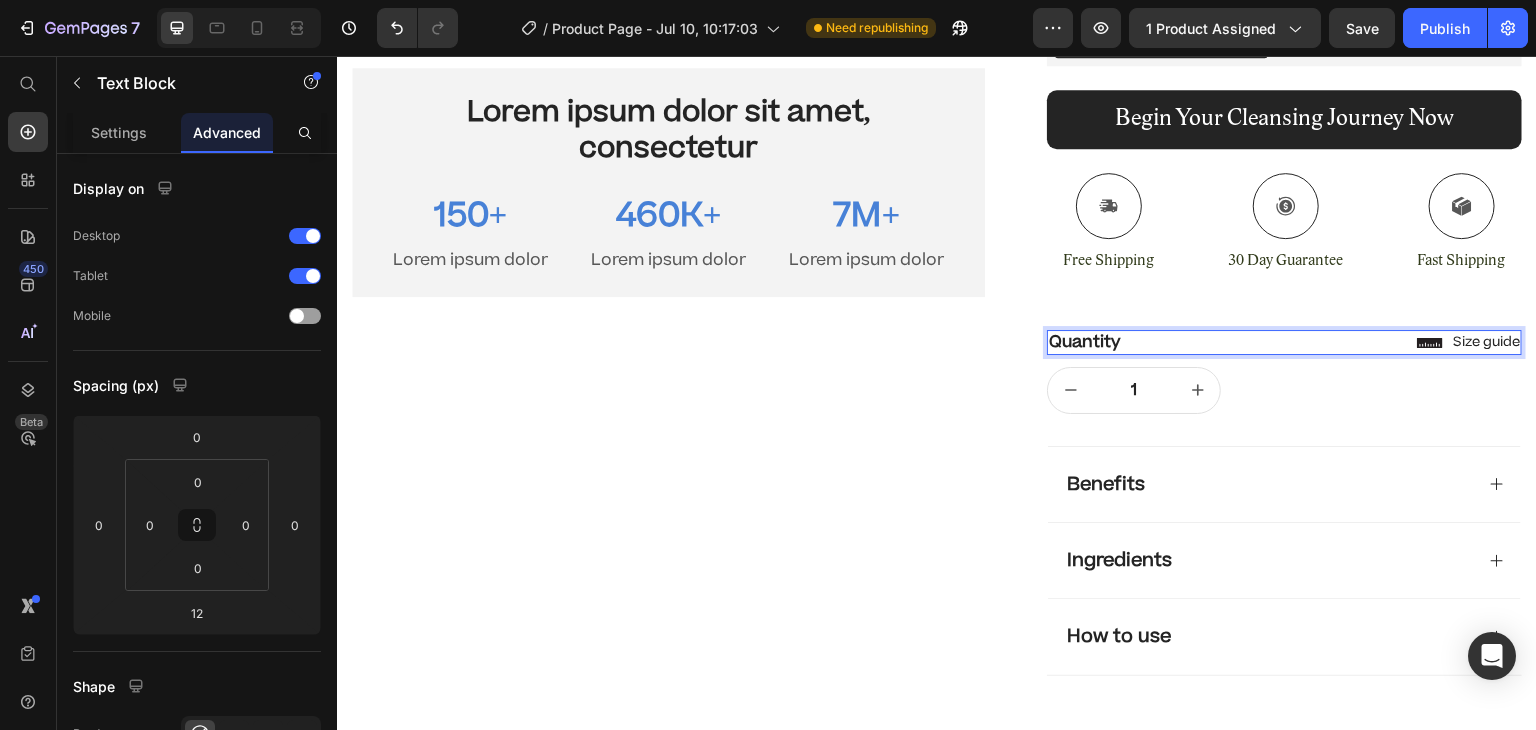 click on "Quantity" at bounding box center [1284, 342] 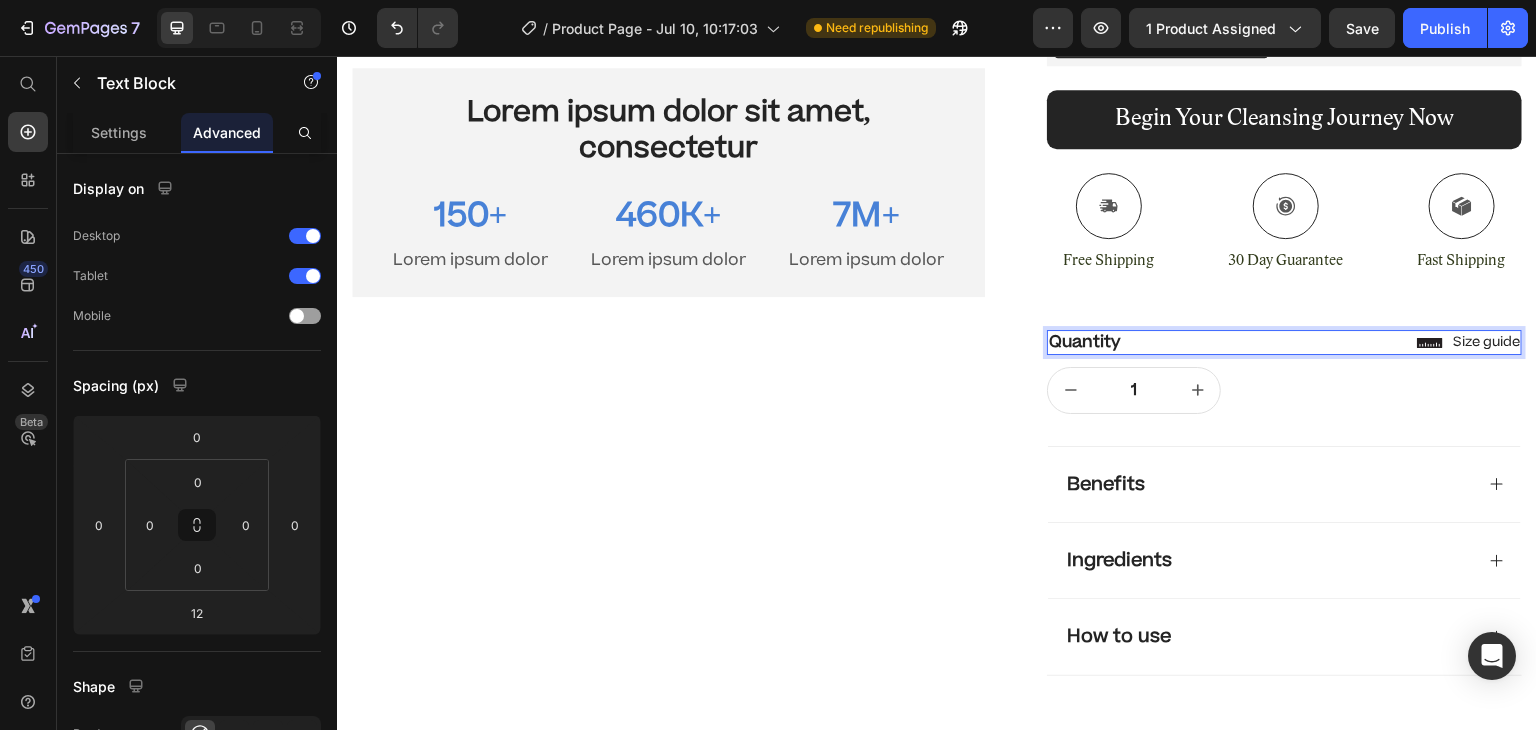 click on "Quantity" at bounding box center [1284, 342] 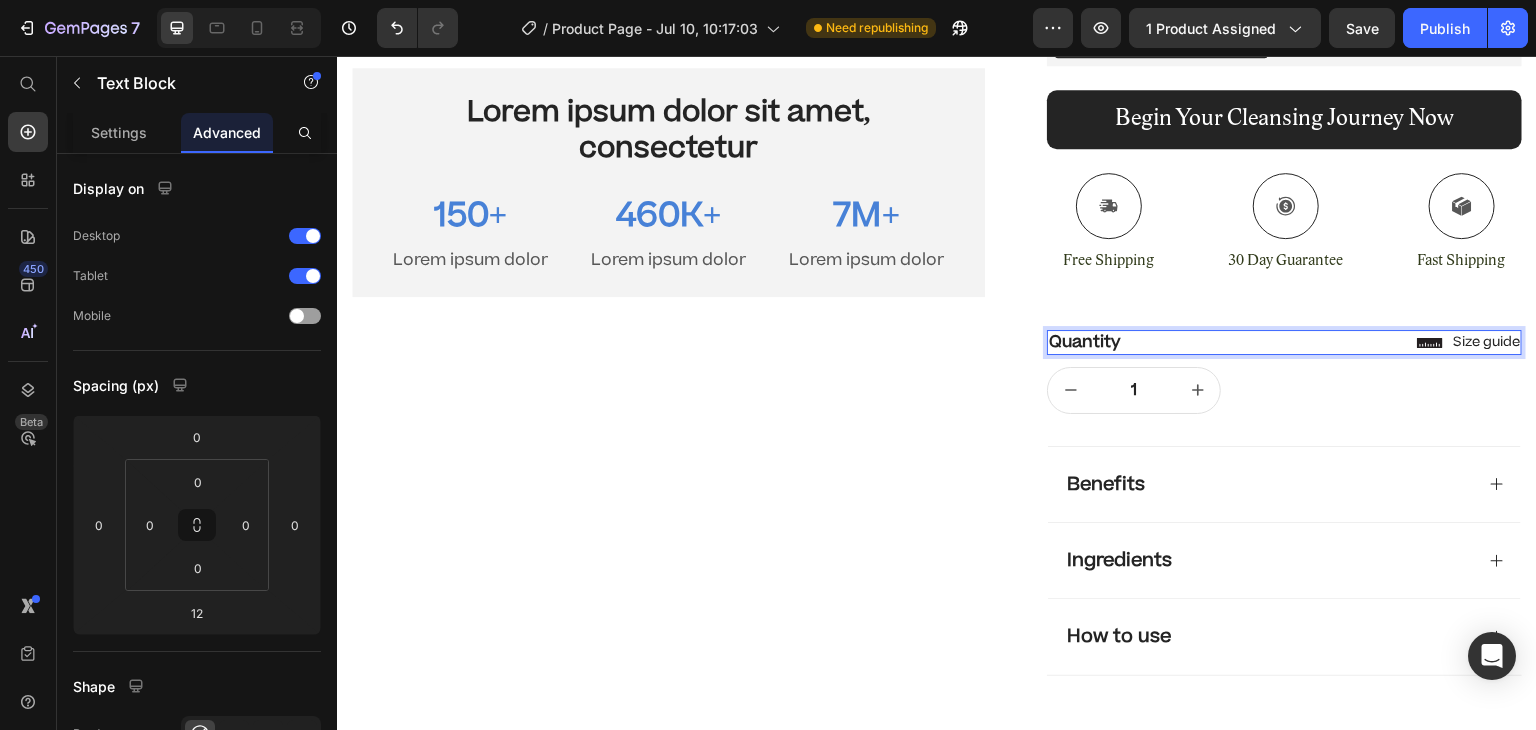 click on "Quantity" at bounding box center [1284, 342] 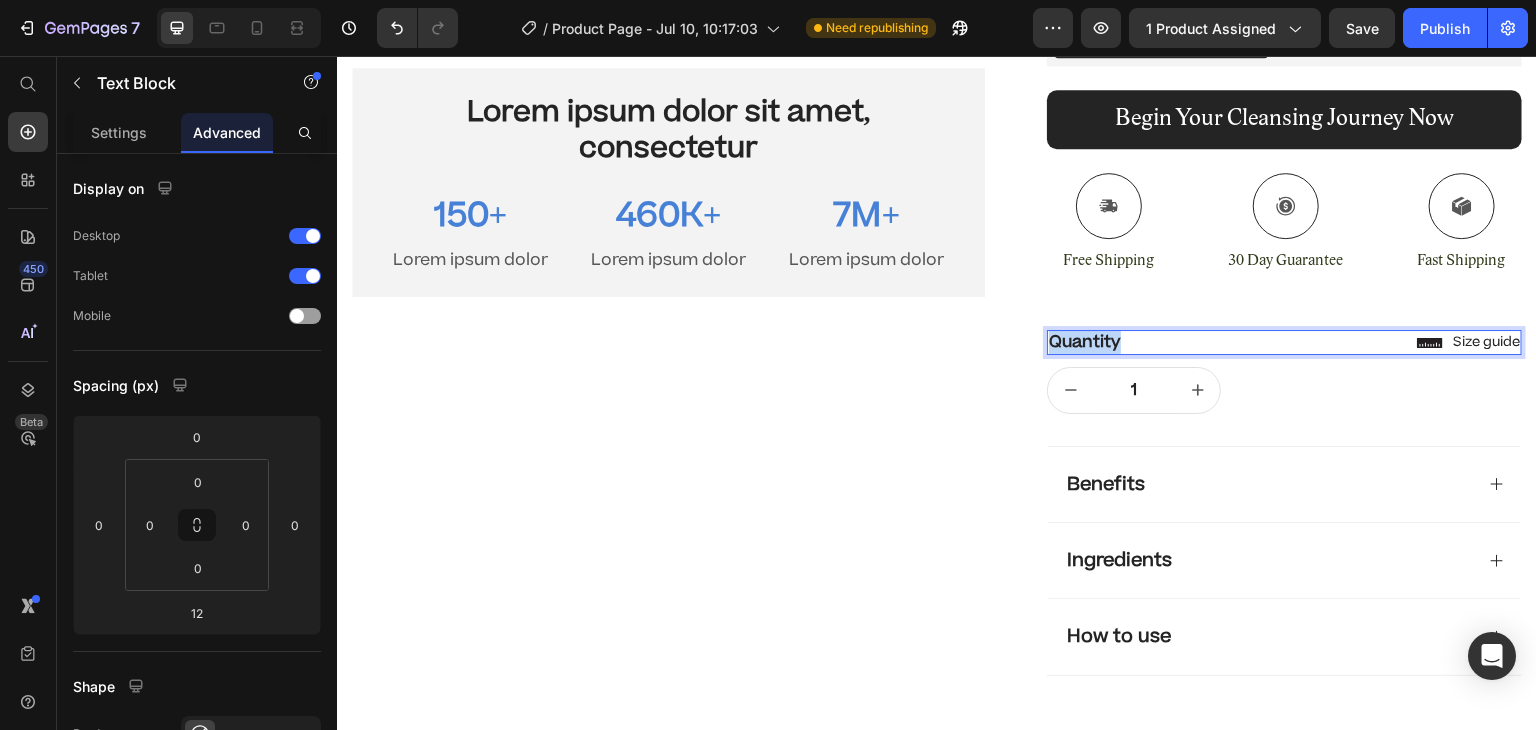 click on "Quantity" at bounding box center [1284, 342] 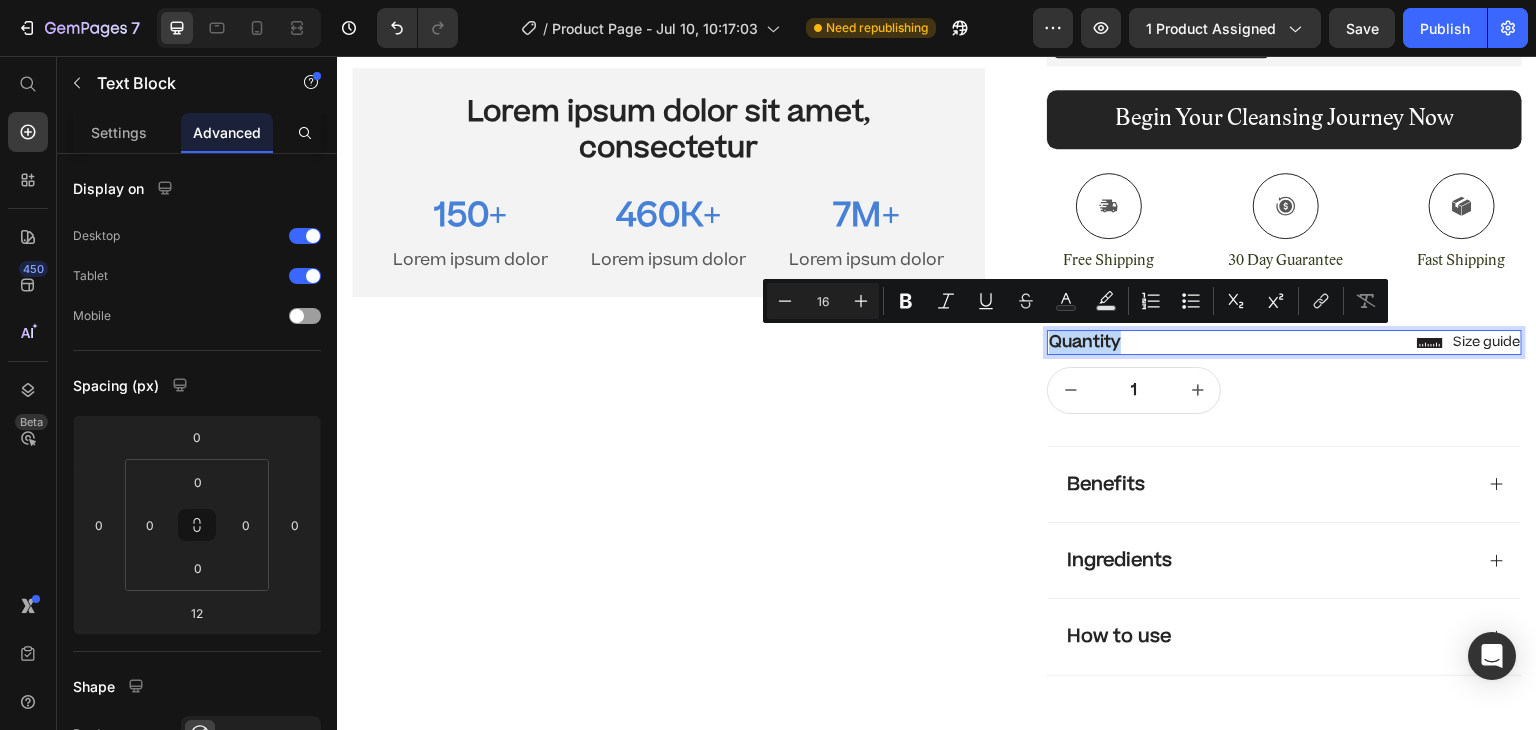 click on "Quantity" at bounding box center [1284, 342] 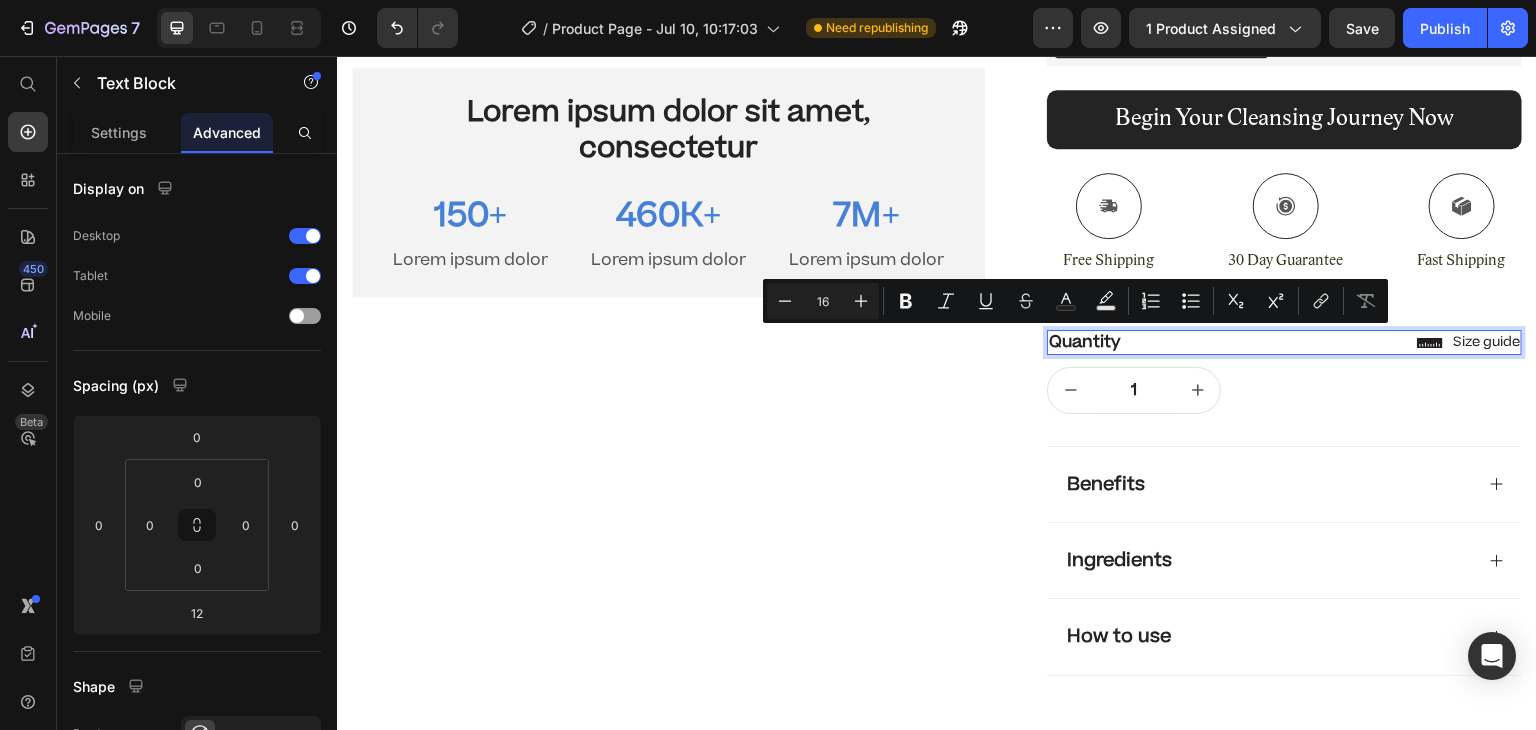 click on "Quantity" at bounding box center [1284, 342] 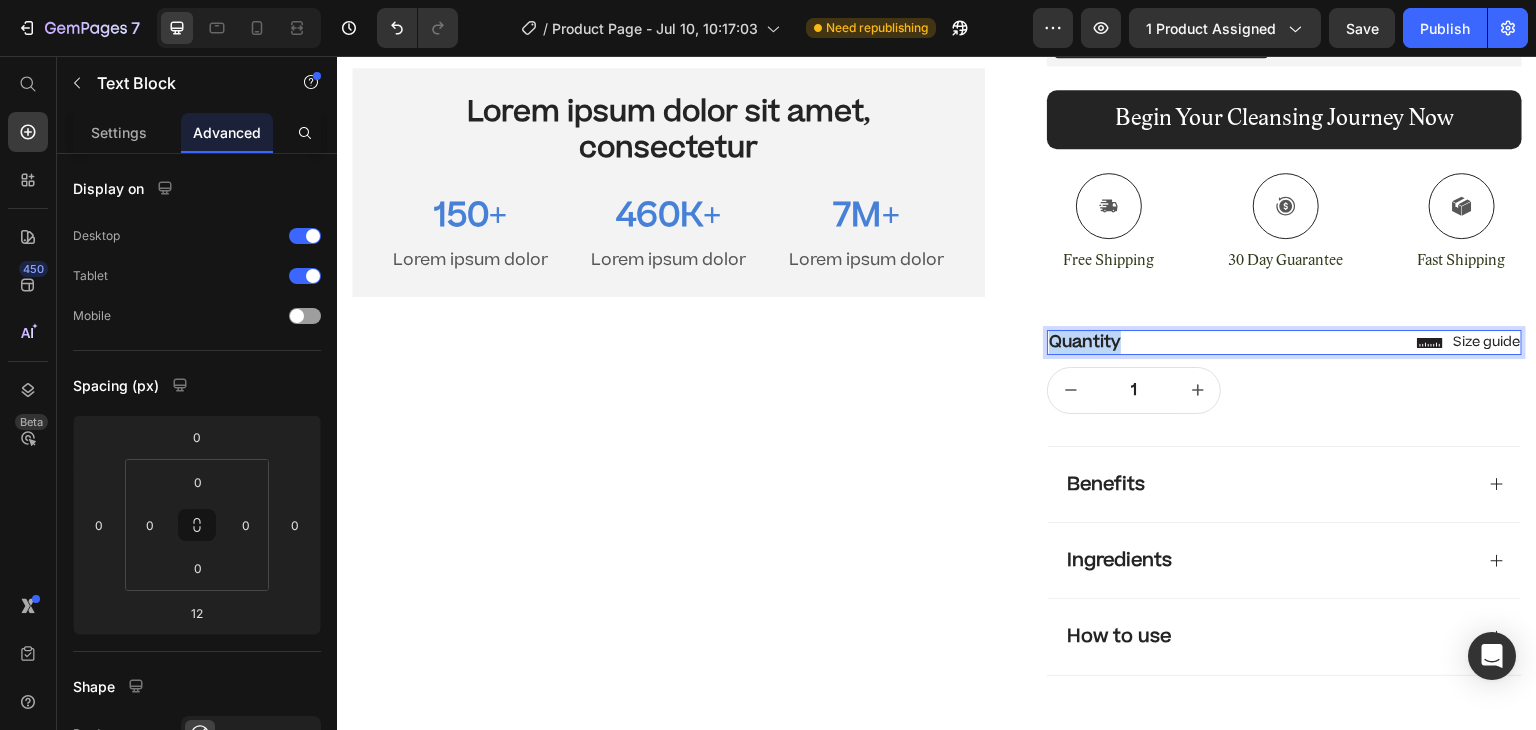 click on "Quantity" at bounding box center [1284, 342] 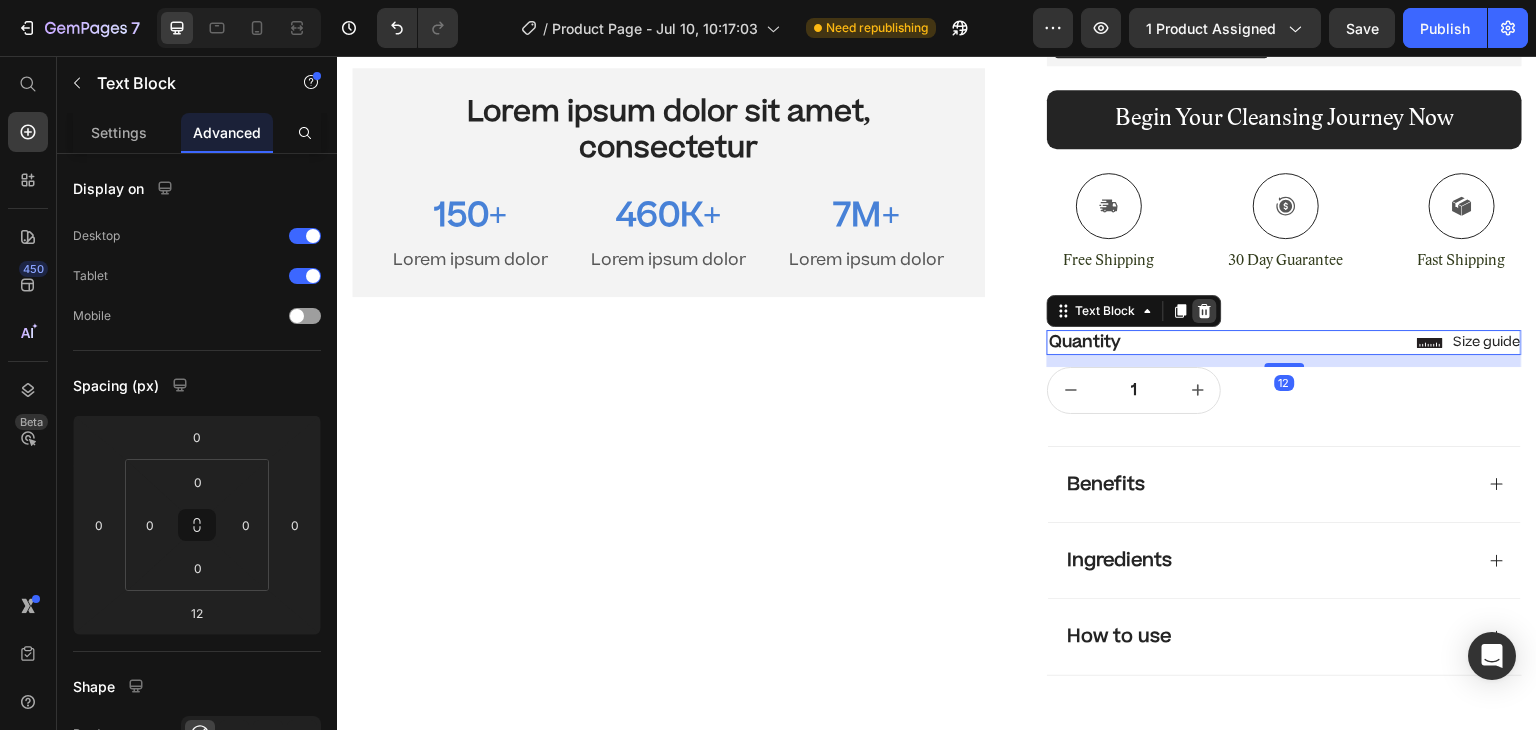 click 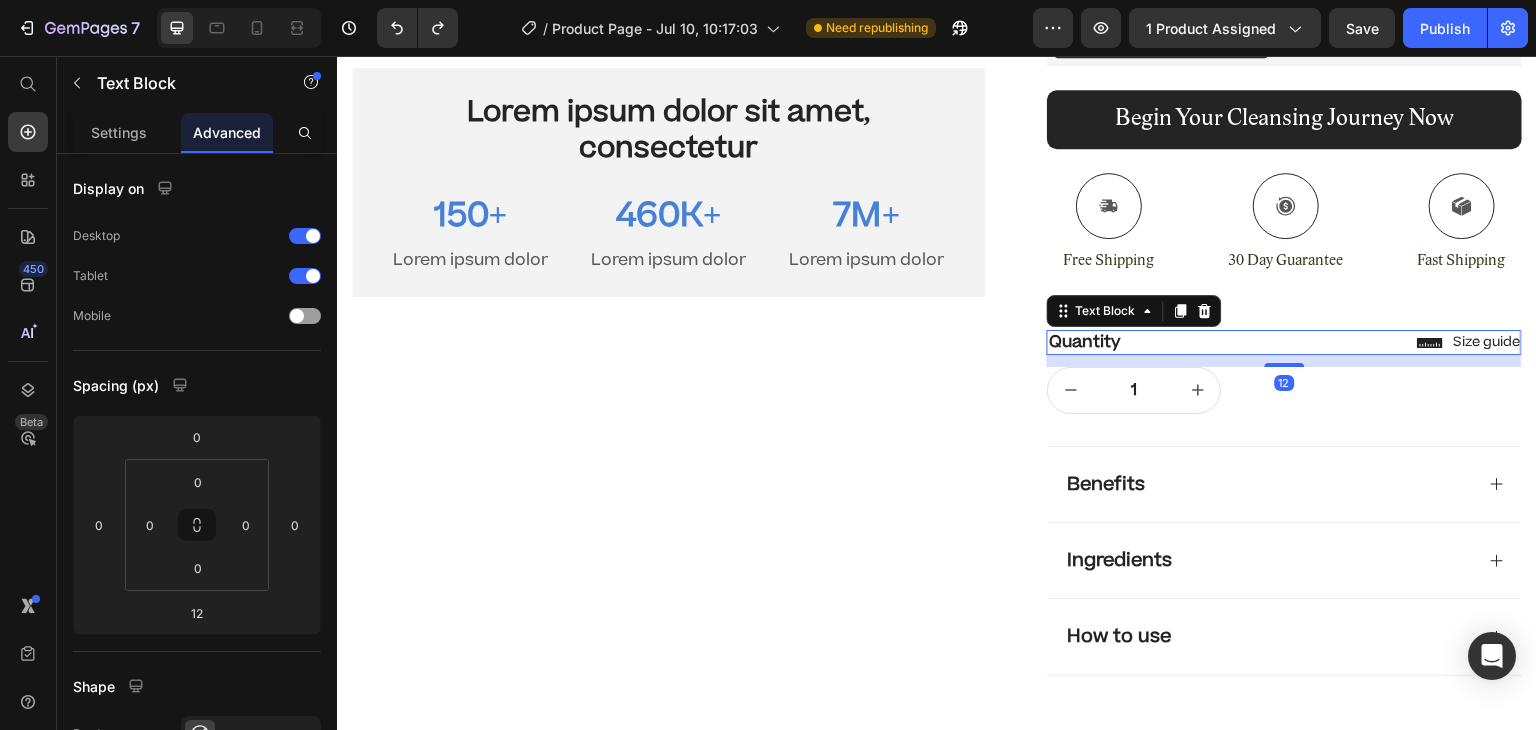 drag, startPoint x: 1429, startPoint y: 364, endPoint x: 1430, endPoint y: 385, distance: 21.023796 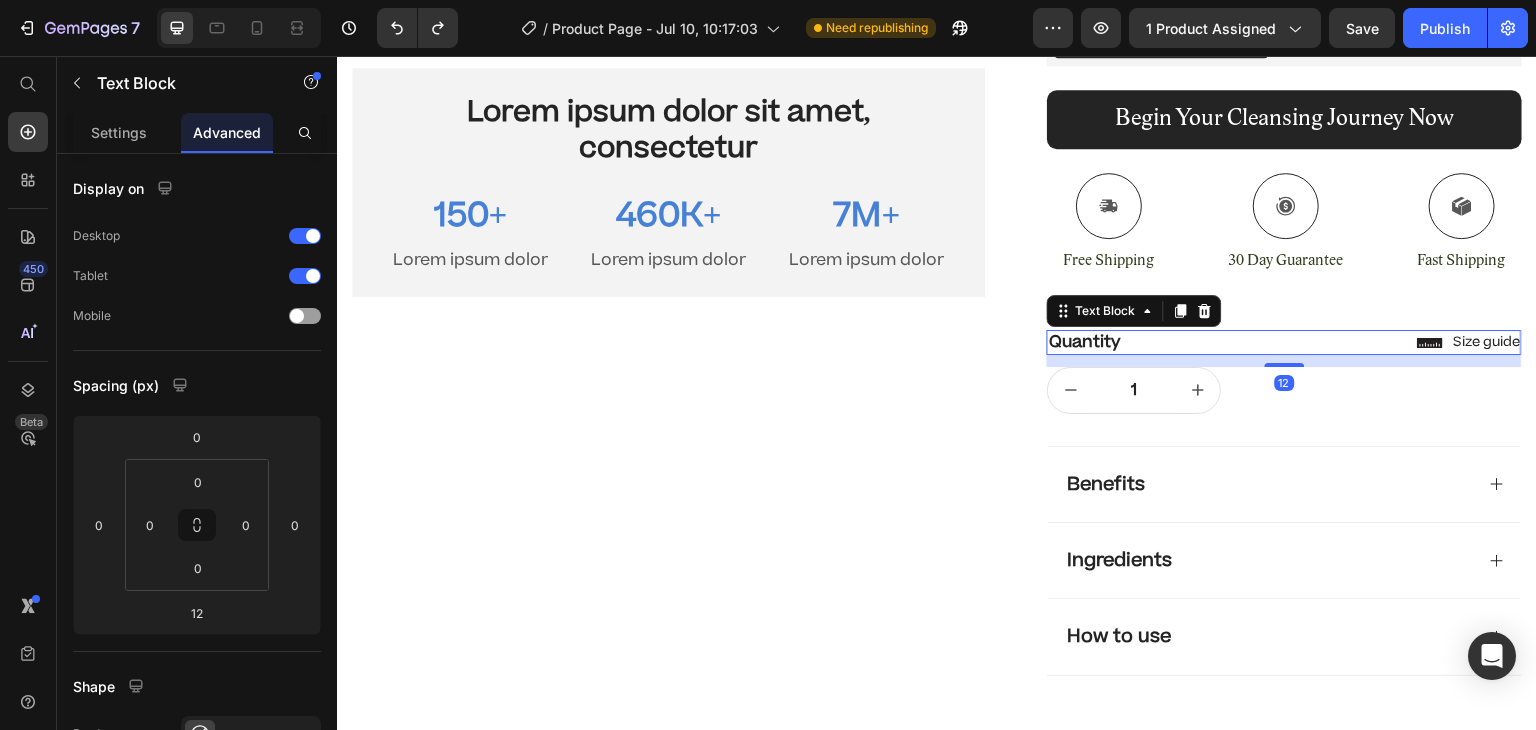 click on "Icon Icon Icon Icon Icon Icon List (1349 Reviews) Text Block Row Regular Strength Vitality Capsules- The Original Cleansing Protocol Product Title Say Goodbye to Candida, Fatigue, Bloating, Irregularity and Hello To 3 Daily Bowel Movements Text Block $75.00 Product Price $85.00 Product Price 12% off Product Badge Row Row Supports  daily, powerful bowel movements Made with 100% Organic Ingredients Includes  organic cayenne pepper  to increase circulation and detox speed Item List
Icon Limited Time Offer: Founders Pricing  Ends 07/15   Text Block Row Row Loop Subscriptions Loop Subscriptions Begin Your Cleansing Journey Now Add to Cart
Icon Free Shipping Text Block
Icon 30 Day Guarantee Text Block
Icon Fast Shipping  Text Block Row Row This product has only default variant Product Variants & Swatches
Icon Size guide Text Block Row Row Quantity Text Block   12 1 Product Quantity Row Row
Benefits" at bounding box center (1284, 55) 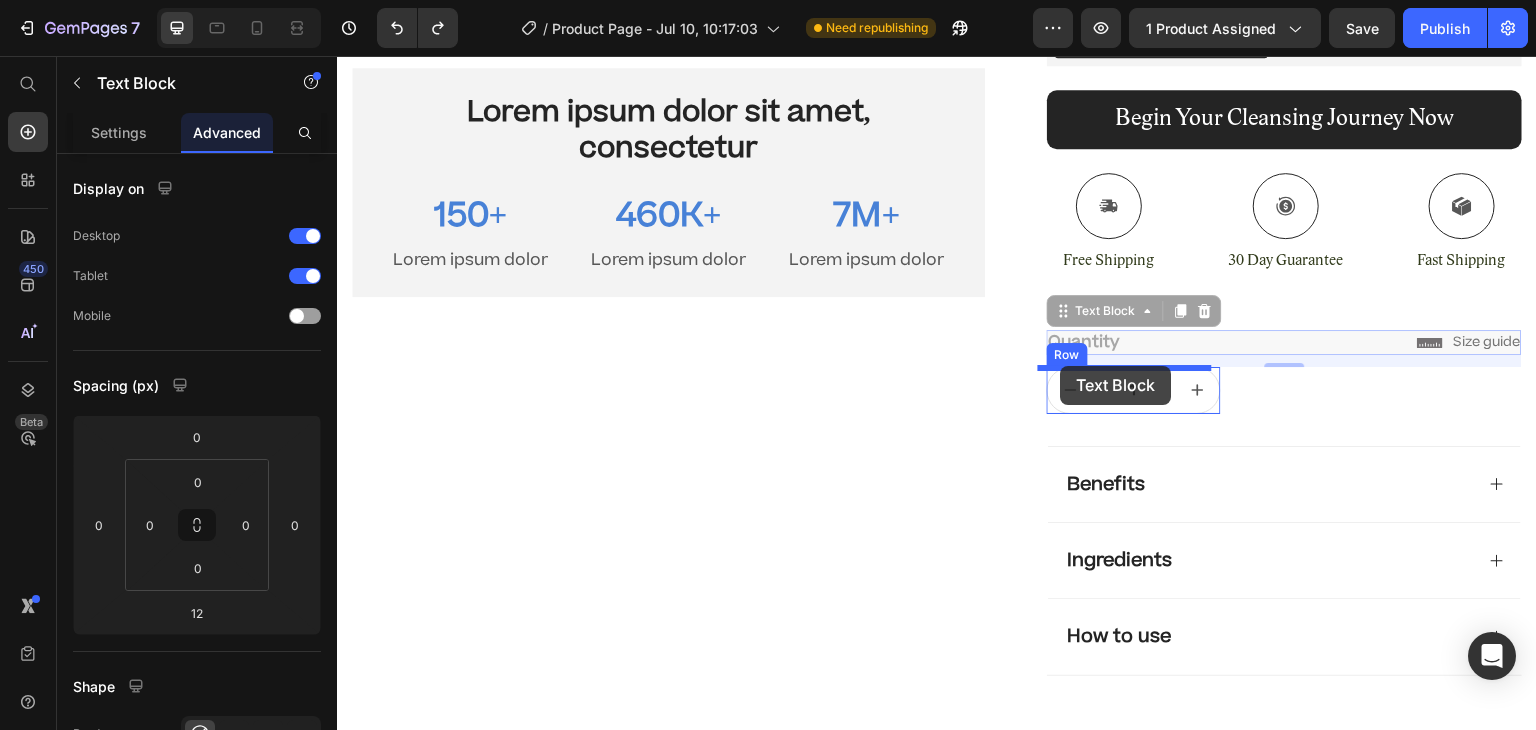 drag, startPoint x: 1051, startPoint y: 318, endPoint x: 1061, endPoint y: 365, distance: 48.052055 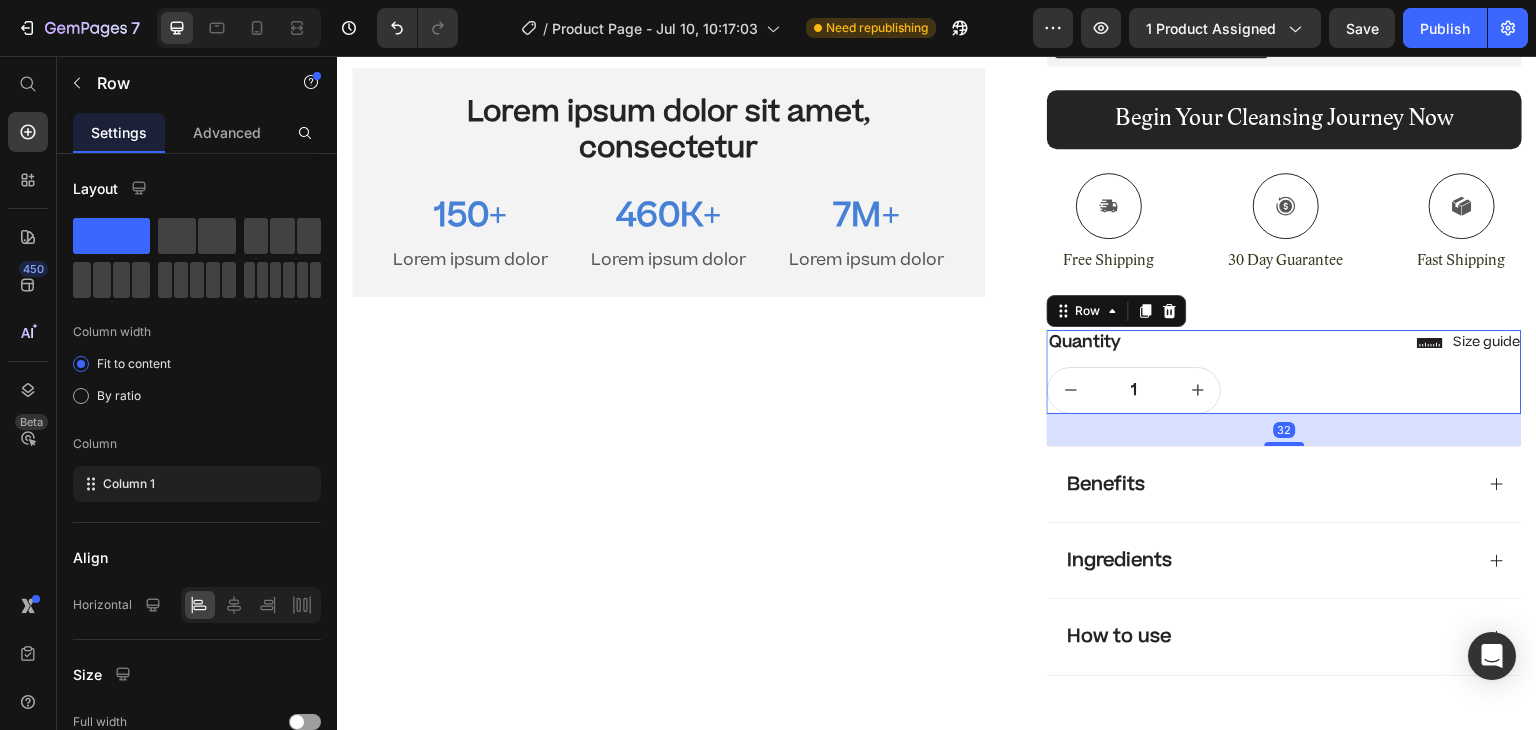 click on "32" at bounding box center [1284, 430] 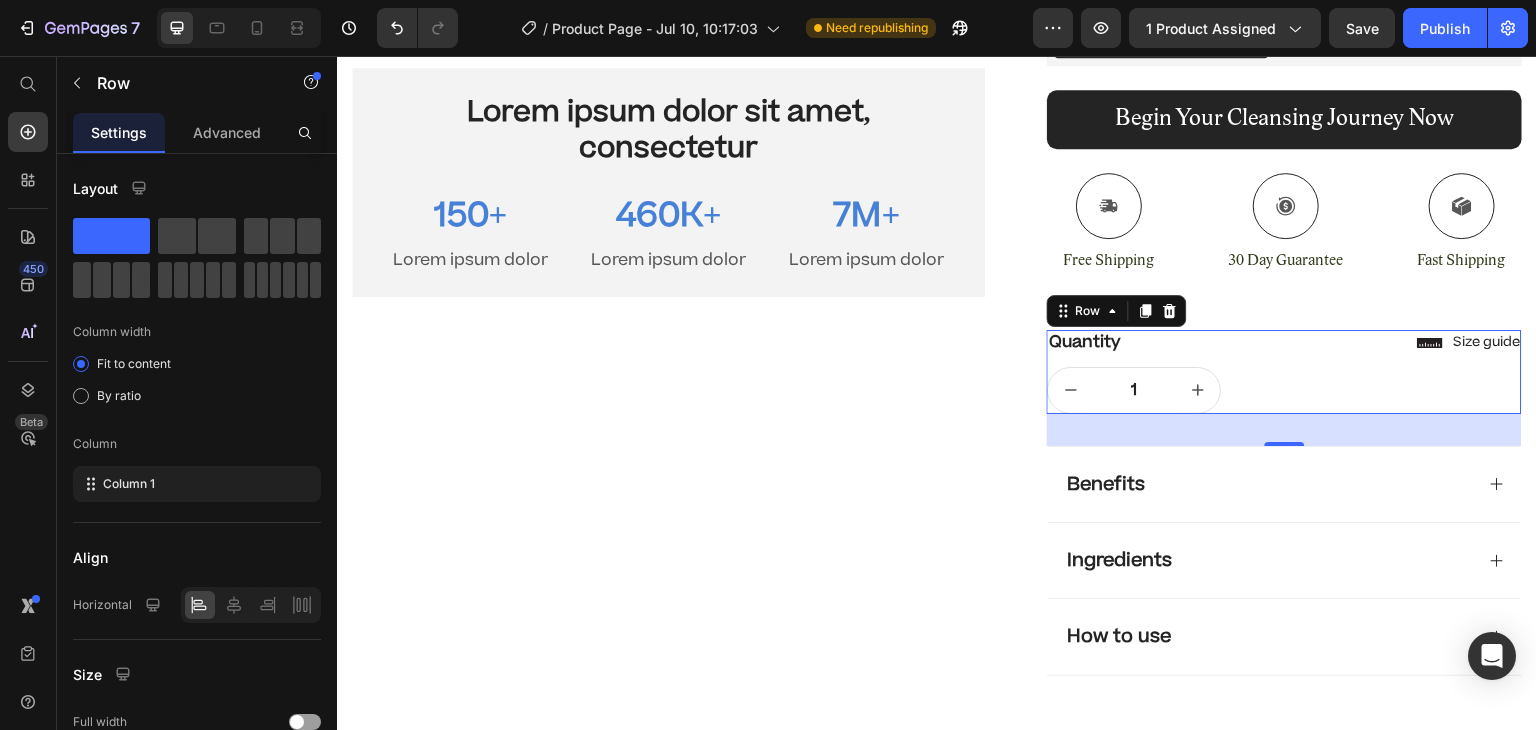 click on "Quantity Text Block 1 Product Quantity Row Row   32" at bounding box center [1284, 372] 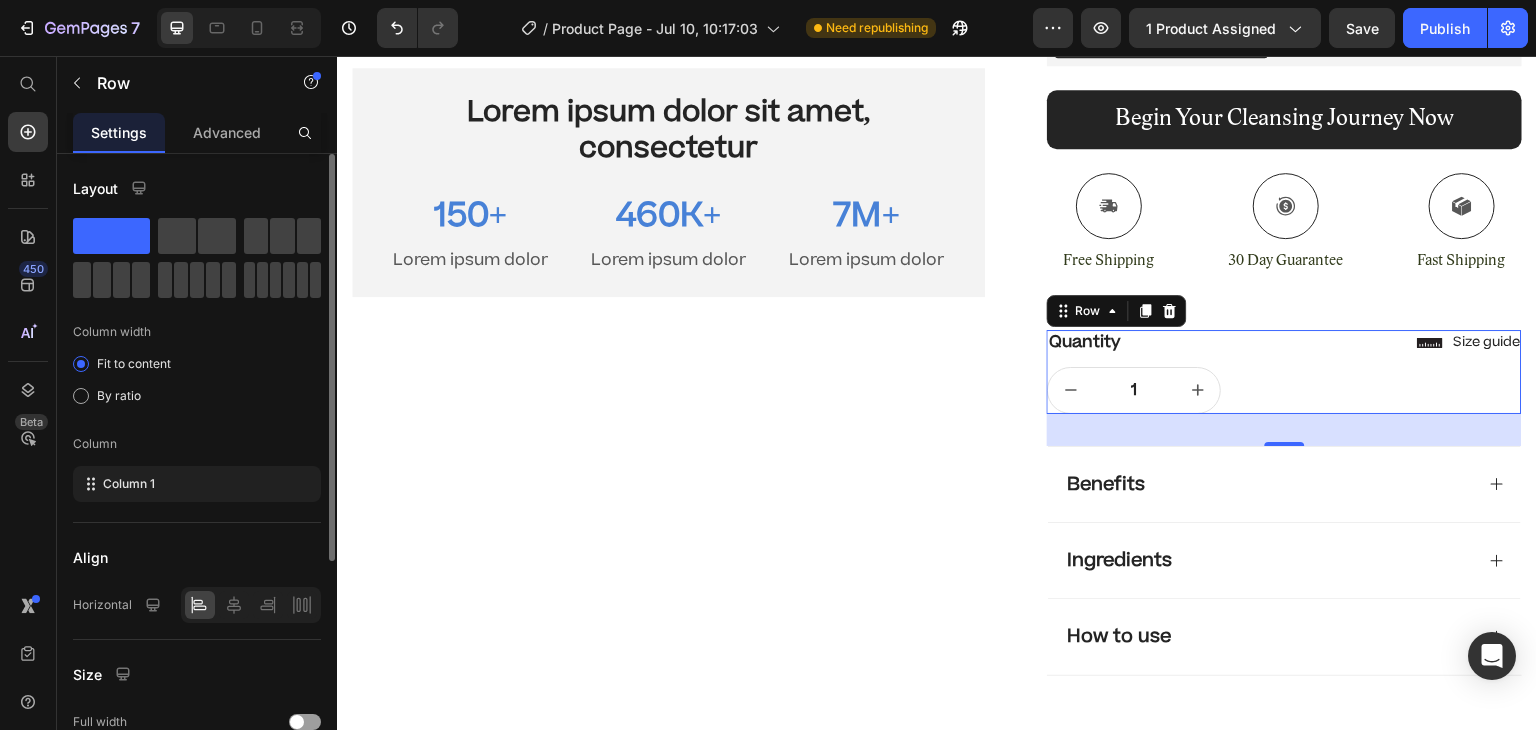 scroll, scrollTop: 350, scrollLeft: 0, axis: vertical 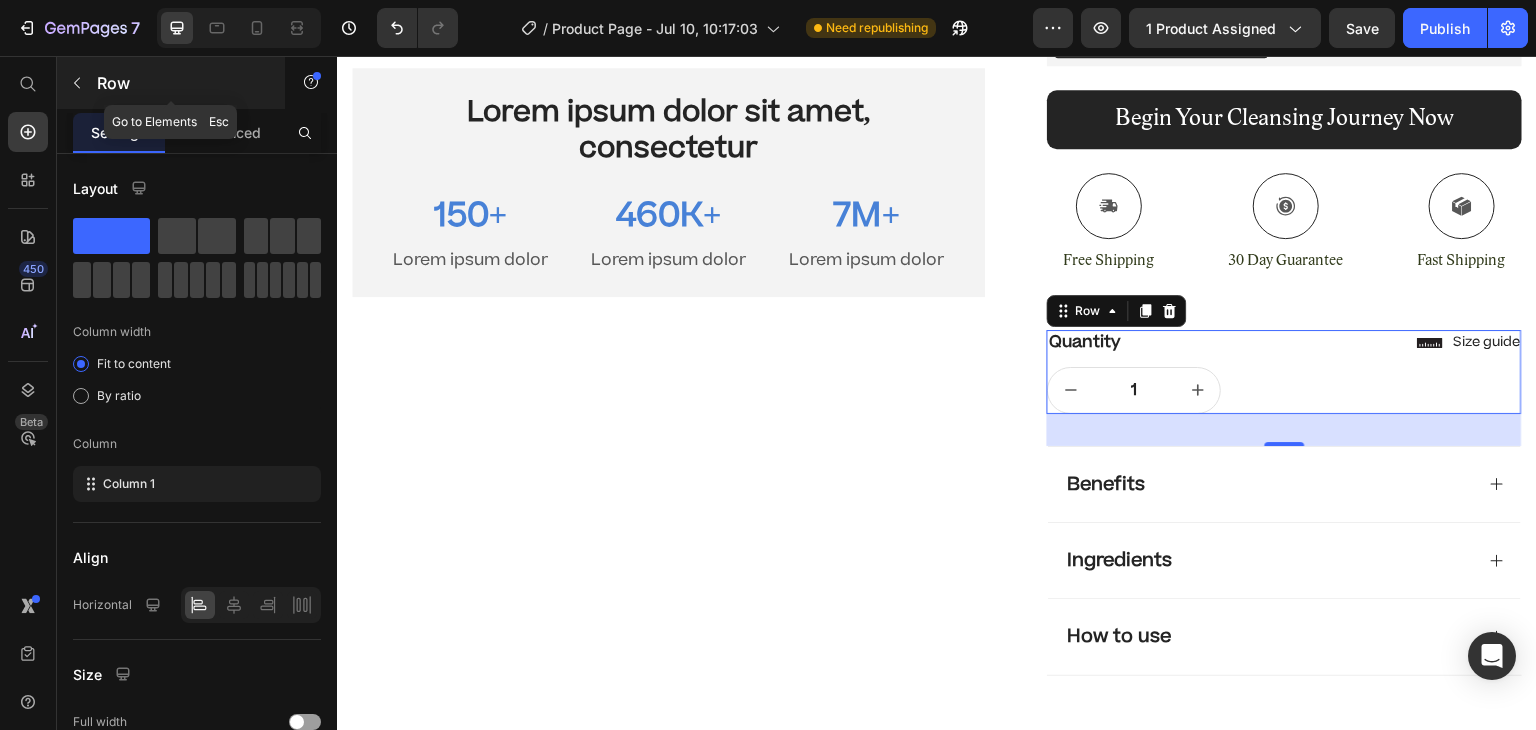 click 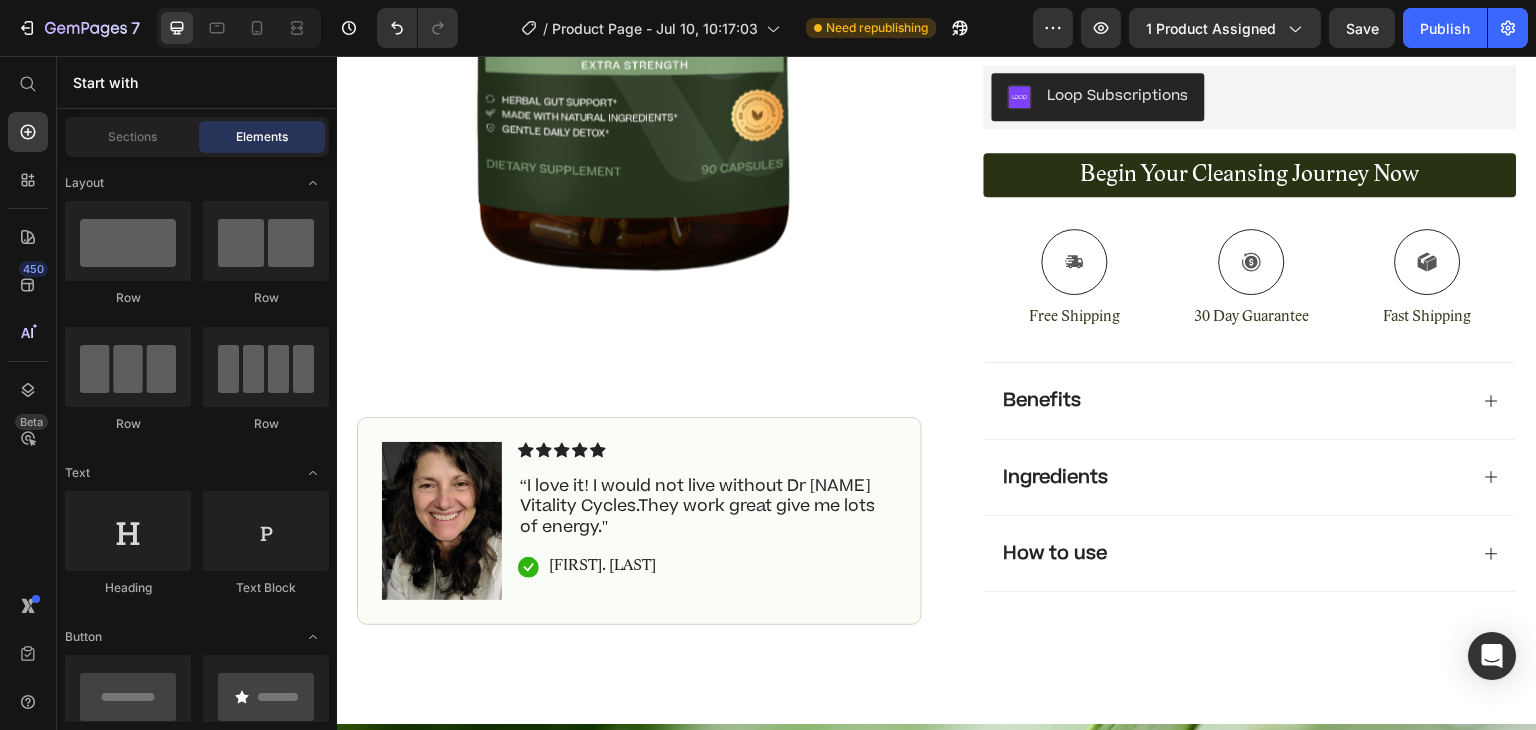 scroll, scrollTop: 2336, scrollLeft: 0, axis: vertical 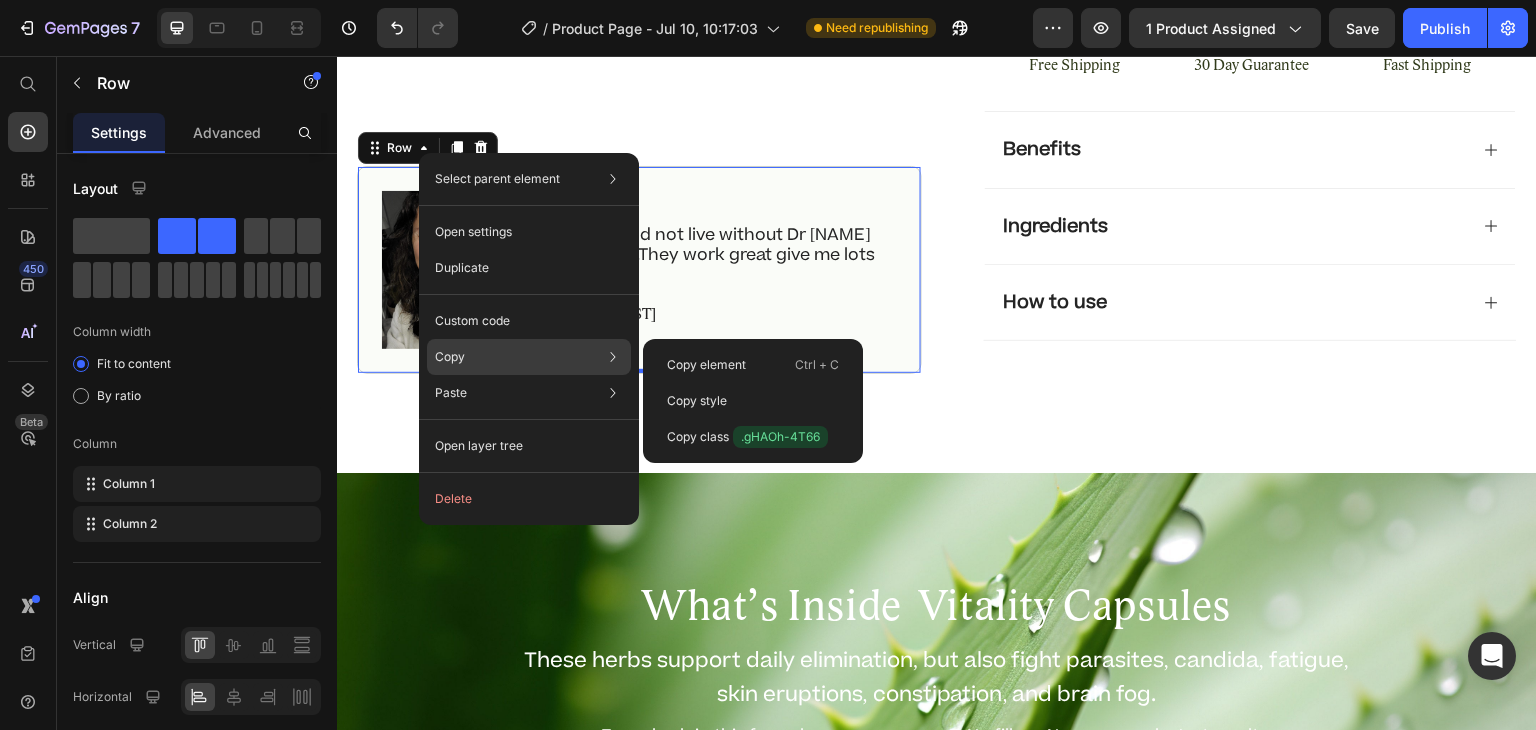 click on "Copy" at bounding box center (450, 357) 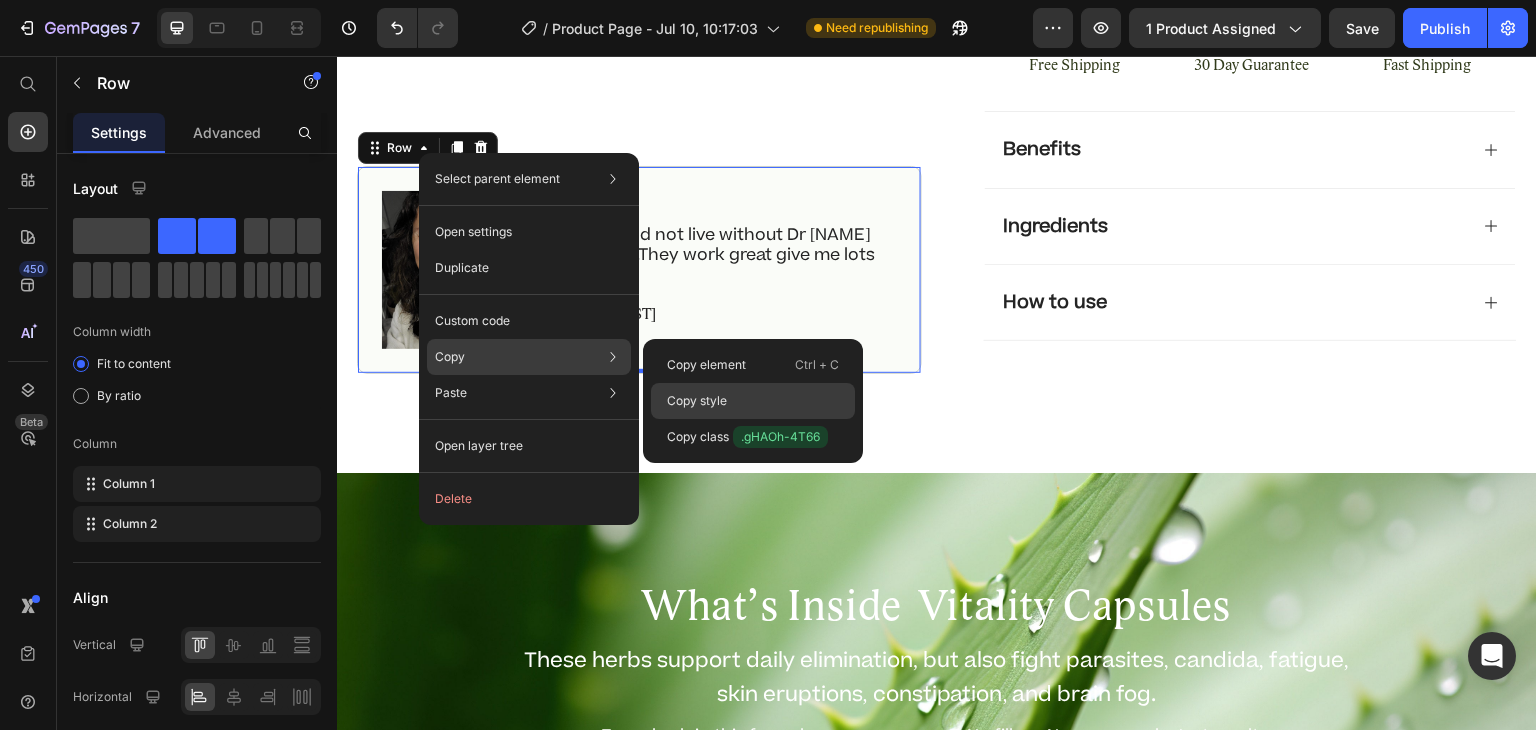 click on "Copy style" at bounding box center [697, 401] 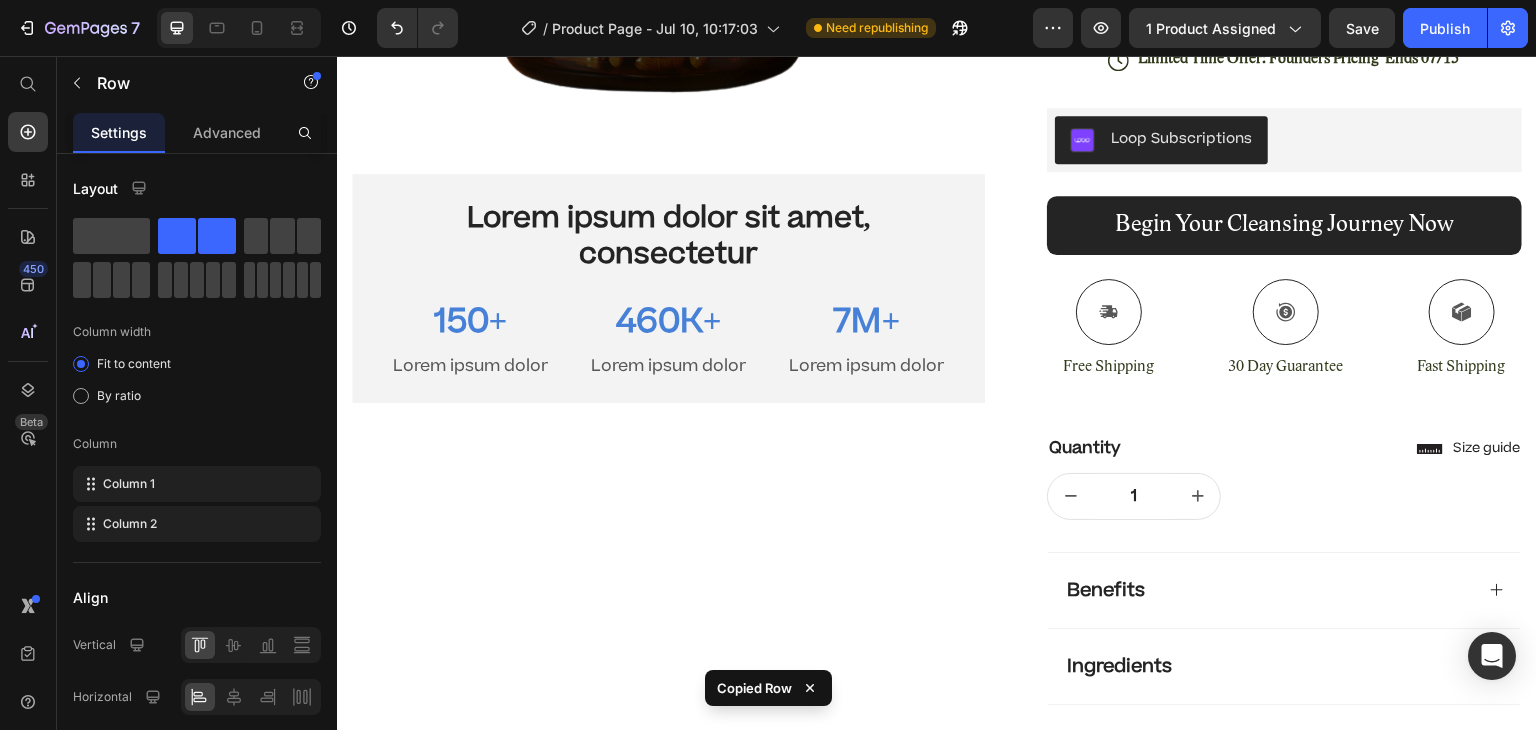 scroll, scrollTop: 630, scrollLeft: 0, axis: vertical 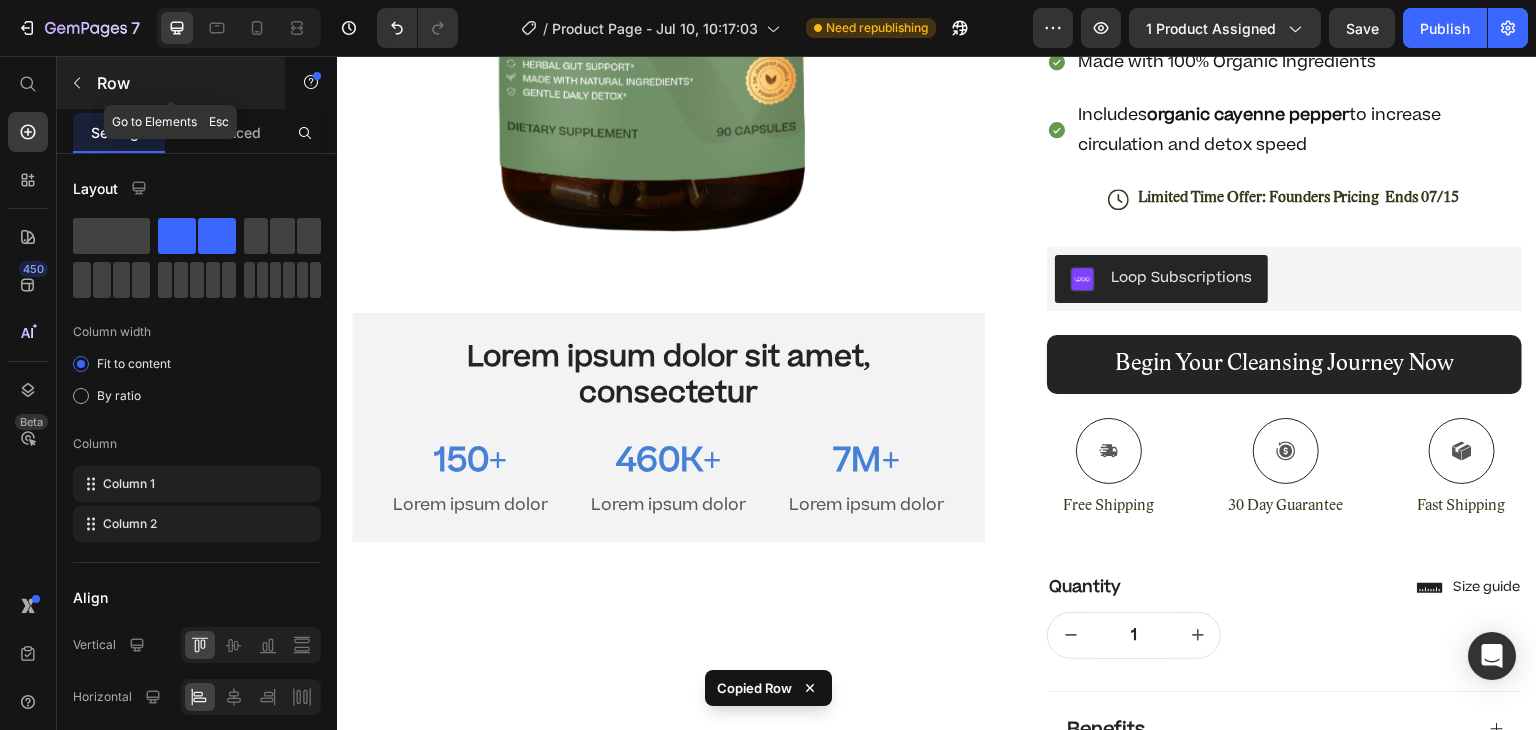 click 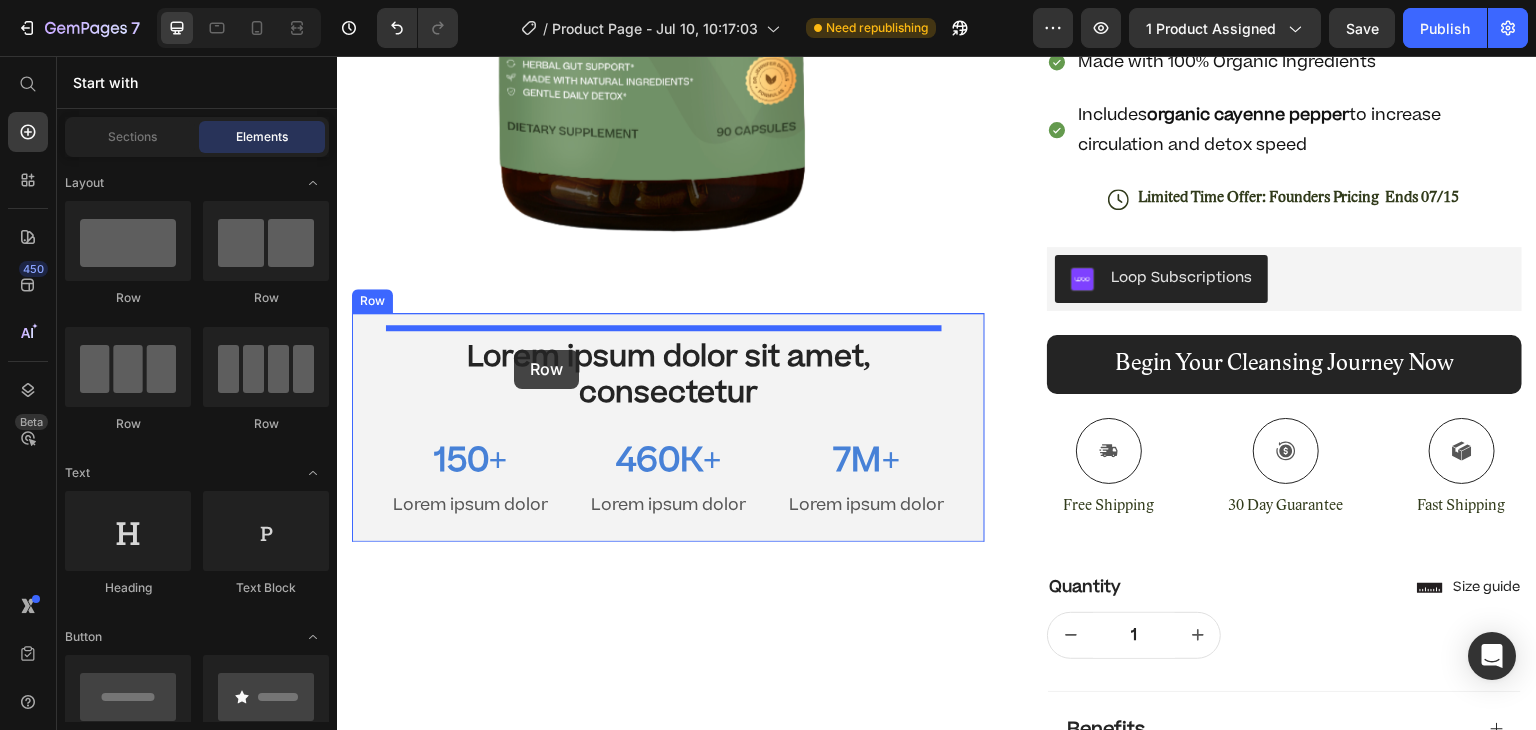 drag, startPoint x: 461, startPoint y: 320, endPoint x: 514, endPoint y: 349, distance: 60.41523 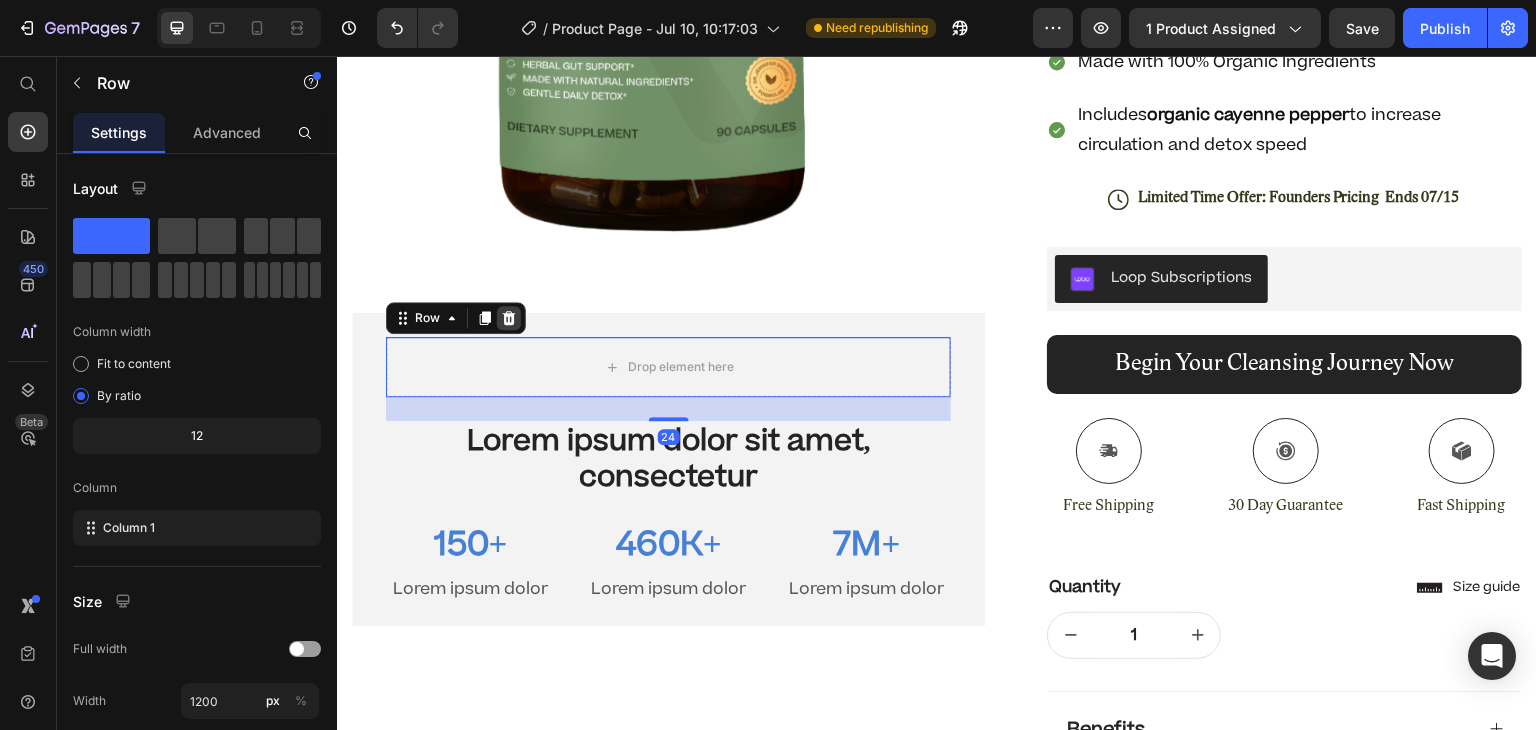click 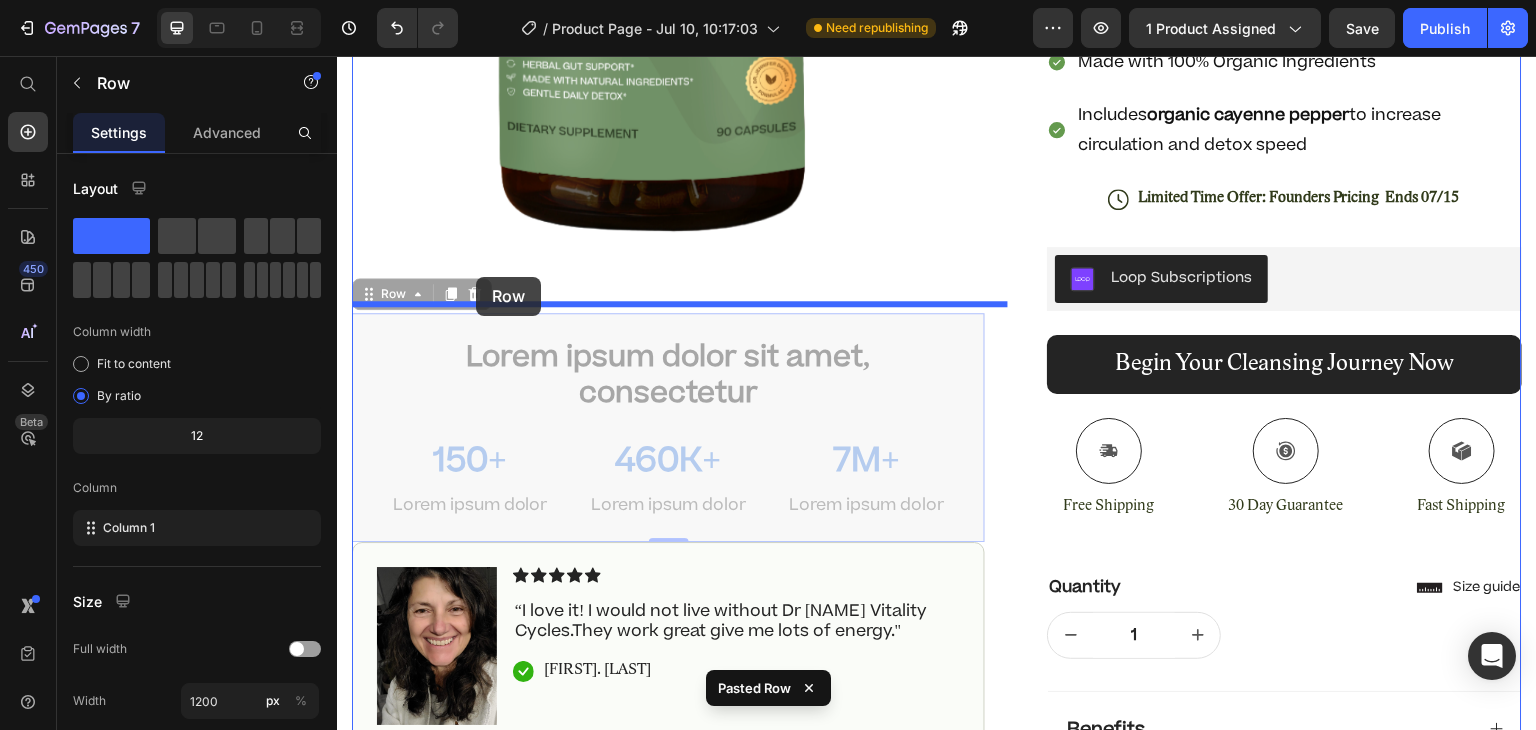 drag, startPoint x: 377, startPoint y: 322, endPoint x: 473, endPoint y: 283, distance: 103.6195 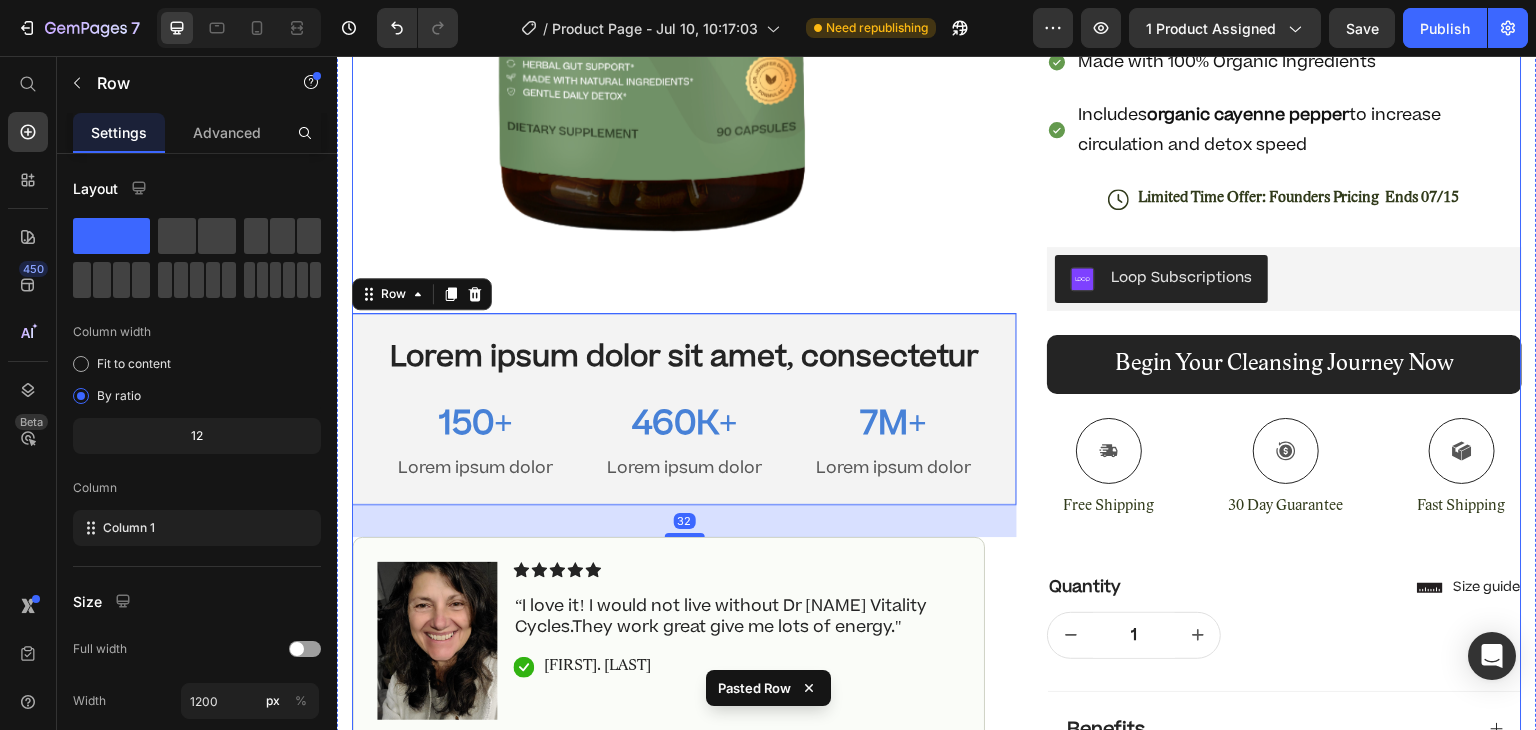 click 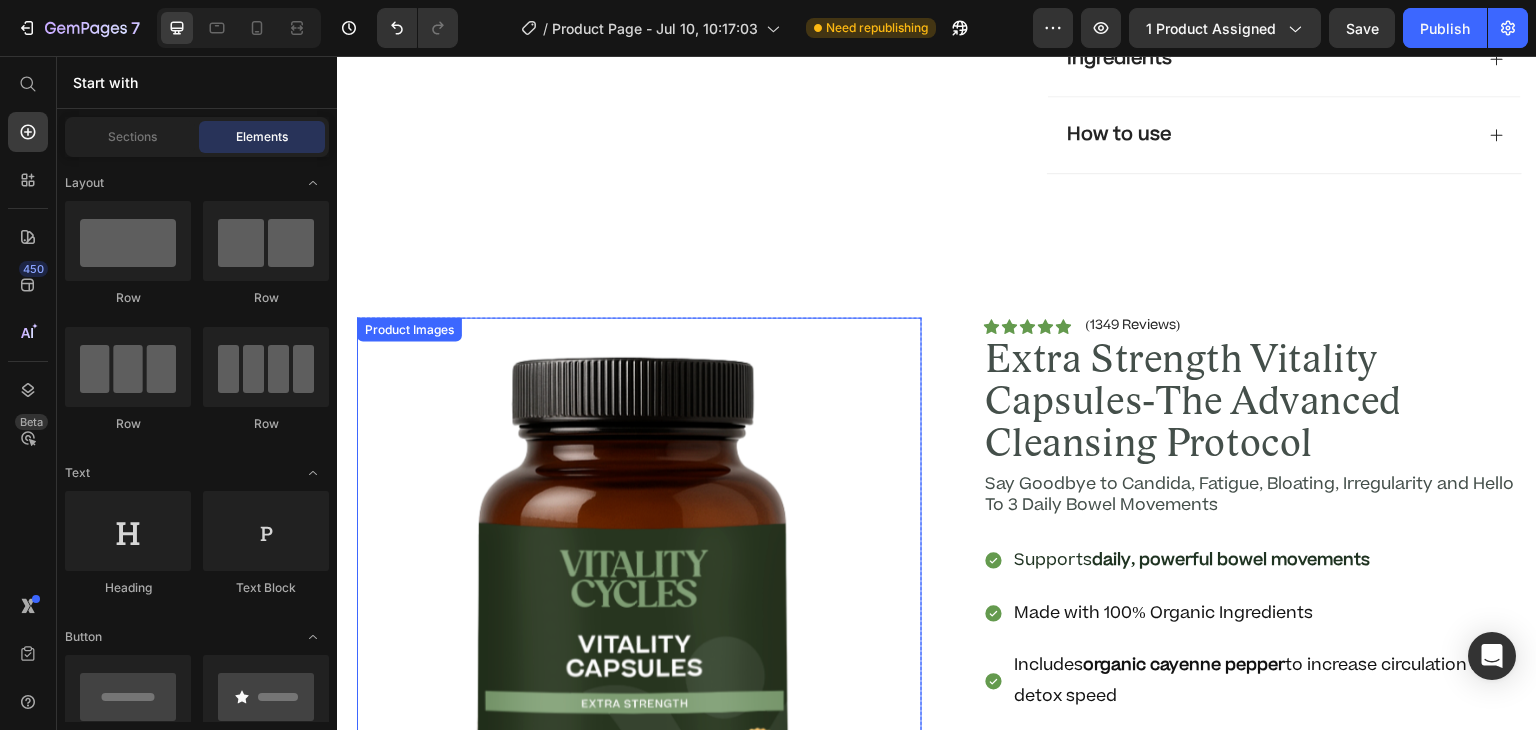 scroll, scrollTop: 1372, scrollLeft: 0, axis: vertical 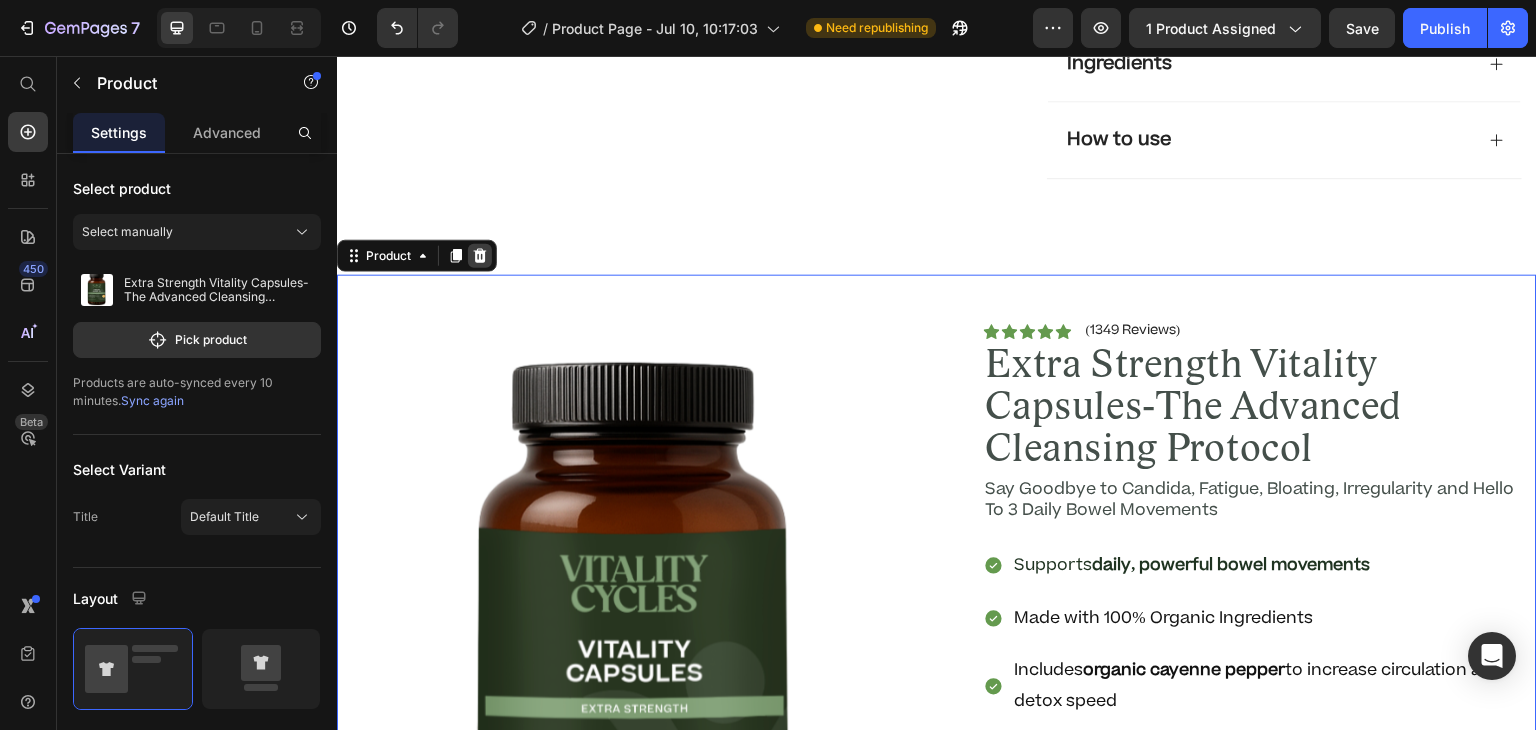 click 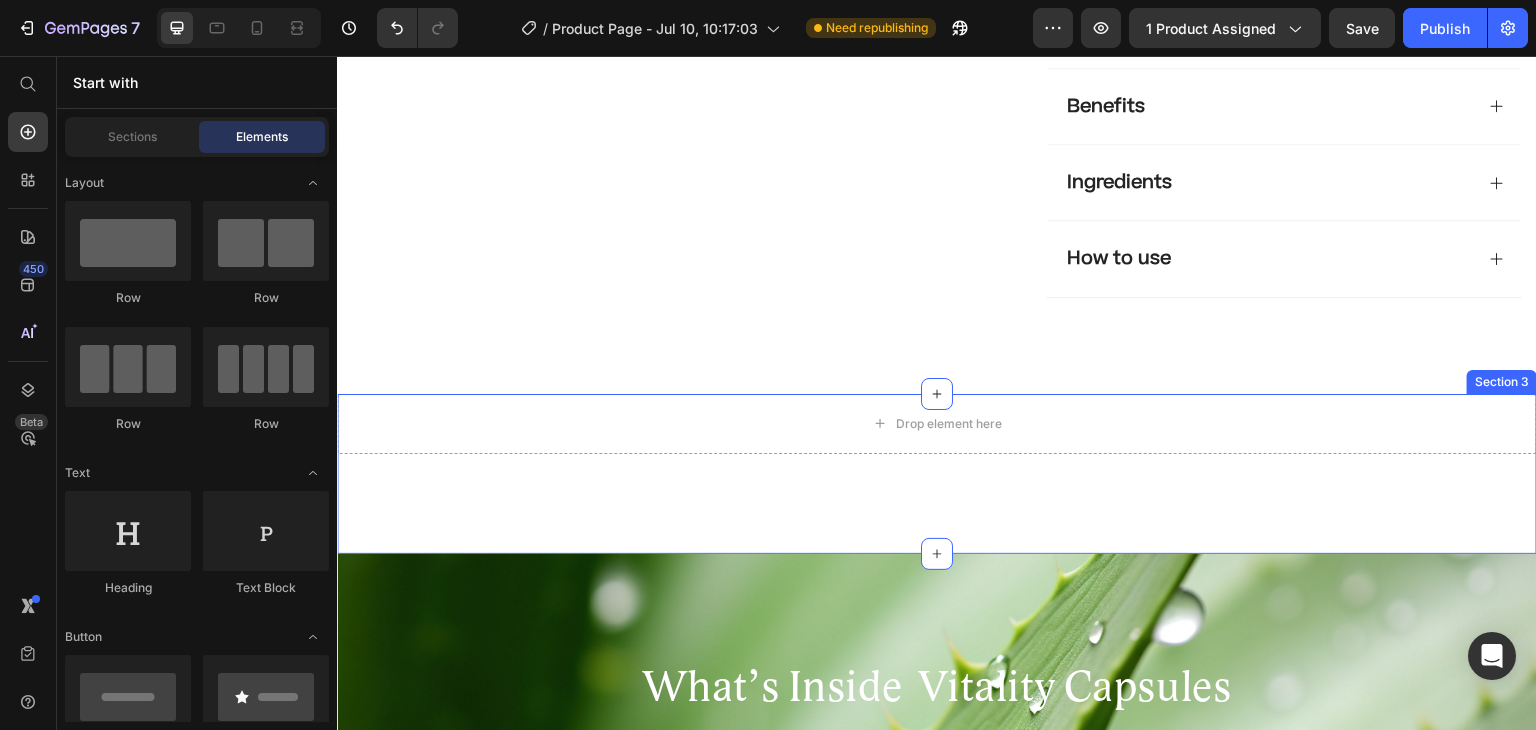 scroll, scrollTop: 1256, scrollLeft: 0, axis: vertical 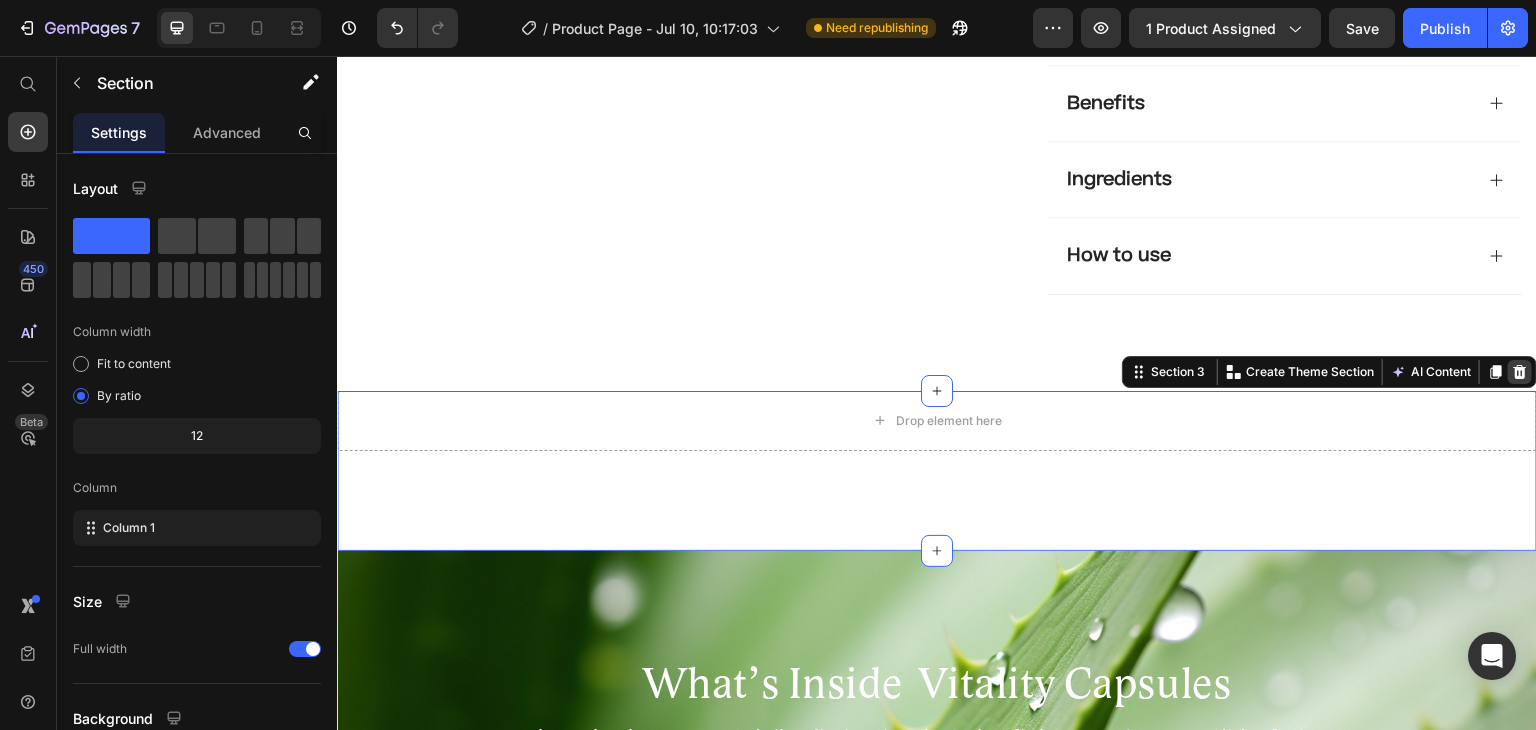 click 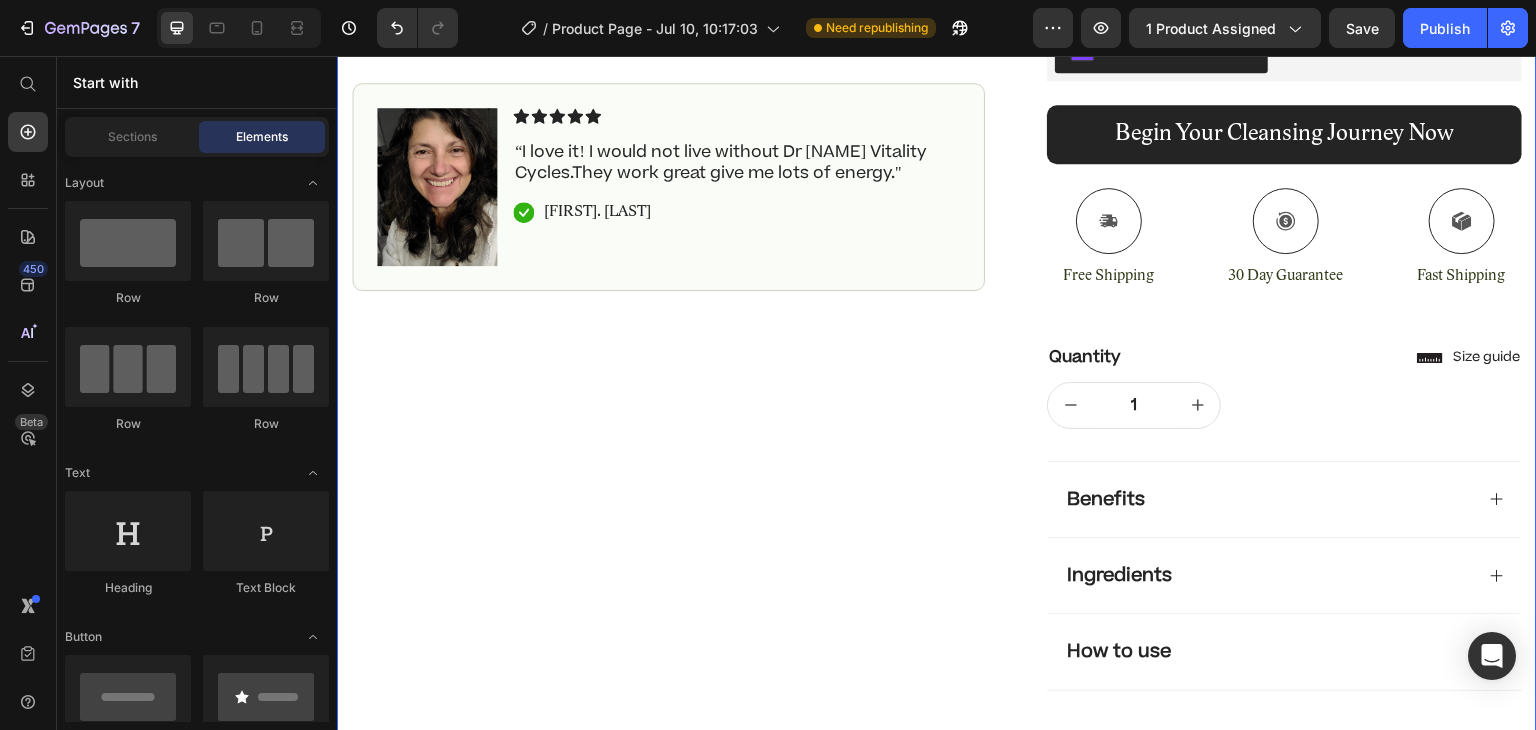 scroll, scrollTop: 948, scrollLeft: 0, axis: vertical 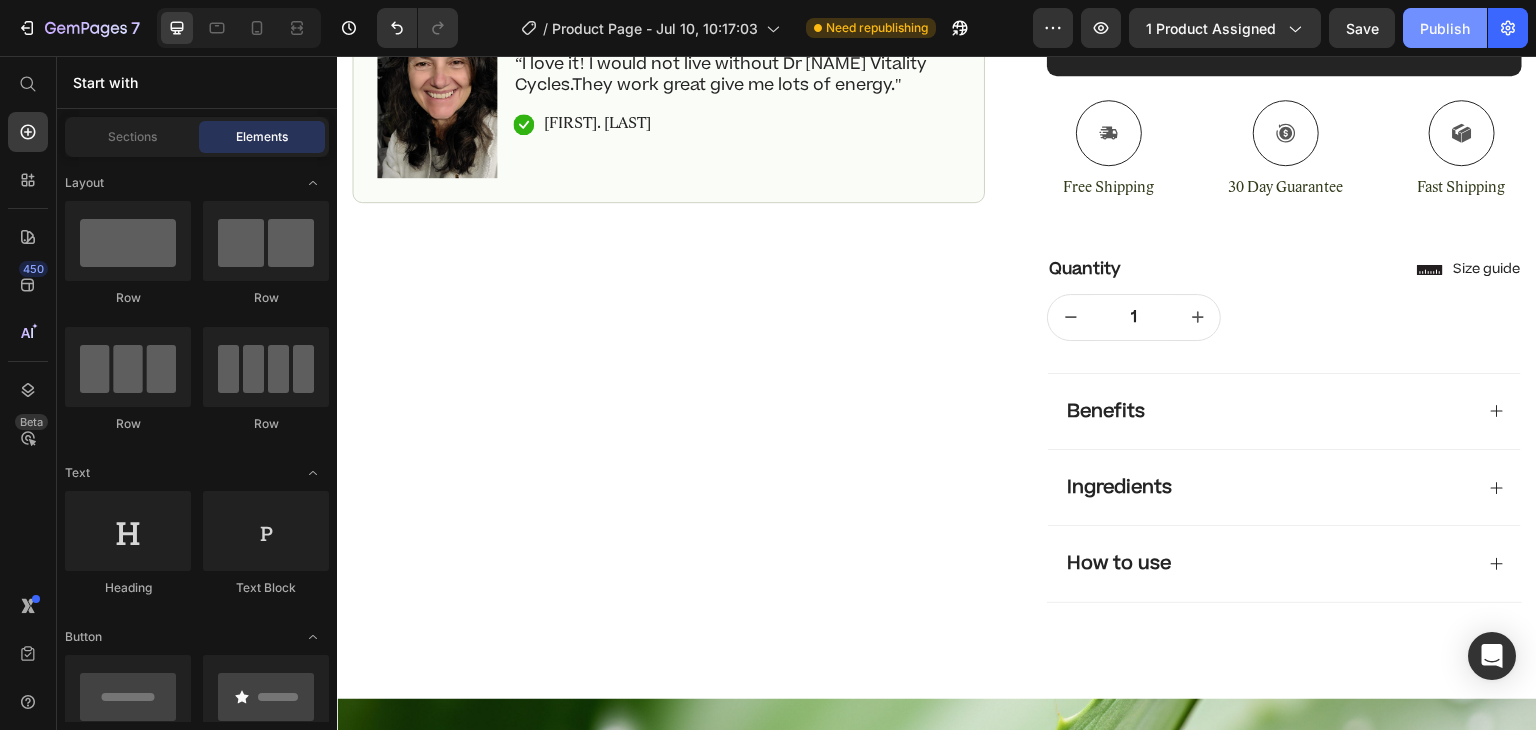 click on "Publish" at bounding box center (1445, 28) 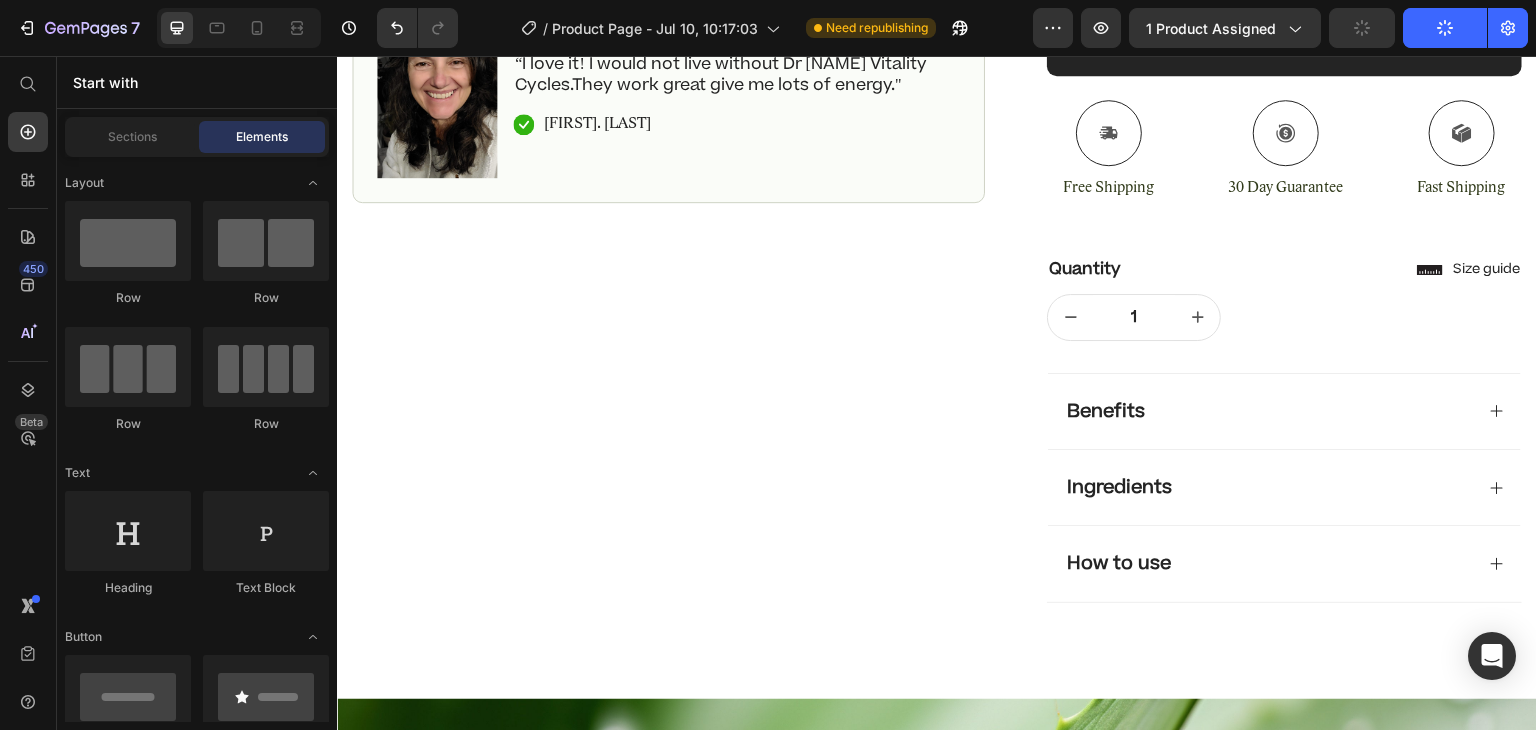 type 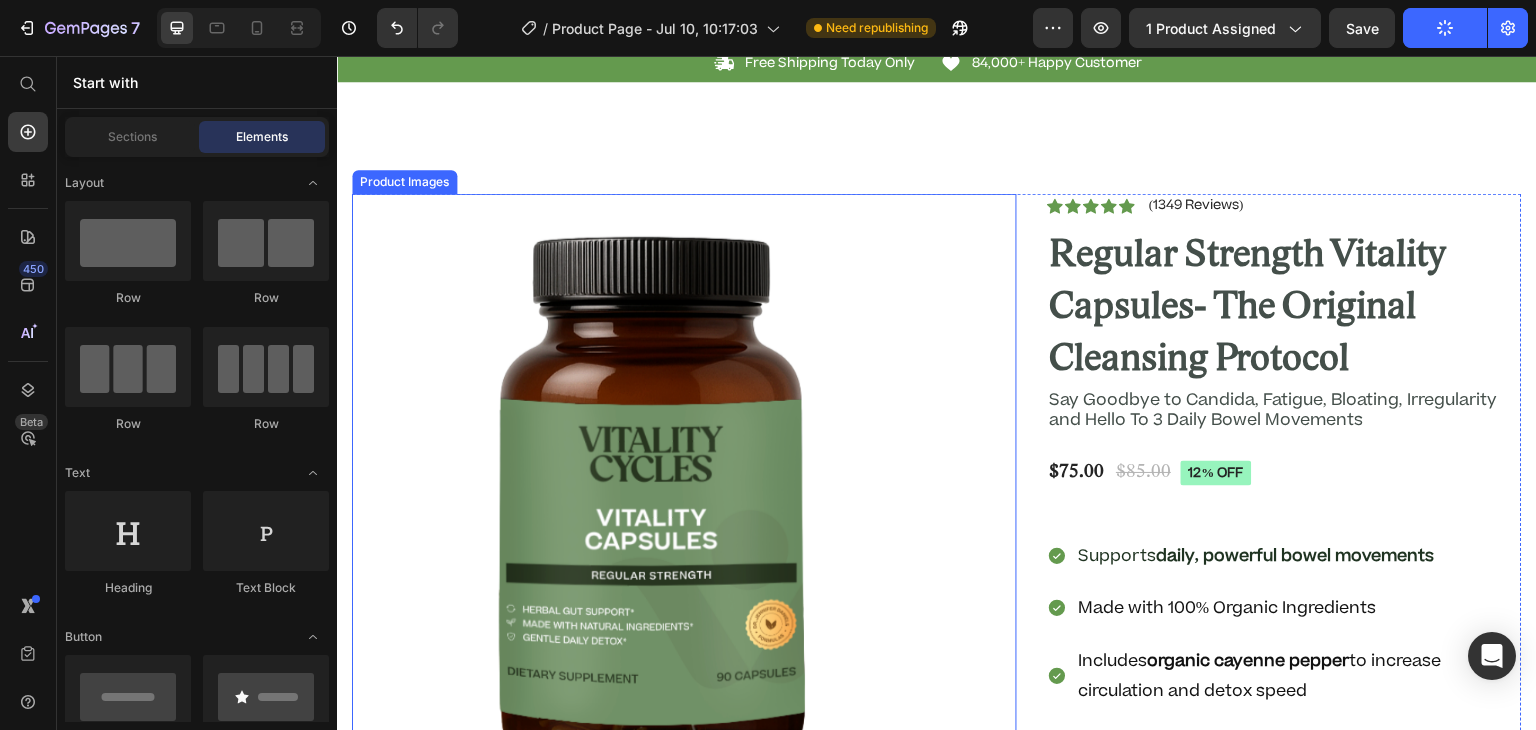 scroll, scrollTop: 0, scrollLeft: 0, axis: both 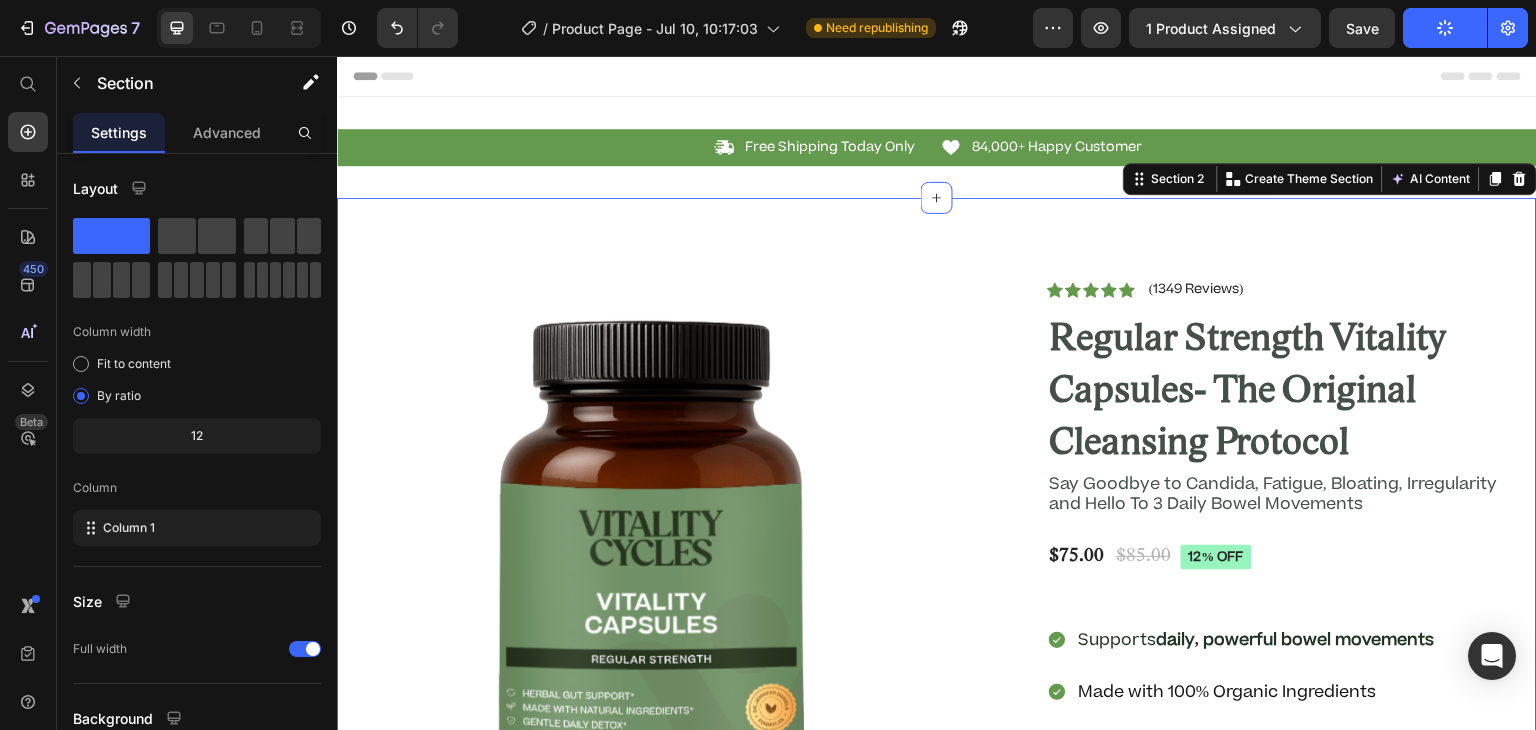 click on "Product Images Image Icon Icon Icon Icon Icon Icon List “I love it! I would not live without Dr [NAME] Vitality Cycles.They work great give me lots of energy." Text Block
Icon [FIRST]. [LAST] Text Block Row Row Row Icon Icon Icon Icon Icon Icon List (1349 Reviews) Text Block Row Regular Strength Vitality Capsules- The Original Cleansing Protocol Product Title Say Goodbye to Candida, Fatigue, Bloating, Irregularity and Hello To 3 Daily Bowel Movements Text Block $75.00 Product Price $85.00 Product Price 12% off Product Badge Row Row Supports  daily, powerful bowel movements Made with 100% Organic Ingredients Includes  organic cayenne pepper  to increase circulation and detox speed Item List
Icon Limited Time Offer: Founders Pricing  Ends 07/15   Text Block Row Row Loop Subscriptions Loop Subscriptions Begin Your Cleansing Journey Now Add to Cart
Icon Free Shipping Text Block
Icon 30 Day Guarantee Text Block
Icon Fast Shipping  Text Block" at bounding box center (937, 922) 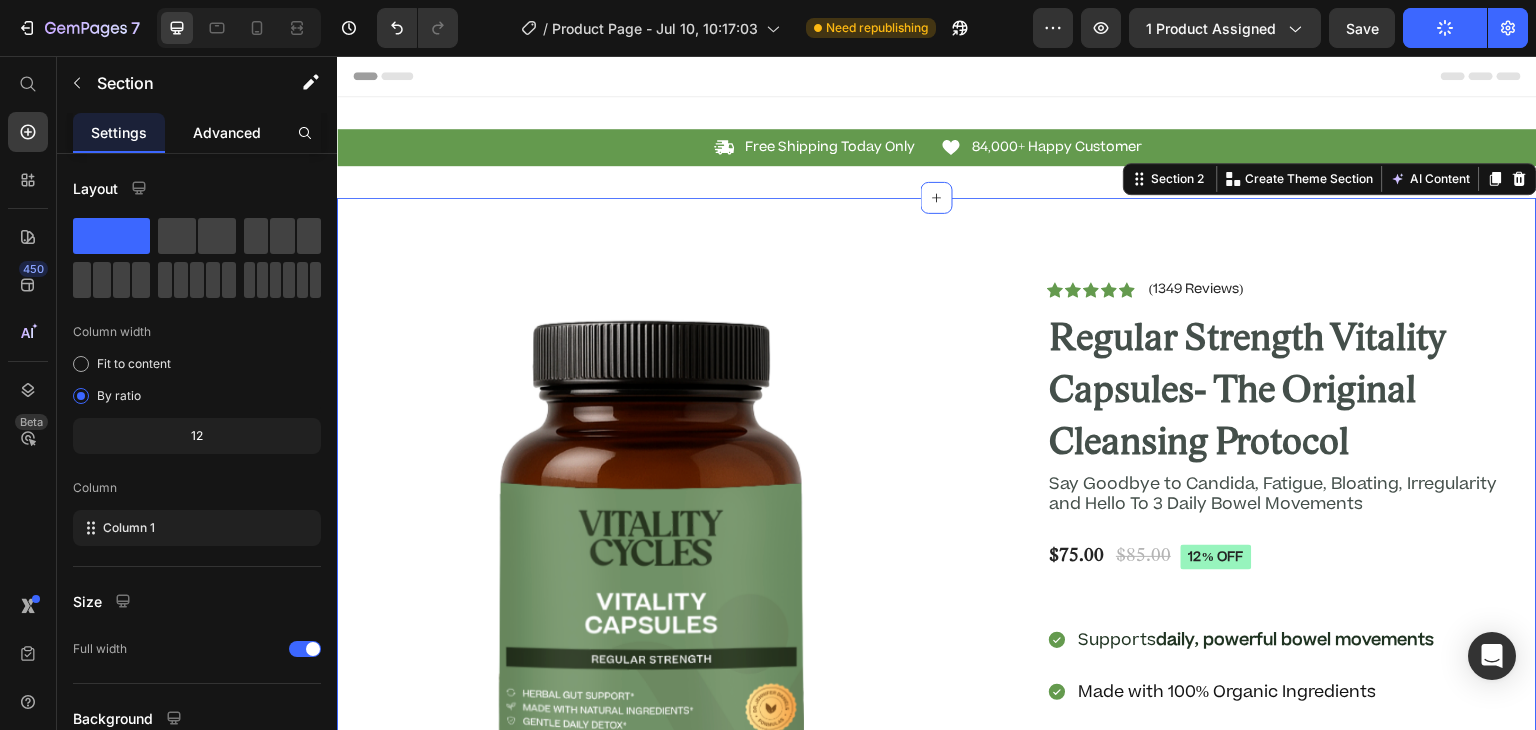 click on "Advanced" at bounding box center [227, 132] 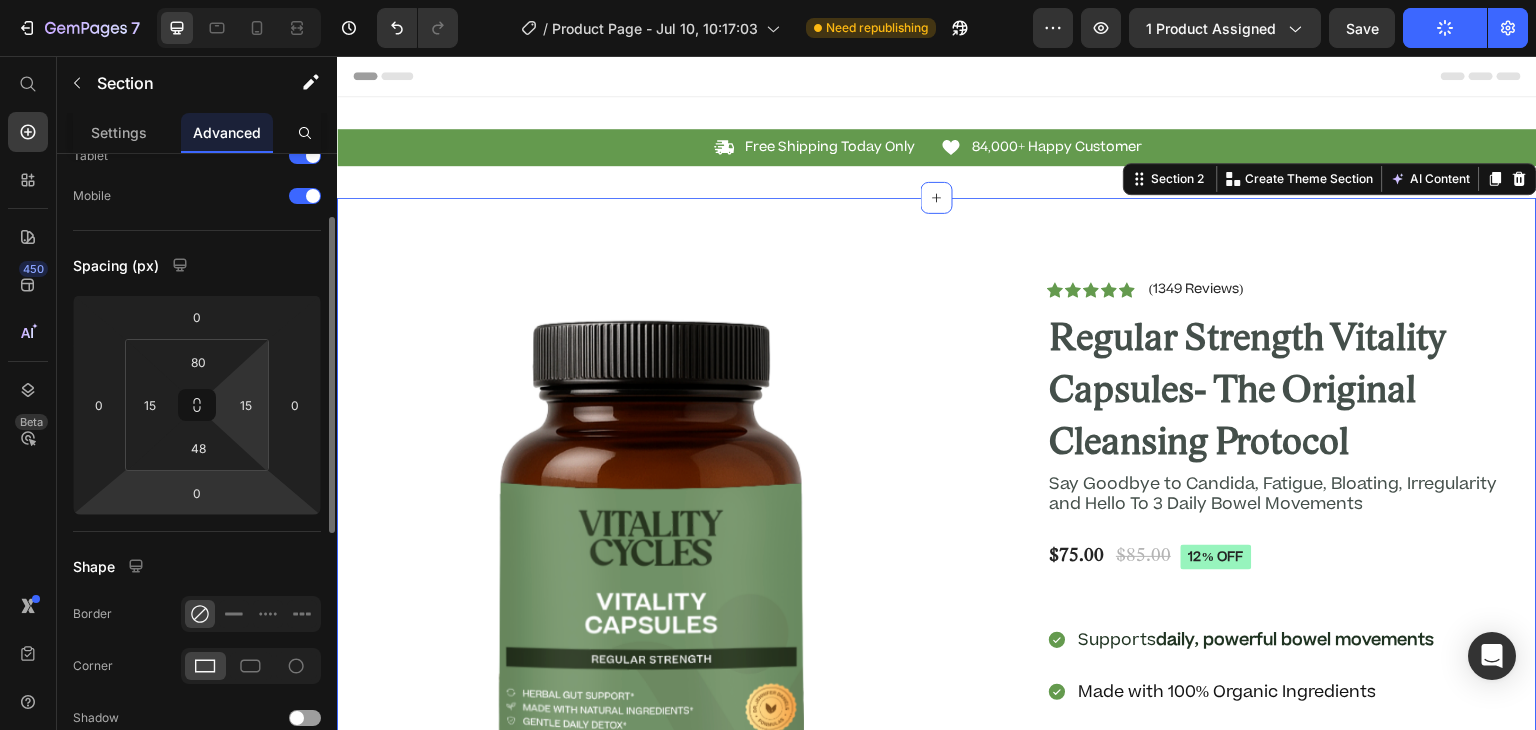 scroll, scrollTop: 121, scrollLeft: 0, axis: vertical 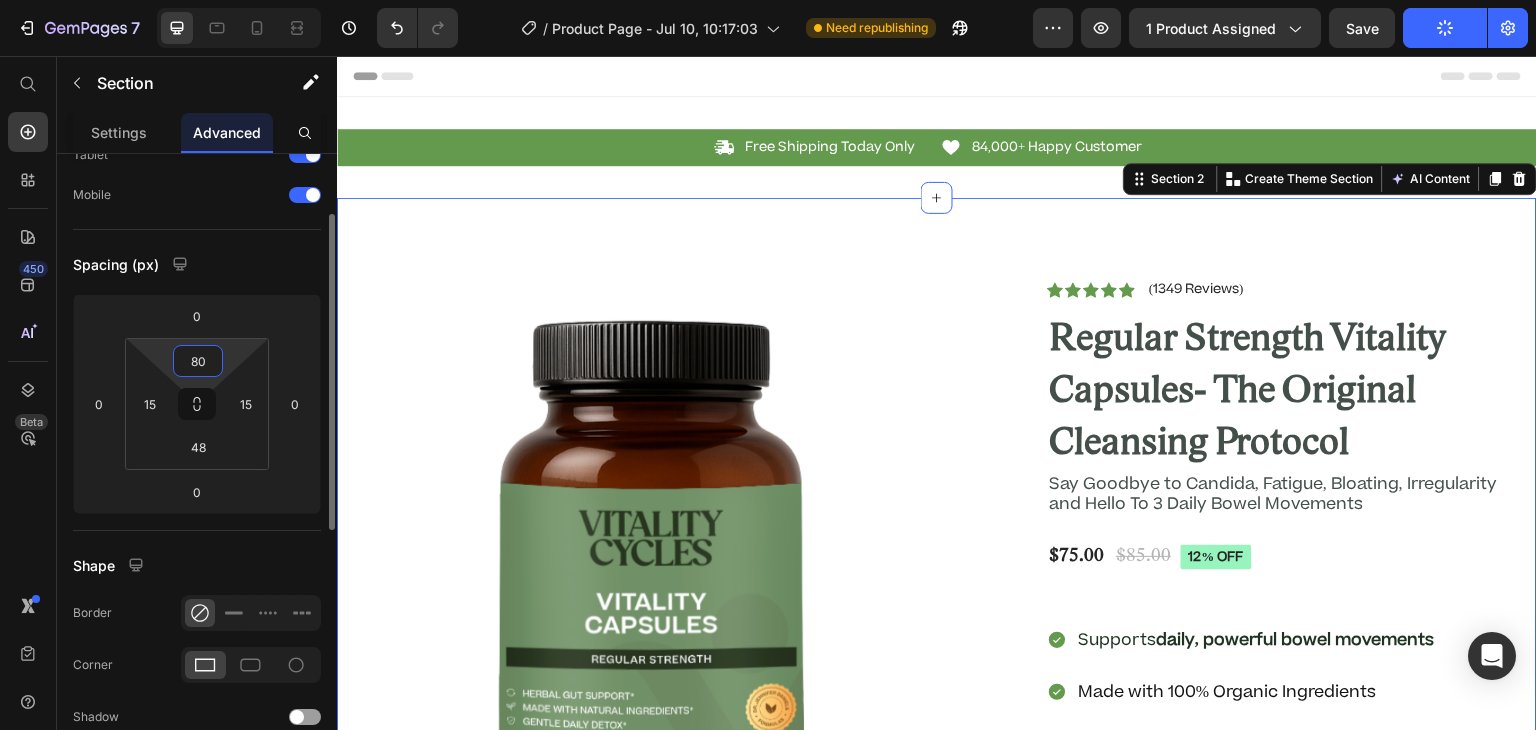 click on "80" at bounding box center (198, 361) 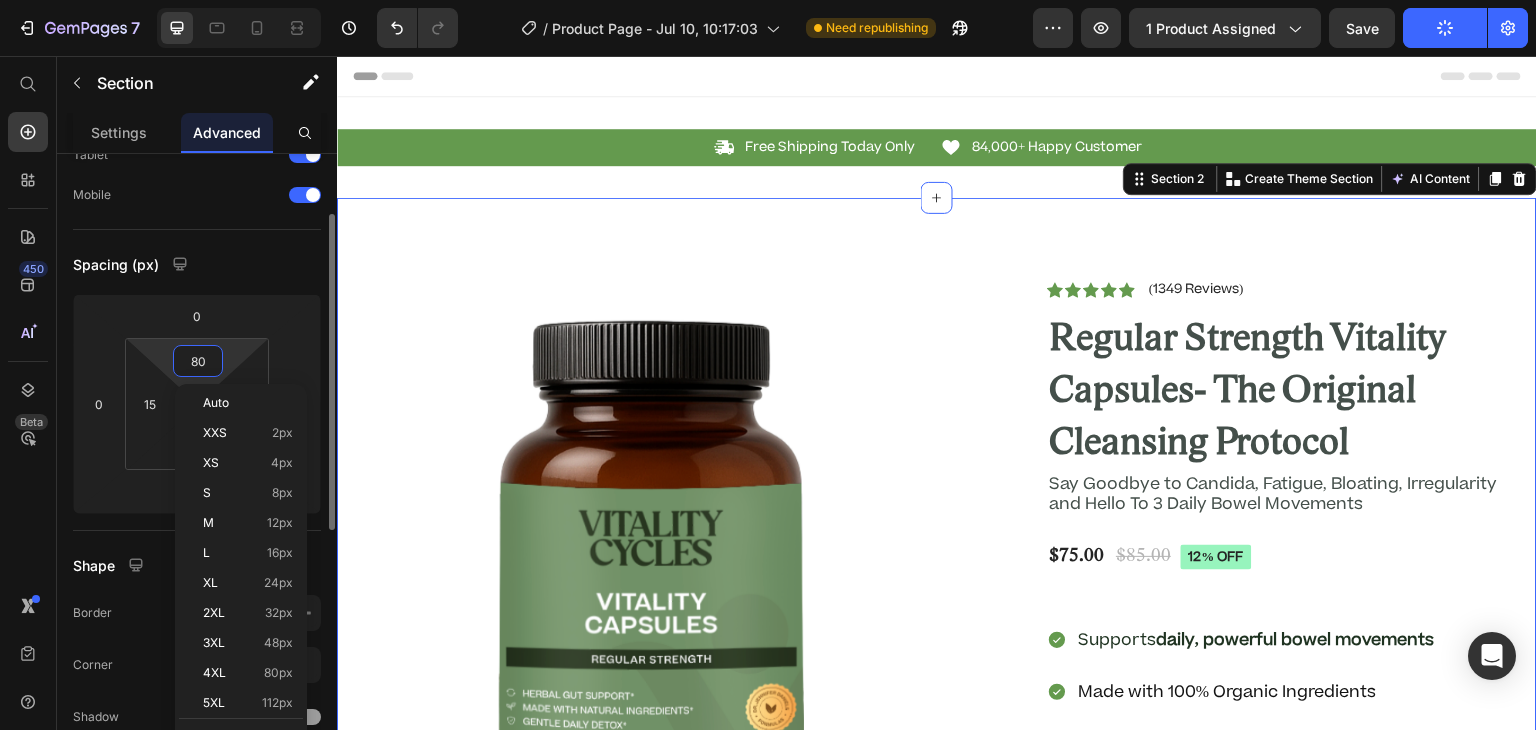 type on "5" 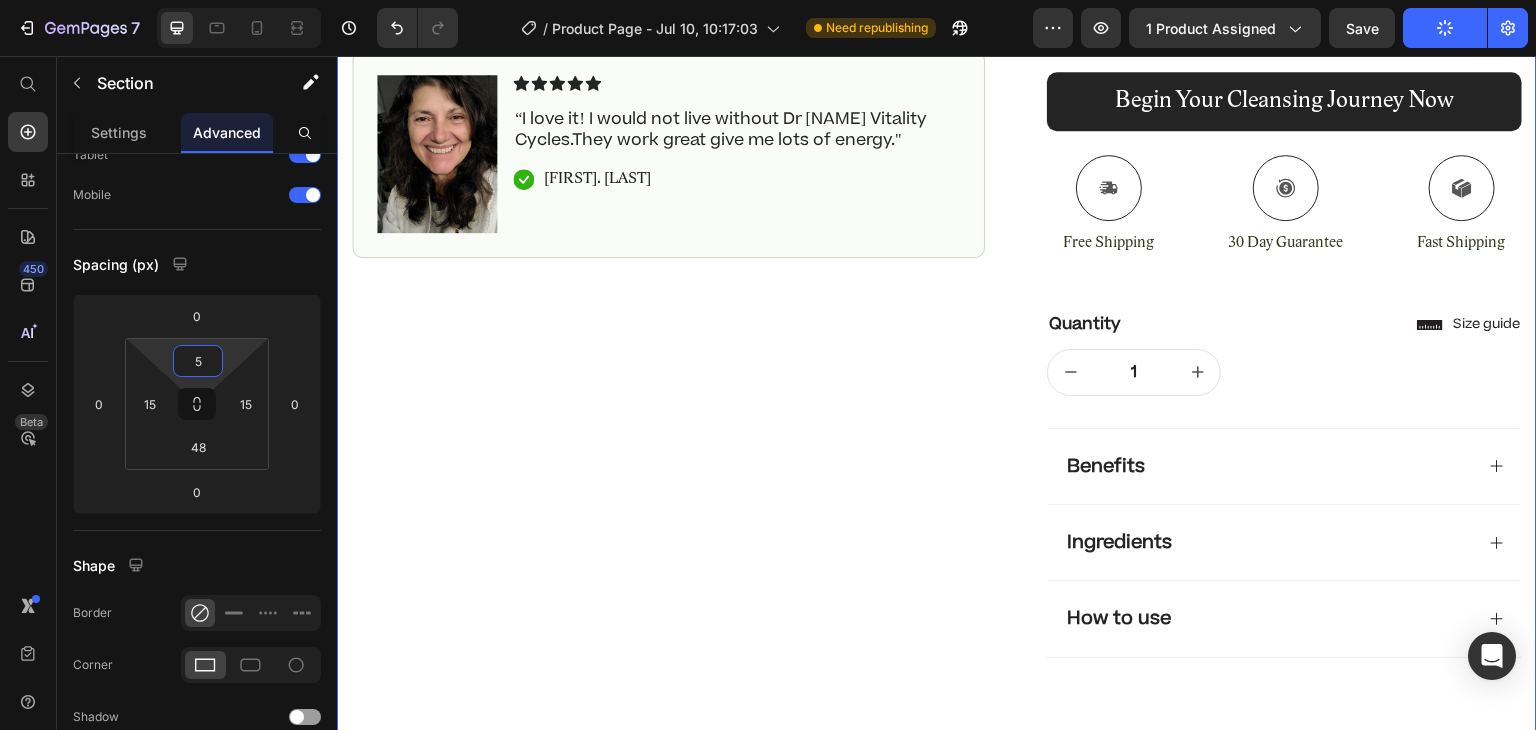 scroll, scrollTop: 819, scrollLeft: 0, axis: vertical 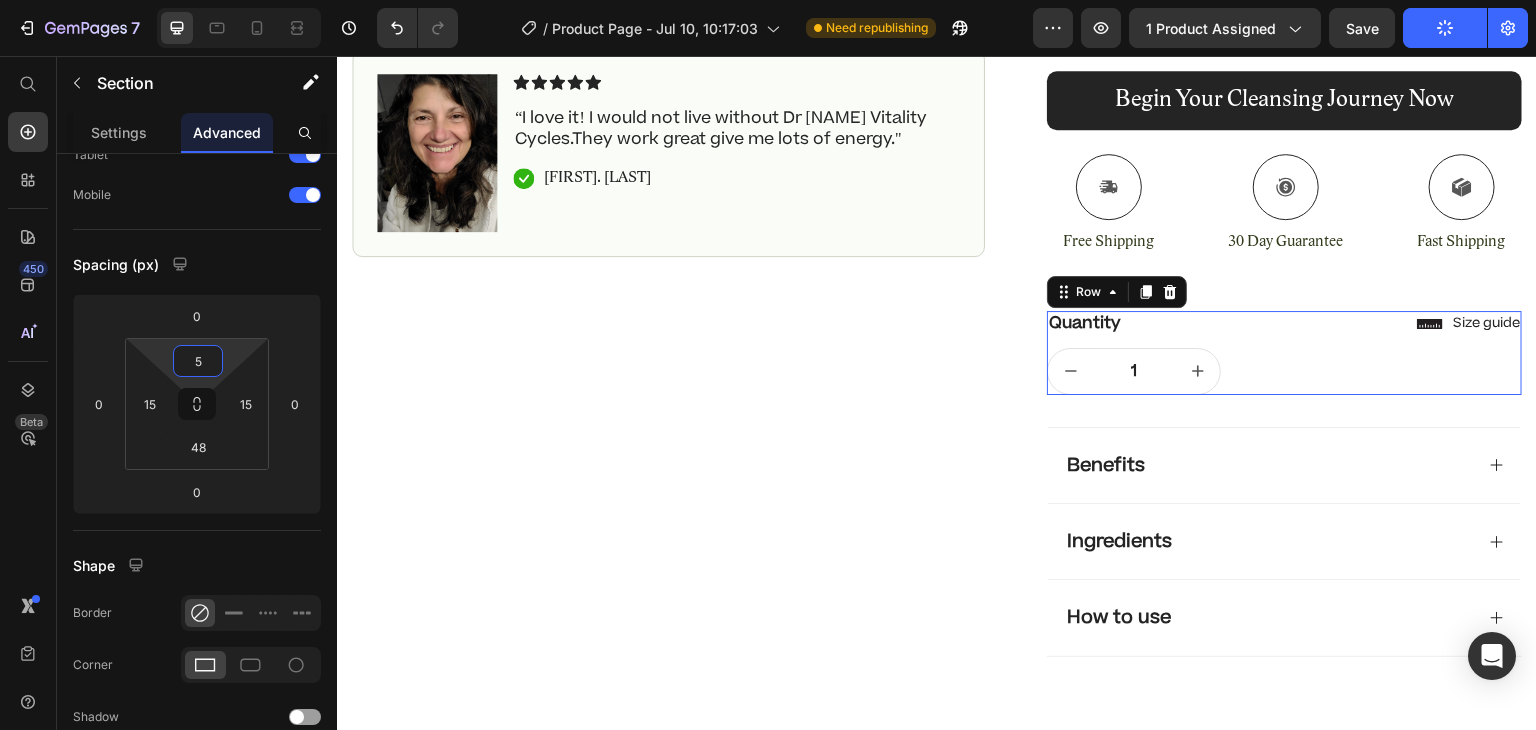 click on "Quantity Text Block 1 Product Quantity Row Row   0" at bounding box center [1284, 353] 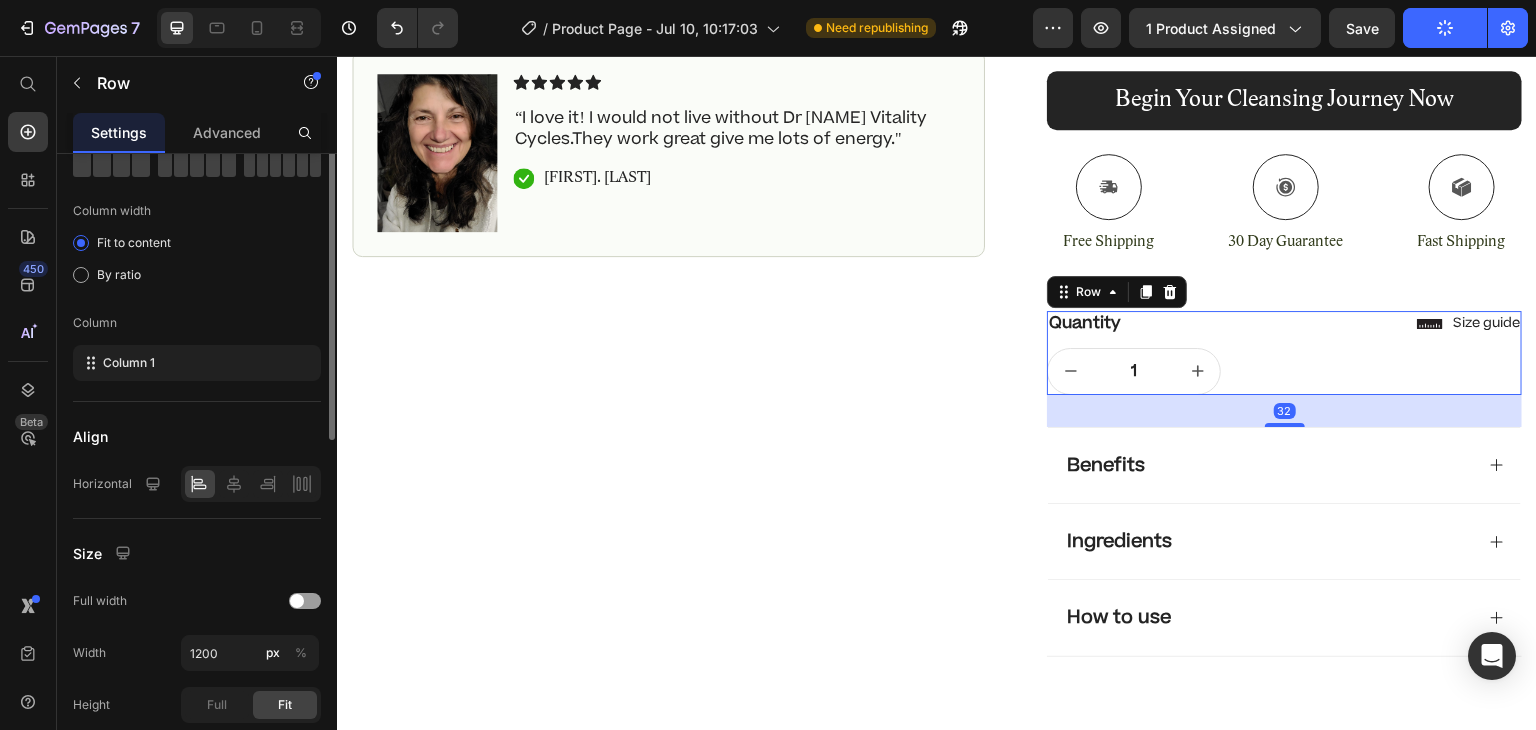 scroll, scrollTop: 0, scrollLeft: 0, axis: both 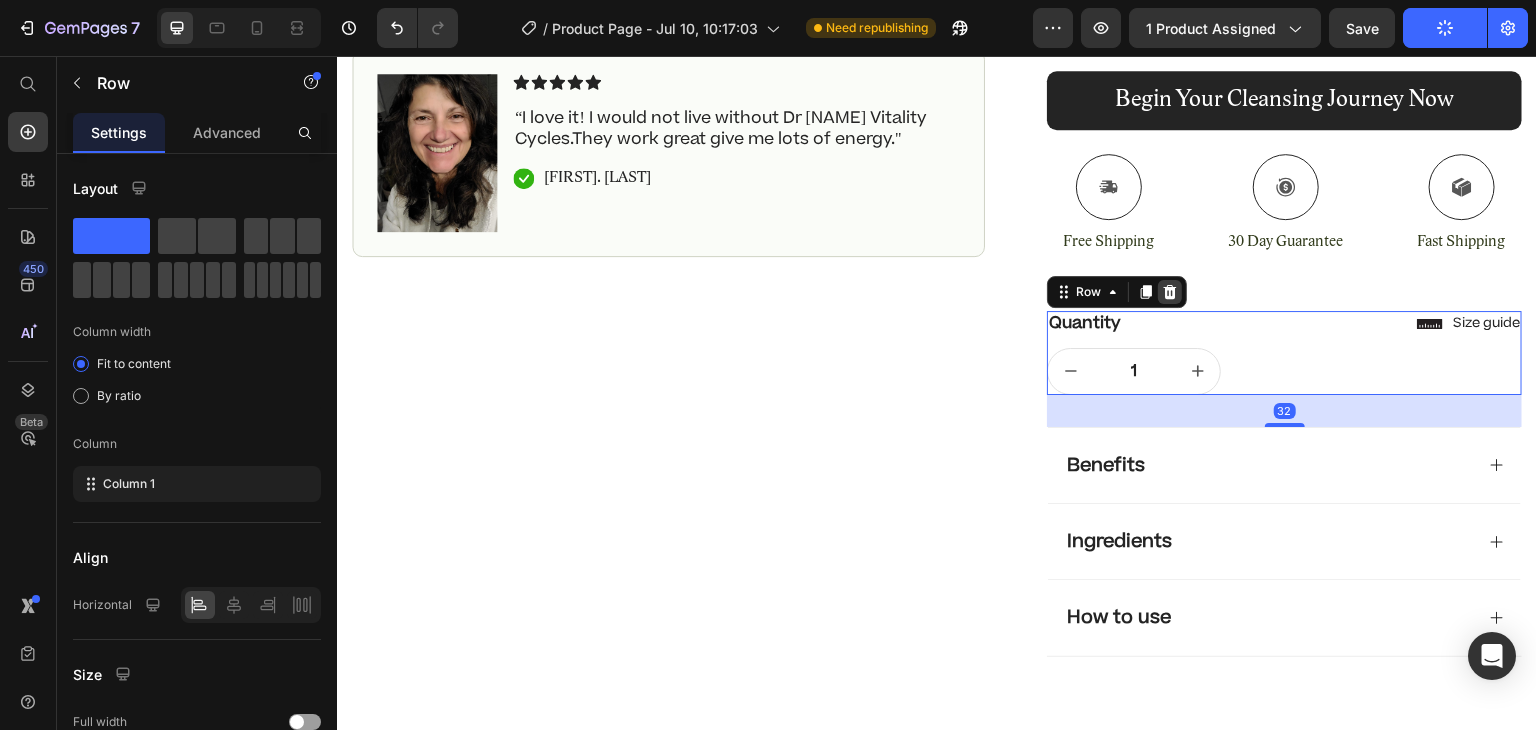 click 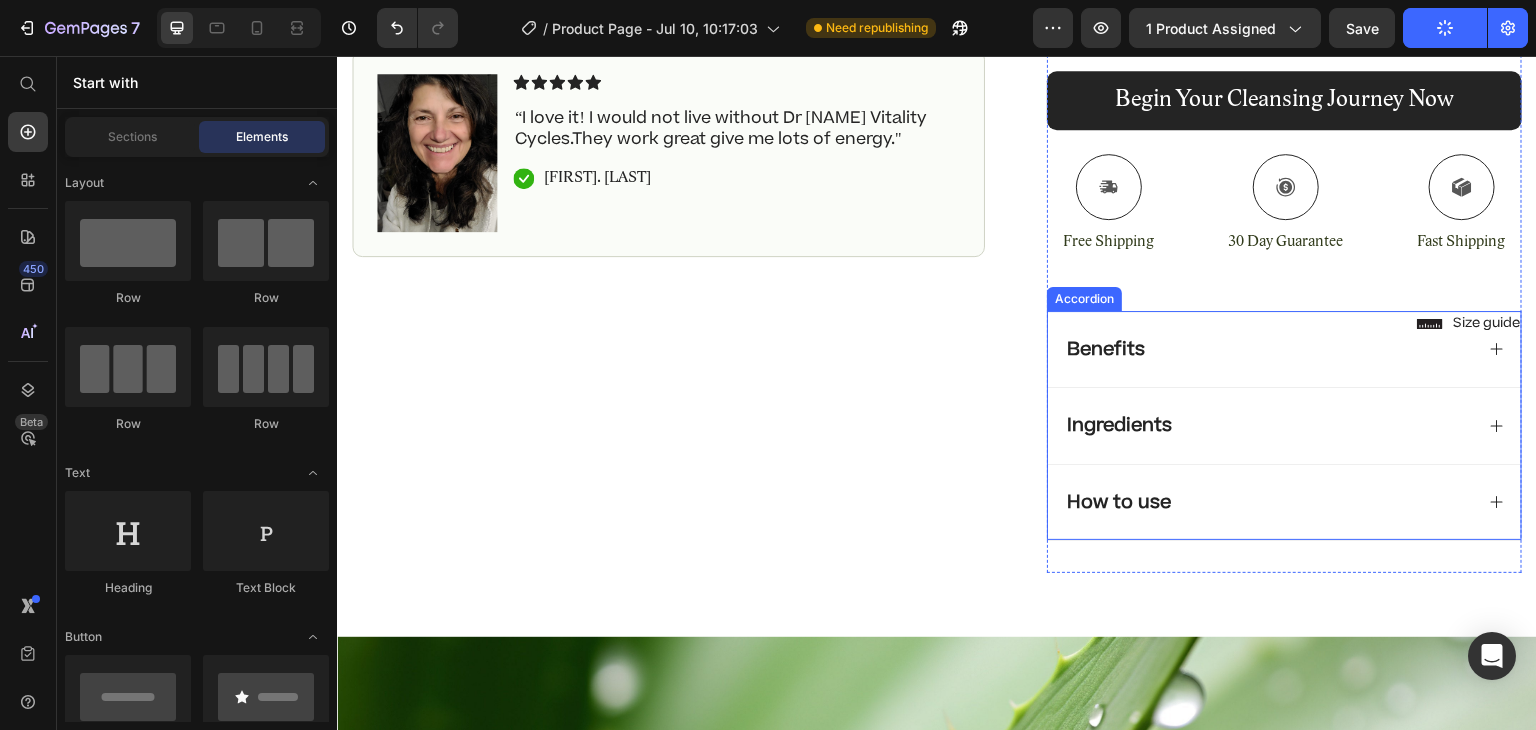 click on "Benefits" at bounding box center [1284, 349] 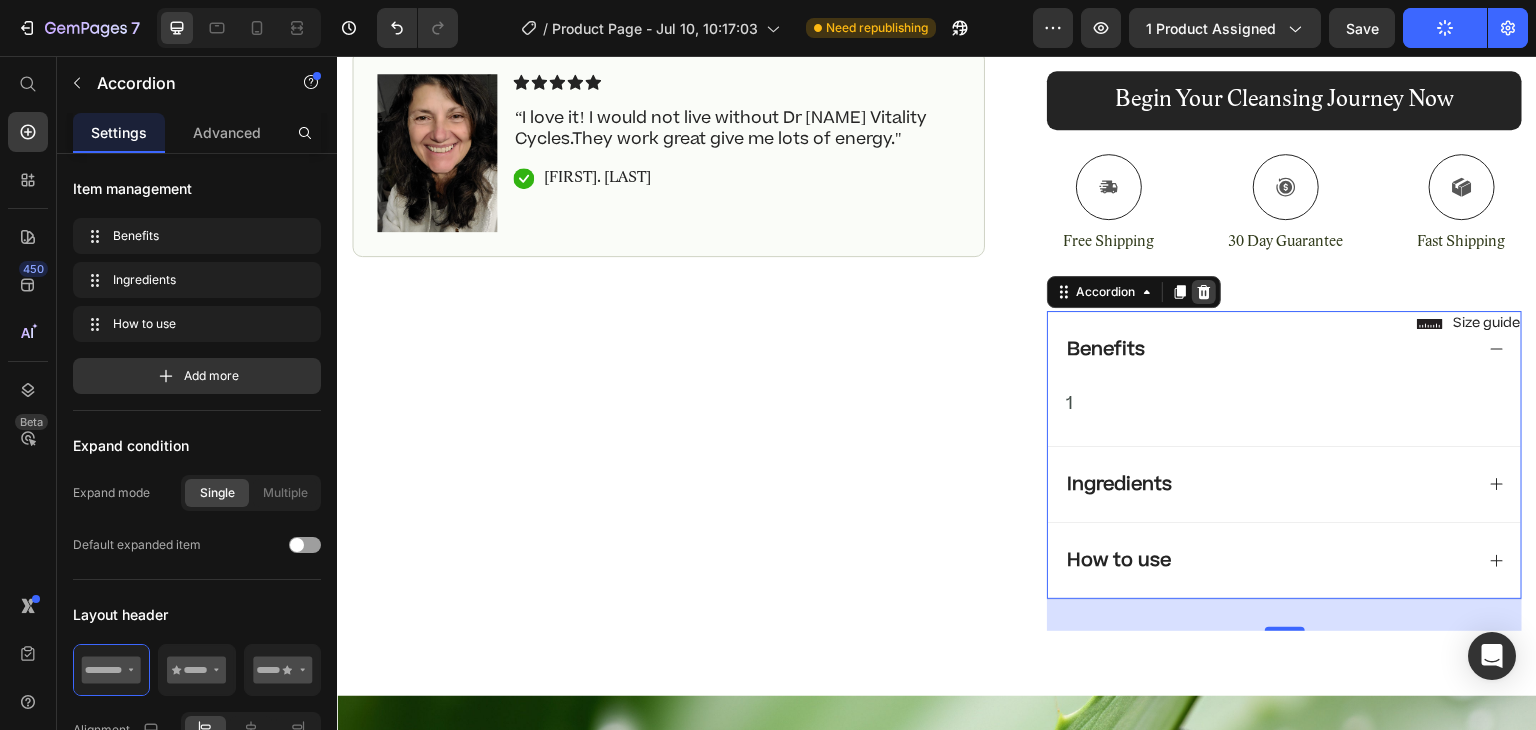 click 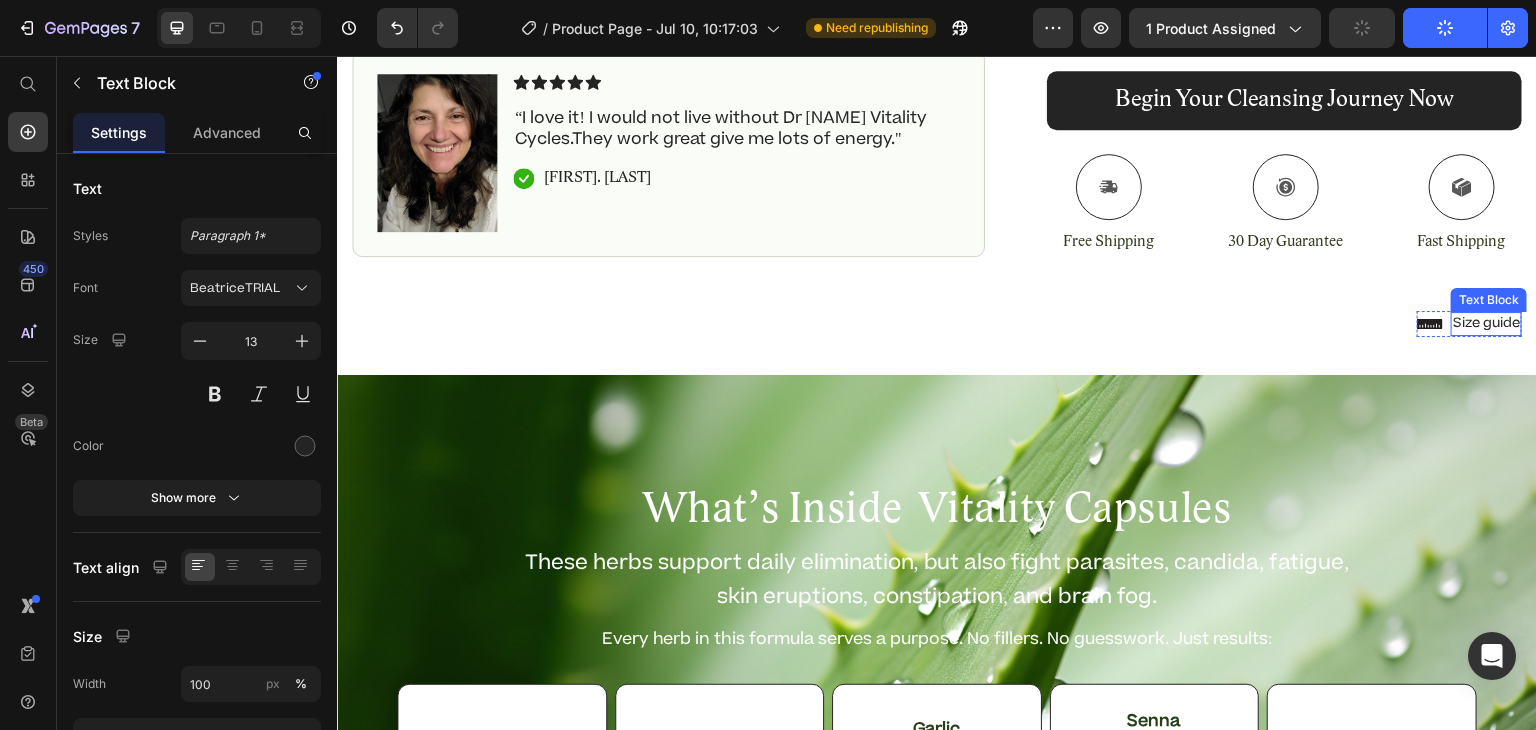 click on "Size guide" at bounding box center [1486, 324] 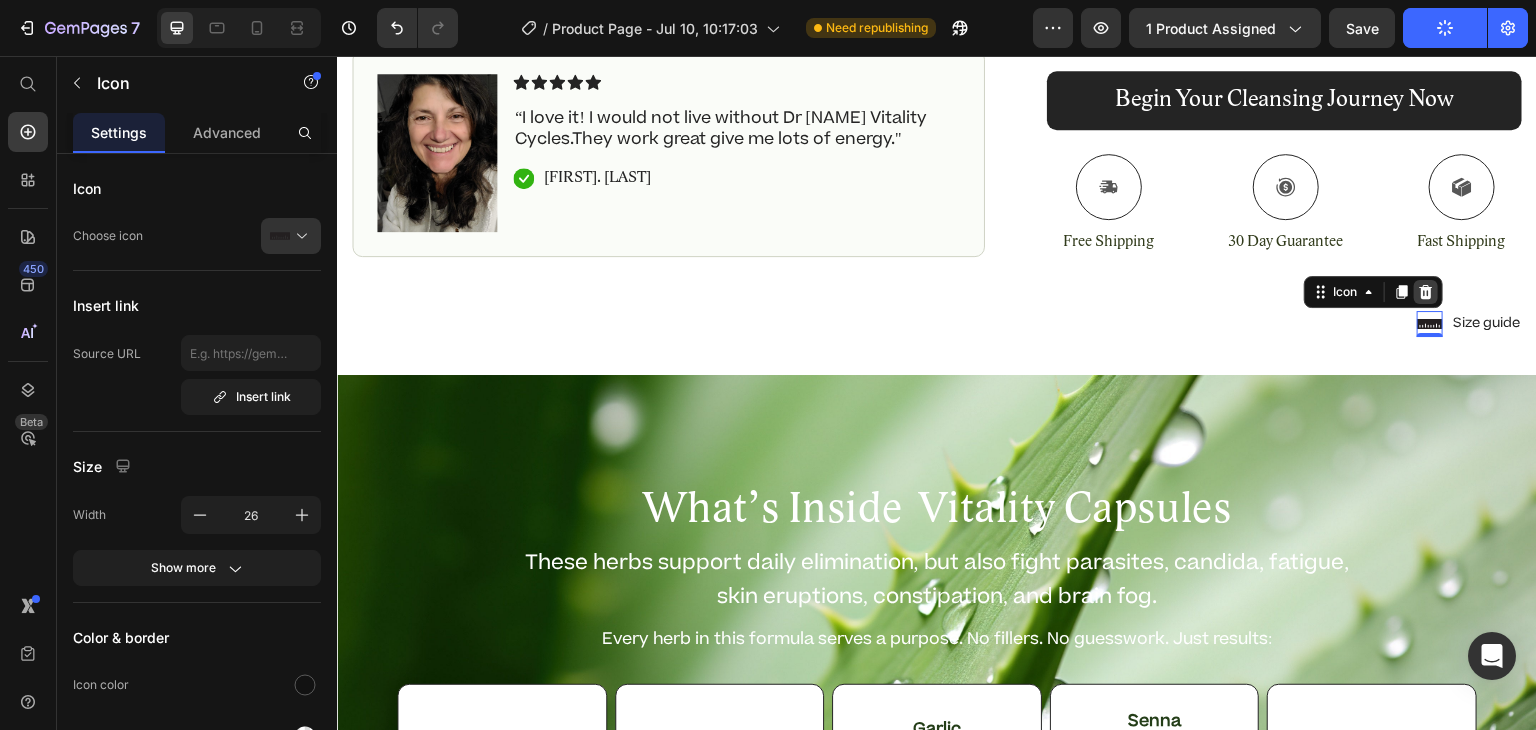 click 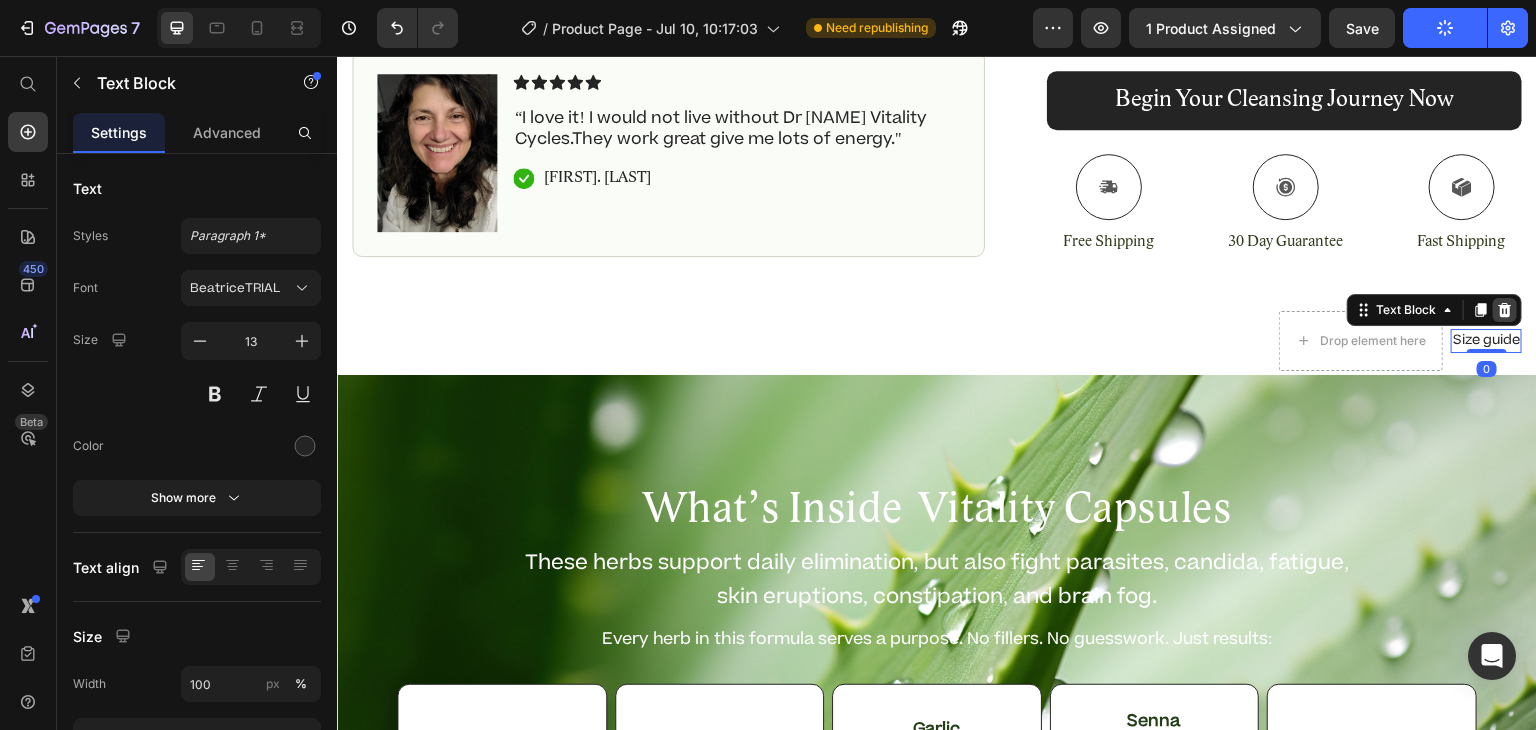 click 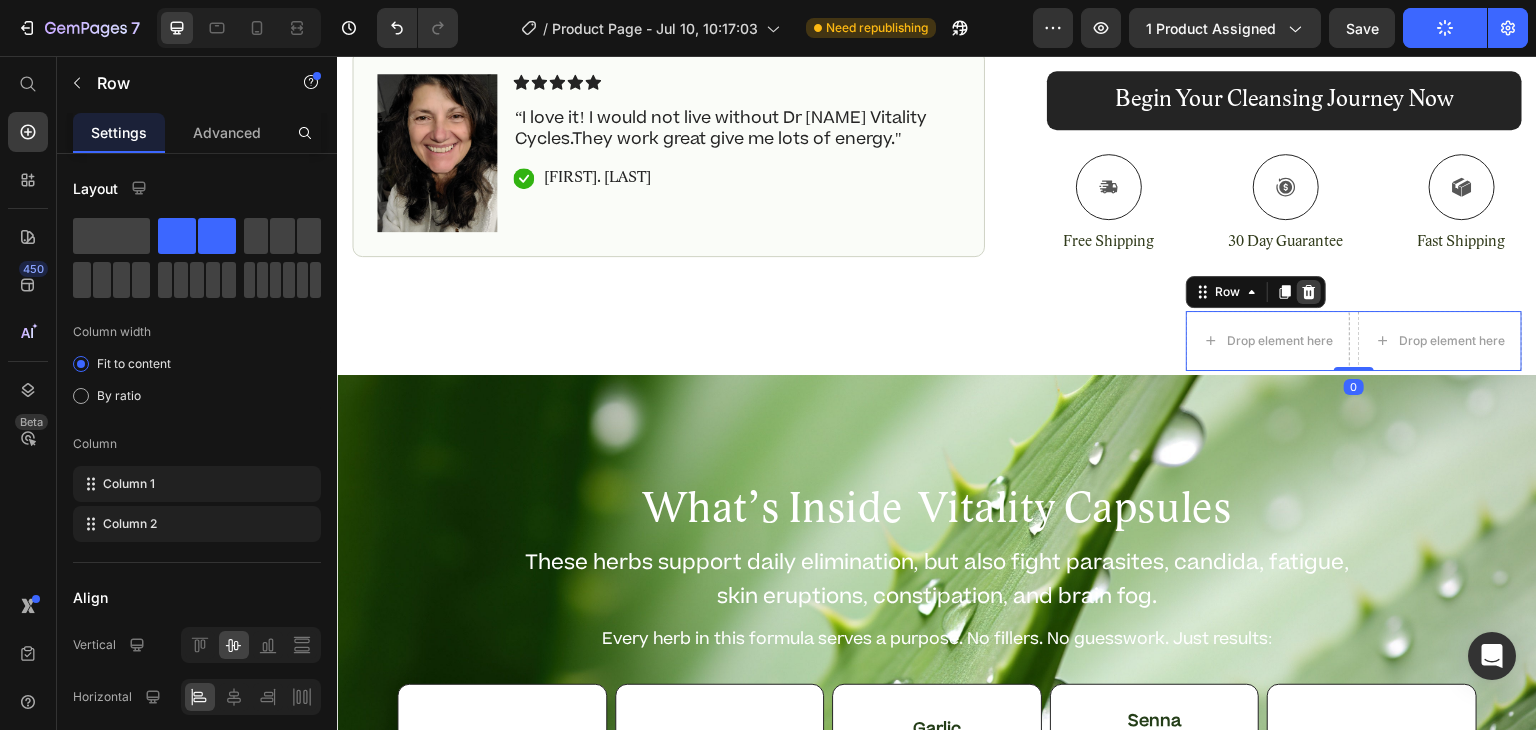 click 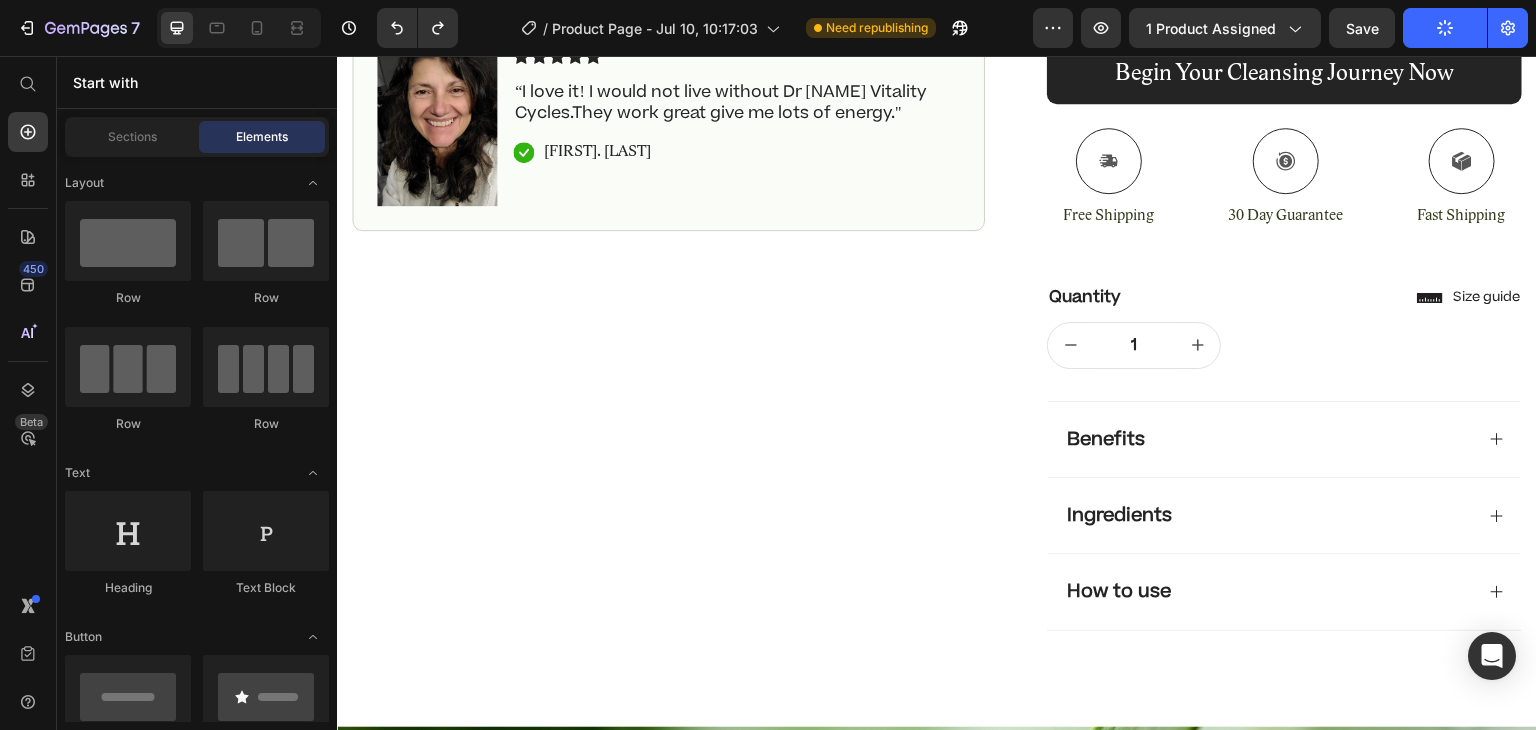 scroll, scrollTop: 918, scrollLeft: 0, axis: vertical 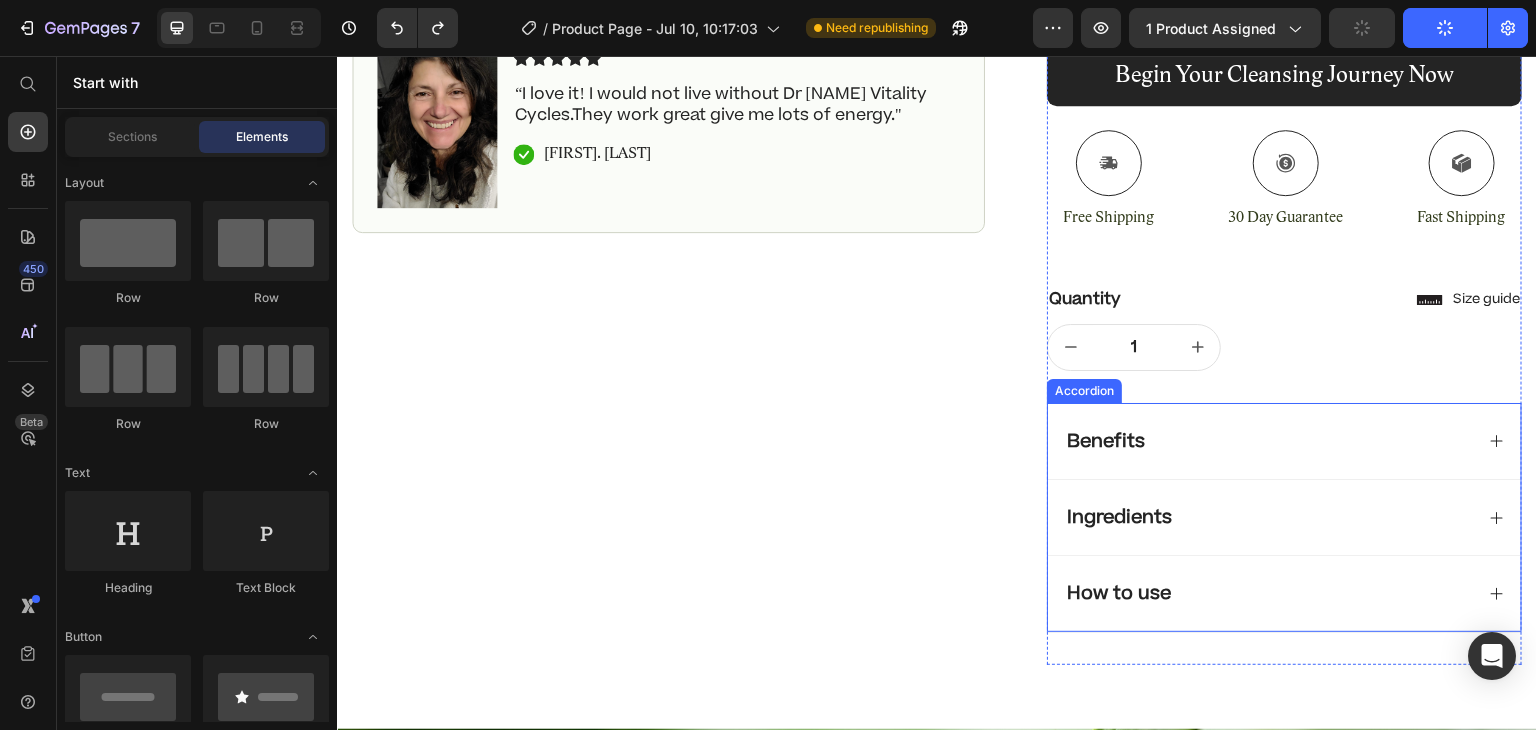 click on "Benefits" at bounding box center [1284, 441] 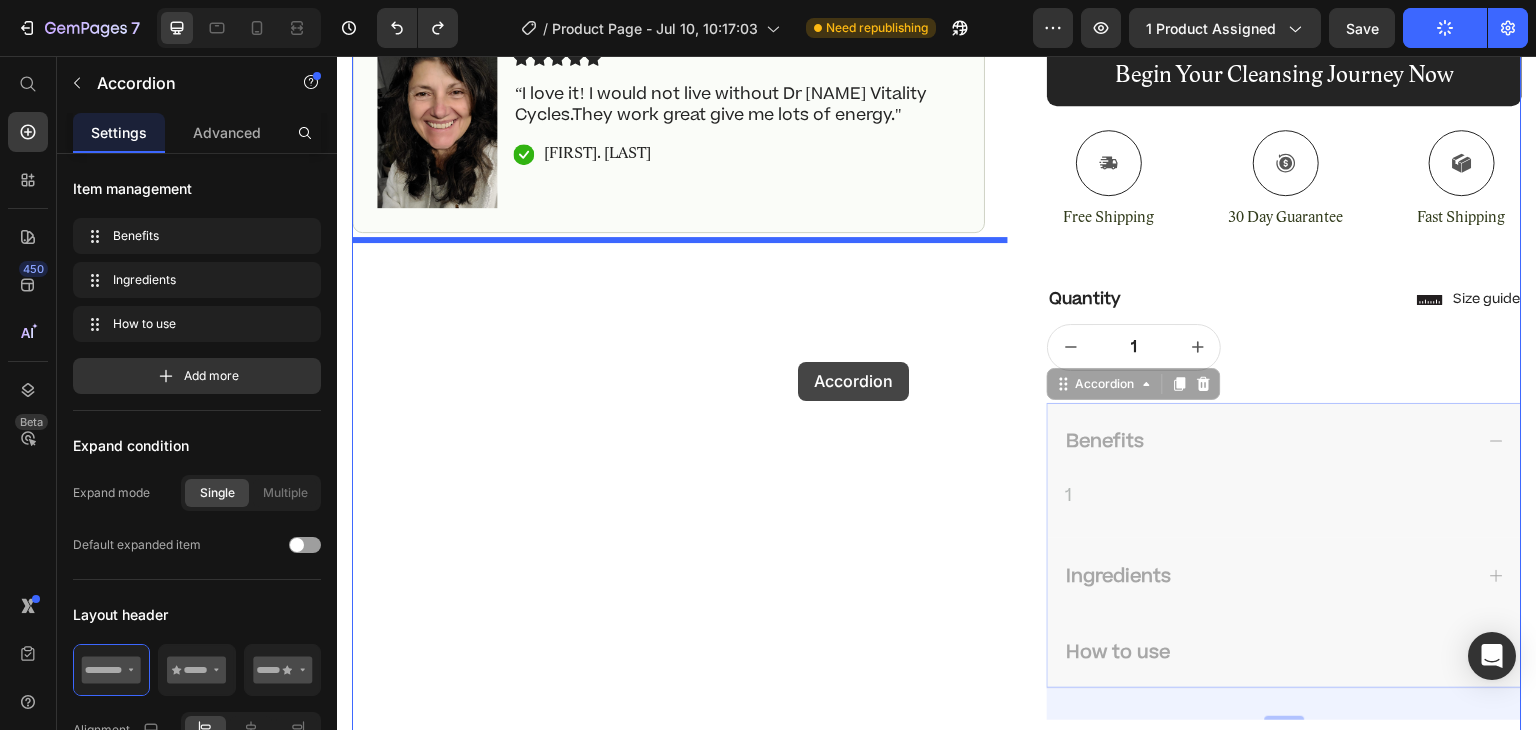 drag, startPoint x: 1056, startPoint y: 386, endPoint x: 797, endPoint y: 361, distance: 260.20377 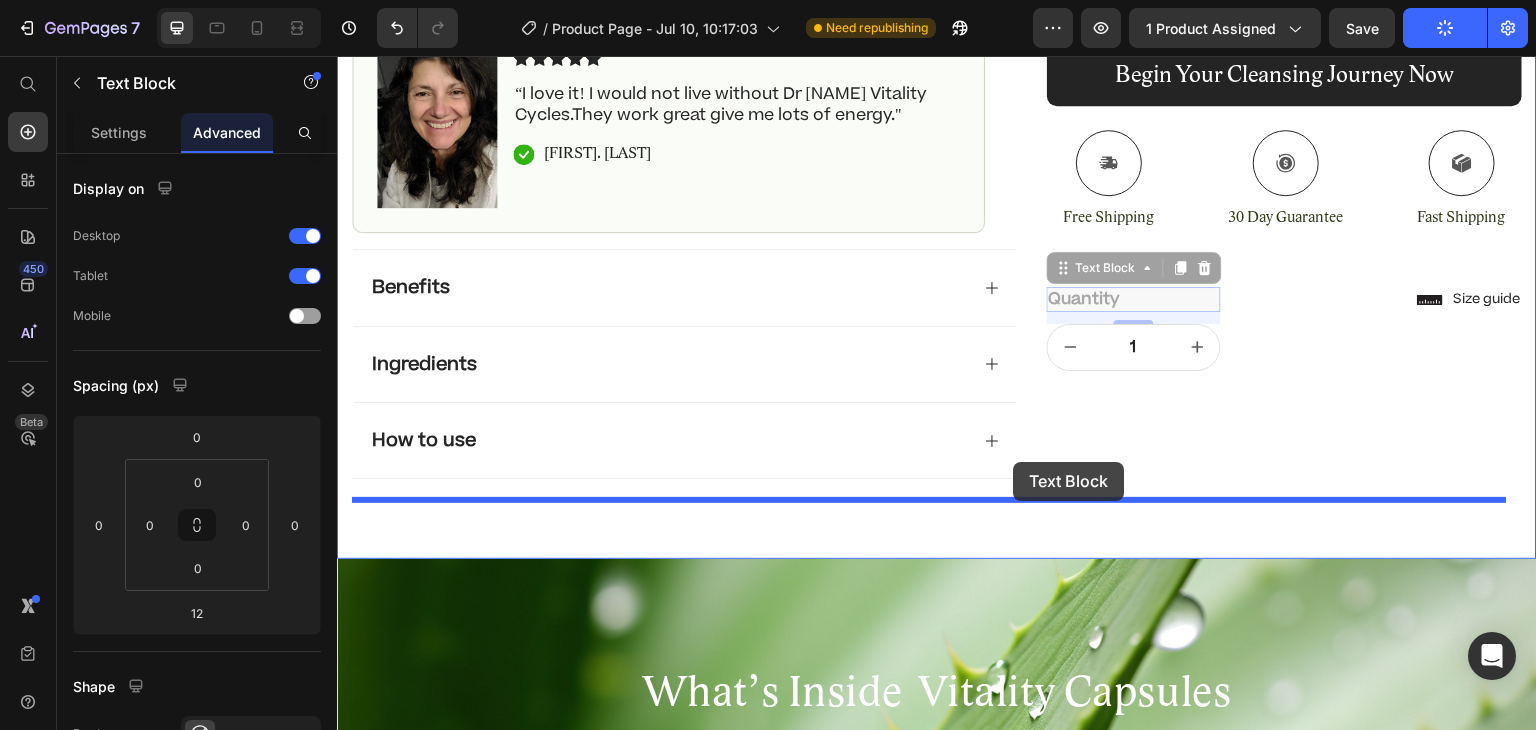 drag, startPoint x: 1063, startPoint y: 271, endPoint x: 1014, endPoint y: 462, distance: 197.1852 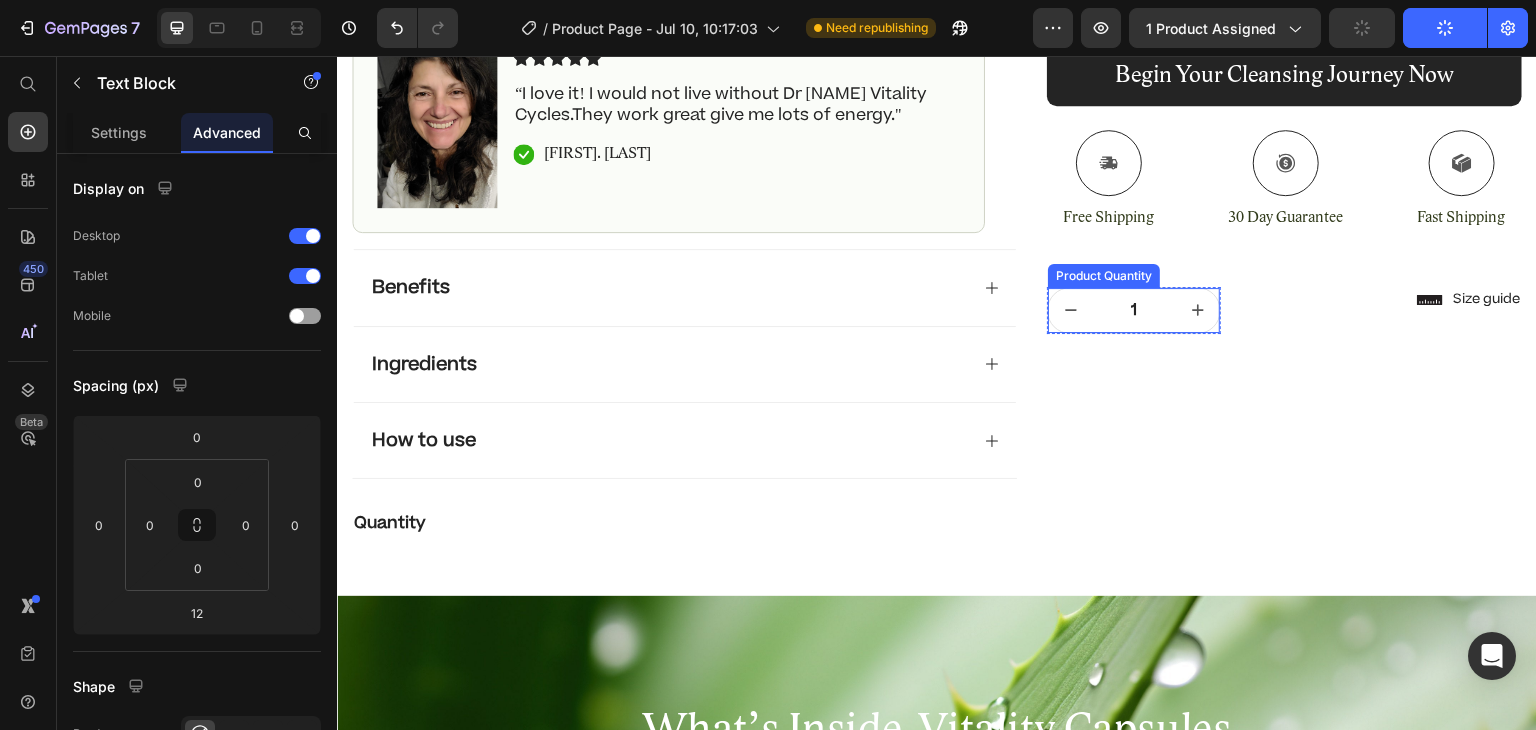 click on "1" at bounding box center (1134, 310) 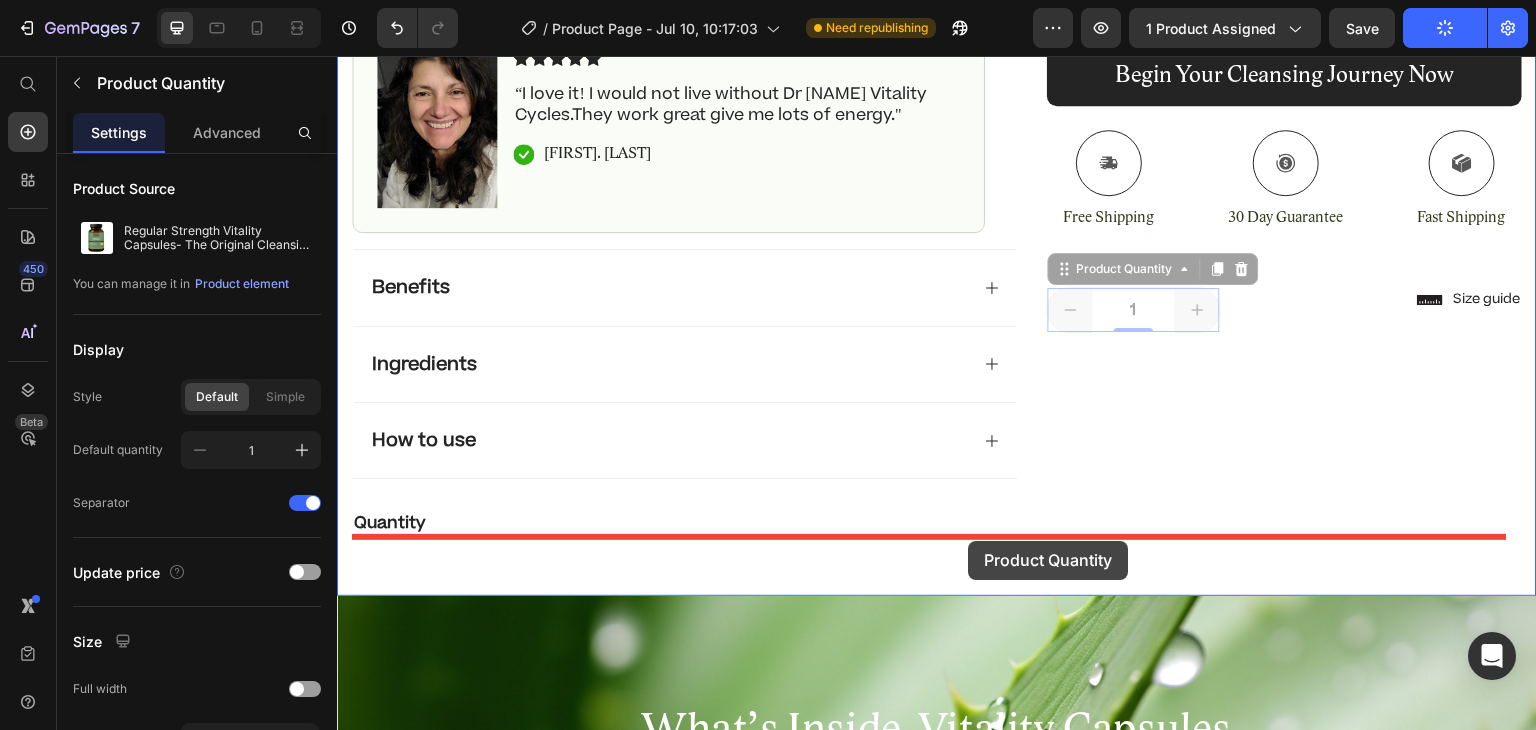 drag, startPoint x: 1061, startPoint y: 267, endPoint x: 969, endPoint y: 541, distance: 289.03287 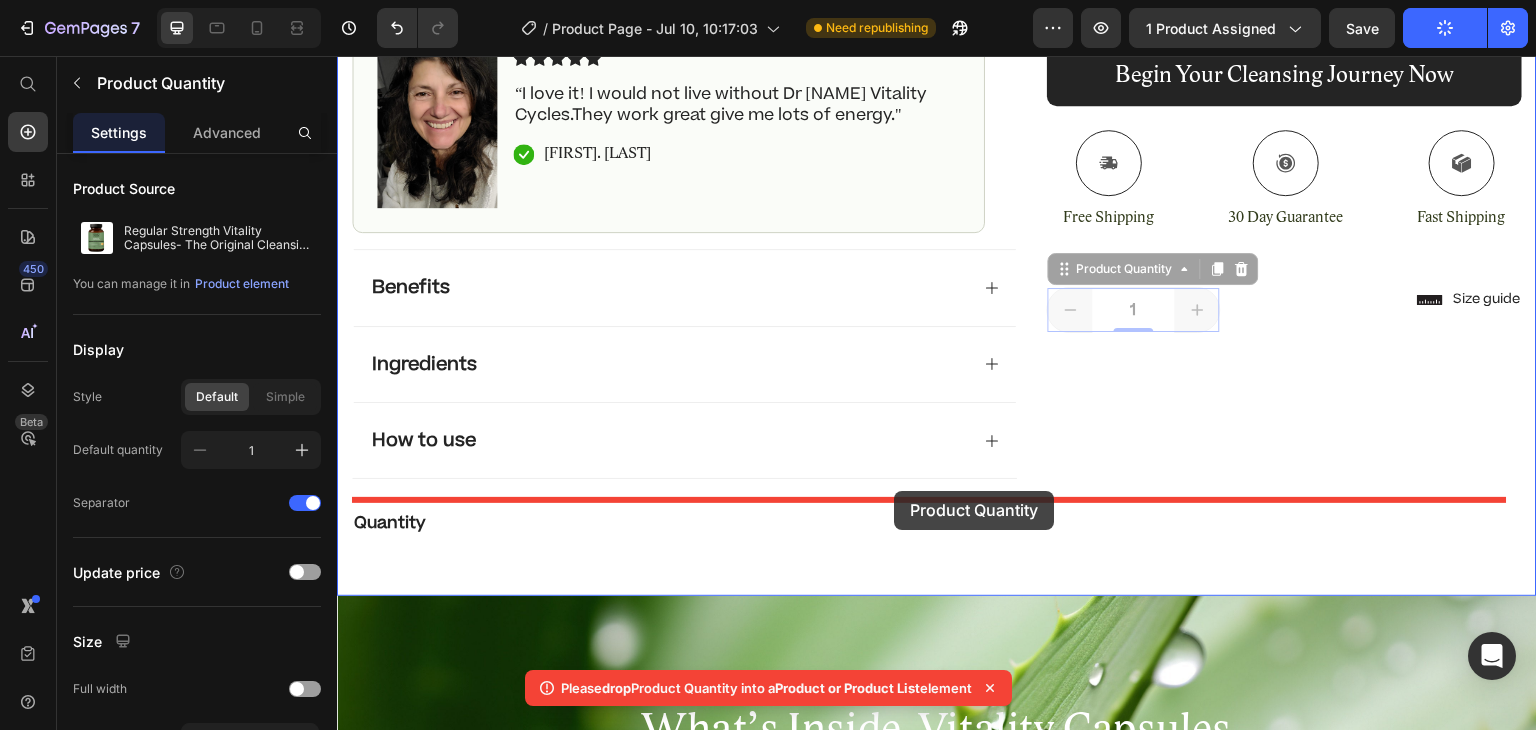 drag, startPoint x: 1056, startPoint y: 273, endPoint x: 894, endPoint y: 491, distance: 271.60266 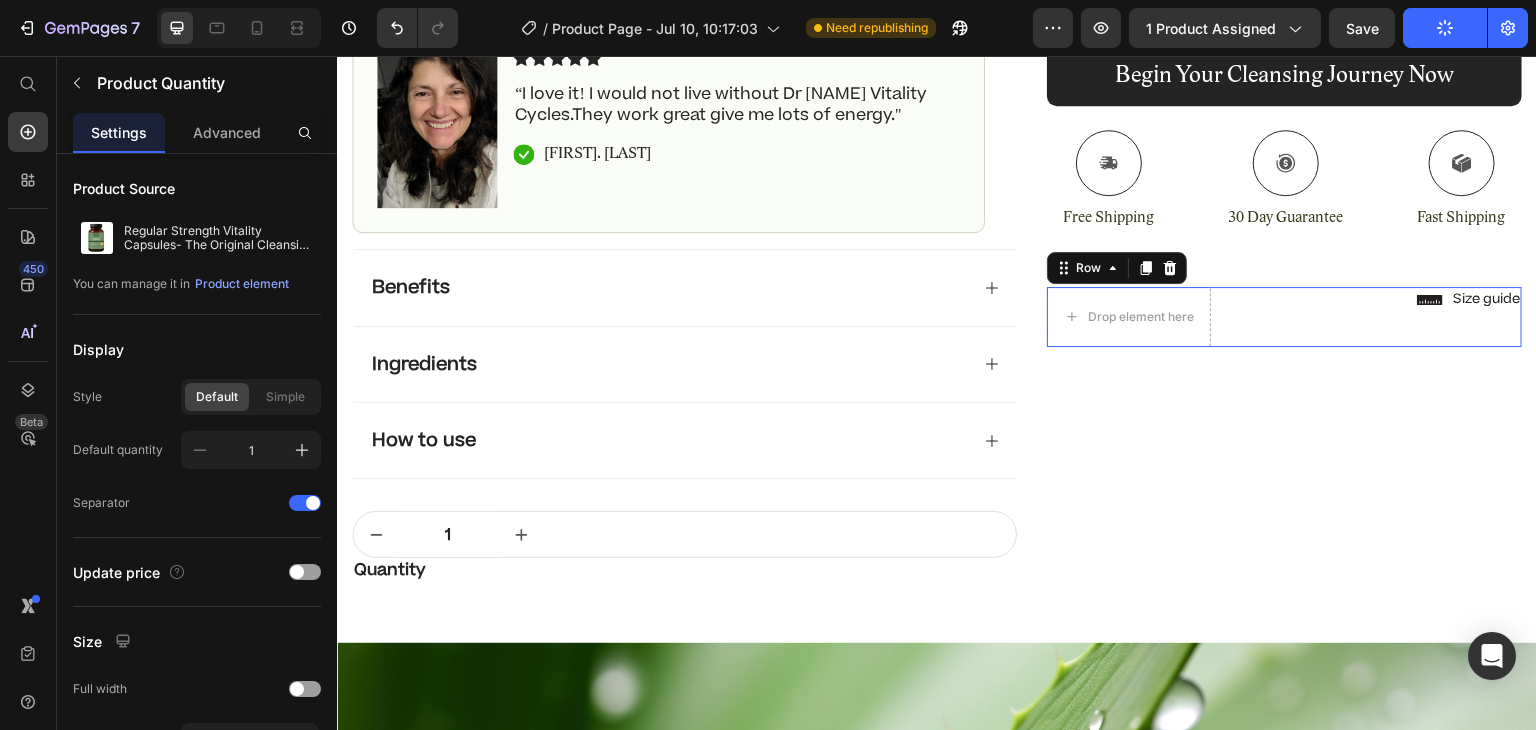 click on "Drop element here Row Row   0" at bounding box center [1284, 317] 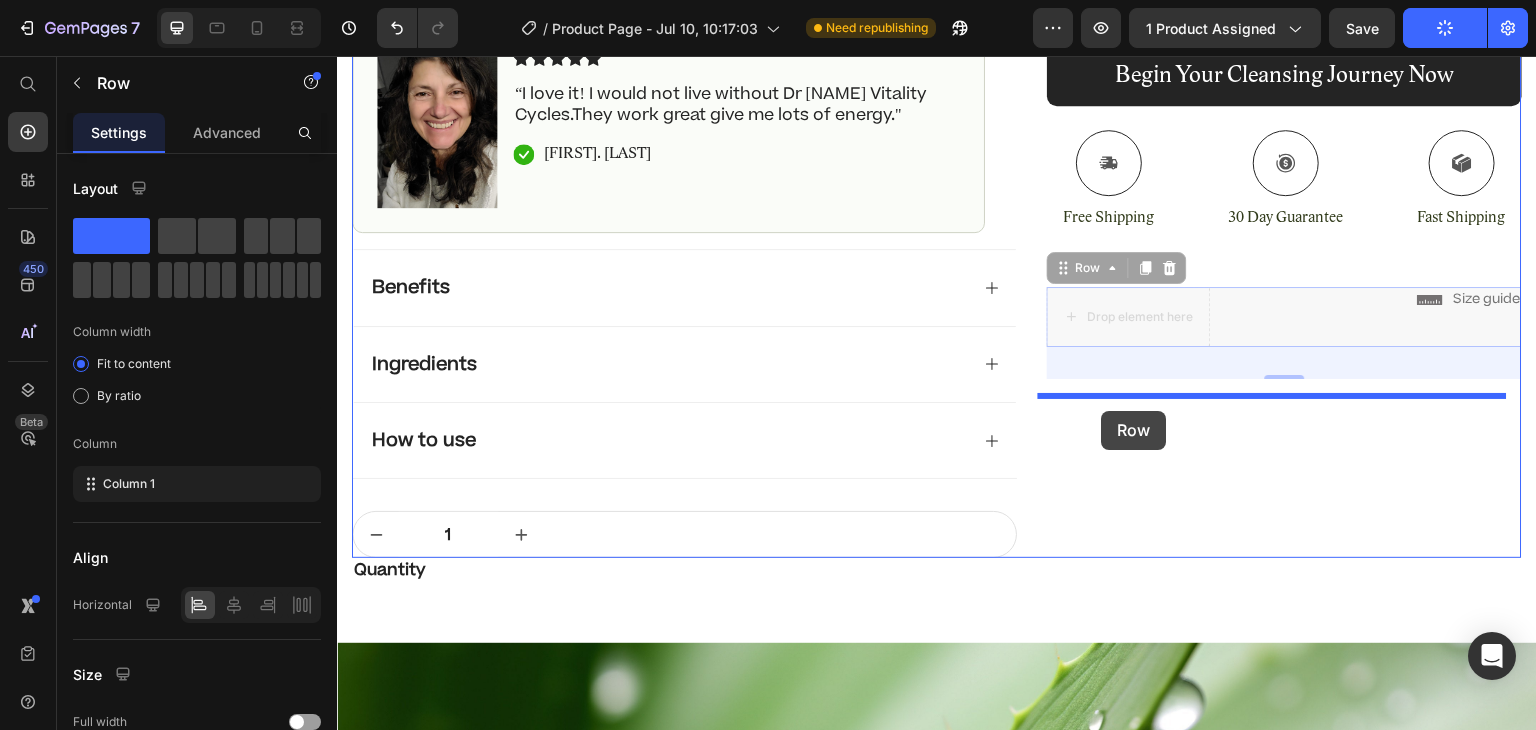 drag, startPoint x: 1062, startPoint y: 273, endPoint x: 1102, endPoint y: 413, distance: 145.6022 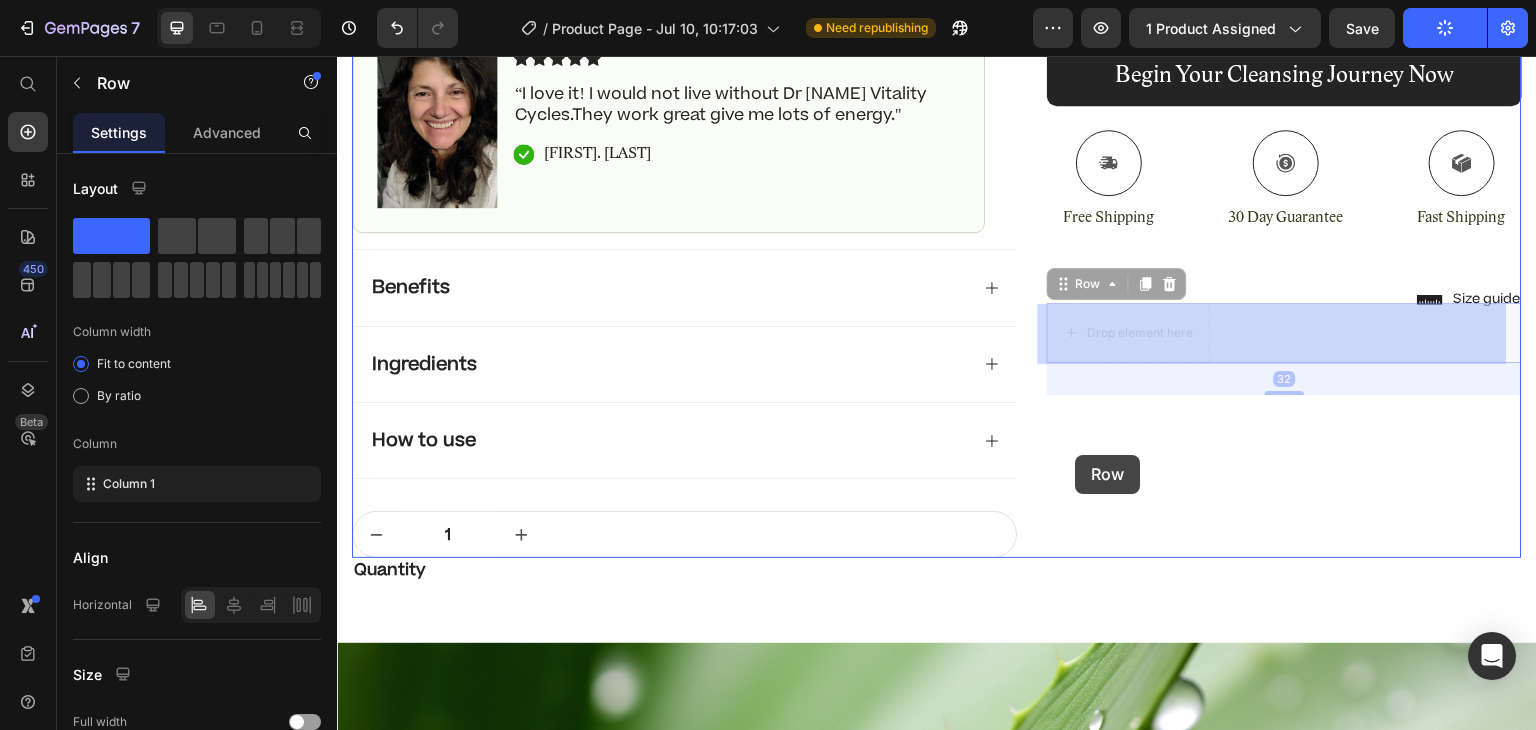 drag, startPoint x: 1054, startPoint y: 277, endPoint x: 1076, endPoint y: 468, distance: 192.26285 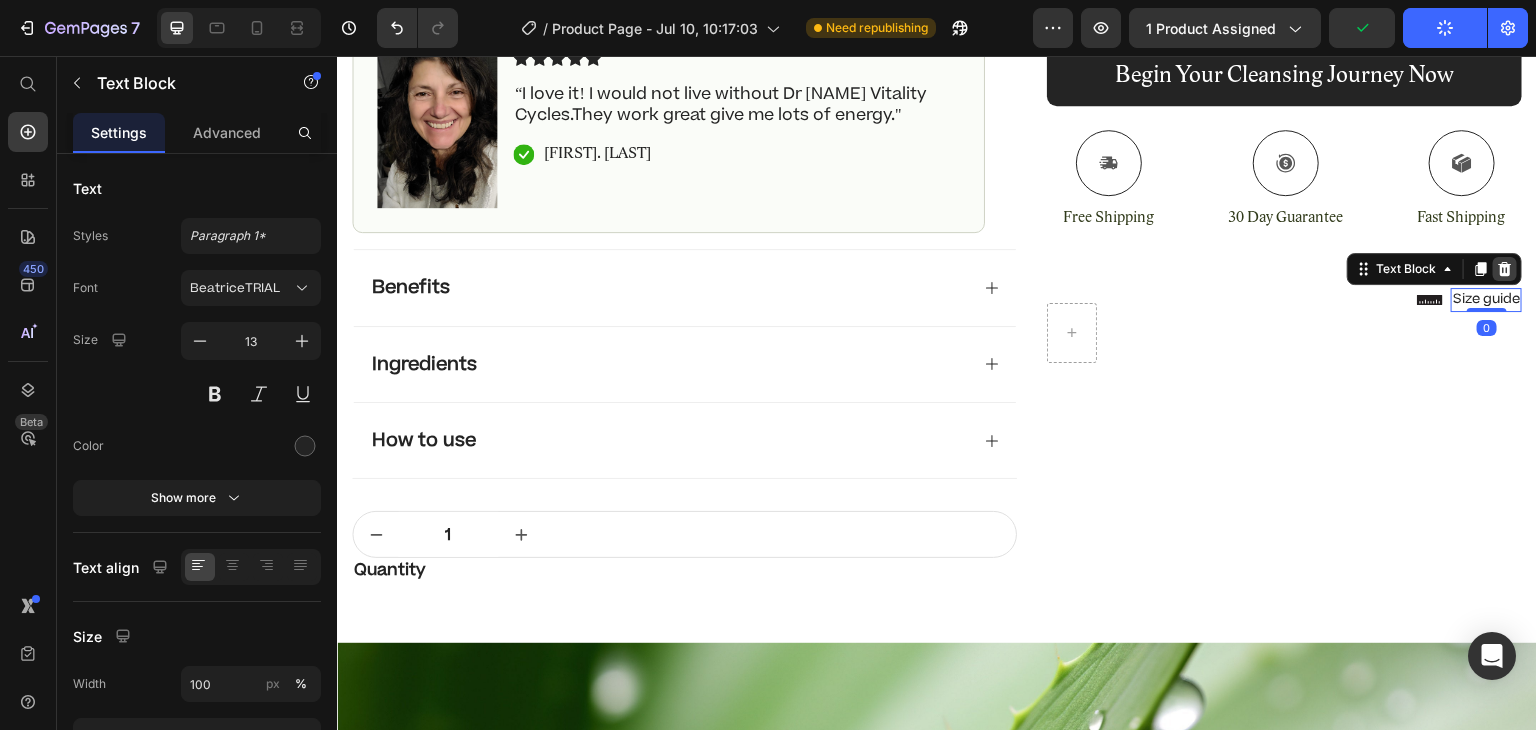 click 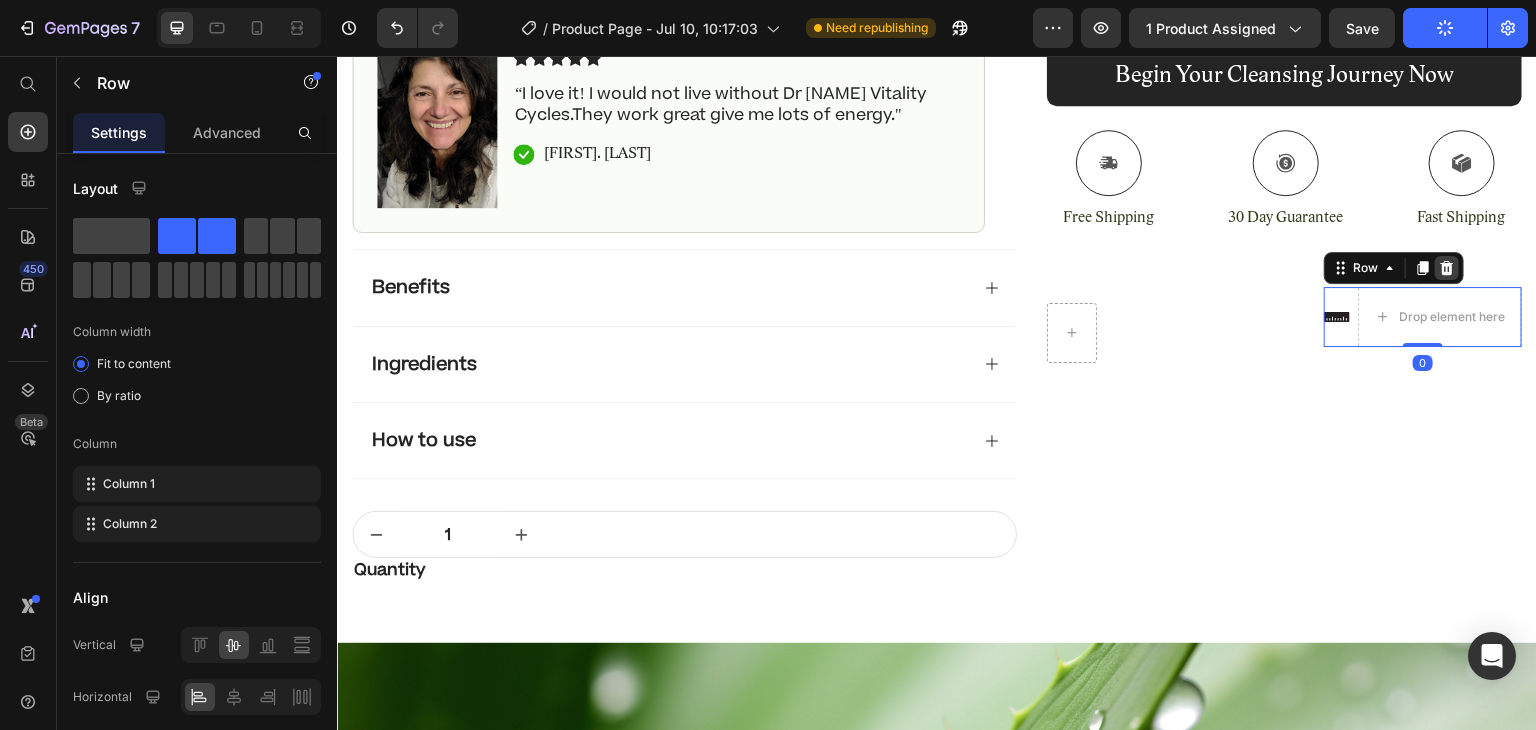 click 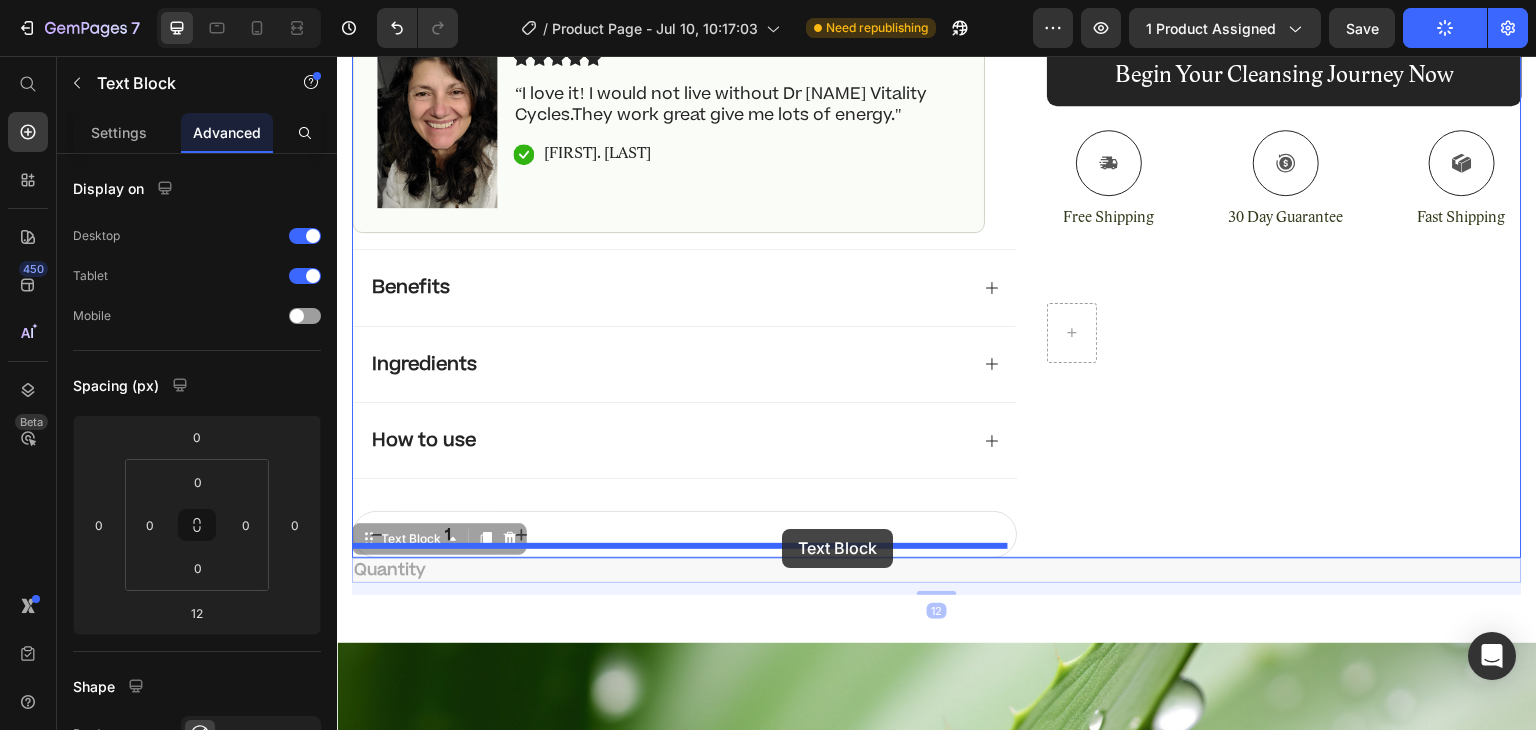 drag, startPoint x: 400, startPoint y: 557, endPoint x: 786, endPoint y: 528, distance: 387.08786 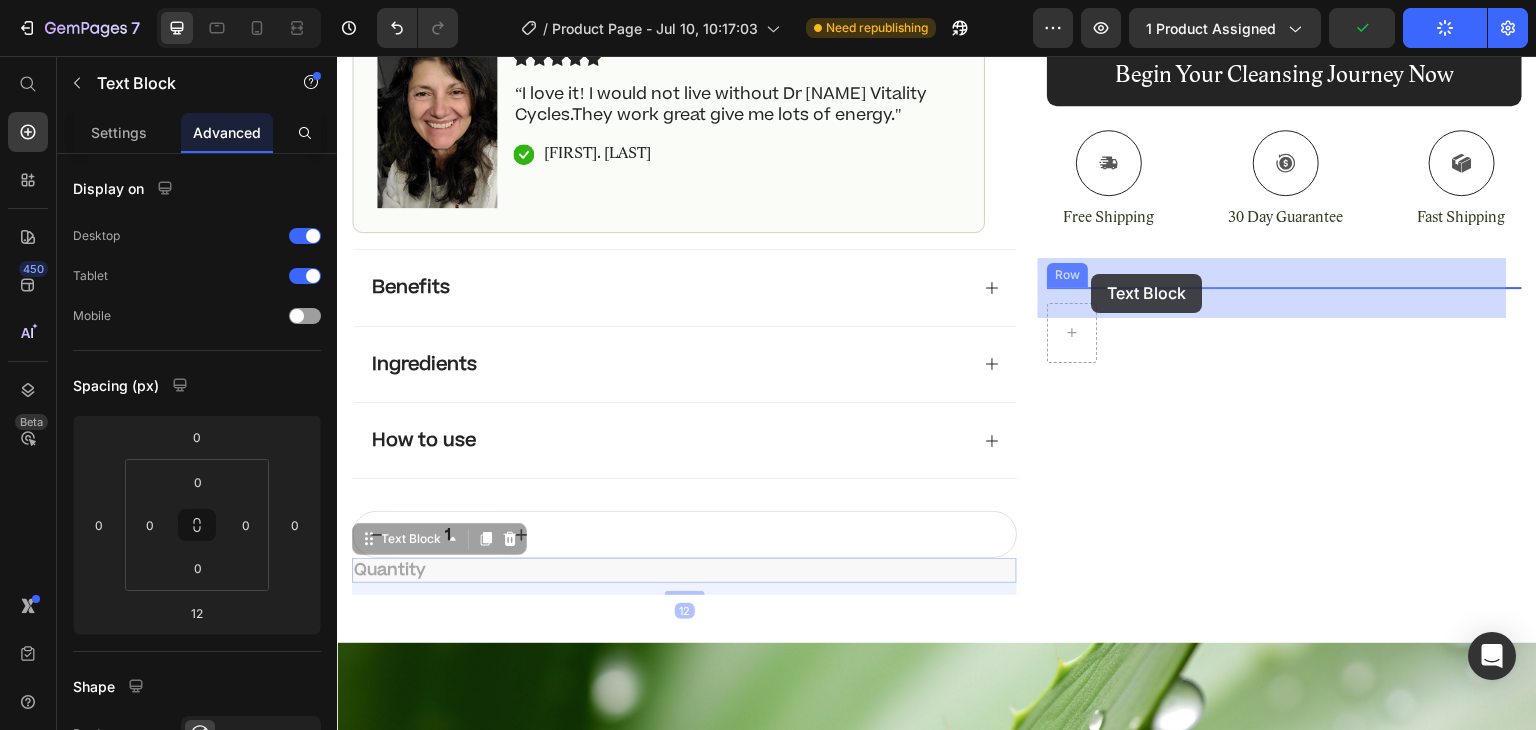 drag, startPoint x: 369, startPoint y: 528, endPoint x: 1092, endPoint y: 274, distance: 766.31915 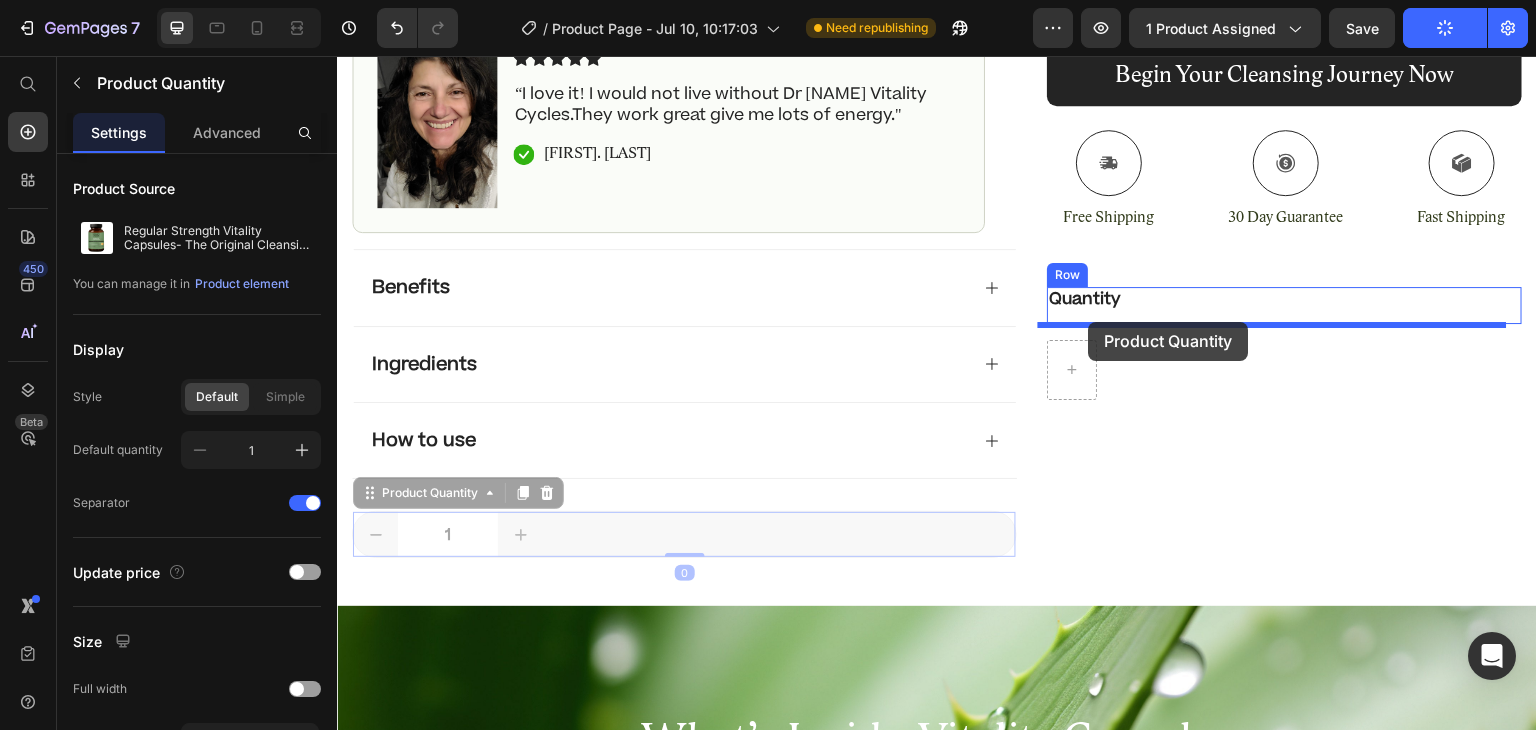 drag, startPoint x: 368, startPoint y: 482, endPoint x: 1087, endPoint y: 322, distance: 736.5874 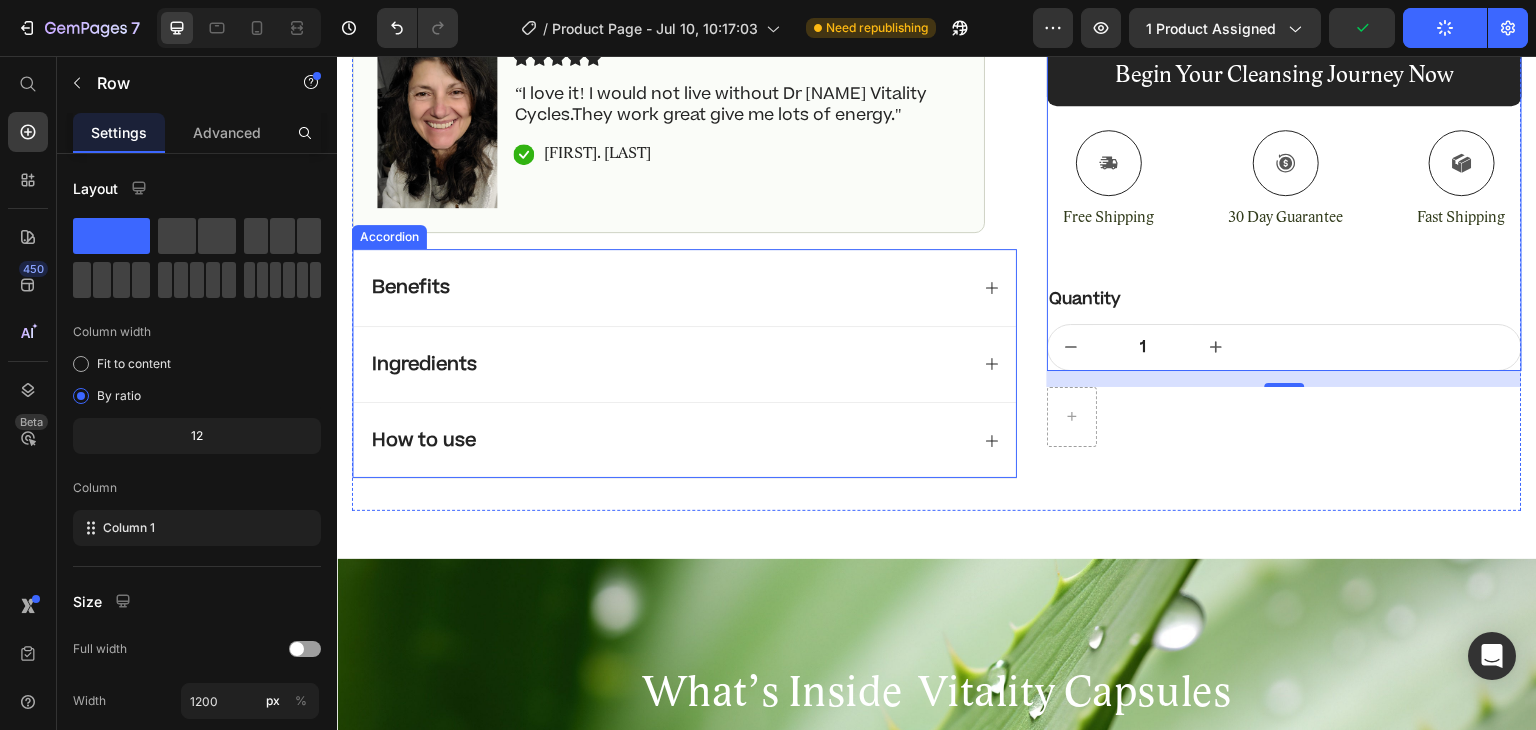 click on "Benefits" at bounding box center (684, 287) 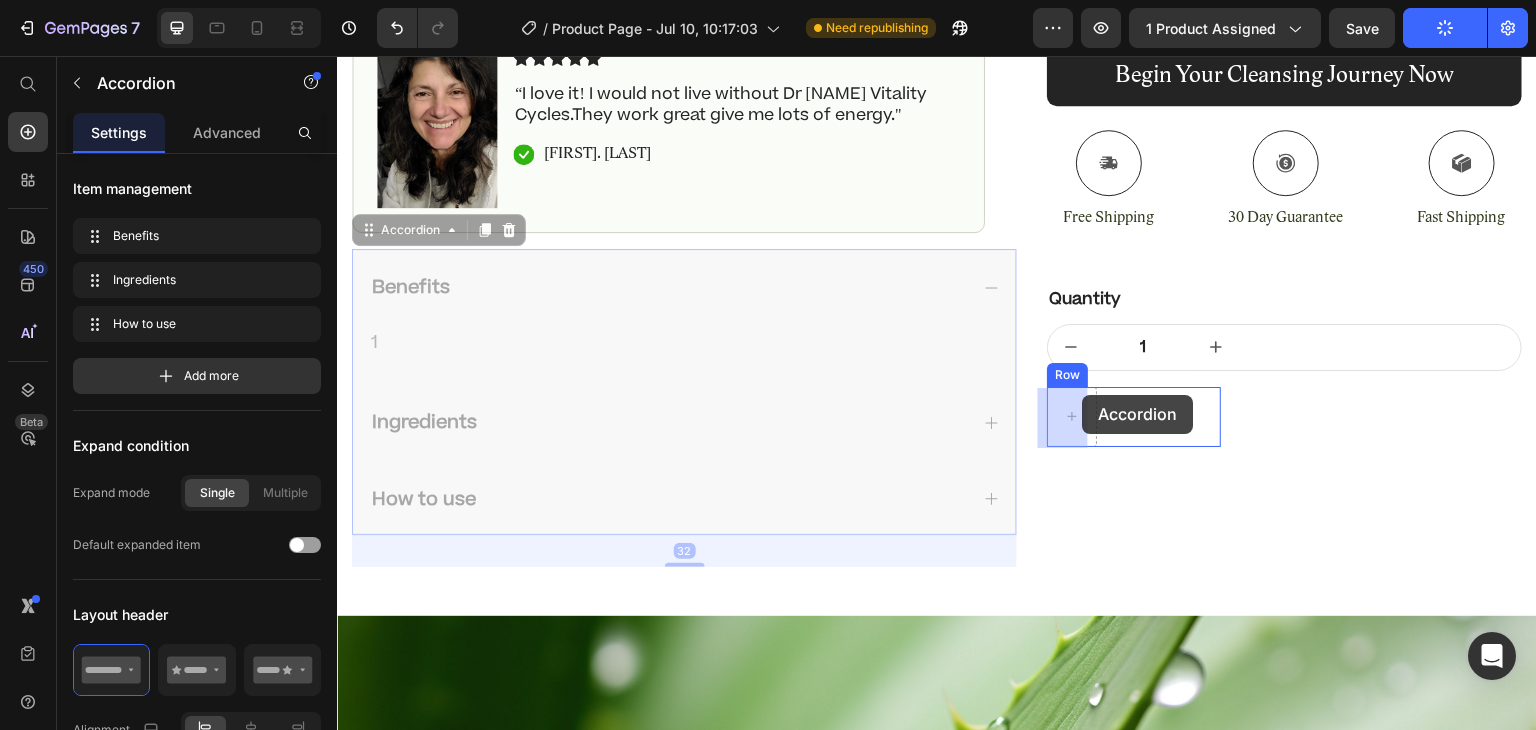 drag, startPoint x: 367, startPoint y: 225, endPoint x: 1084, endPoint y: 395, distance: 736.87787 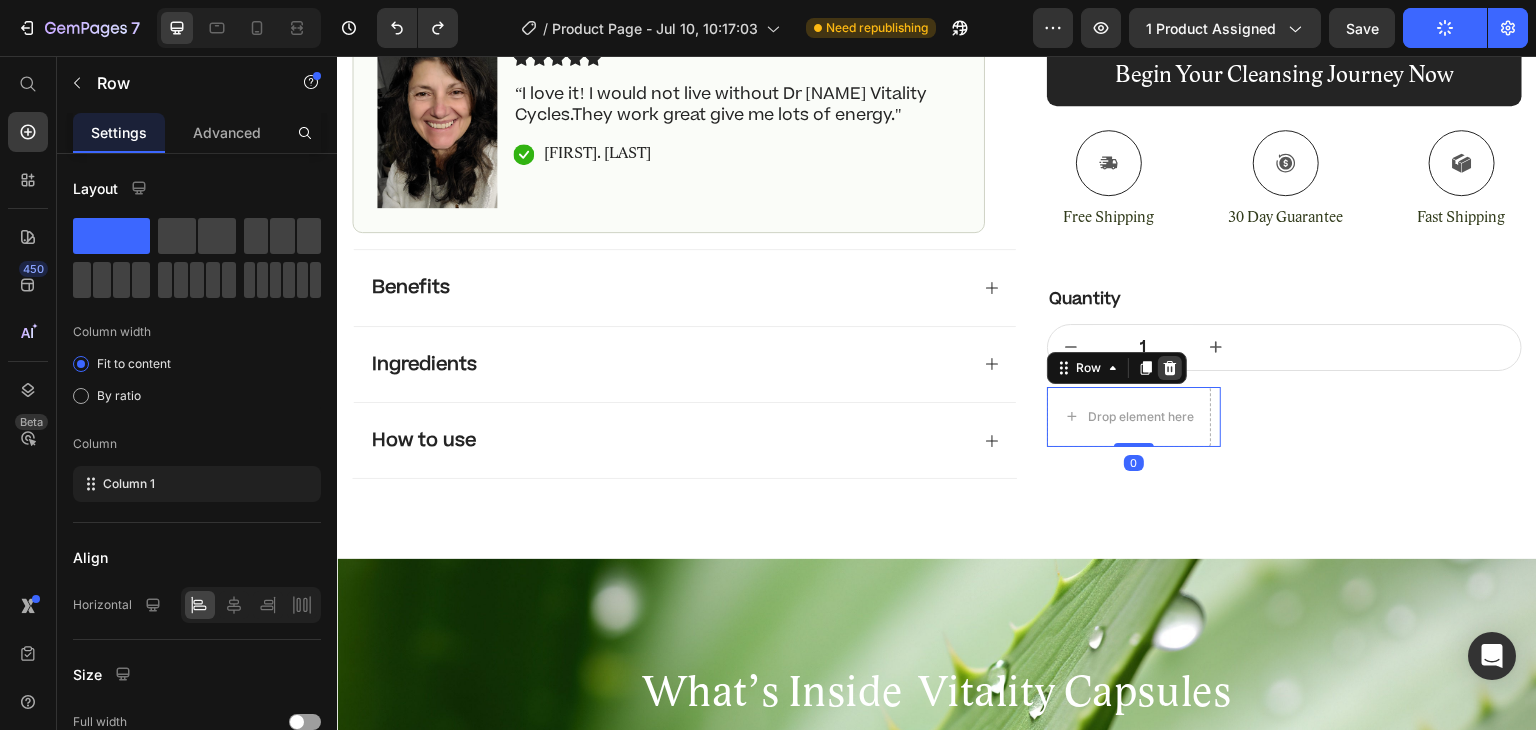 click at bounding box center (1170, 368) 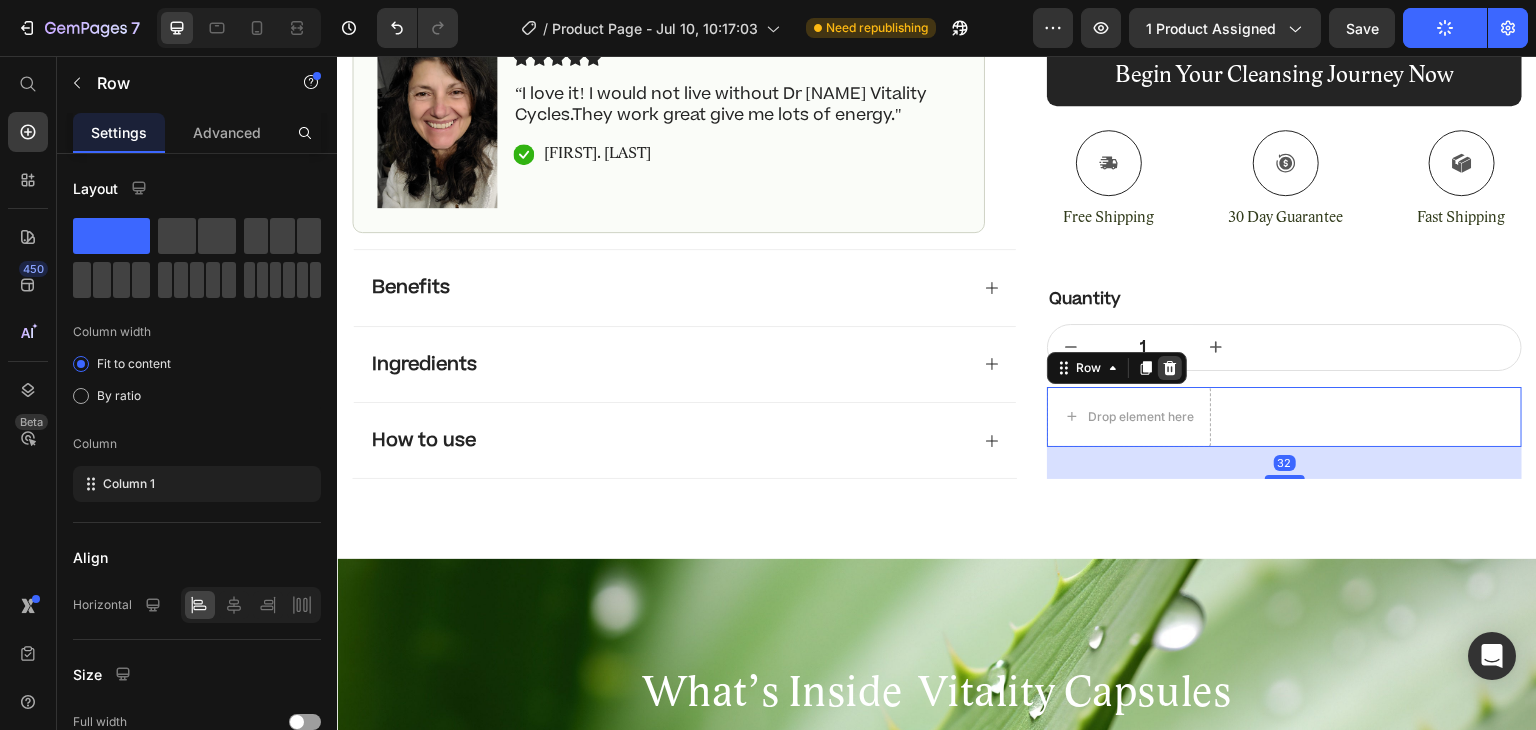 click 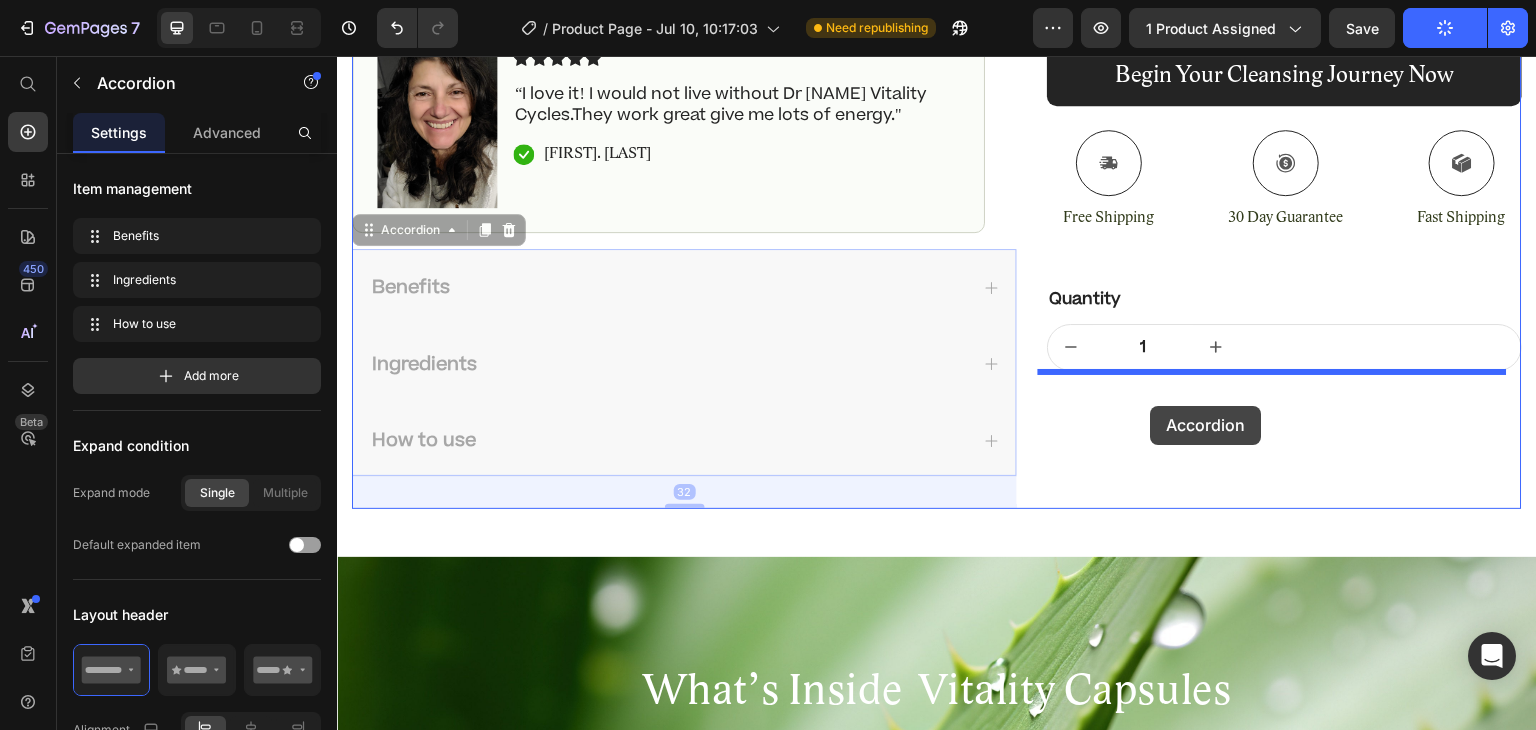 drag, startPoint x: 373, startPoint y: 224, endPoint x: 1151, endPoint y: 406, distance: 799.0044 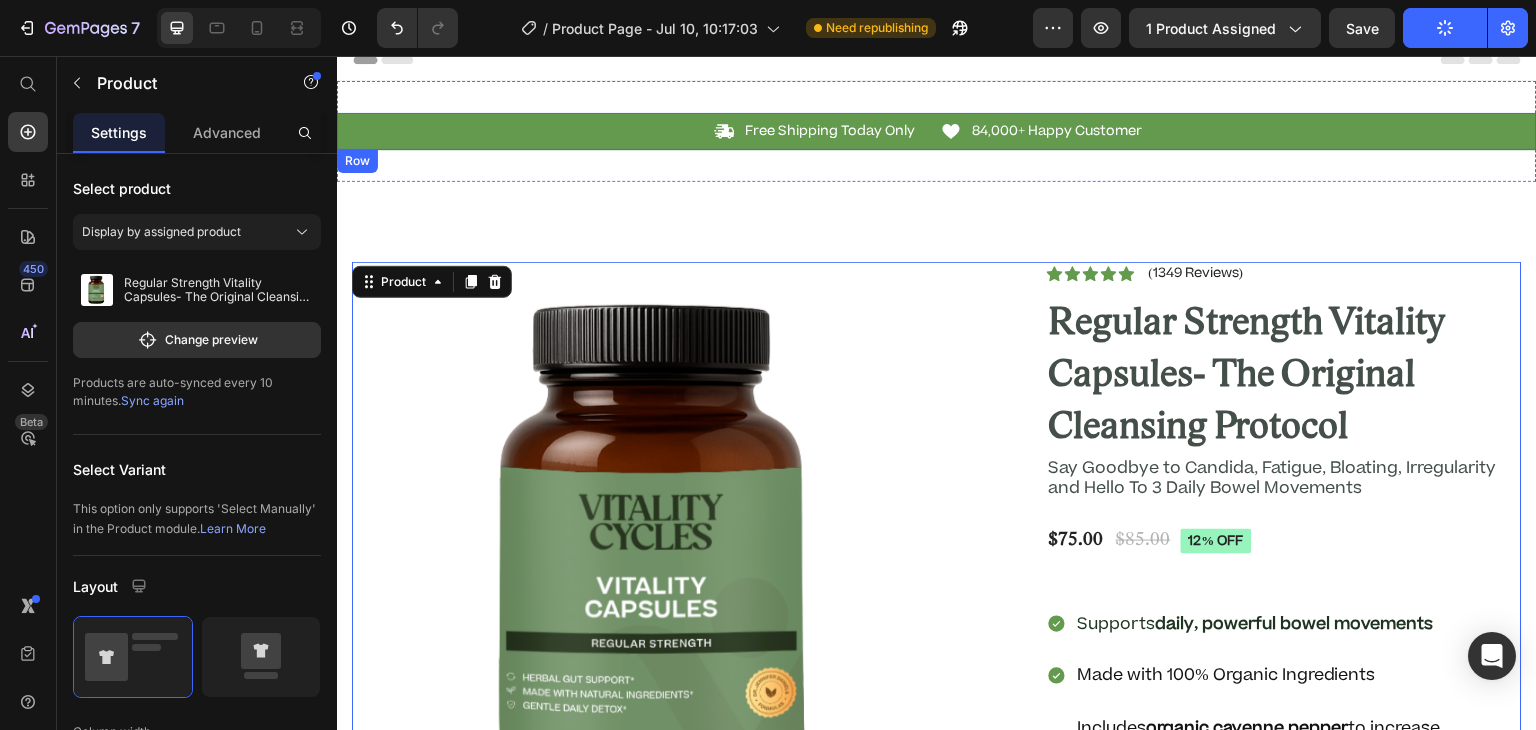 scroll, scrollTop: 0, scrollLeft: 0, axis: both 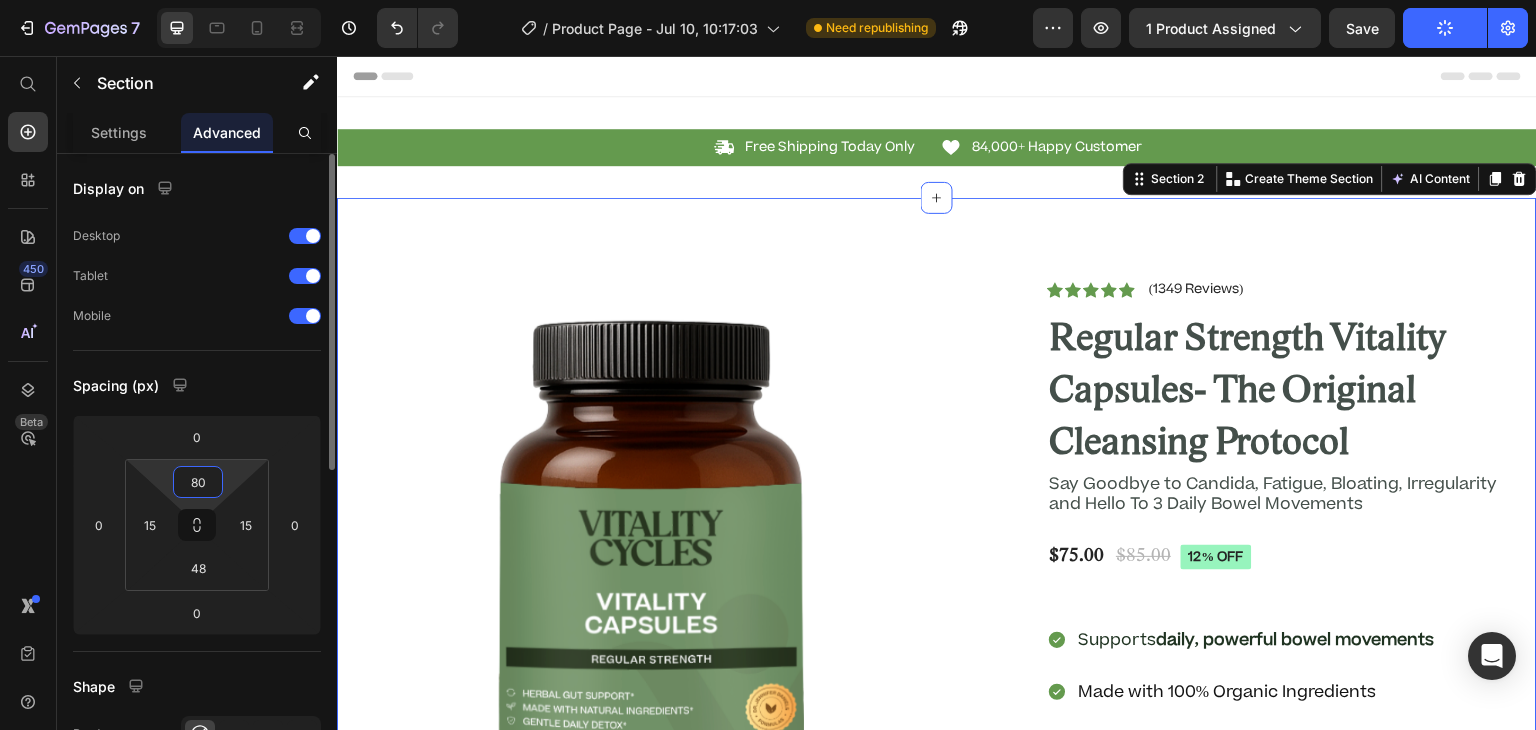 click on "80" at bounding box center [198, 482] 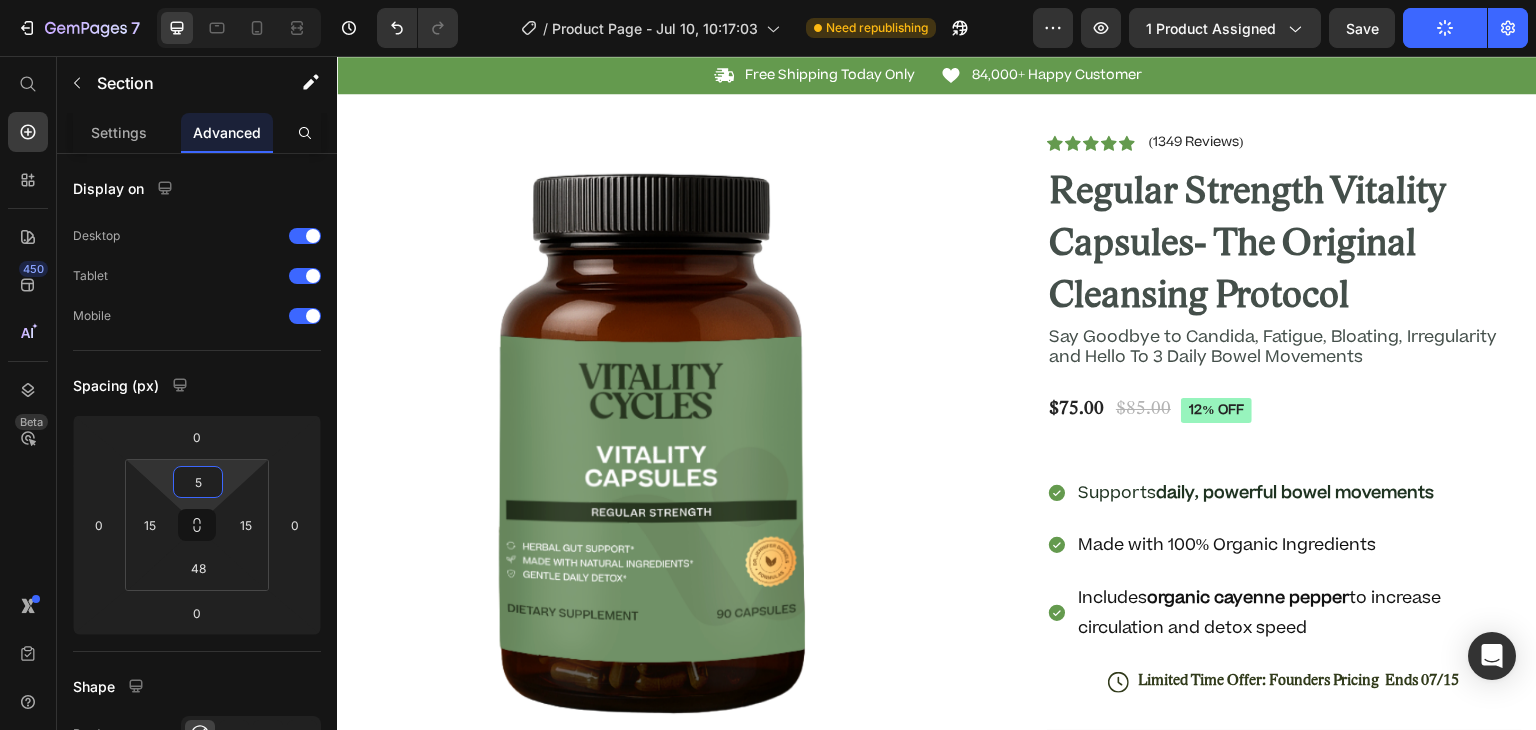 scroll, scrollTop: 72, scrollLeft: 0, axis: vertical 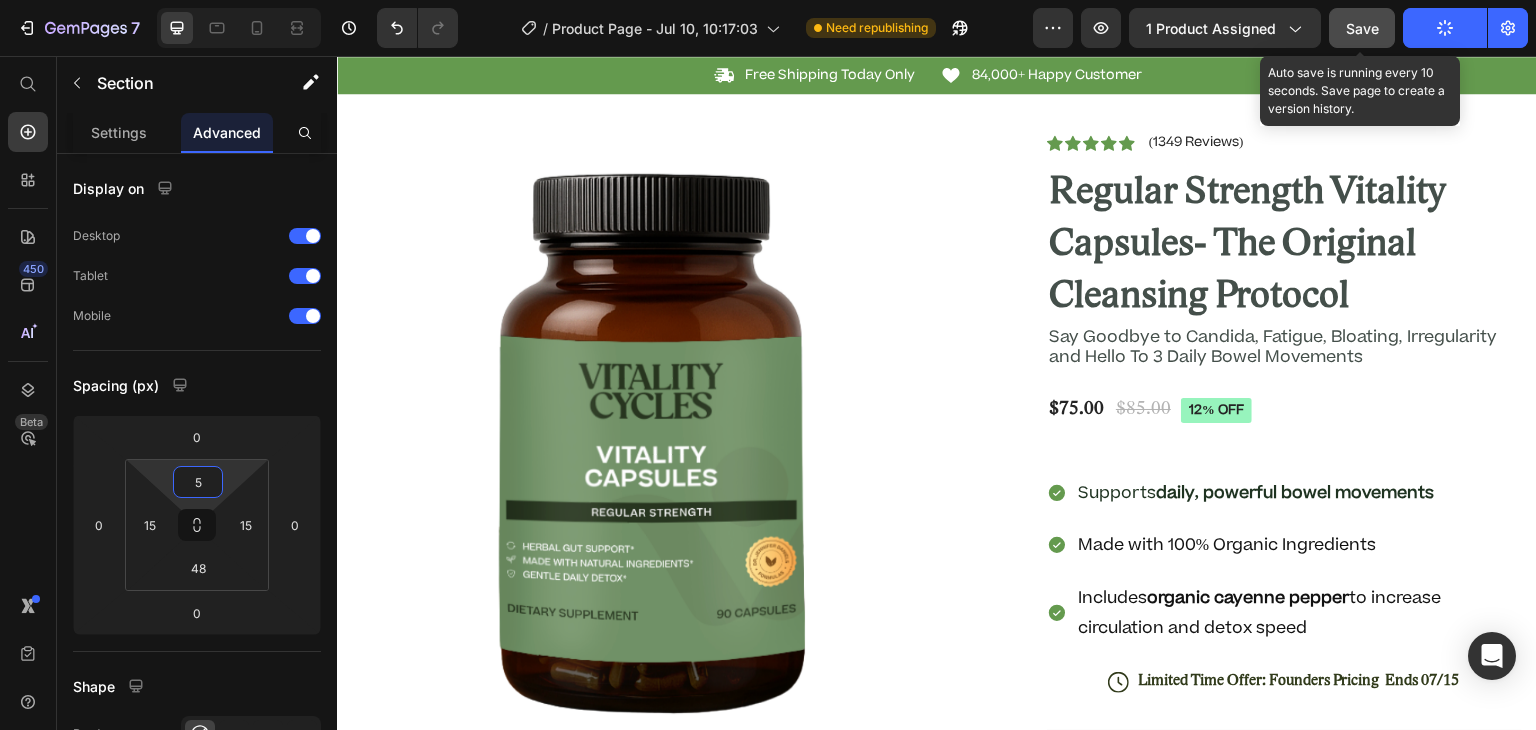 type on "5" 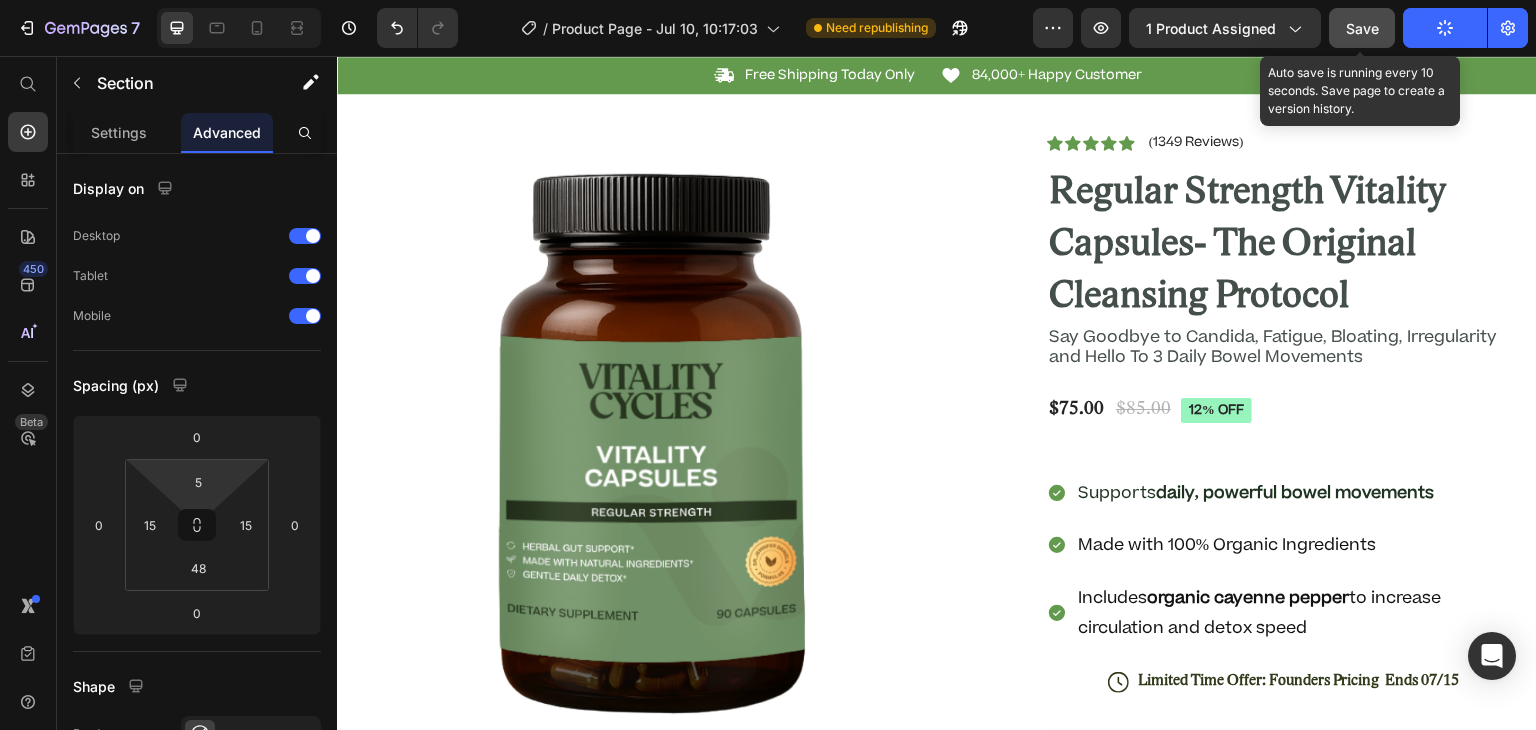 click on "Save" at bounding box center [1362, 28] 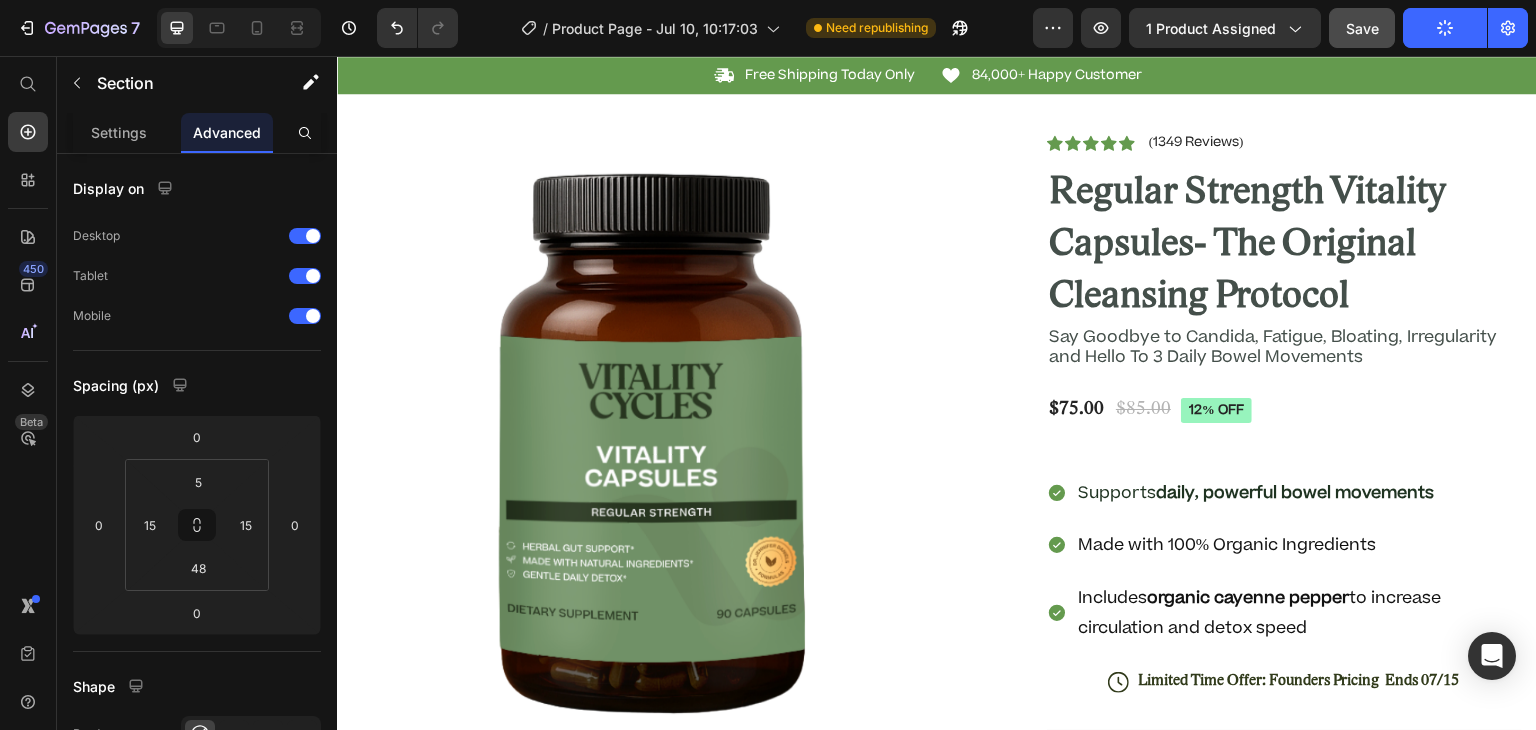 click on "Publish" 